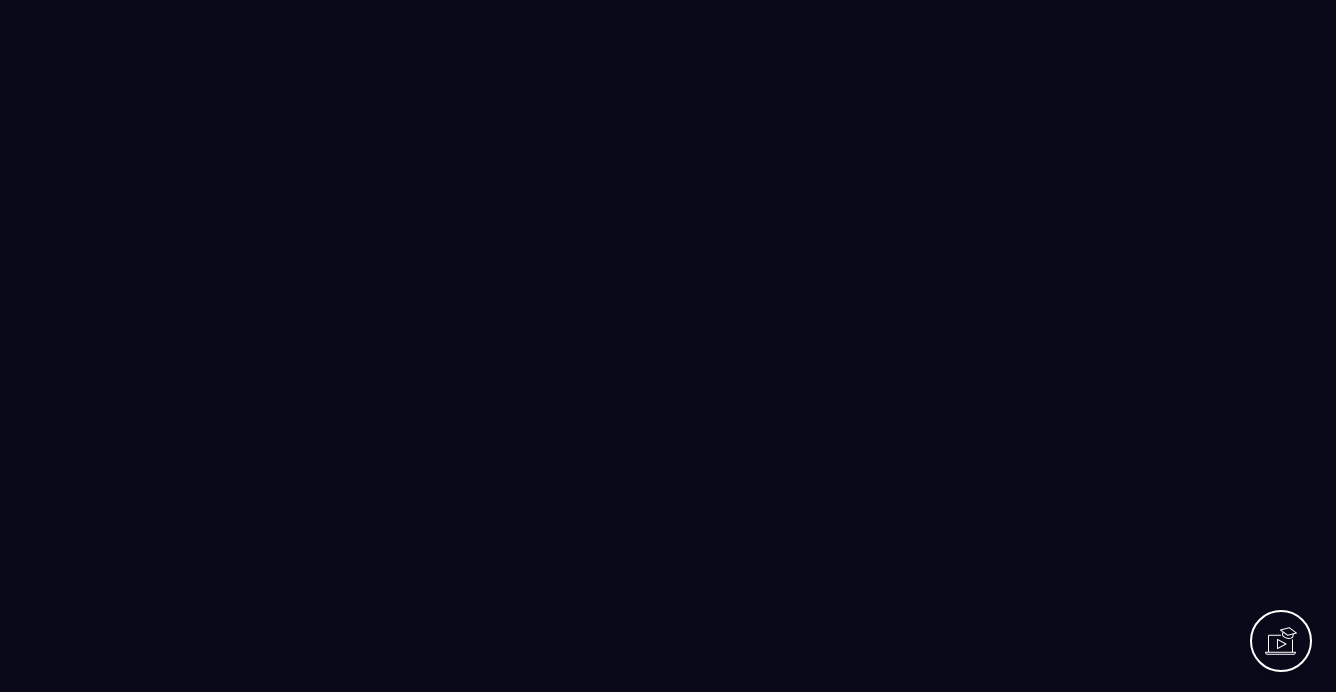 scroll, scrollTop: 0, scrollLeft: 0, axis: both 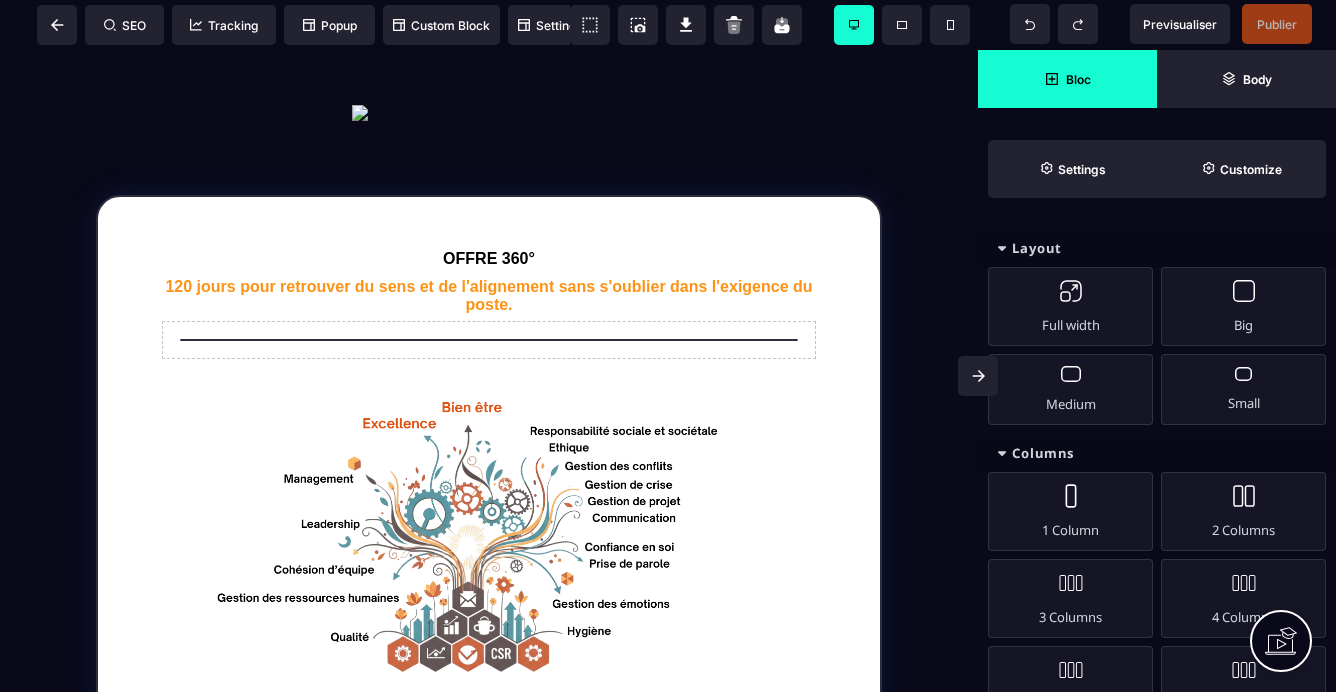 click 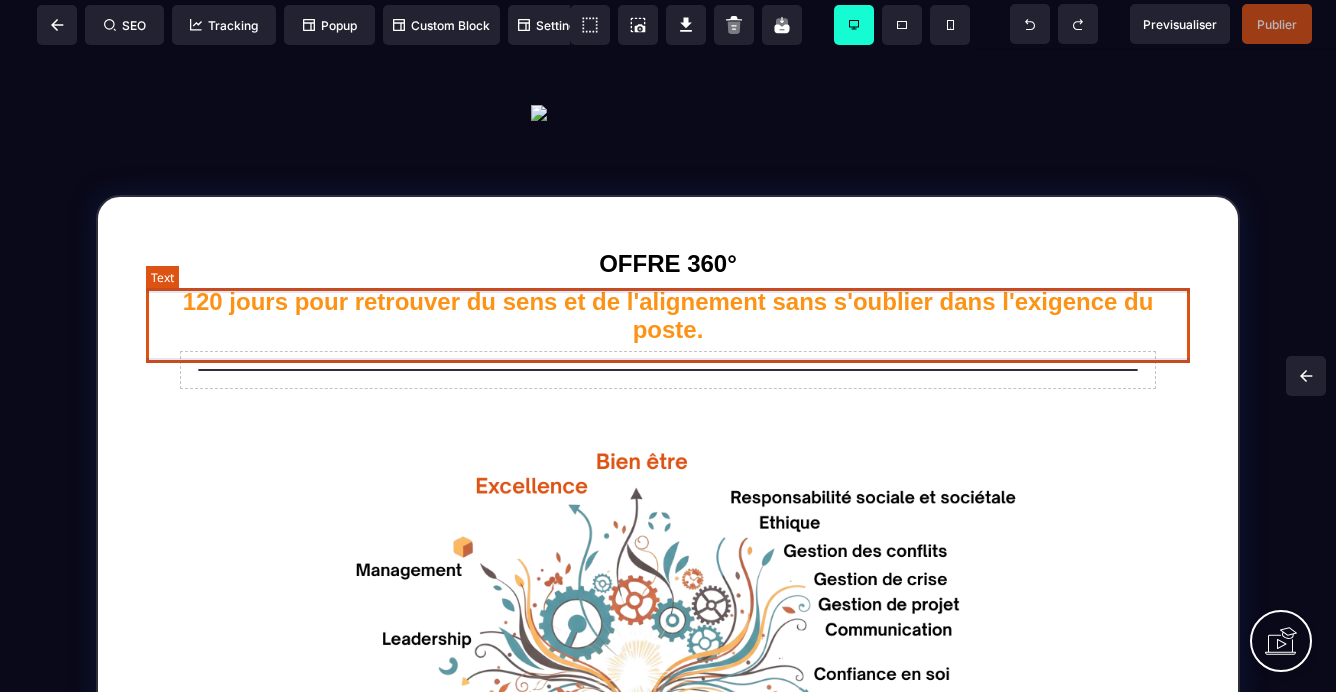 click on "120 jours pour retrouver du sens et de l'alignement sans s'oublier dans l'exigence du poste." at bounding box center [668, 316] 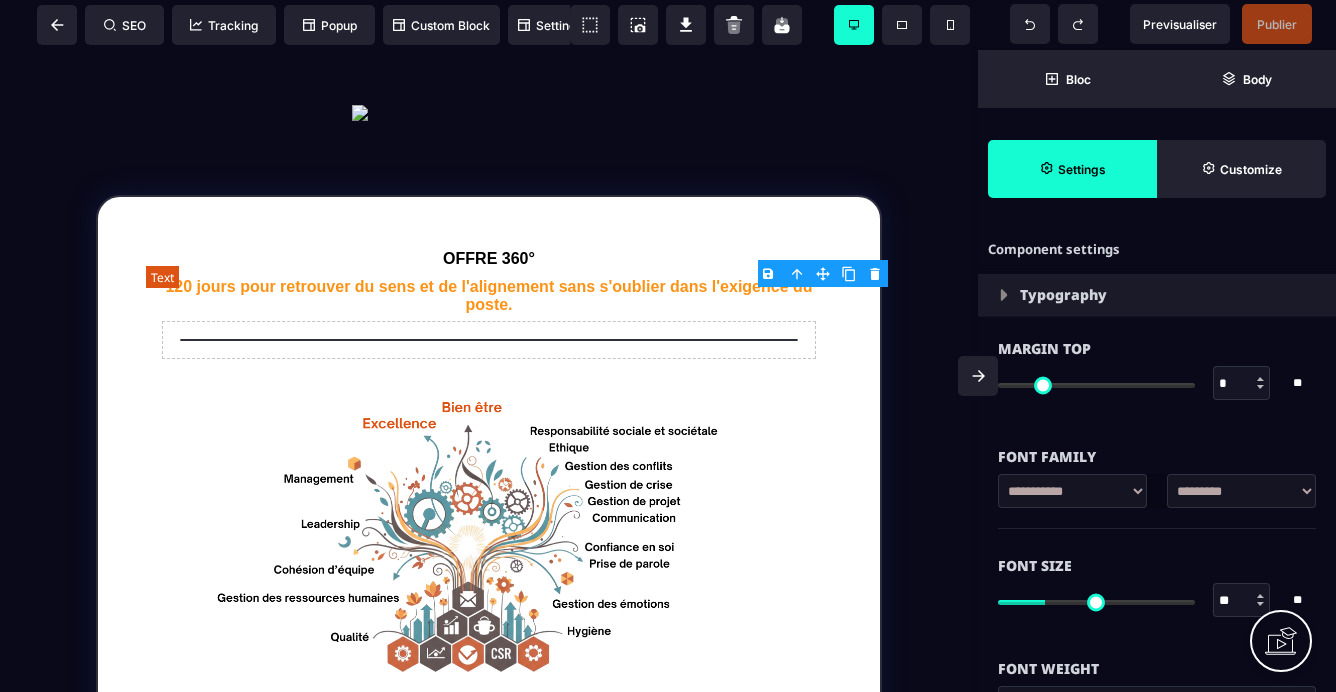 type on "*" 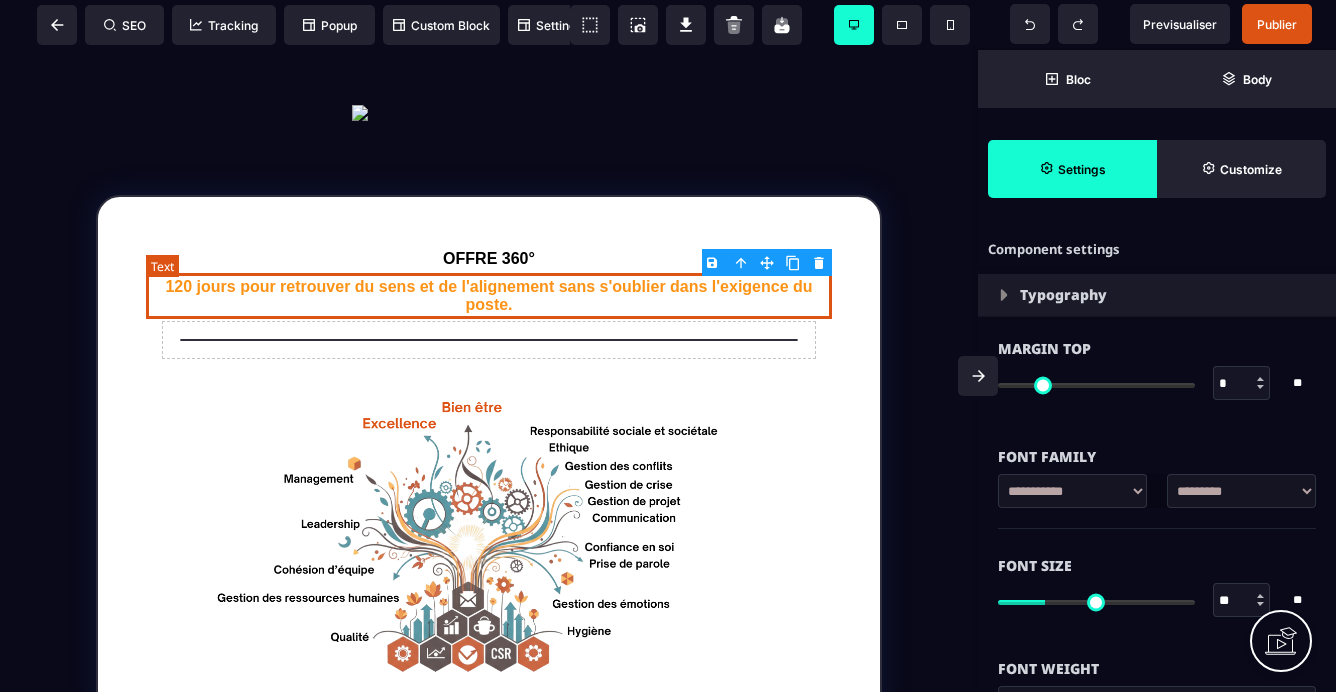 click on "120 jours pour retrouver du sens et de l'alignement sans s'oublier dans l'exigence du poste." at bounding box center [489, 296] 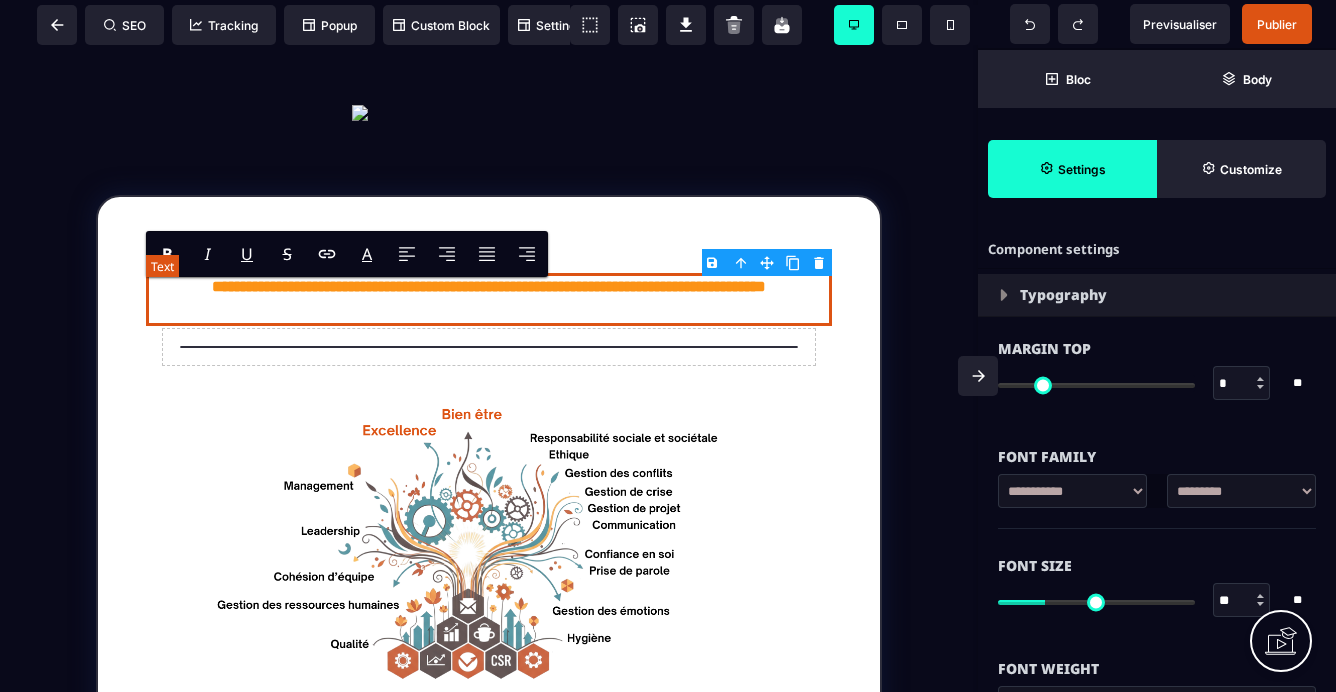 click on "**********" at bounding box center (489, 299) 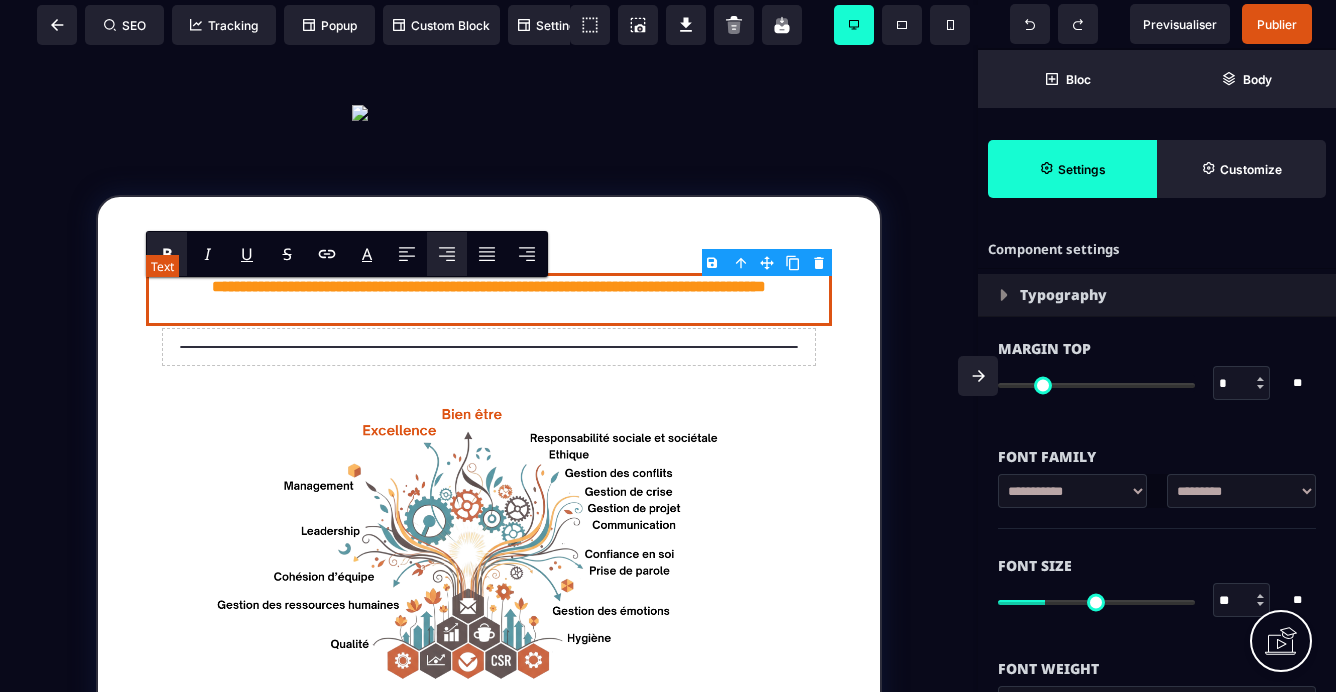 type 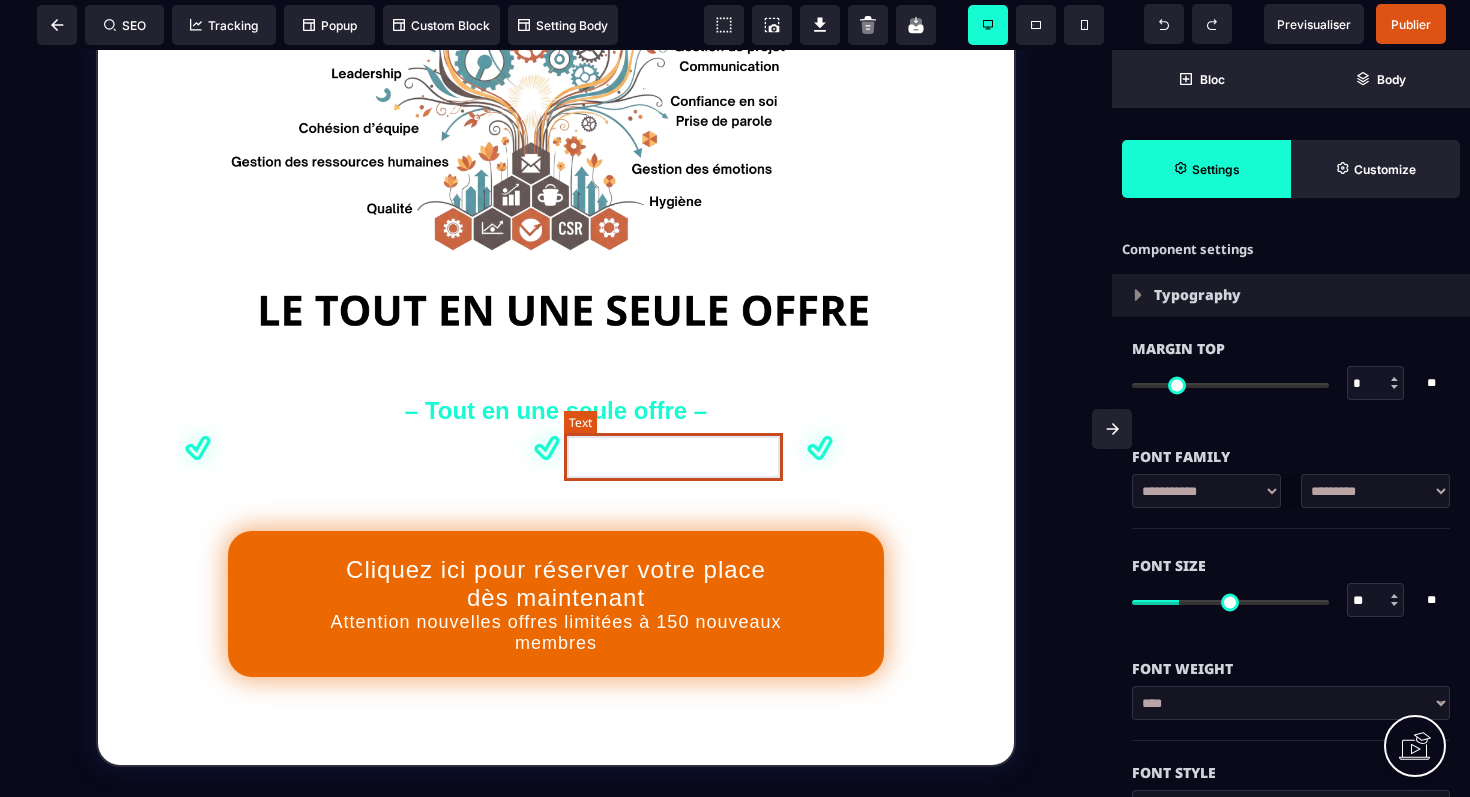 scroll, scrollTop: 526, scrollLeft: 0, axis: vertical 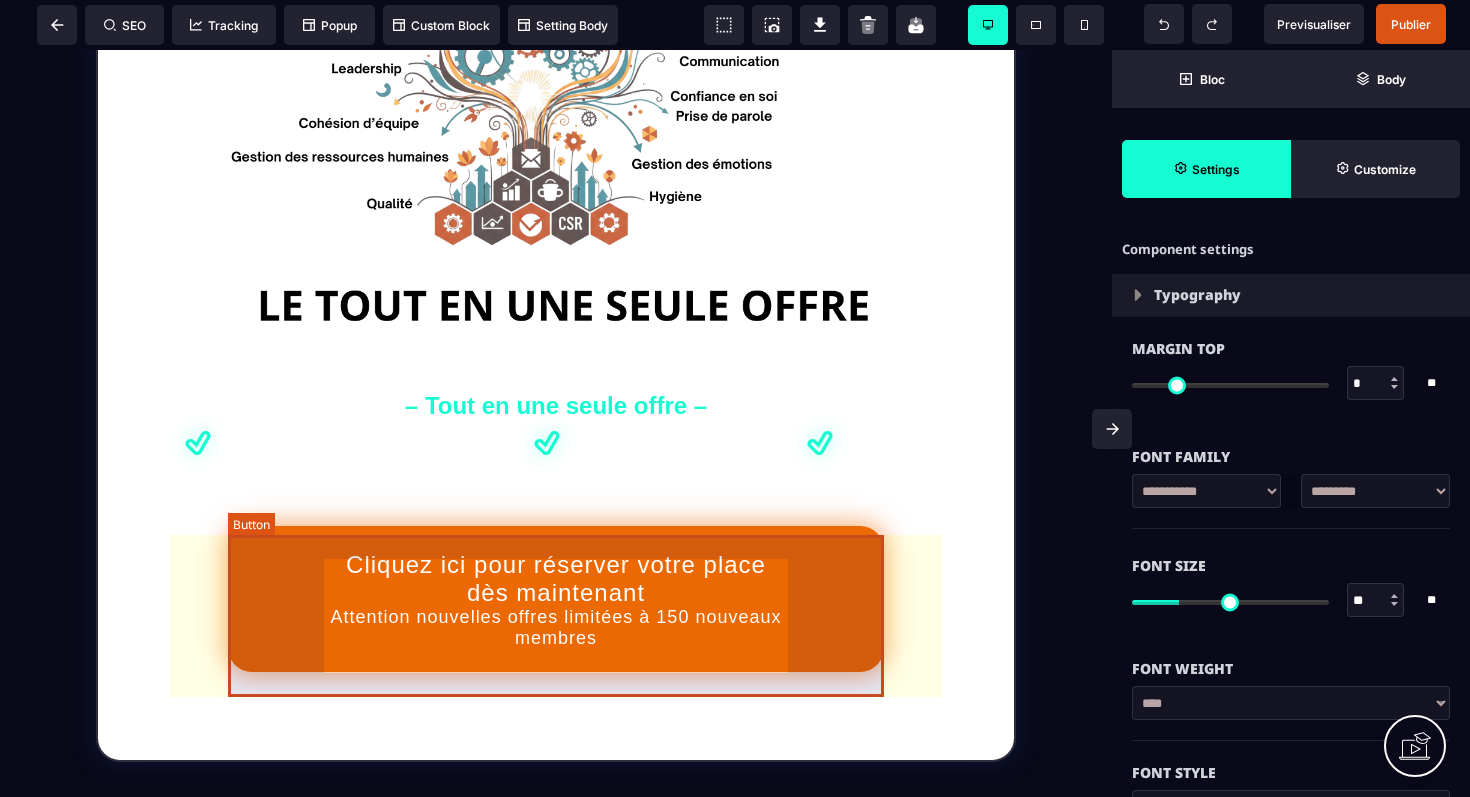 click on "Cliquez ici pour réserver votre place dès maintenant Attention nouvelles offres limitées à 150 nouveaux membres" at bounding box center [556, 600] 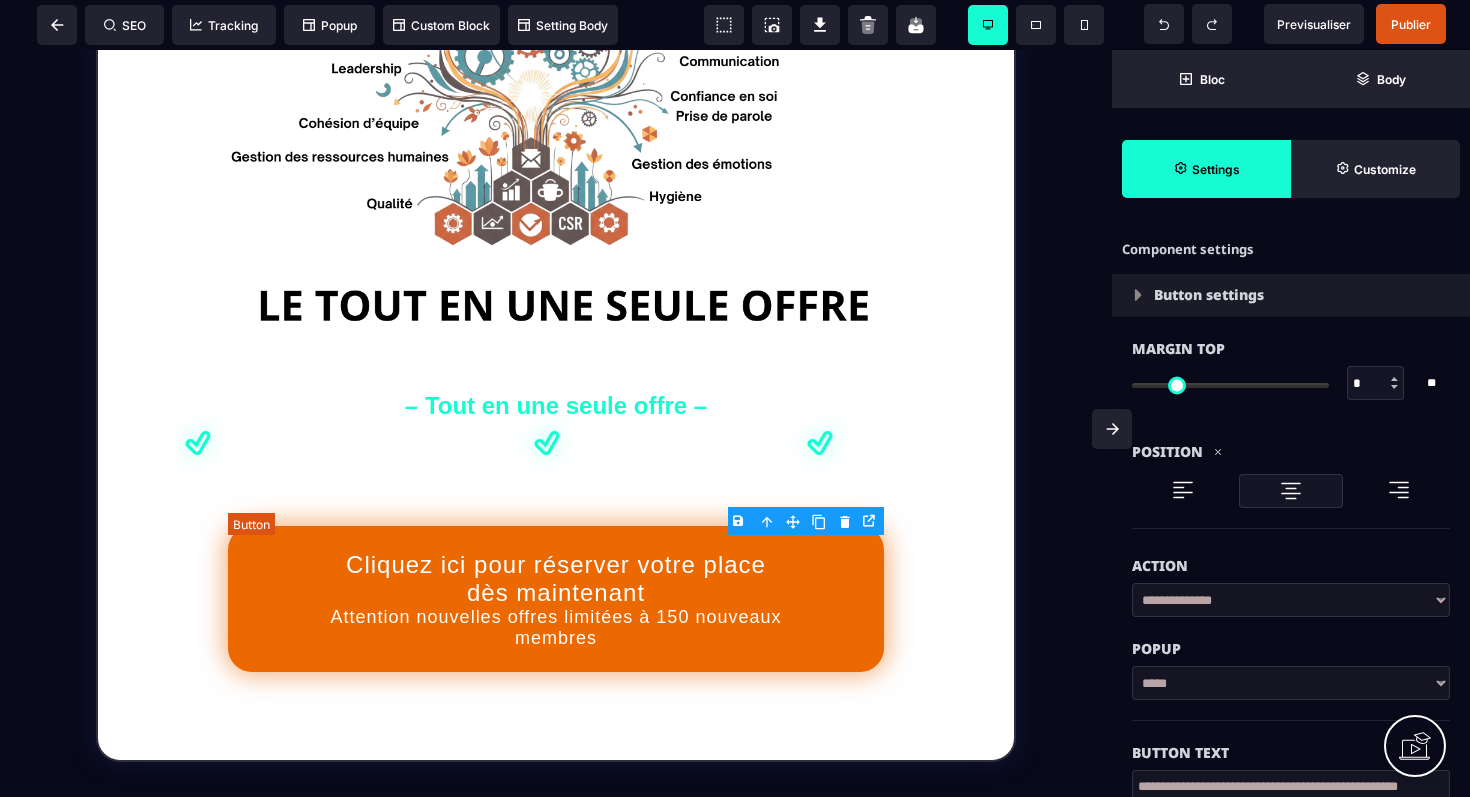 type on "*" 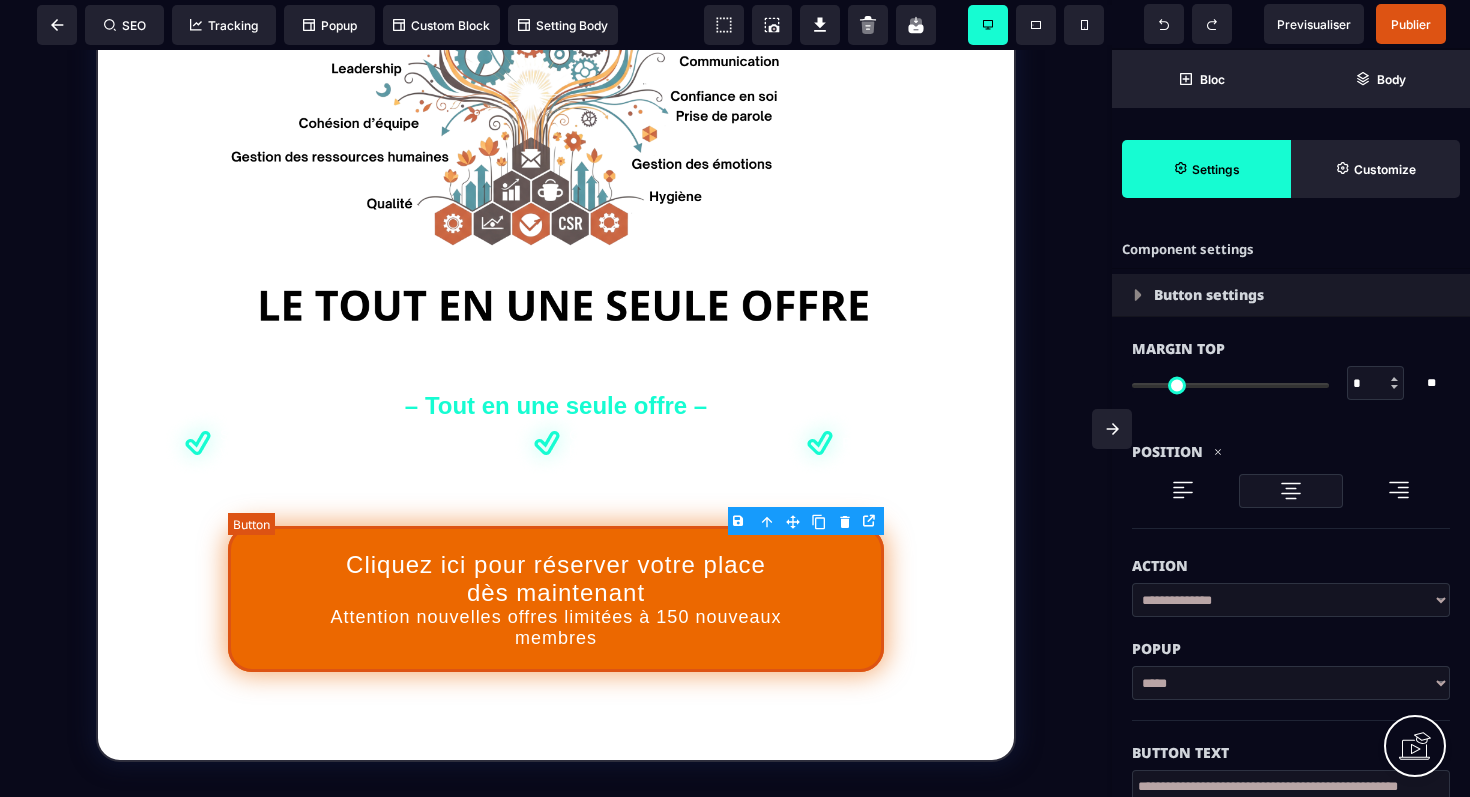type on "*" 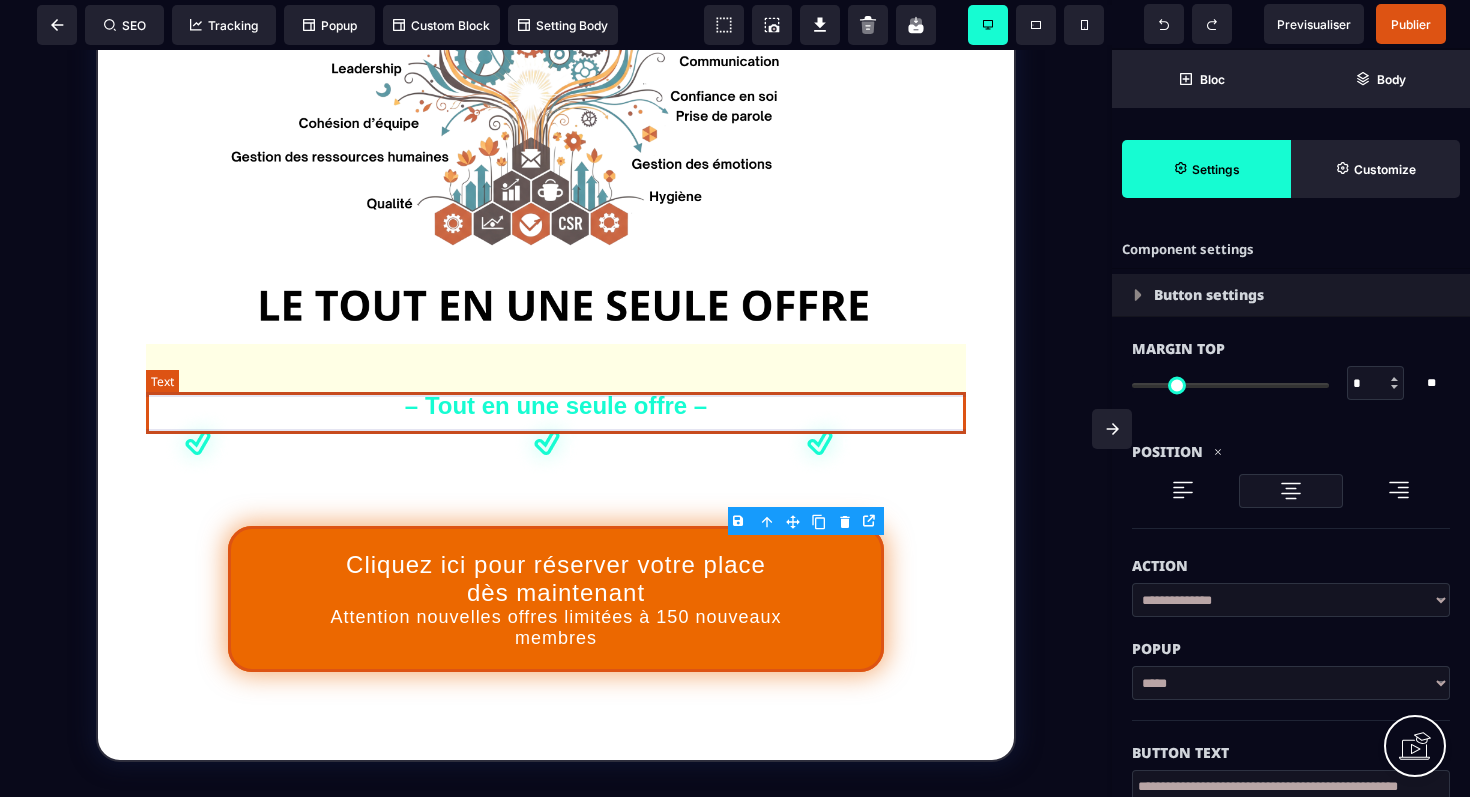 click on "– Tout en une seule offre –" at bounding box center (556, 406) 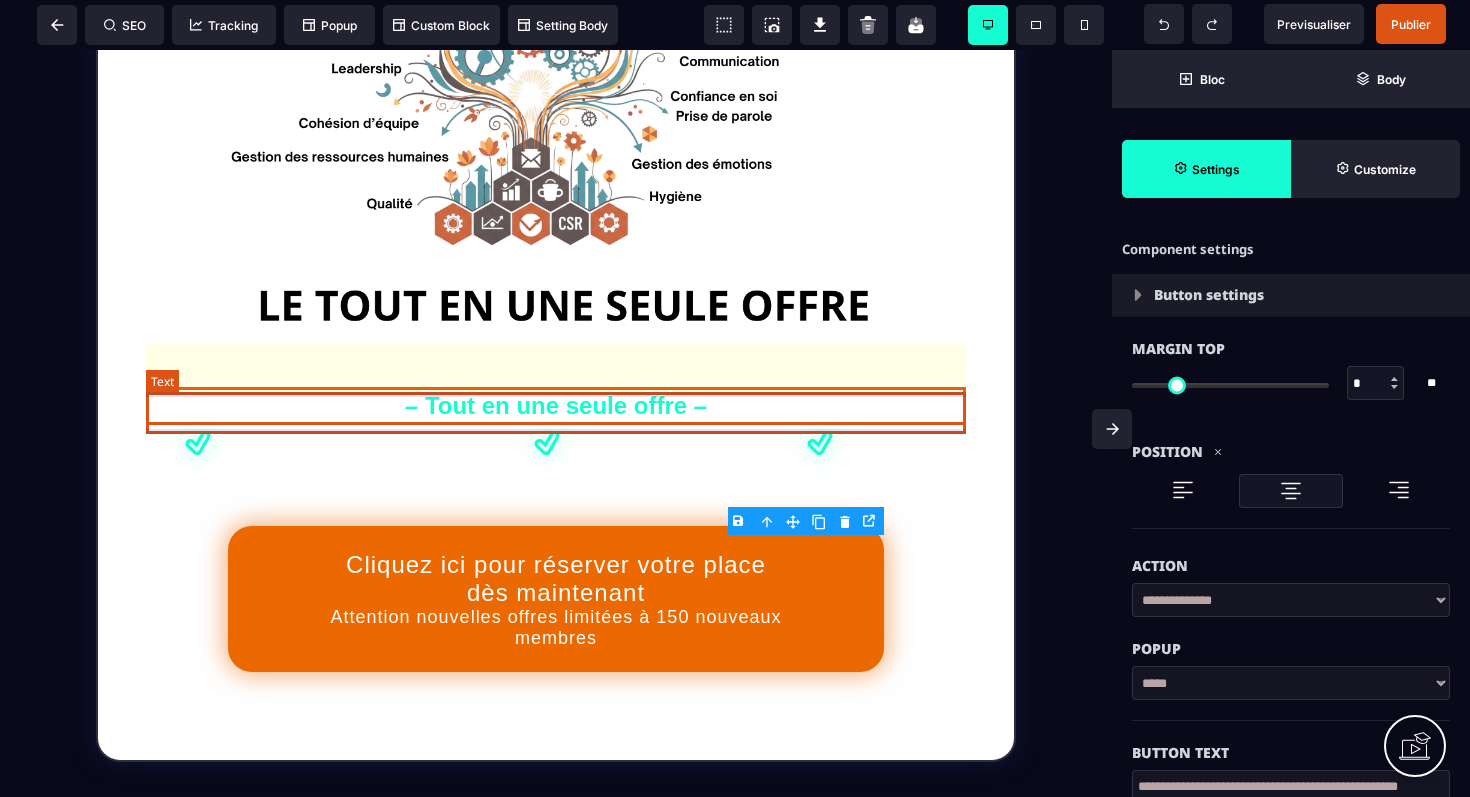 select on "***" 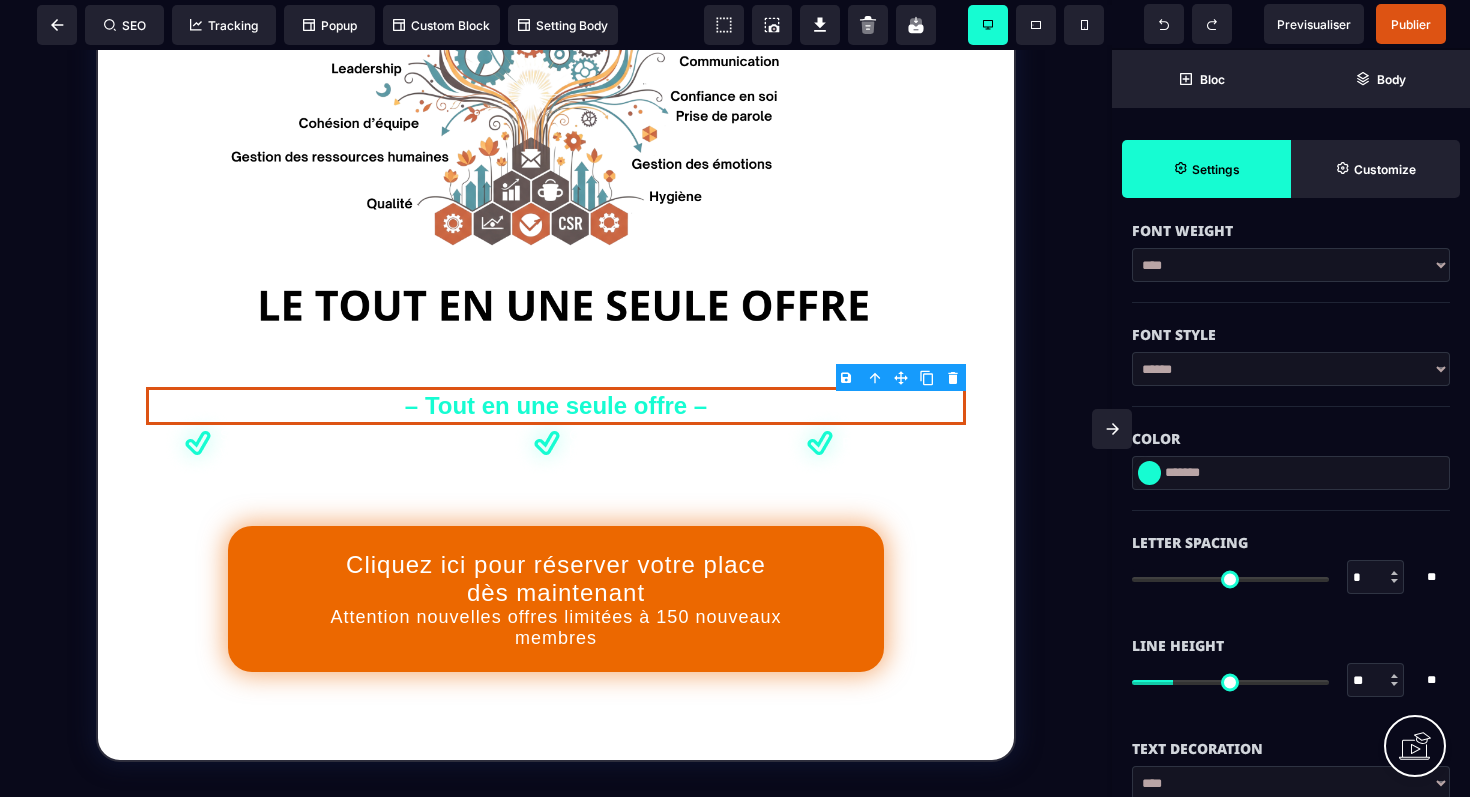 scroll, scrollTop: 466, scrollLeft: 0, axis: vertical 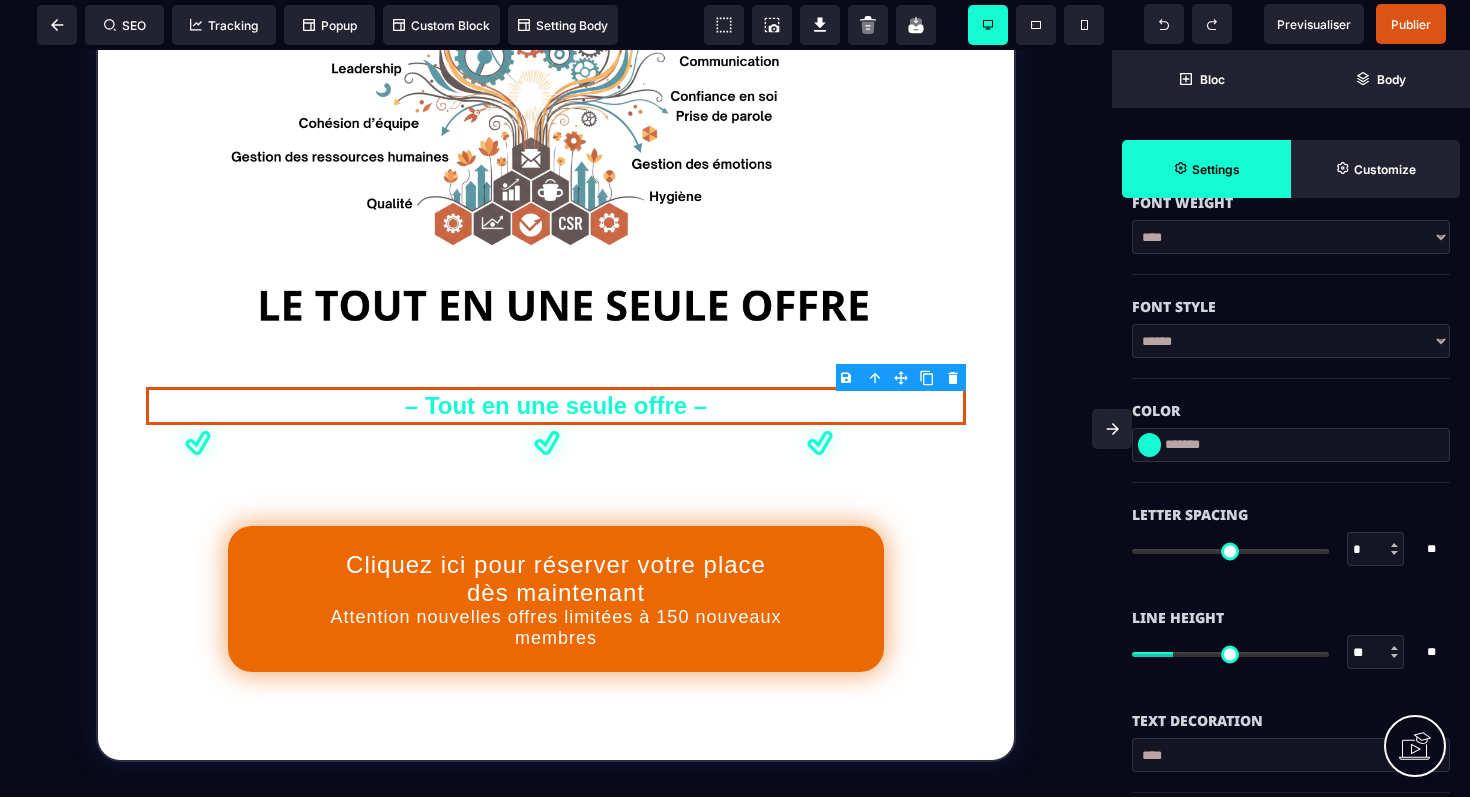 click at bounding box center [1149, 445] 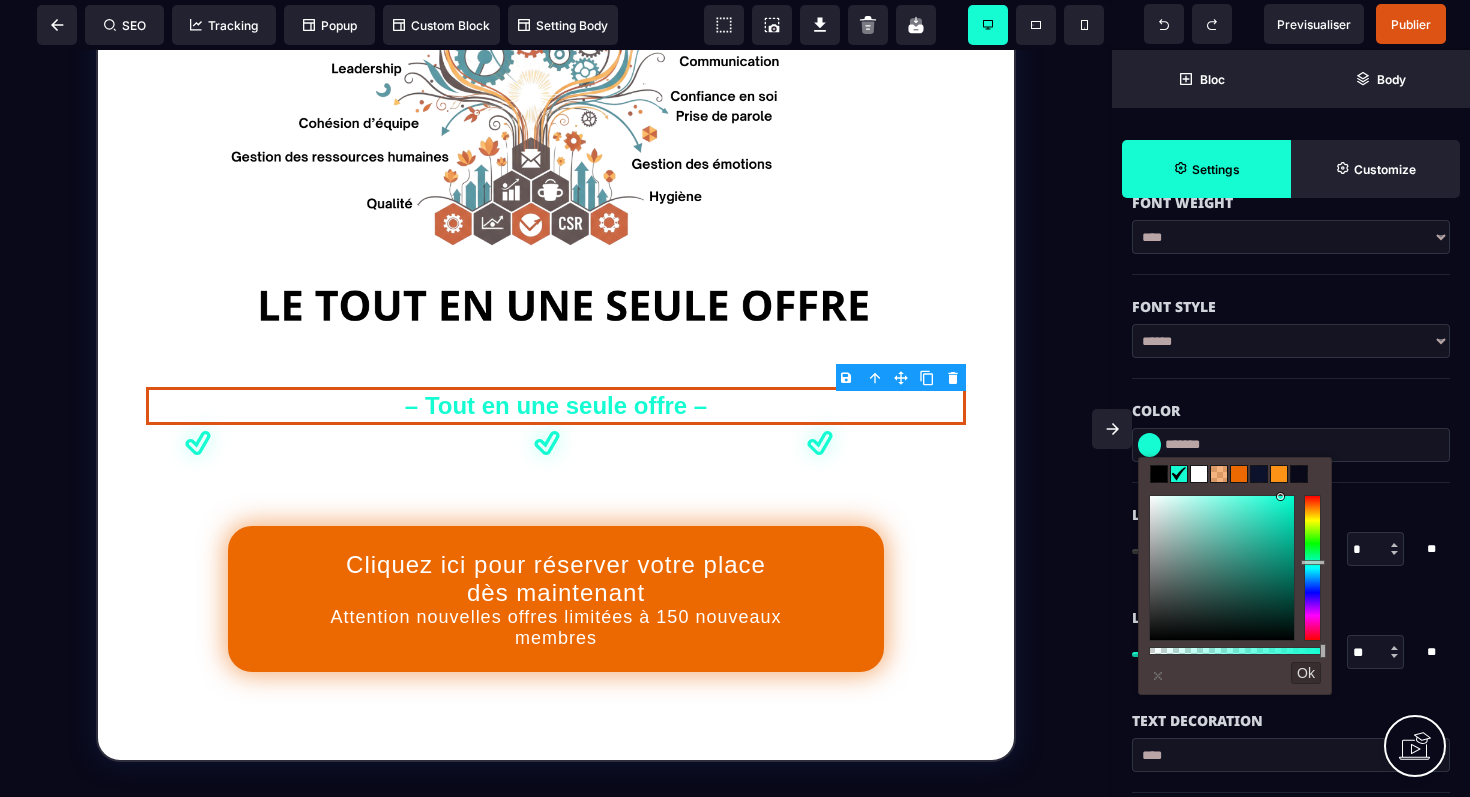 click at bounding box center [1239, 474] 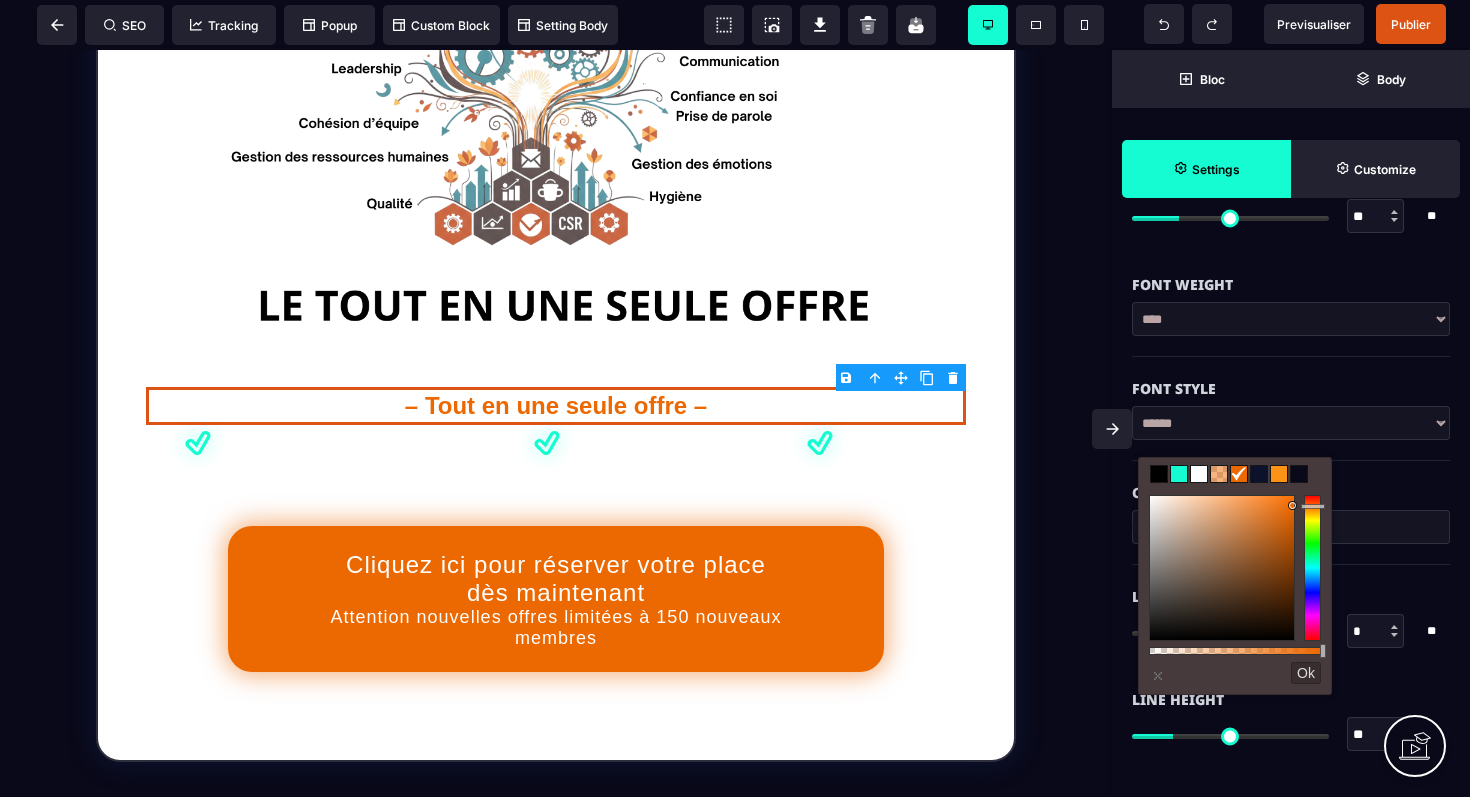 scroll, scrollTop: 378, scrollLeft: 0, axis: vertical 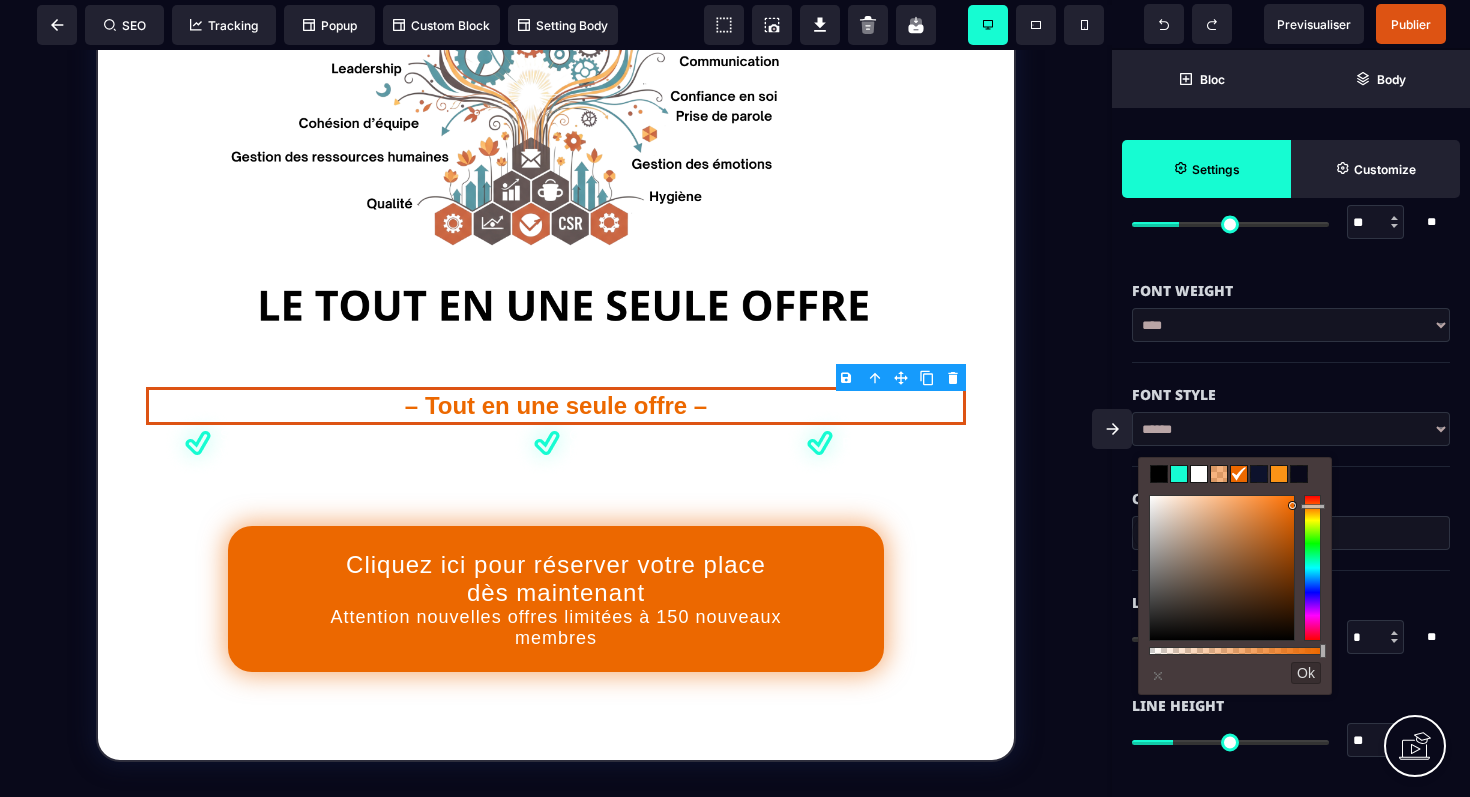click on "**********" at bounding box center (1291, 325) 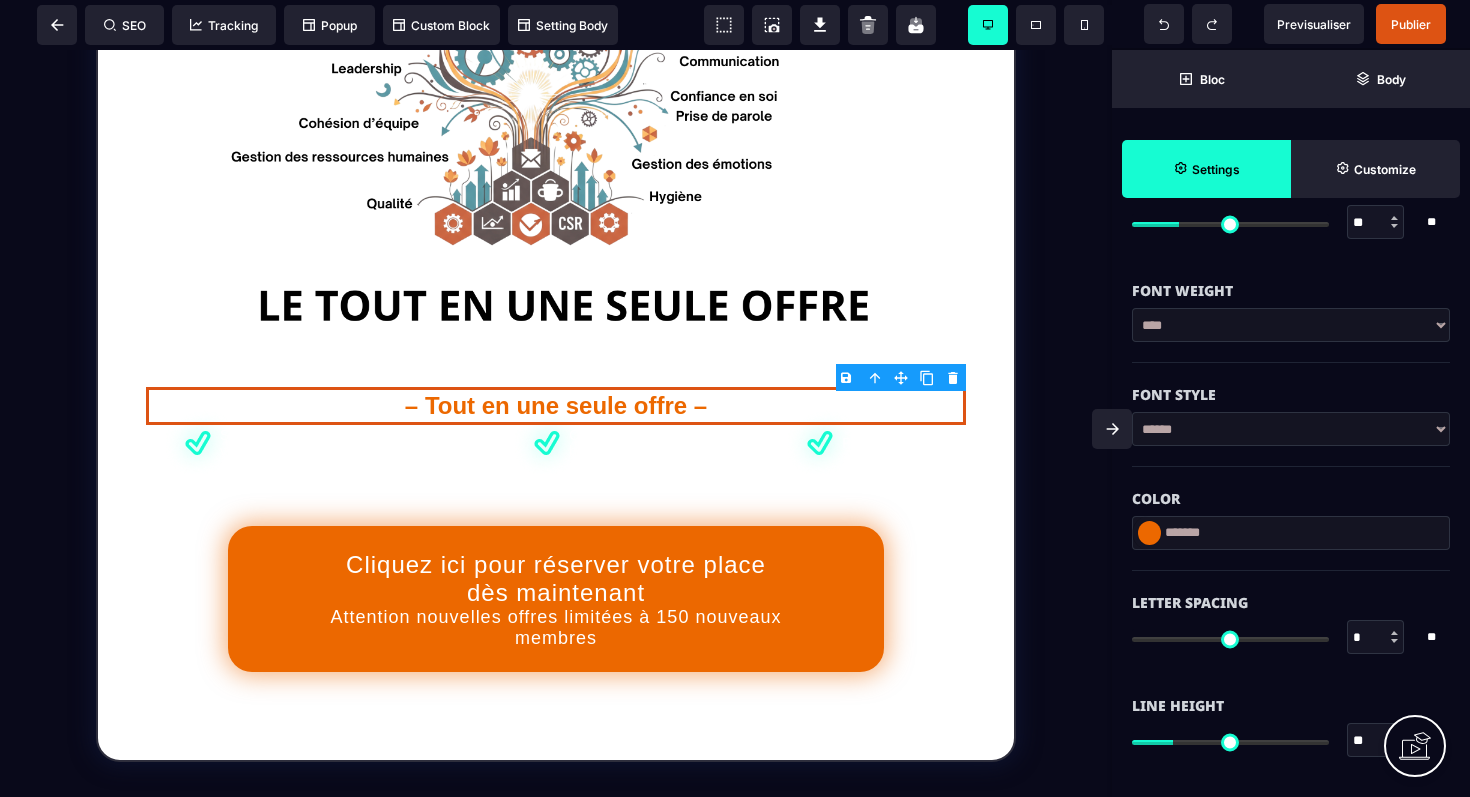 click on "**********" at bounding box center (1291, 325) 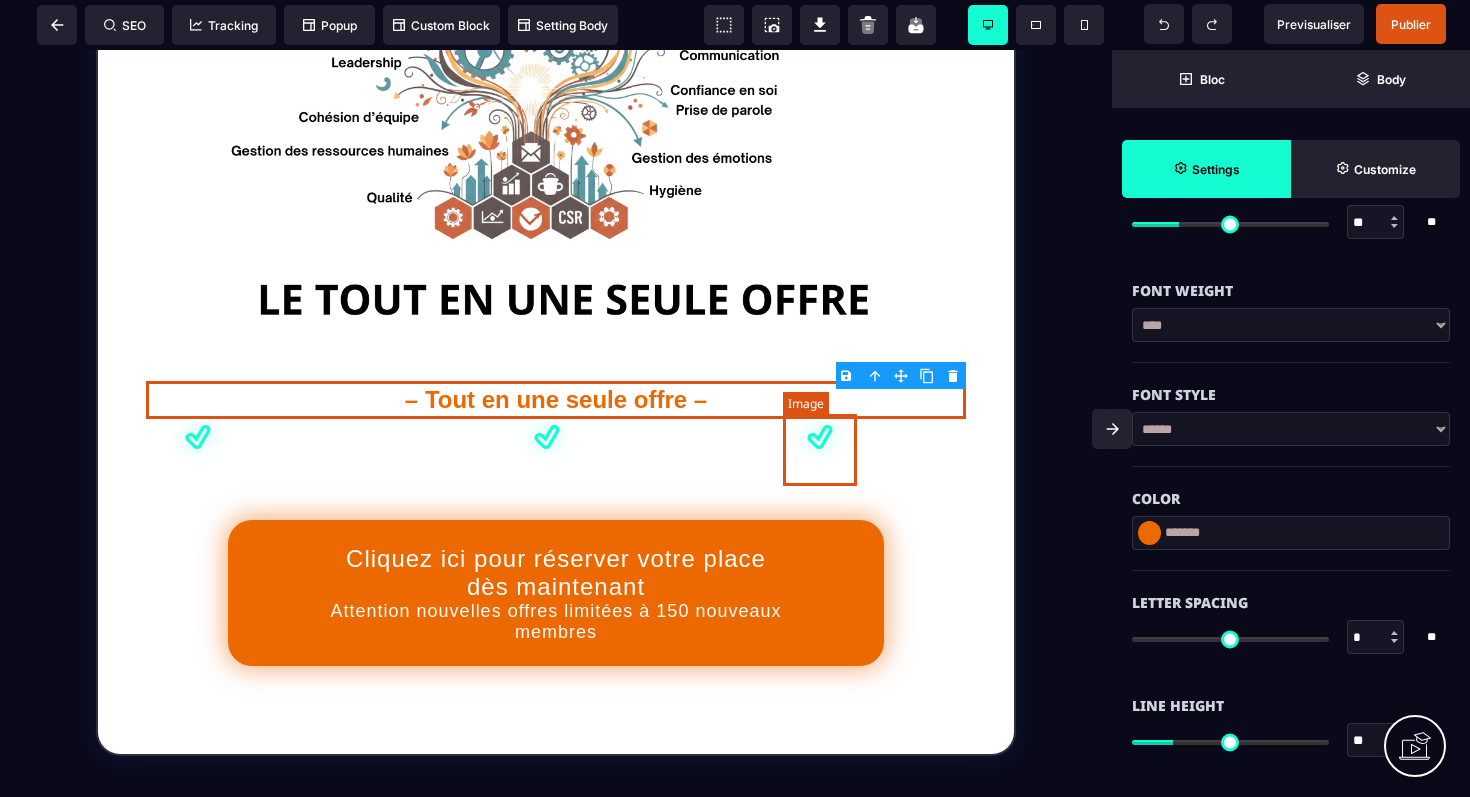 scroll, scrollTop: 534, scrollLeft: 0, axis: vertical 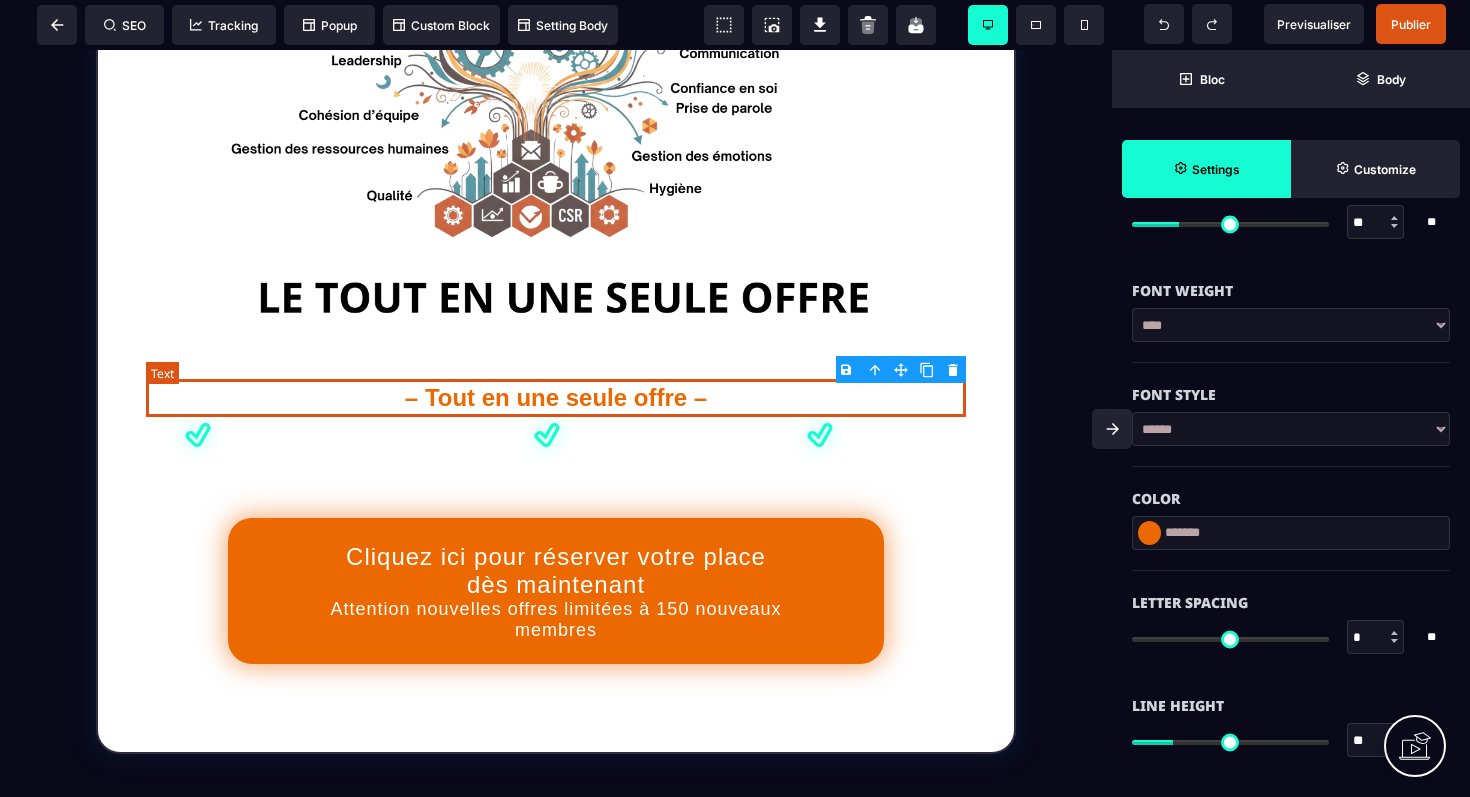 click on "– Tout en une seule offre –" at bounding box center [556, 398] 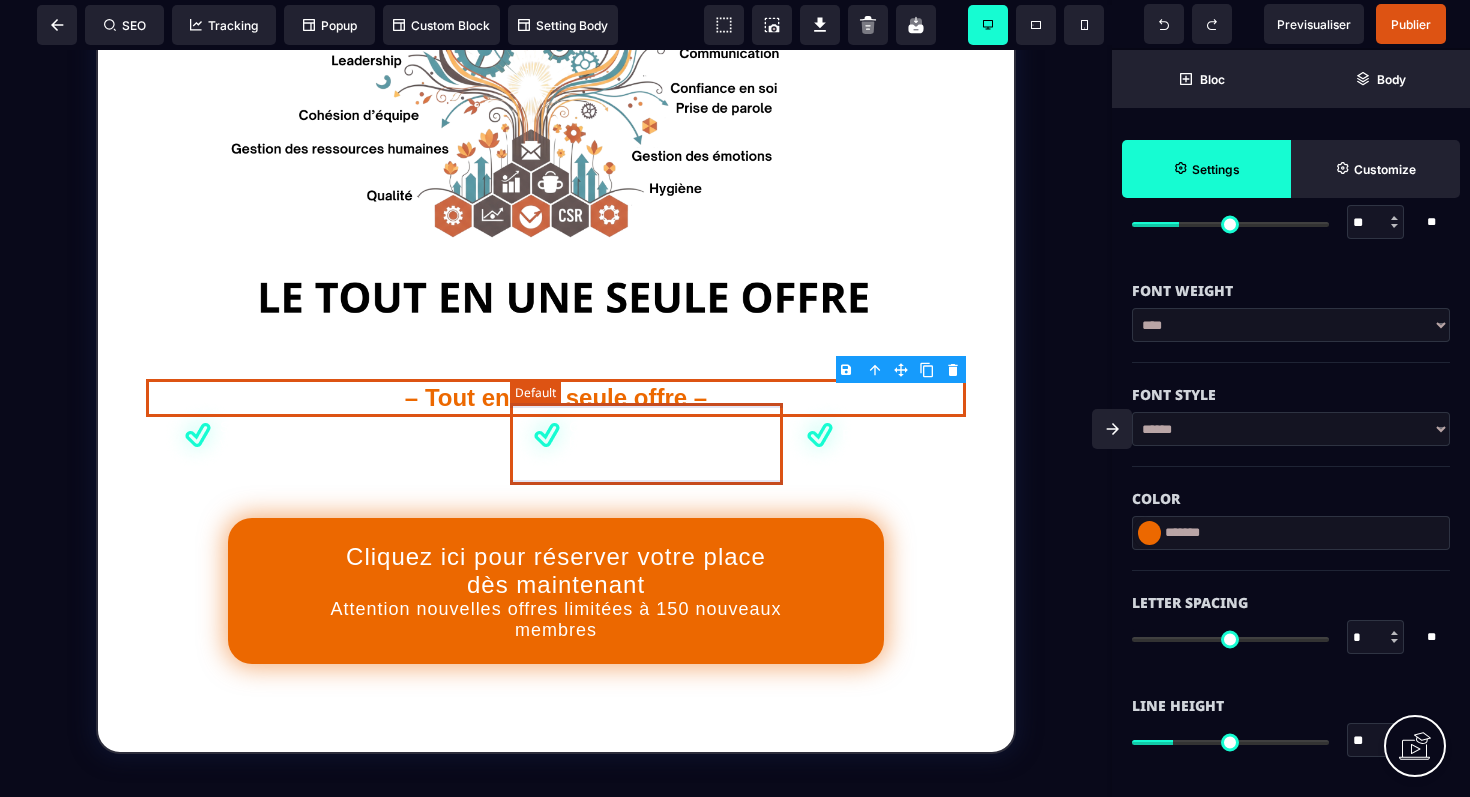 click on "Croissance accélérée pour votre business" at bounding box center (646, 435) 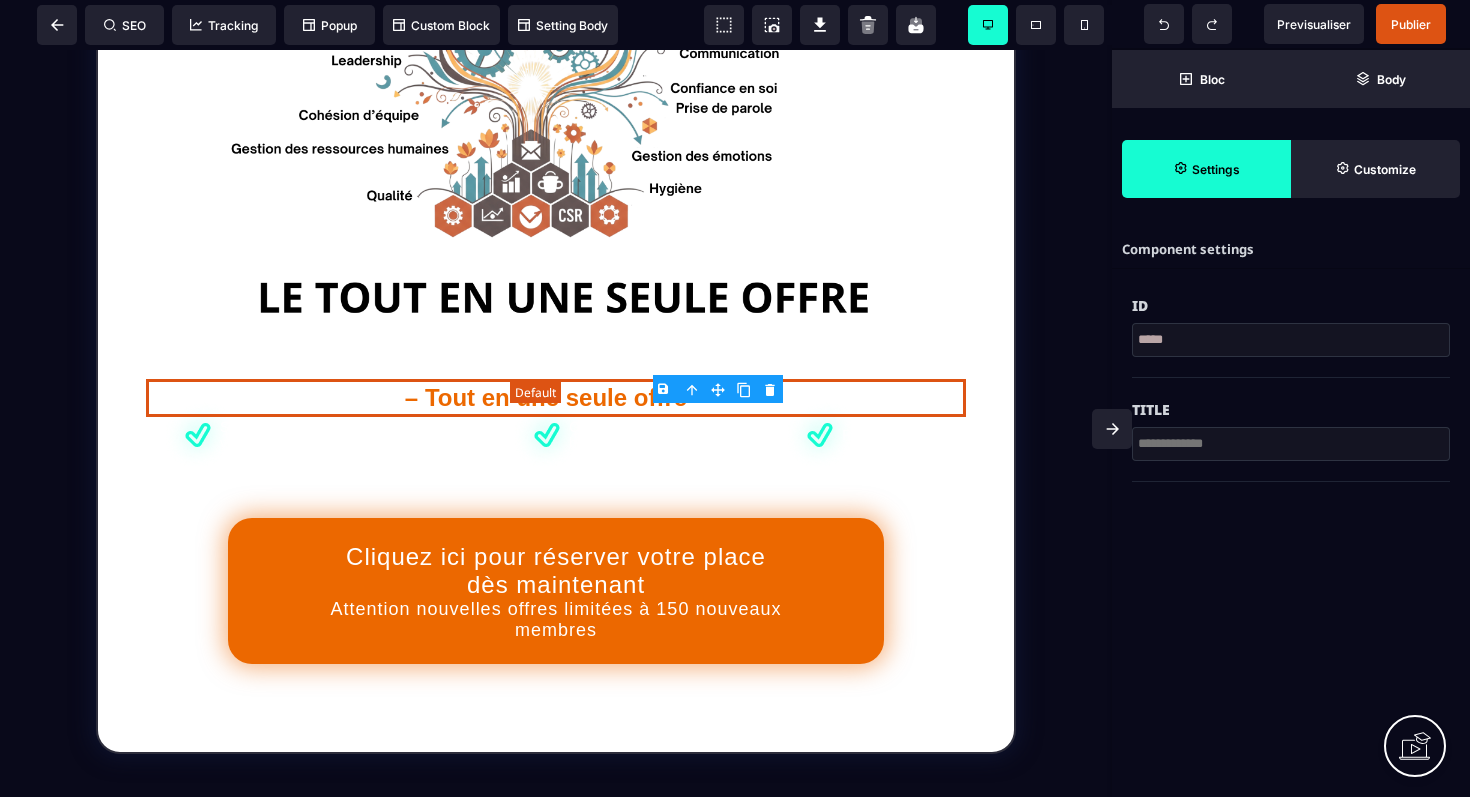 scroll, scrollTop: 0, scrollLeft: 0, axis: both 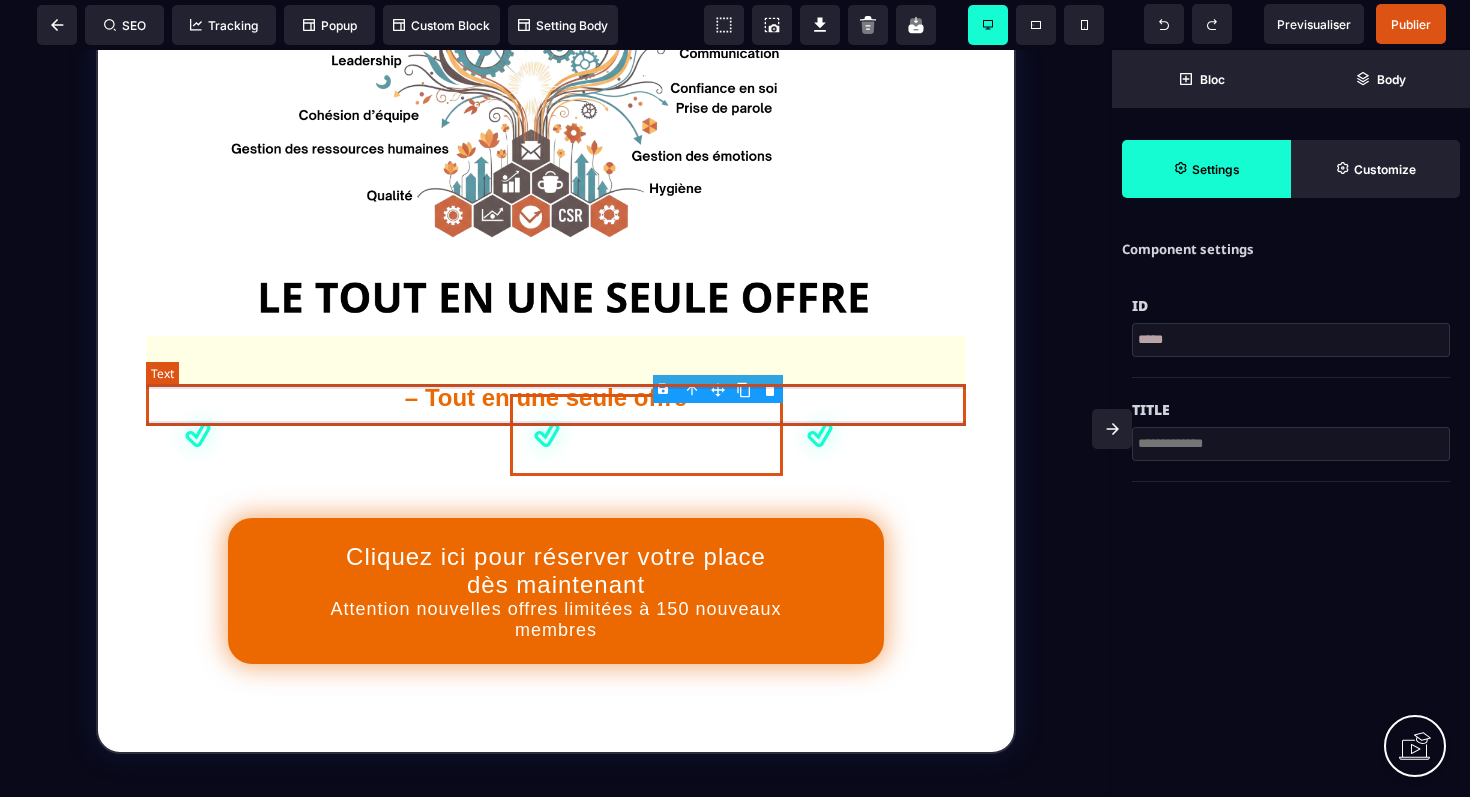 click on "– Tout en une seule offre –" at bounding box center [556, 398] 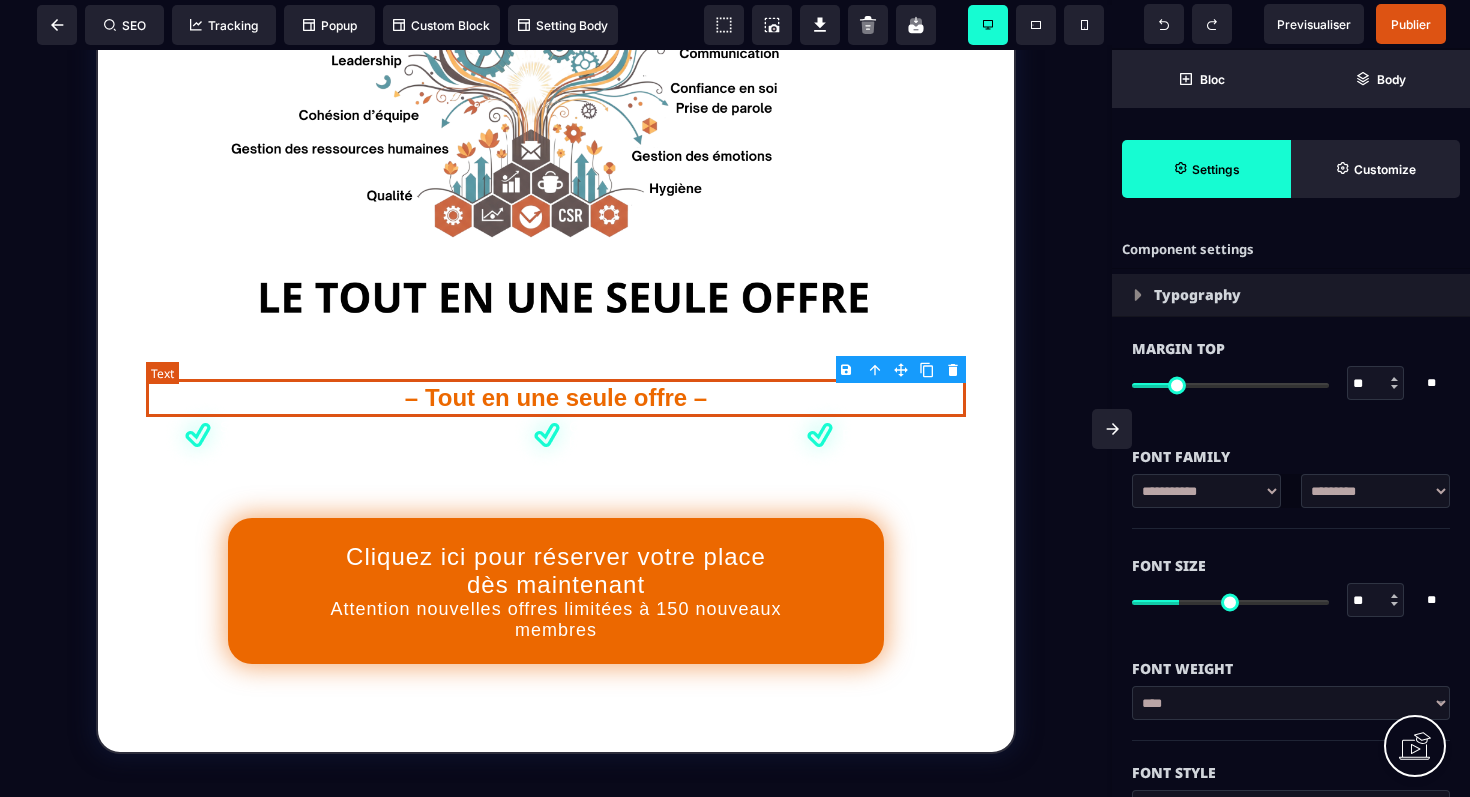 click on "– Tout en une seule offre –" at bounding box center [556, 398] 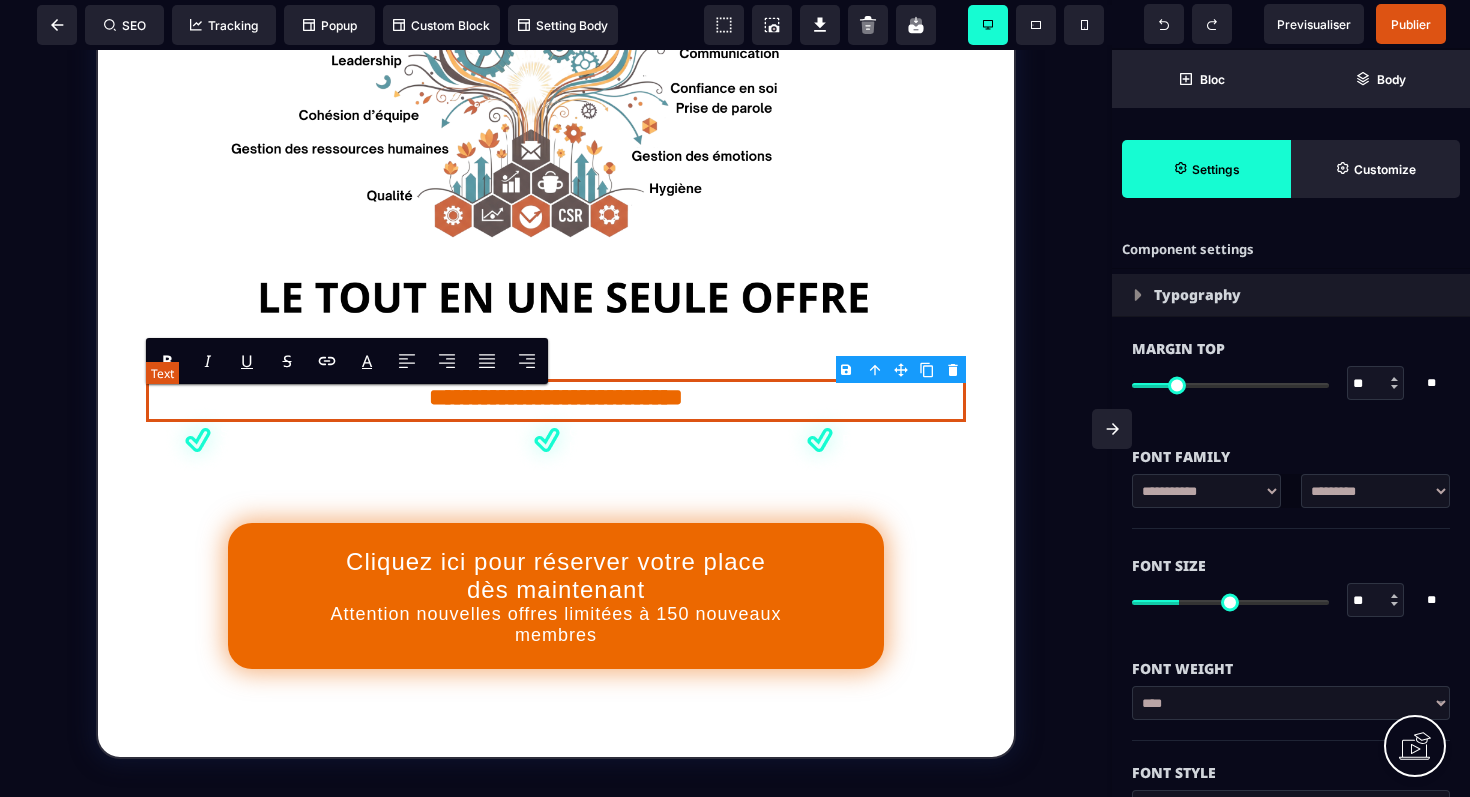 type 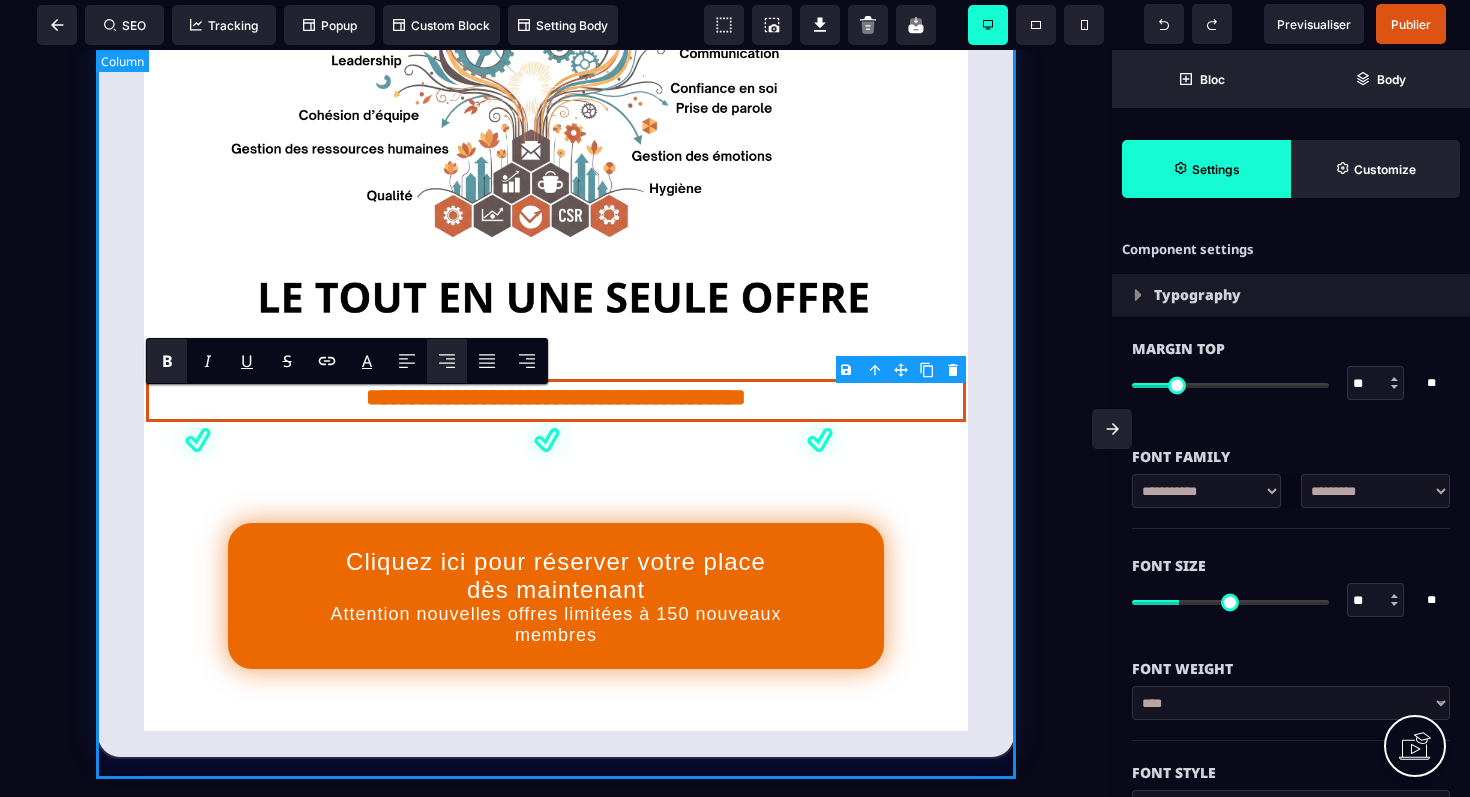 click on "**********" at bounding box center (556, 210) 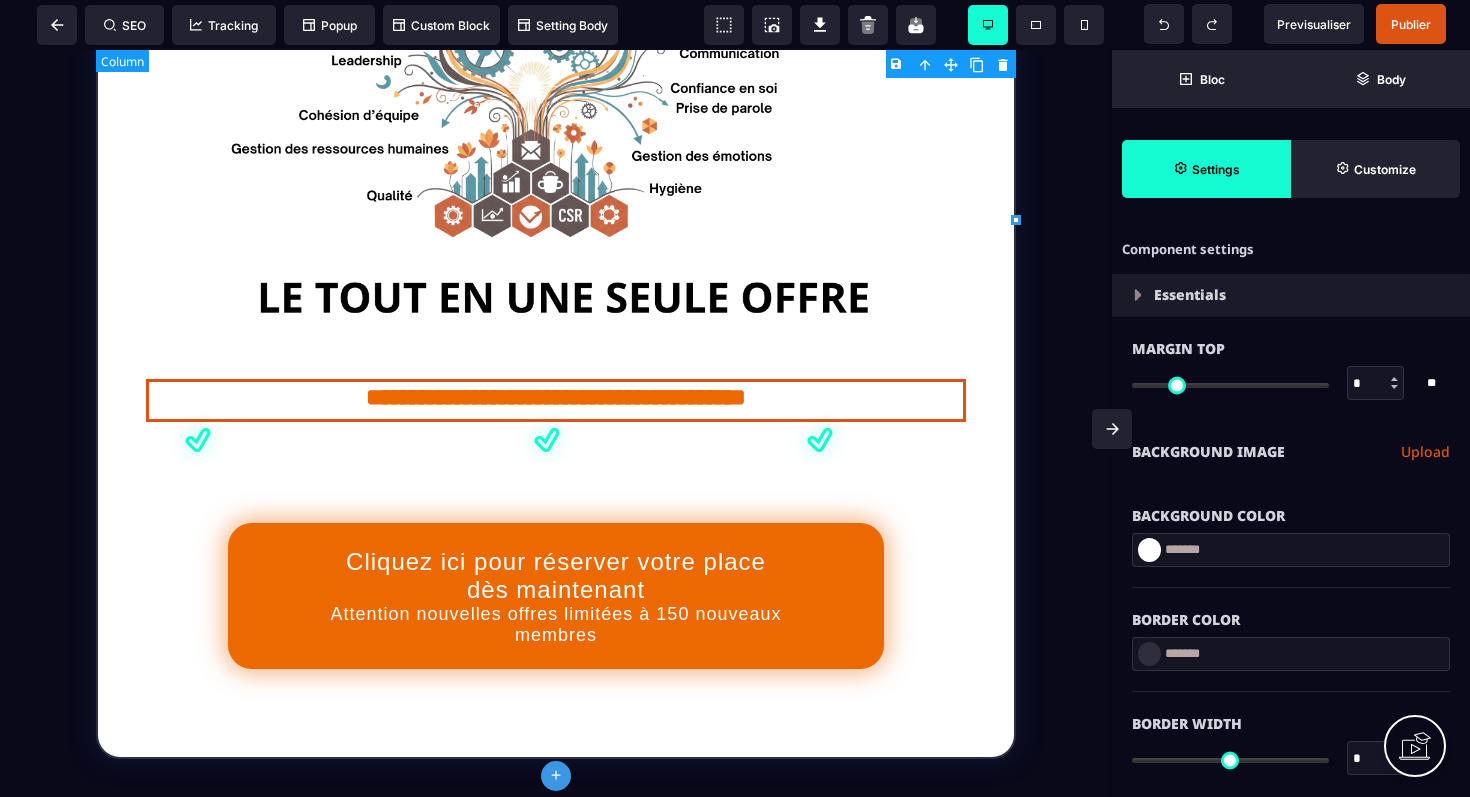 type on "*" 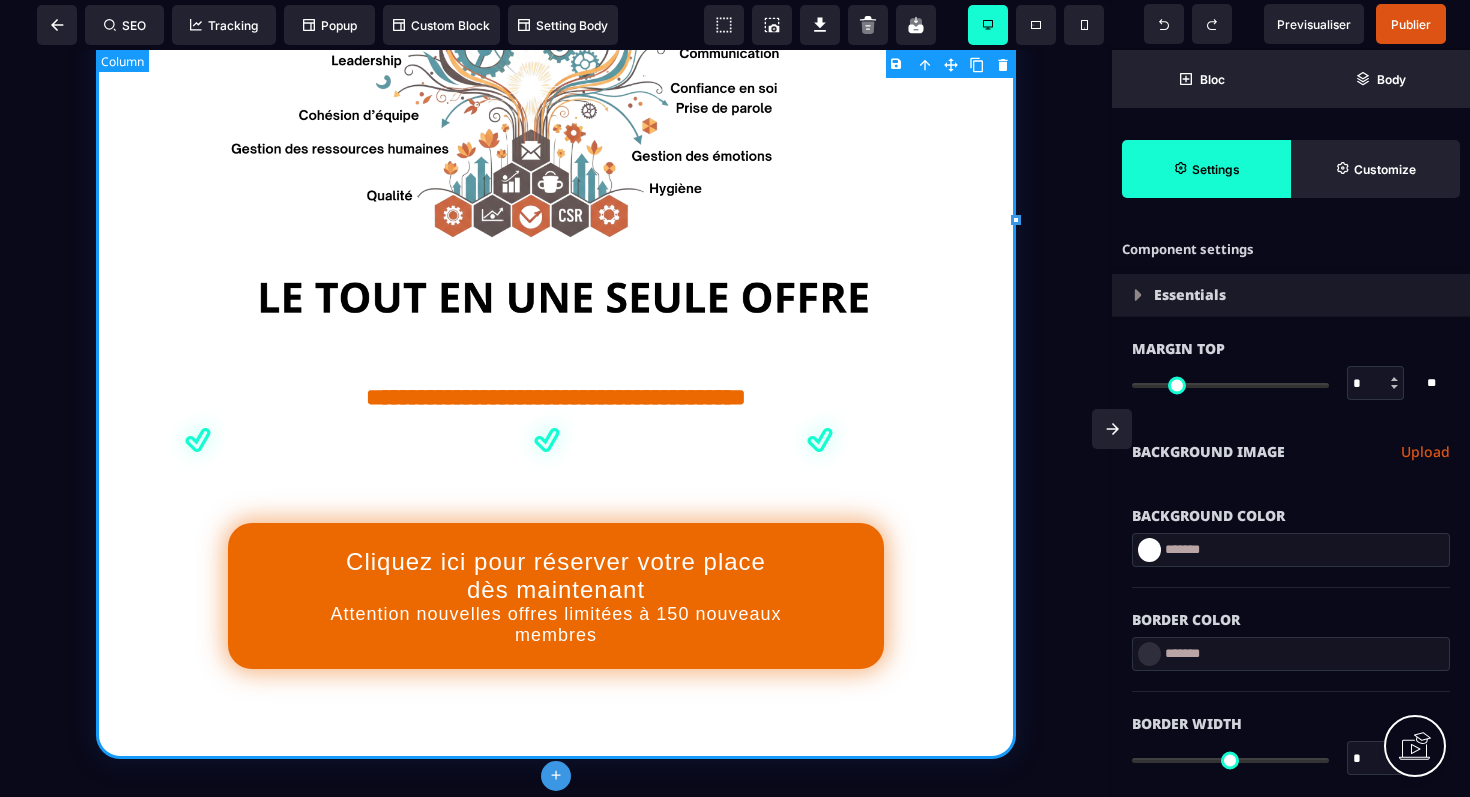 type on "*" 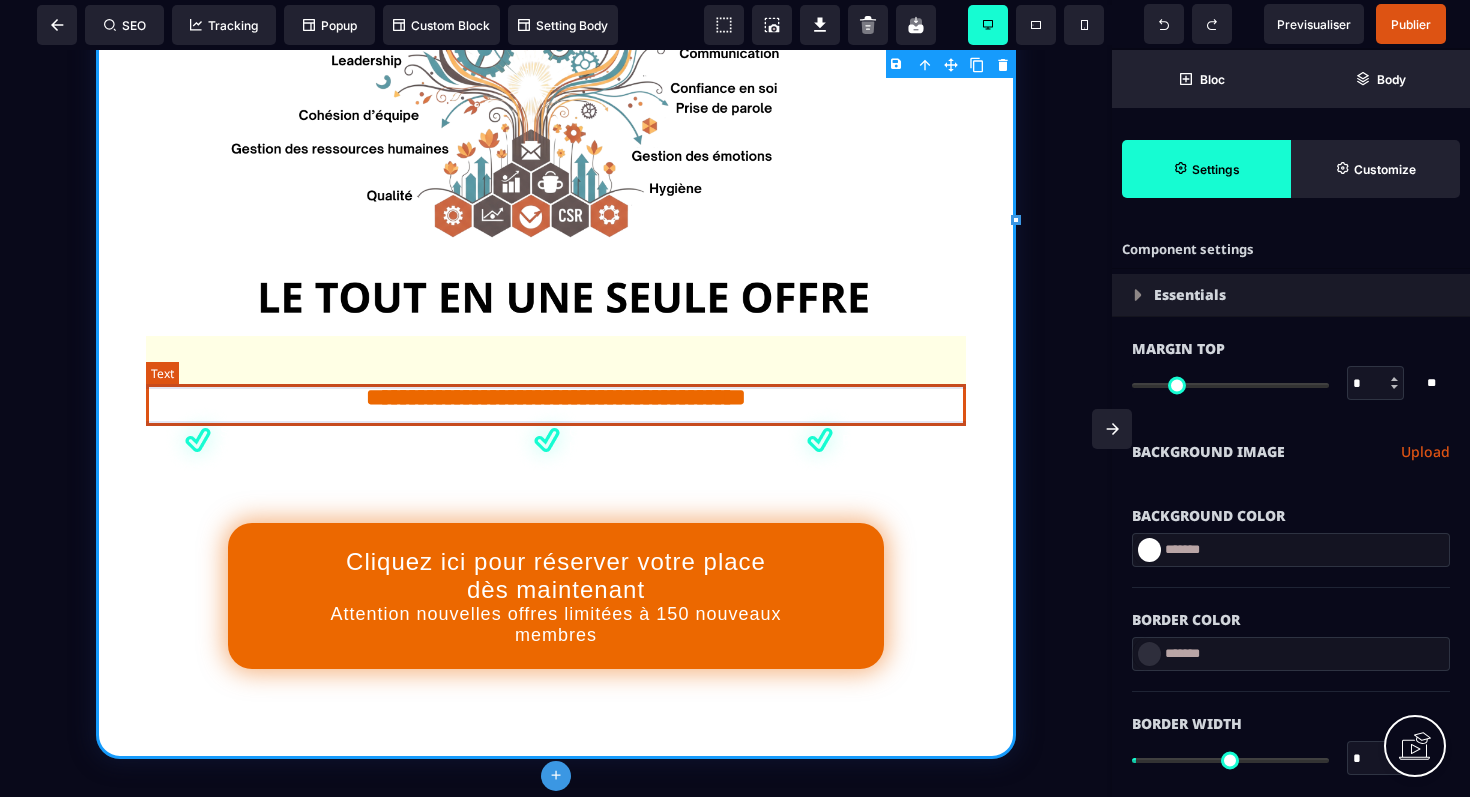 click on "**********" at bounding box center [556, 400] 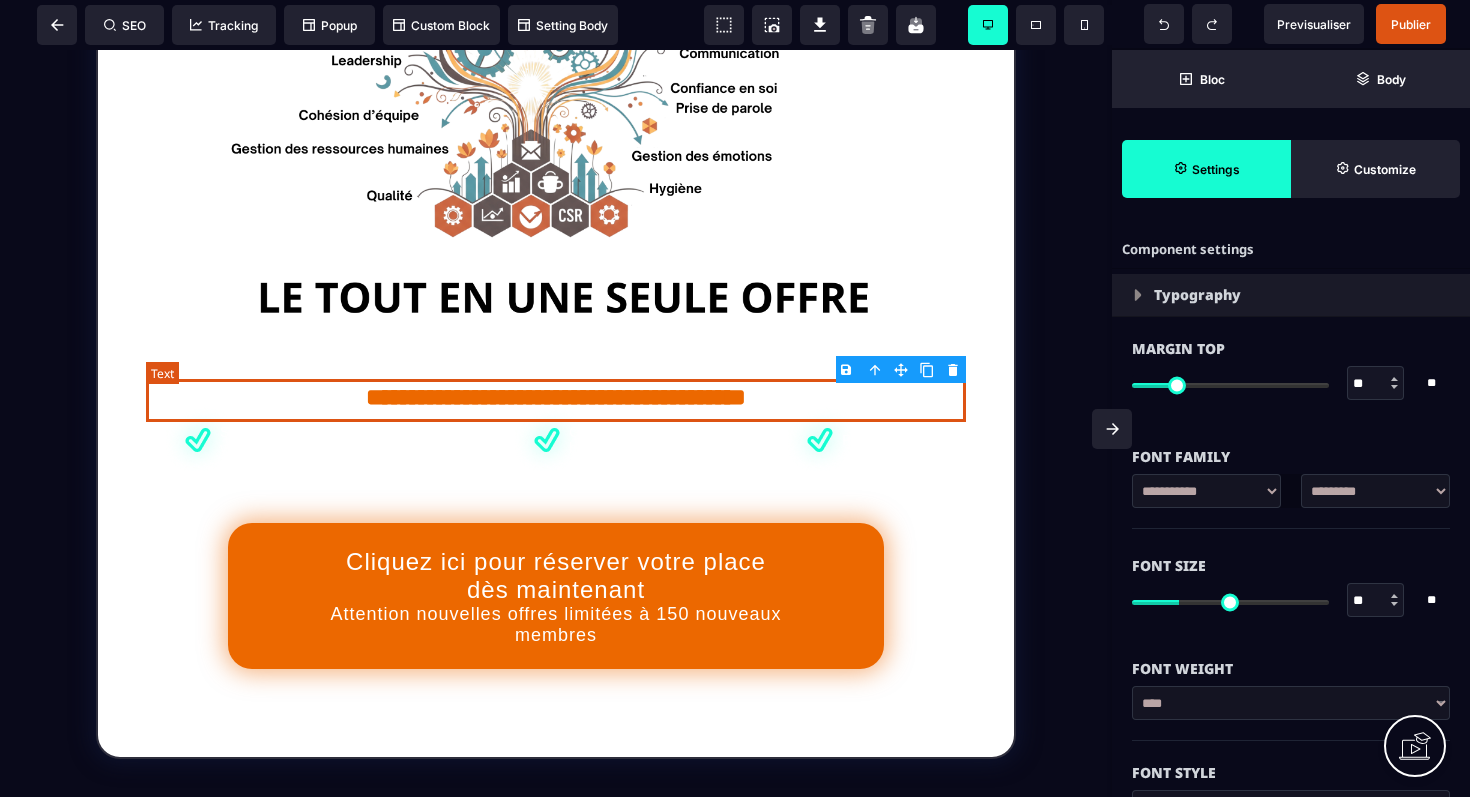 click on "**********" at bounding box center [556, 400] 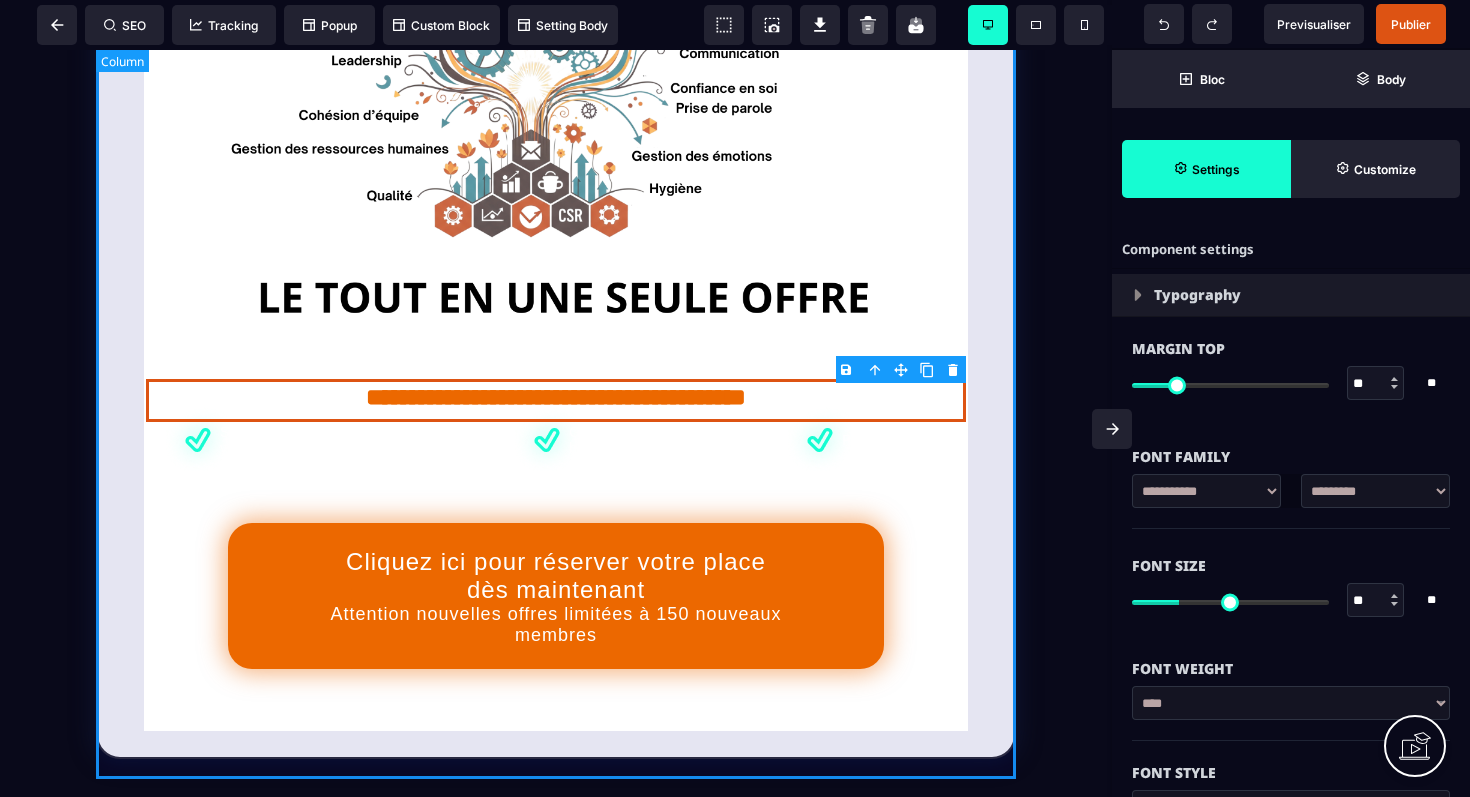 click on "**********" at bounding box center [556, 210] 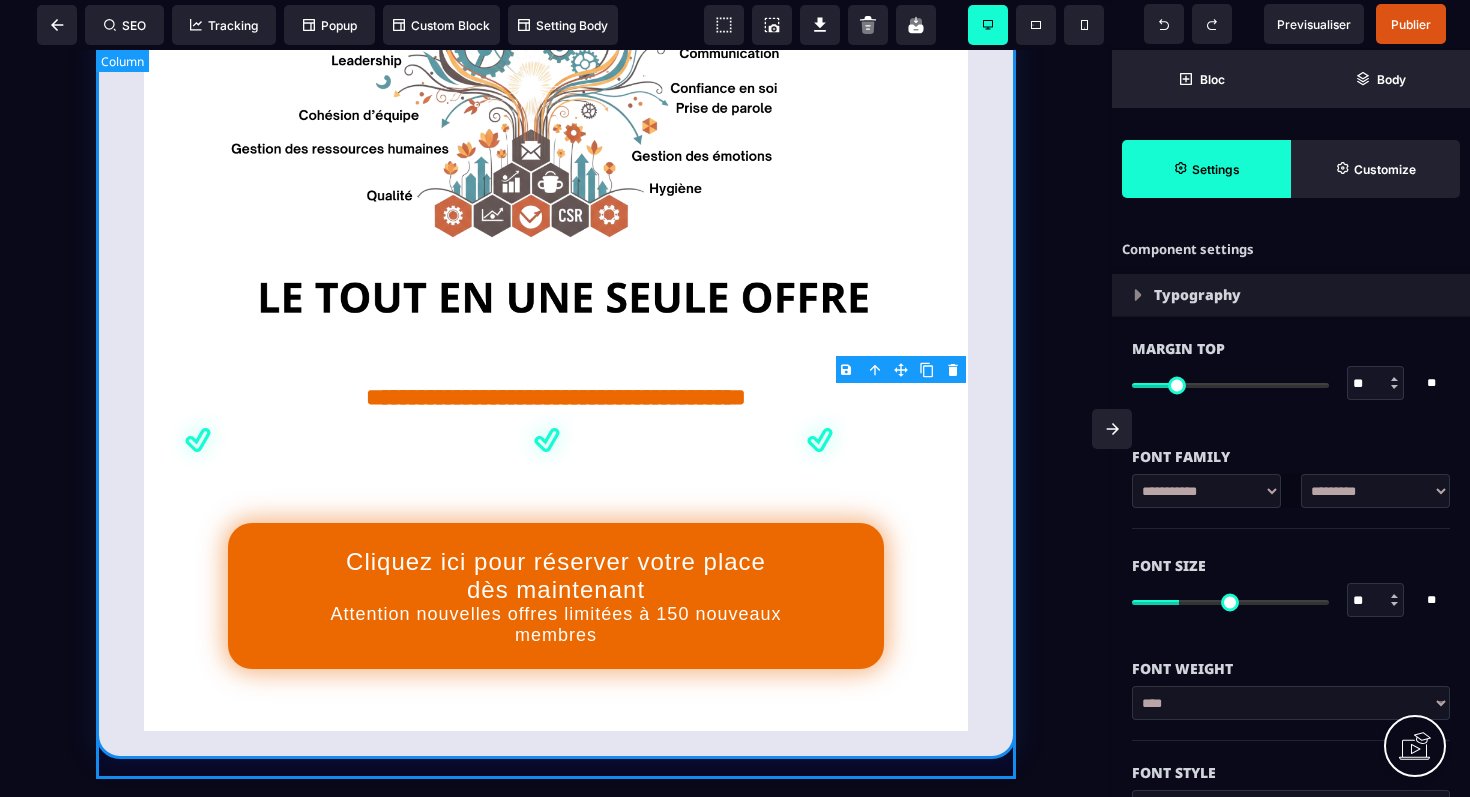 select on "*****" 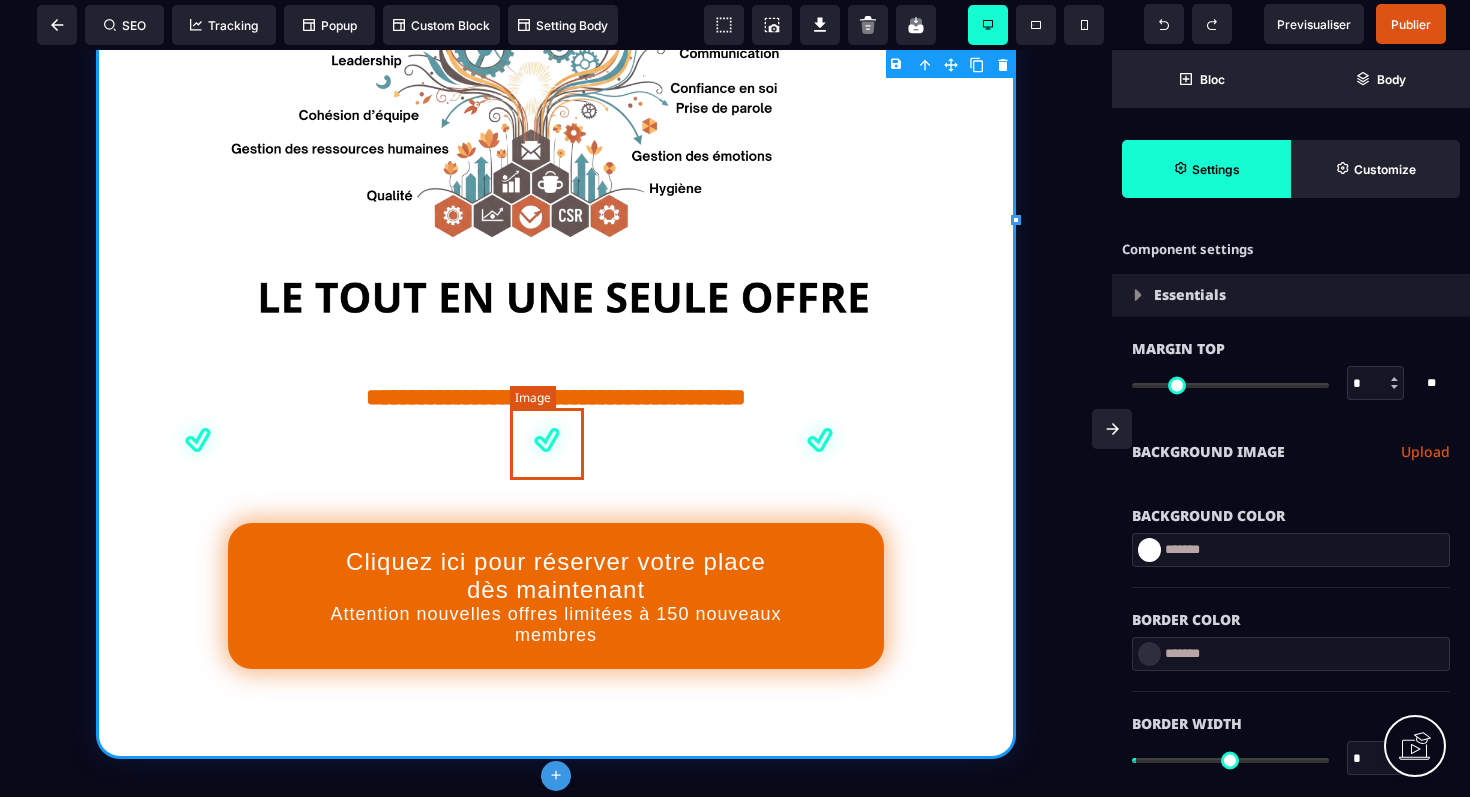 click at bounding box center (547, 440) 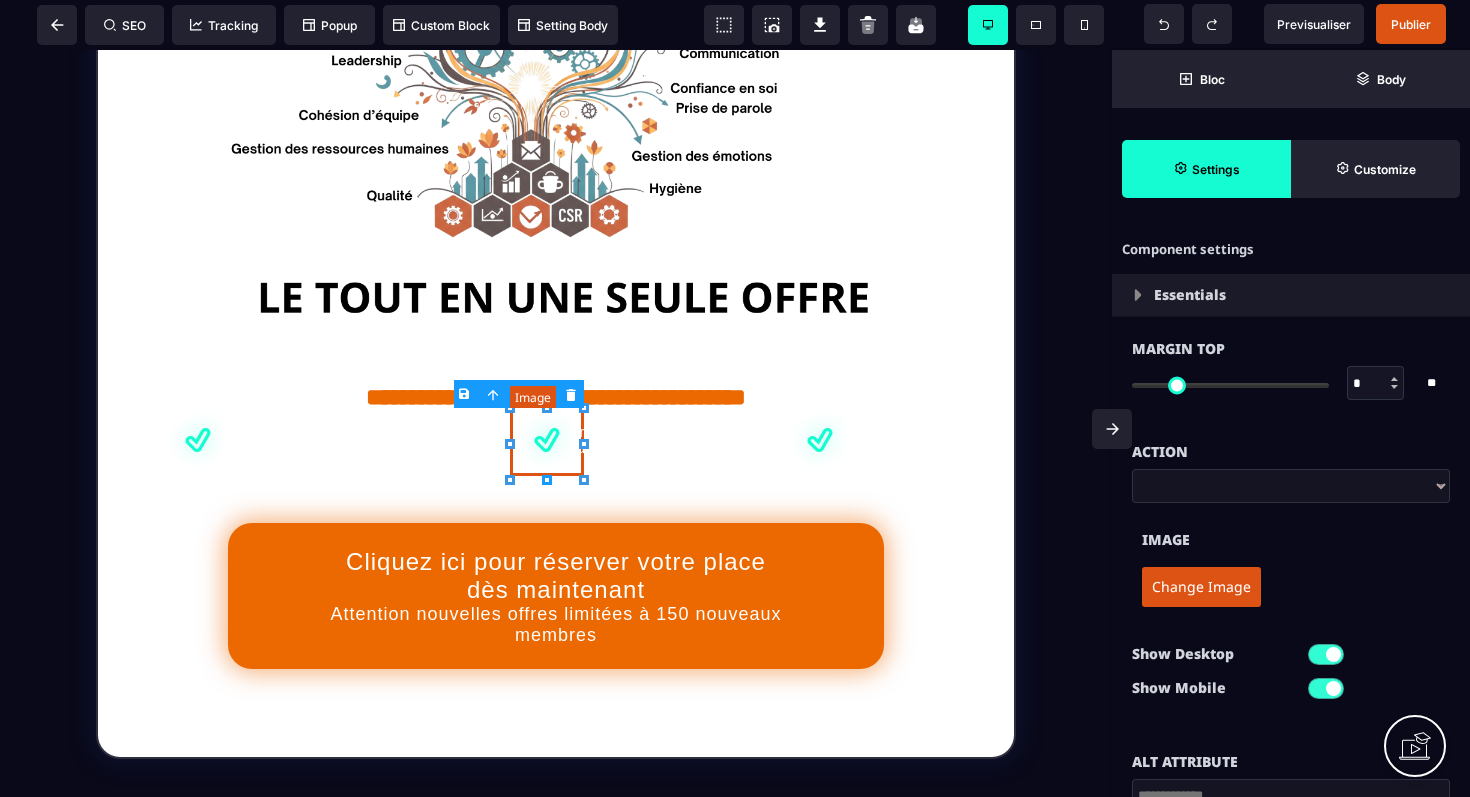 type on "****" 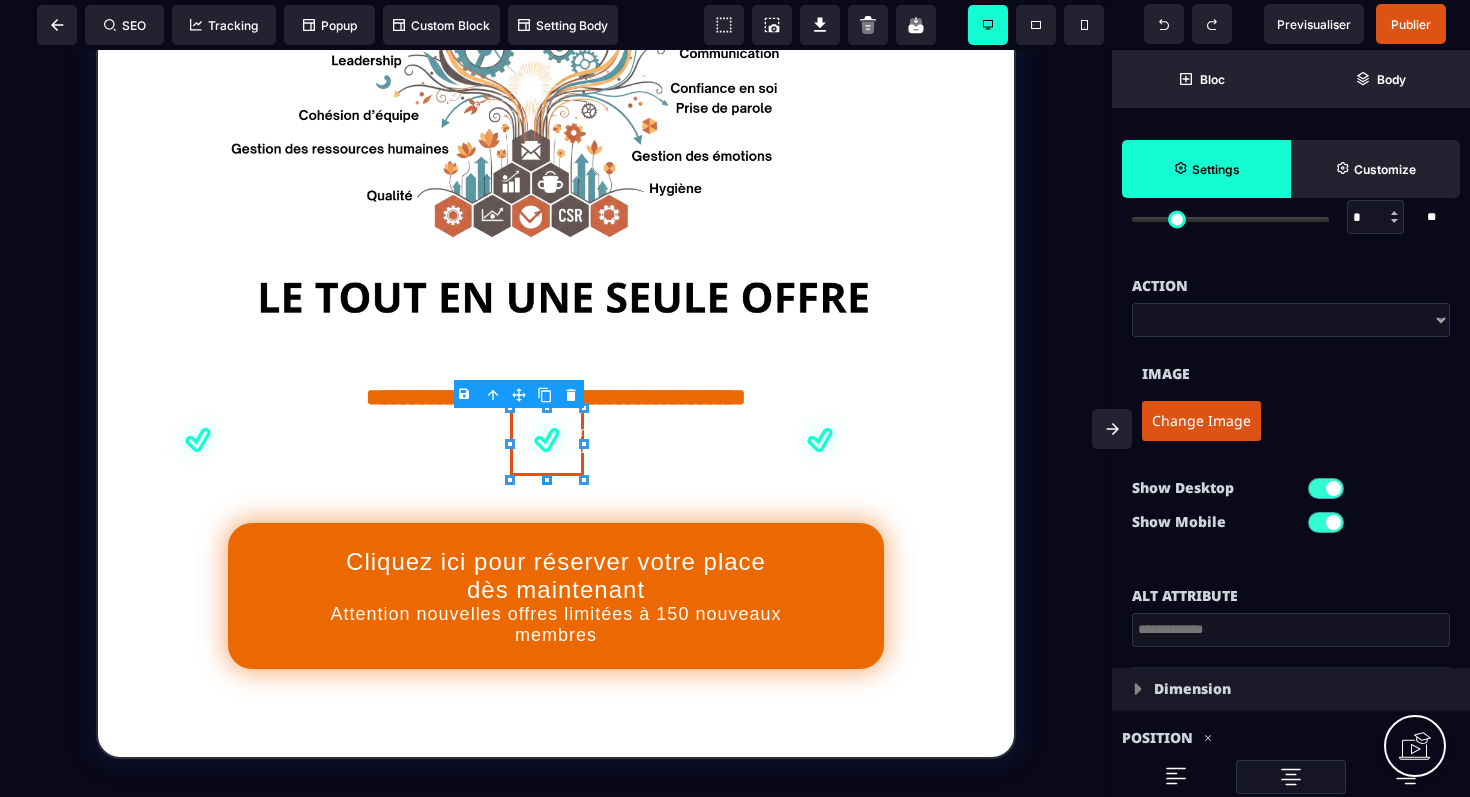 scroll, scrollTop: 170, scrollLeft: 0, axis: vertical 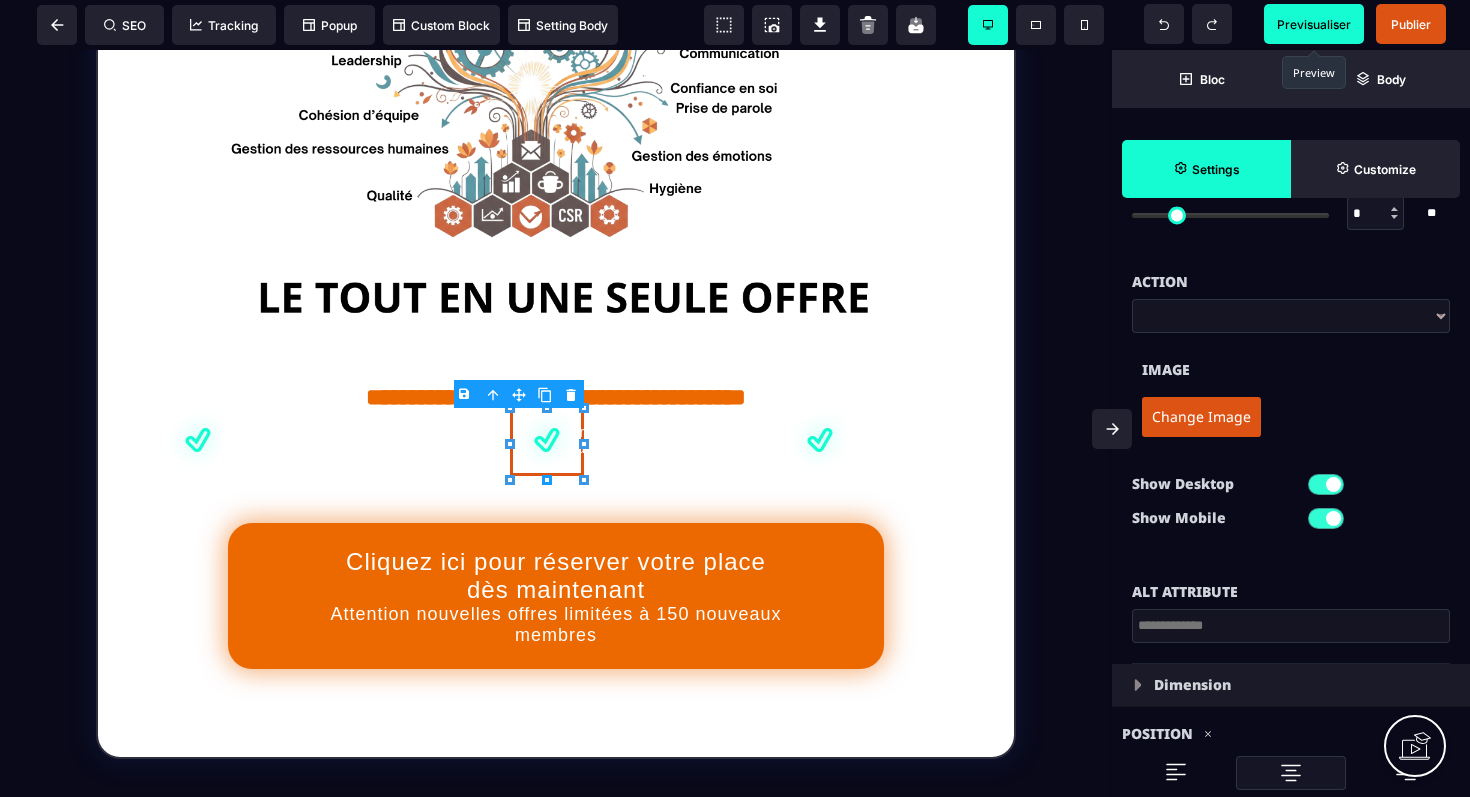 click on "Previsualiser" at bounding box center [1314, 24] 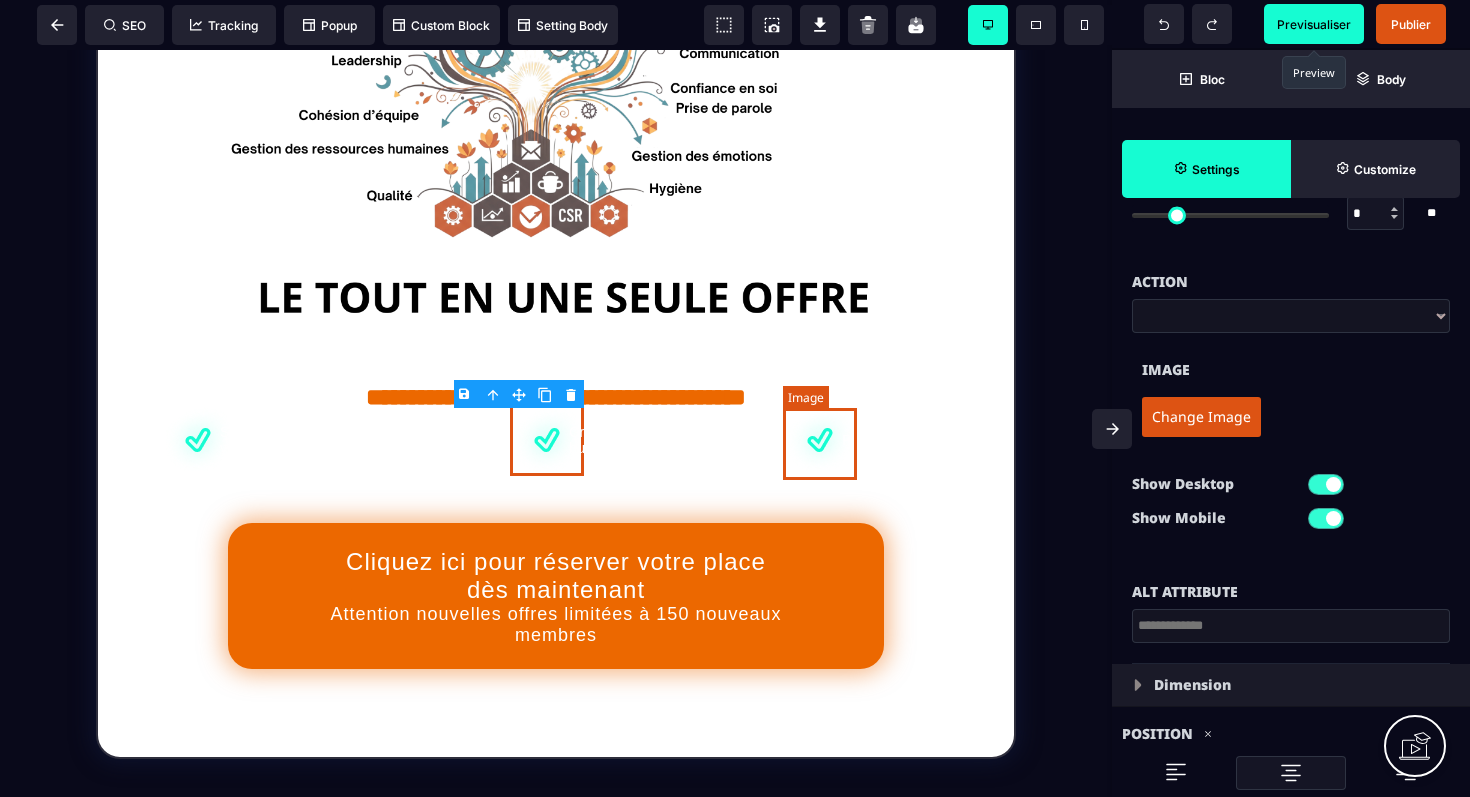 click at bounding box center [820, 440] 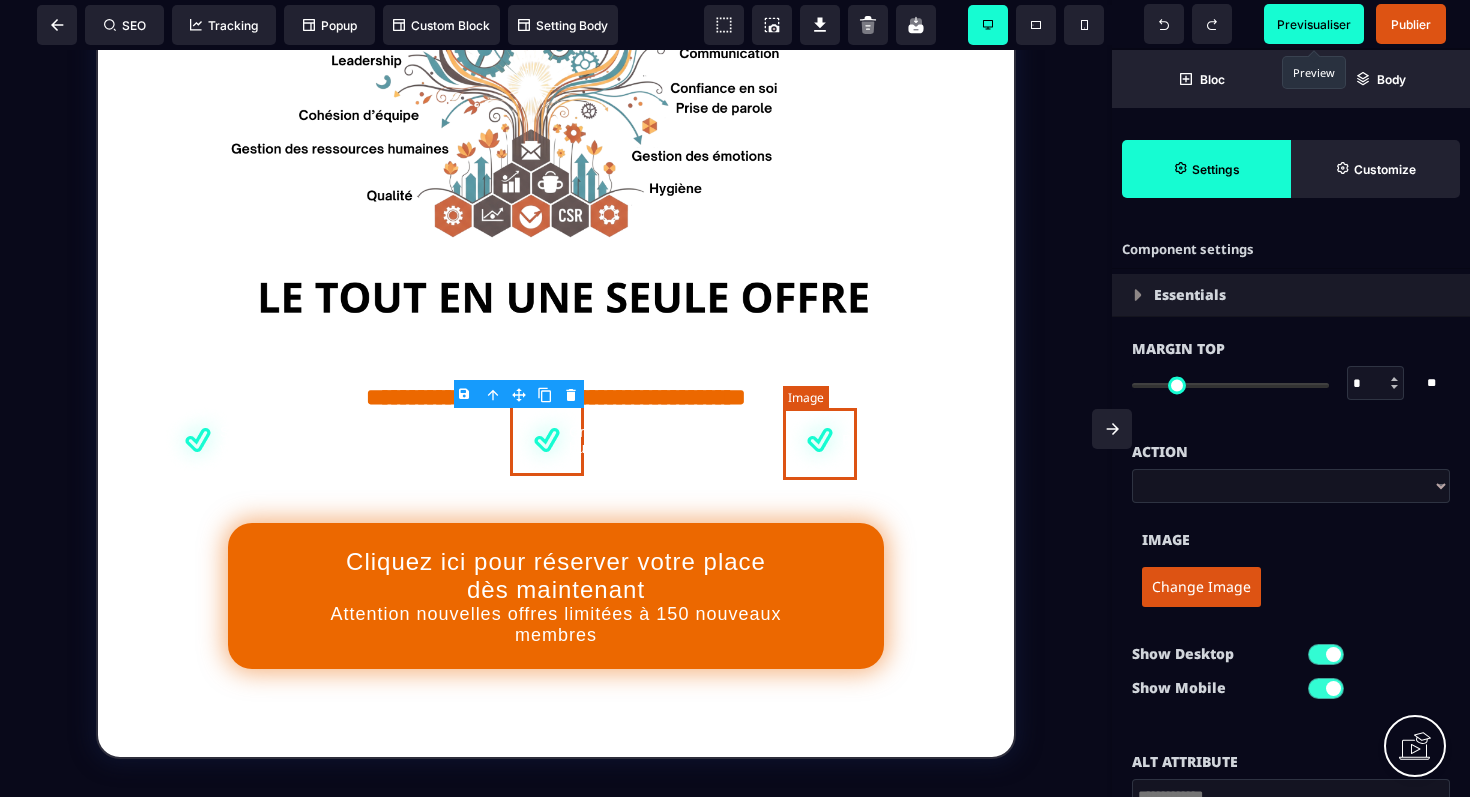 select 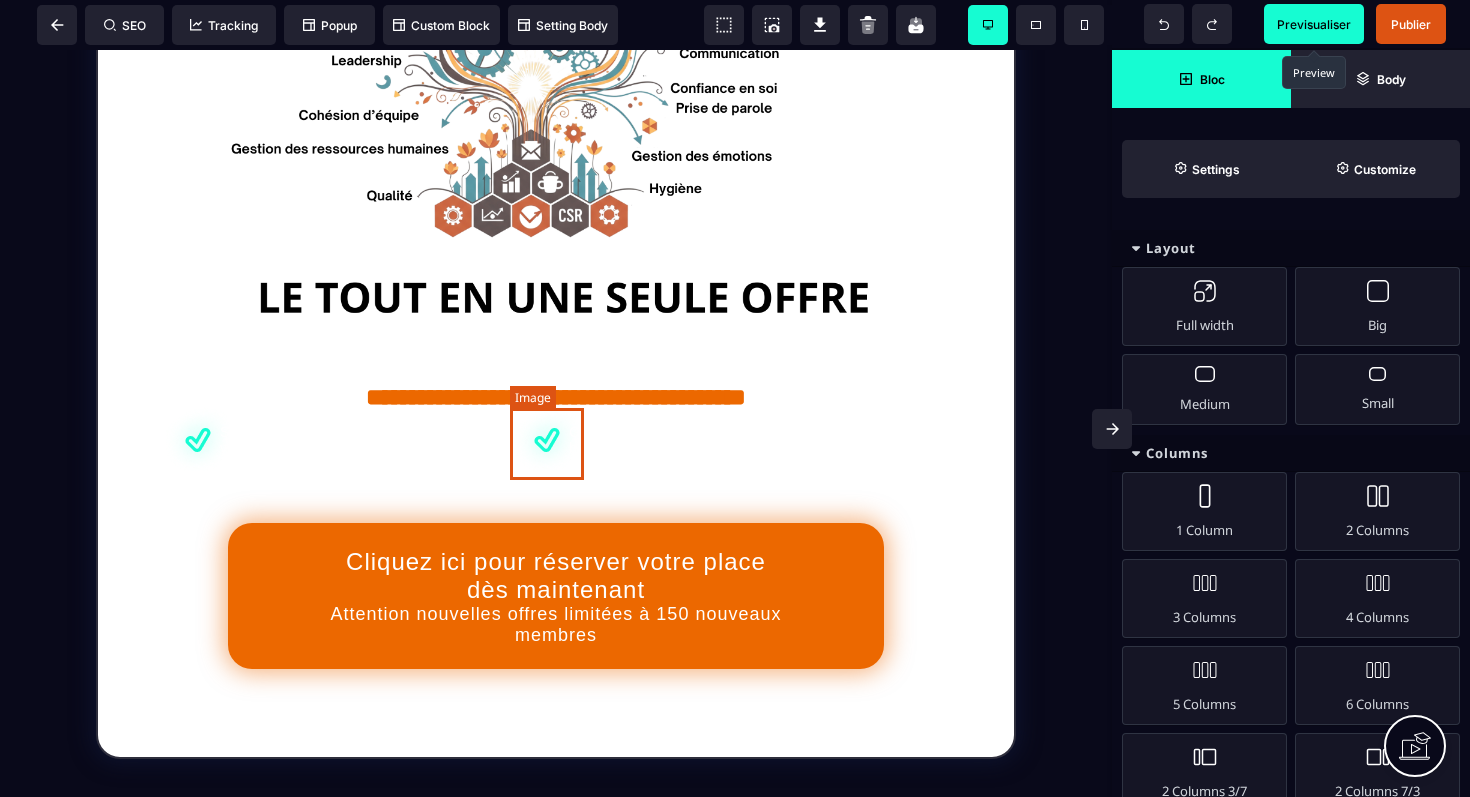 click at bounding box center (547, 440) 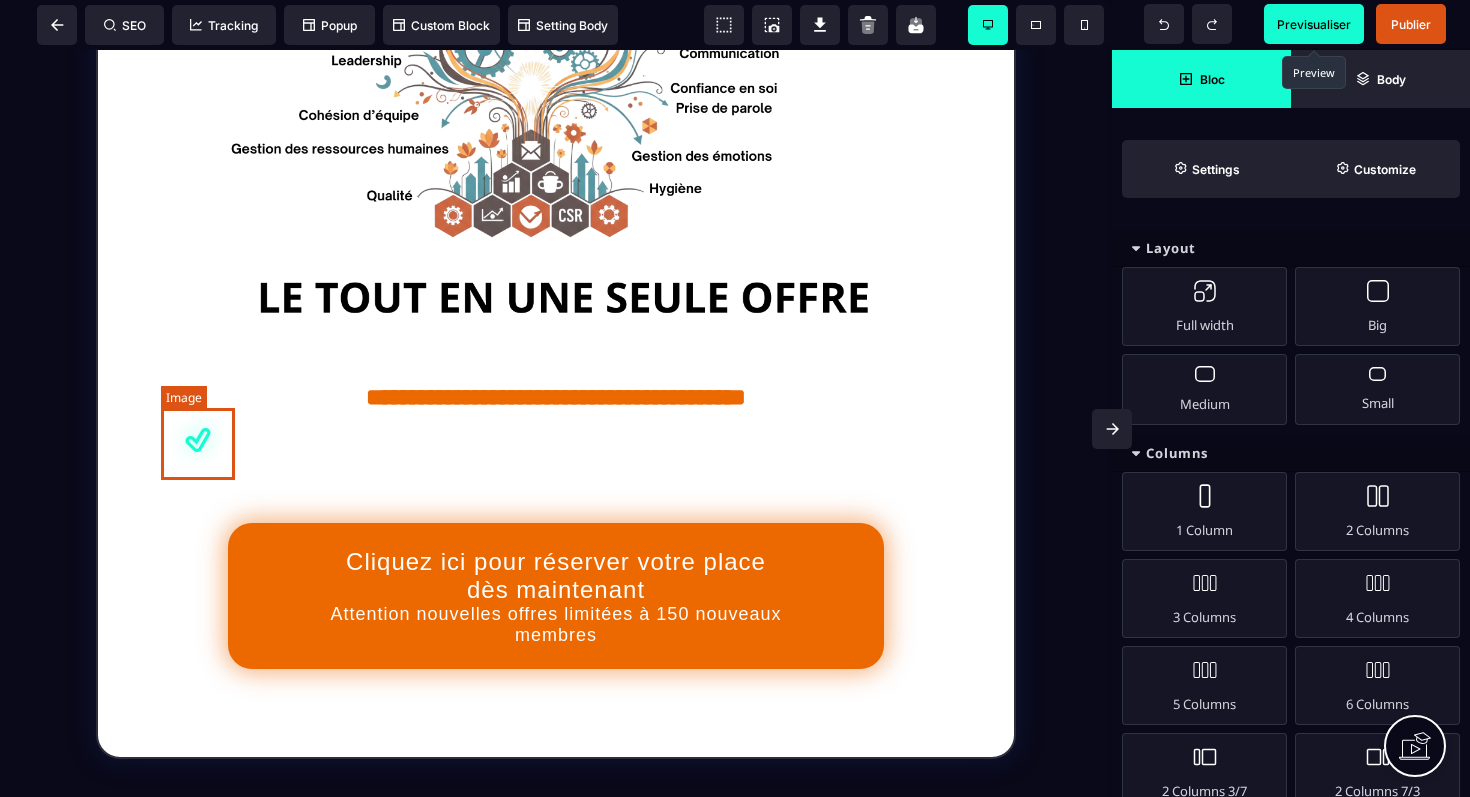 click at bounding box center [198, 440] 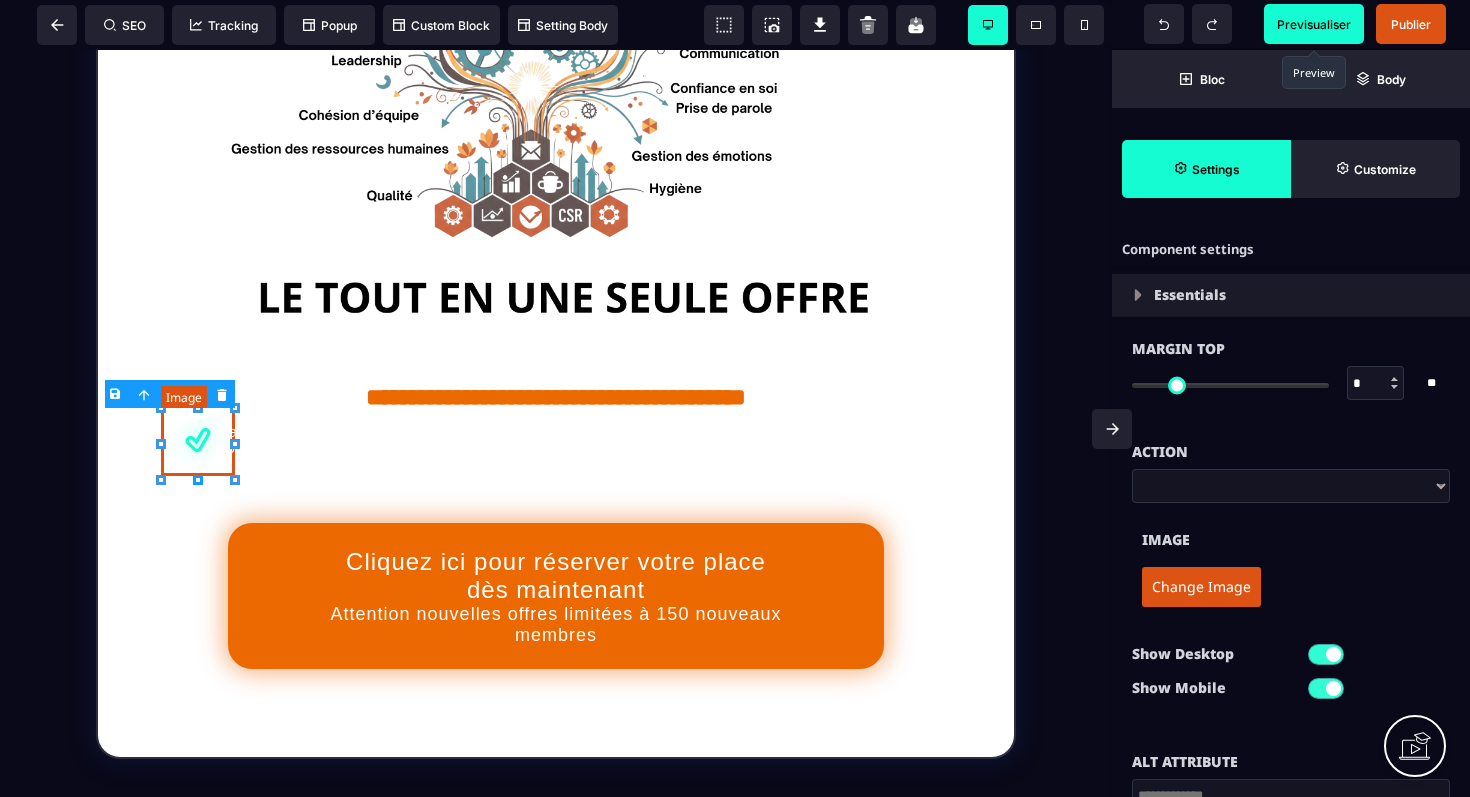 type on "****" 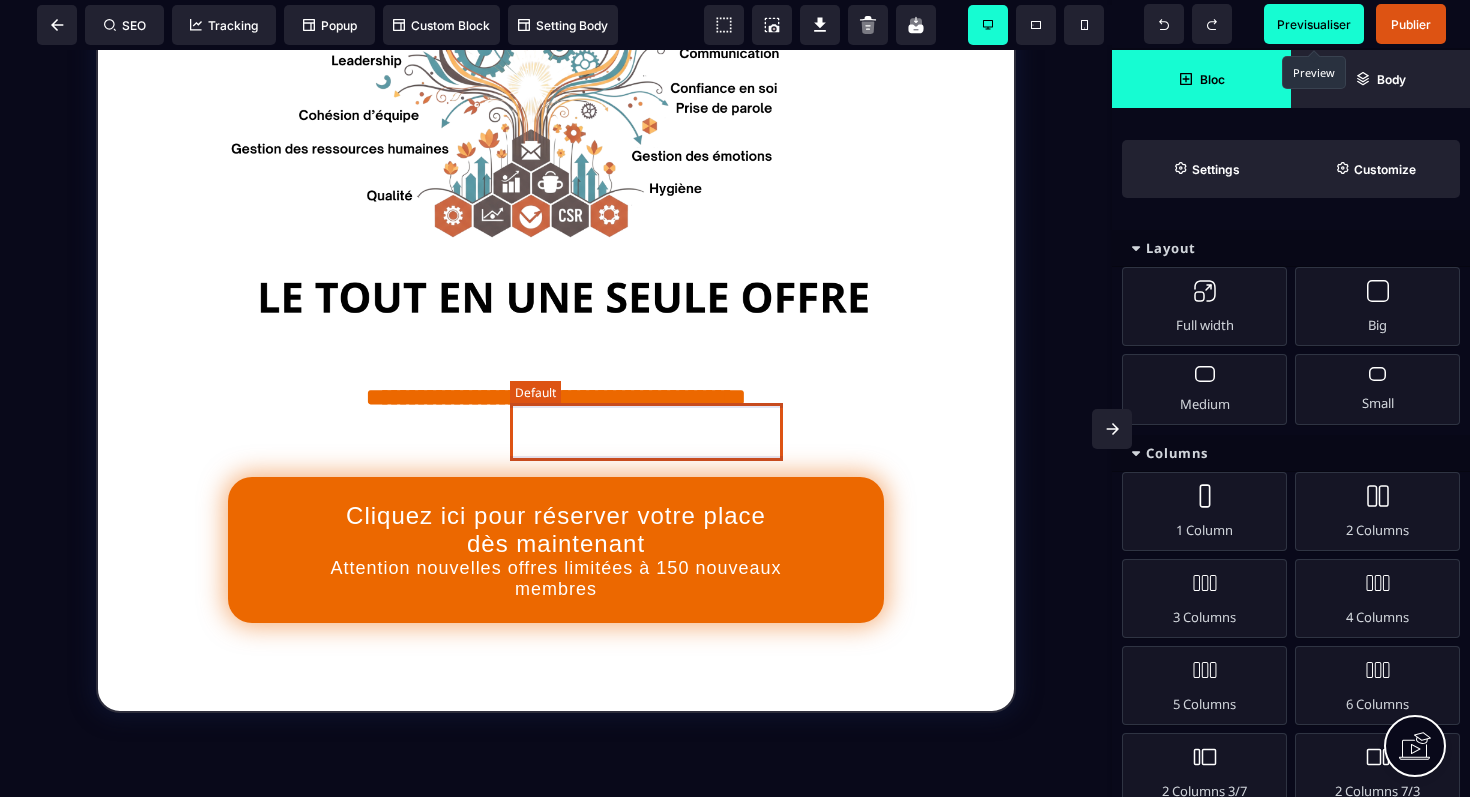 click on "Croissance accélérée pour votre business" at bounding box center (646, 417) 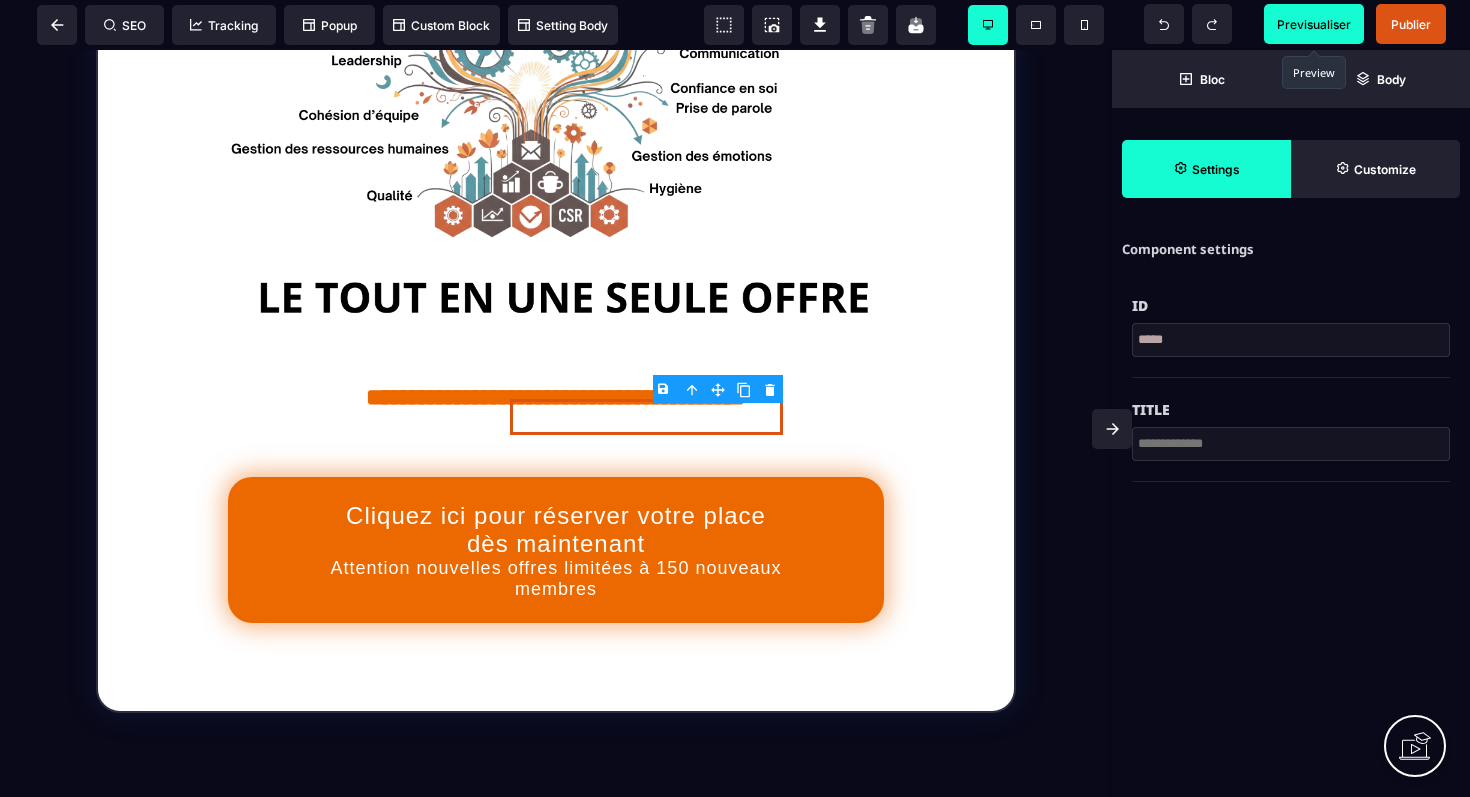 click on "B I U S
A *******
Default
SEO
Tracking" at bounding box center (735, 398) 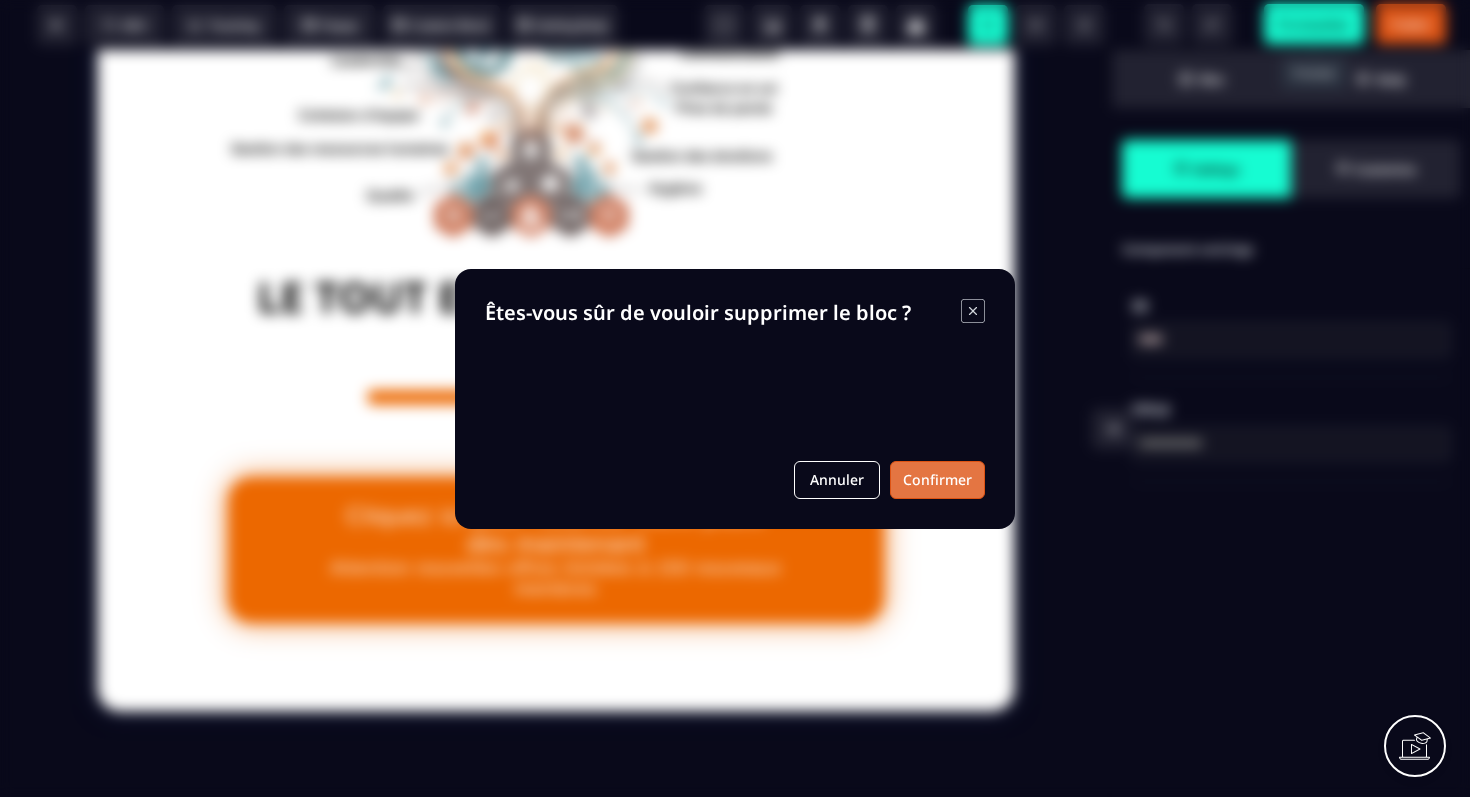 click on "Confirmer" at bounding box center [937, 480] 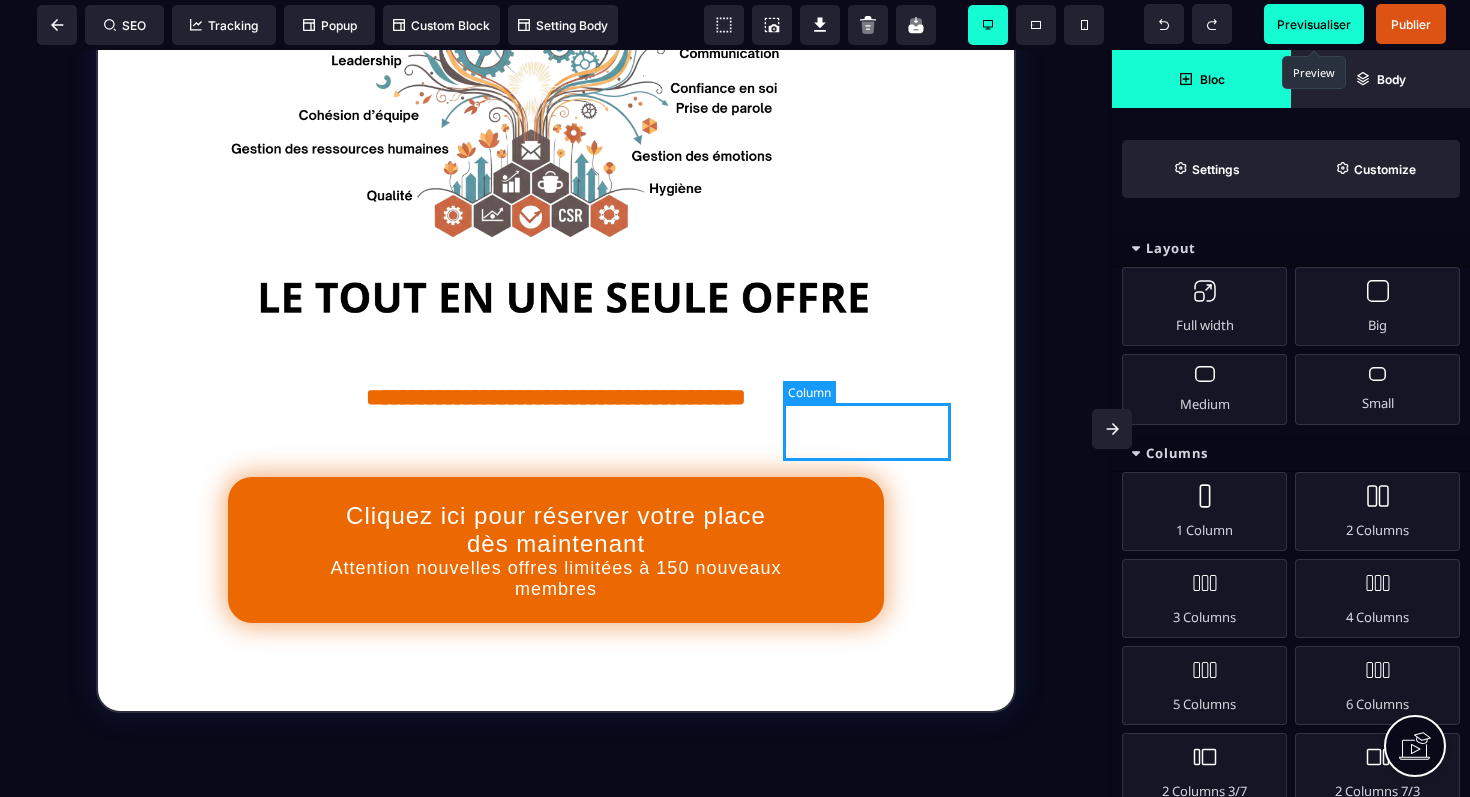 click on "Propulsé par l'IA" at bounding box center (867, 417) 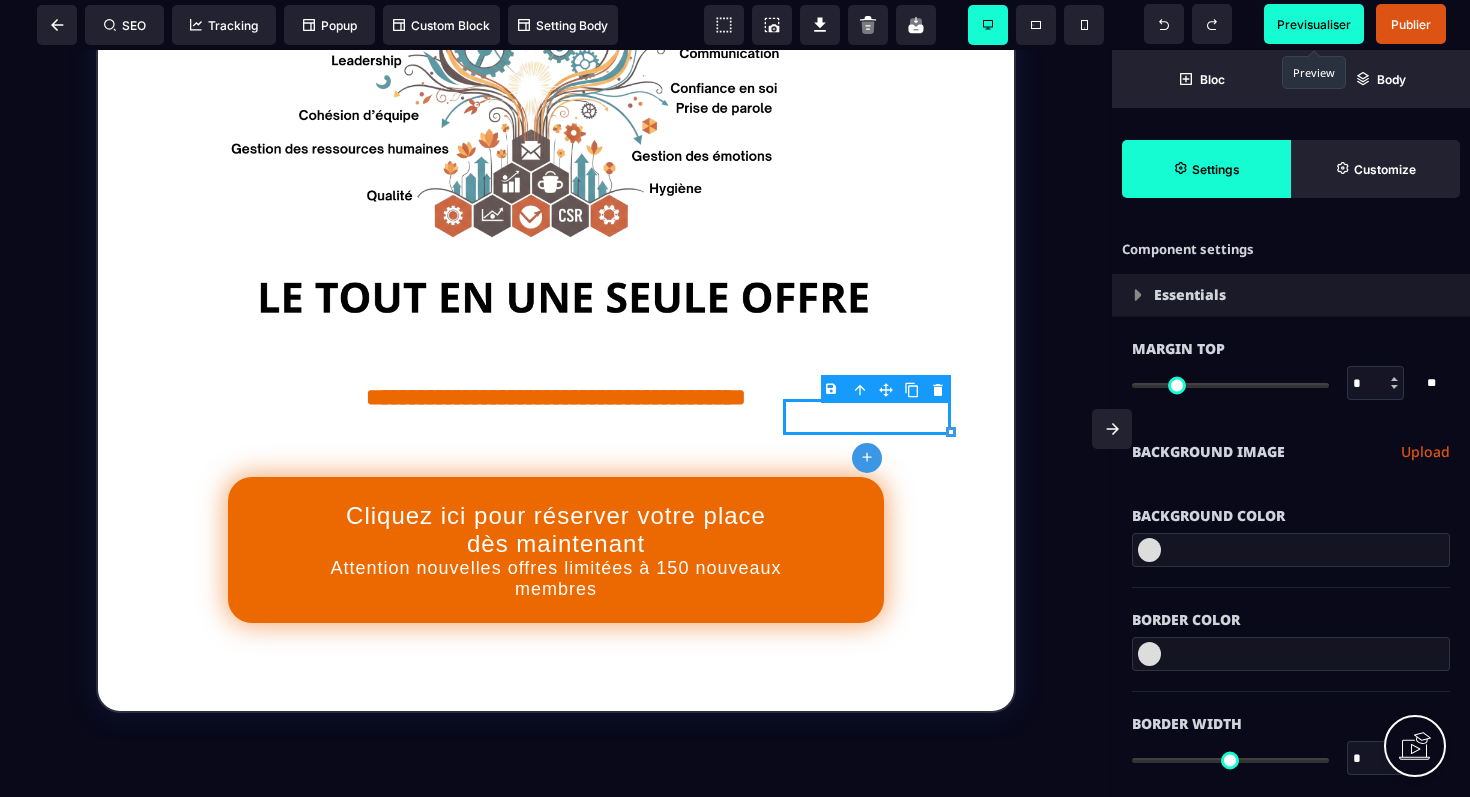 click on "B I U S
A *******
plus
Default
SEO" at bounding box center (735, 398) 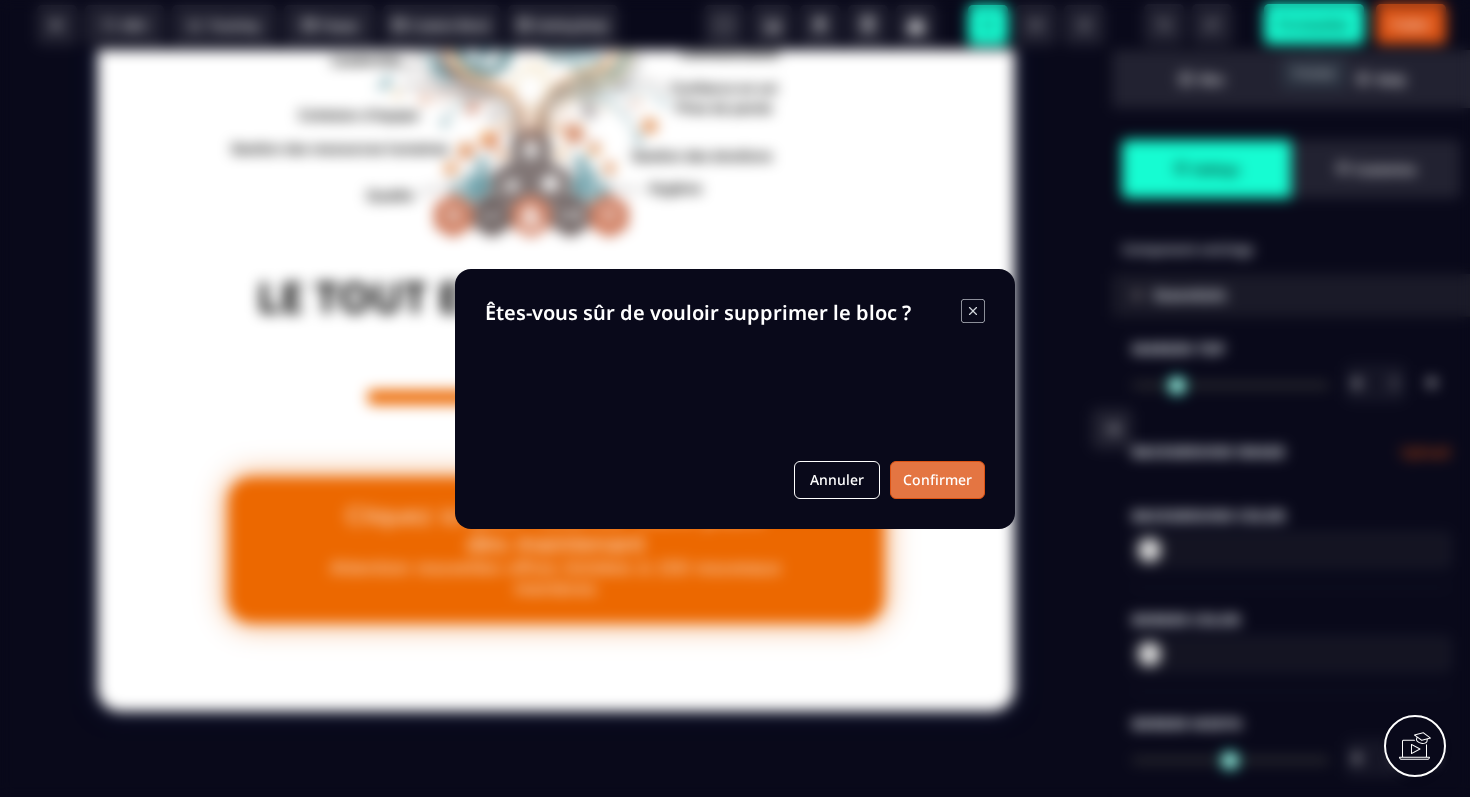 click on "Confirmer" at bounding box center (937, 480) 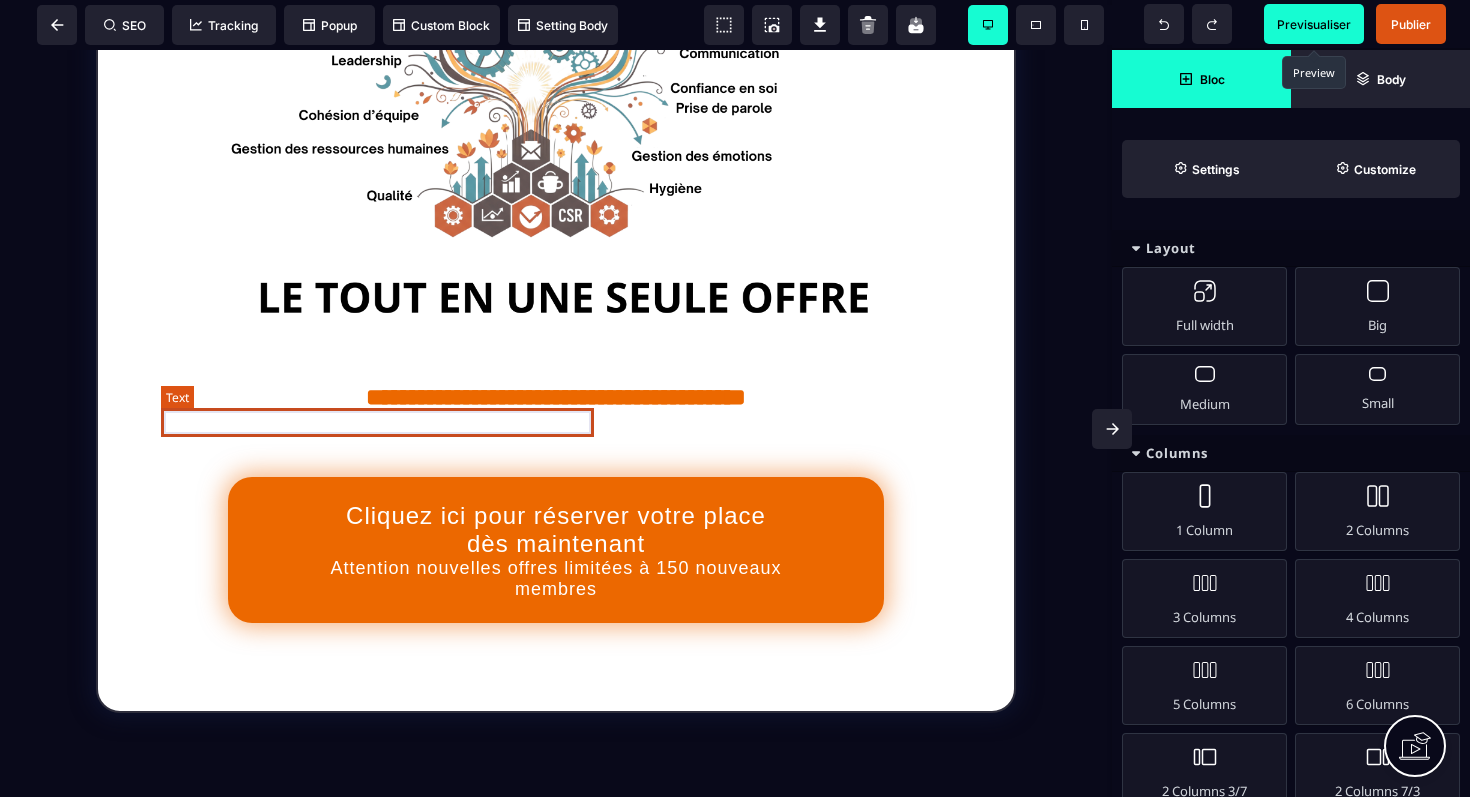 click on "Sans effort supplémentaire ni migration de votre part" at bounding box center (377, 417) 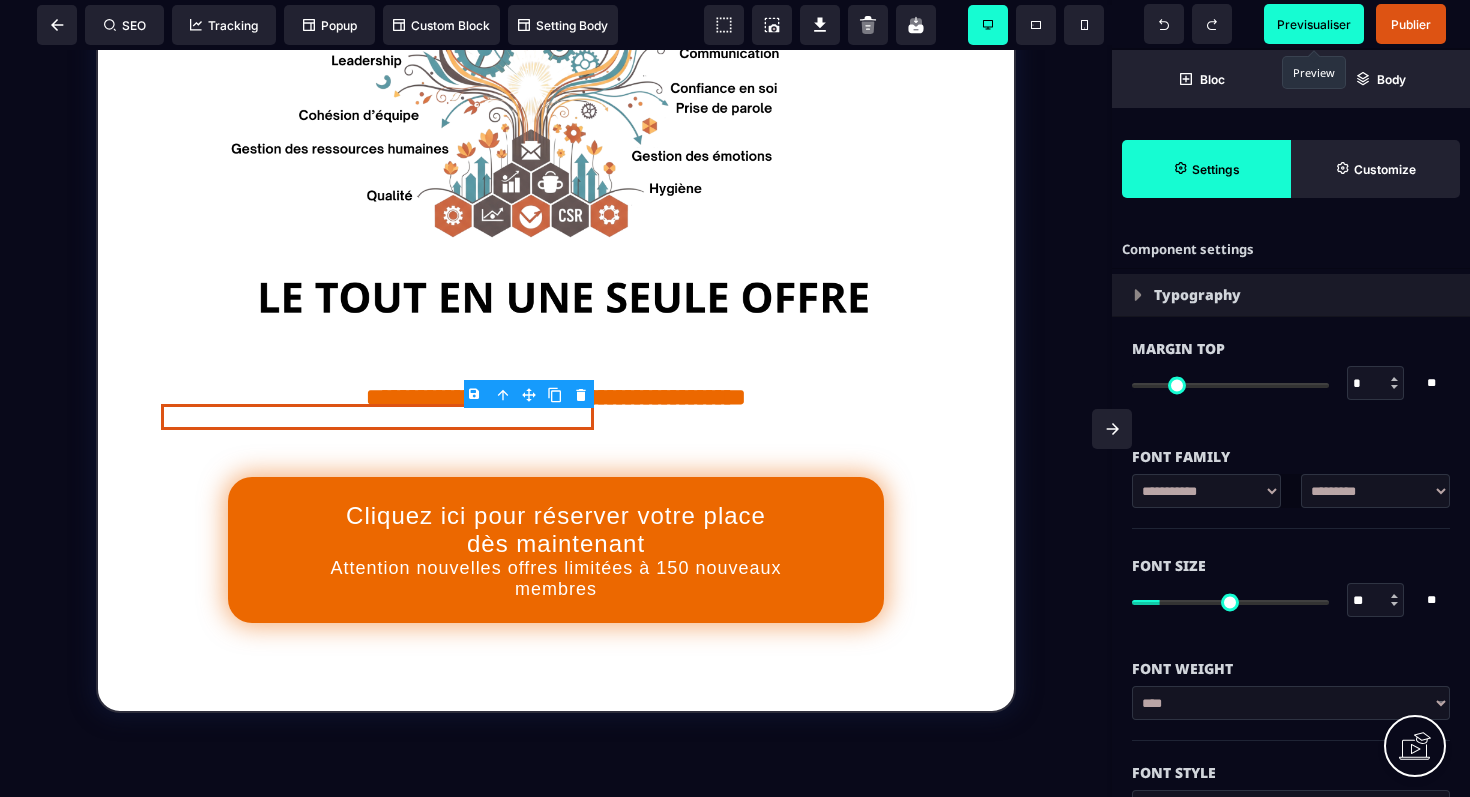 click on "B I U S
A *******
Text
SEO
Tracking
Popup" at bounding box center (735, 398) 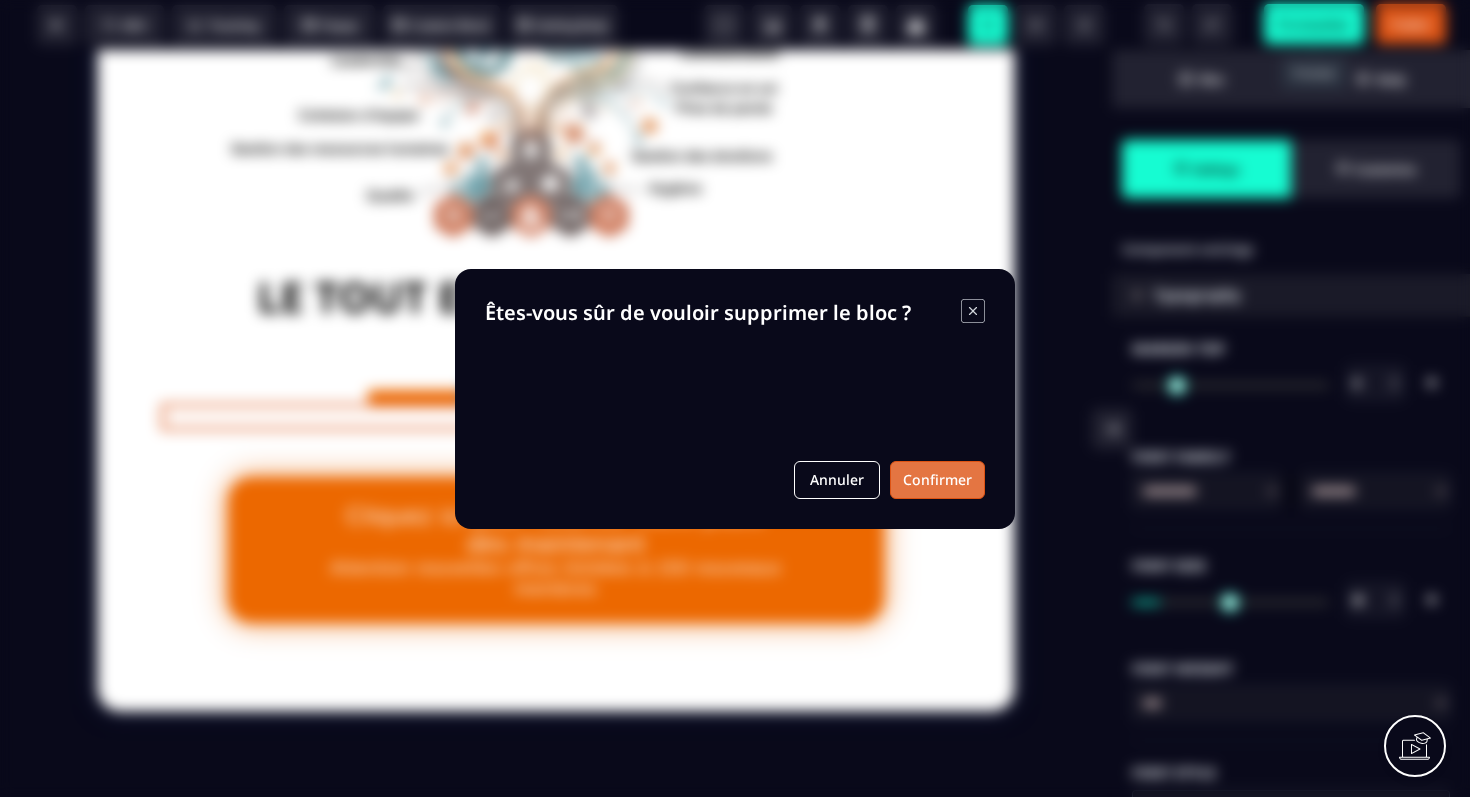 click on "Confirmer" at bounding box center [937, 480] 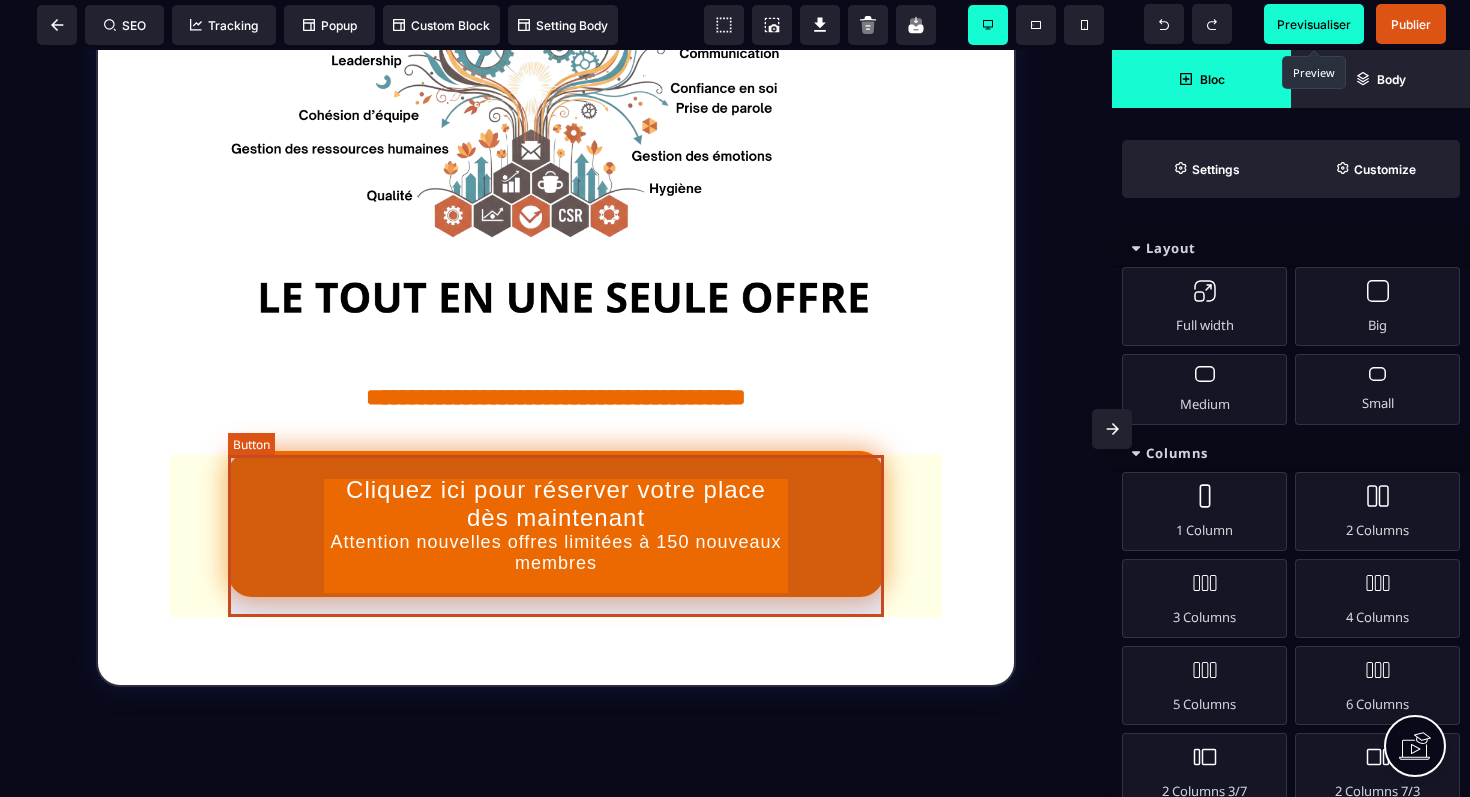 click on "Cliquez ici pour réserver votre place dès maintenant Attention nouvelles offres limitées à 150 nouveaux membres" at bounding box center [556, 525] 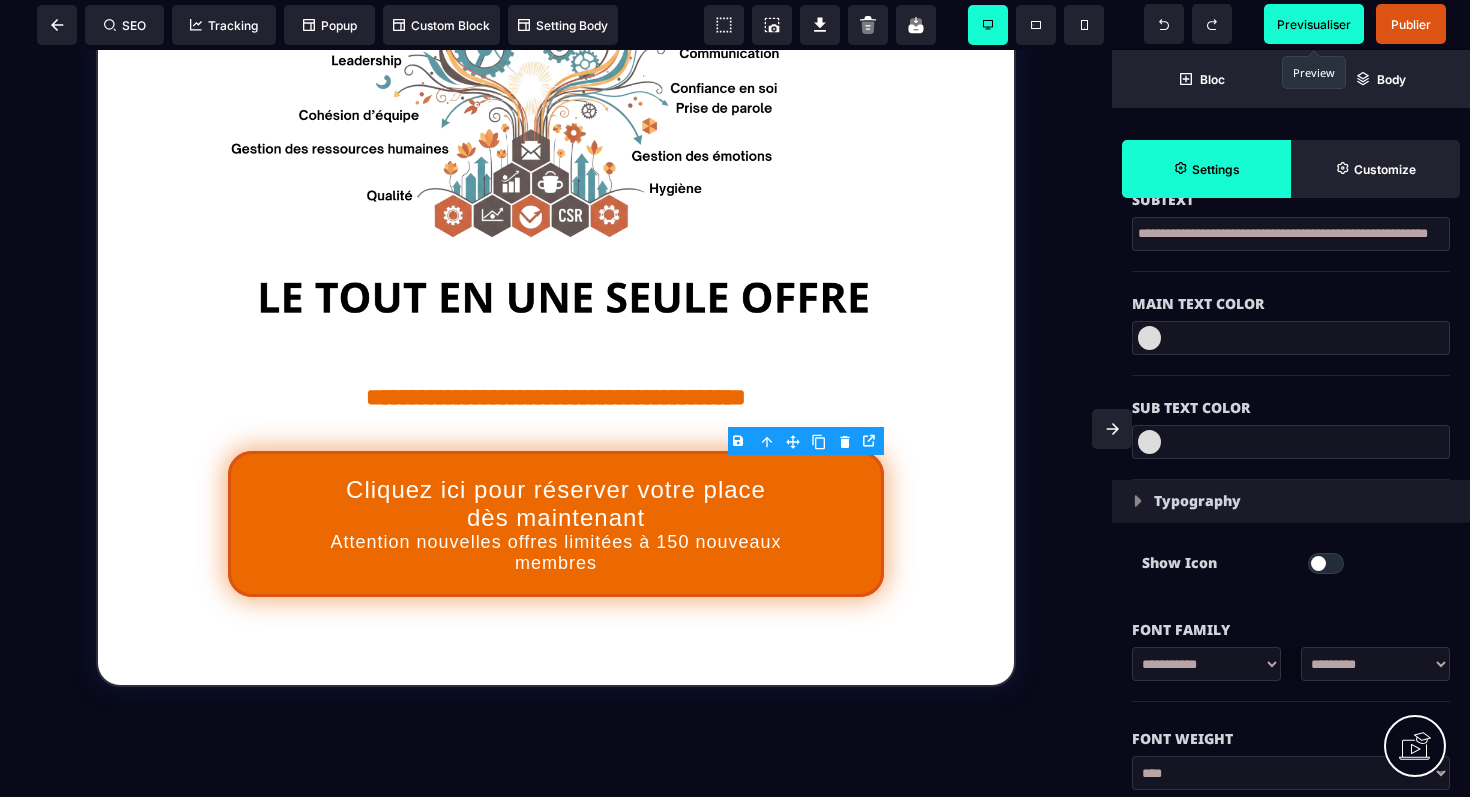 scroll, scrollTop: 749, scrollLeft: 0, axis: vertical 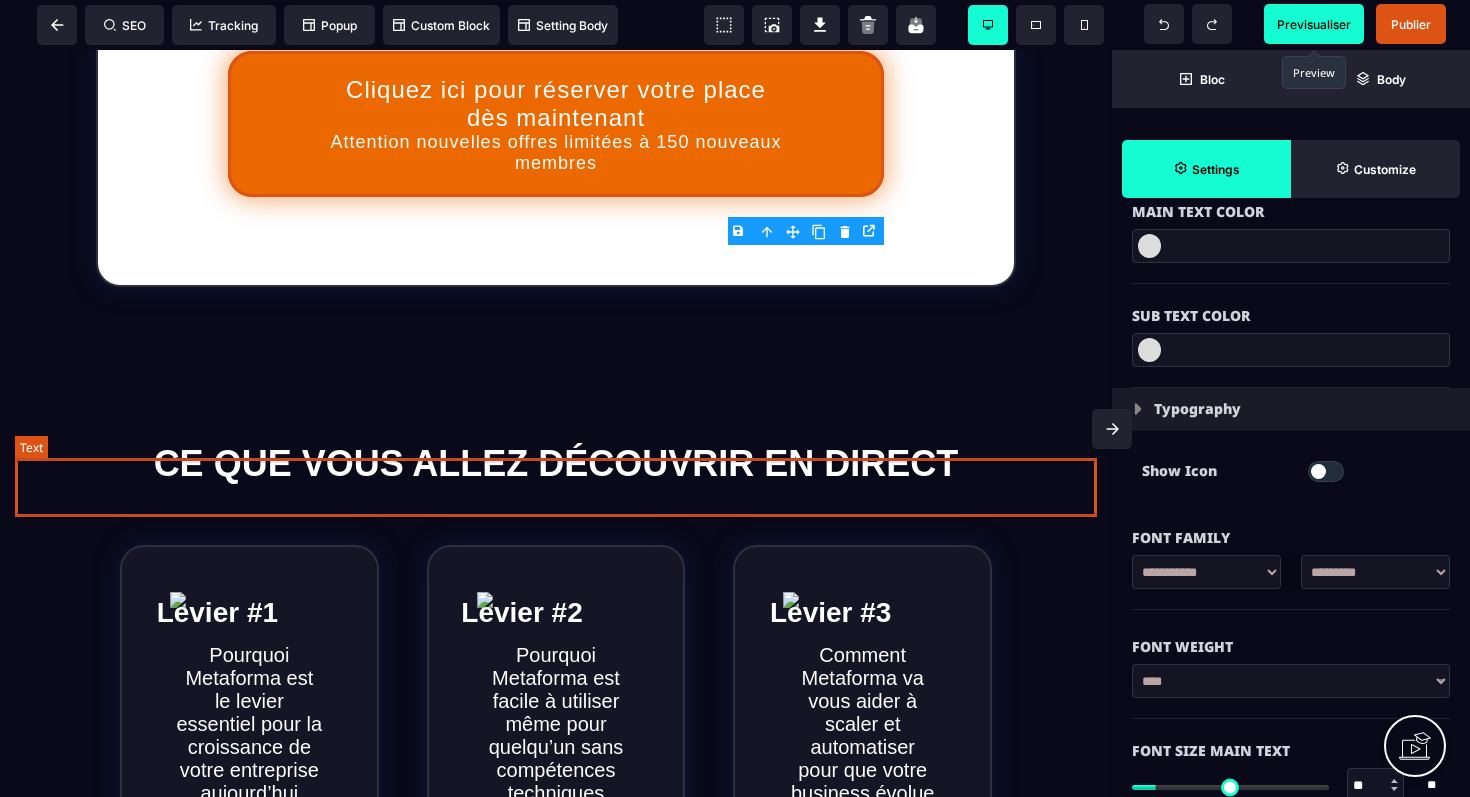 click on "CE QUE VOUS ALLEZ DÉCOUVRIR EN DIRECT" at bounding box center (556, 464) 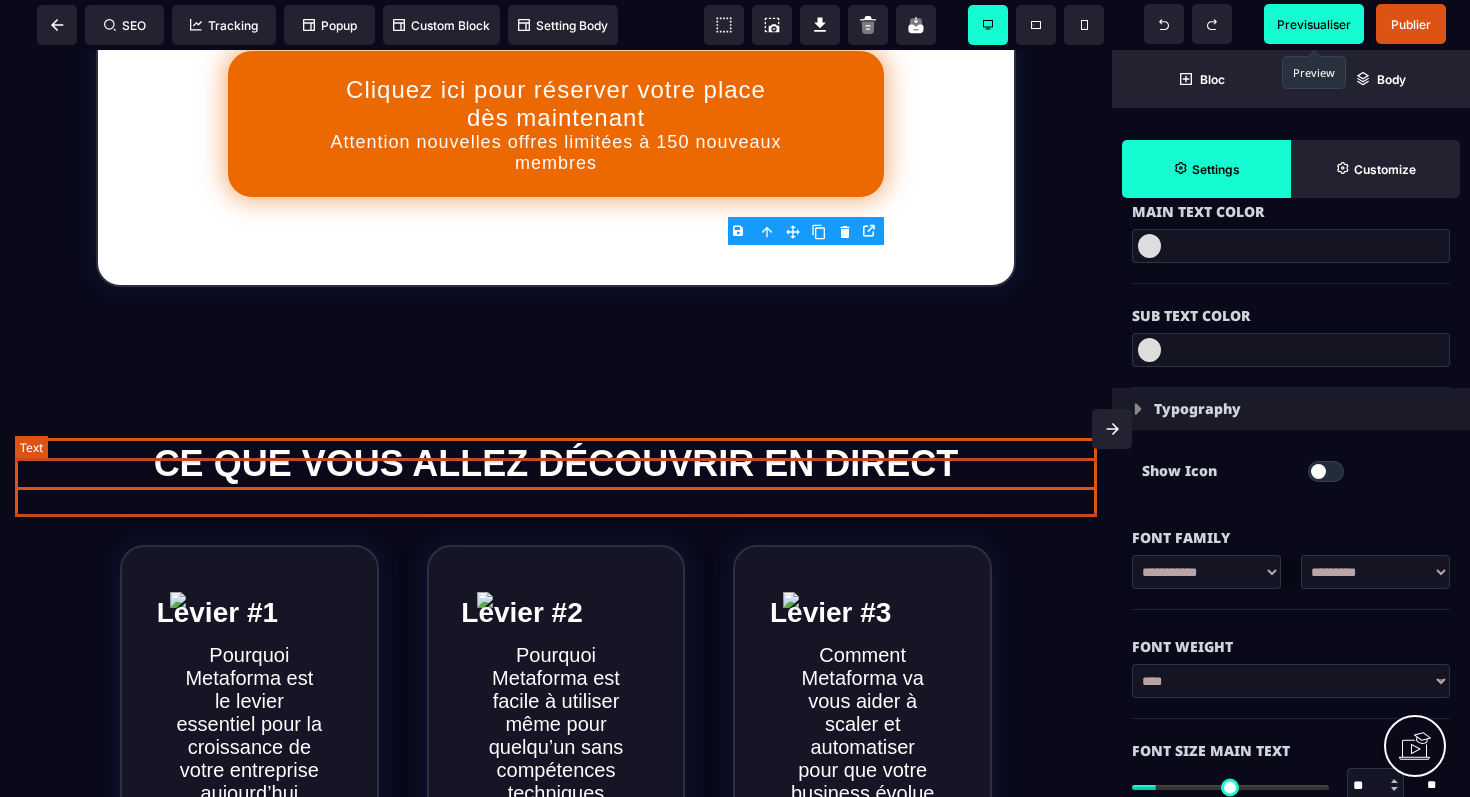 scroll, scrollTop: 0, scrollLeft: 0, axis: both 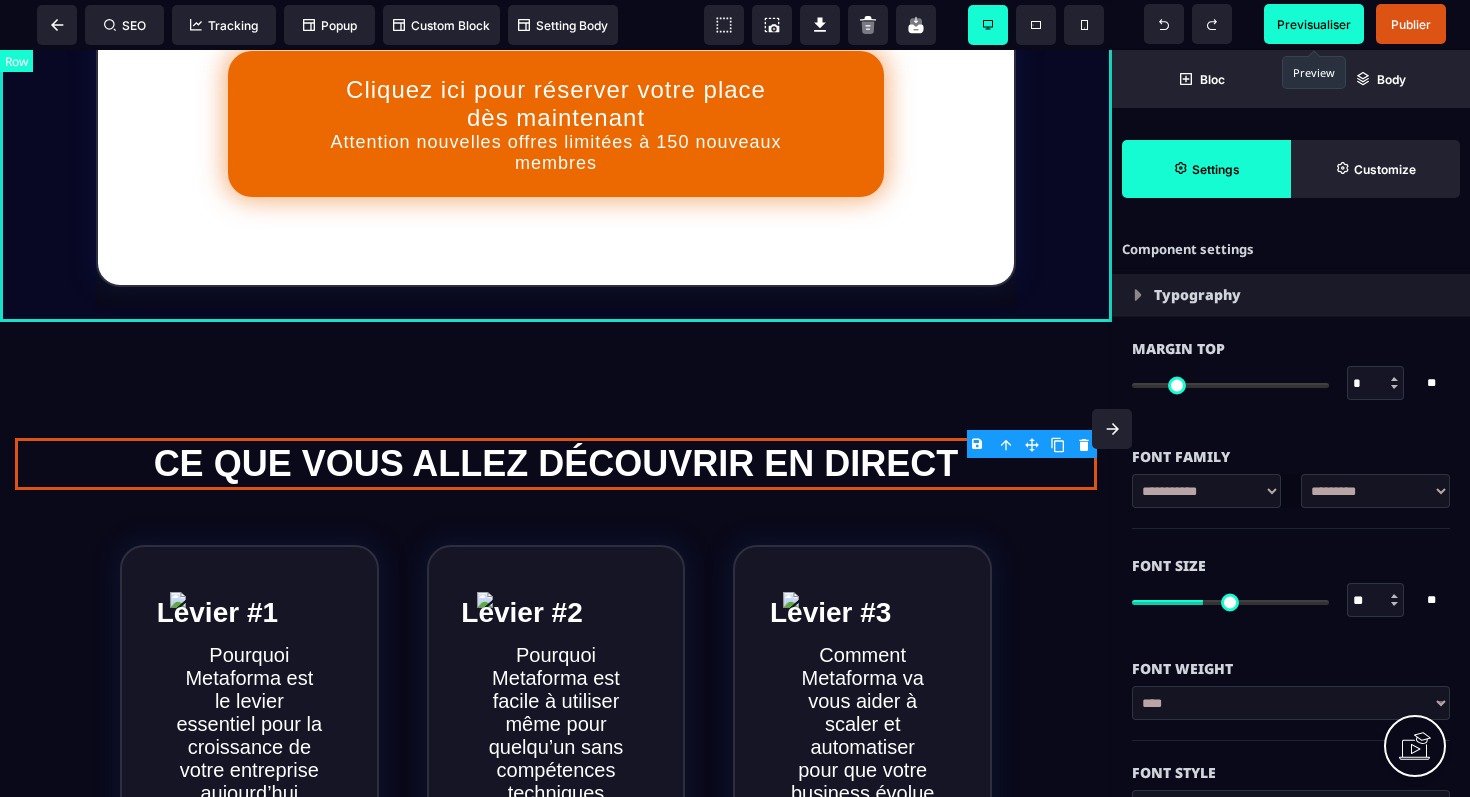 click on "**********" at bounding box center (556, -226) 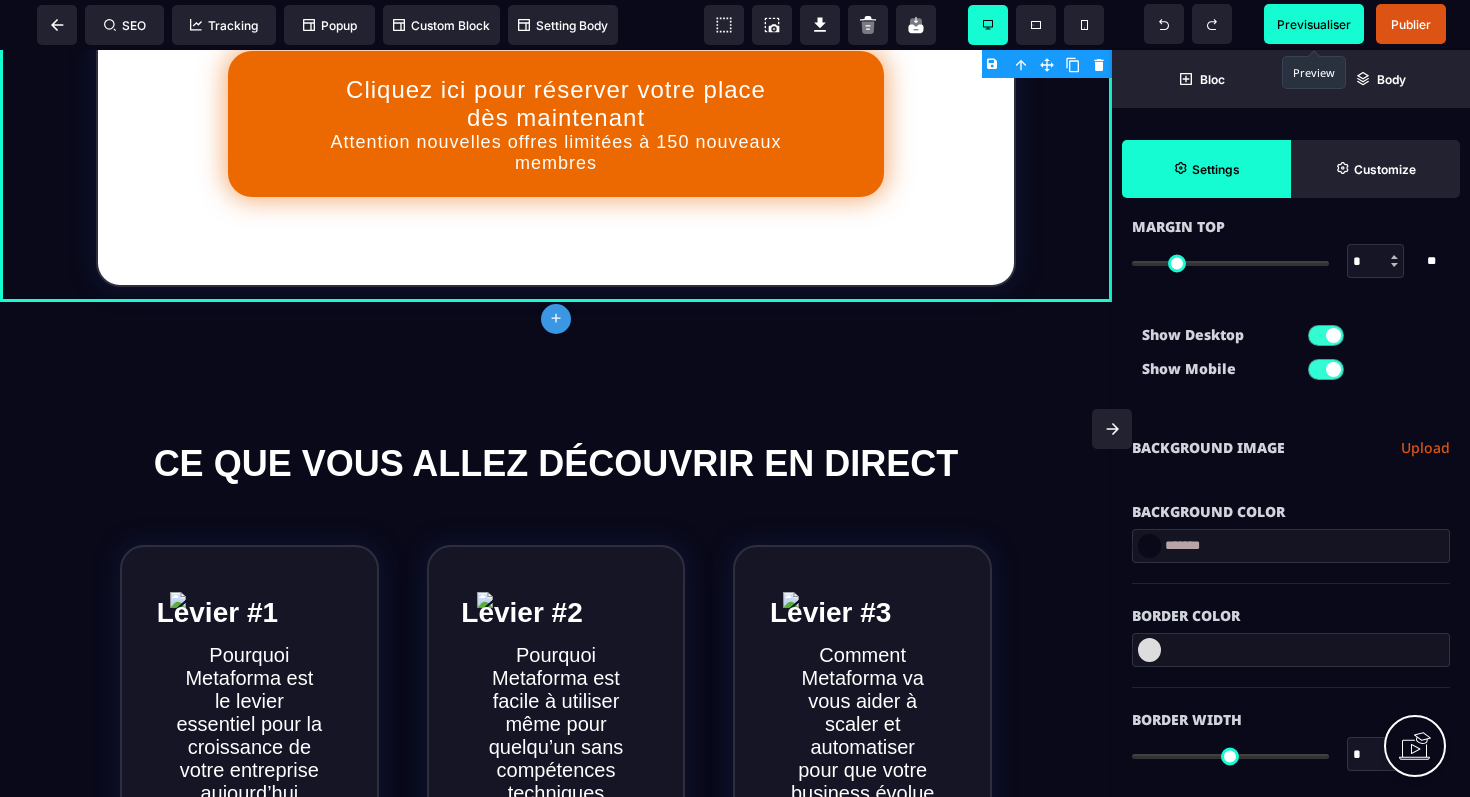 scroll, scrollTop: 170, scrollLeft: 0, axis: vertical 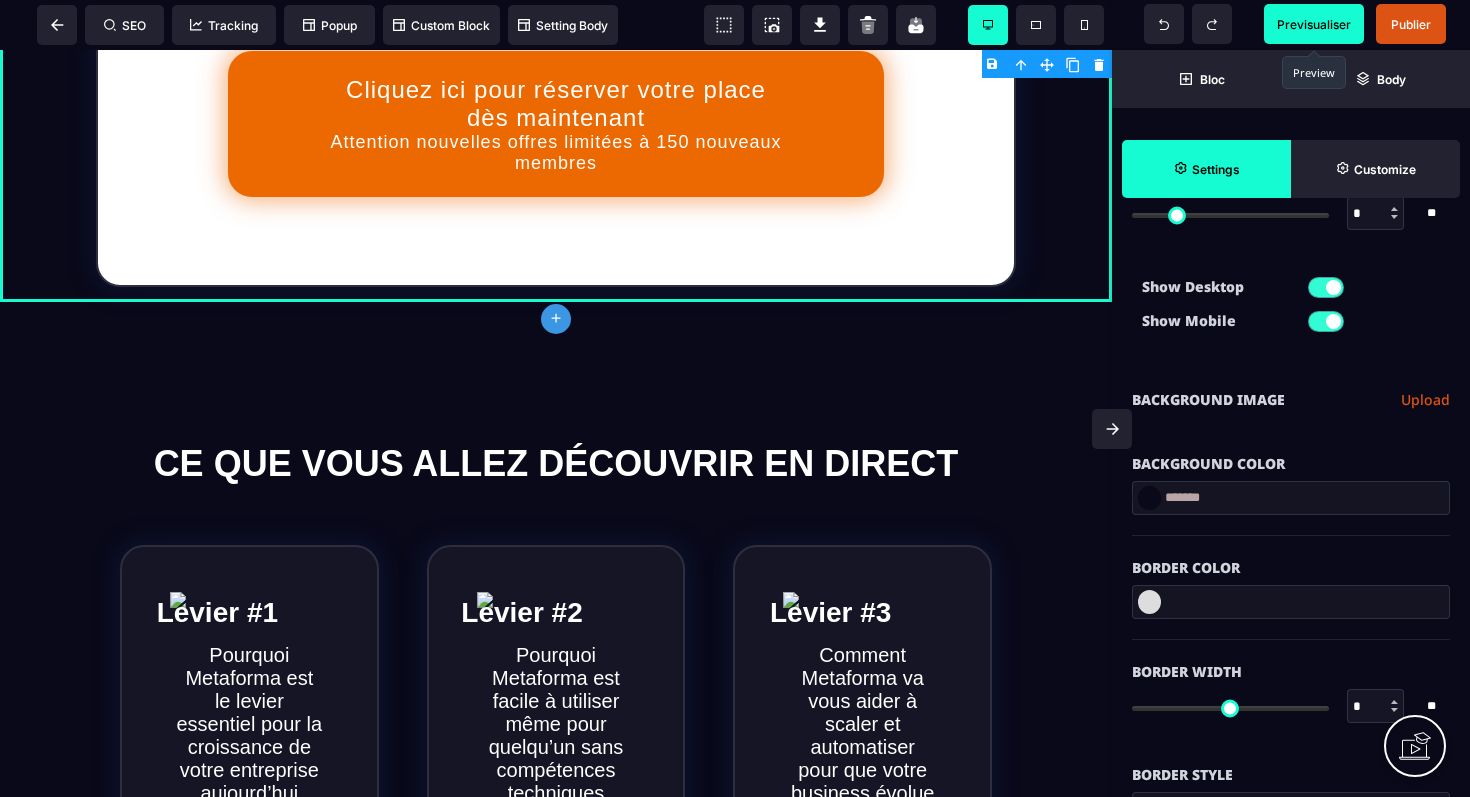 click at bounding box center (1149, 498) 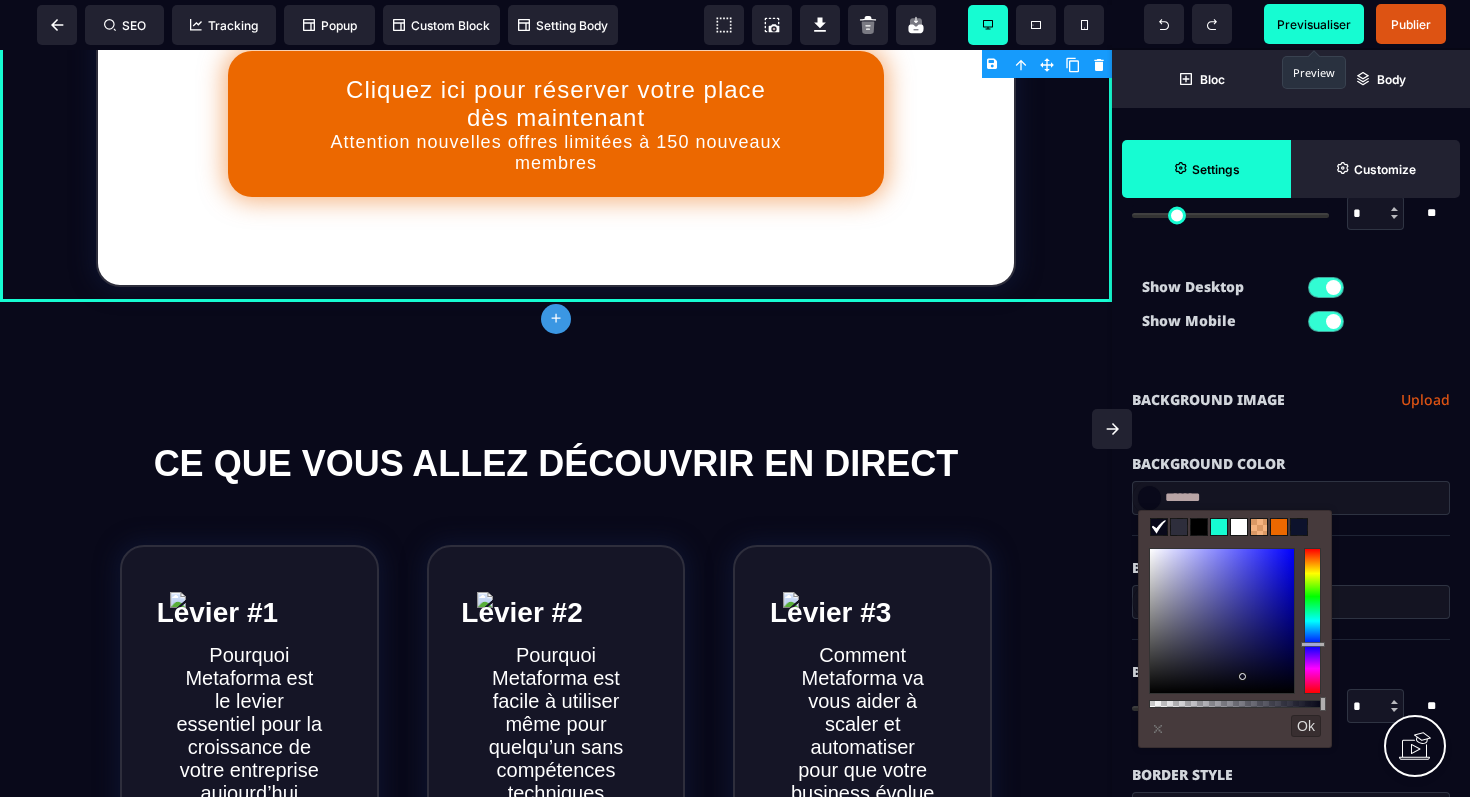click at bounding box center (1239, 527) 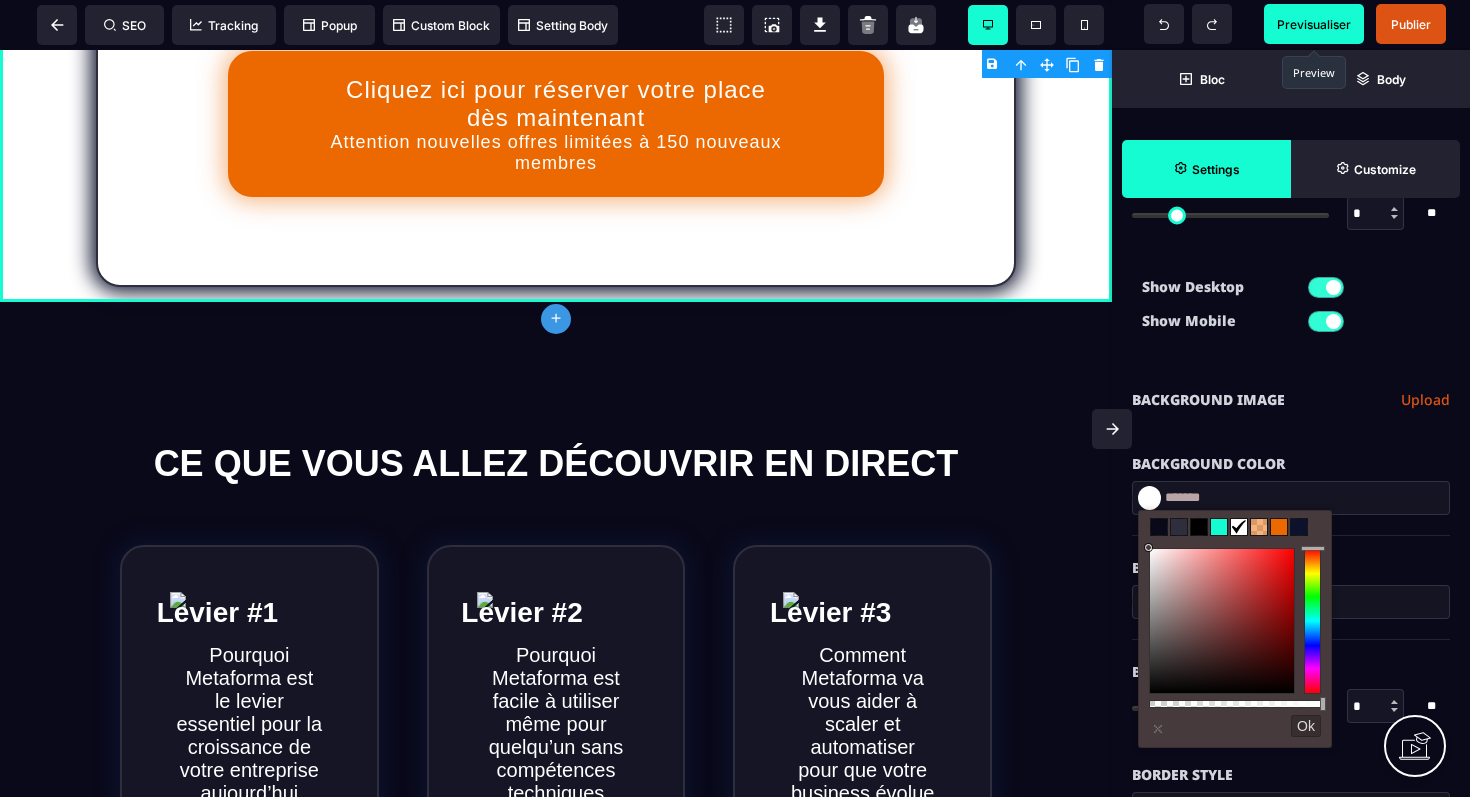 click on "Show Desktop
Show Mobile" at bounding box center [1291, 309] 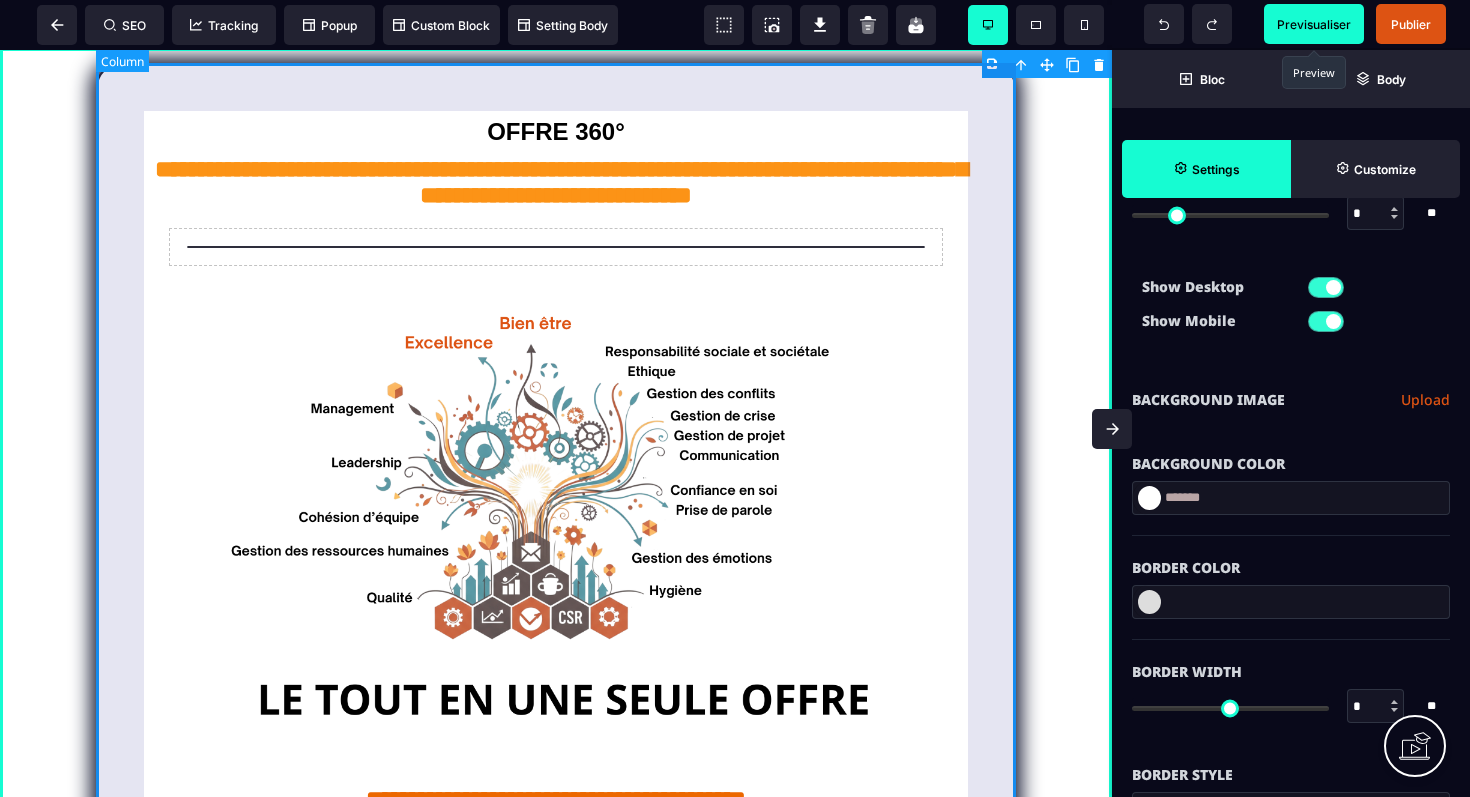 scroll, scrollTop: 0, scrollLeft: 0, axis: both 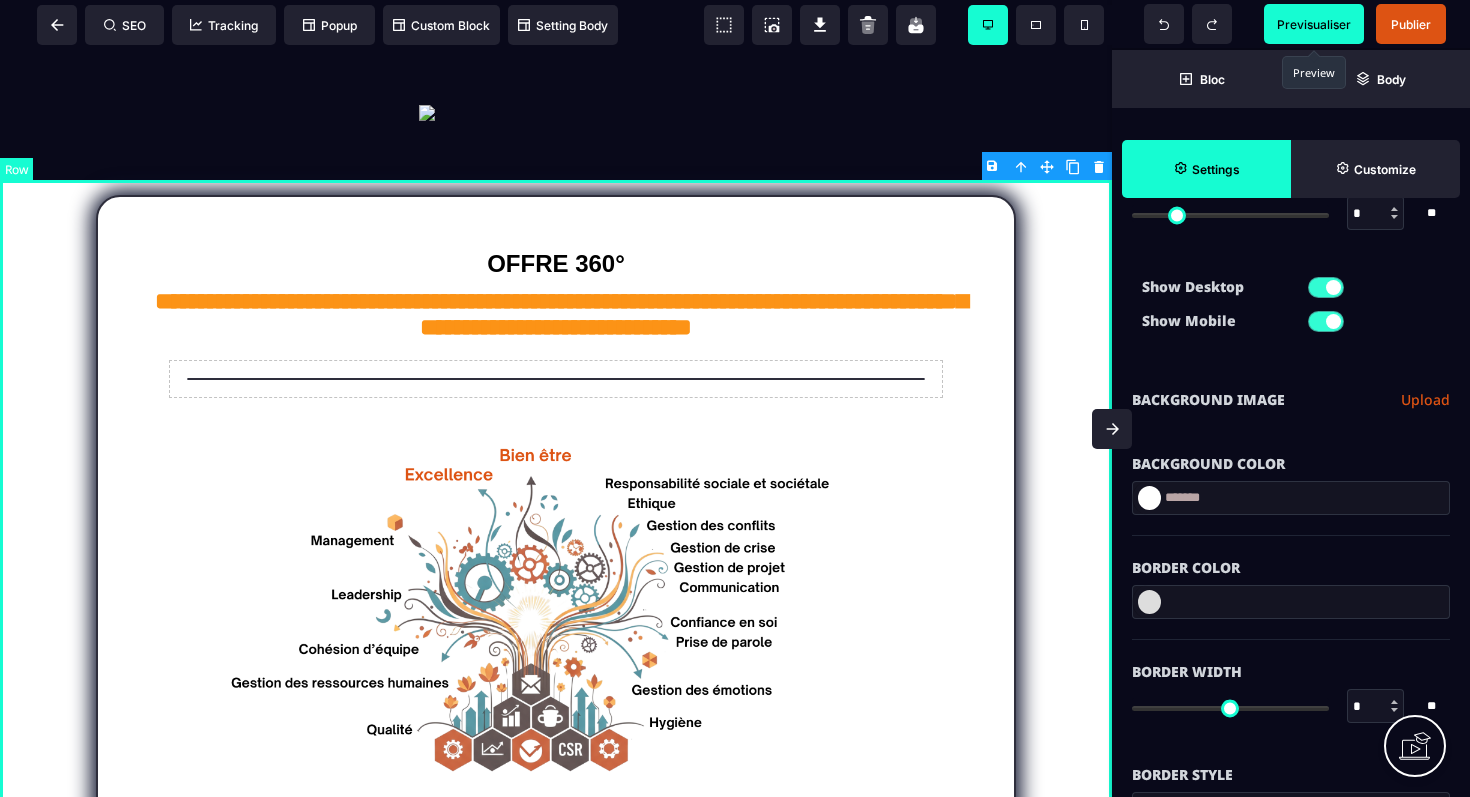 click on "**********" at bounding box center [556, 708] 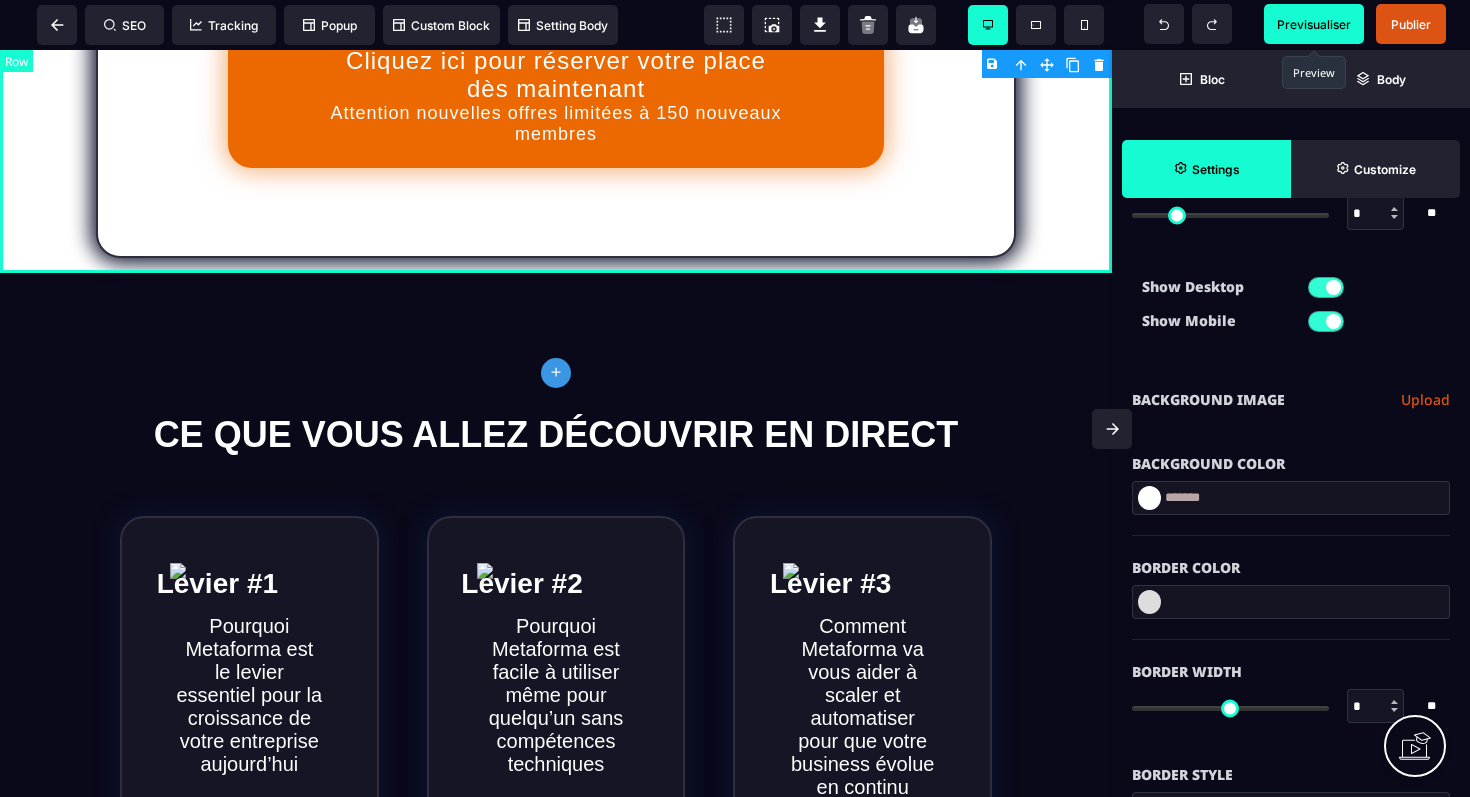 scroll, scrollTop: 1042, scrollLeft: 0, axis: vertical 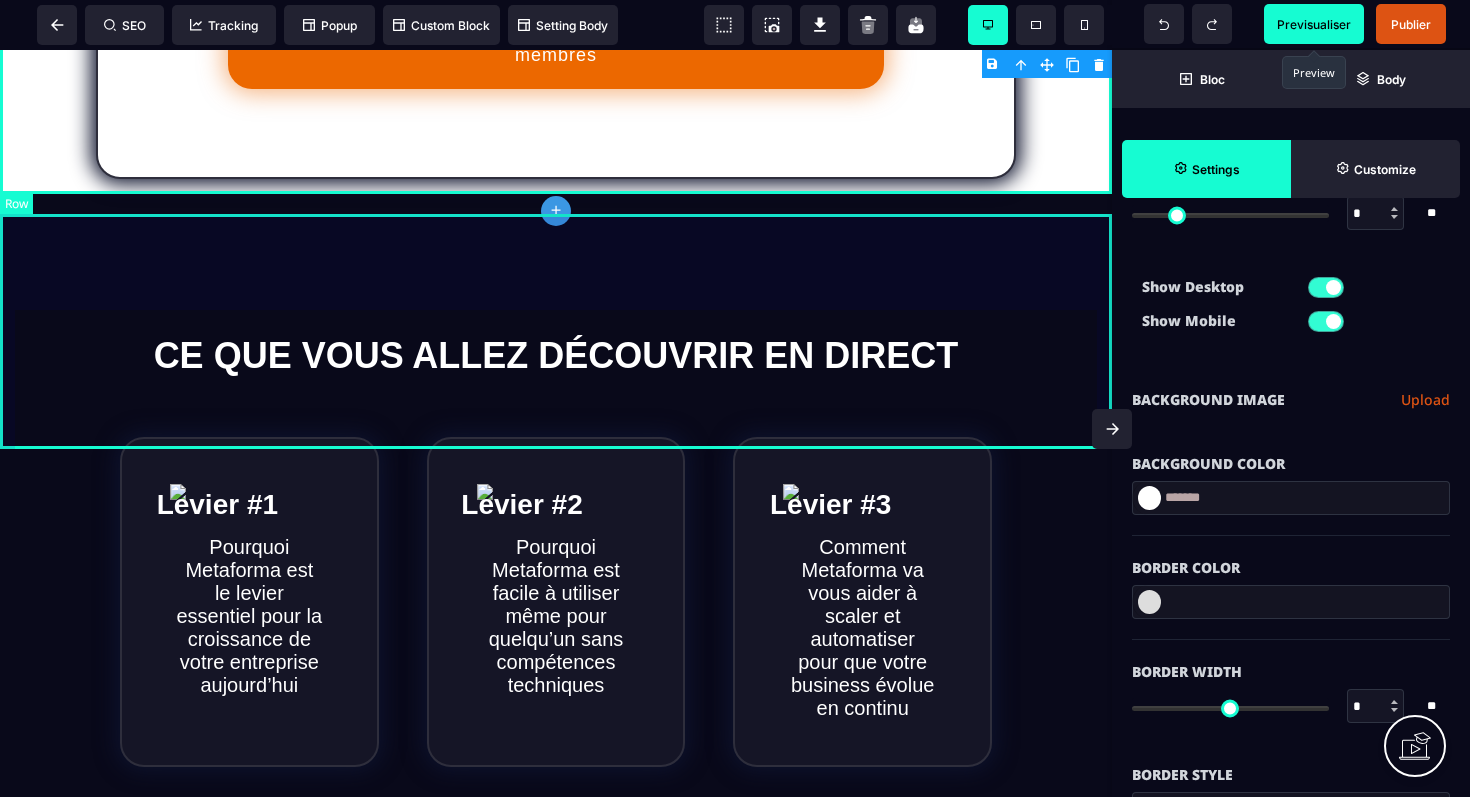 click on "CE QUE VOUS ALLEZ DÉCOUVRIR EN DIRECT" at bounding box center (556, 308) 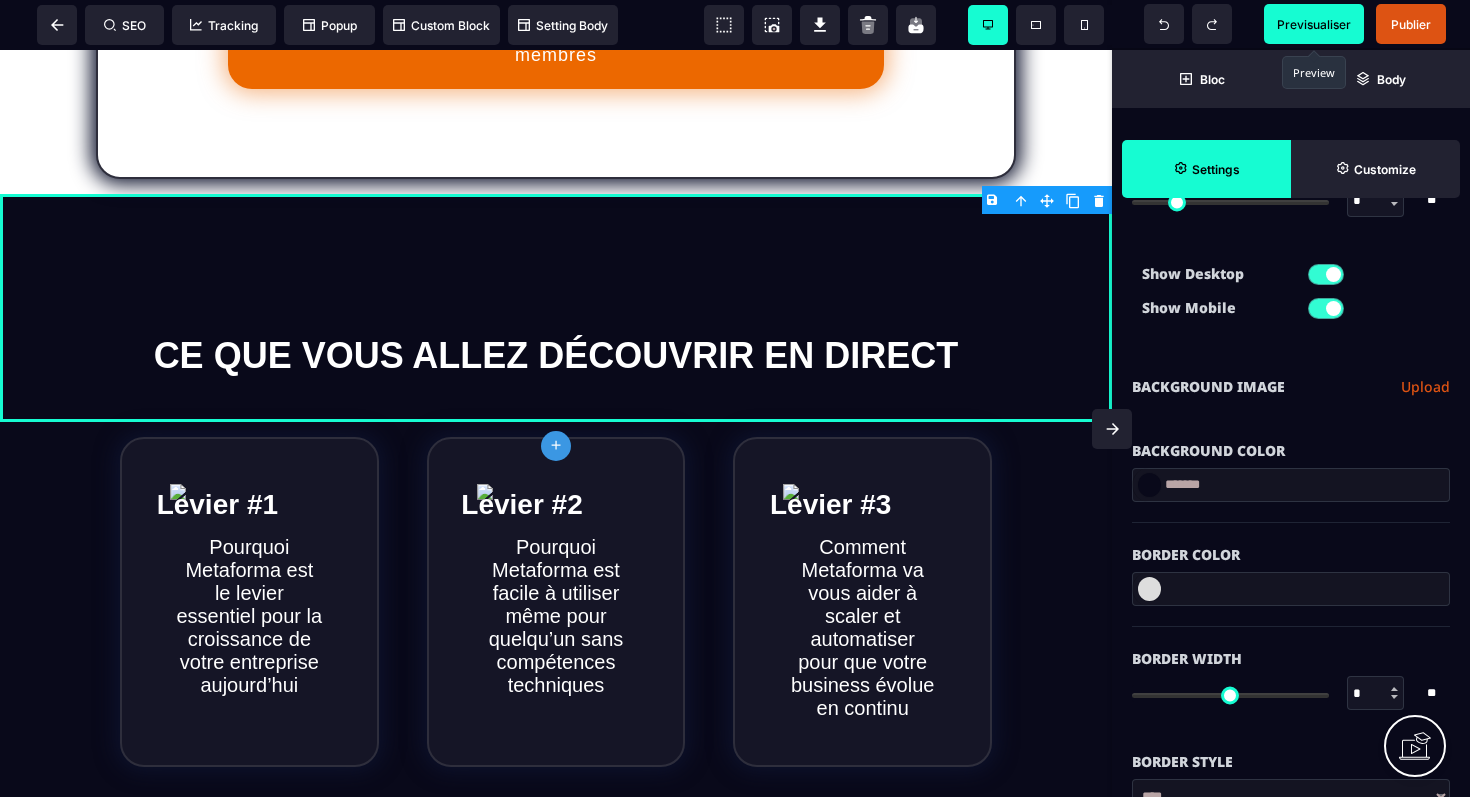scroll, scrollTop: 191, scrollLeft: 0, axis: vertical 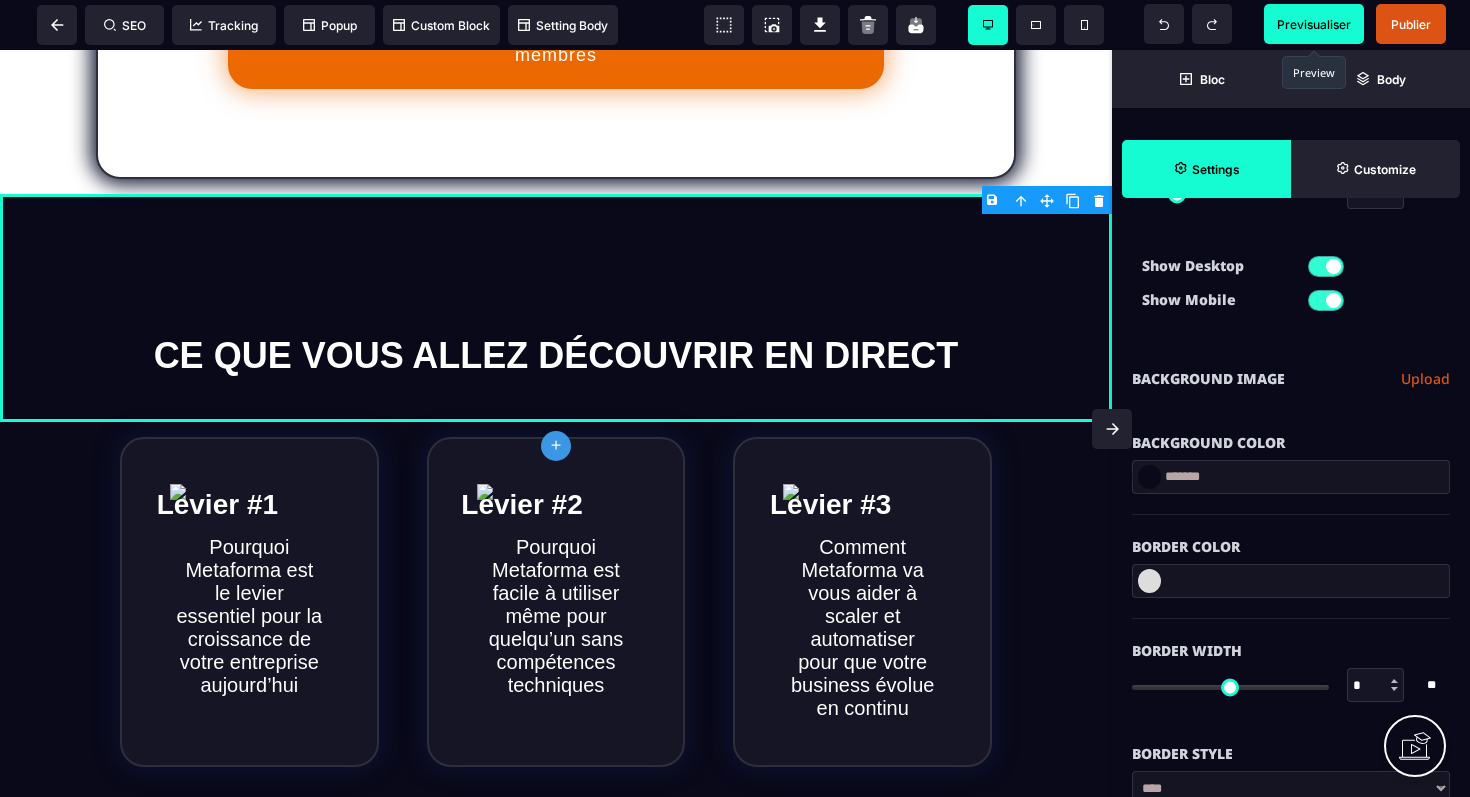 click at bounding box center [1149, 477] 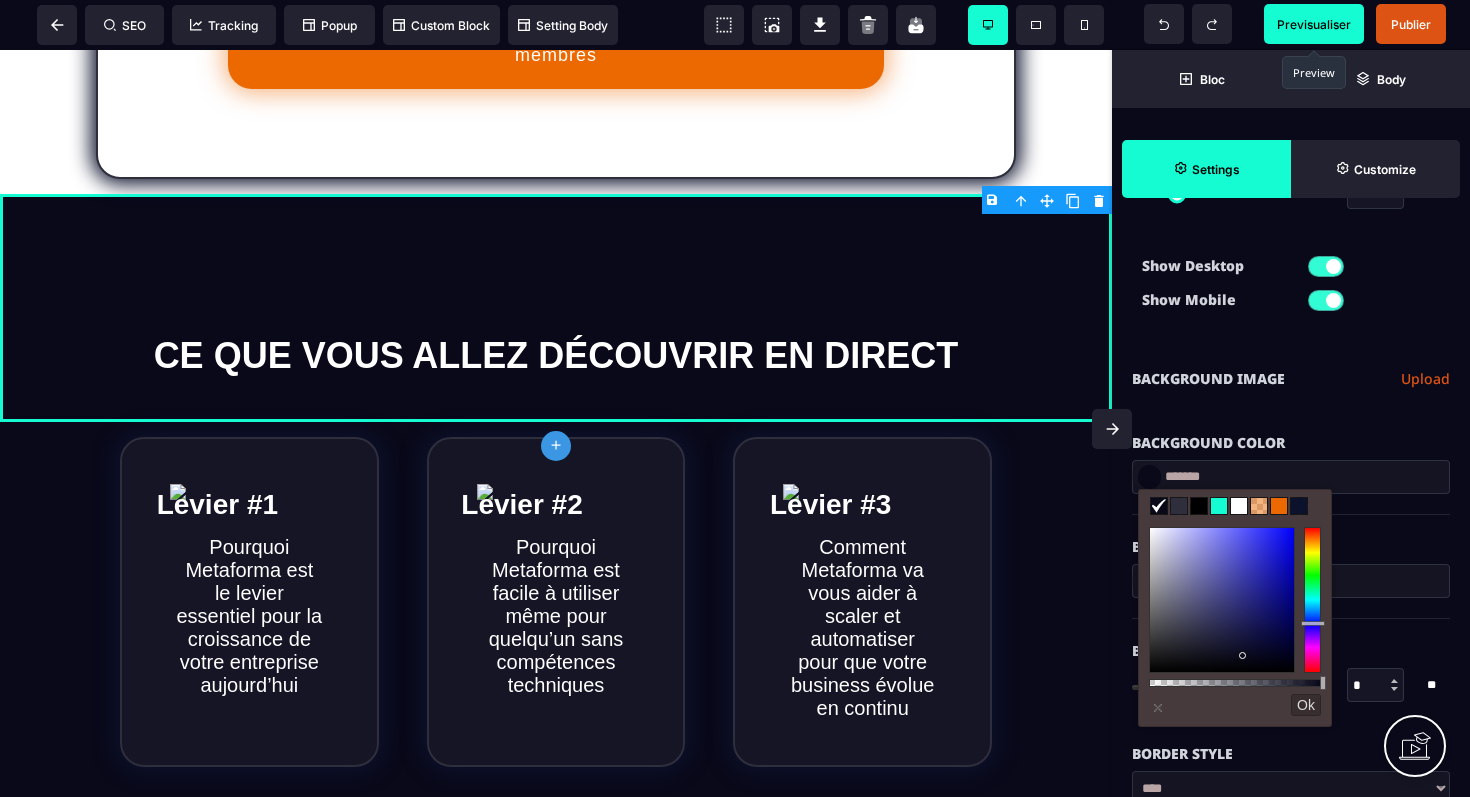 click at bounding box center [1239, 506] 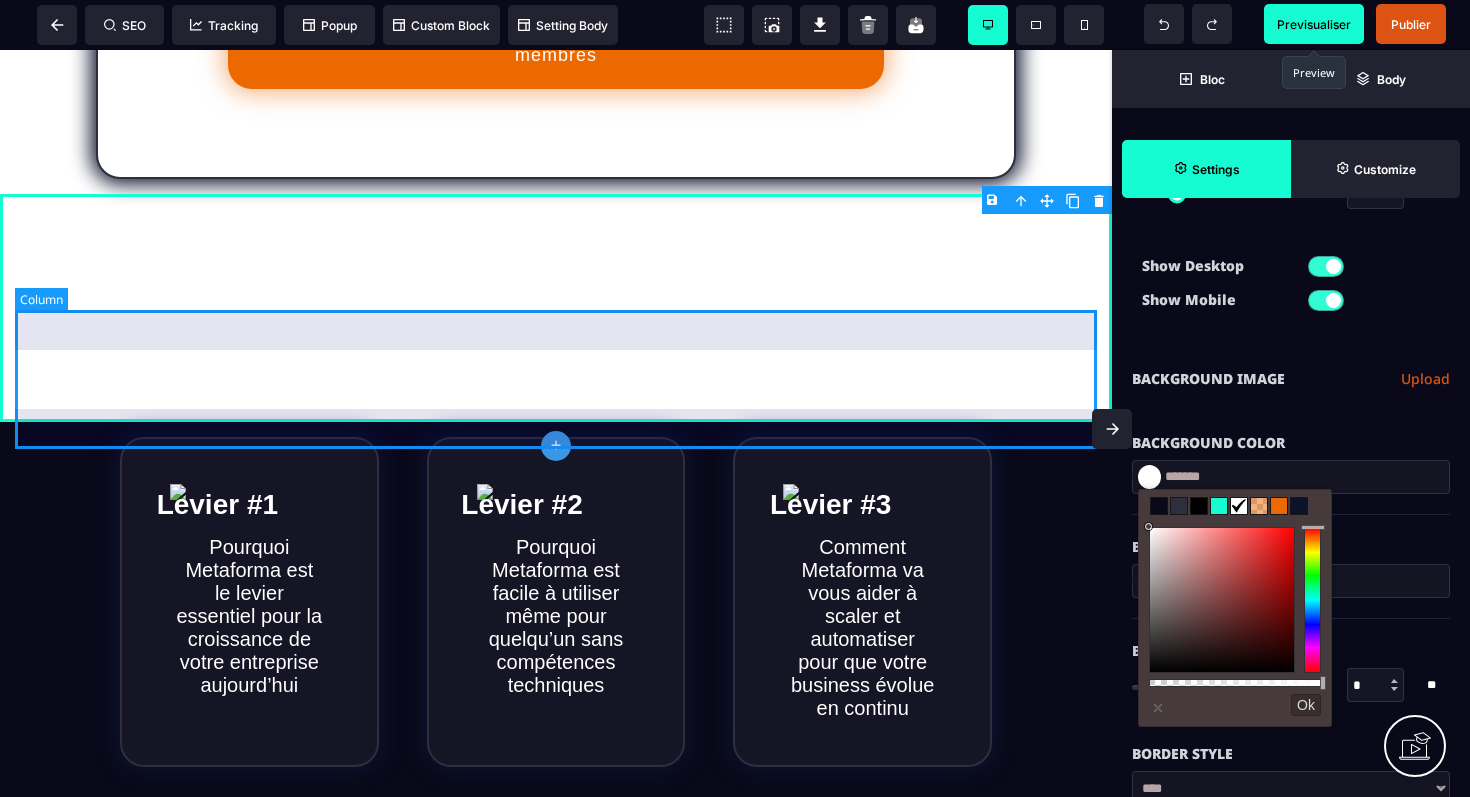 click on "CE QUE VOUS ALLEZ DÉCOUVRIR EN DIRECT" at bounding box center (556, 356) 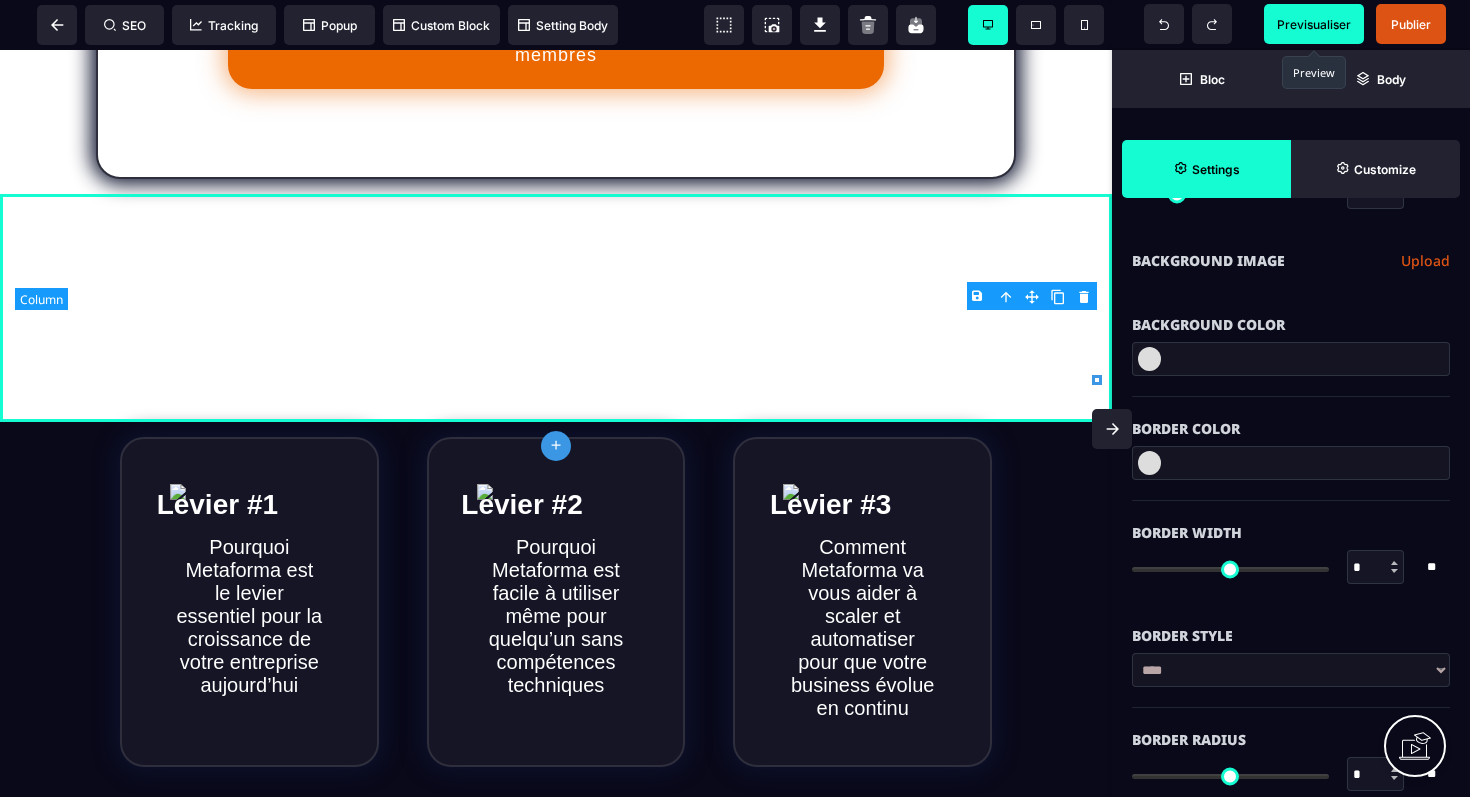 scroll, scrollTop: 0, scrollLeft: 0, axis: both 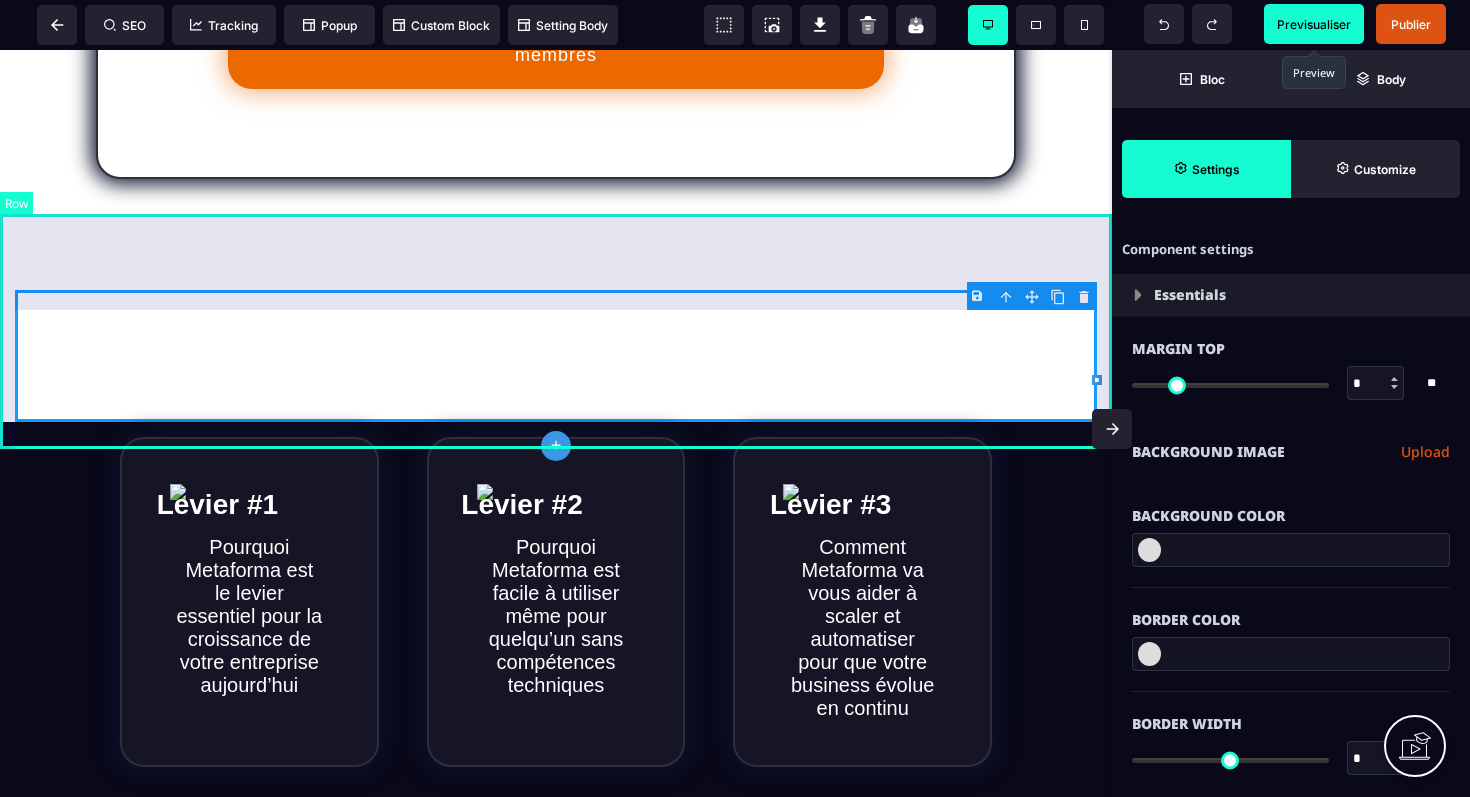 click on "CE QUE VOUS ALLEZ DÉCOUVRIR EN DIRECT" at bounding box center [556, 308] 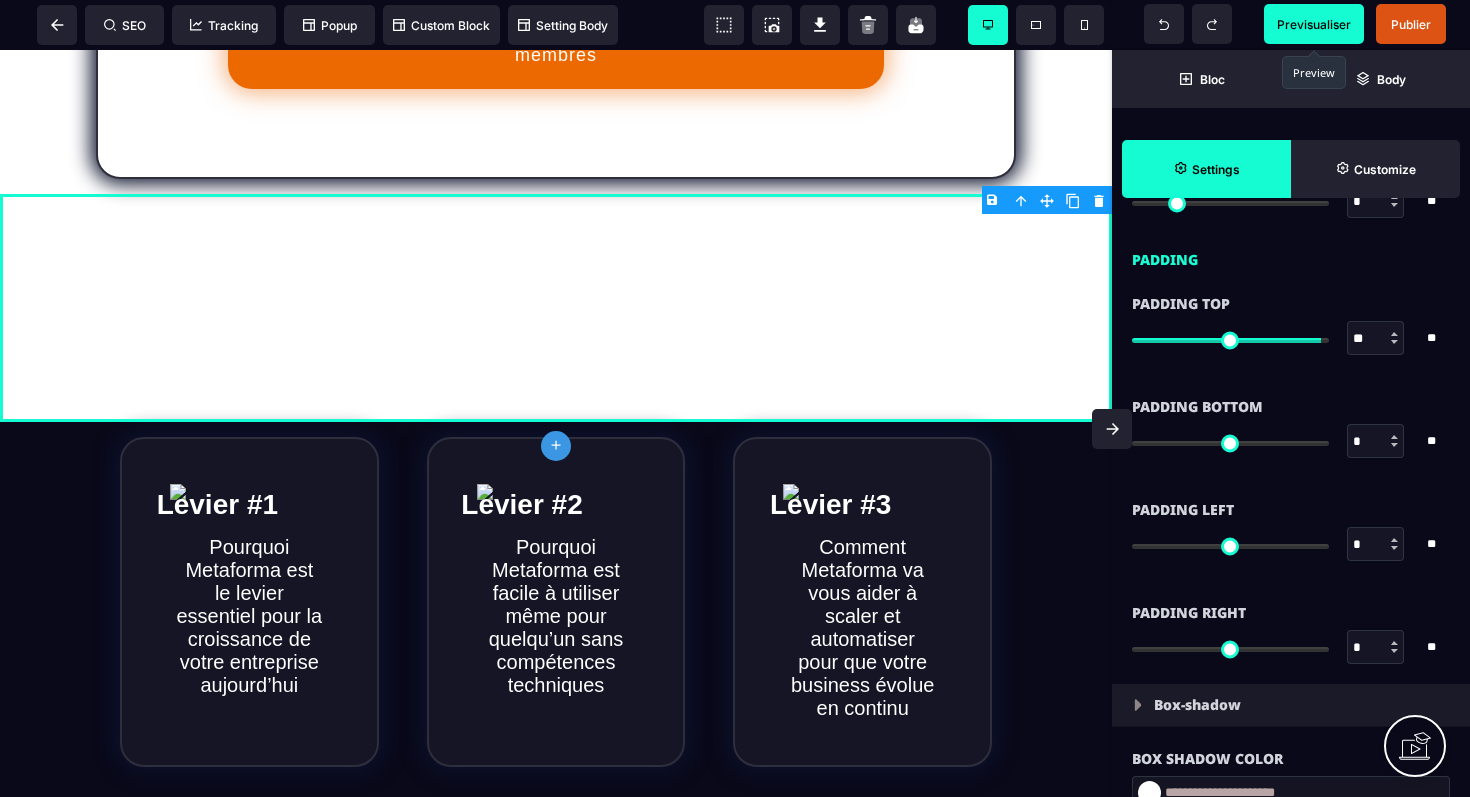 scroll, scrollTop: 1697, scrollLeft: 0, axis: vertical 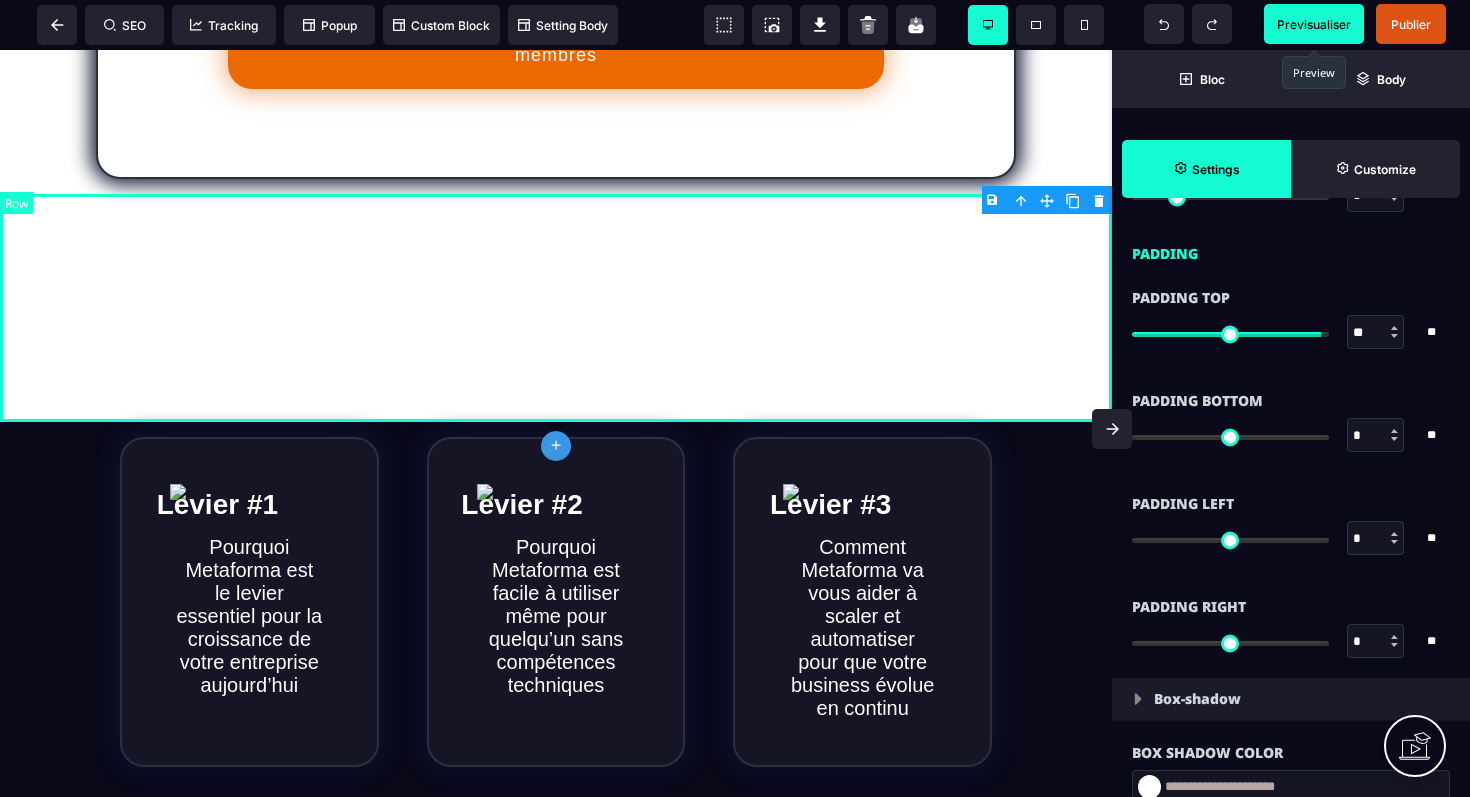 click on "CE QUE VOUS ALLEZ DÉCOUVRIR EN DIRECT" at bounding box center (556, 308) 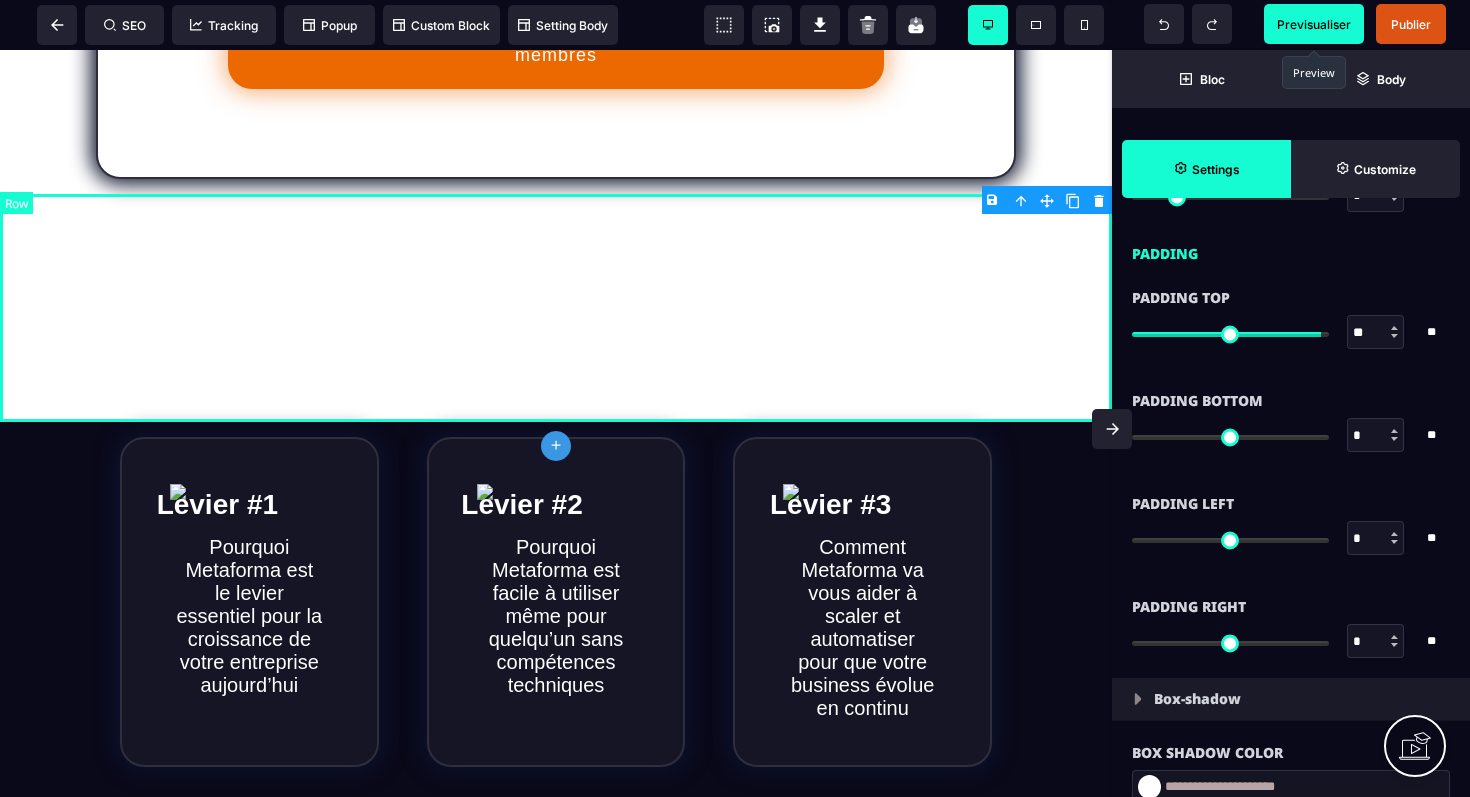 click on "CE QUE VOUS ALLEZ DÉCOUVRIR EN DIRECT" at bounding box center (556, 308) 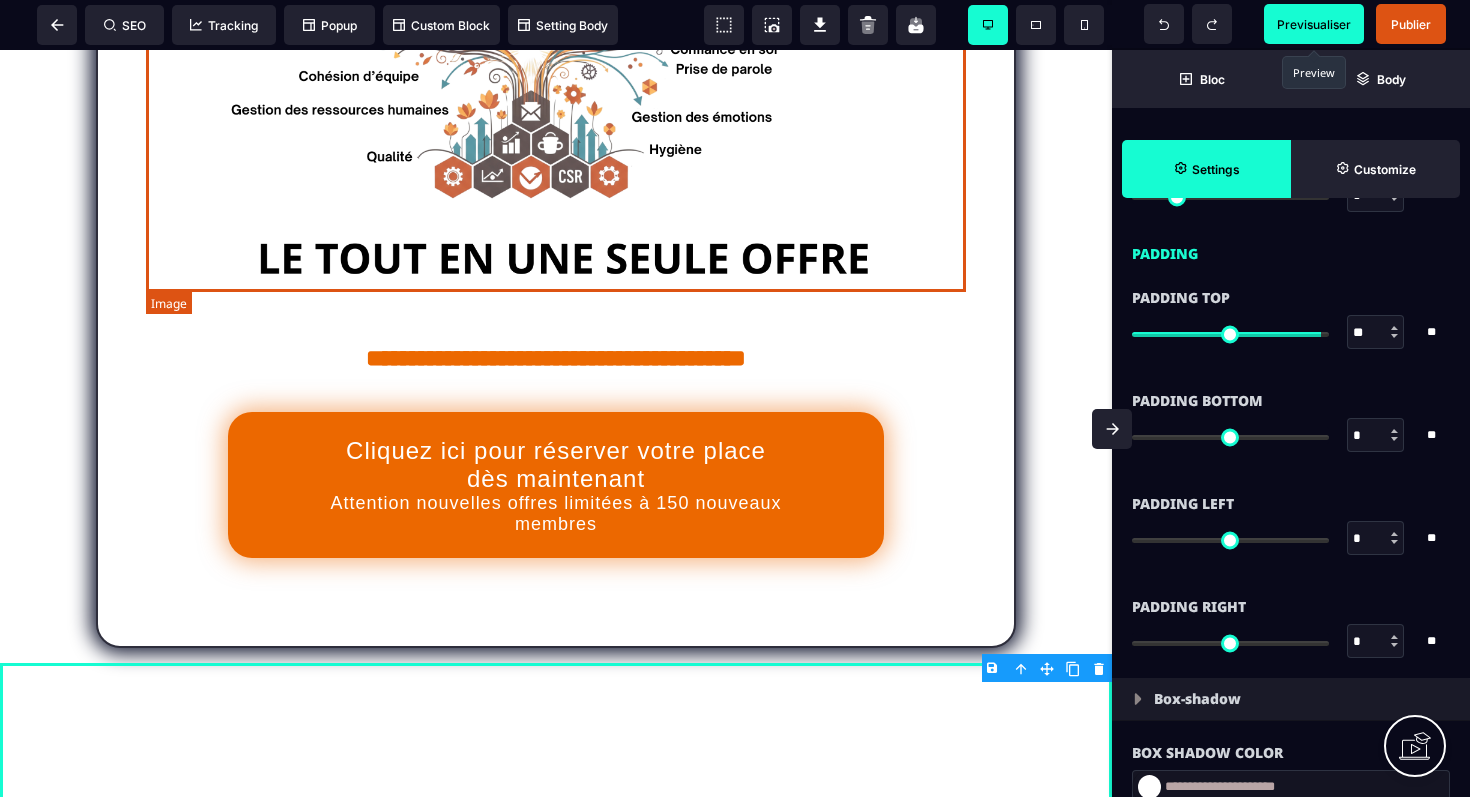 scroll, scrollTop: 577, scrollLeft: 0, axis: vertical 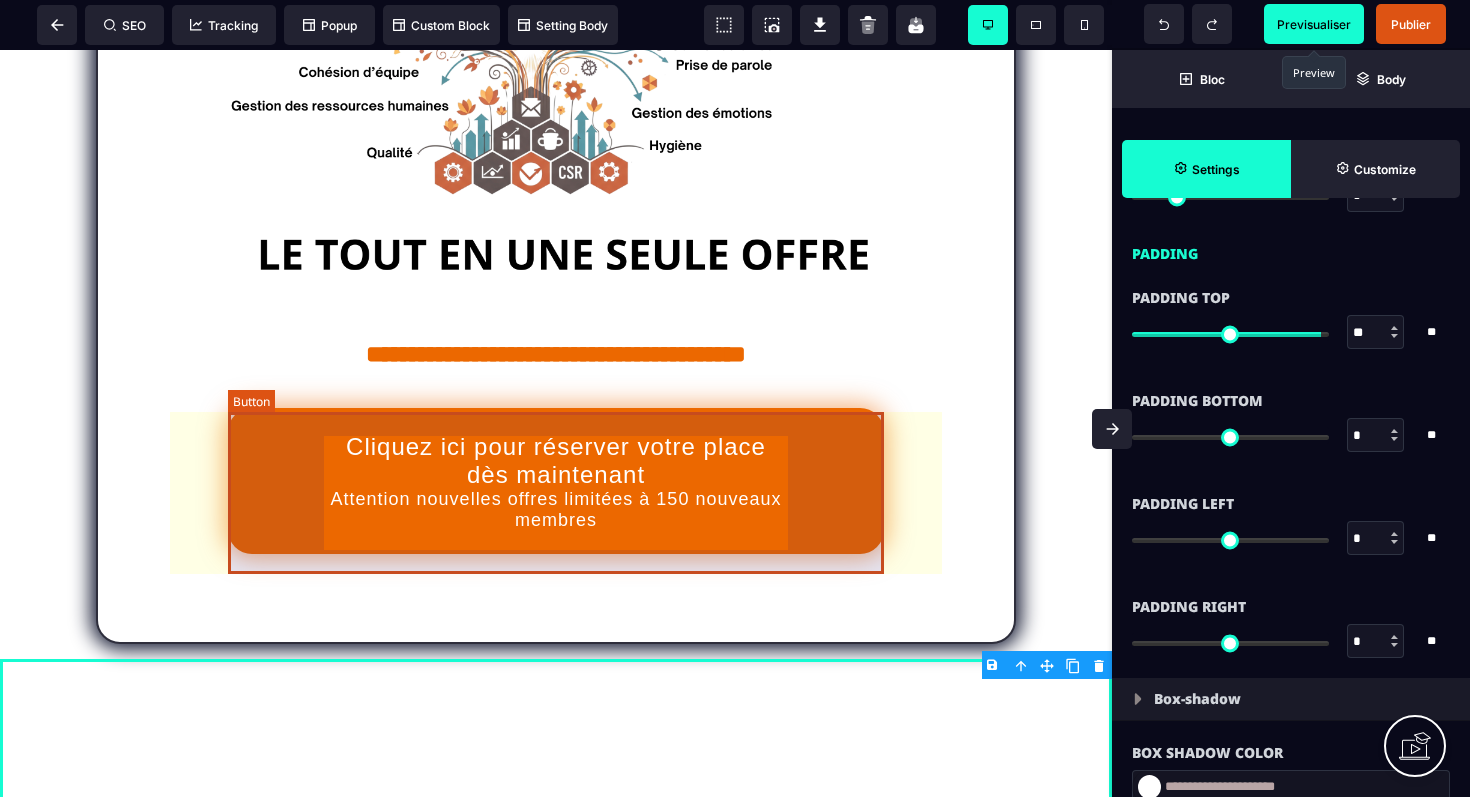 click on "Cliquez ici pour réserver votre place dès maintenant Attention nouvelles offres limitées à 150 nouveaux membres" at bounding box center [556, 482] 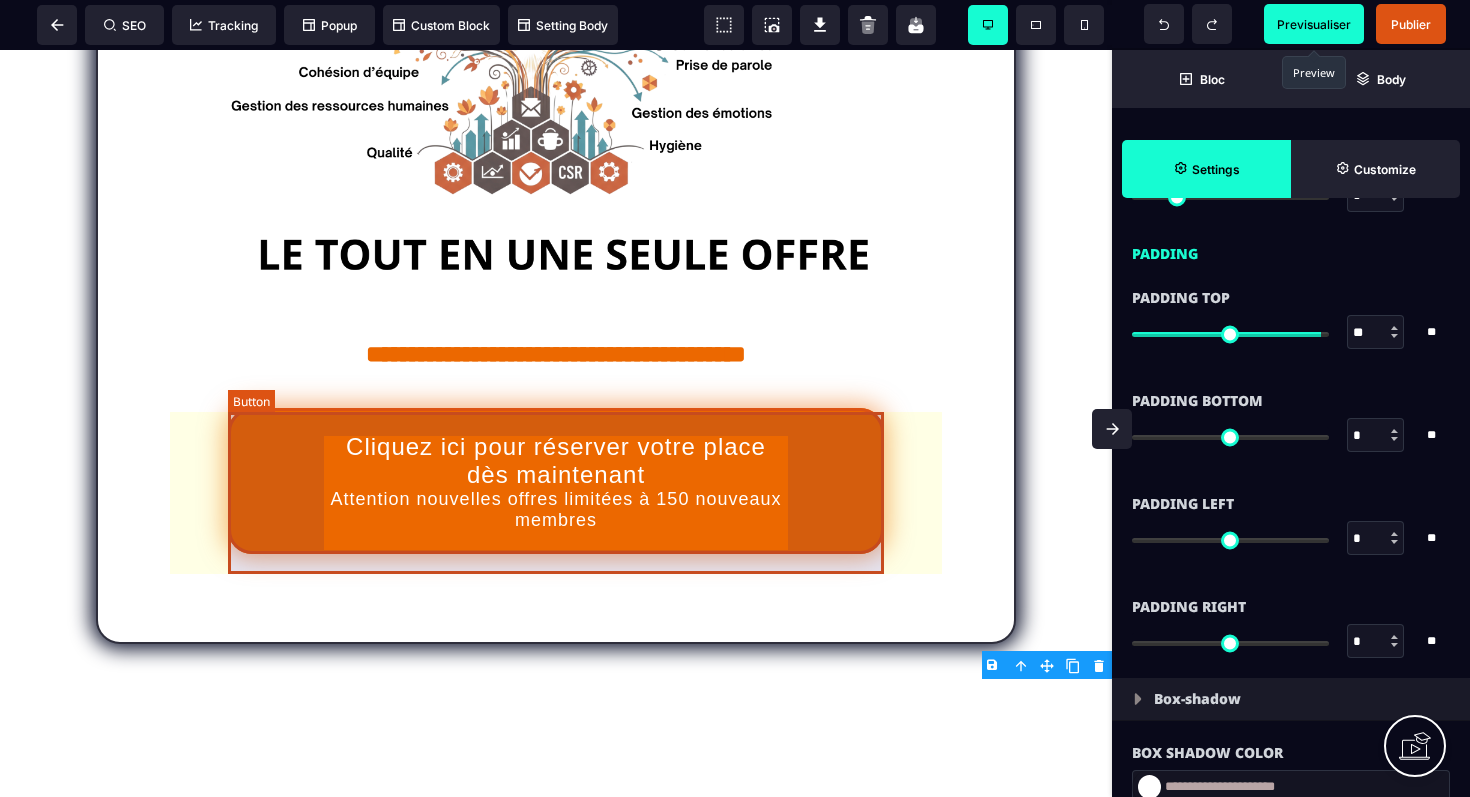 scroll, scrollTop: 0, scrollLeft: 0, axis: both 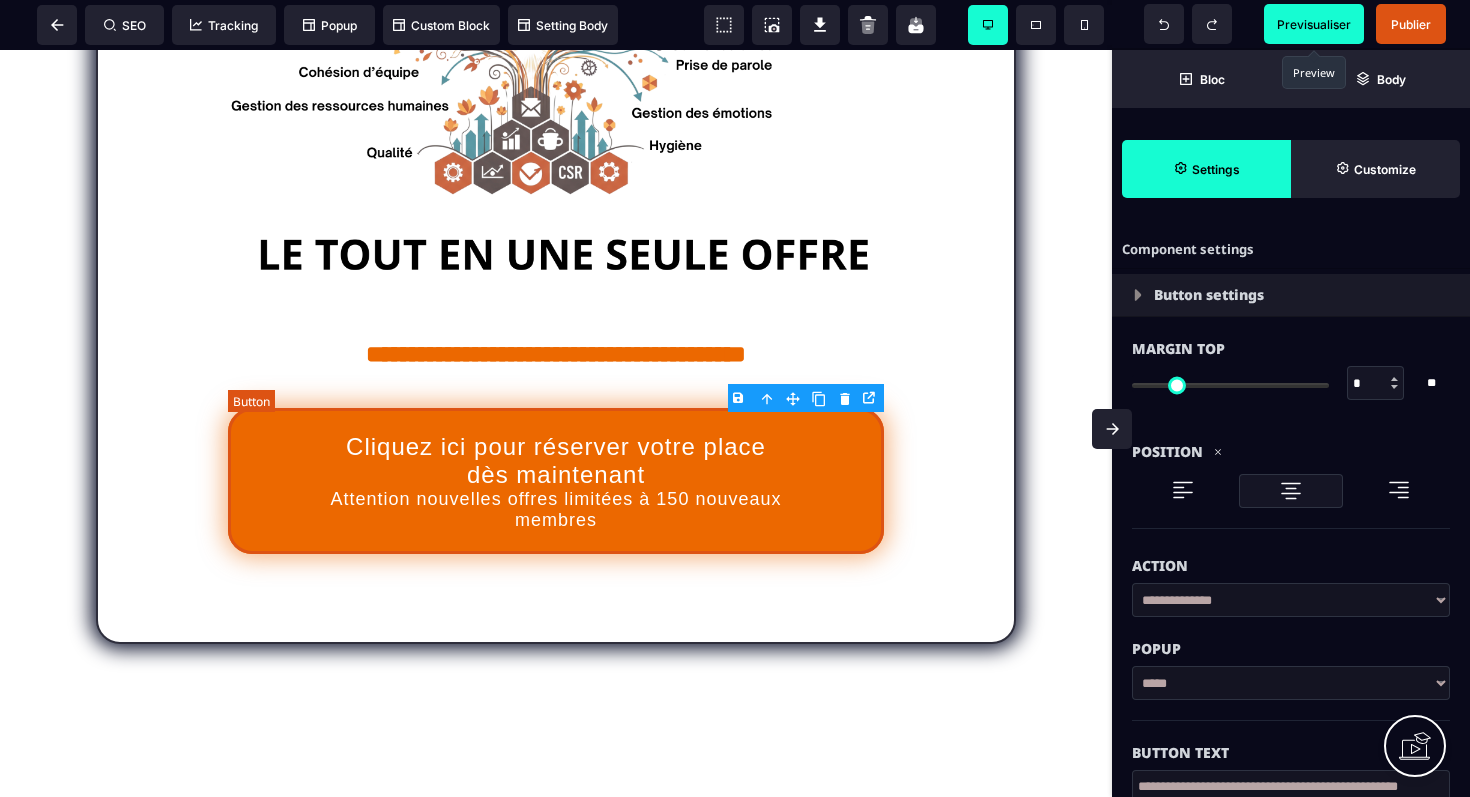click on "Cliquez ici pour réserver votre place dès maintenant Attention nouvelles offres limitées à 150 nouveaux membres" at bounding box center [556, 482] 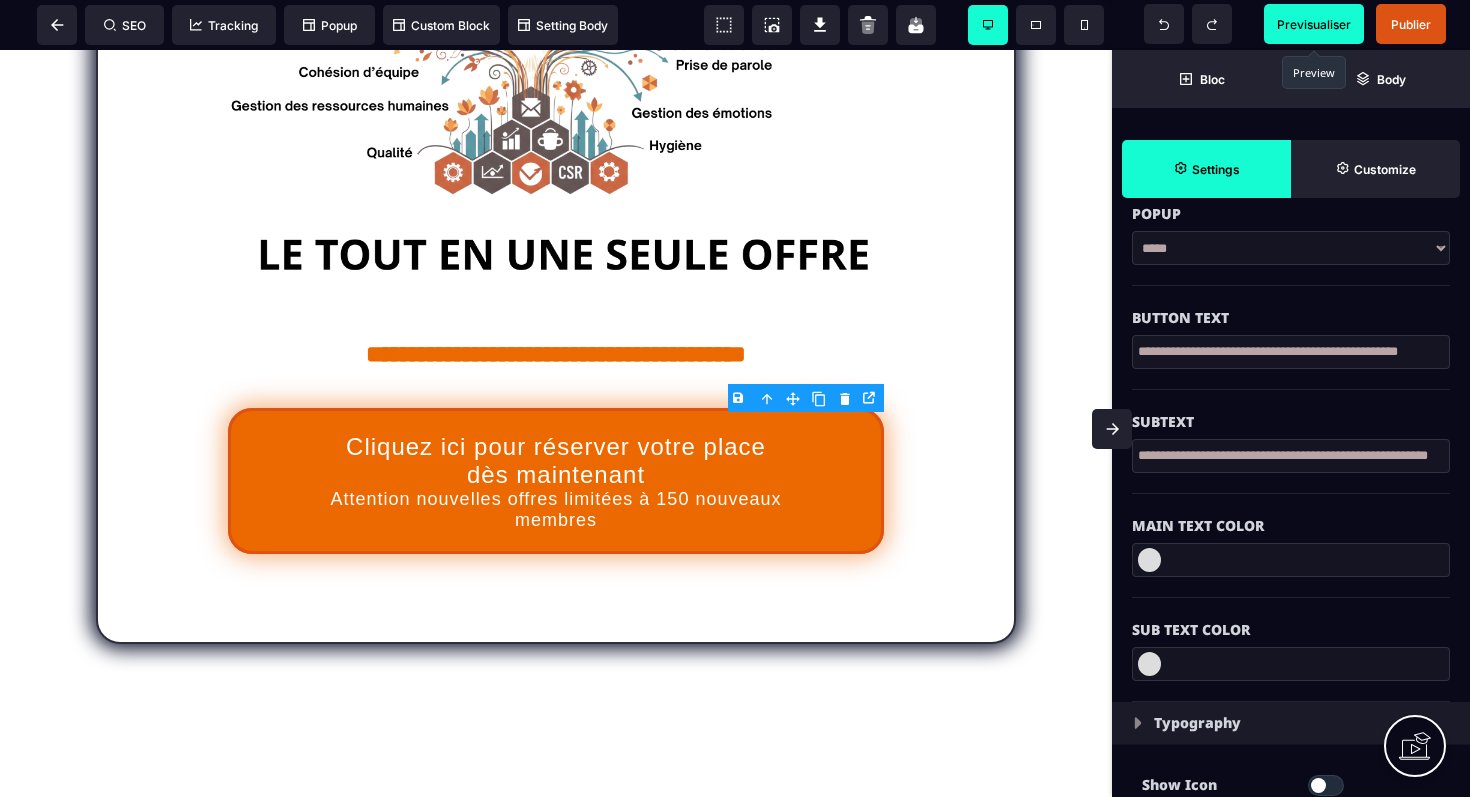 scroll, scrollTop: 434, scrollLeft: 0, axis: vertical 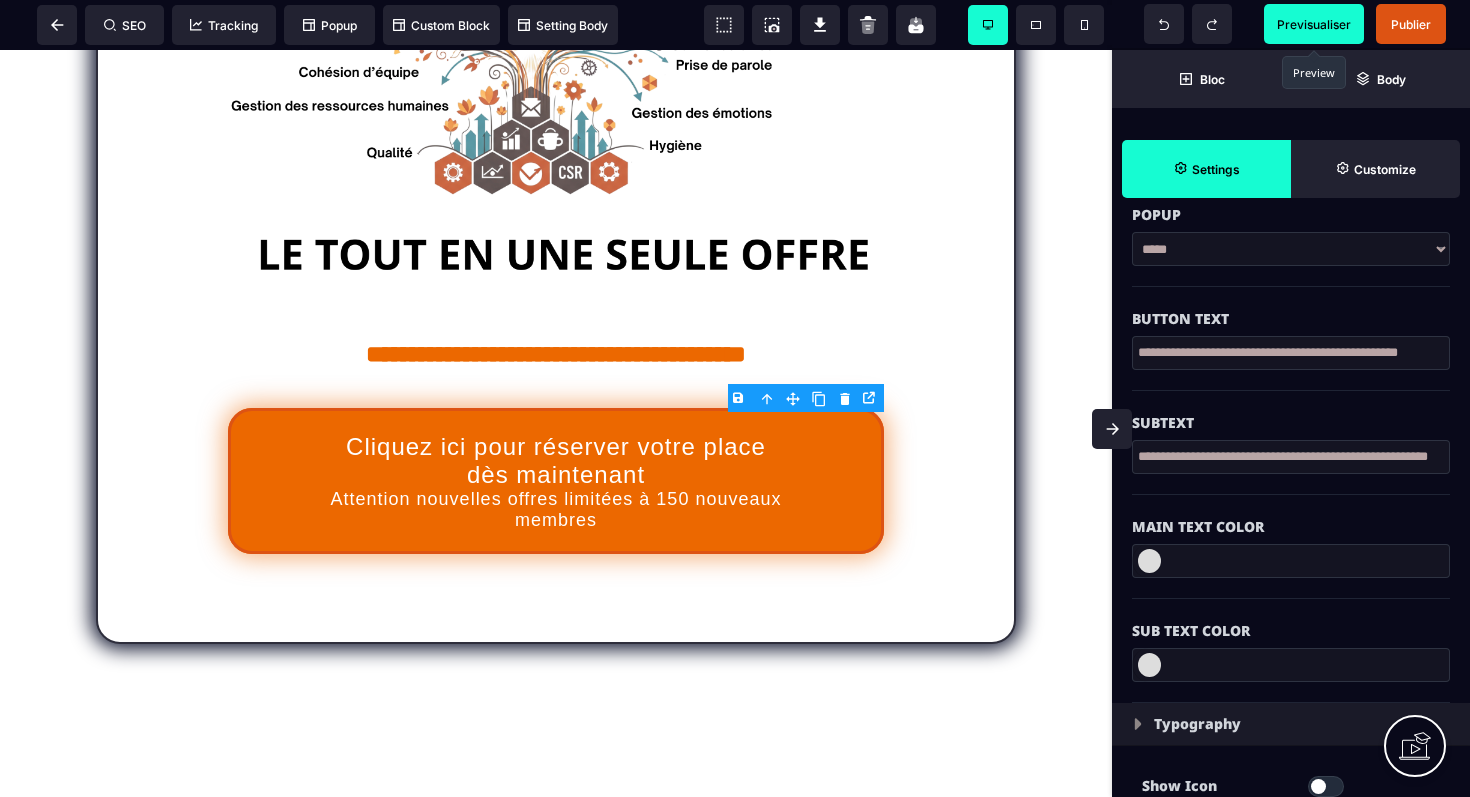 click on "**********" at bounding box center (1291, 457) 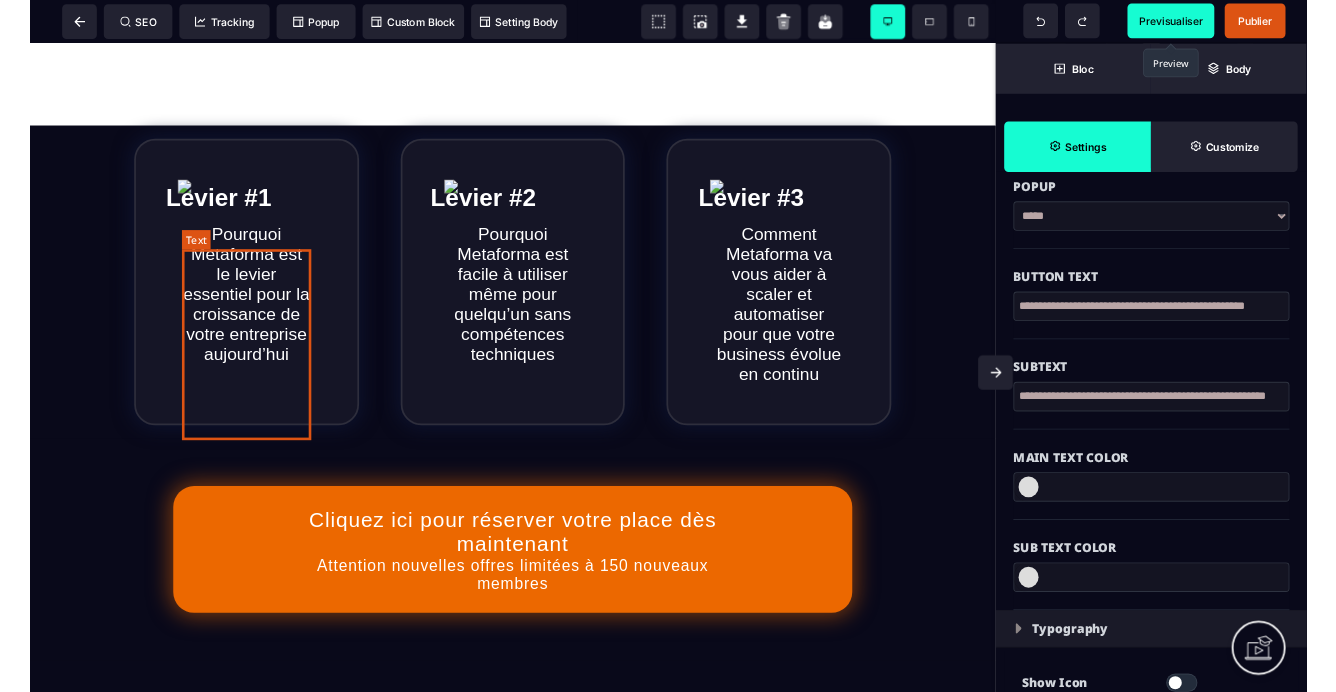 scroll, scrollTop: 1318, scrollLeft: 0, axis: vertical 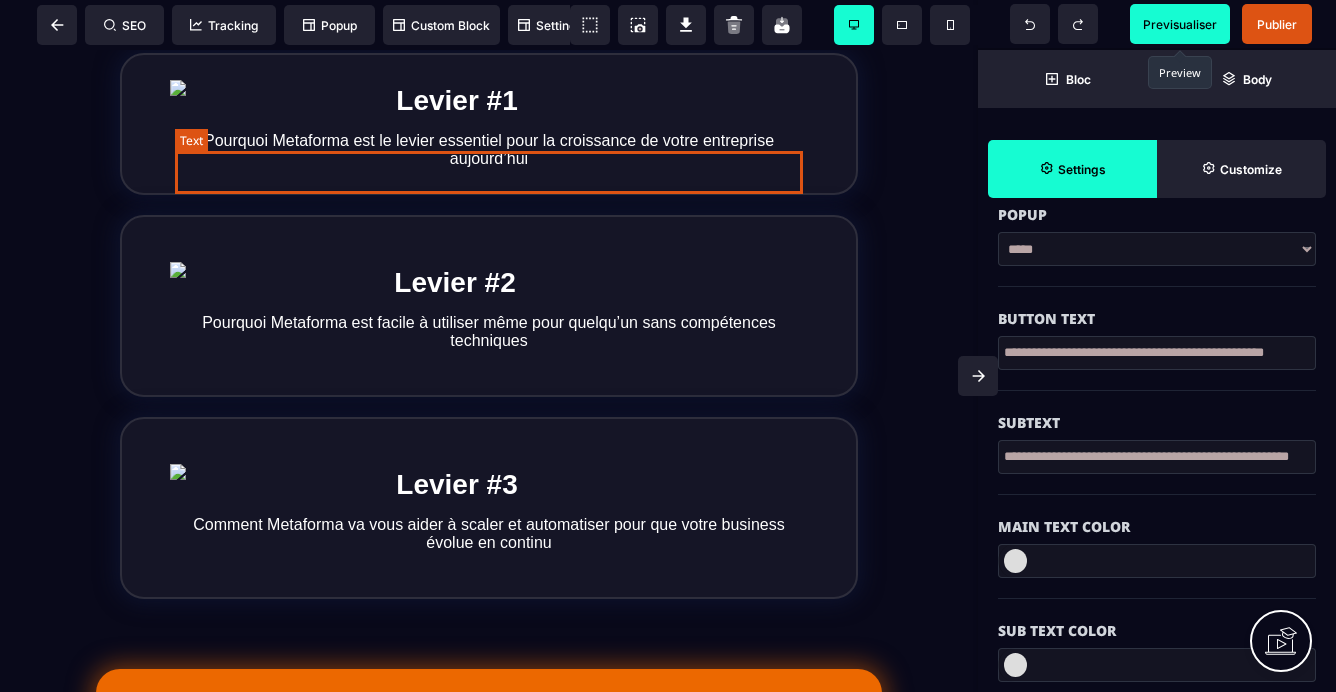 click on "Pourquoi Metaforma est le levier essentiel pour la croissance de votre entreprise aujourd’hui" at bounding box center [489, 150] 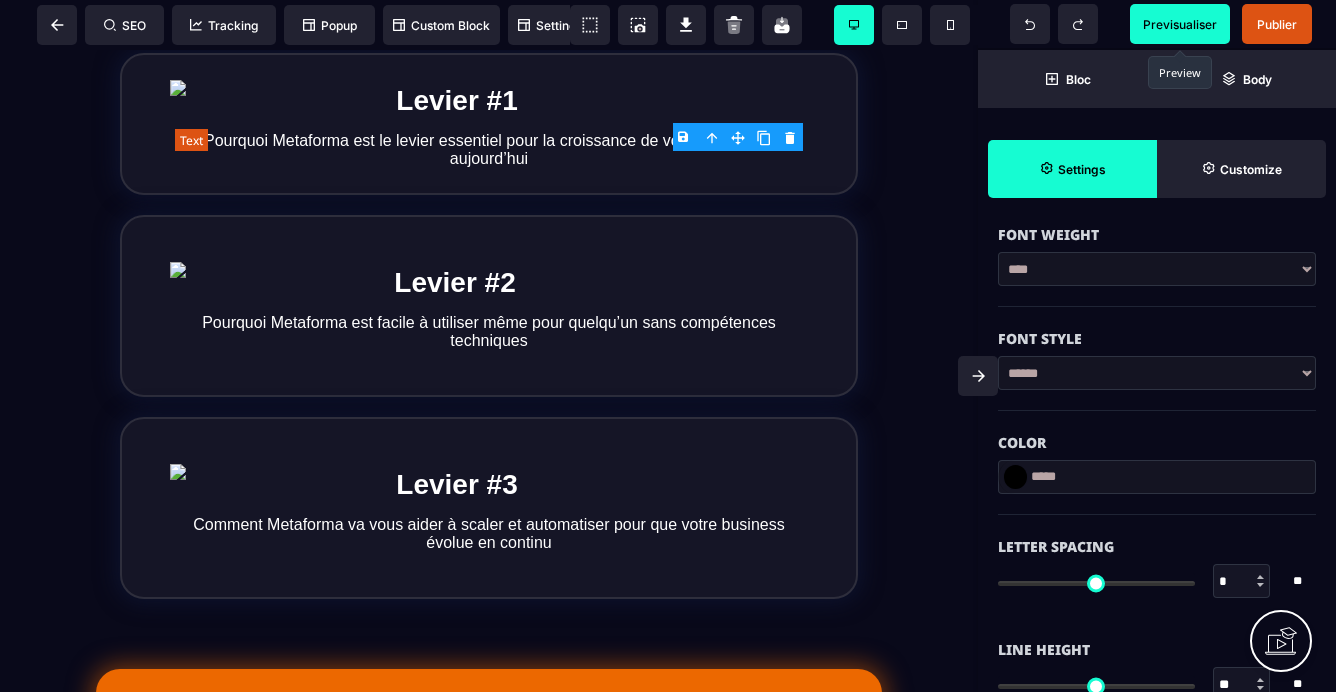 scroll, scrollTop: 0, scrollLeft: 0, axis: both 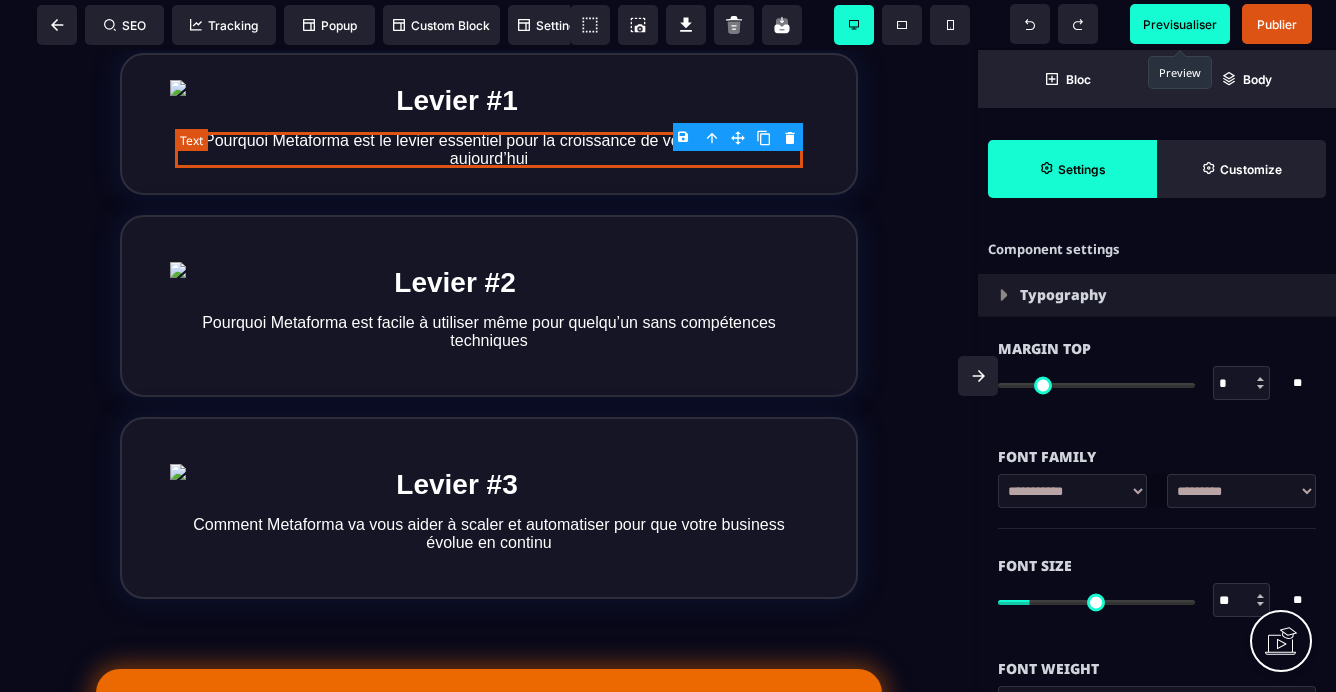 click on "Pourquoi Metaforma est le levier essentiel pour la croissance de votre entreprise aujourd’hui" at bounding box center (489, 150) 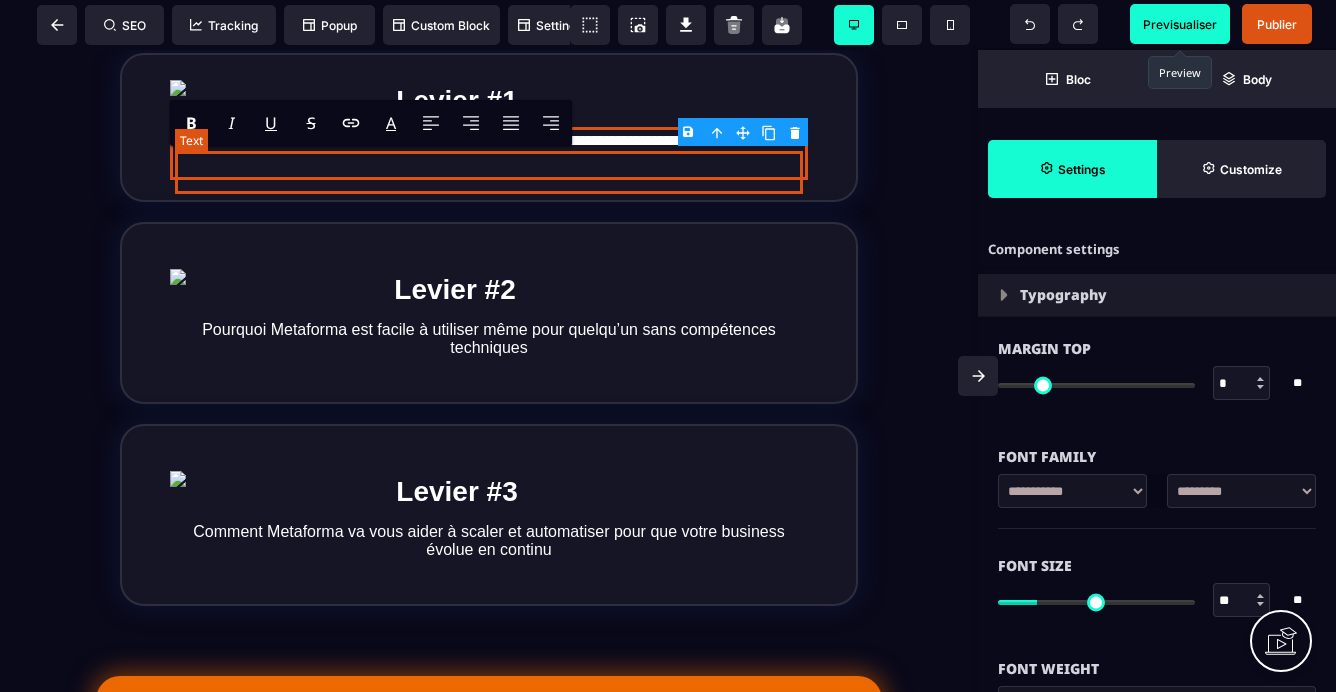 click on "**********" at bounding box center [489, 153] 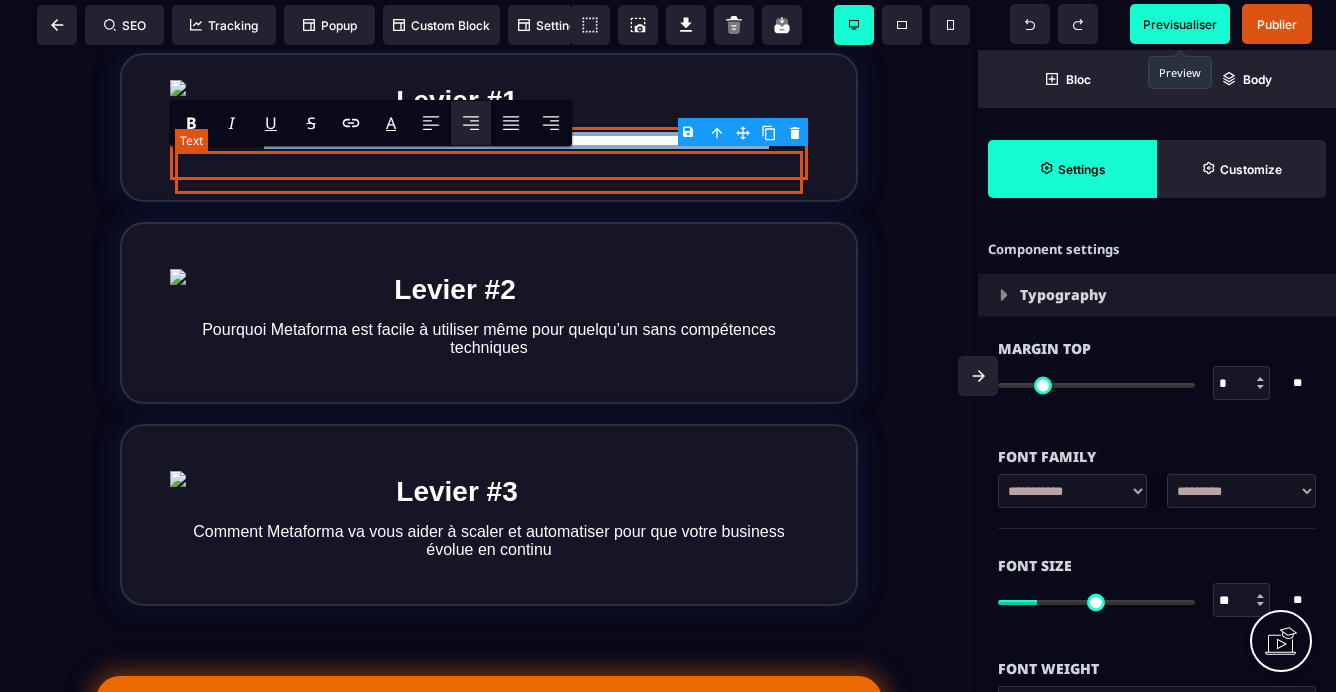 drag, startPoint x: 535, startPoint y: 187, endPoint x: 272, endPoint y: 151, distance: 265.45245 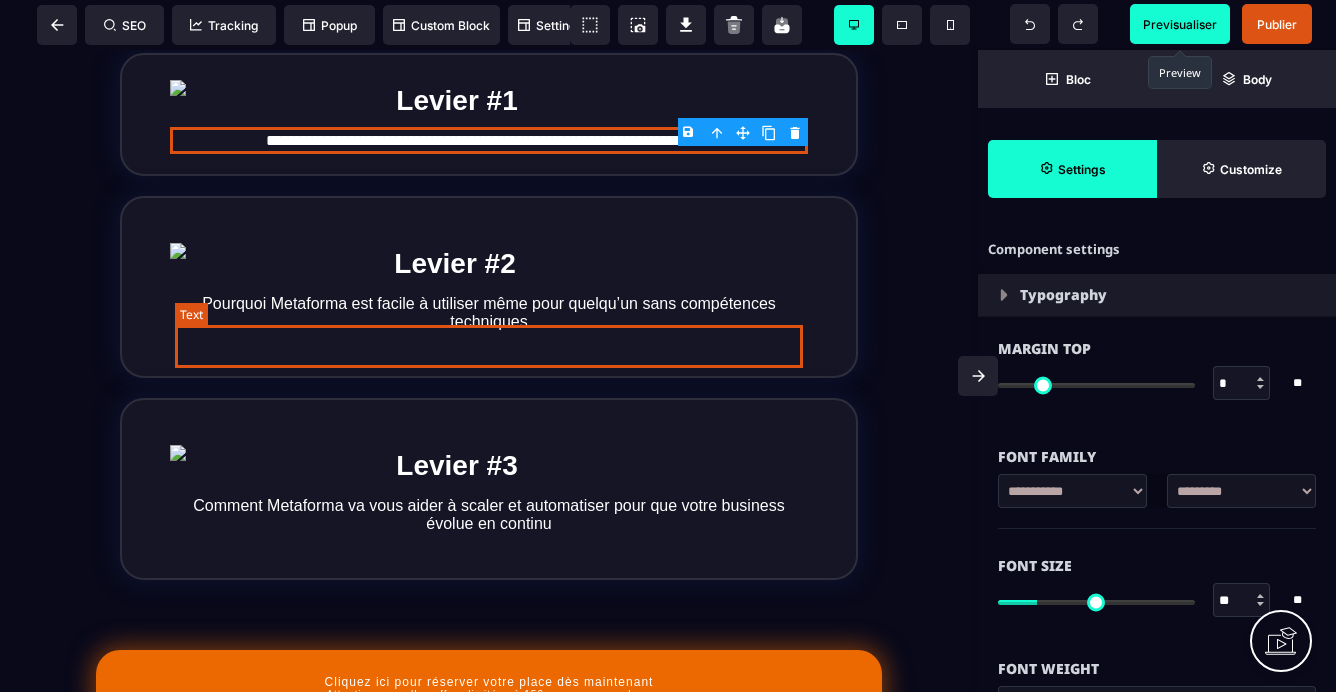click on "Pourquoi Metaforma est facile à utiliser même pour quelqu’un sans compétences techniques" at bounding box center (489, 313) 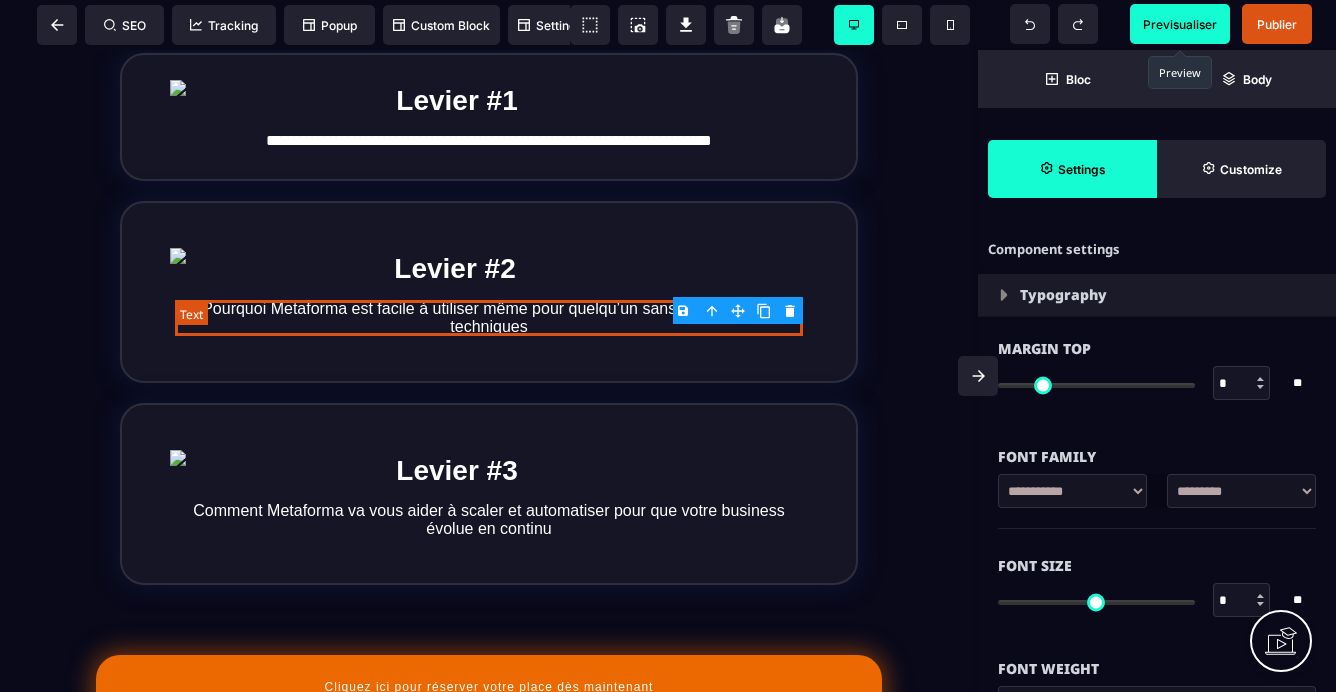 click on "Pourquoi Metaforma est facile à utiliser même pour quelqu’un sans compétences techniques" at bounding box center (489, 318) 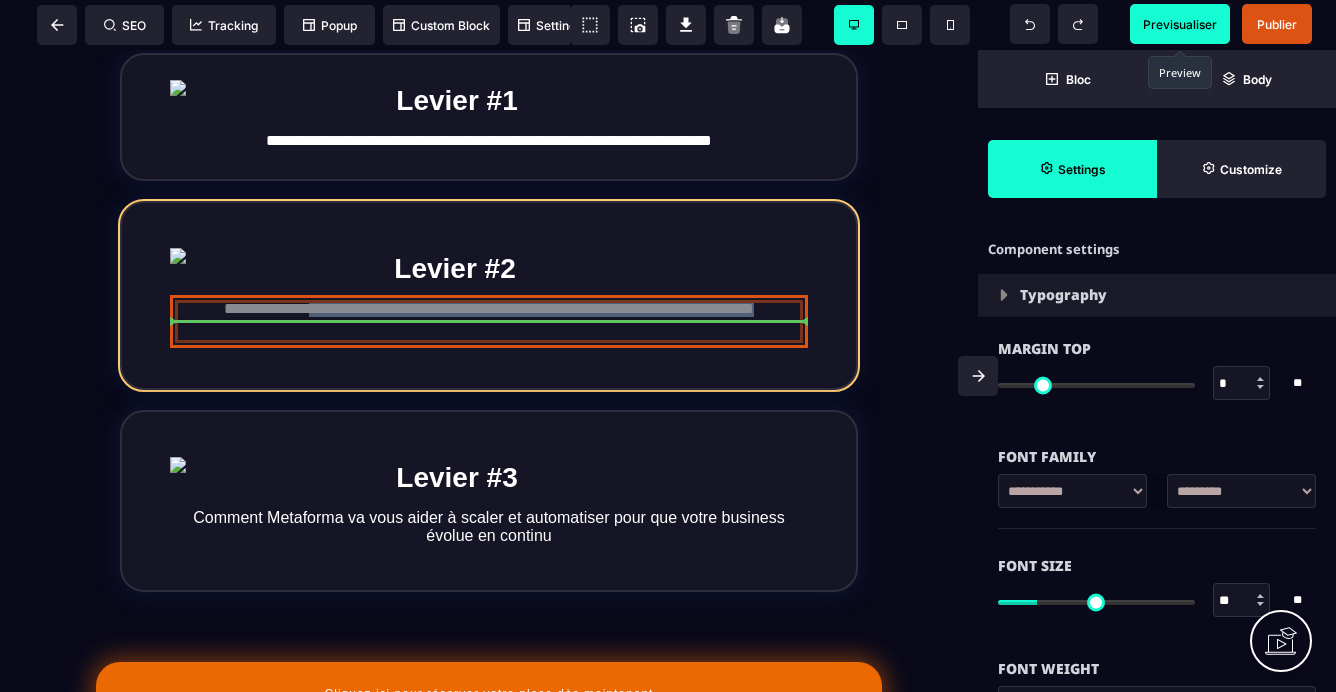 drag, startPoint x: 542, startPoint y: 359, endPoint x: 301, endPoint y: 338, distance: 241.91321 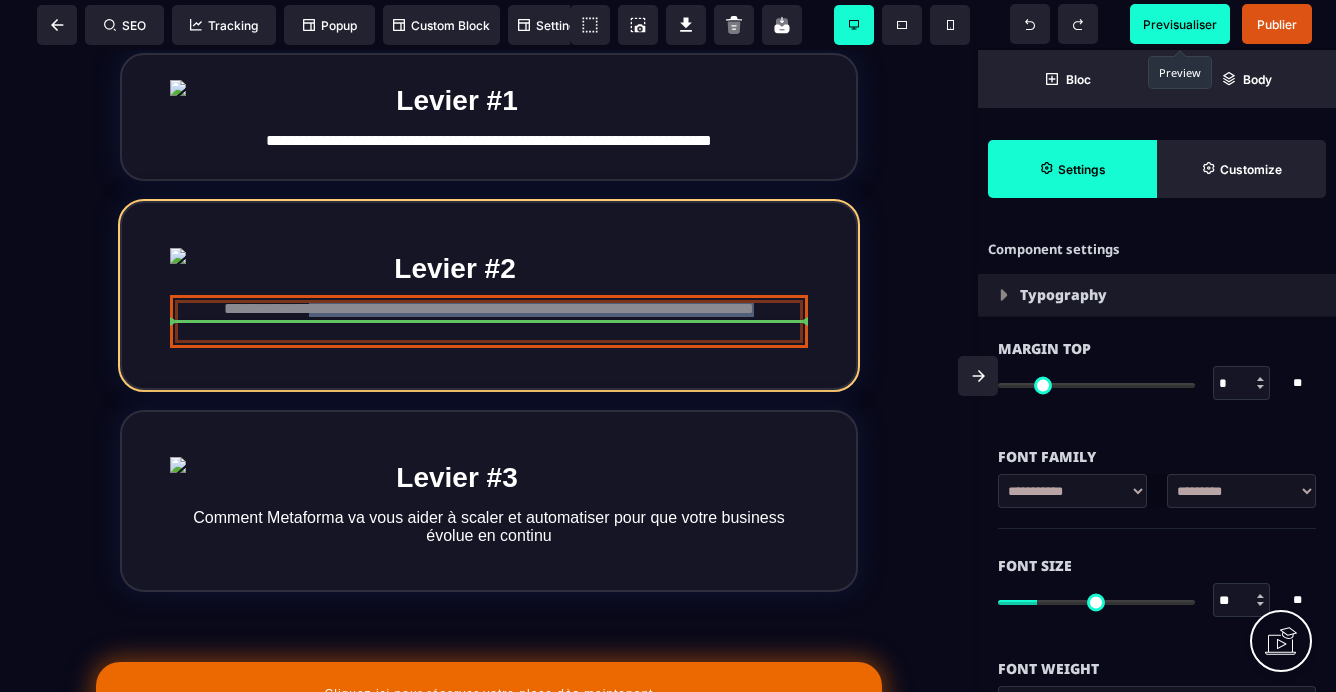 scroll, scrollTop: 1293, scrollLeft: 0, axis: vertical 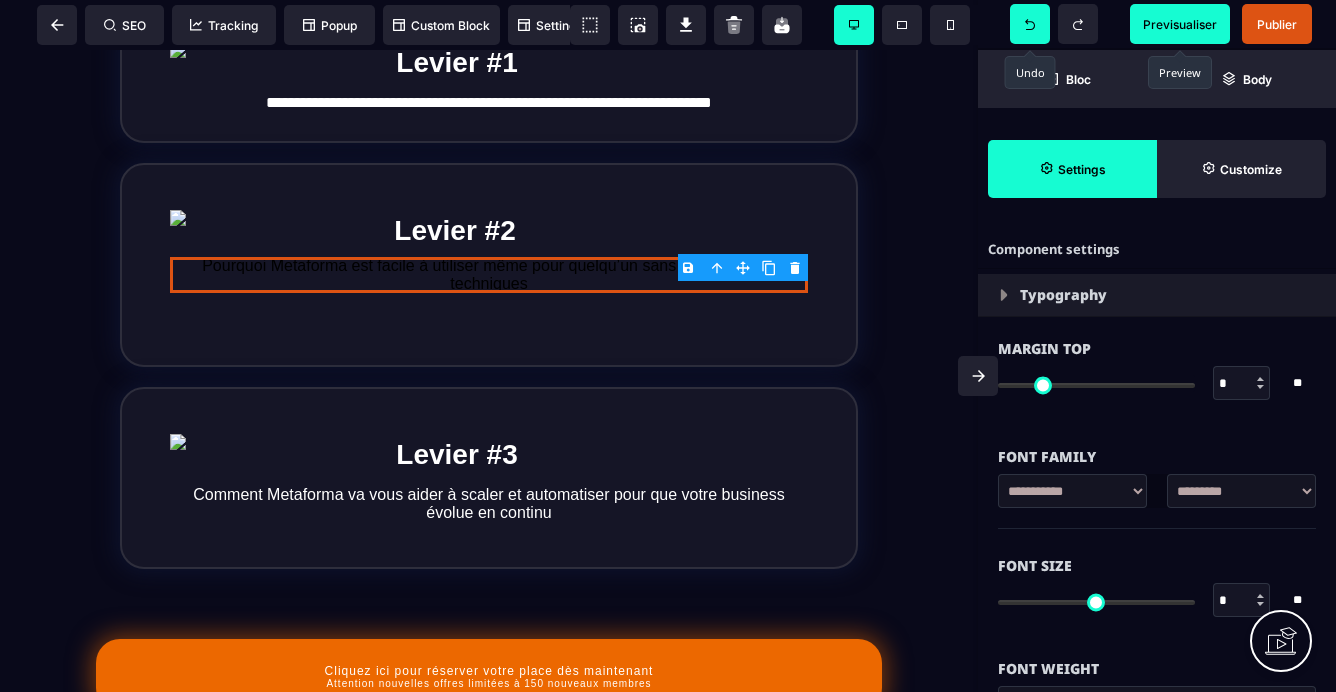 click at bounding box center (1030, 24) 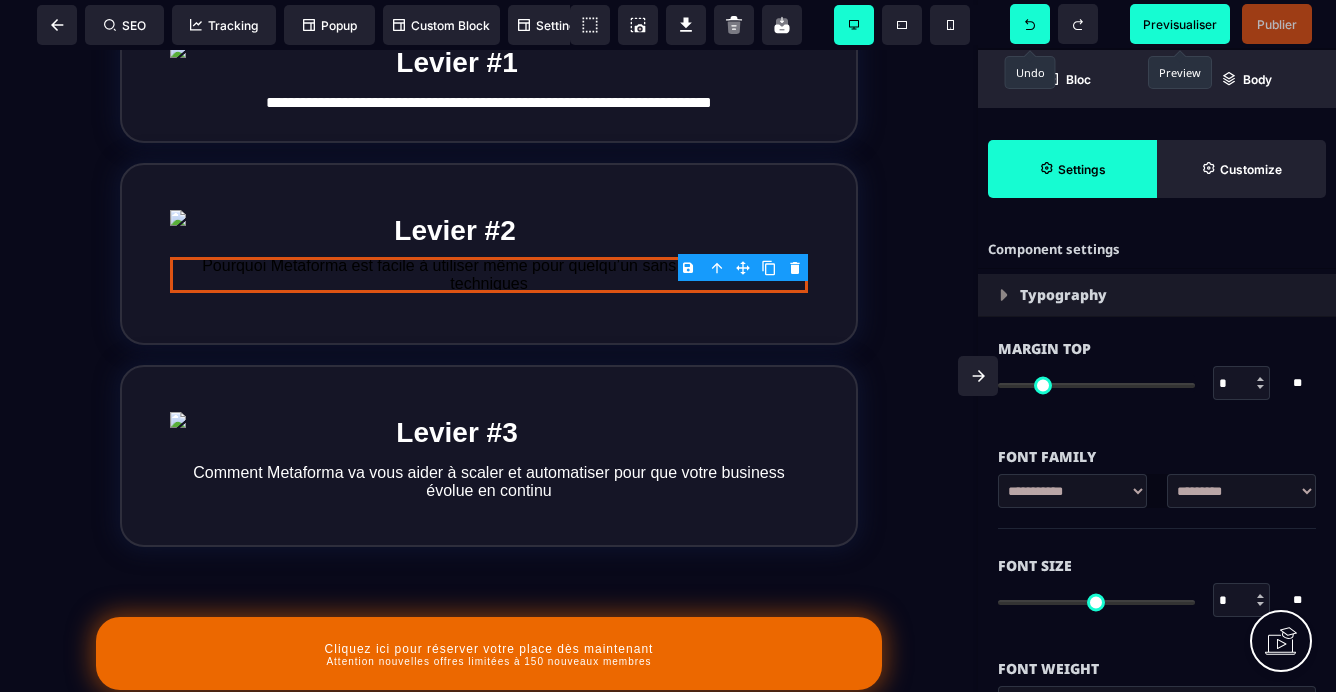 click at bounding box center [1030, 24] 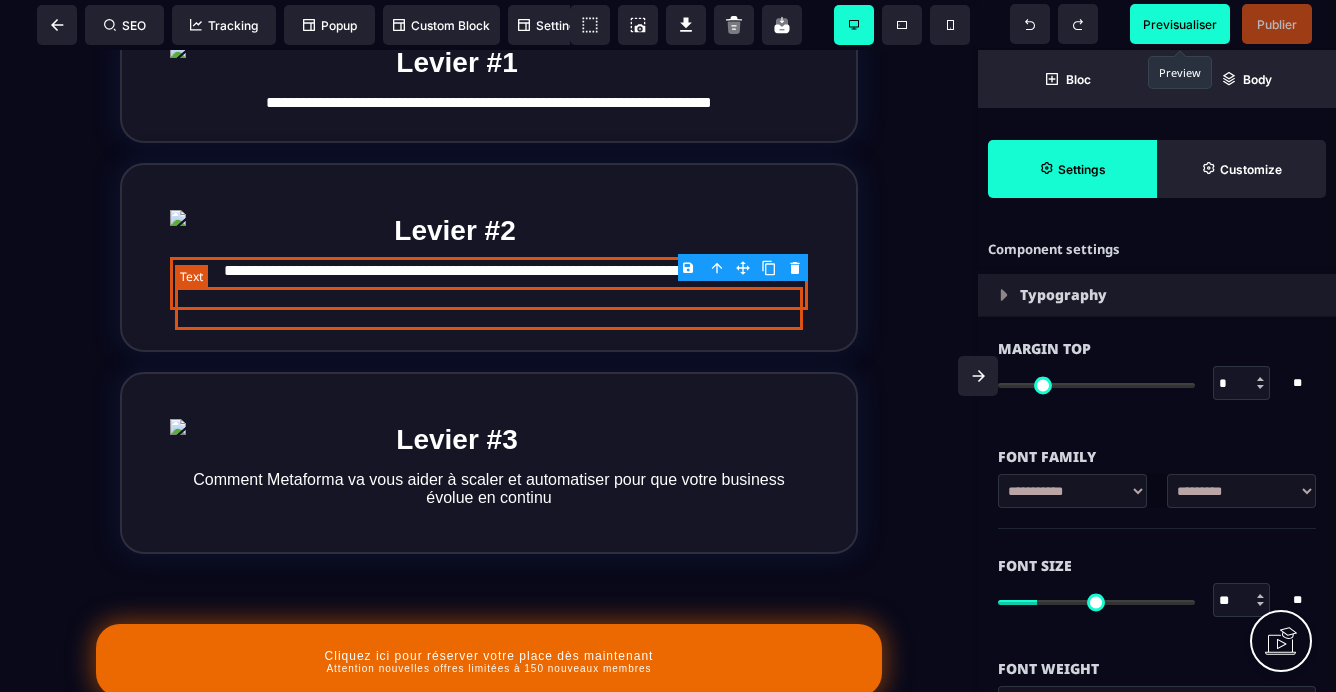 click on "**********" at bounding box center [489, 283] 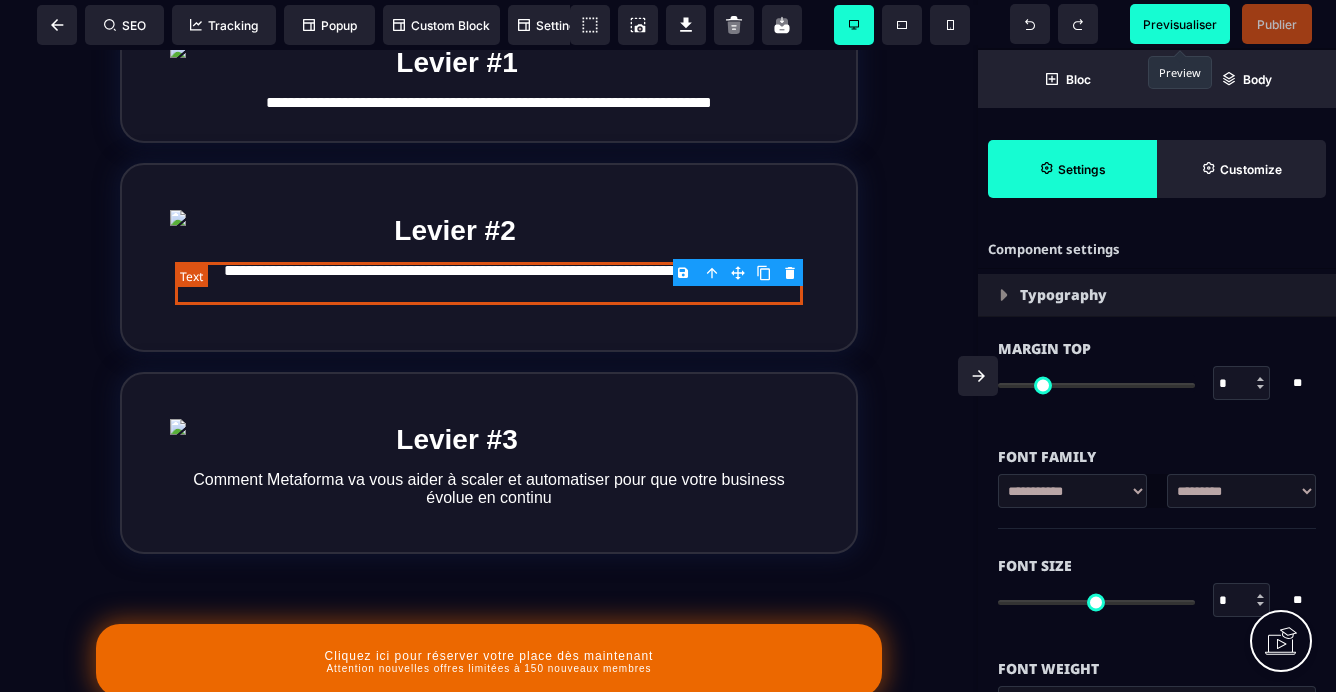 click on "**********" at bounding box center [489, 283] 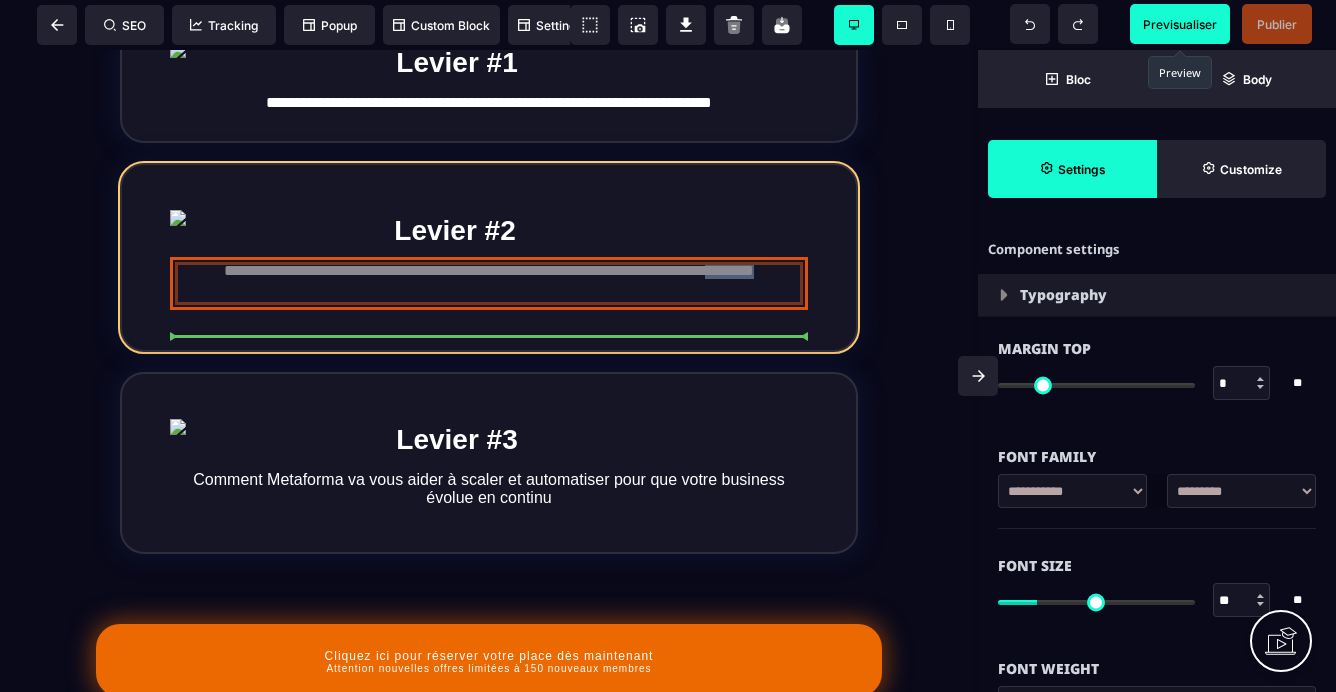 drag, startPoint x: 542, startPoint y: 314, endPoint x: 461, endPoint y: 330, distance: 82.565125 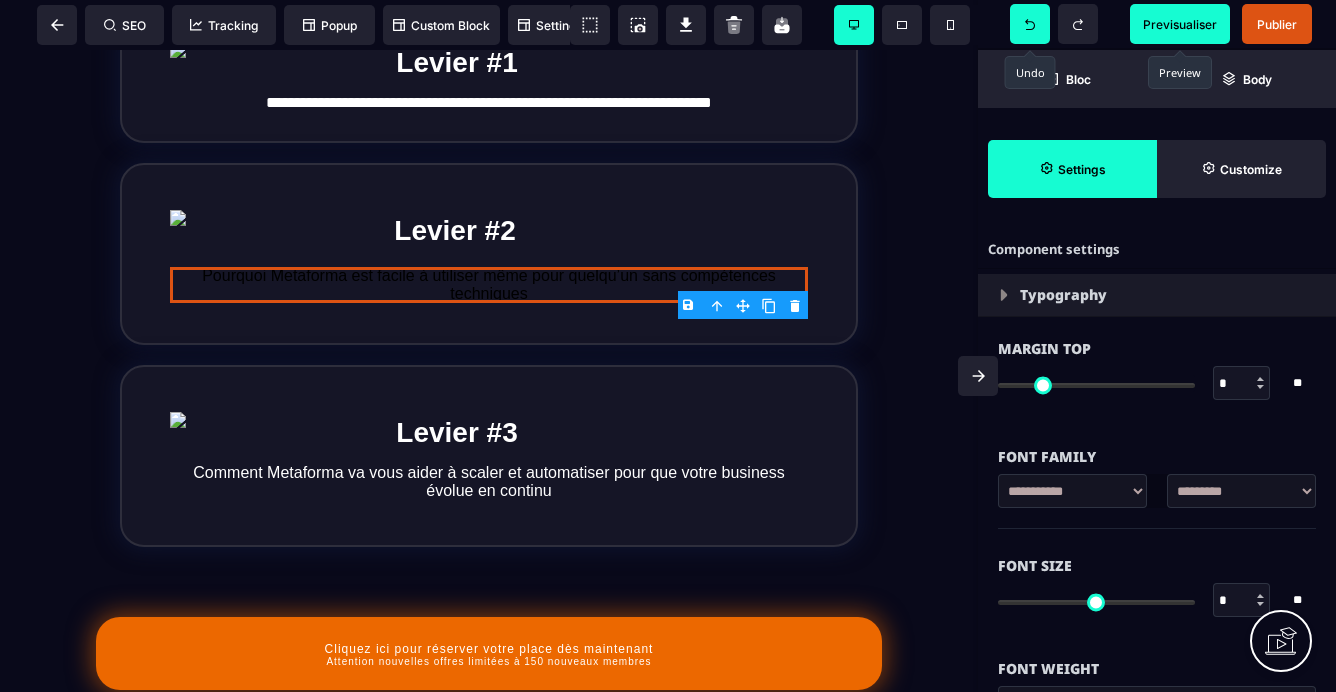 click at bounding box center [1030, 24] 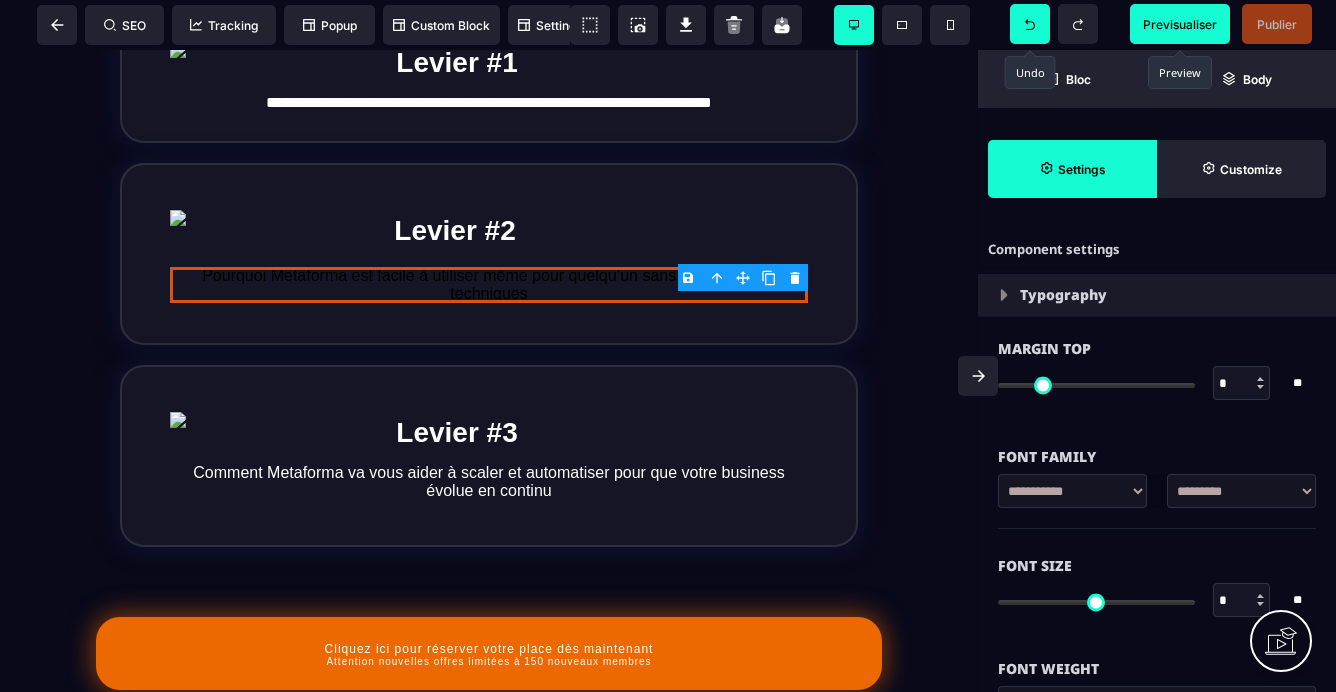 click at bounding box center (1030, 24) 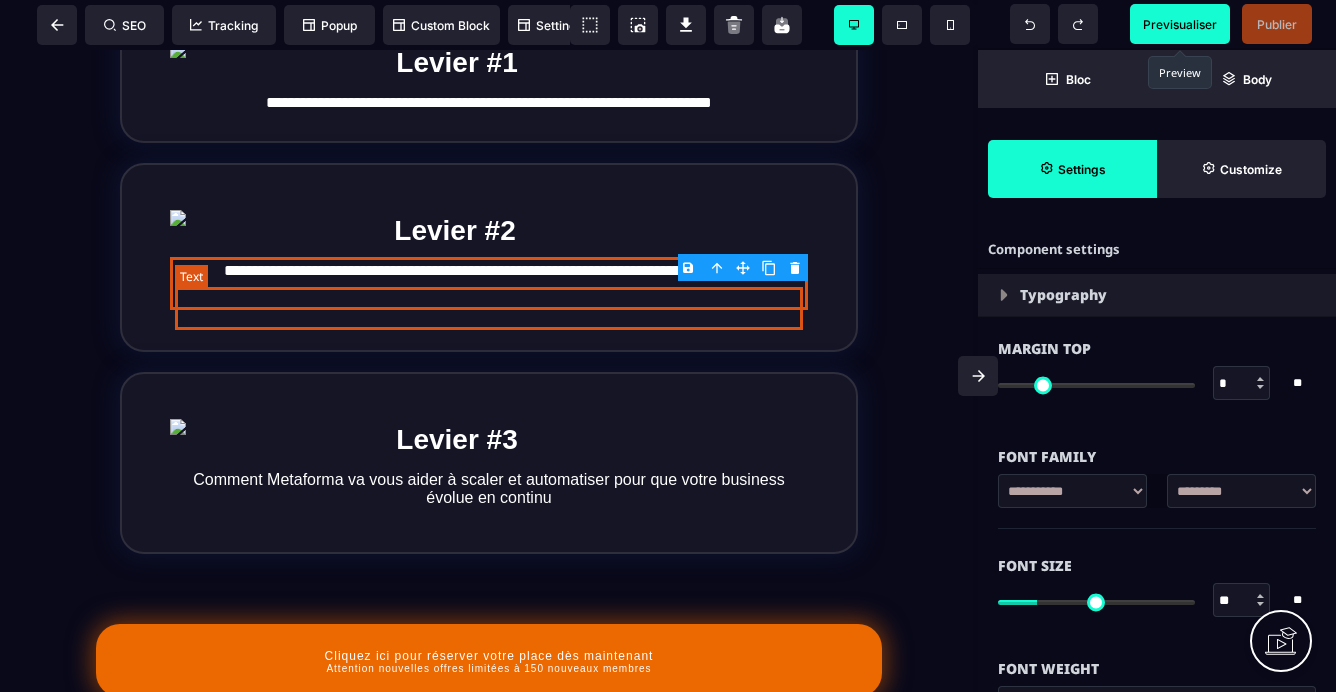 click on "**********" at bounding box center [489, 283] 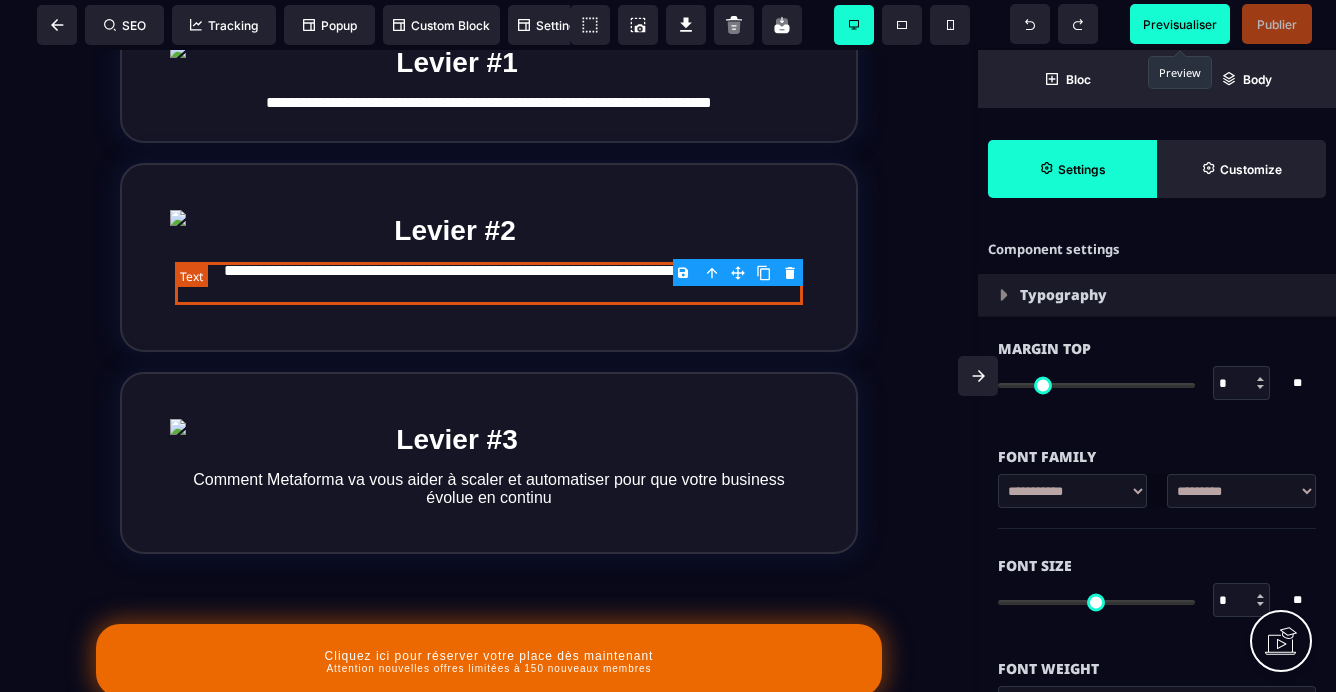 click on "**********" at bounding box center (489, 283) 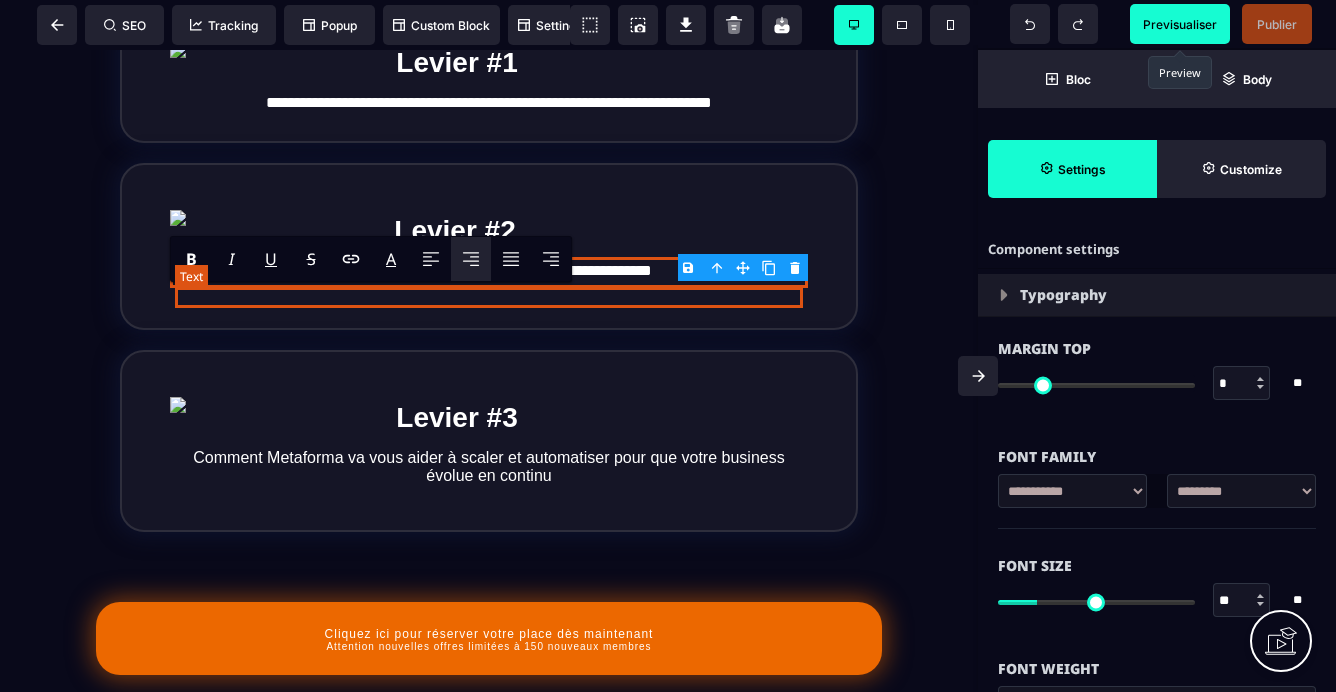 click on "**********" at bounding box center (489, 273) 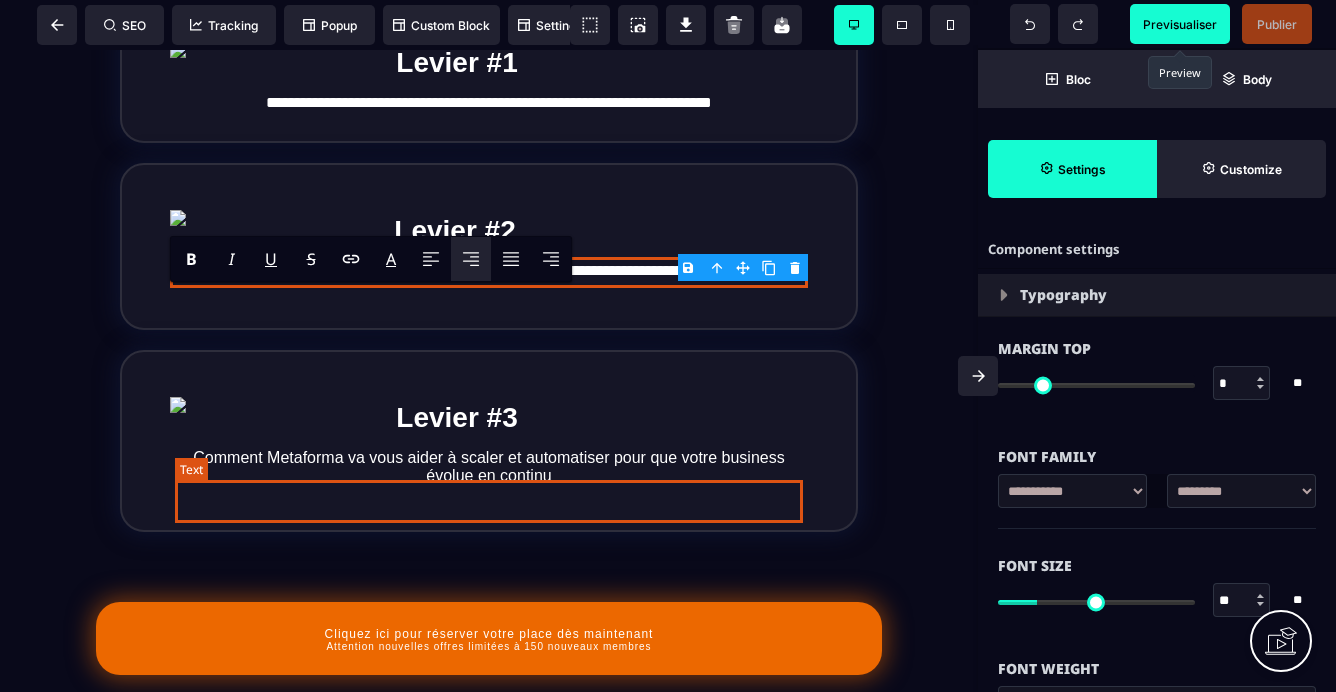 click on "Comment Metaforma va vous aider à scaler et automatiser pour que votre business évolue en continu" at bounding box center (489, 467) 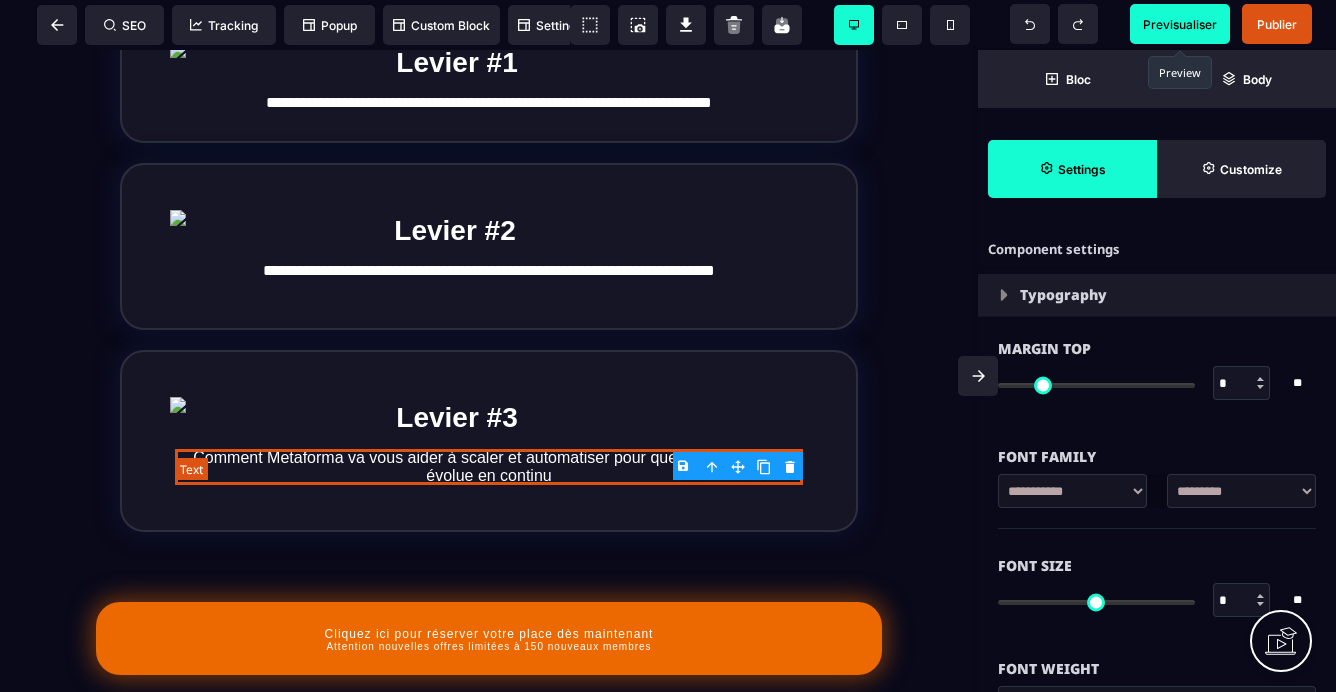 click on "Comment Metaforma va vous aider à scaler et automatiser pour que votre business évolue en continu" at bounding box center [489, 467] 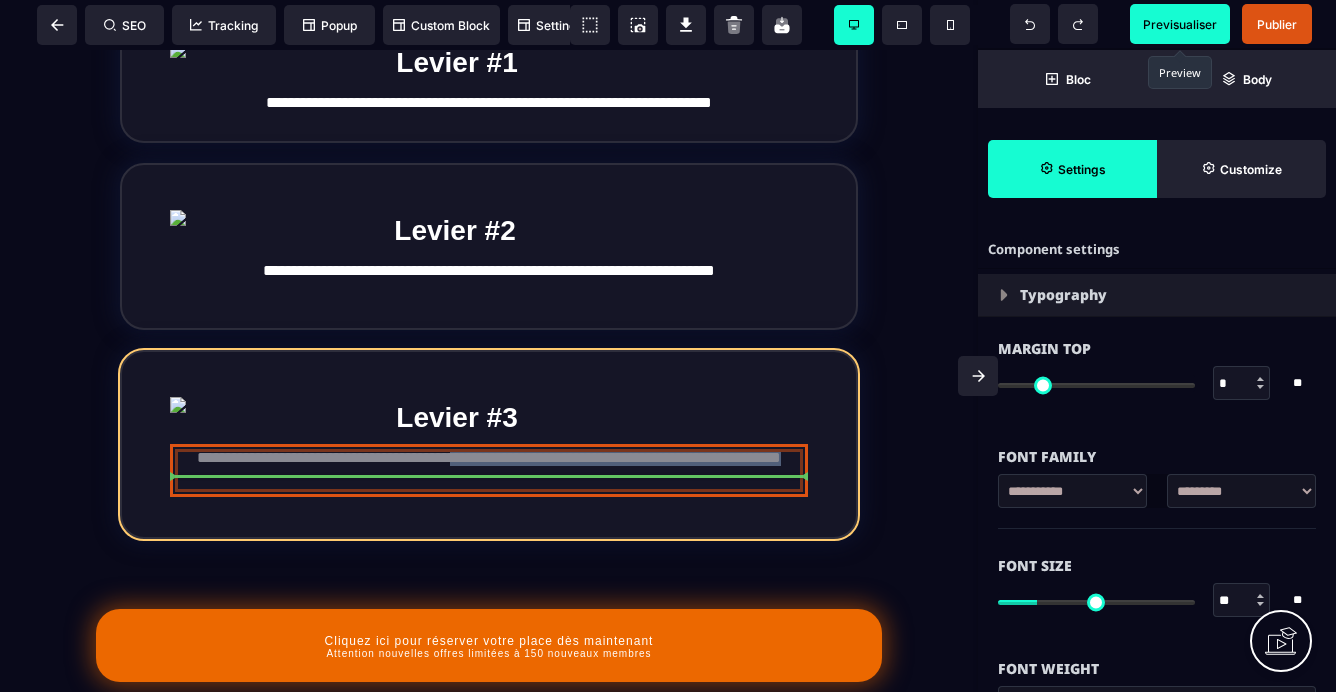 drag, startPoint x: 596, startPoint y: 515, endPoint x: 552, endPoint y: 492, distance: 49.648766 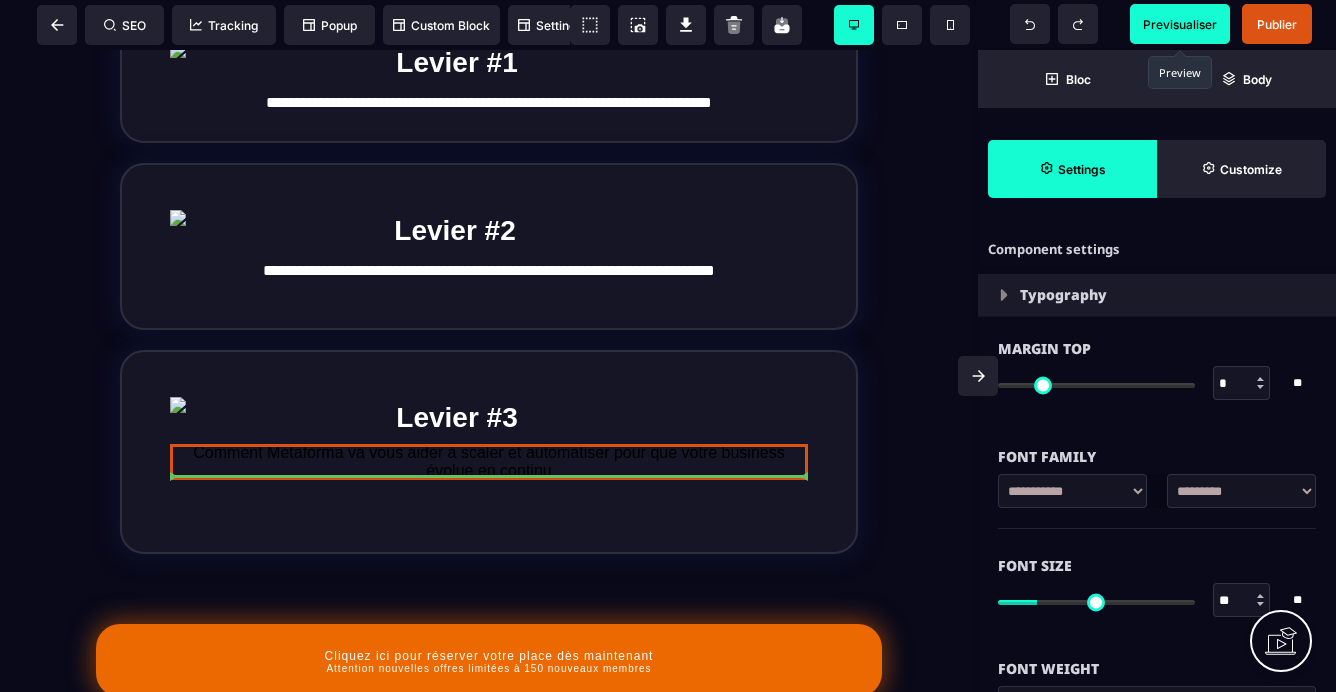 scroll, scrollTop: 1331, scrollLeft: 0, axis: vertical 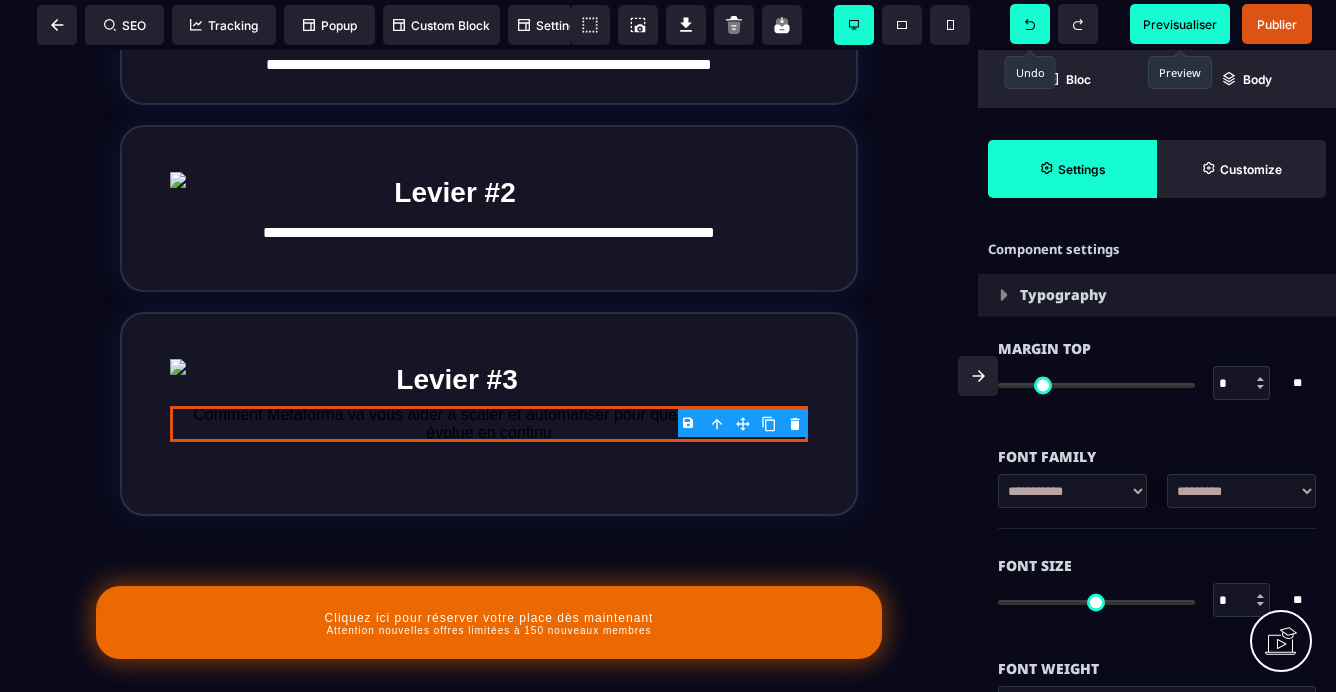 click 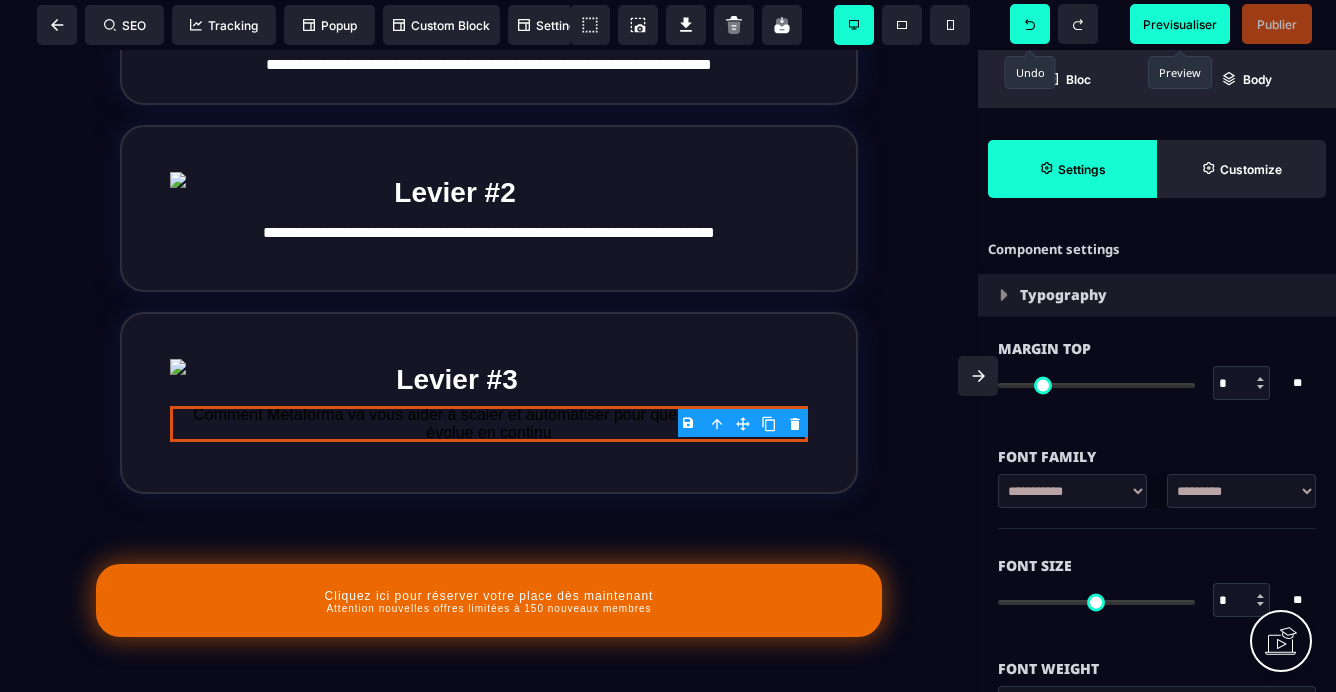 click 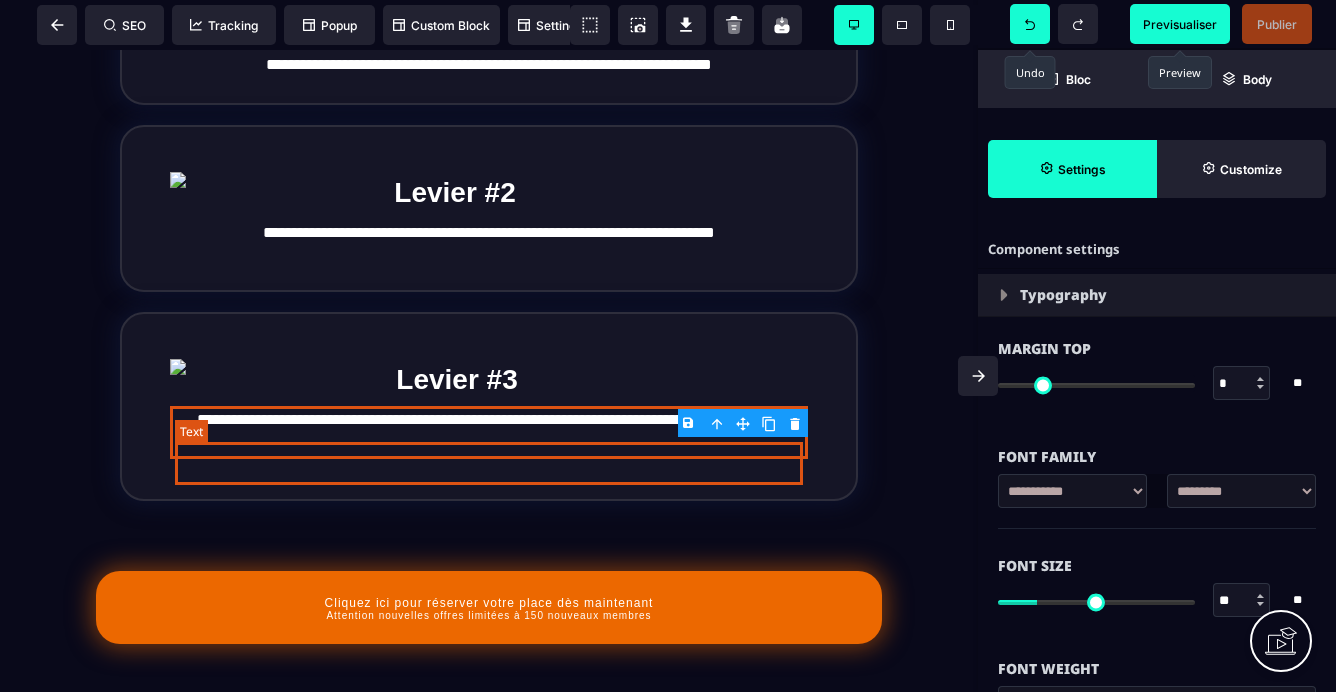 click on "**********" at bounding box center [489, 432] 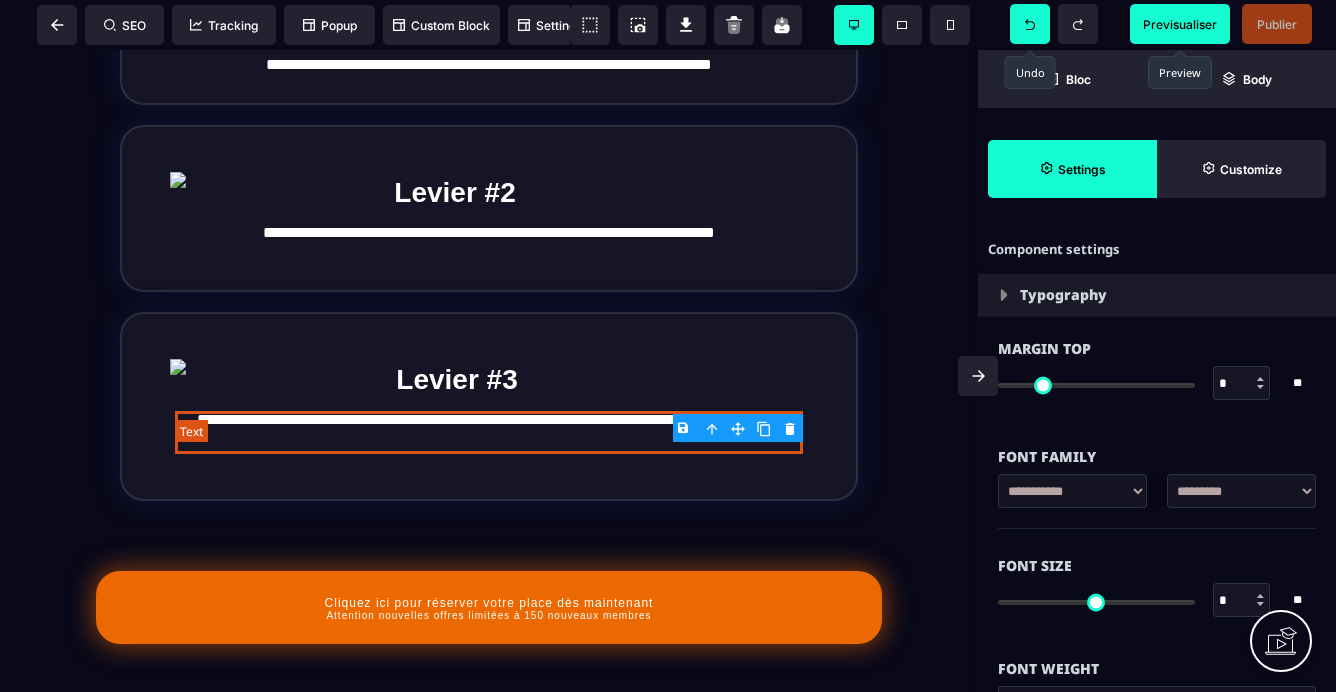click on "**********" at bounding box center (489, 432) 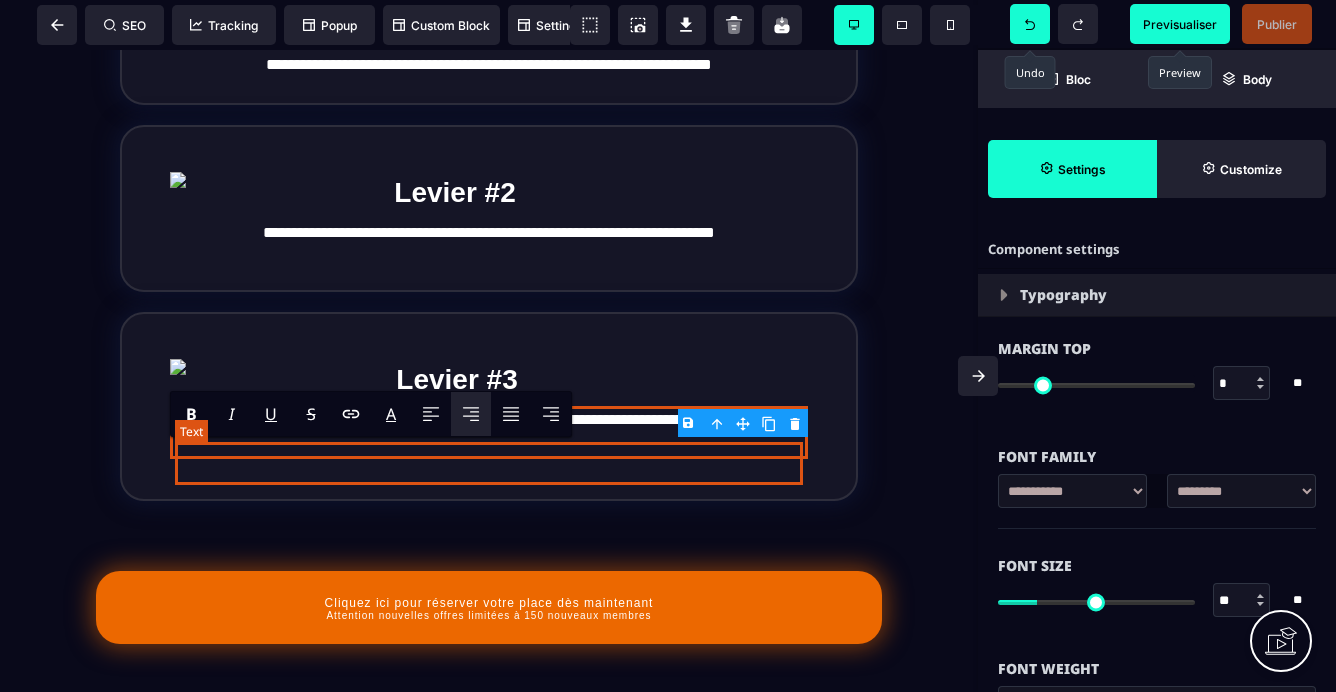 click on "**********" at bounding box center (489, 432) 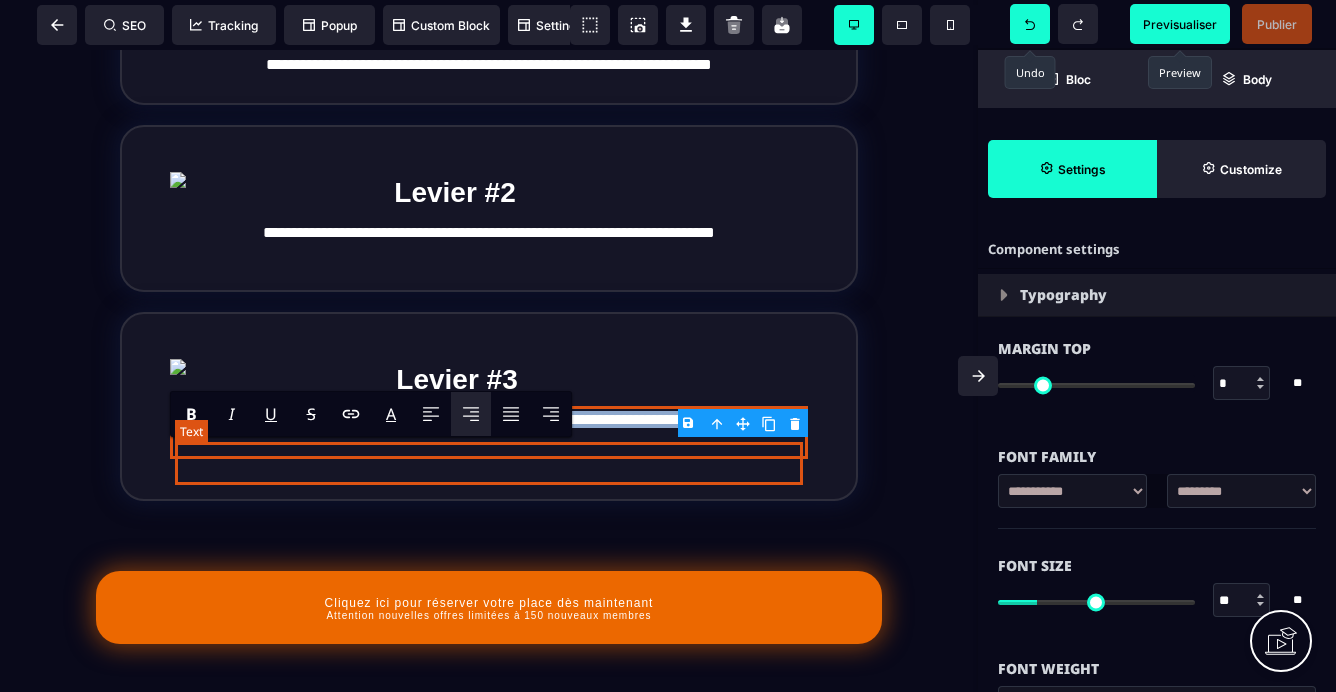 drag, startPoint x: 290, startPoint y: 455, endPoint x: 597, endPoint y: 474, distance: 307.58737 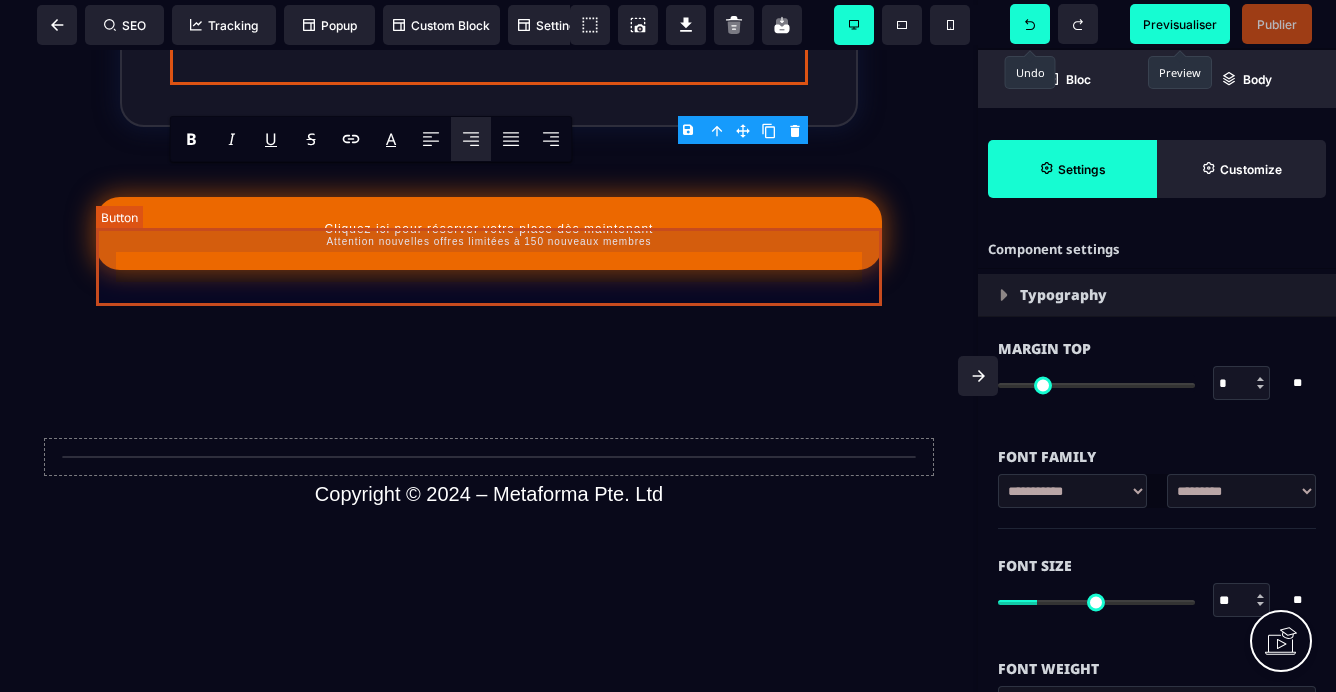 scroll, scrollTop: 1713, scrollLeft: 0, axis: vertical 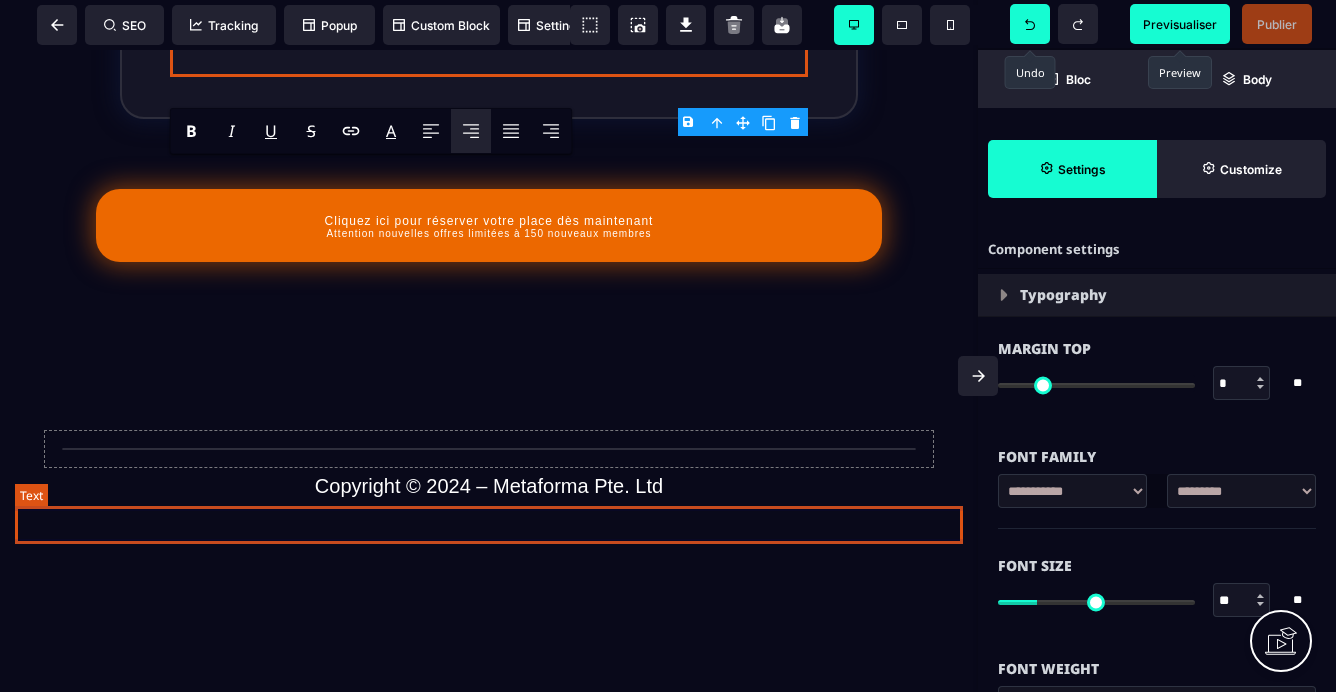 click on "Copyright © 2024 – Metaforma Pte. Ltd" at bounding box center (489, 486) 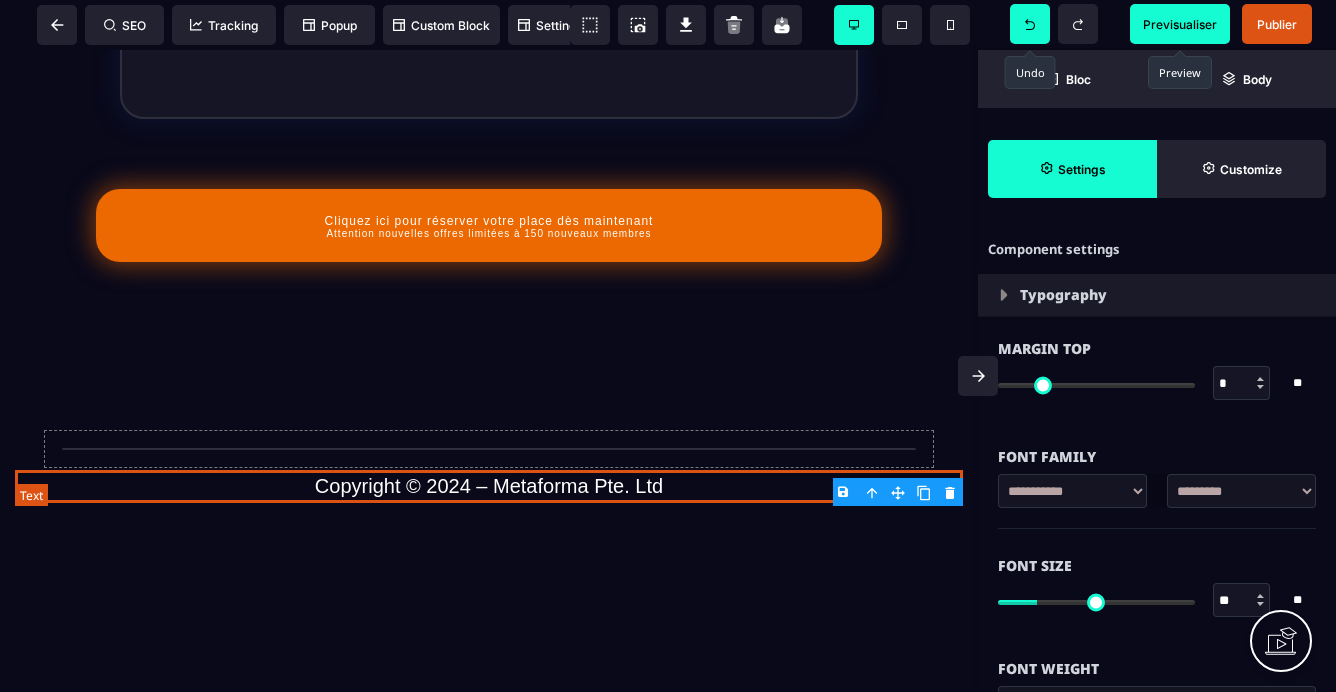 click on "Copyright © 2024 – Metaforma Pte. Ltd" at bounding box center (489, 486) 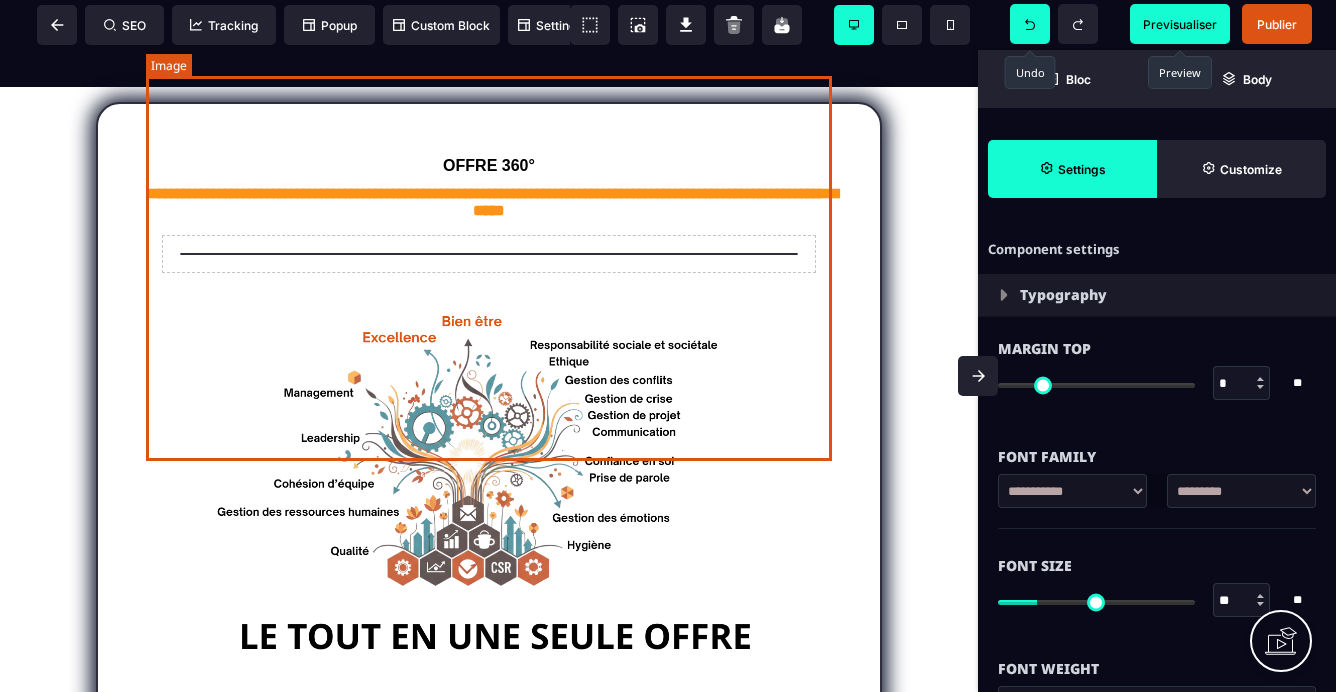 scroll, scrollTop: 0, scrollLeft: 0, axis: both 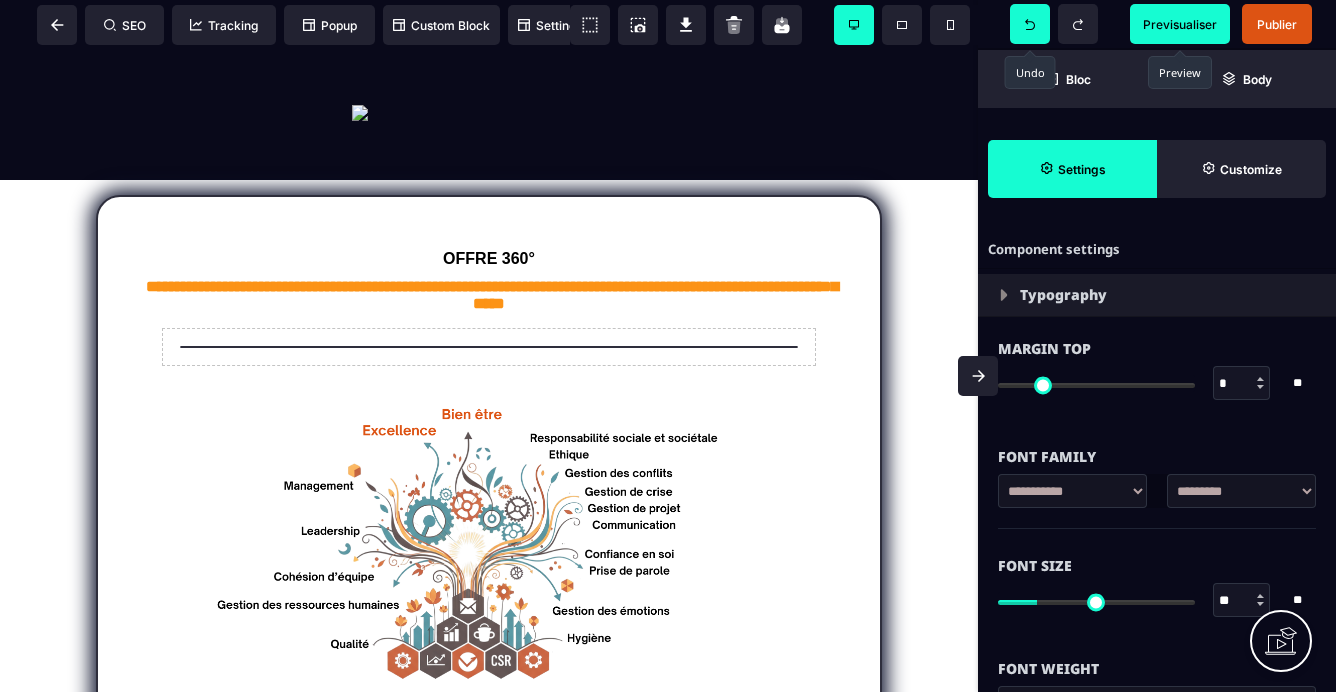click on "Previsualiser" at bounding box center (1180, 24) 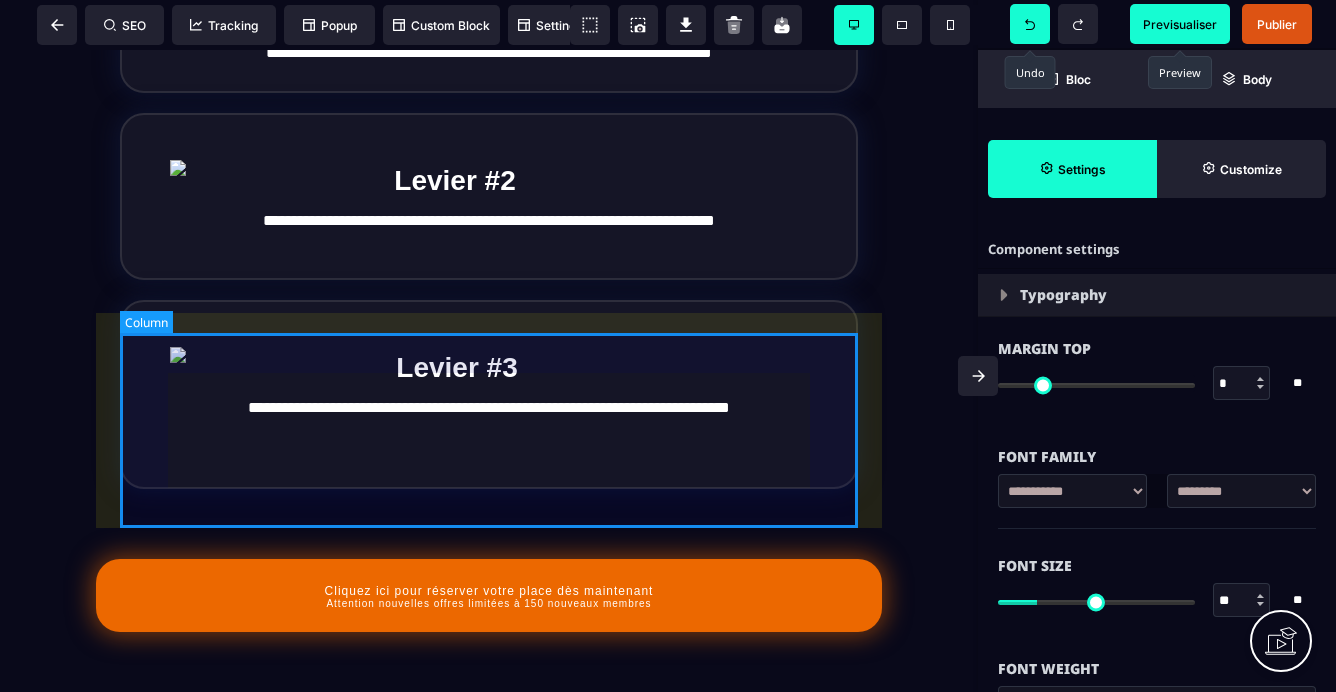 scroll, scrollTop: 1347, scrollLeft: 0, axis: vertical 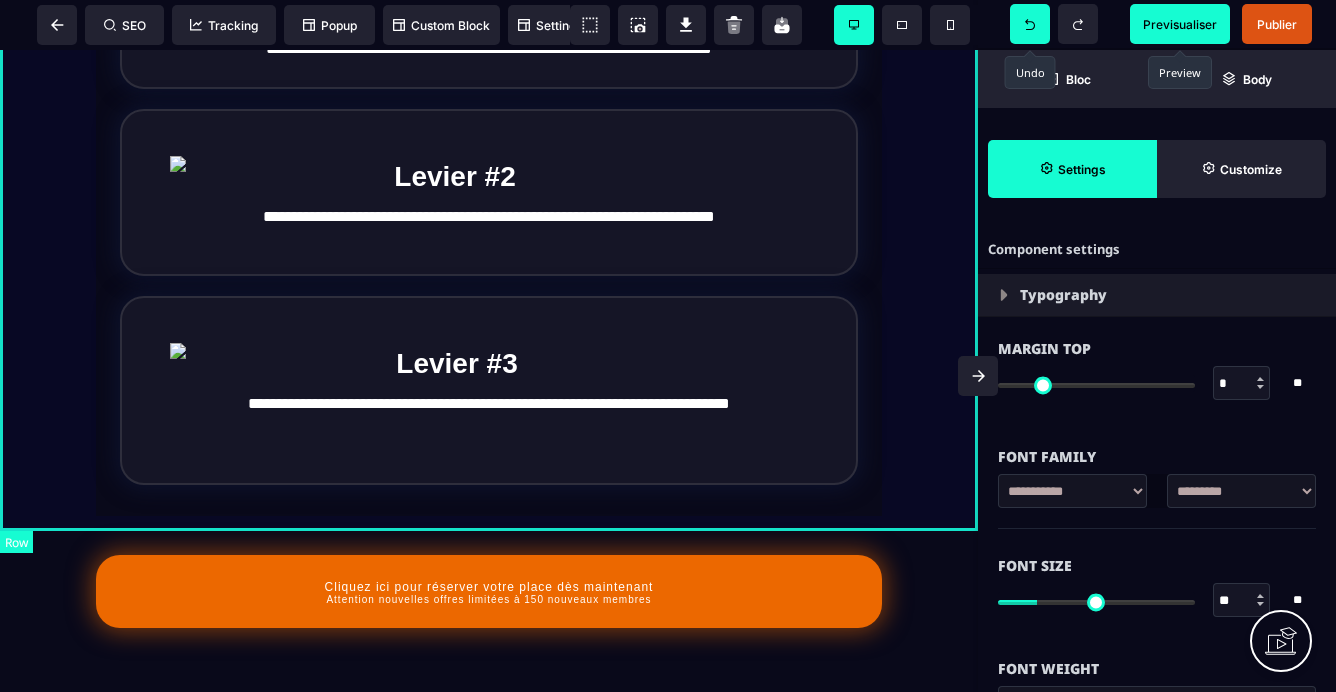click on "**********" at bounding box center (489, 223) 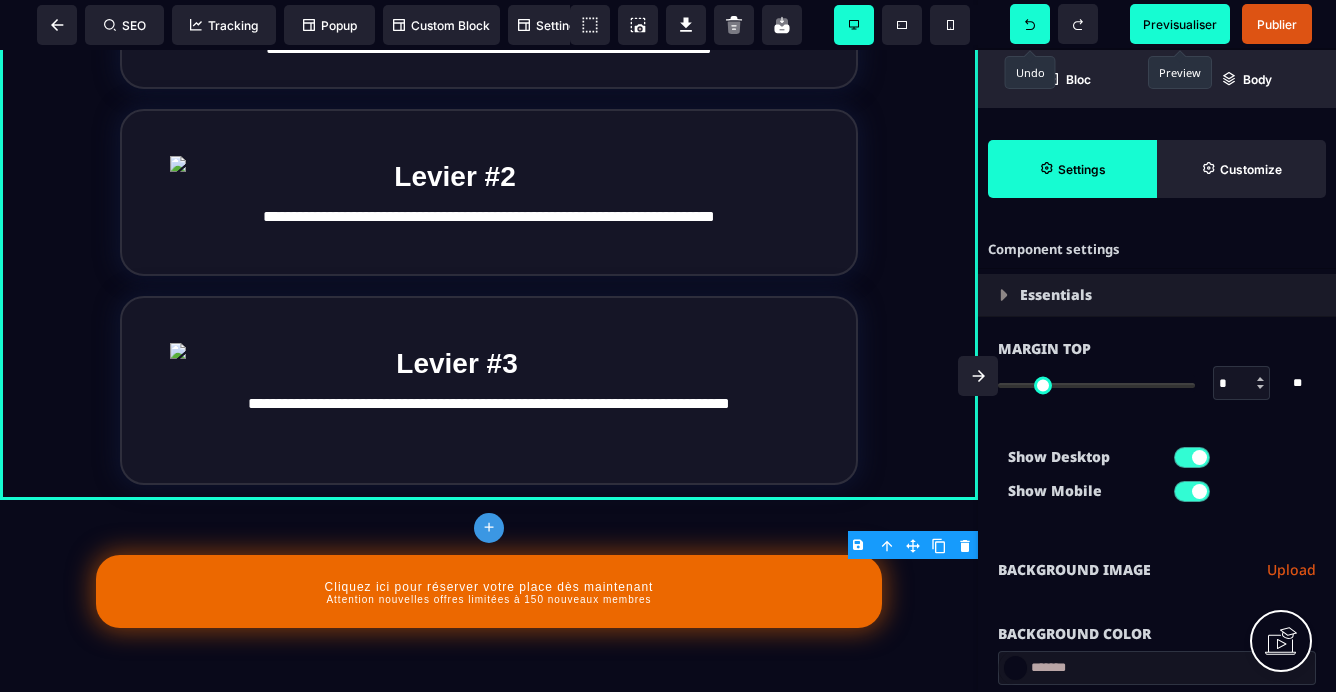 click at bounding box center (1015, 668) 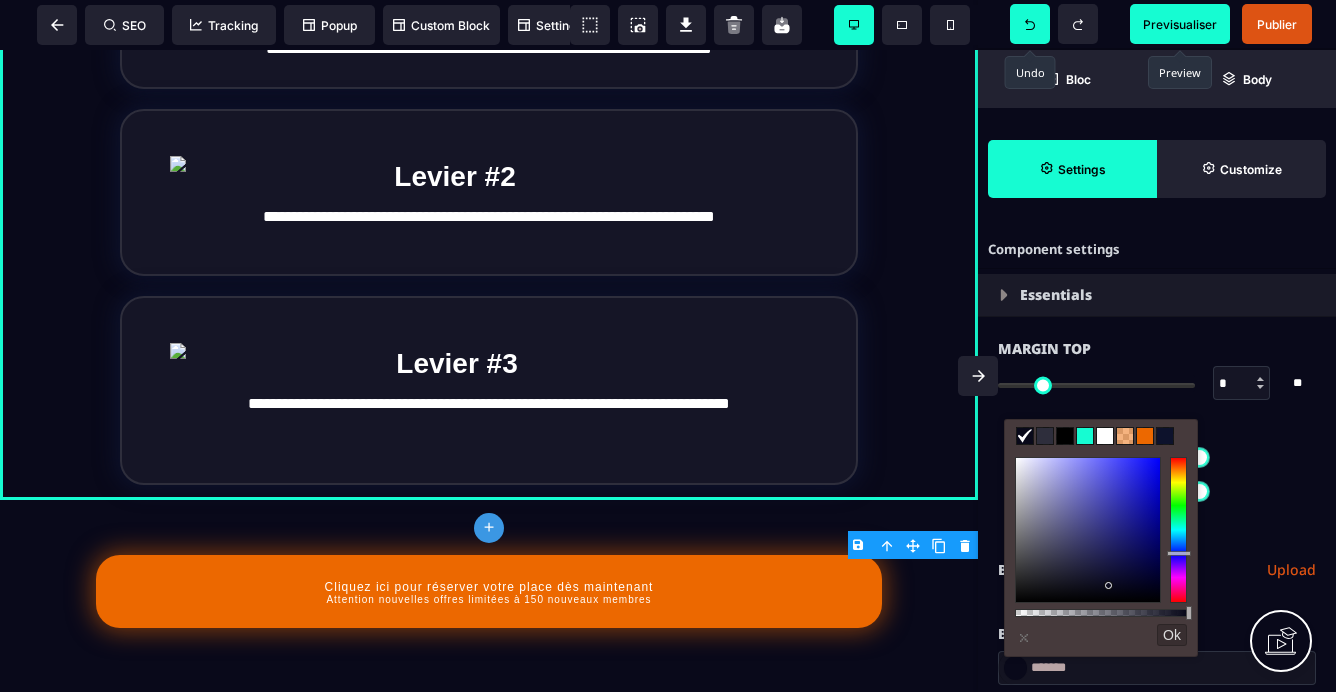 click at bounding box center (1105, 436) 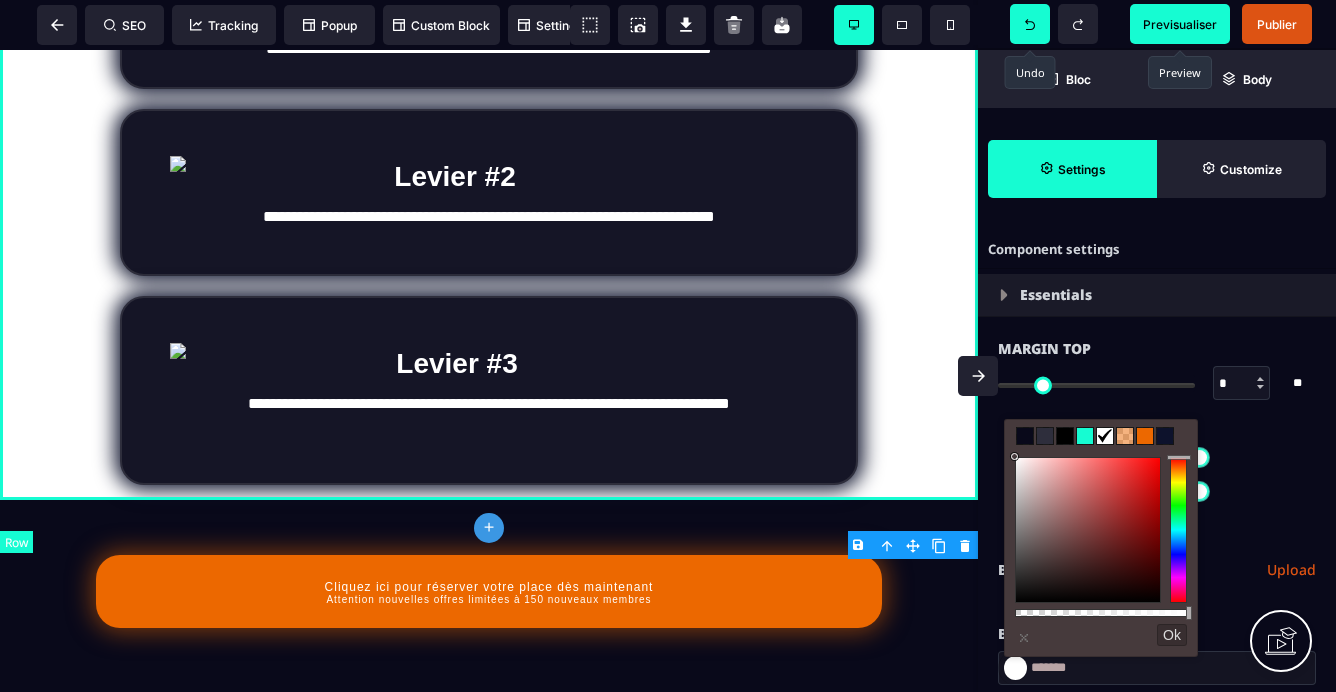 click on "**********" at bounding box center [489, 223] 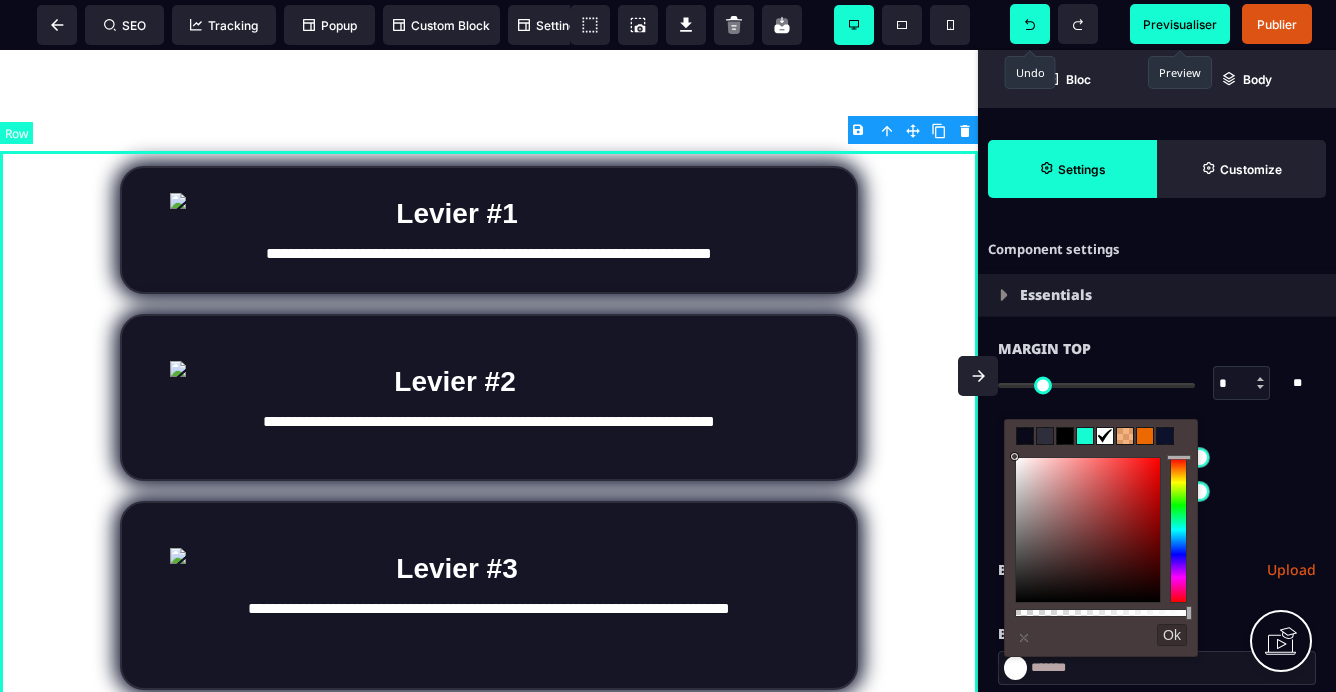 scroll, scrollTop: 1140, scrollLeft: 0, axis: vertical 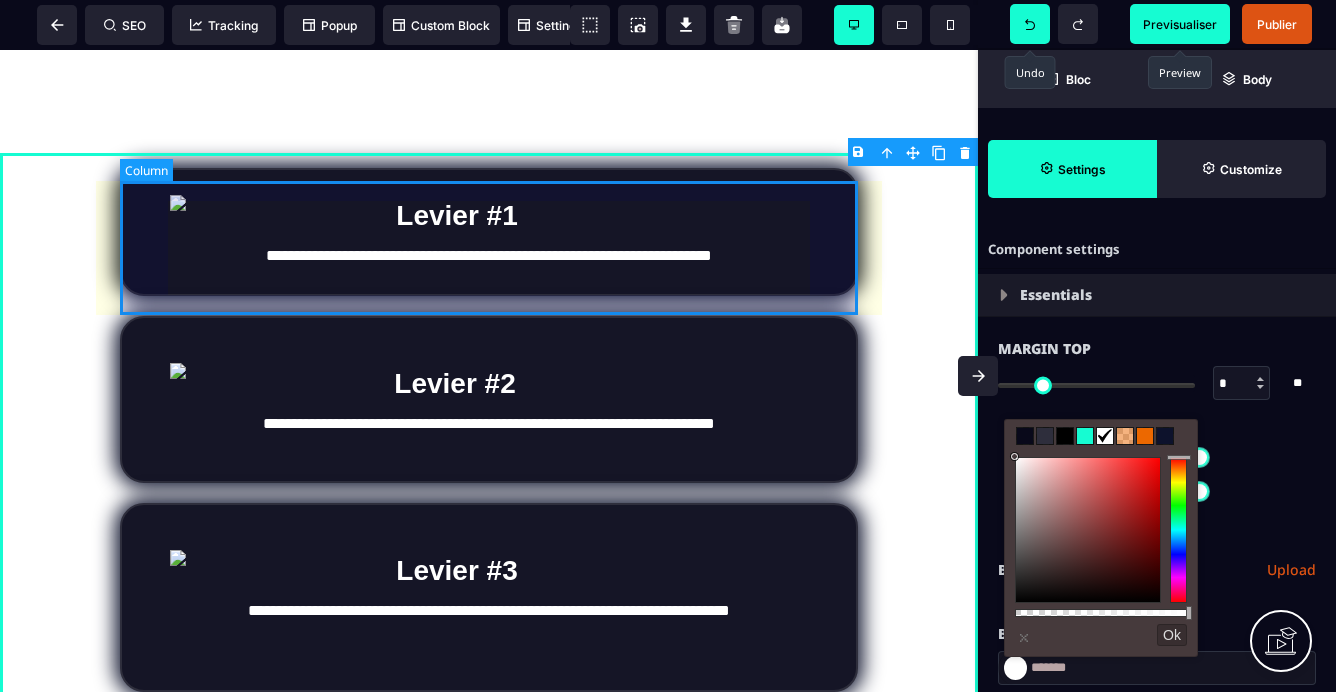 click on "**********" at bounding box center [489, 232] 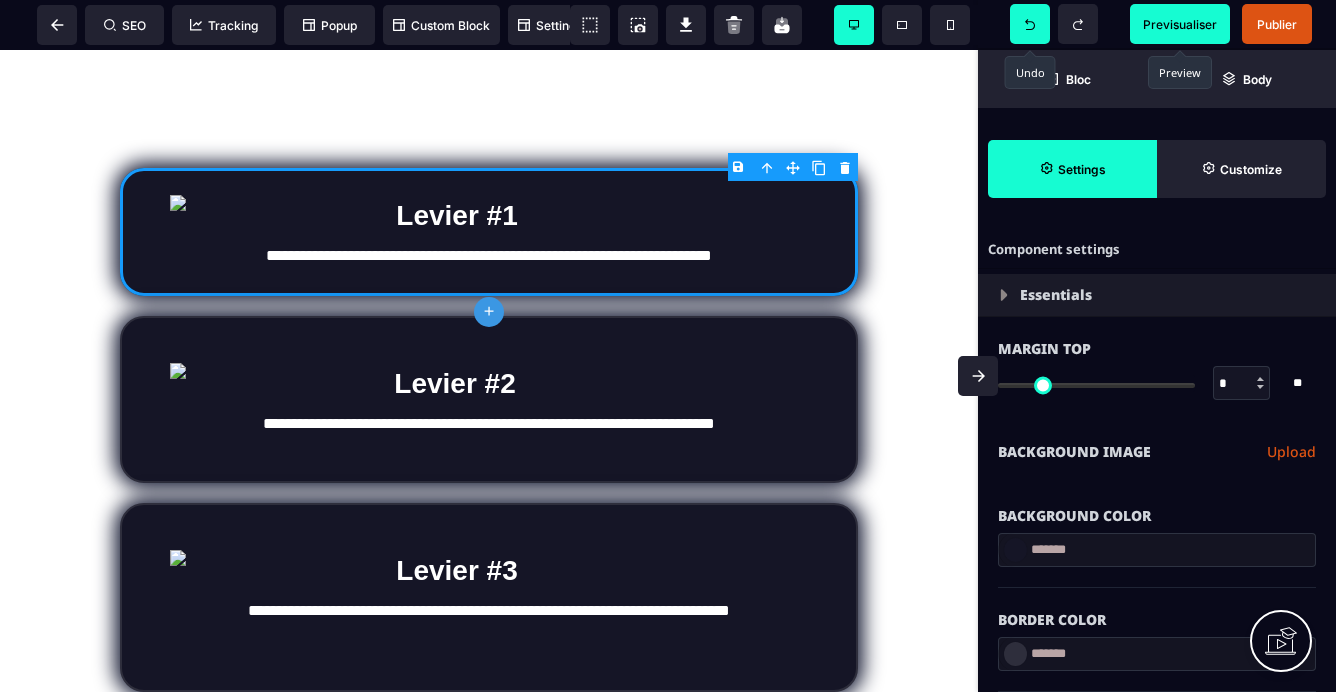 click at bounding box center [1015, 550] 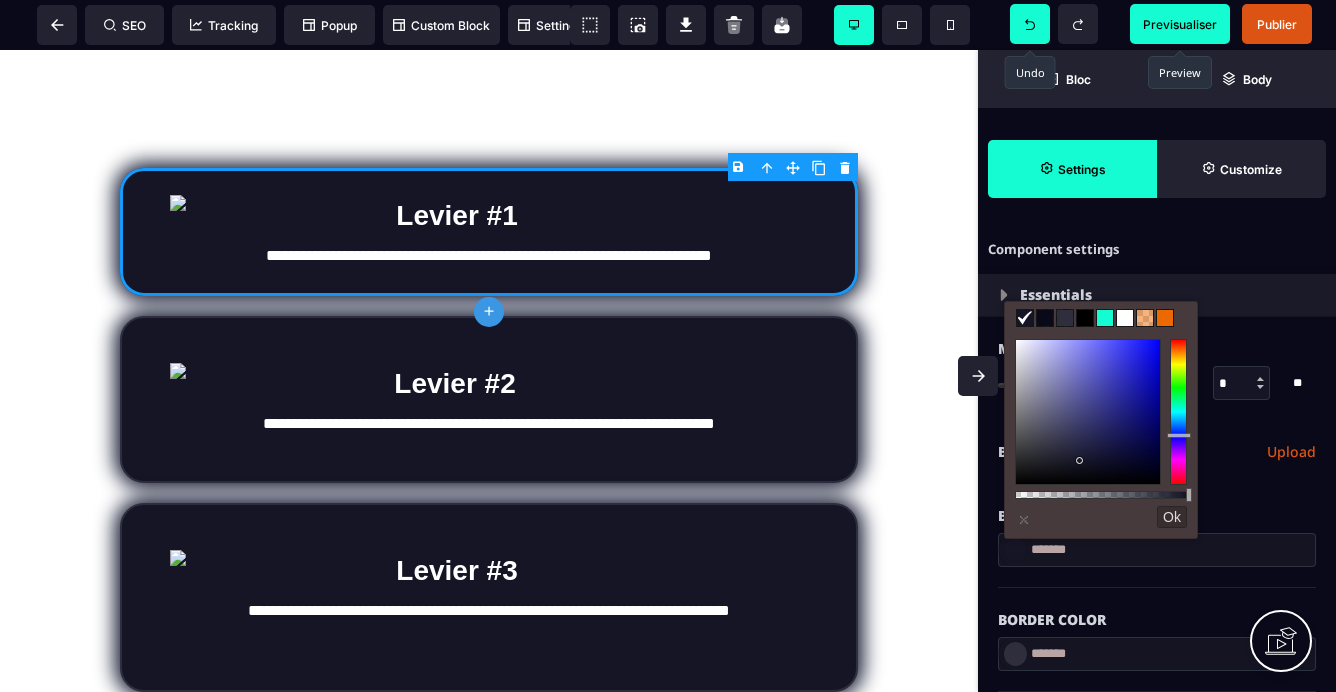 click at bounding box center (1165, 318) 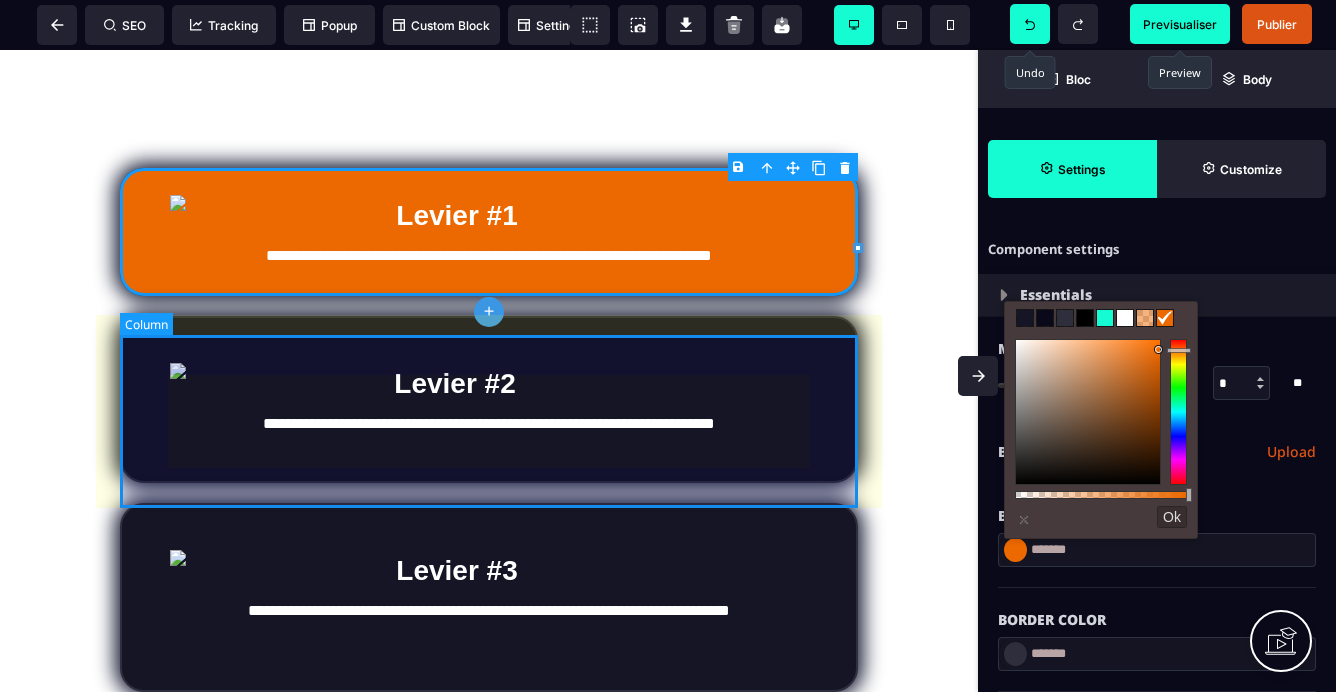 click on "**********" at bounding box center (489, 400) 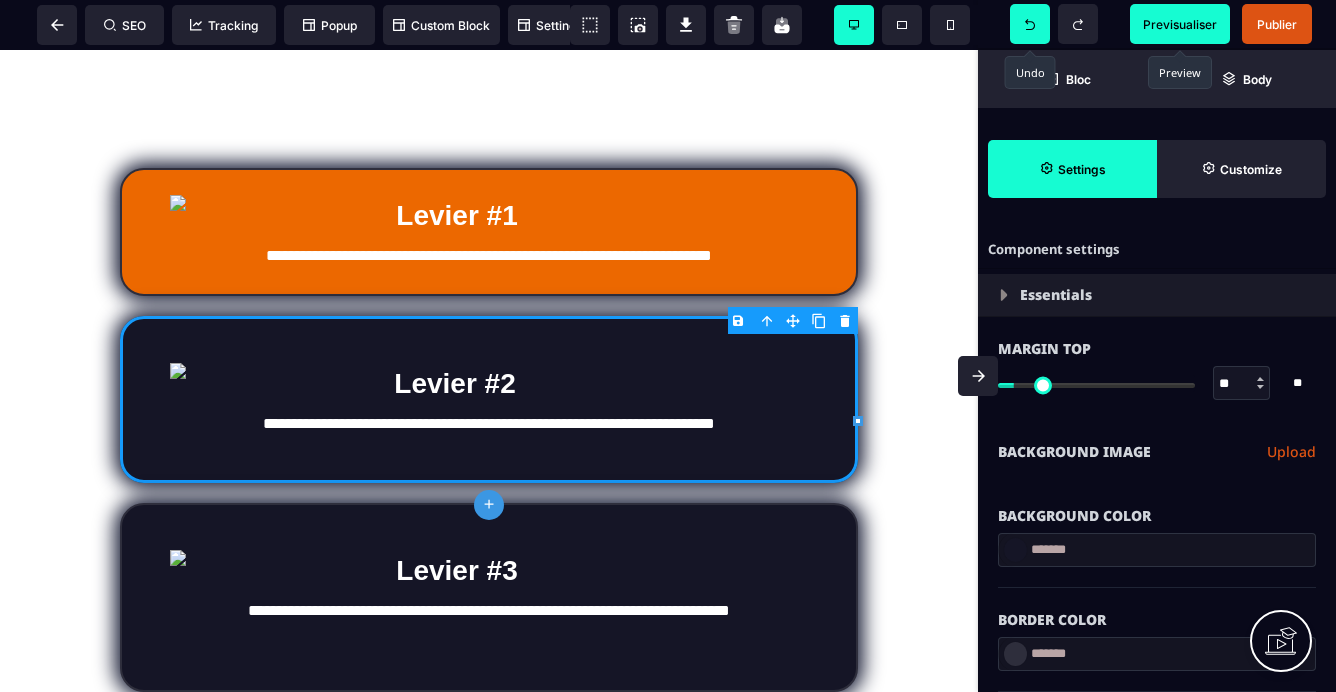 click at bounding box center [1015, 550] 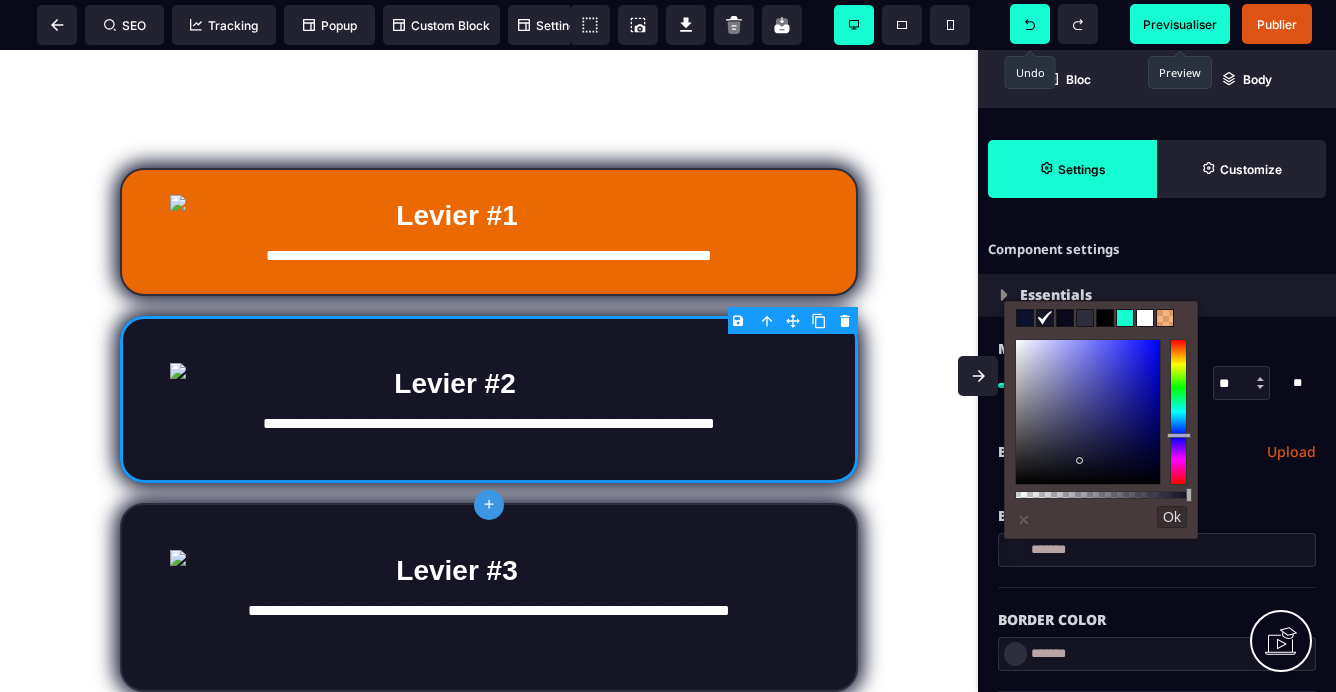 click at bounding box center [1165, 318] 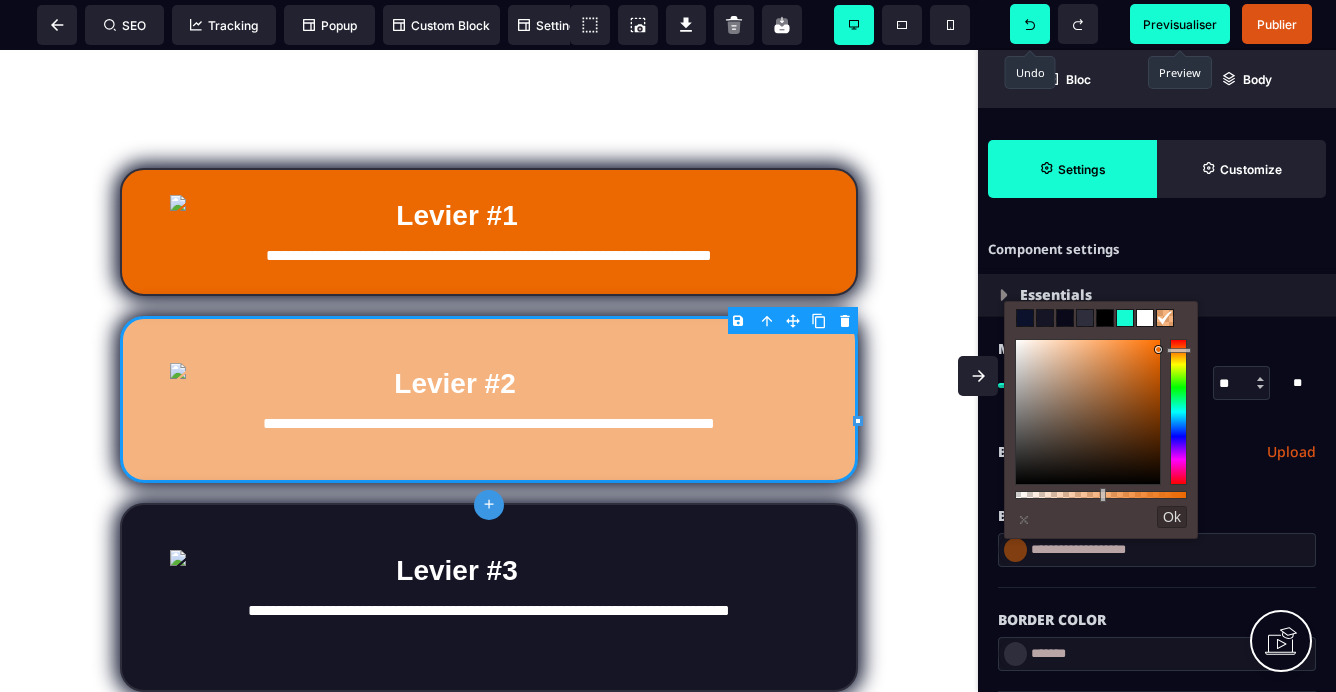 click on "Background Color" at bounding box center [1157, 516] 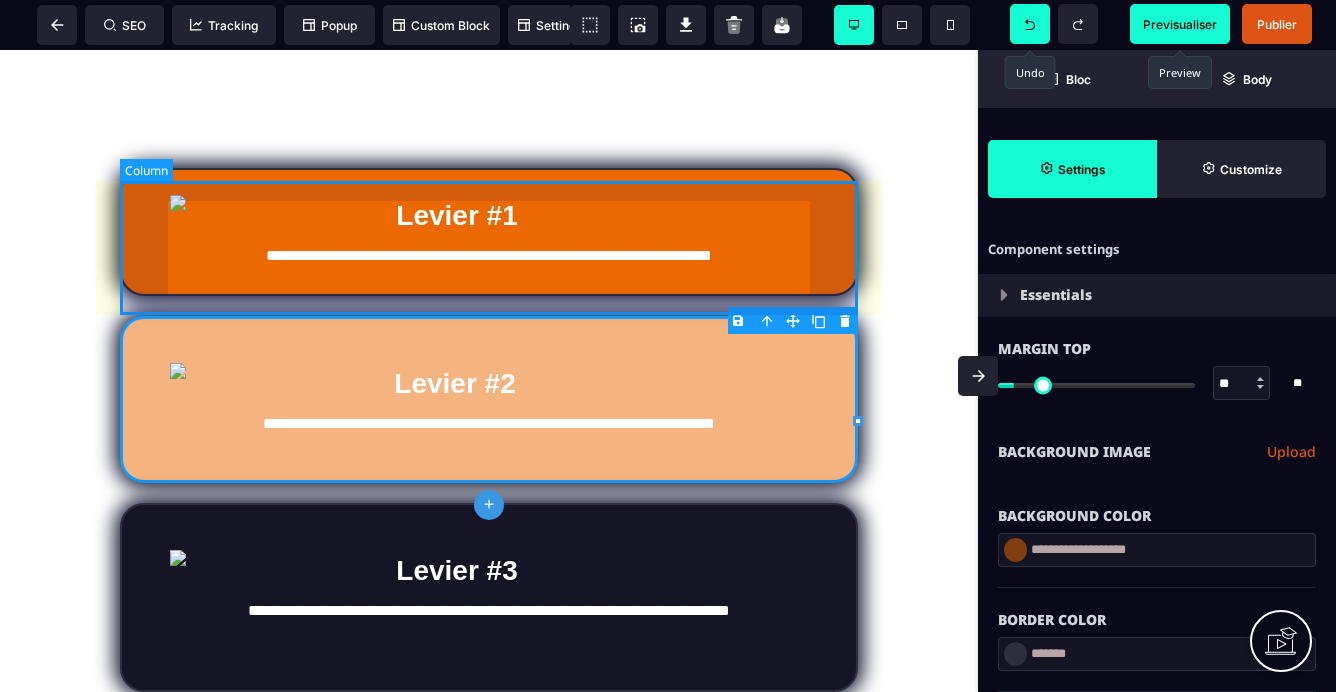 click on "**********" at bounding box center (489, 232) 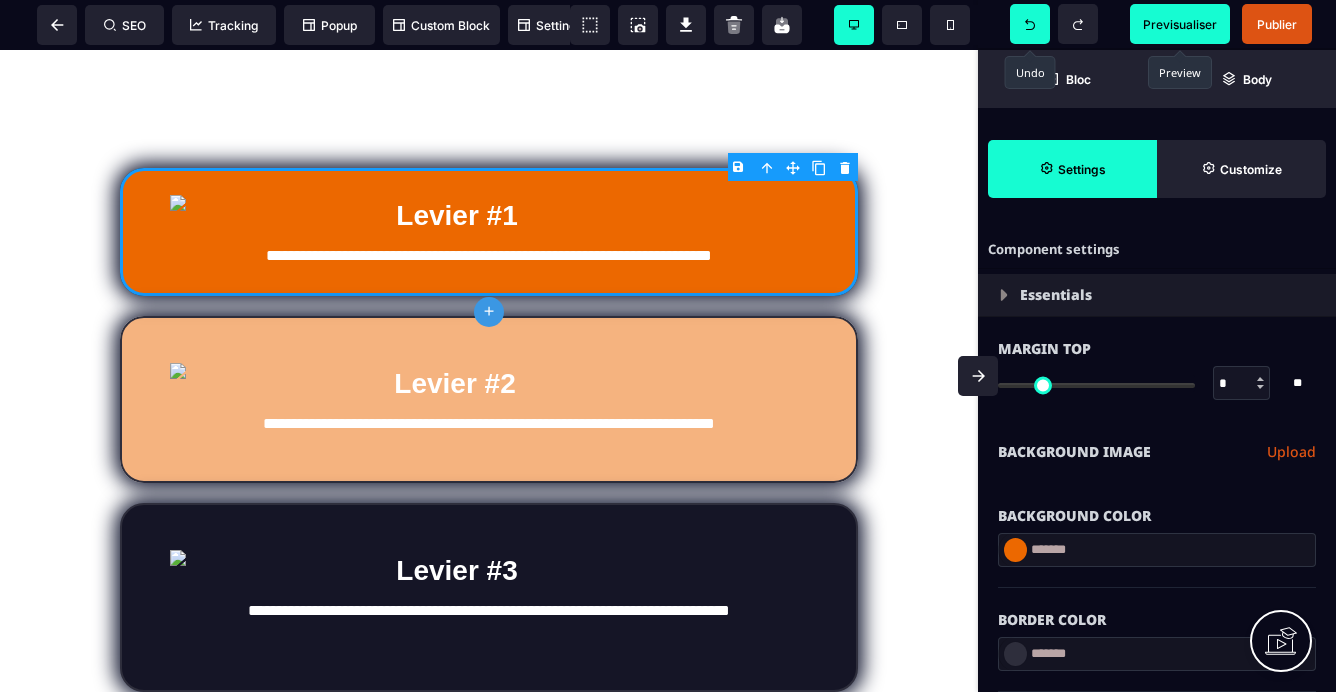 click on "*******" at bounding box center [1157, 550] 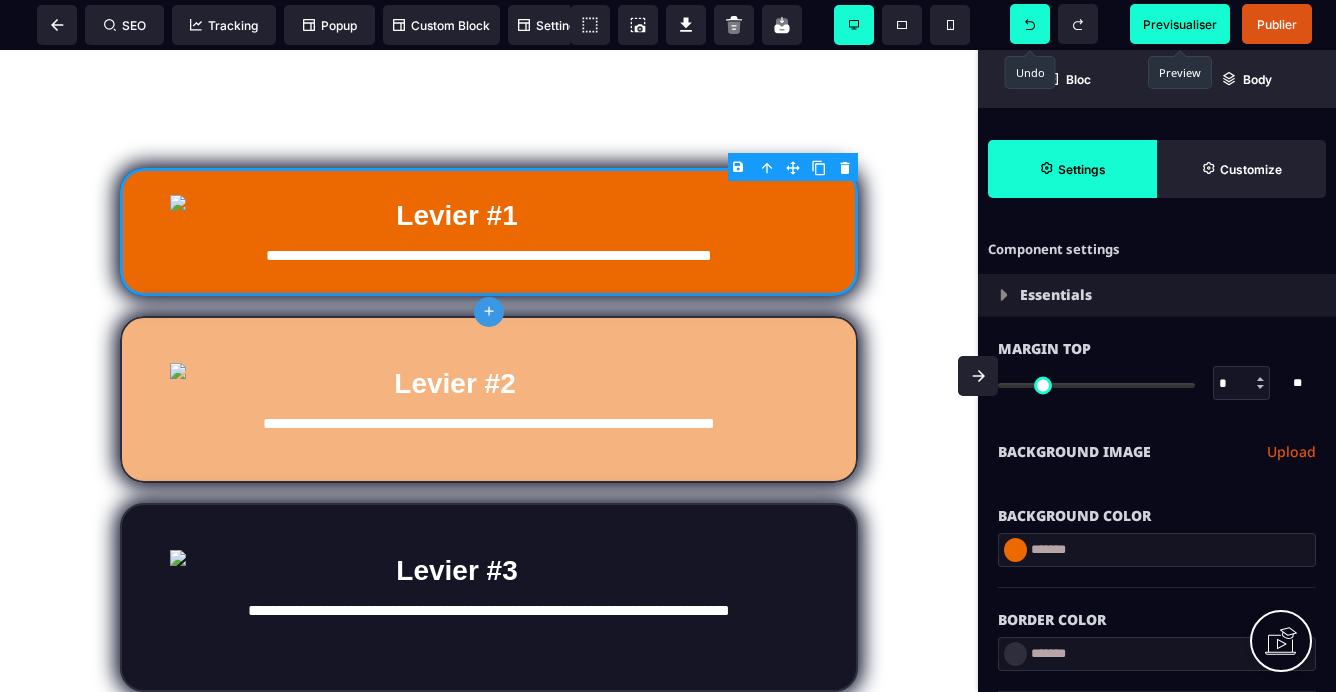 drag, startPoint x: 1090, startPoint y: 558, endPoint x: 1026, endPoint y: 551, distance: 64.381676 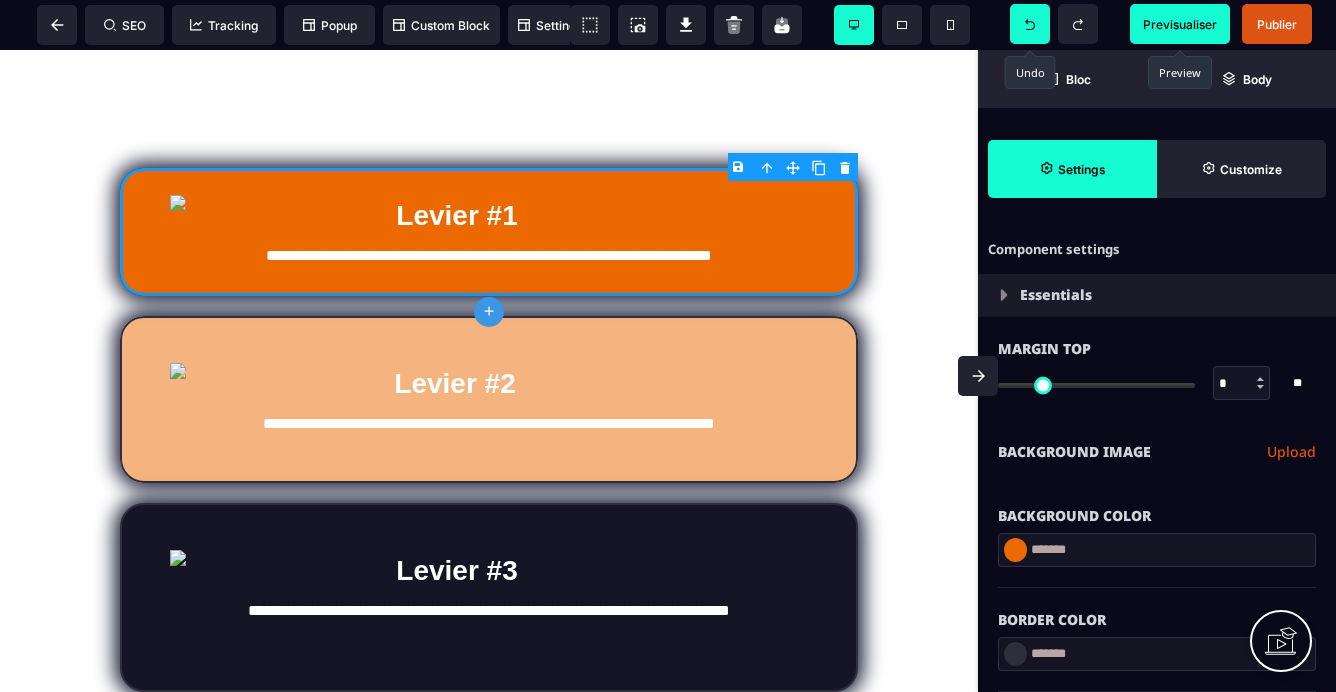 click on "*******" at bounding box center (1157, 550) 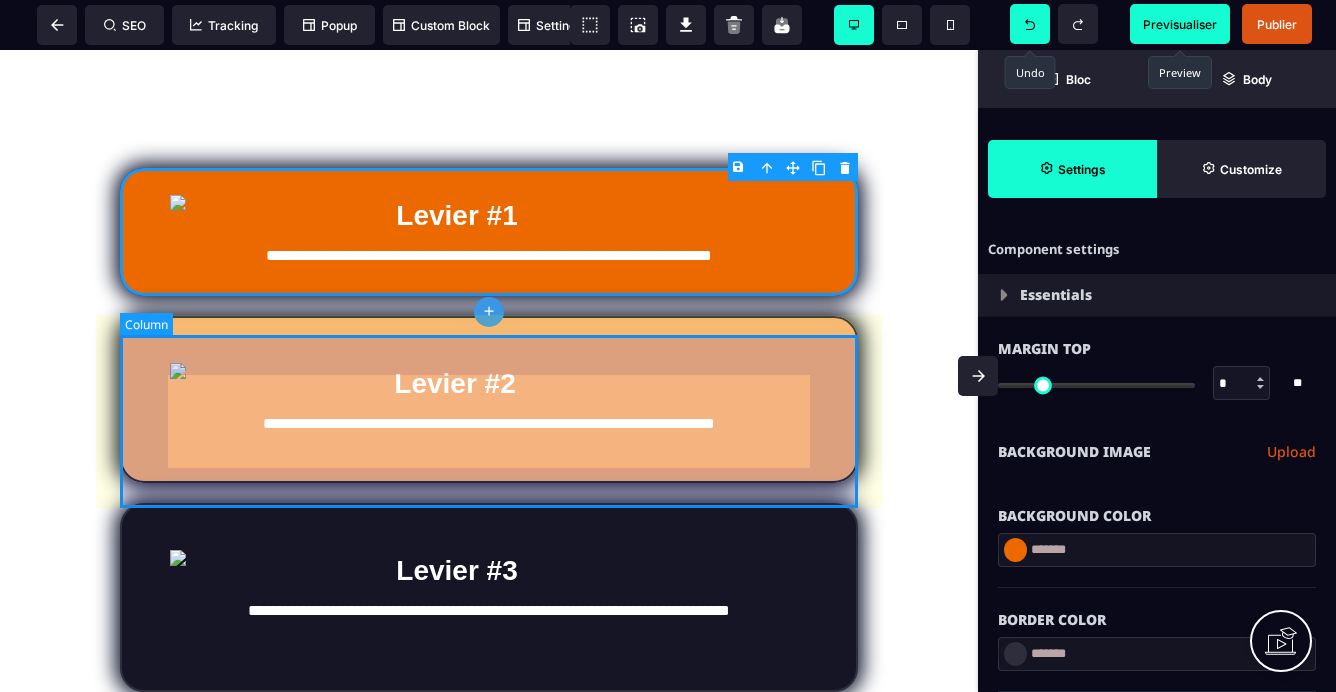 click on "**********" at bounding box center (489, 400) 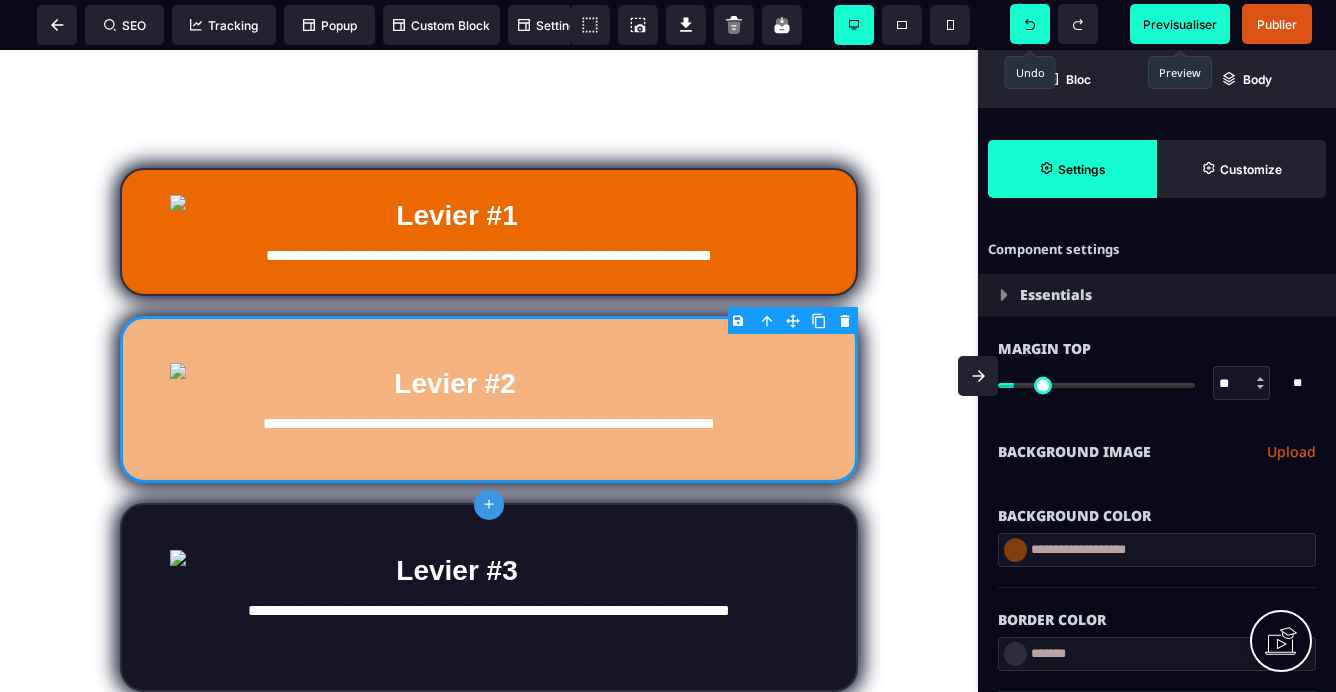 click on "**********" at bounding box center [1157, 550] 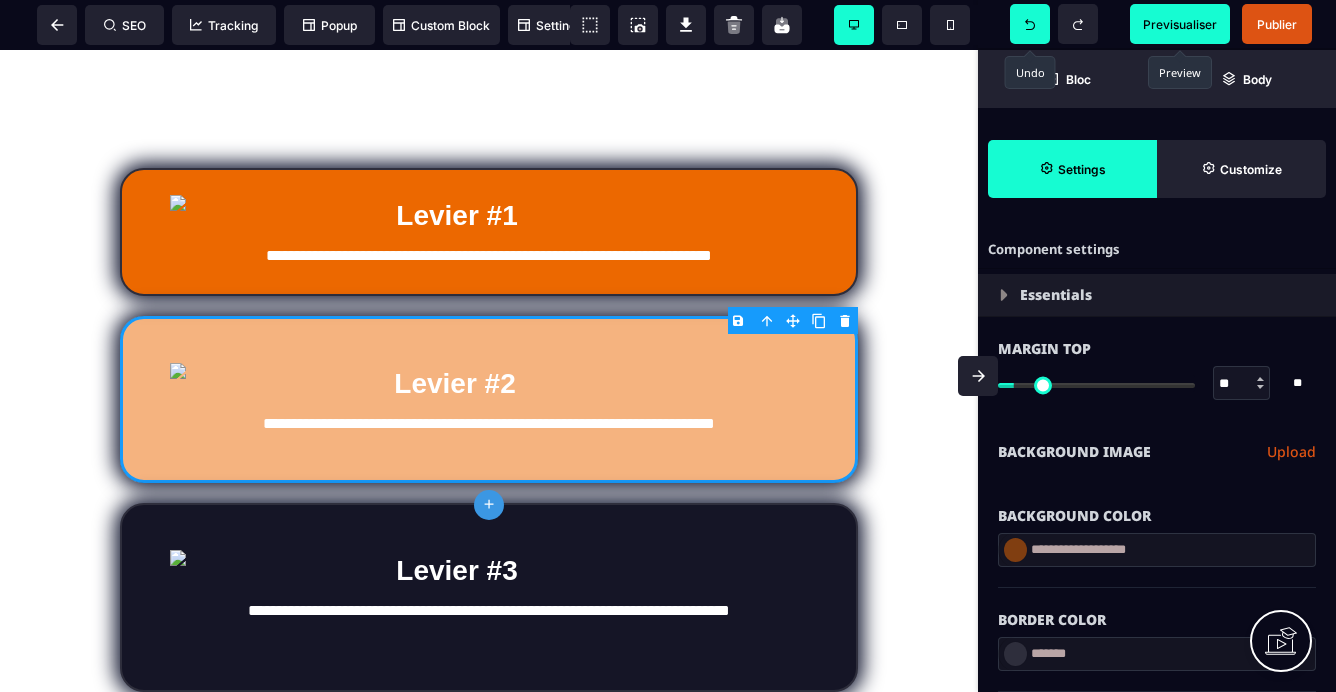 drag, startPoint x: 1156, startPoint y: 553, endPoint x: 1019, endPoint y: 551, distance: 137.0146 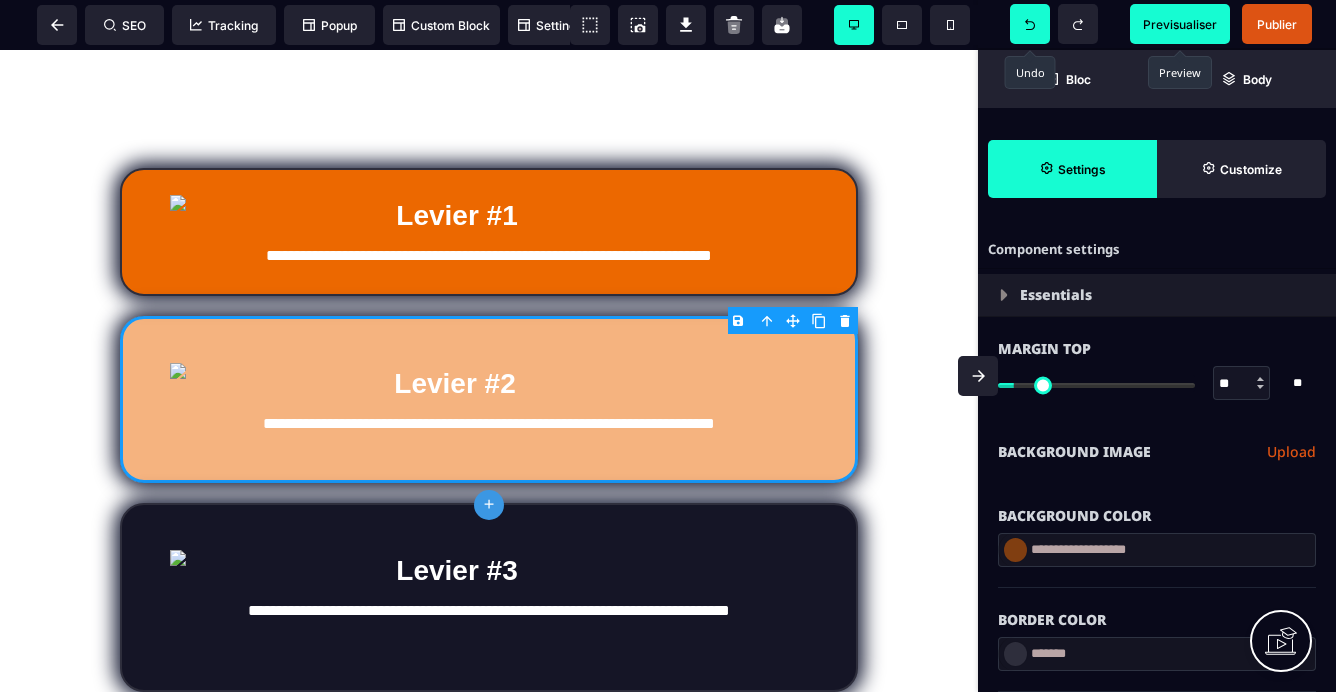 click on "**********" at bounding box center (1157, 550) 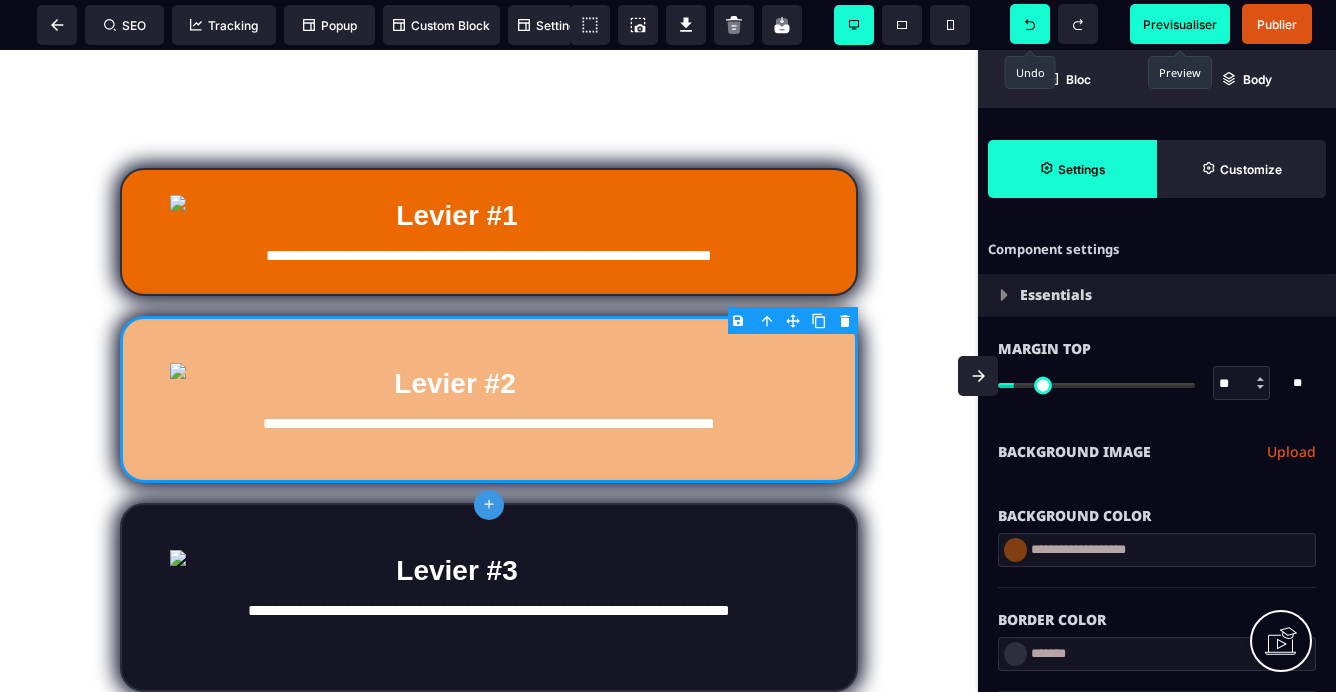 paste 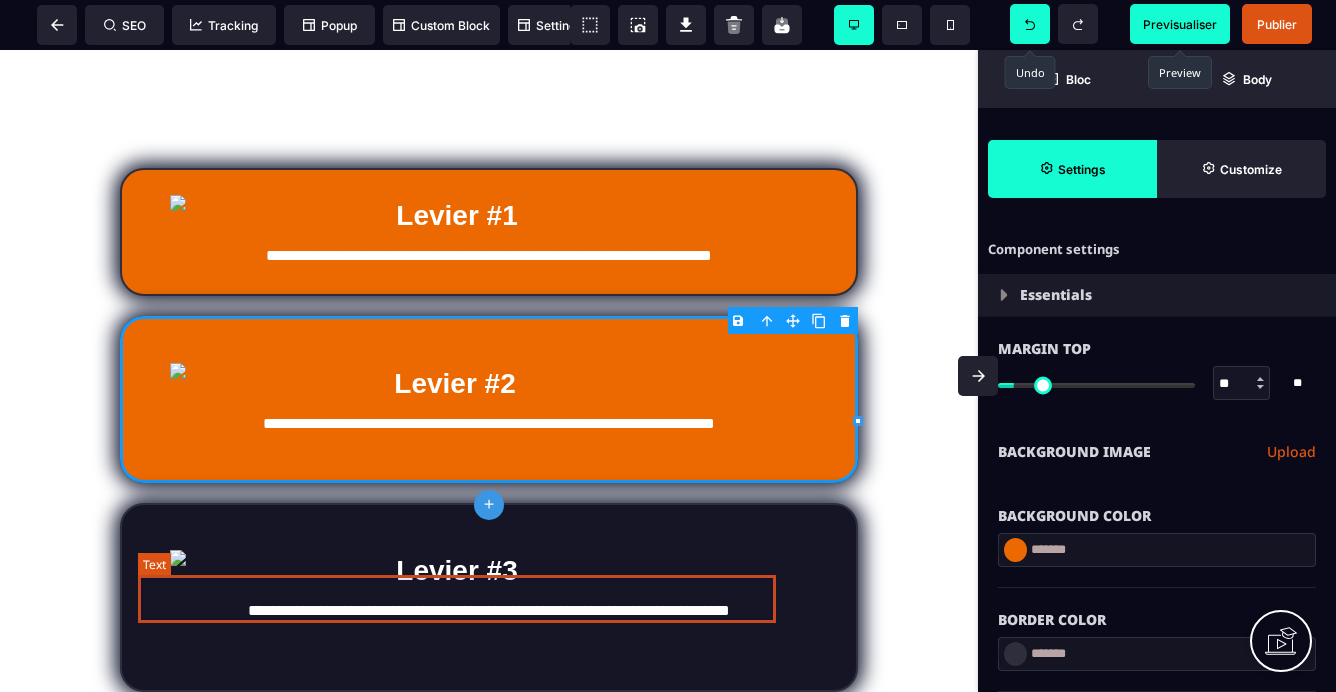 click on "Levier #3" at bounding box center [457, 571] 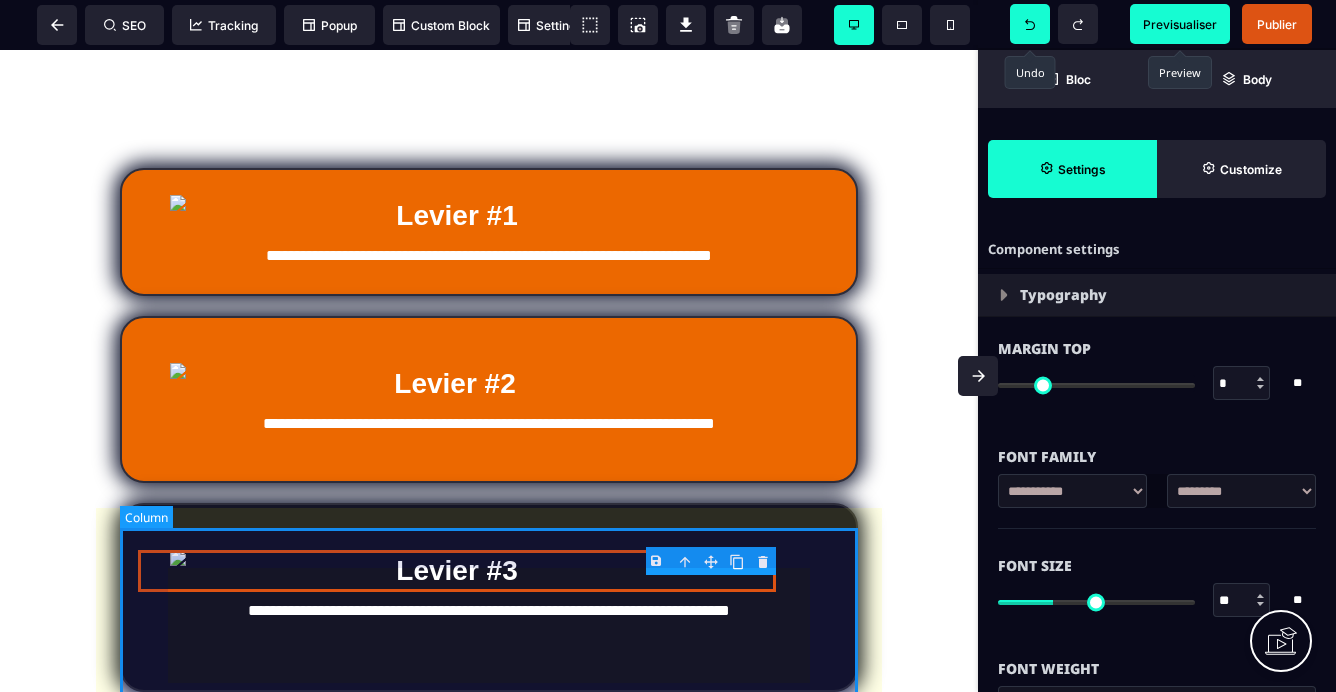 click on "**********" at bounding box center (489, 597) 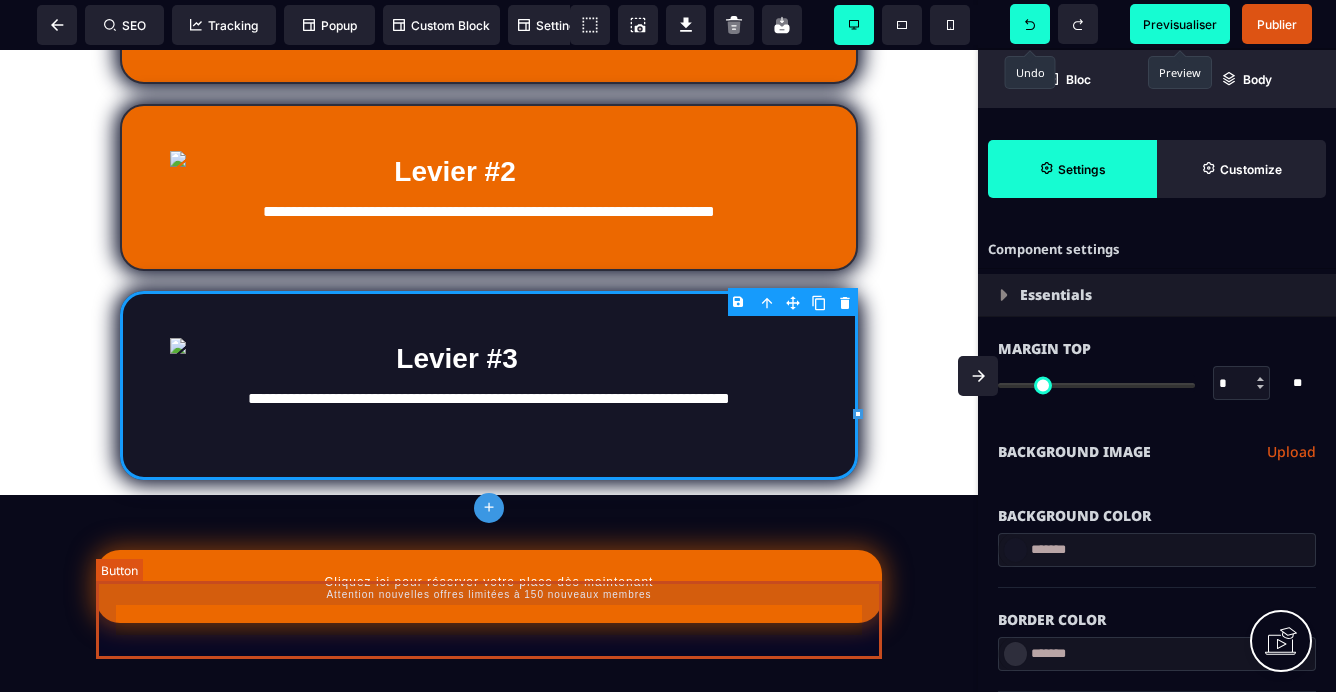scroll, scrollTop: 1438, scrollLeft: 0, axis: vertical 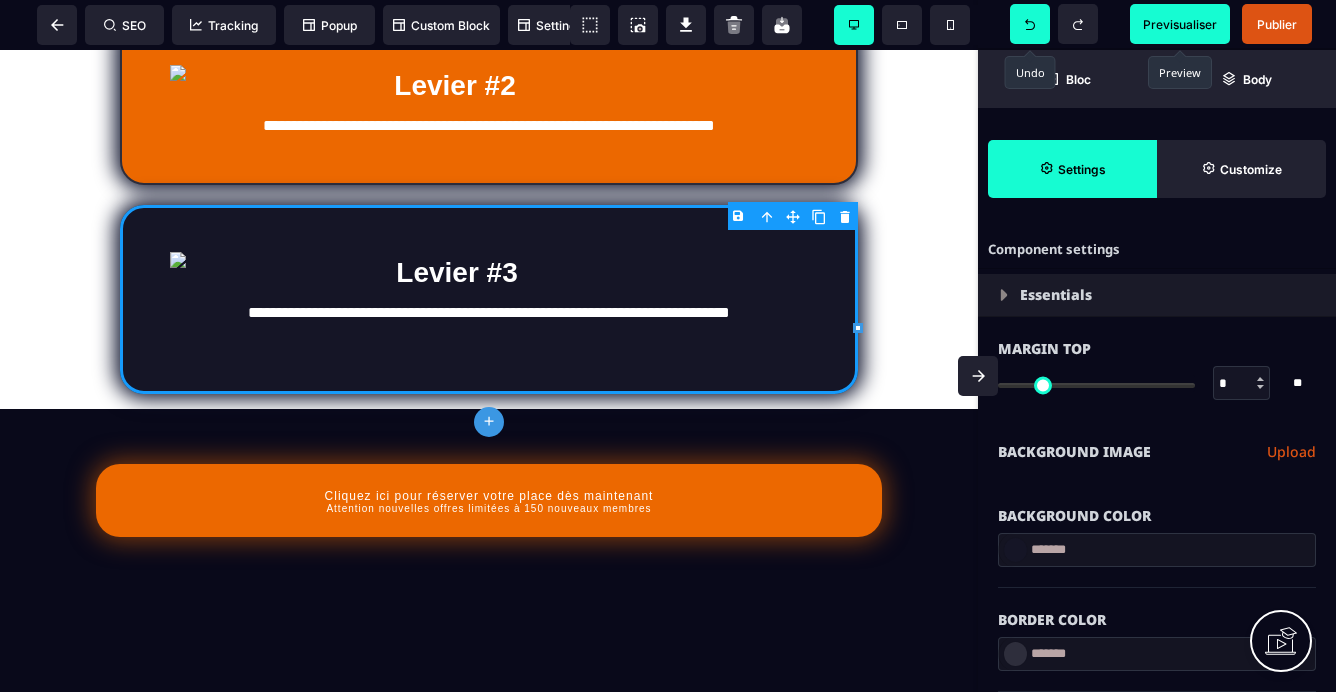 click on "*******" at bounding box center [1157, 654] 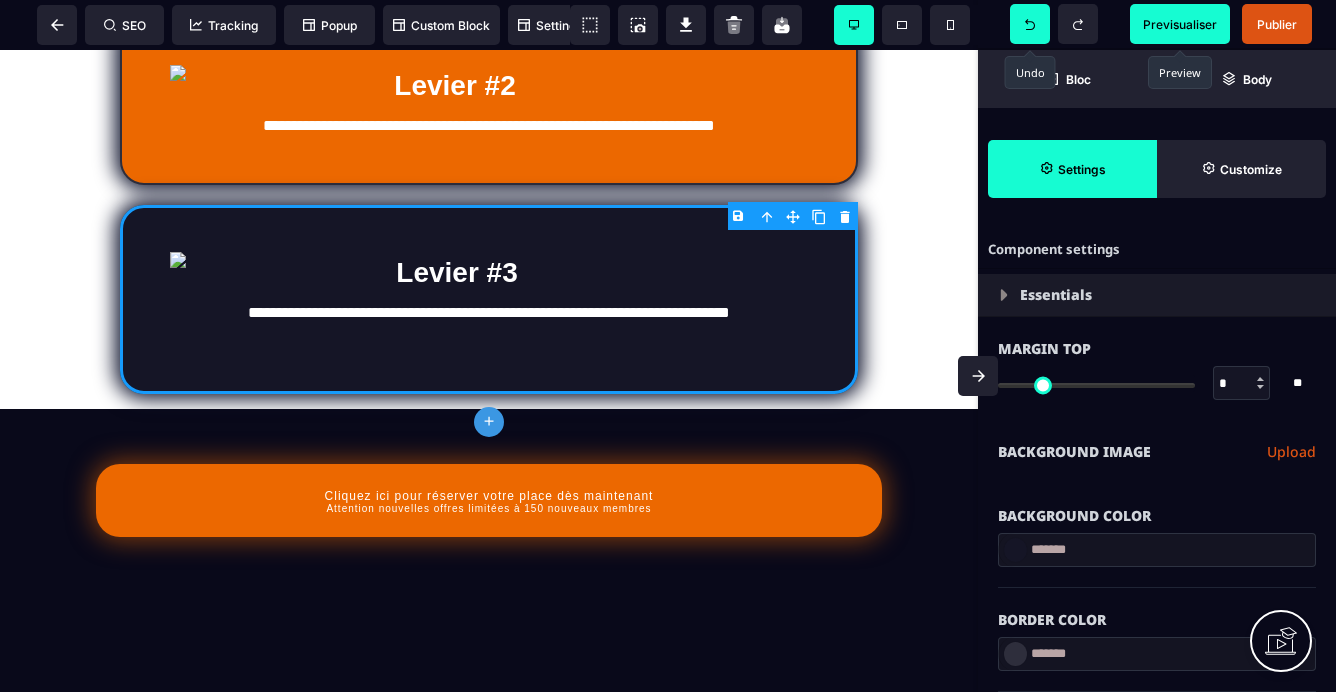 drag, startPoint x: 1096, startPoint y: 660, endPoint x: 1003, endPoint y: 650, distance: 93.53609 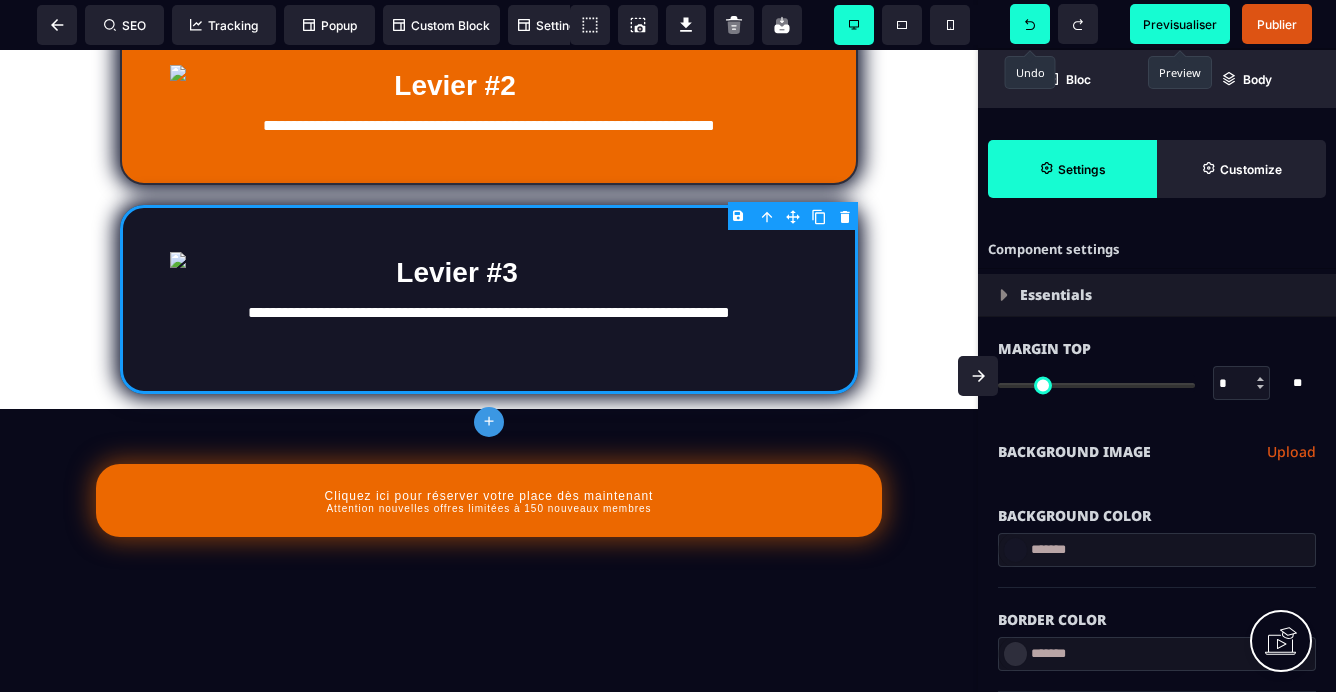 click on "*******" at bounding box center [1157, 654] 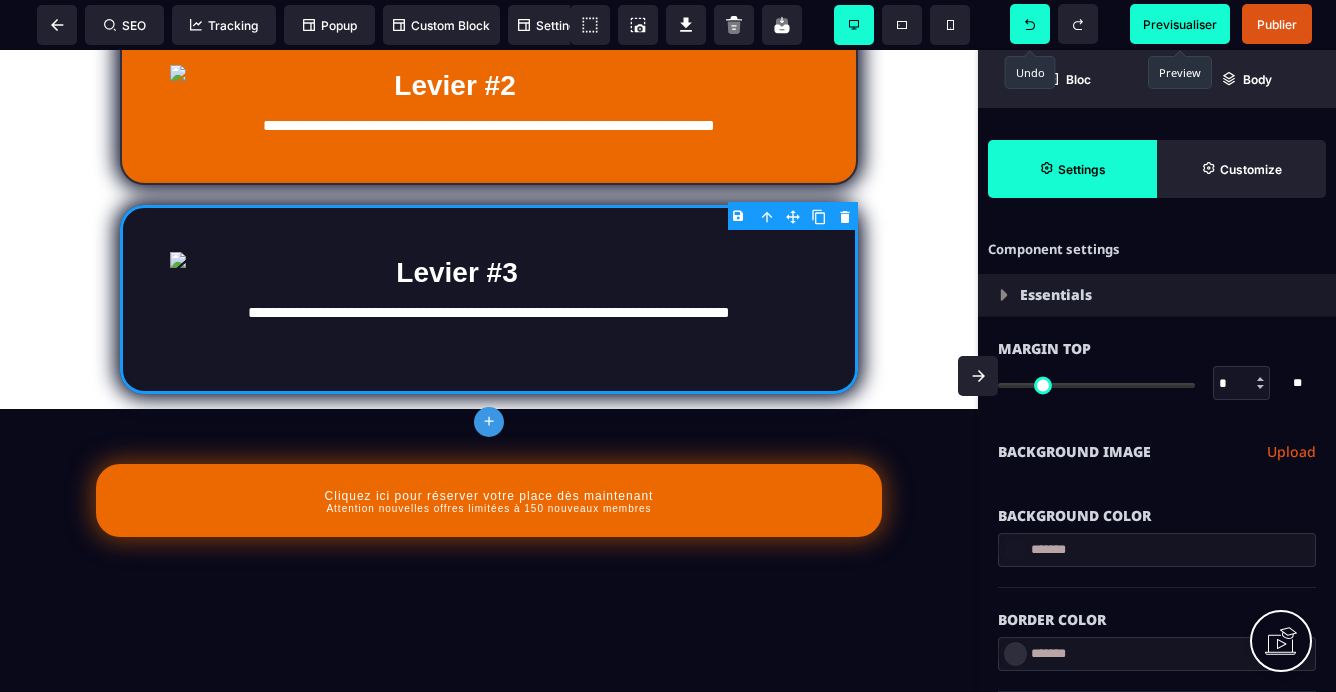 paste 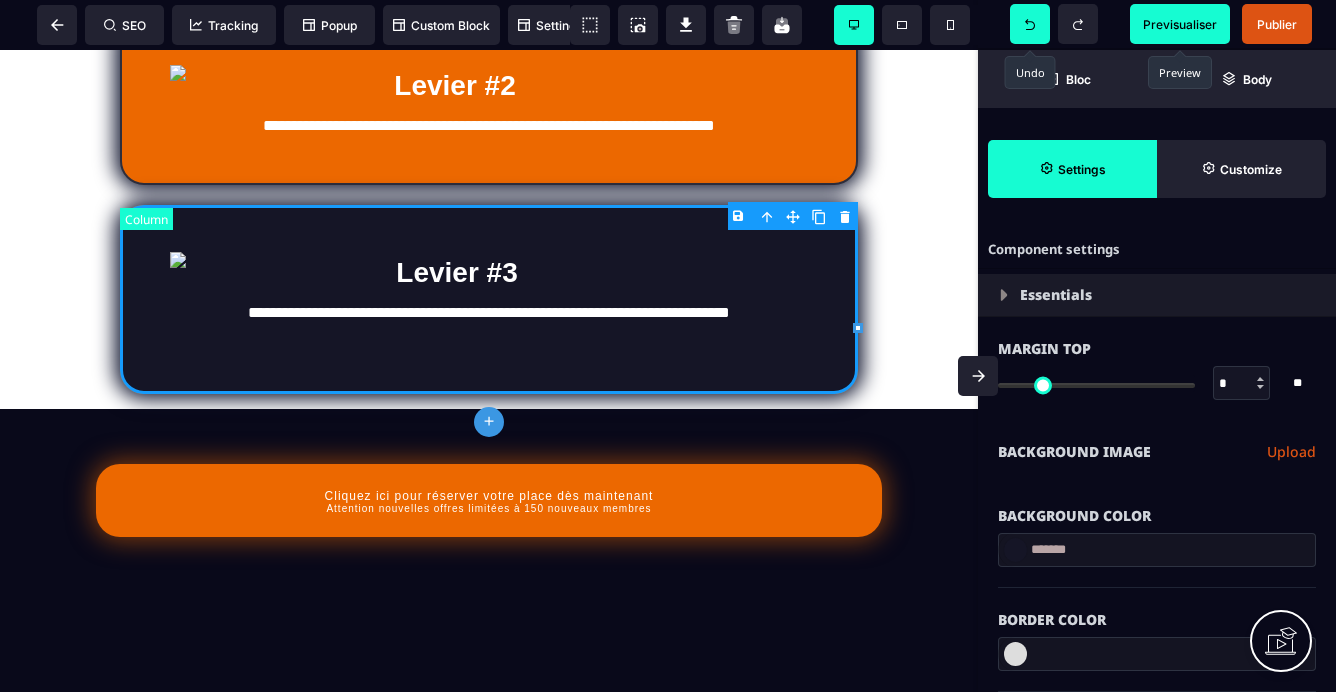 click on "Cliquez ici pour réserver votre place dès maintenant Attention nouvelles offres limitées à 150 nouveaux membres" at bounding box center [489, 500] 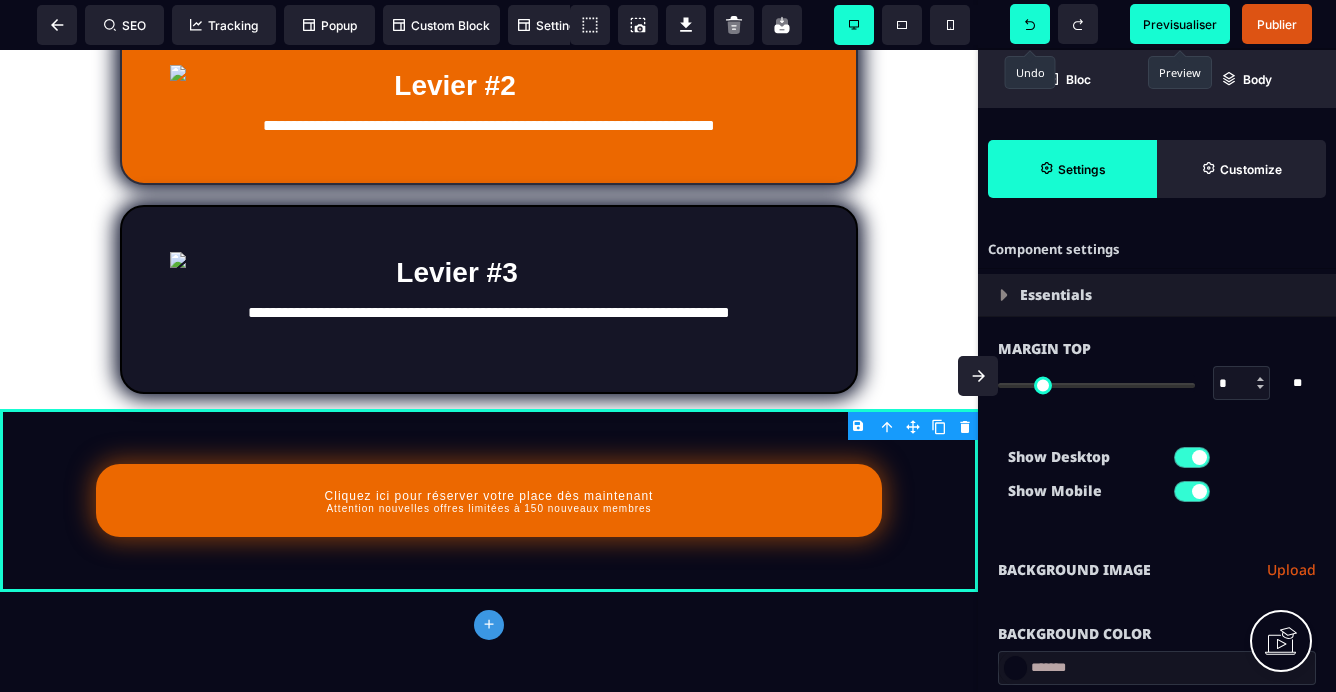 scroll, scrollTop: 21, scrollLeft: 0, axis: vertical 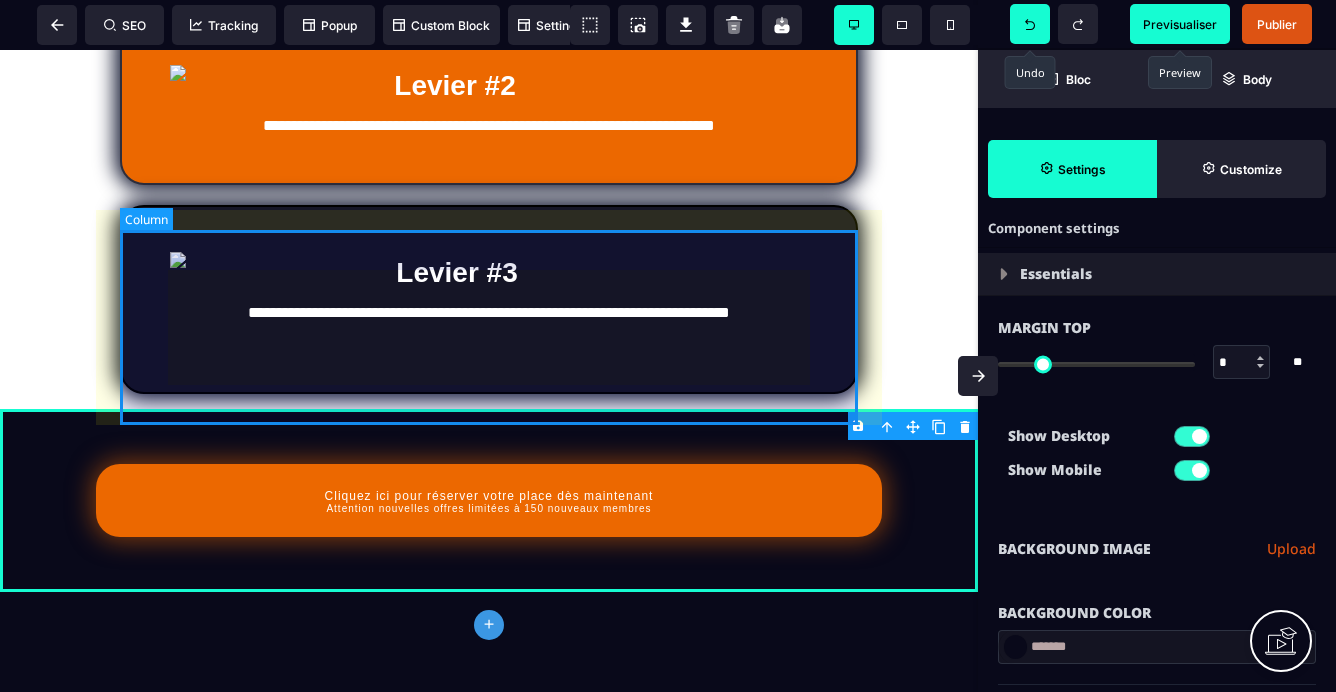 click on "**********" at bounding box center [489, 299] 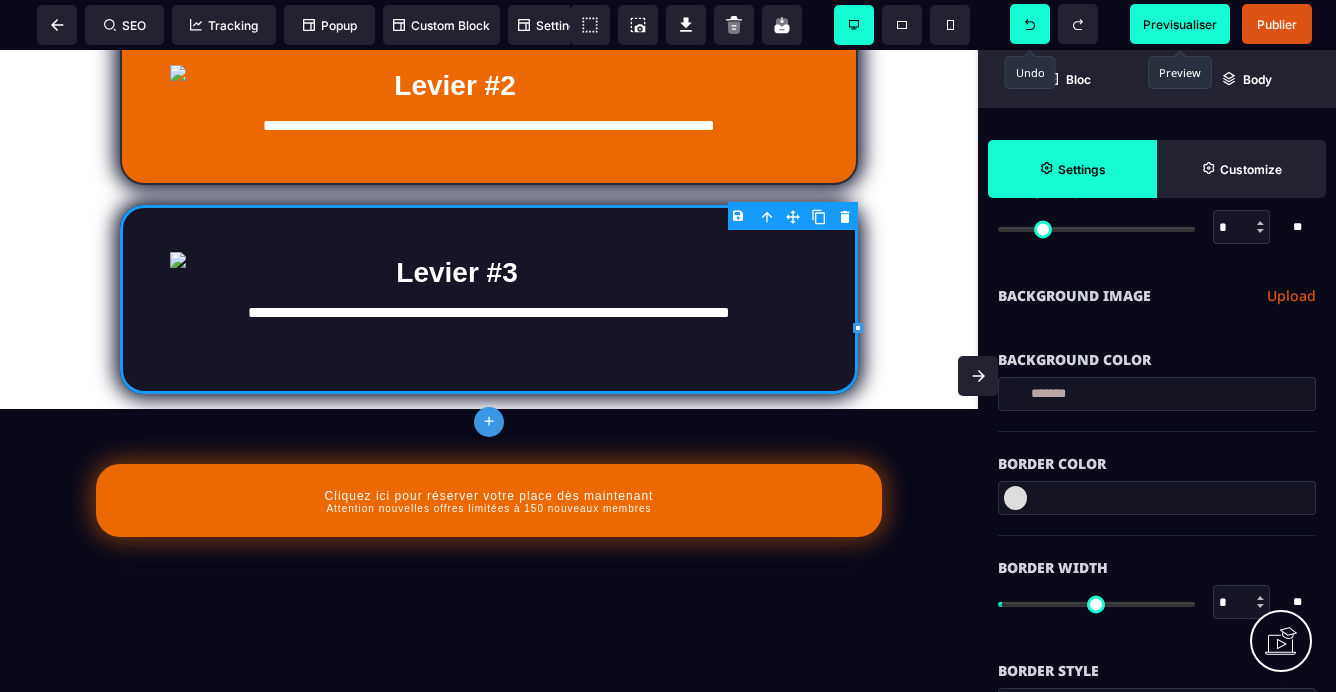 scroll, scrollTop: 161, scrollLeft: 0, axis: vertical 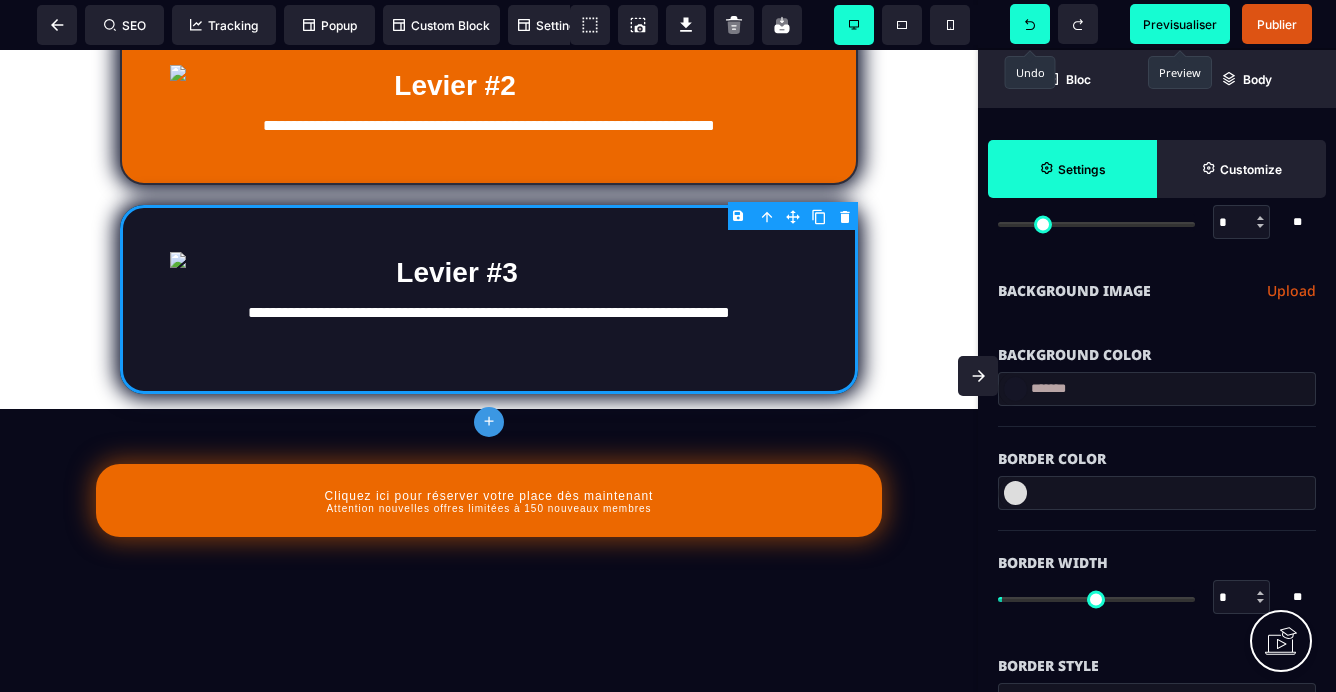 click at bounding box center (1015, 389) 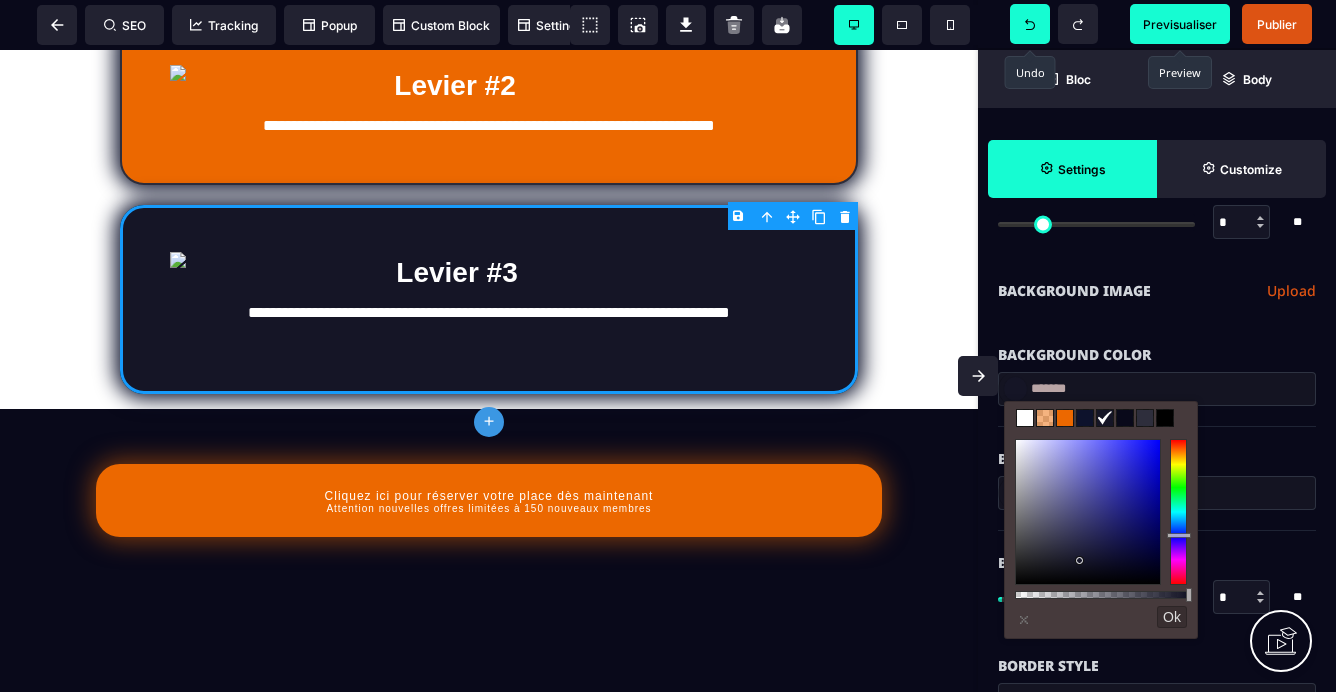 click at bounding box center [1065, 418] 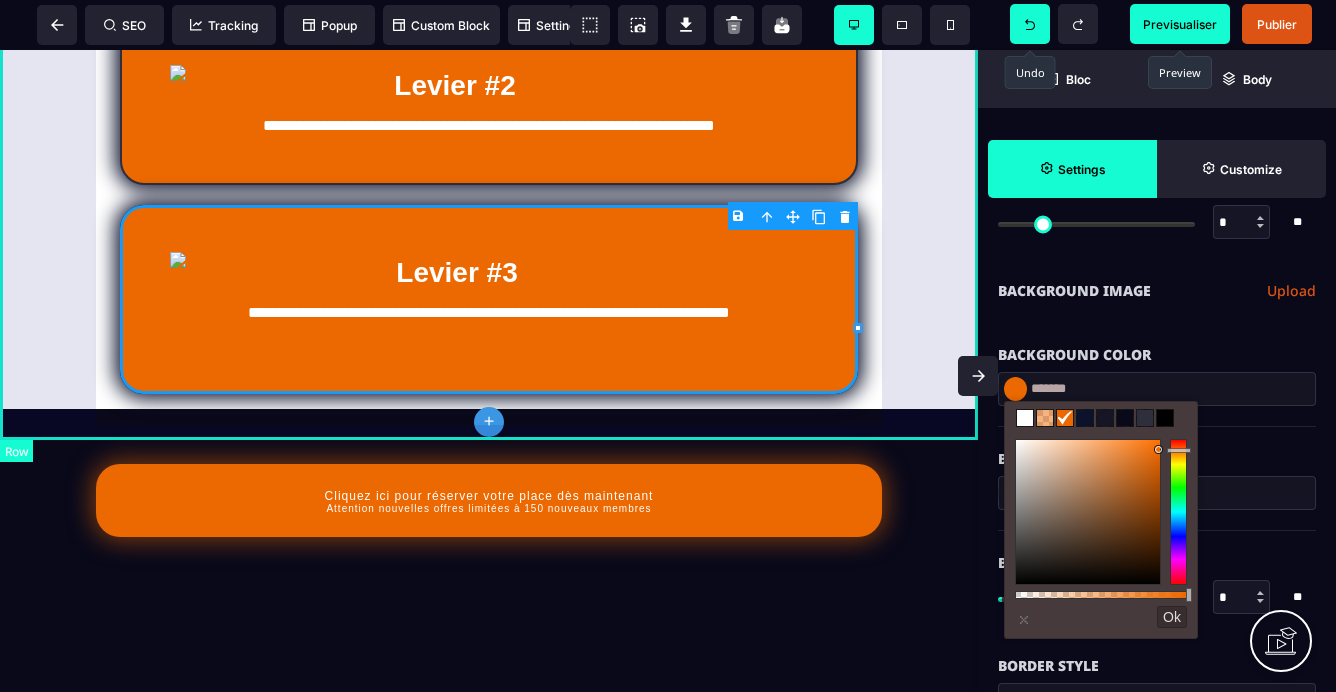 click on "**********" at bounding box center (489, 132) 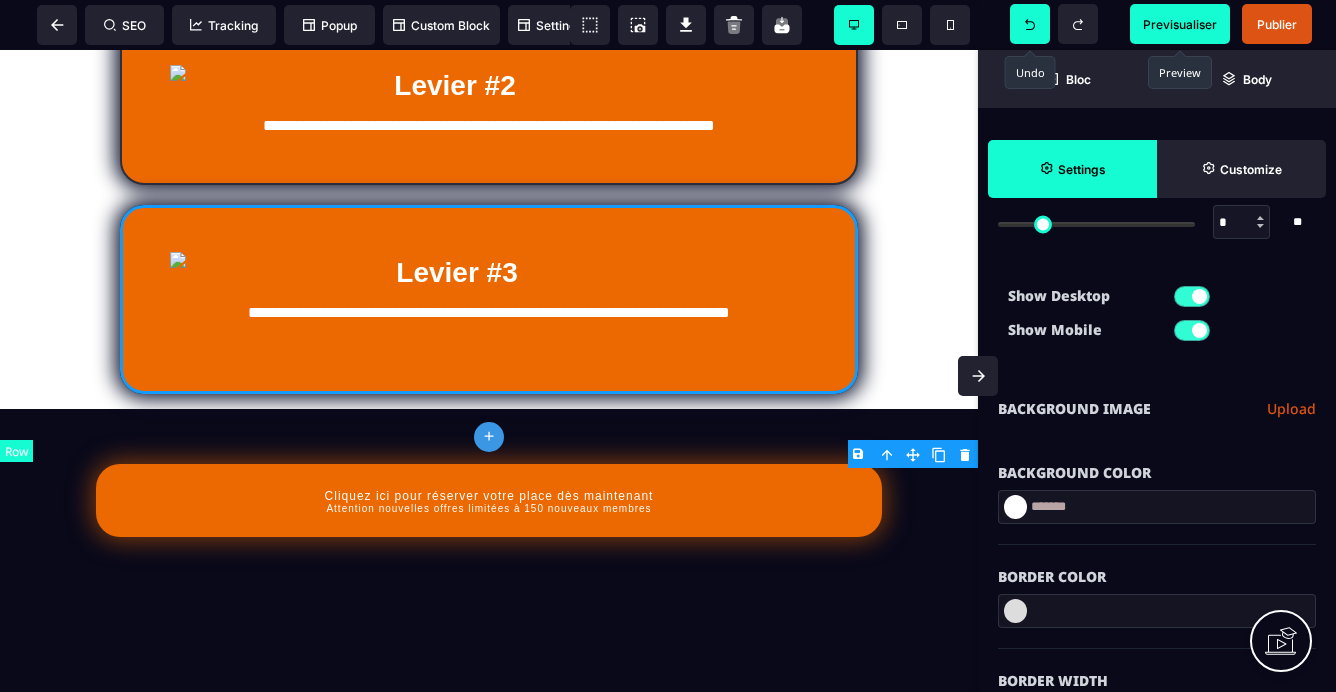 scroll, scrollTop: 0, scrollLeft: 0, axis: both 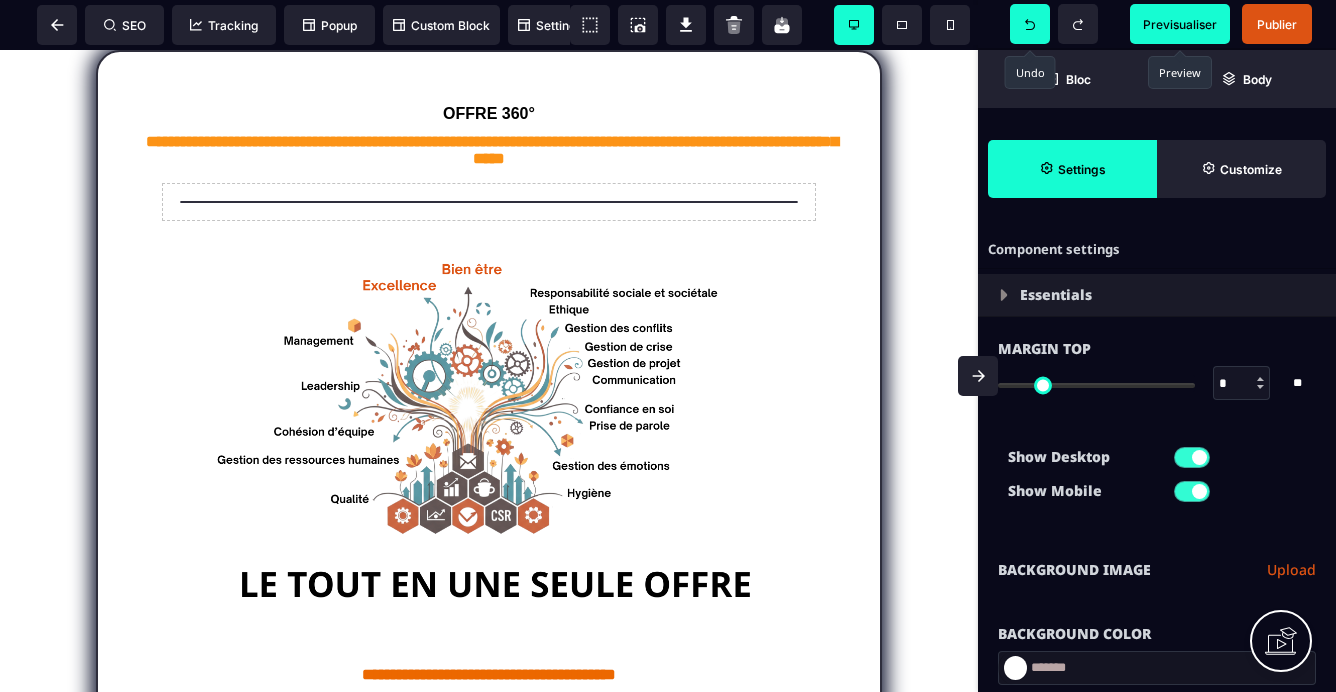 click on "Previsualiser" at bounding box center (1180, 24) 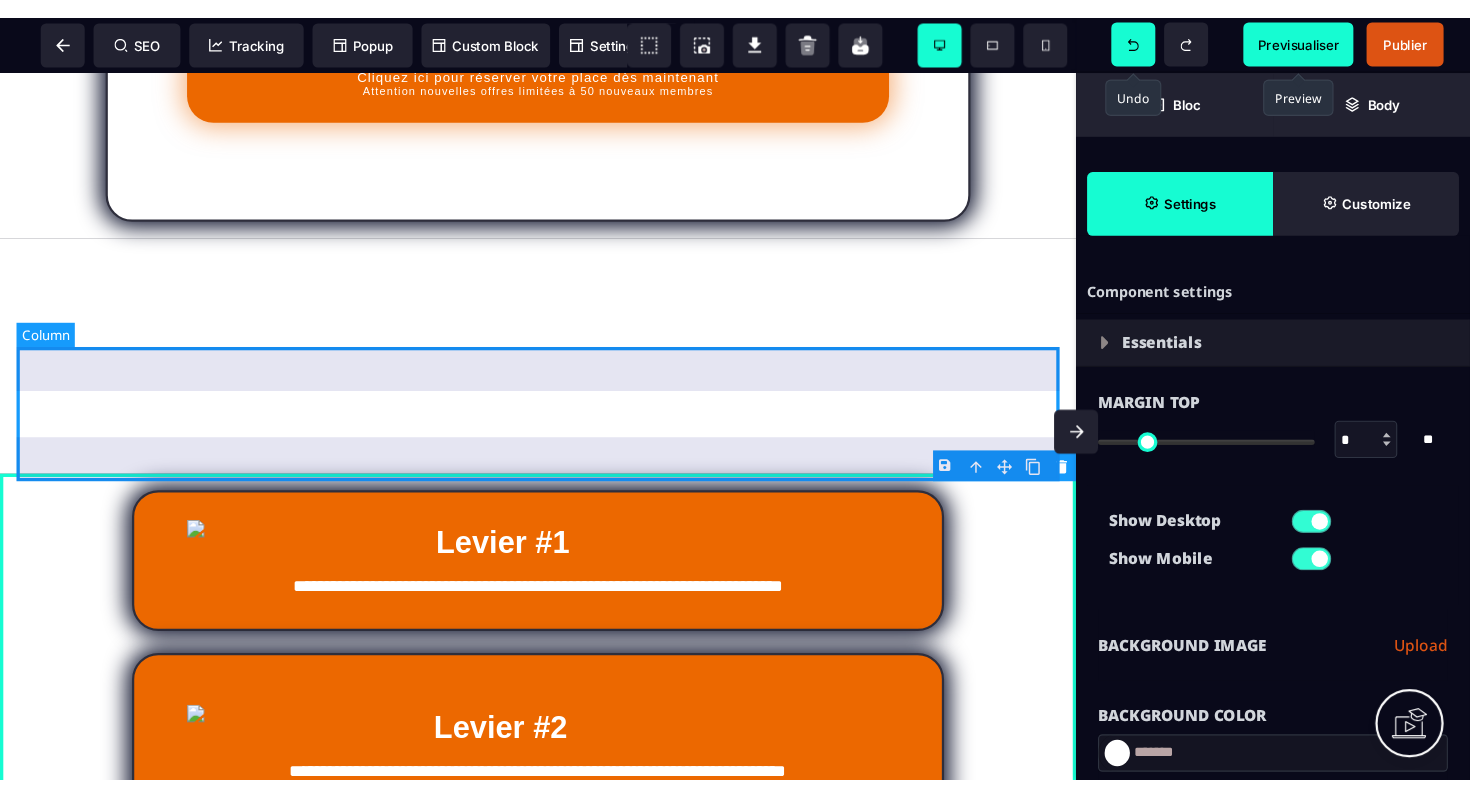 scroll, scrollTop: 912, scrollLeft: 0, axis: vertical 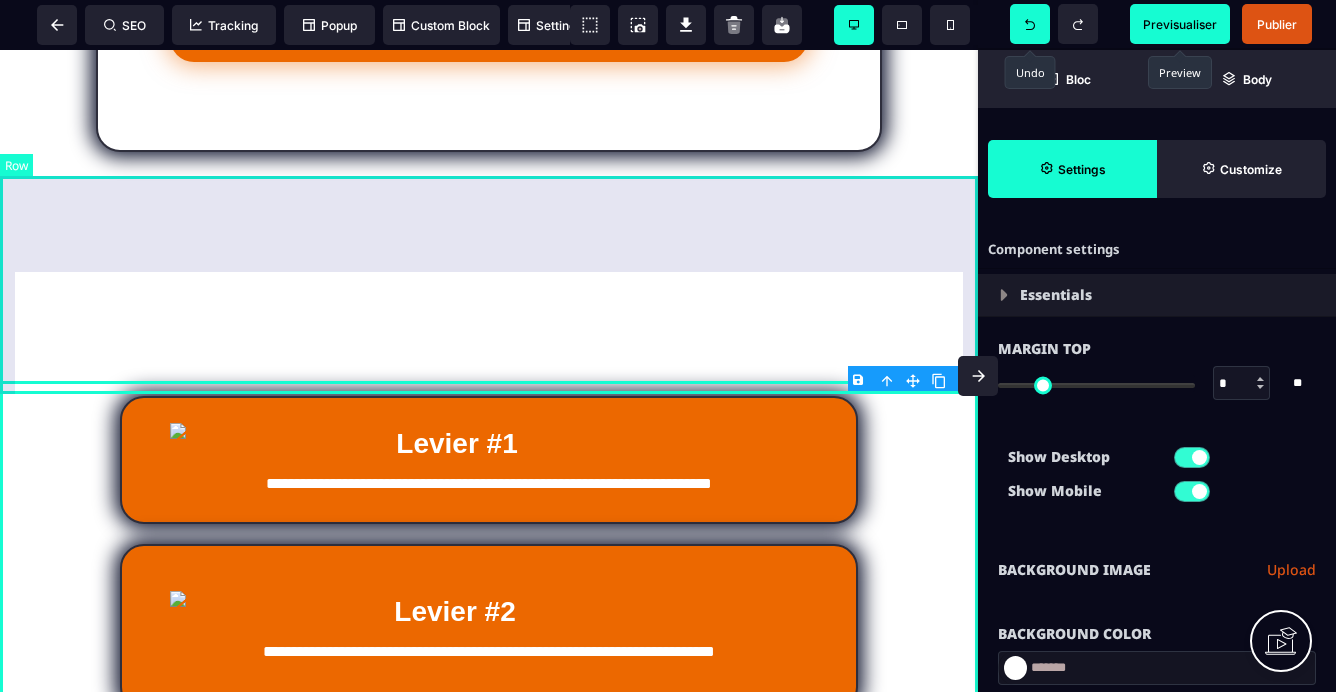 click on "CE QUE VOUS ALLEZ DÉCOUVRIR EN DIRECT" at bounding box center [489, 274] 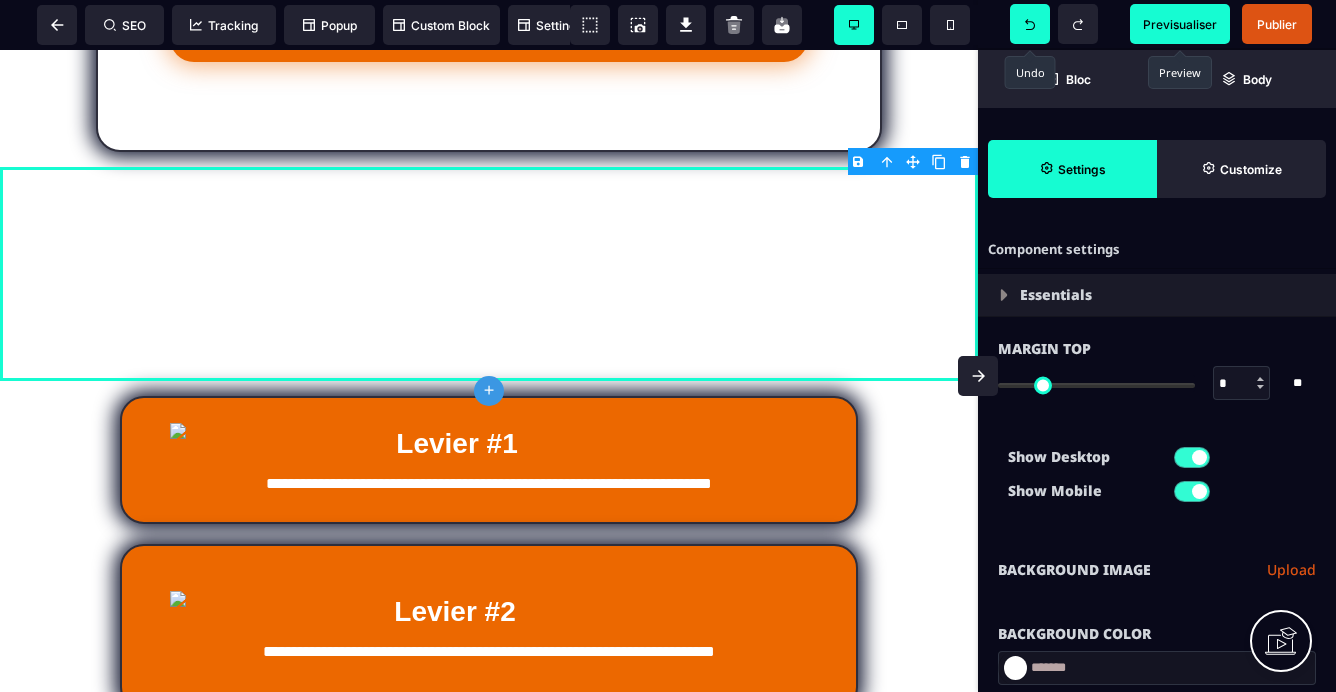 click on "B I U S
A *******
plus
Row
SEO
Big" at bounding box center (668, 346) 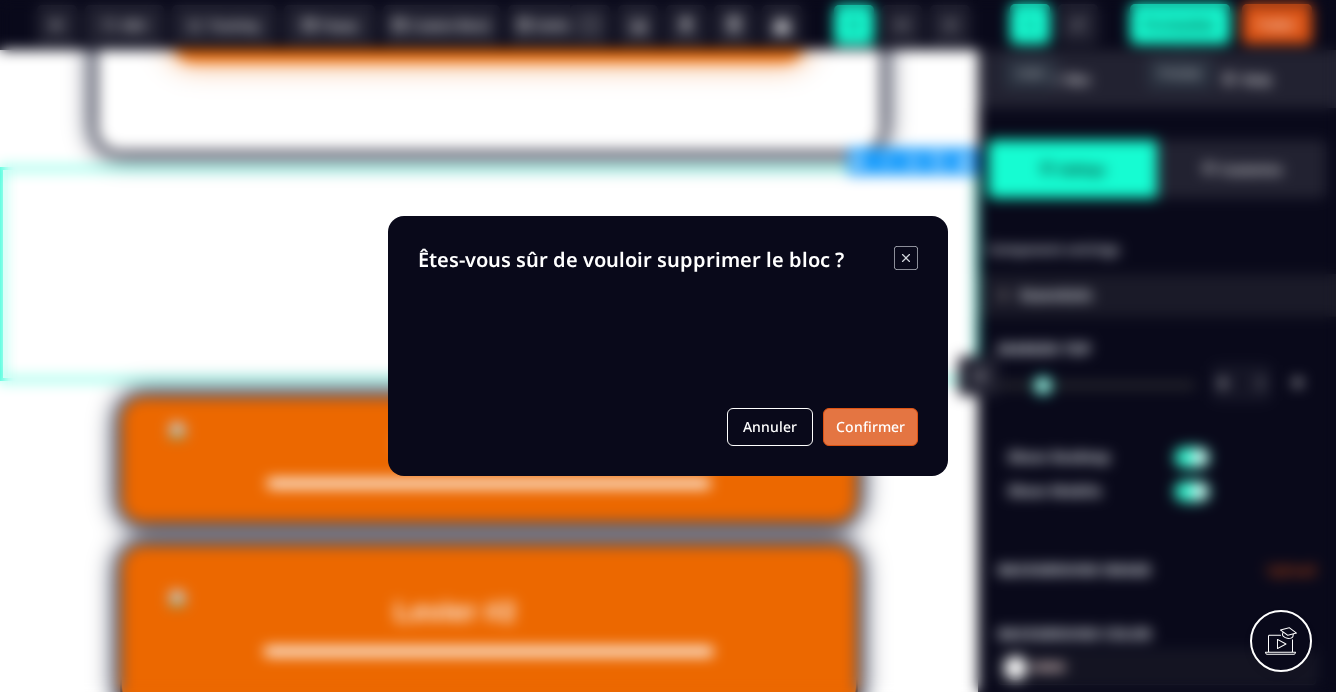 click on "Confirmer" at bounding box center (870, 427) 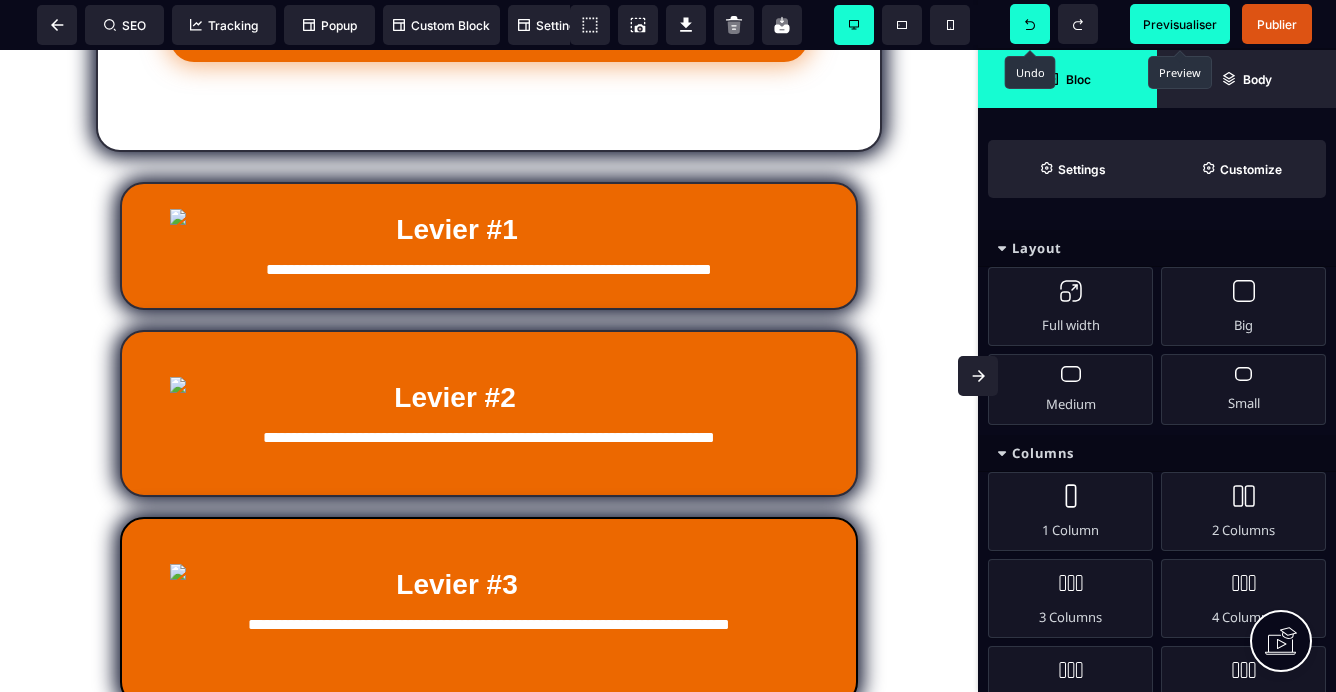 click on "Previsualiser" at bounding box center (1180, 24) 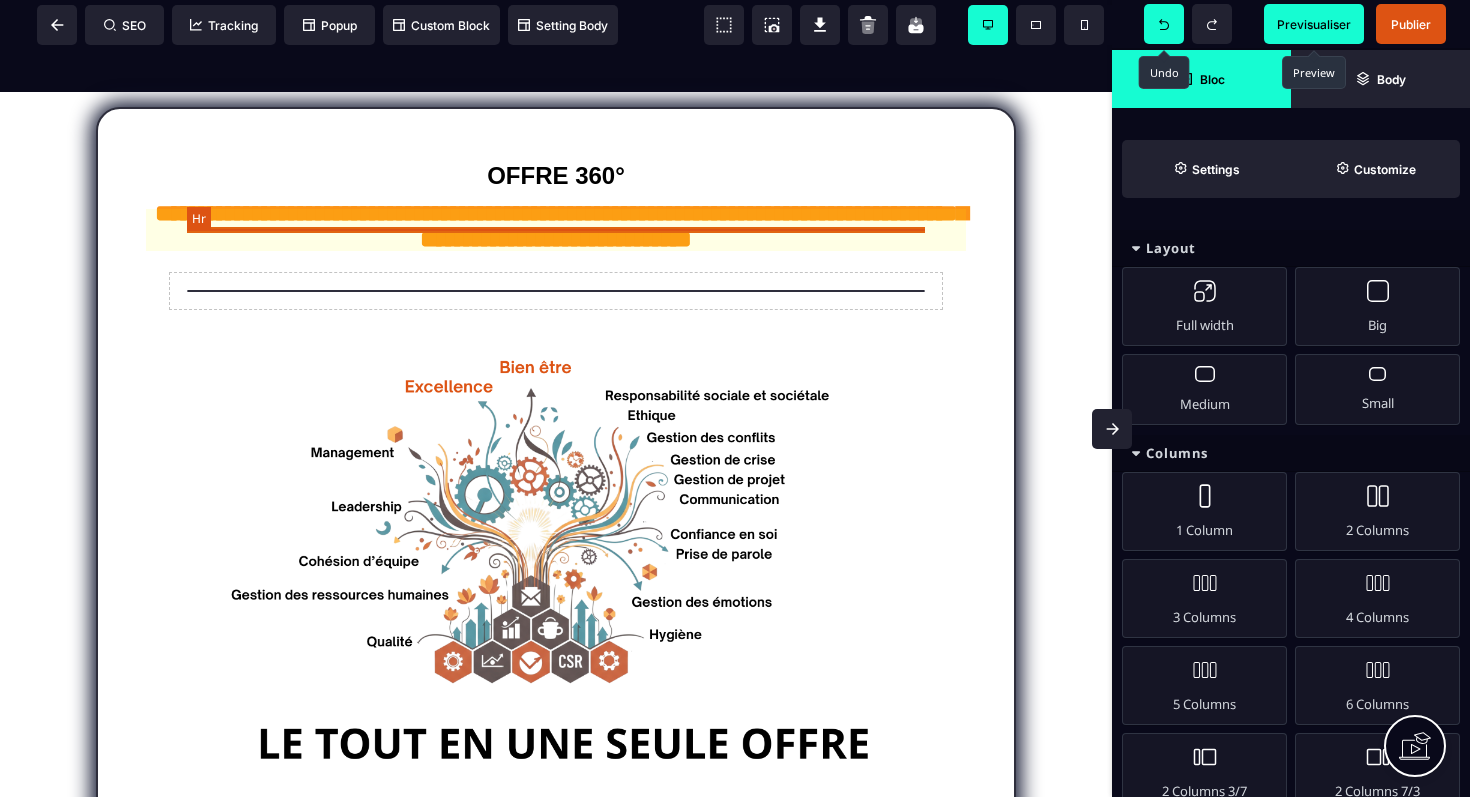 scroll, scrollTop: 46, scrollLeft: 0, axis: vertical 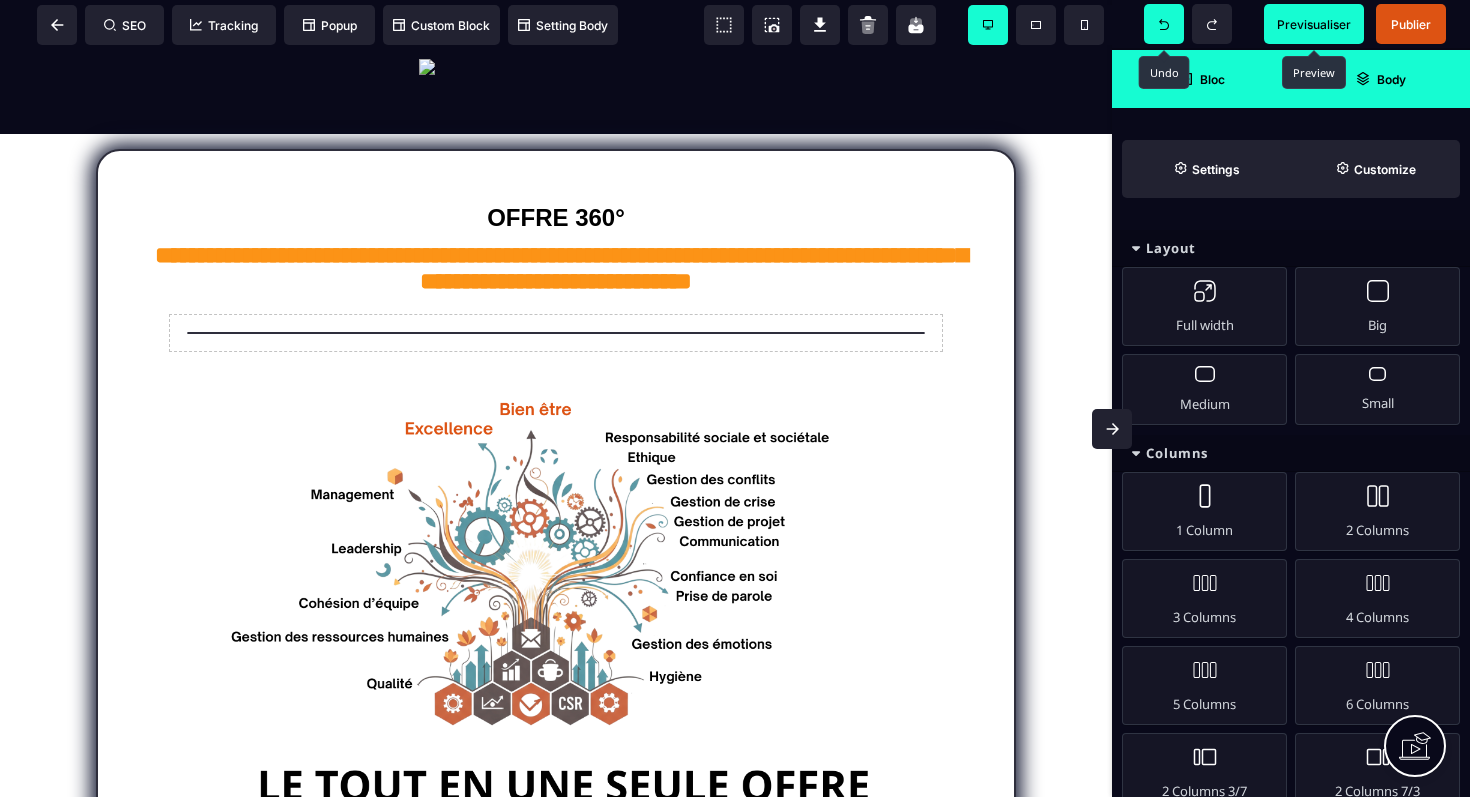 click on "Body" at bounding box center [1380, 79] 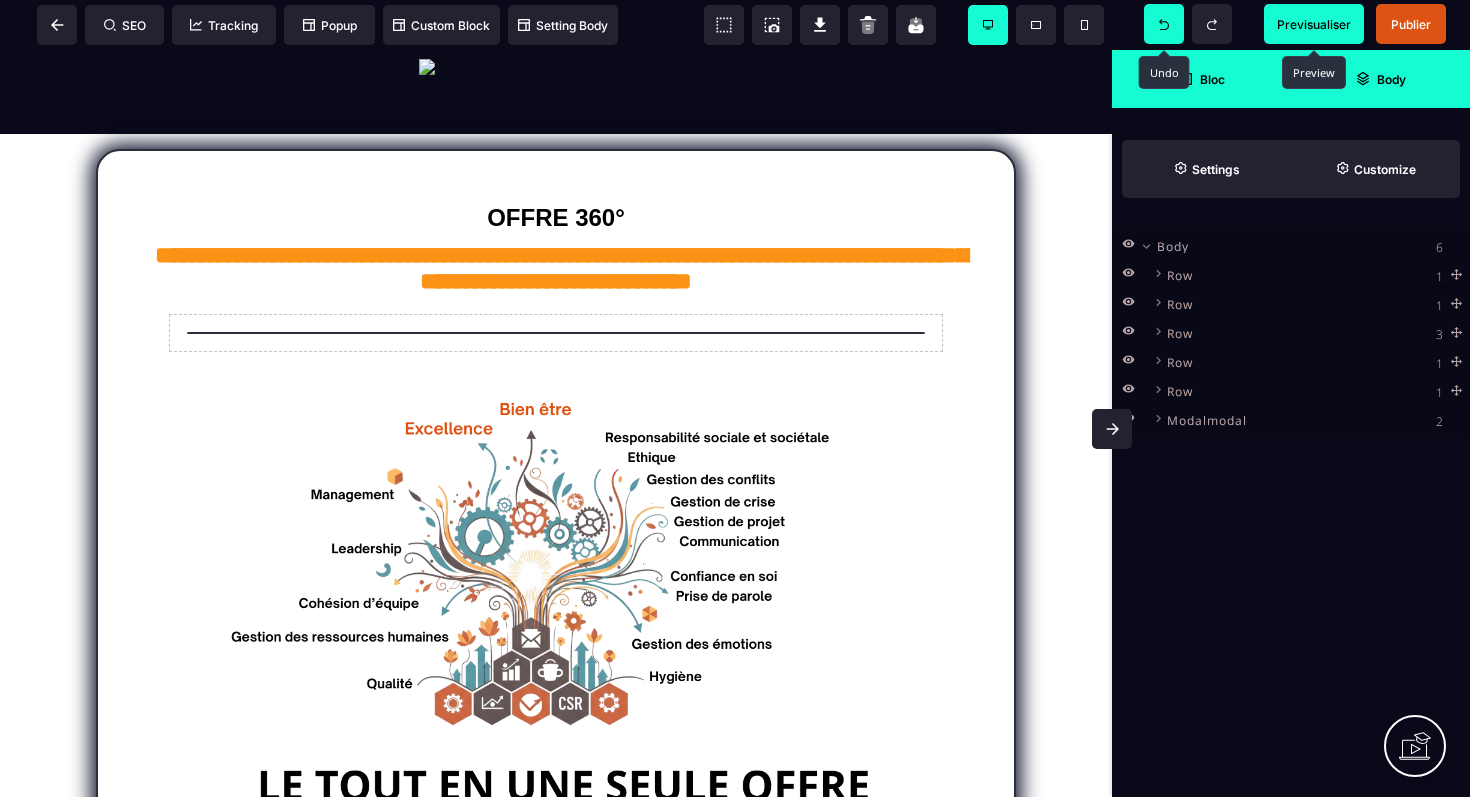 click on "Bloc" at bounding box center [1201, 79] 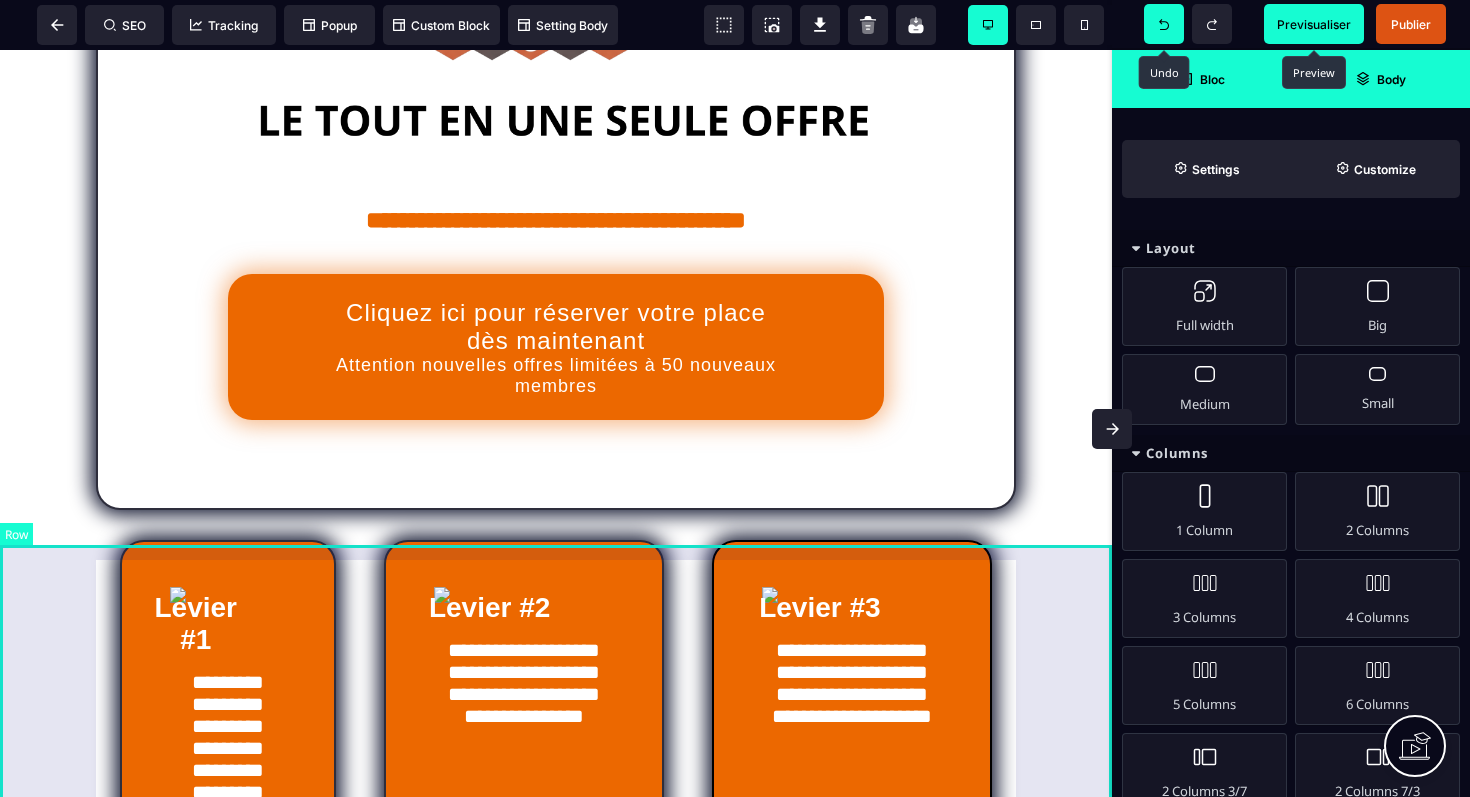 scroll, scrollTop: 687, scrollLeft: 0, axis: vertical 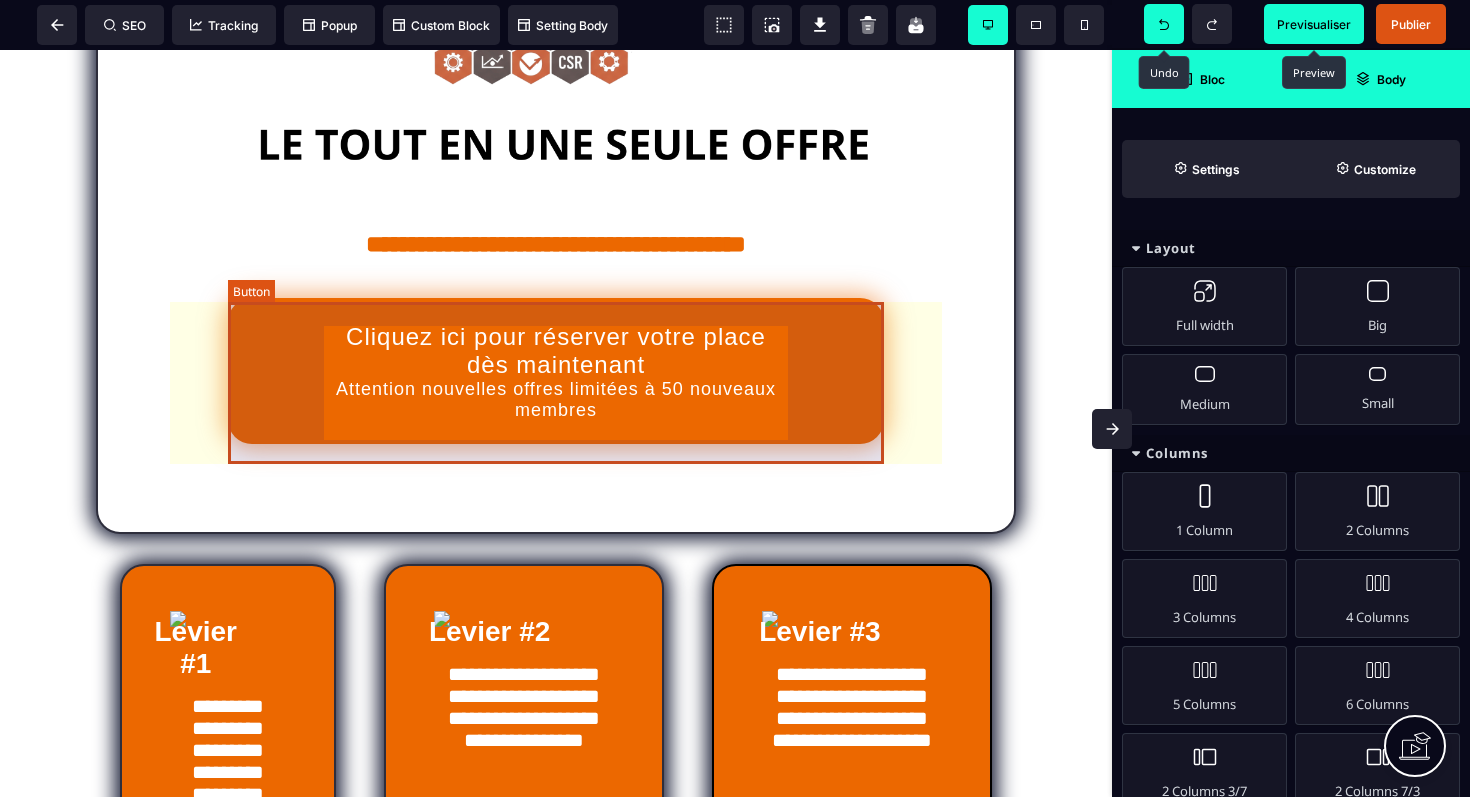click on "Cliquez ici pour réserver votre place dès maintenant Attention nouvelles offres limitées à 50 nouveaux membres" at bounding box center [556, 371] 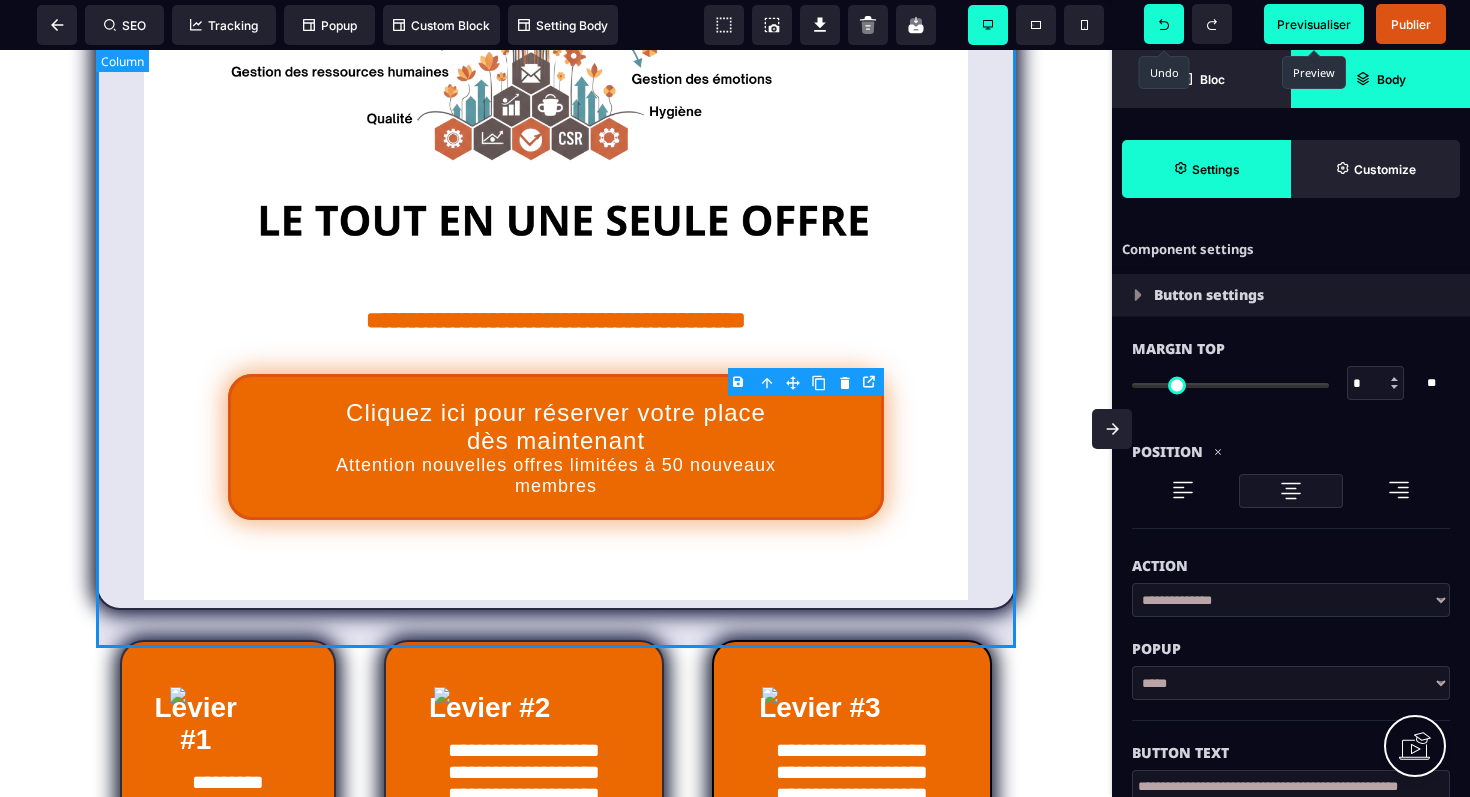 scroll, scrollTop: 617, scrollLeft: 0, axis: vertical 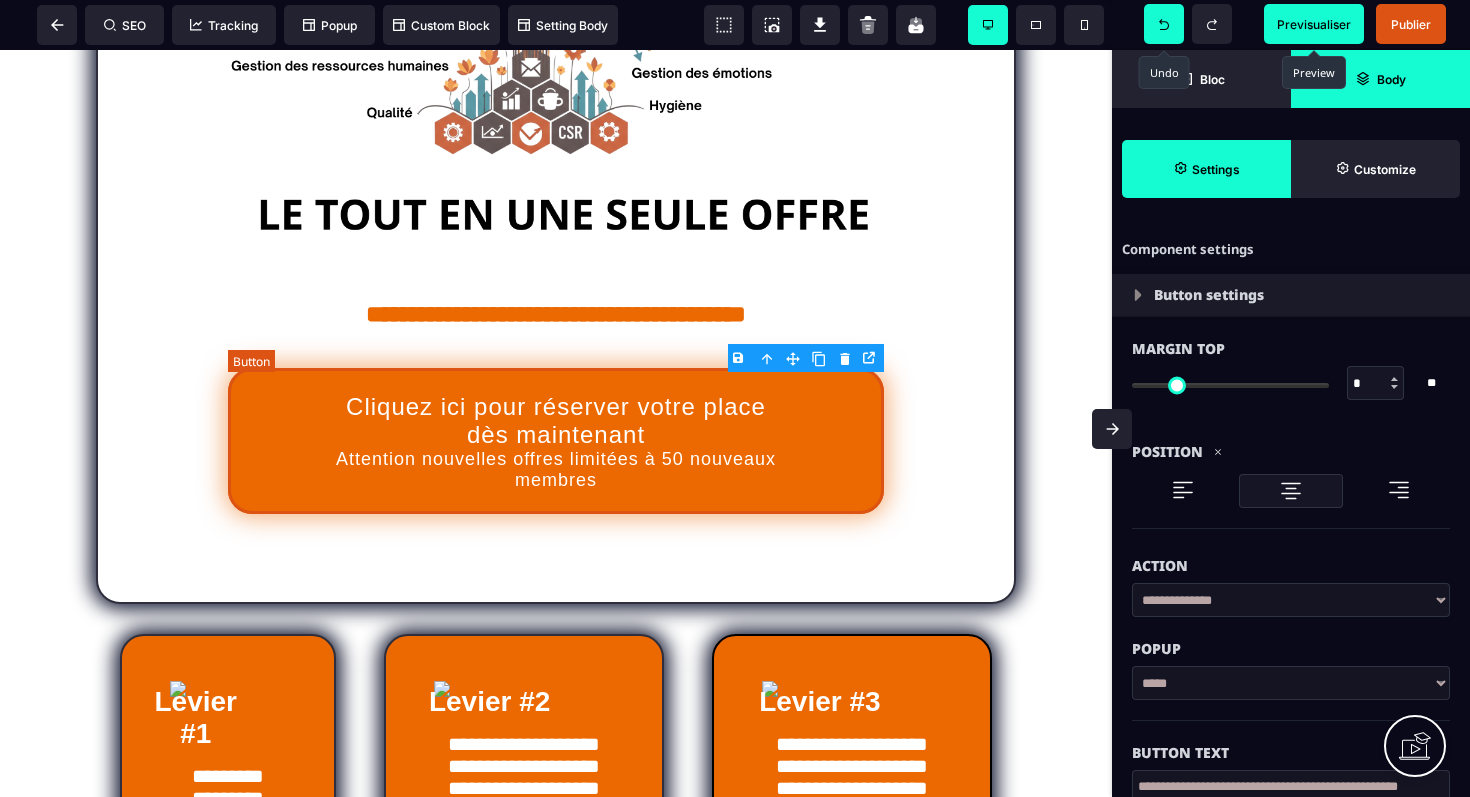 click on "Cliquez ici pour réserver votre place dès maintenant Attention nouvelles offres limitées à 50 nouveaux membres" at bounding box center [556, 441] 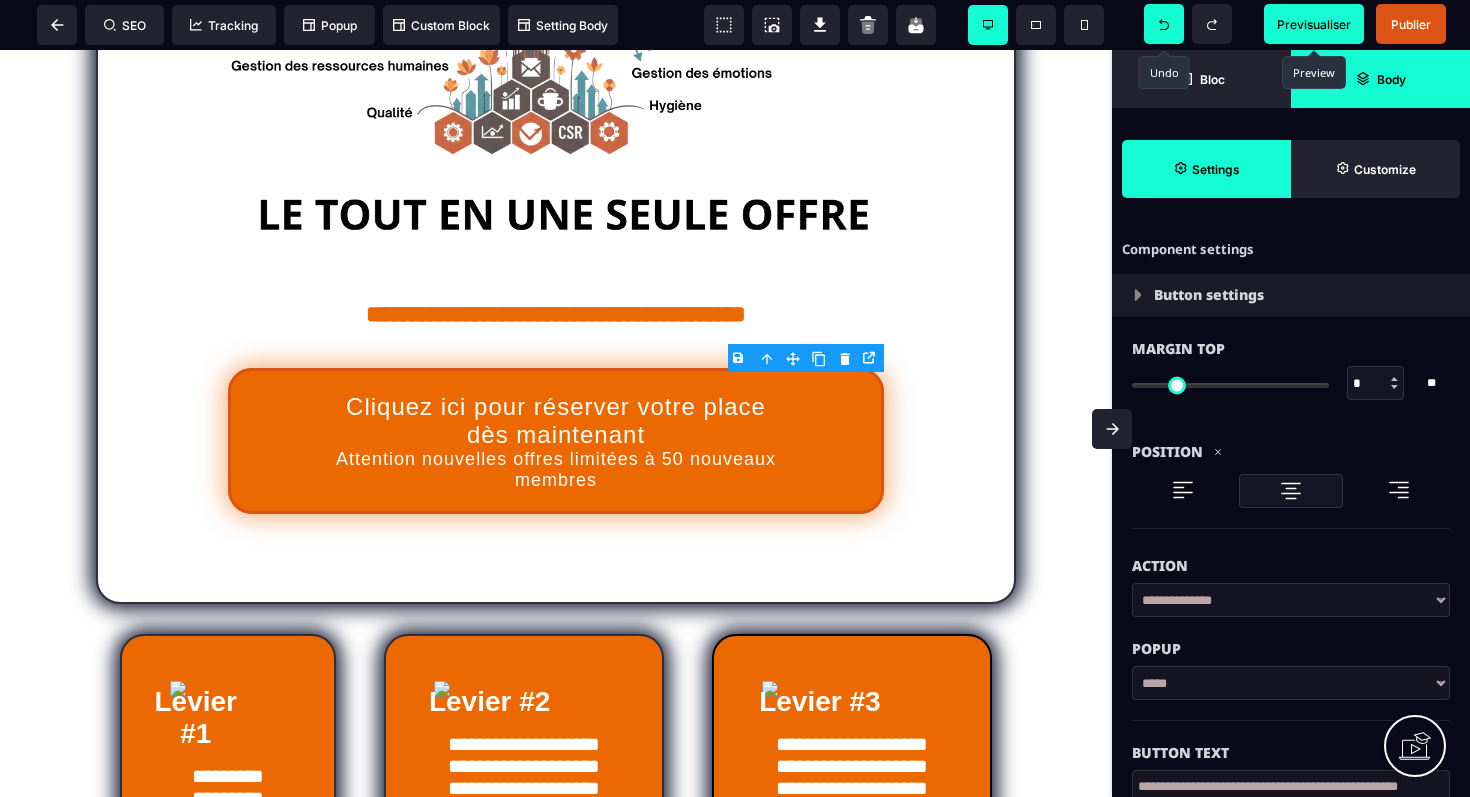 click on "B I U S
A *******
Button
SEO
Tracking" at bounding box center [735, 398] 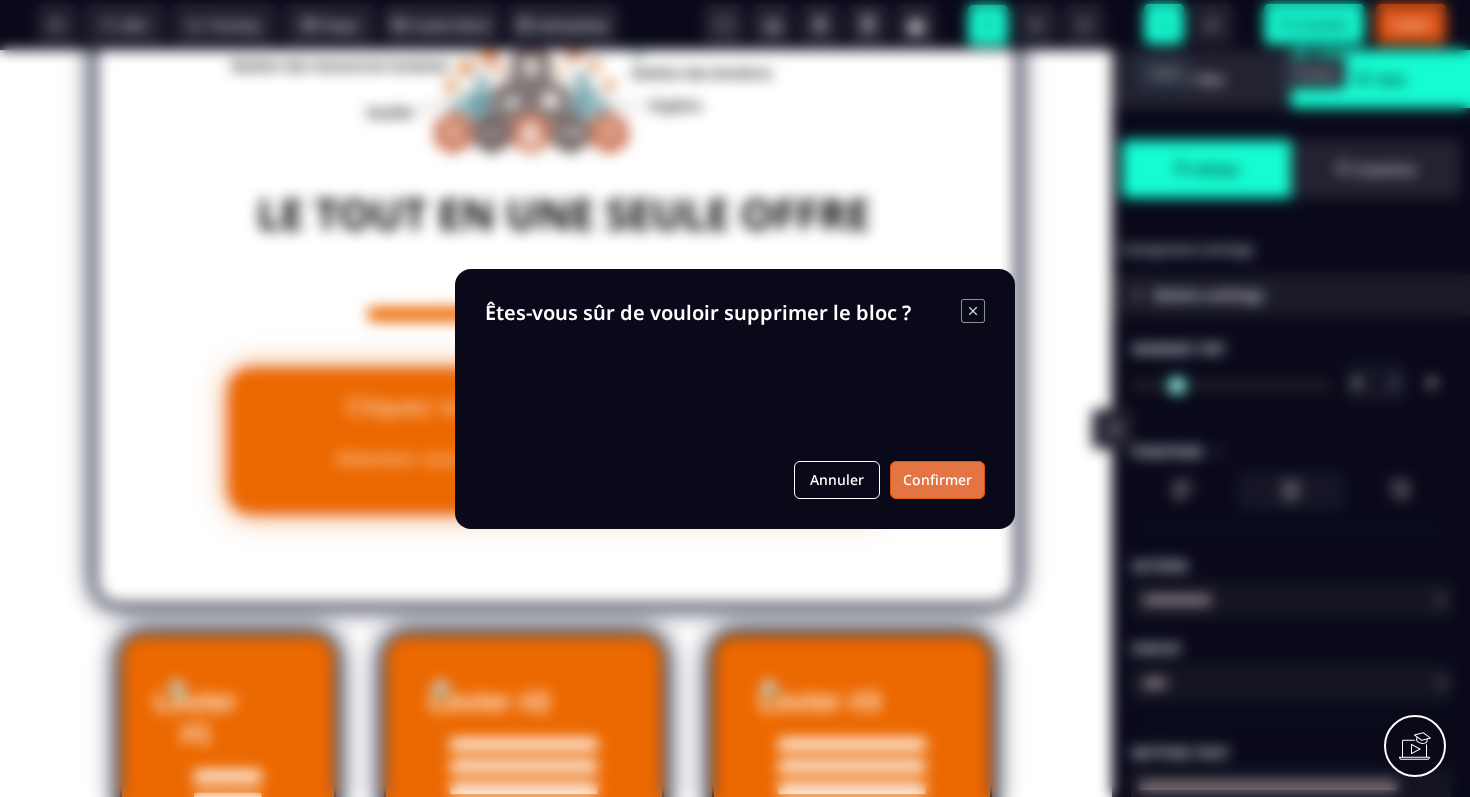 click on "Confirmer" at bounding box center [937, 480] 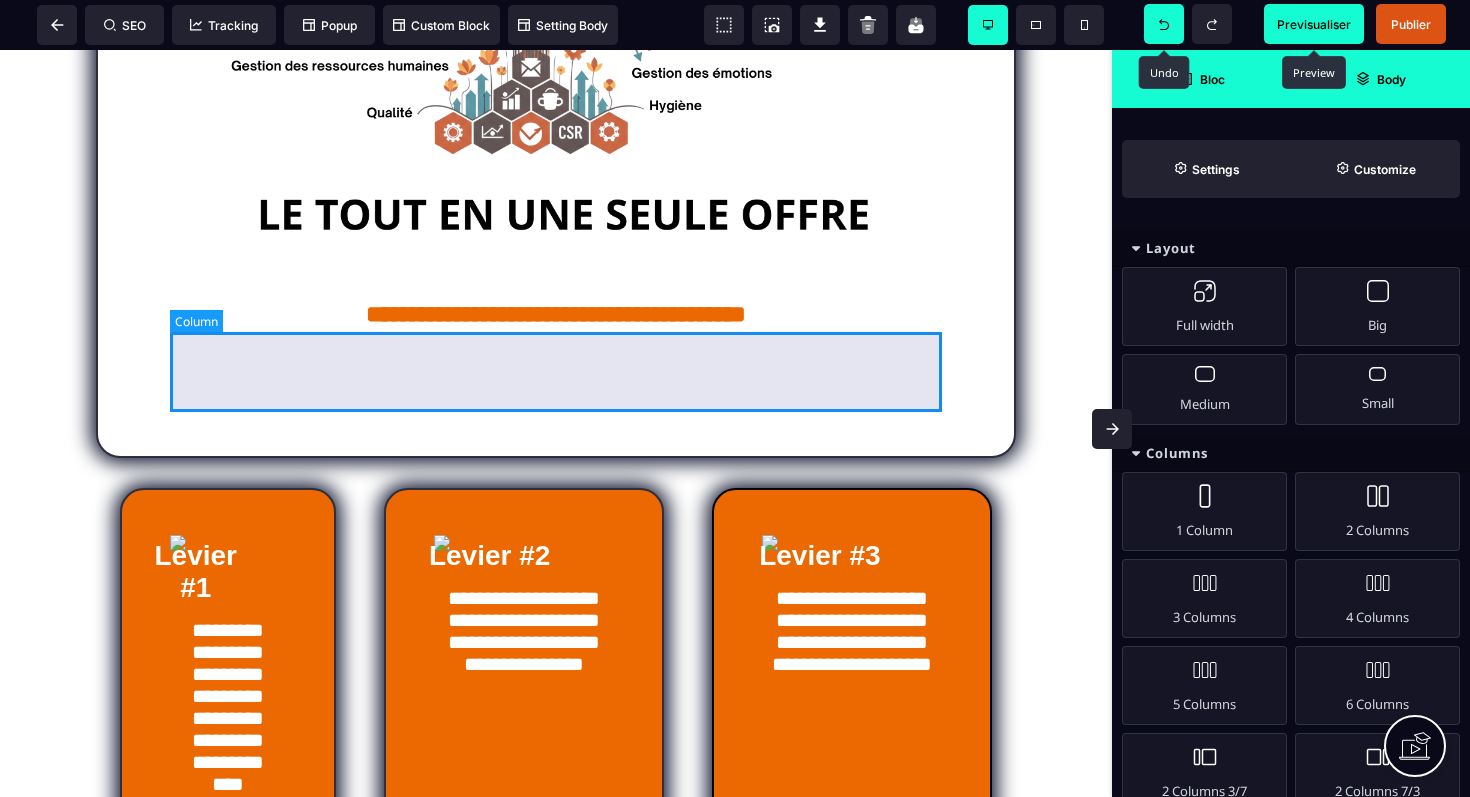click at bounding box center (556, 368) 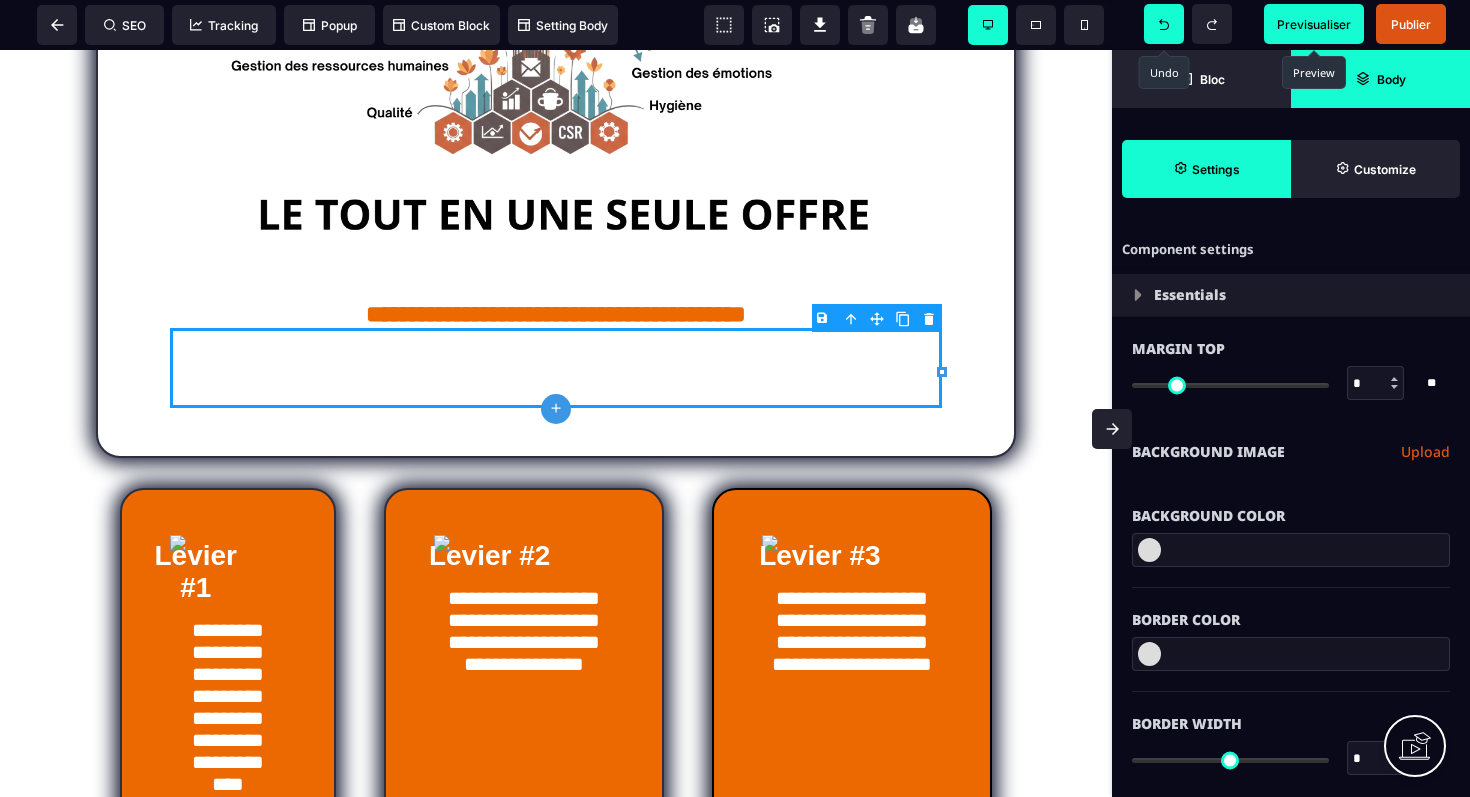 click on "B I U S
A *******
plus
Text
SEO" at bounding box center [735, 398] 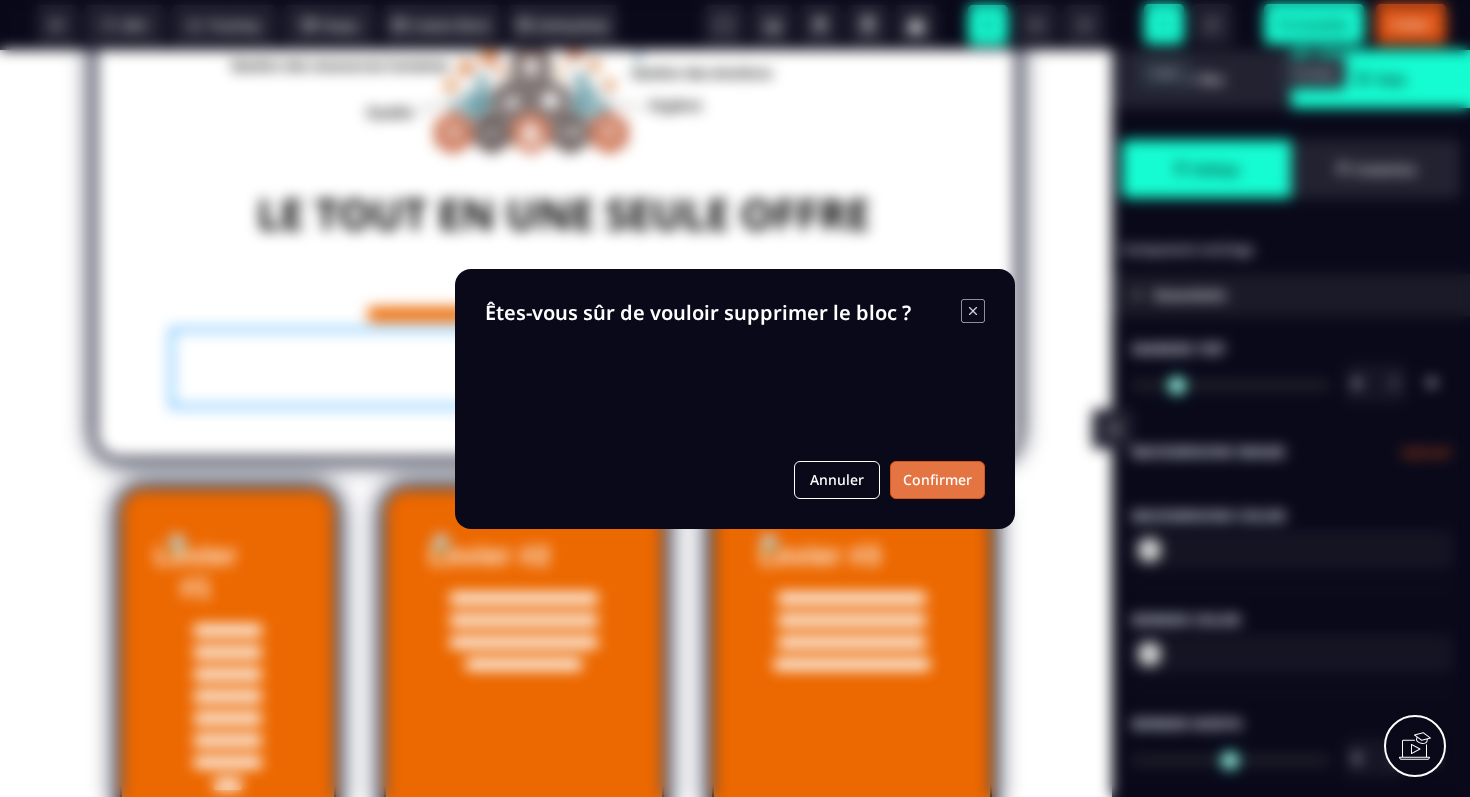 click on "Confirmer" at bounding box center (937, 480) 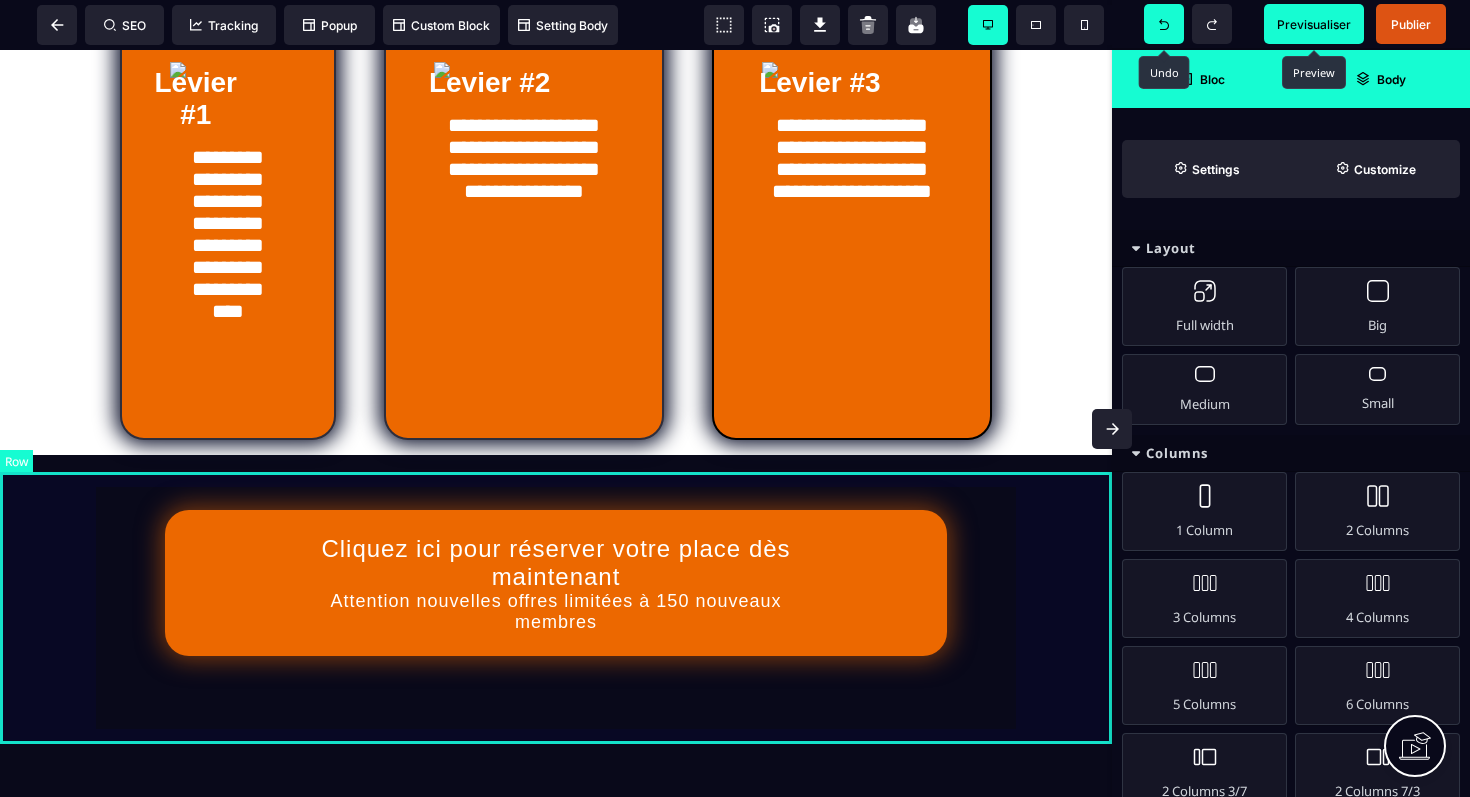 scroll, scrollTop: 969, scrollLeft: 0, axis: vertical 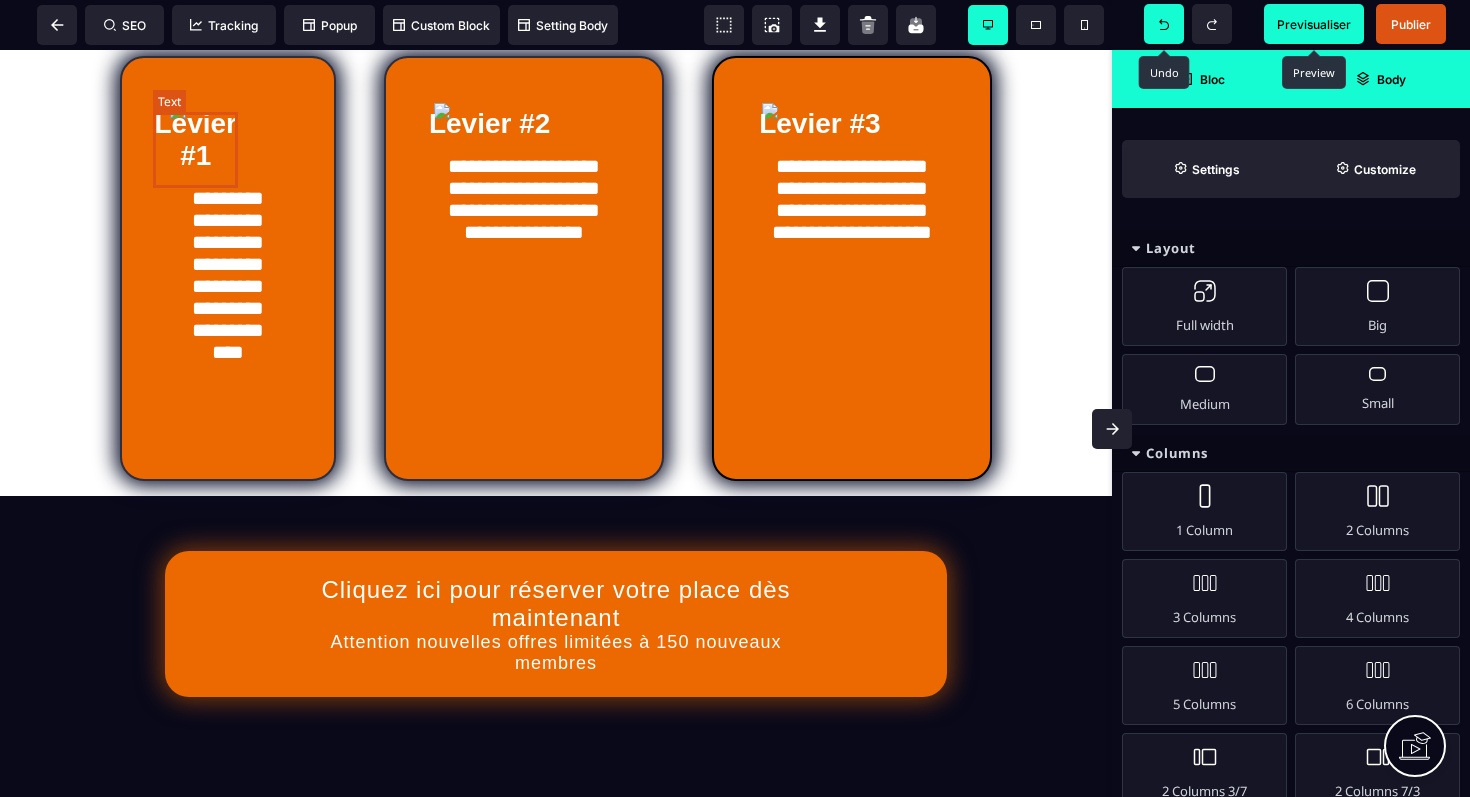 click on "Levier #1" at bounding box center [196, 139] 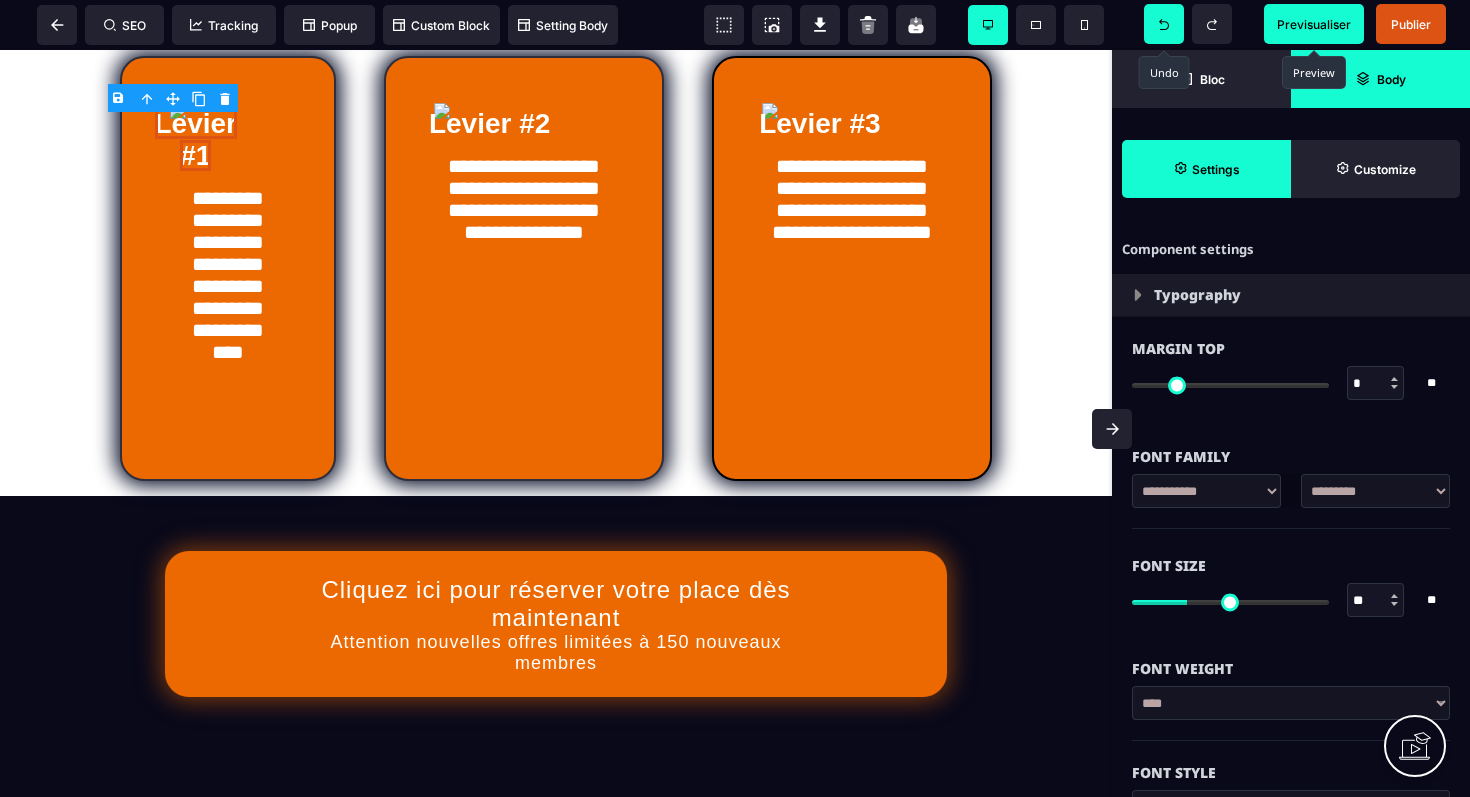 click on "Previsualiser" at bounding box center [1314, 24] 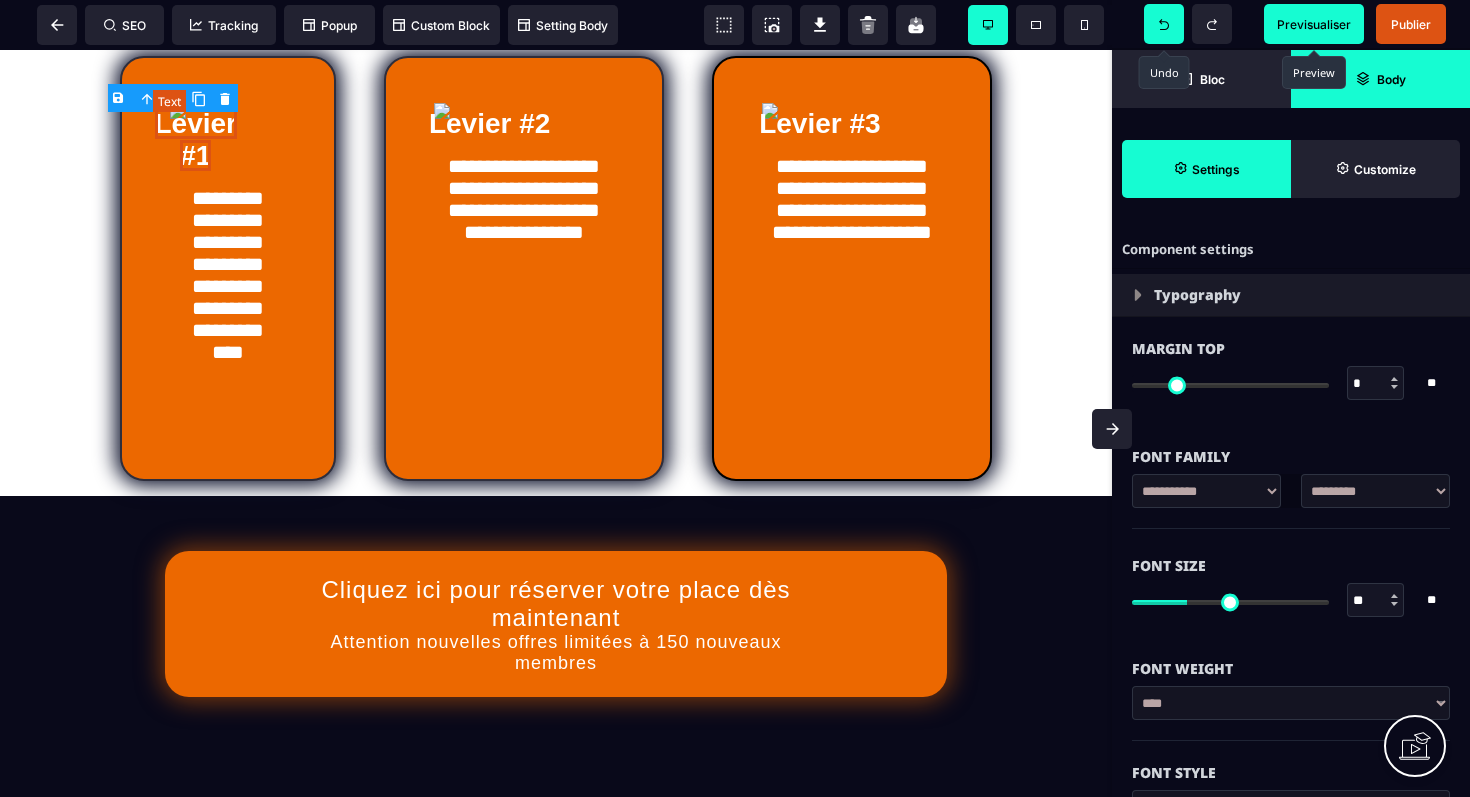 click on "Levier #1" at bounding box center (196, 139) 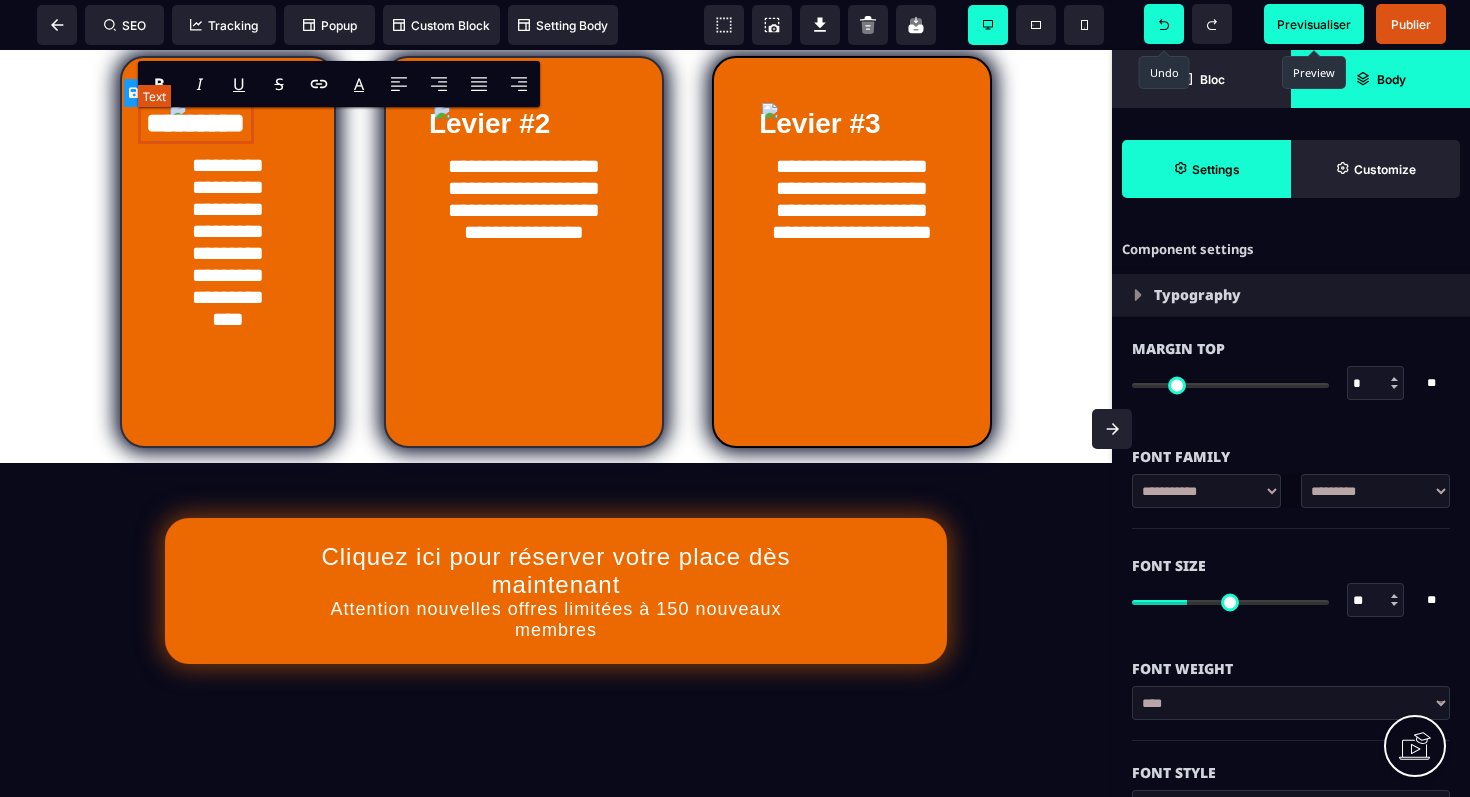 click on "*********" at bounding box center (195, 123) 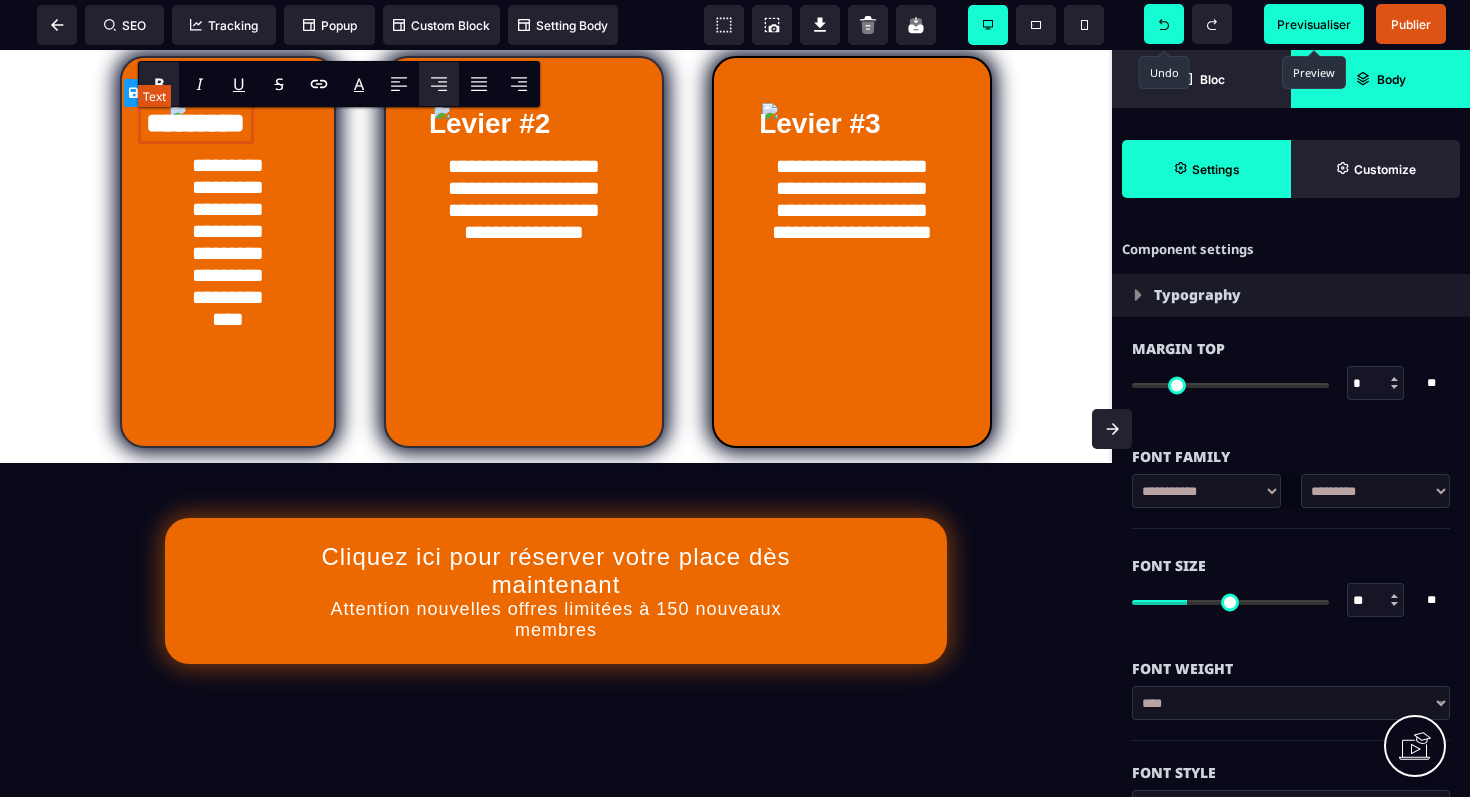 click on "*********" at bounding box center (196, 123) 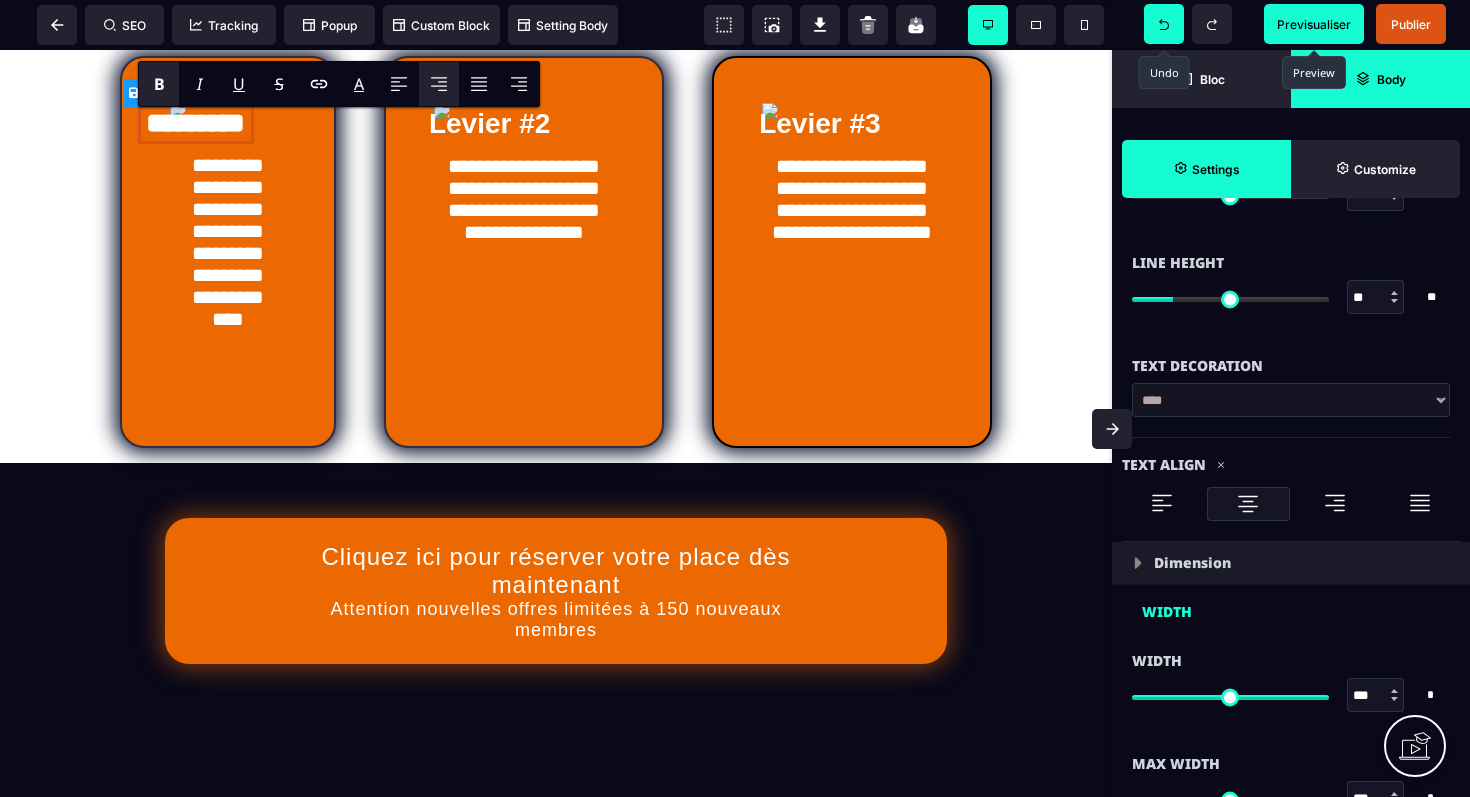 scroll, scrollTop: 0, scrollLeft: 0, axis: both 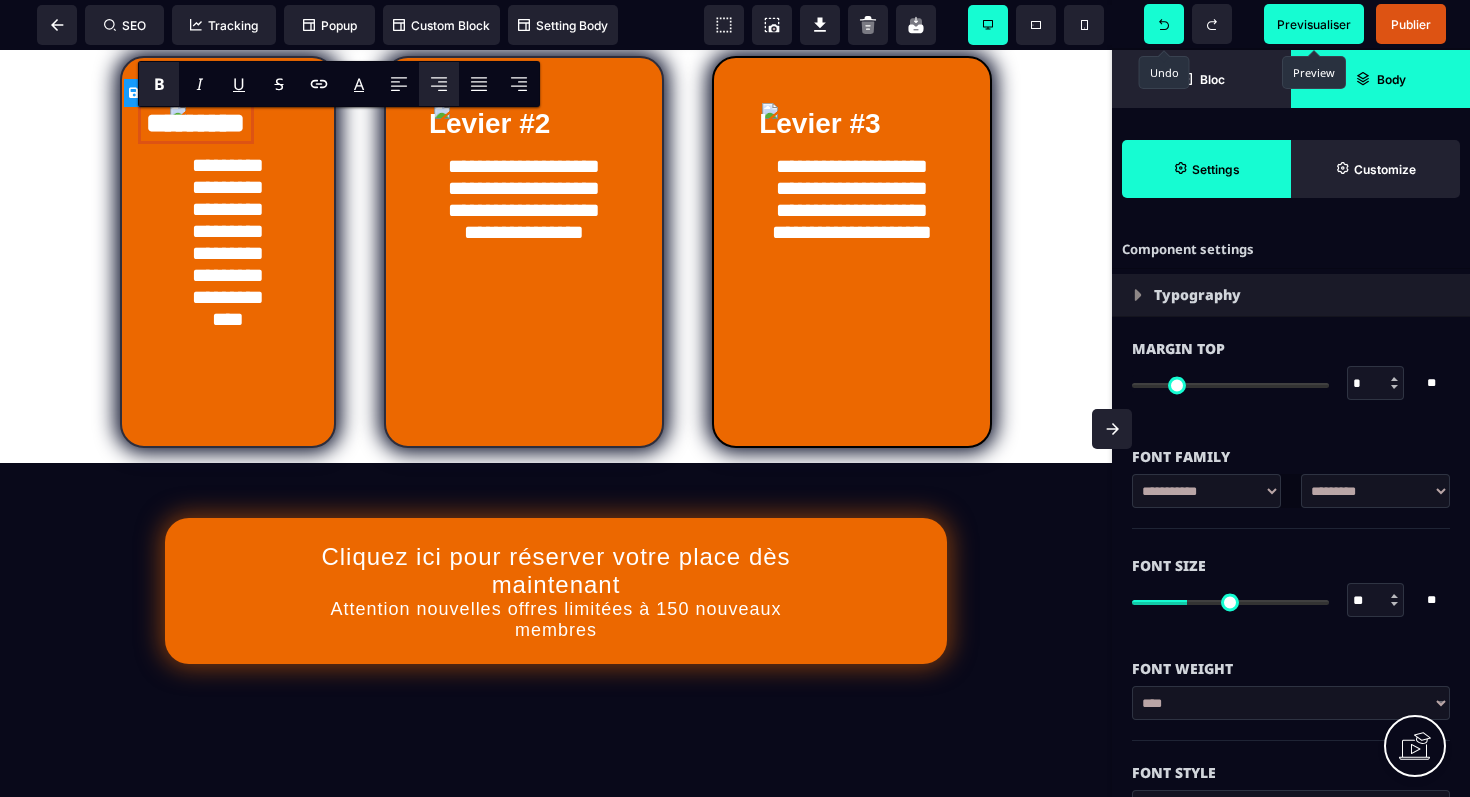click at bounding box center (1138, 295) 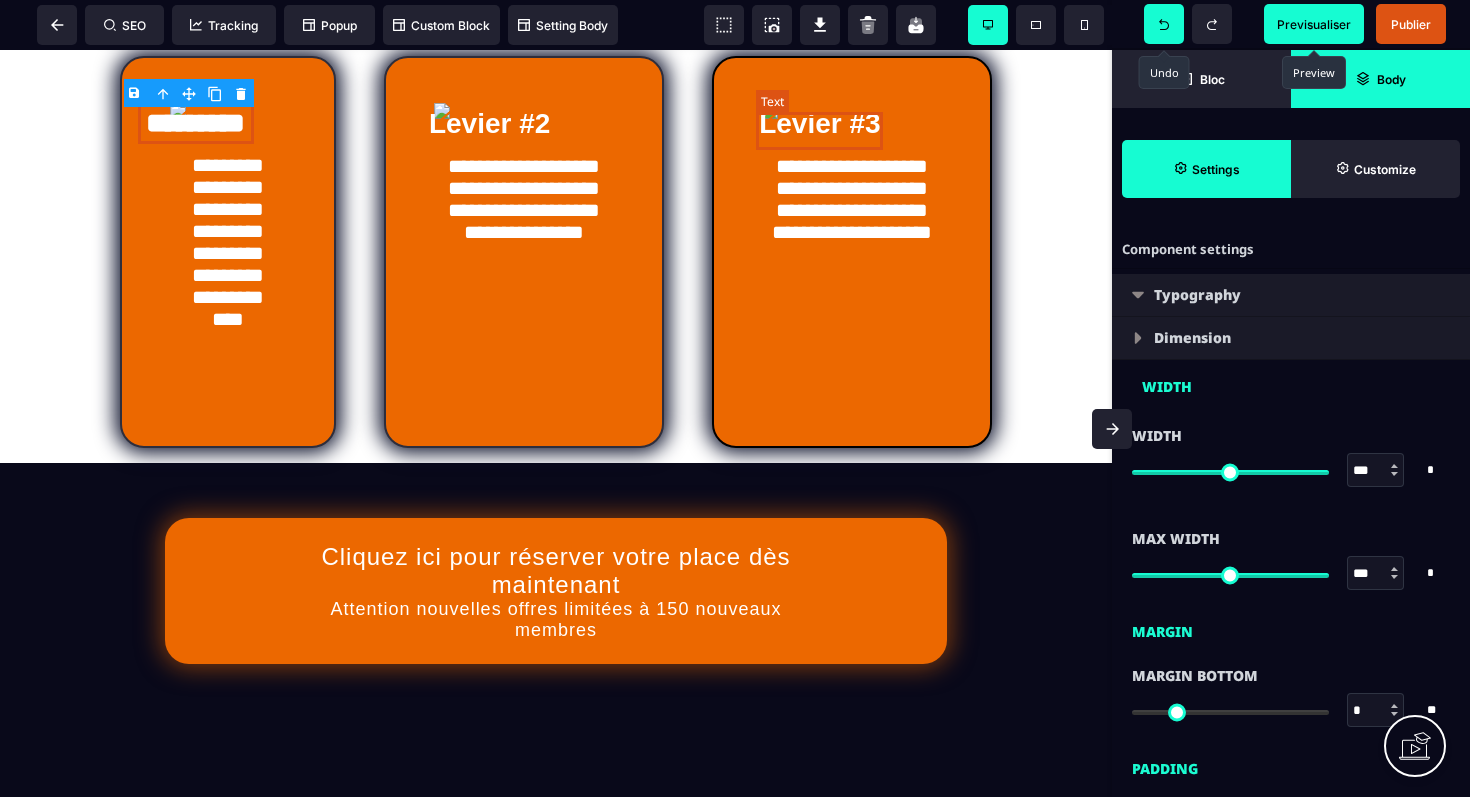 click on "Levier #3" at bounding box center (819, 123) 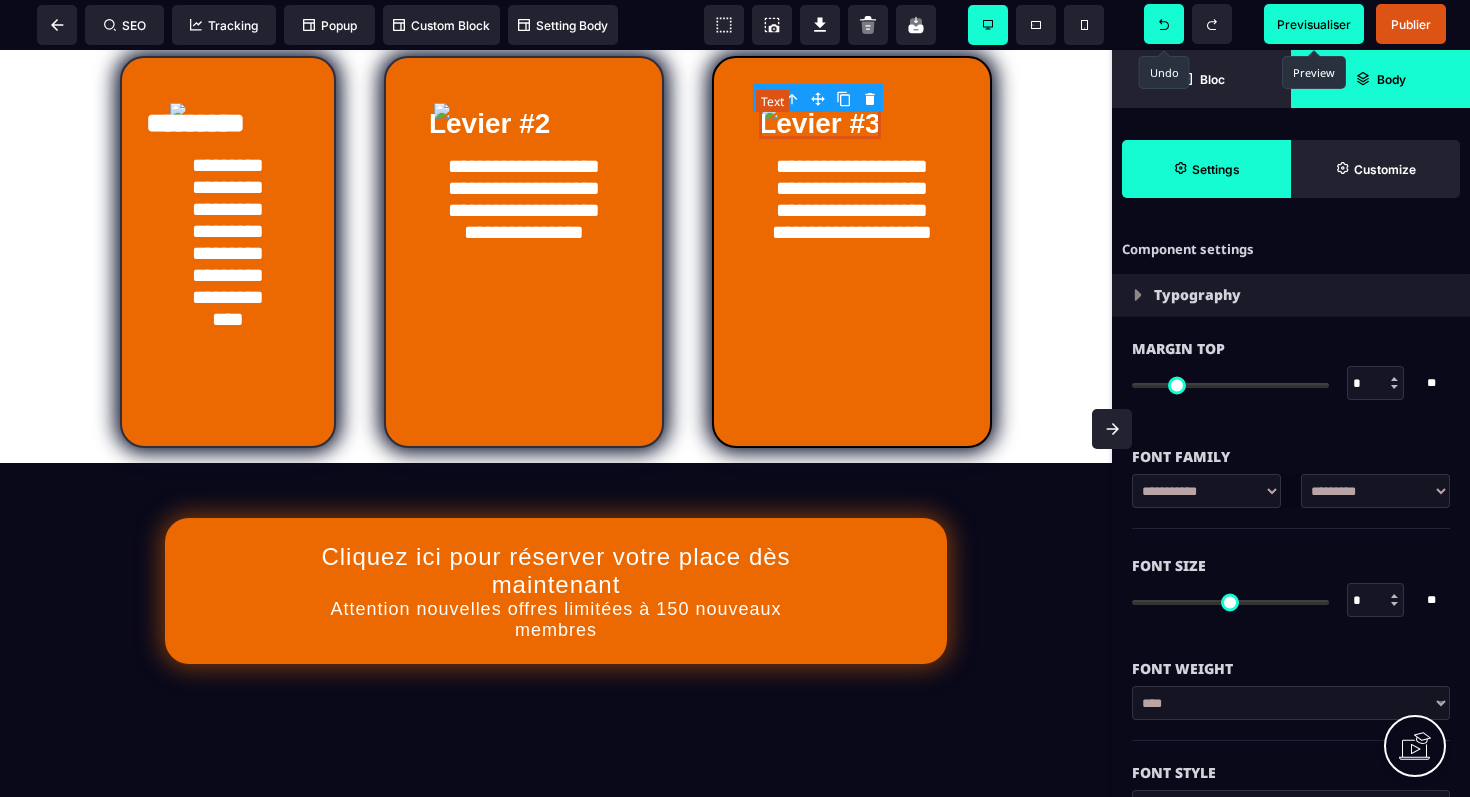 click on "Levier #3" at bounding box center (819, 123) 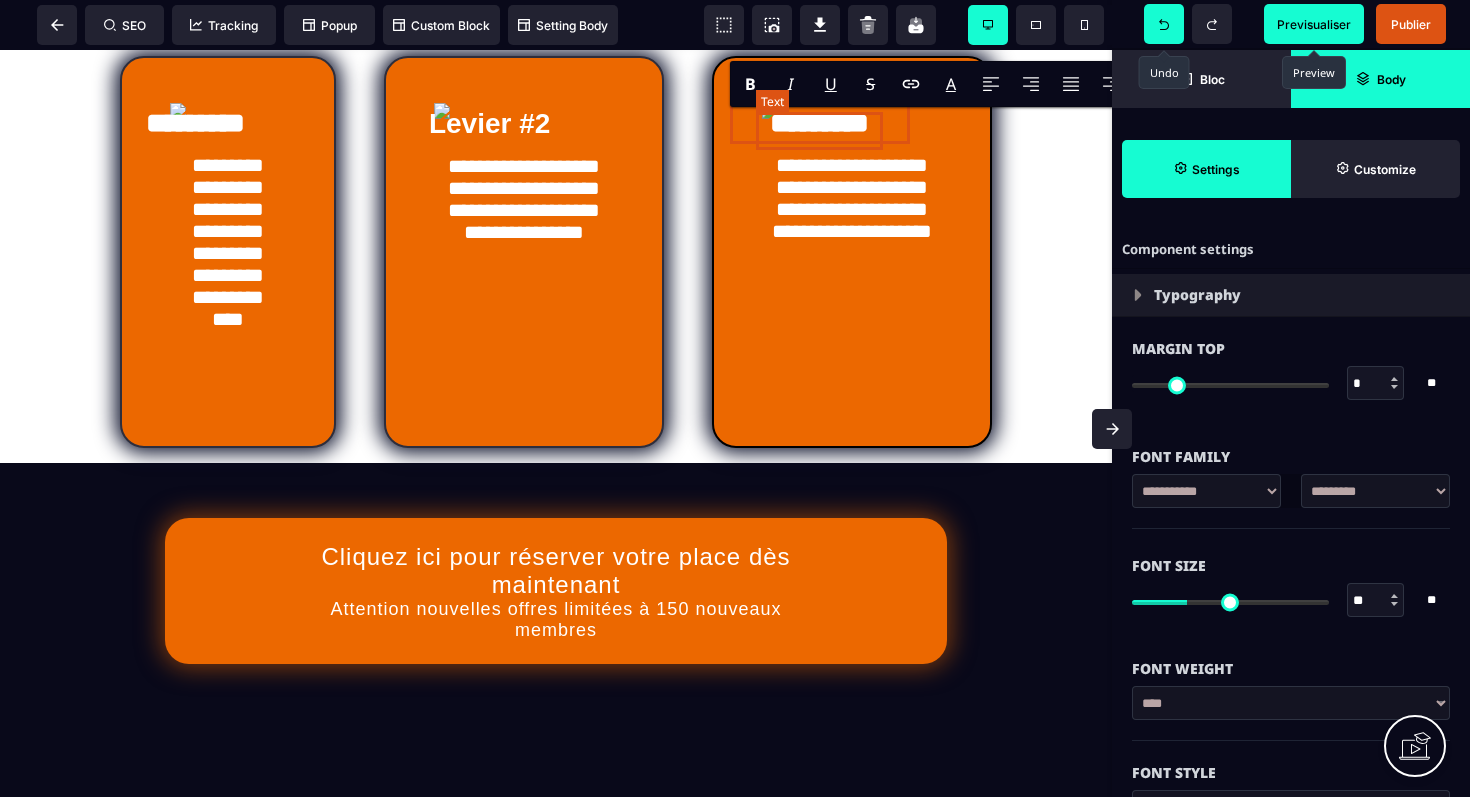 click on "*********" at bounding box center [819, 123] 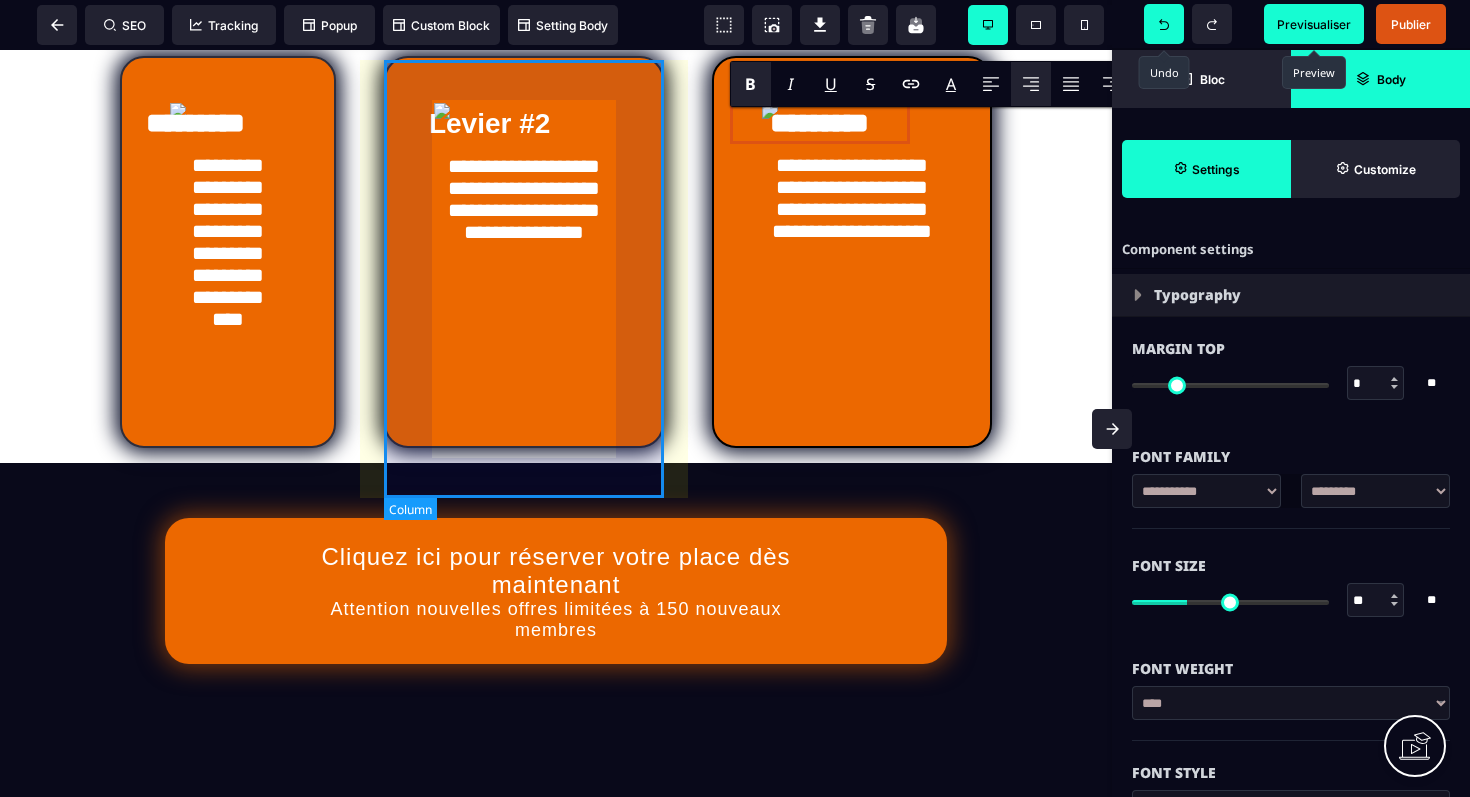 click on "**********" at bounding box center [524, 252] 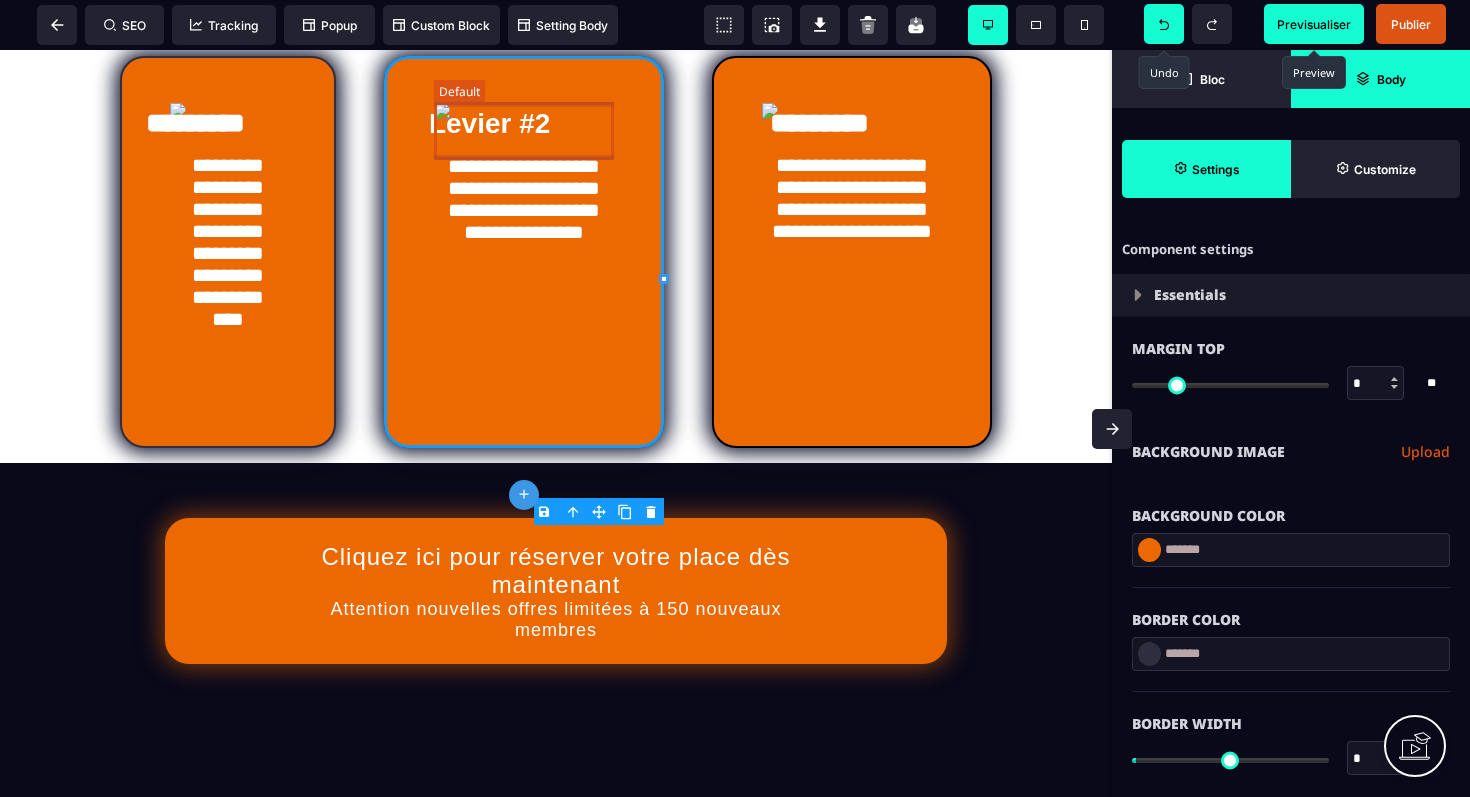 click on "Levier #2" at bounding box center (524, 124) 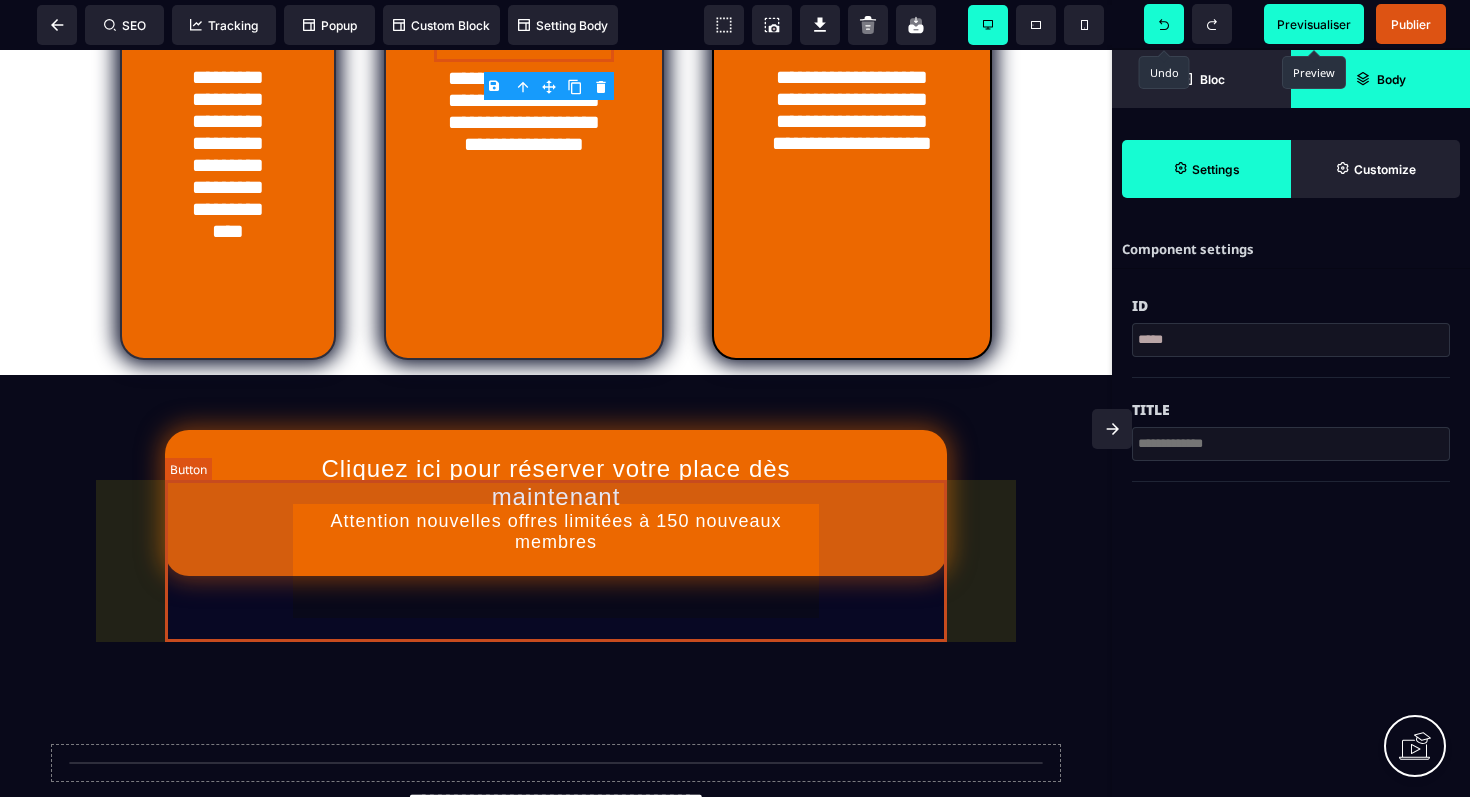 scroll, scrollTop: 1068, scrollLeft: 0, axis: vertical 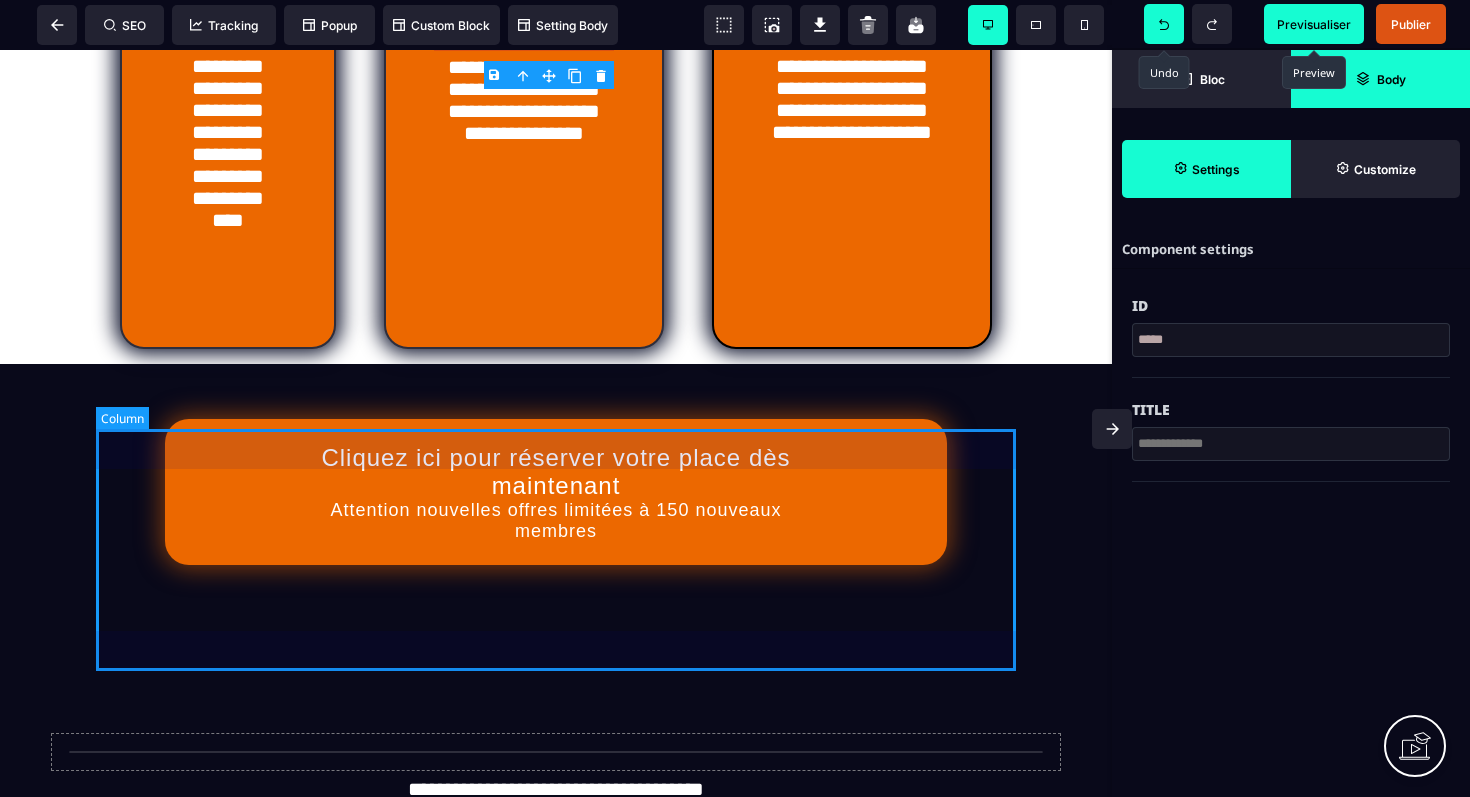 click on "Cliquez ici pour réserver votre place dès maintenant Attention nouvelles offres limitées à 150 nouveaux membres" at bounding box center [556, 492] 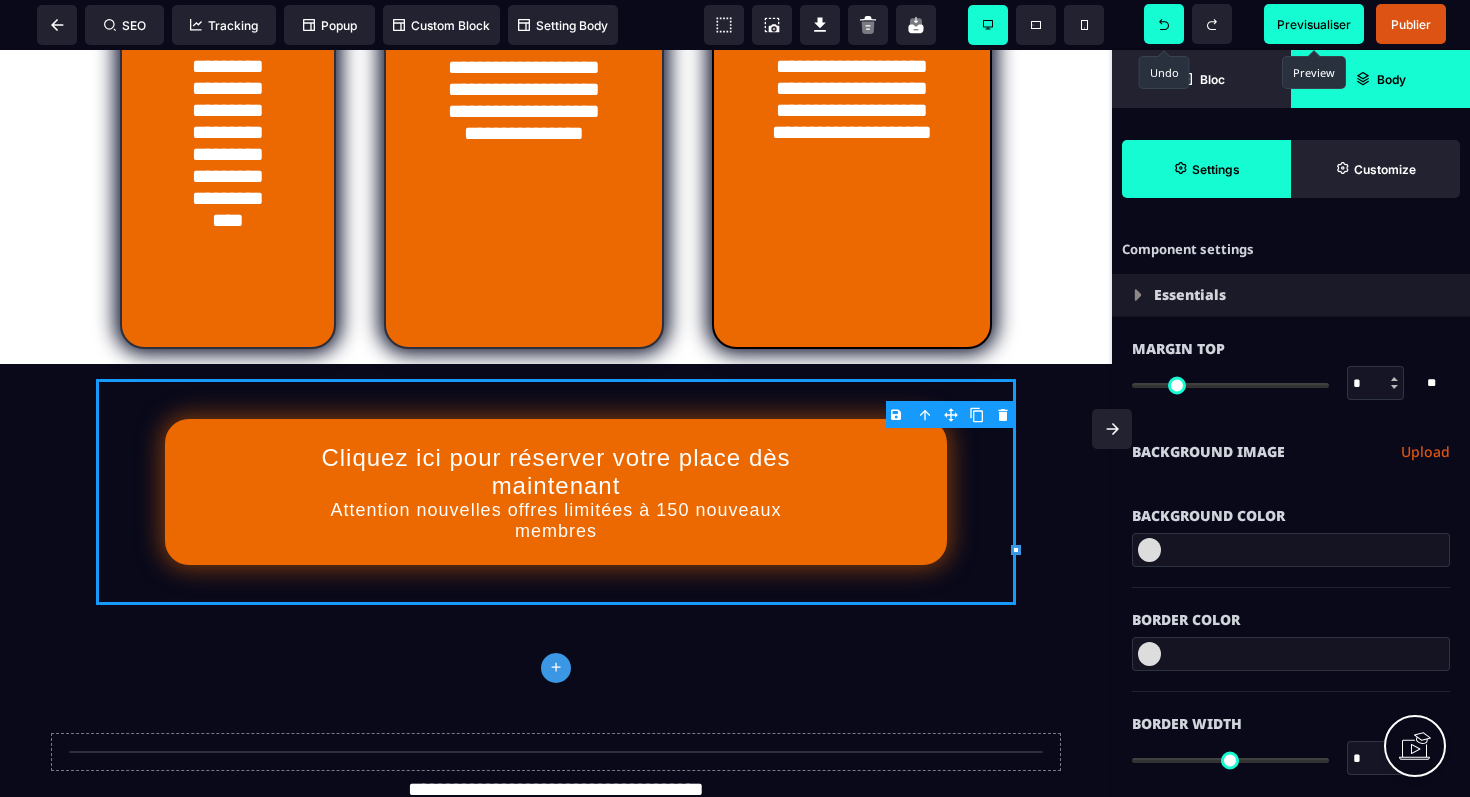 click on "B I U S
A *******
plus
Column
SEO" at bounding box center [735, 398] 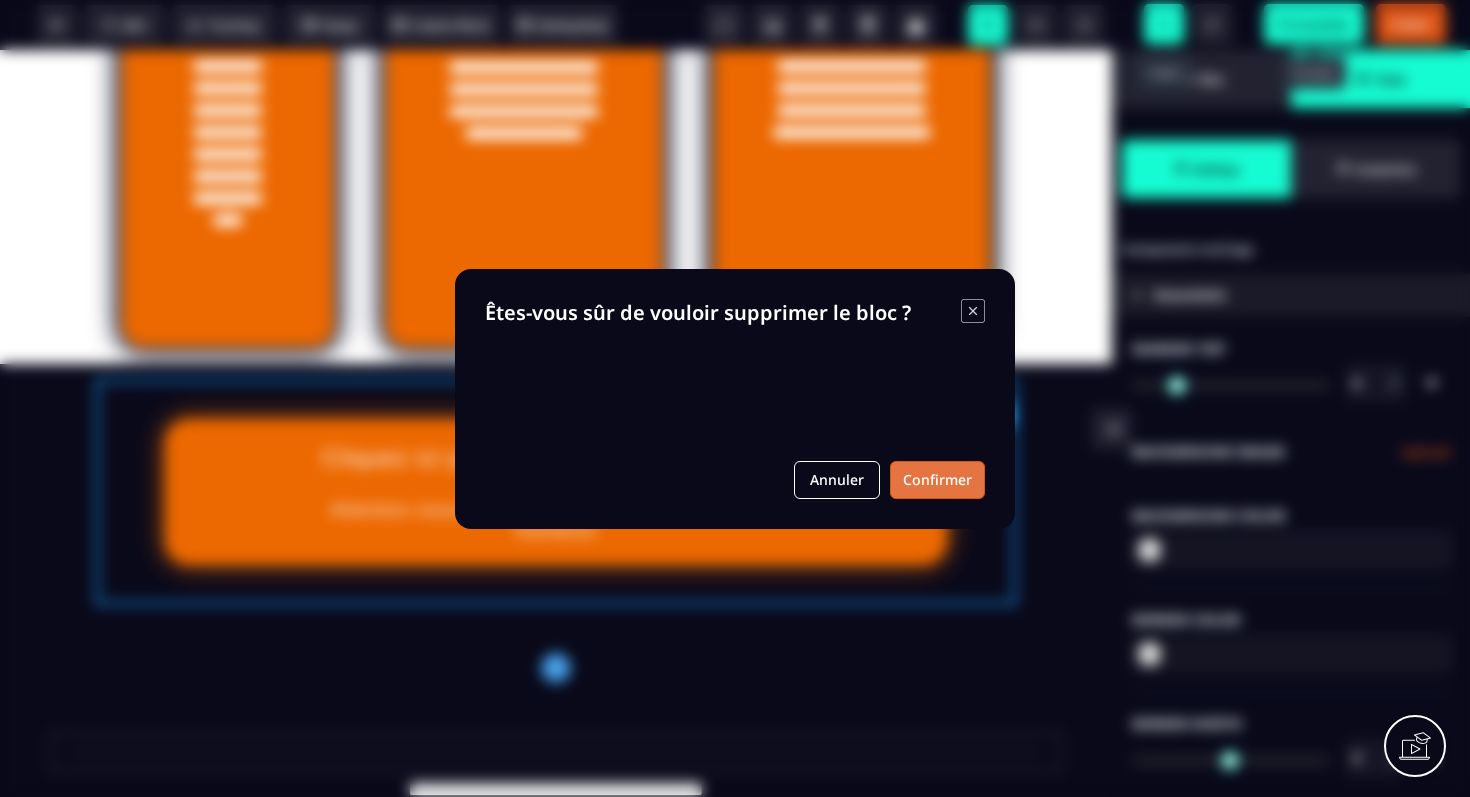 click on "Confirmer" at bounding box center (937, 480) 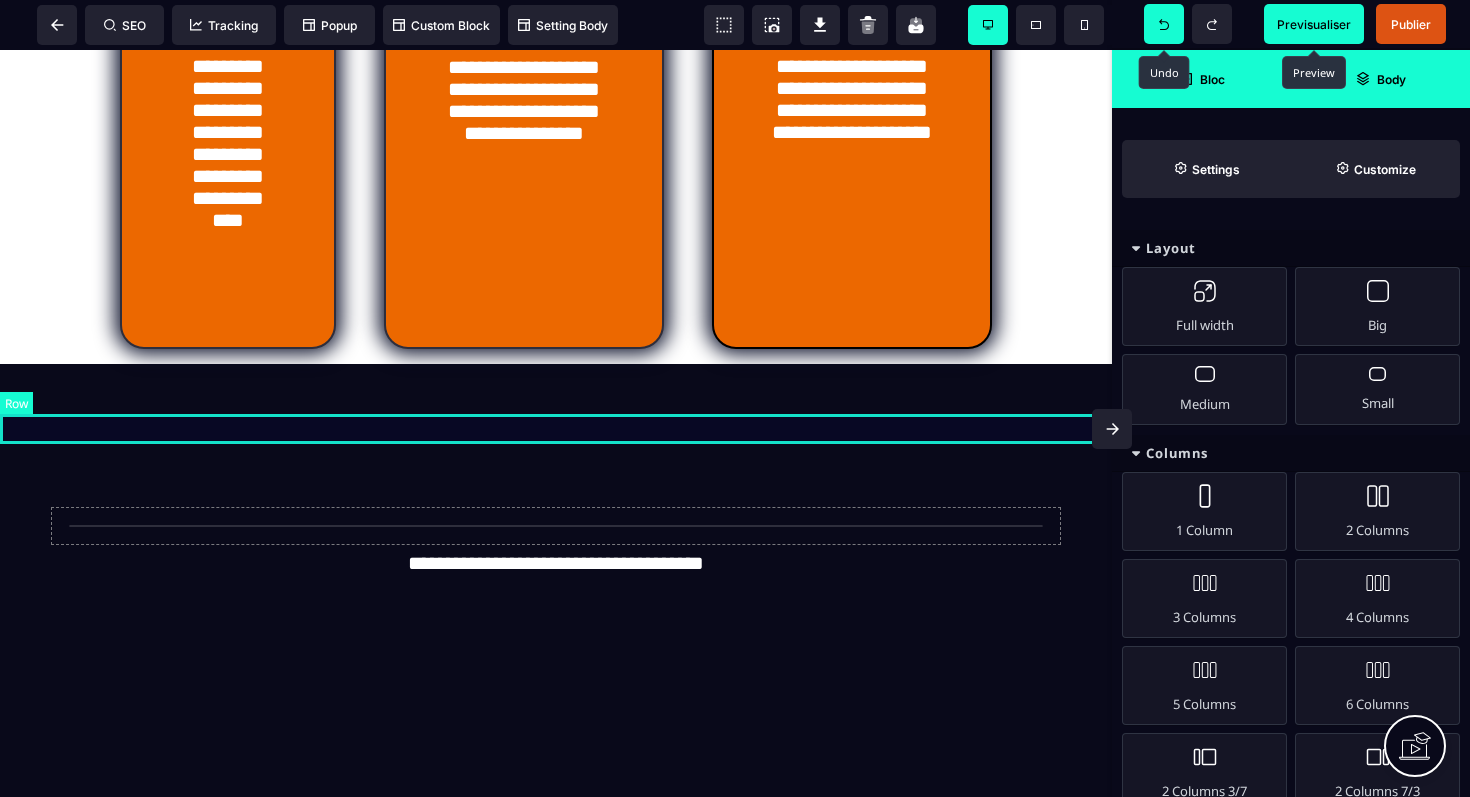 click at bounding box center (556, 379) 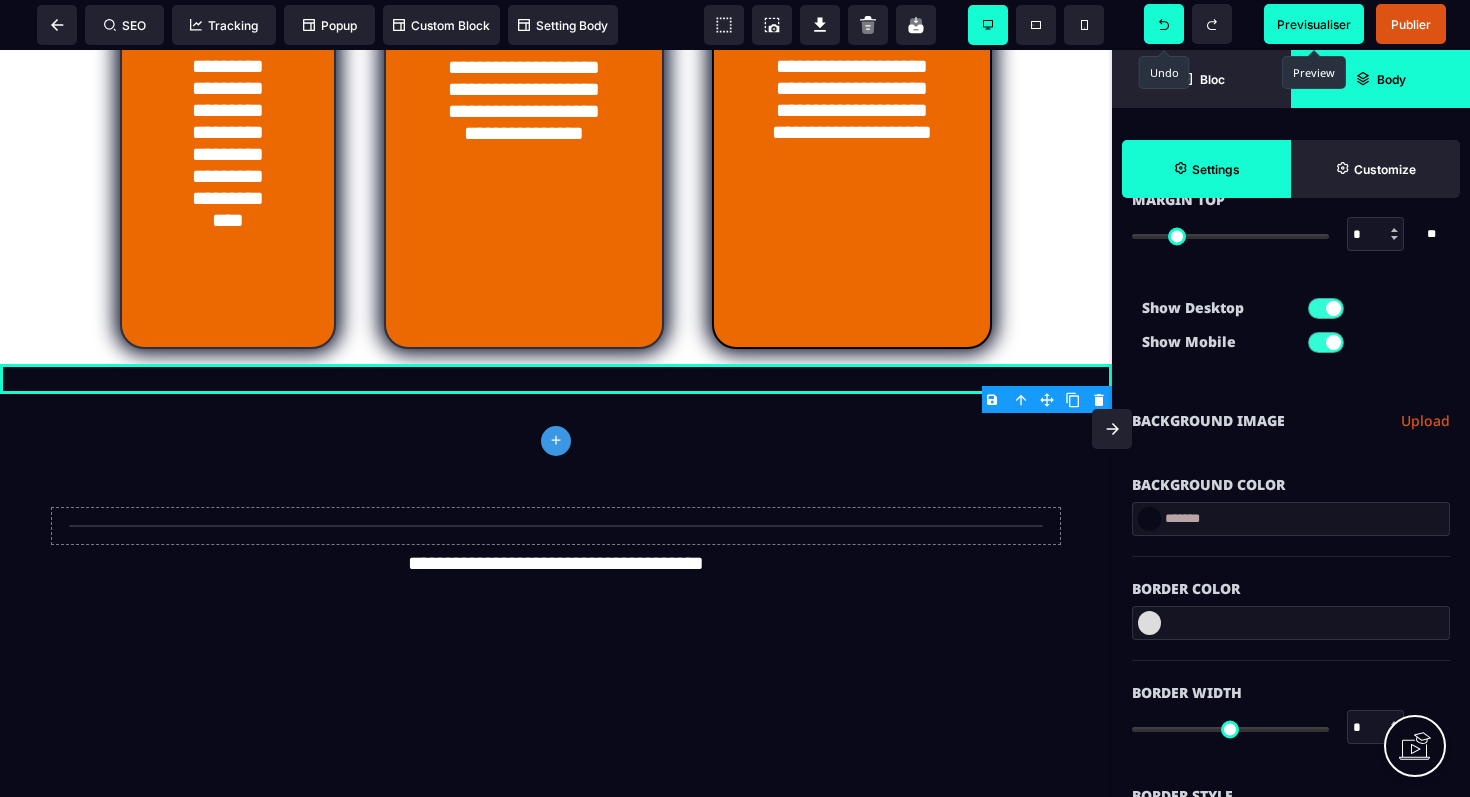 scroll, scrollTop: 198, scrollLeft: 0, axis: vertical 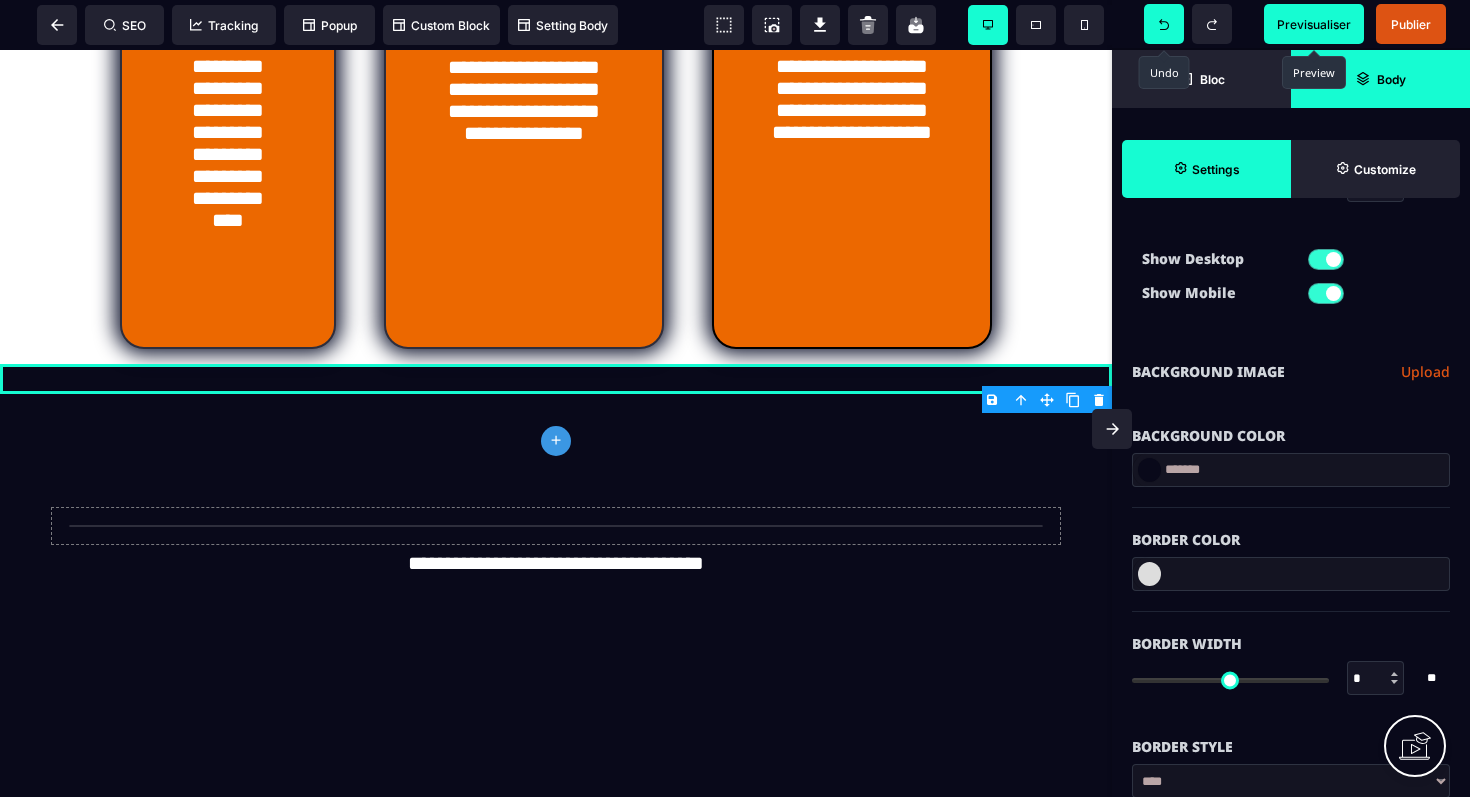 click at bounding box center (1149, 470) 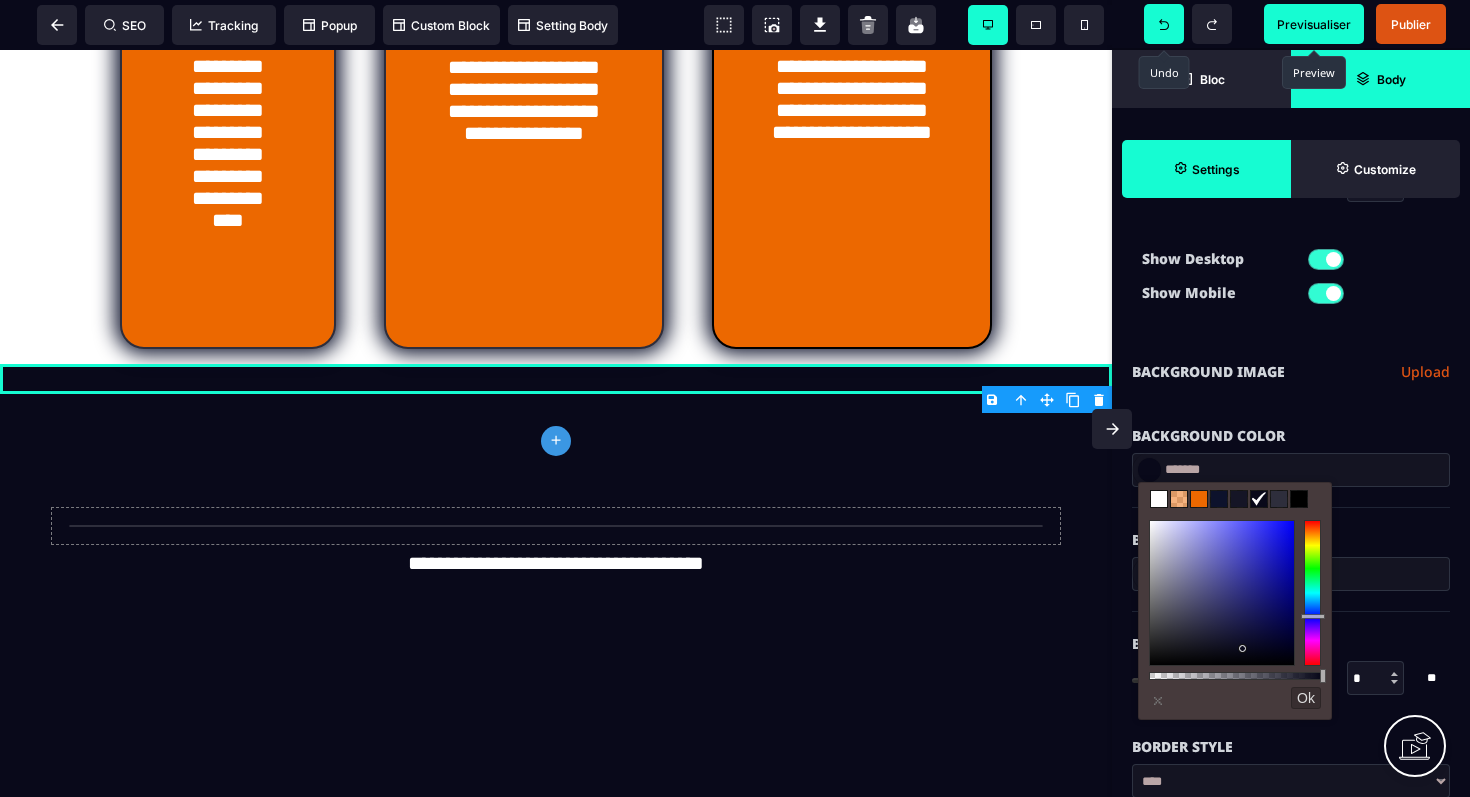 click at bounding box center (1159, 499) 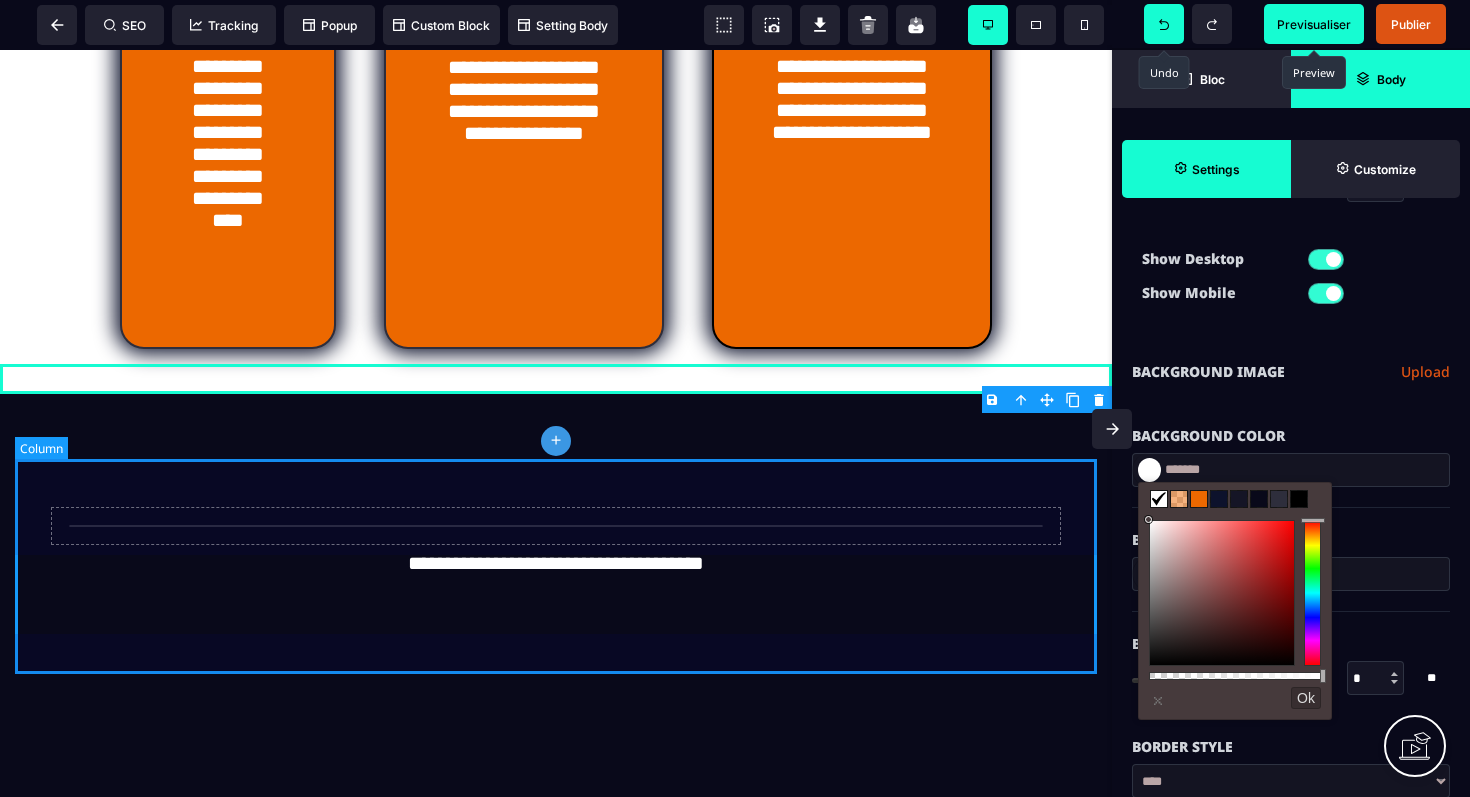 click on "**********" at bounding box center (556, 517) 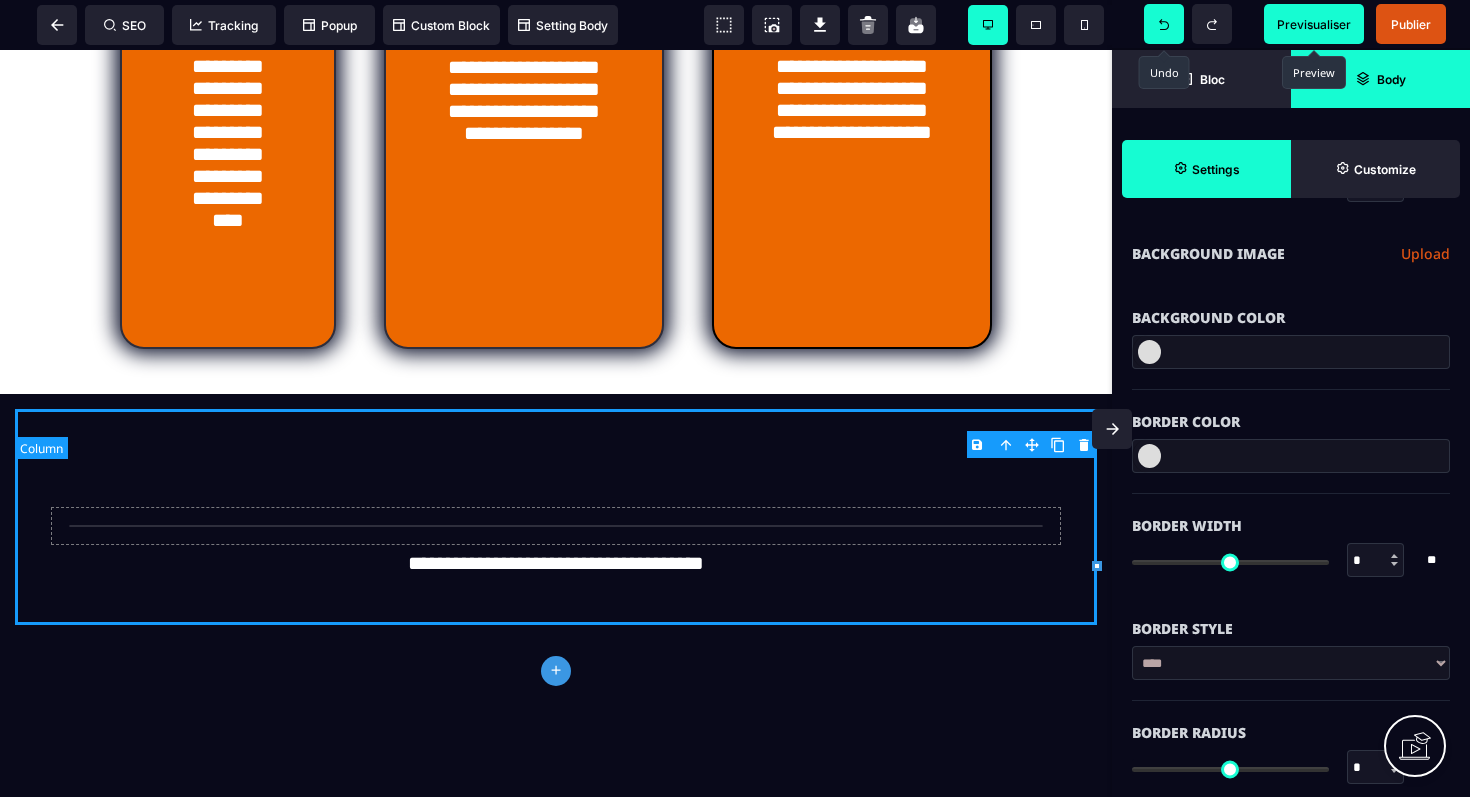 scroll, scrollTop: 0, scrollLeft: 0, axis: both 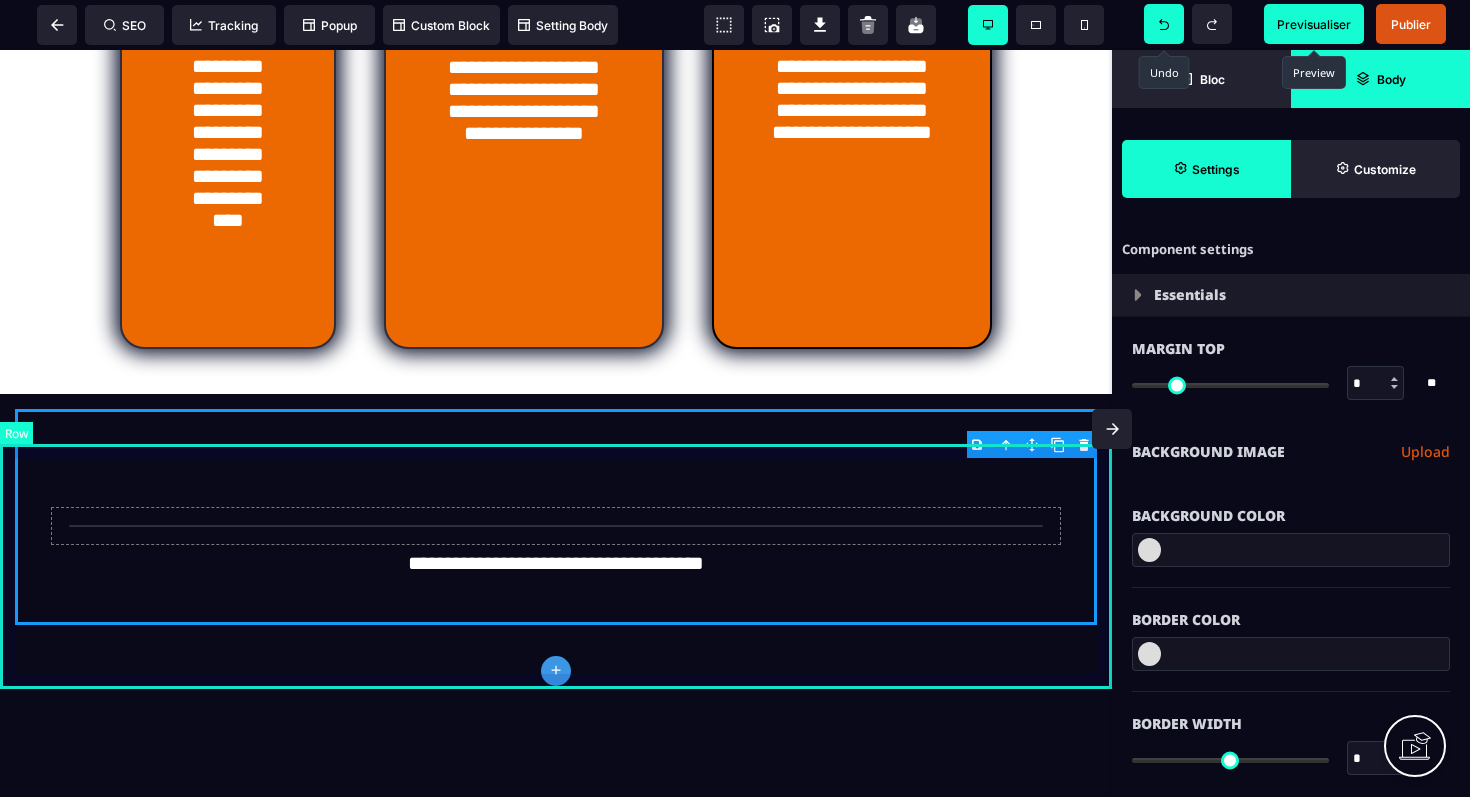 click on "**********" at bounding box center (556, 517) 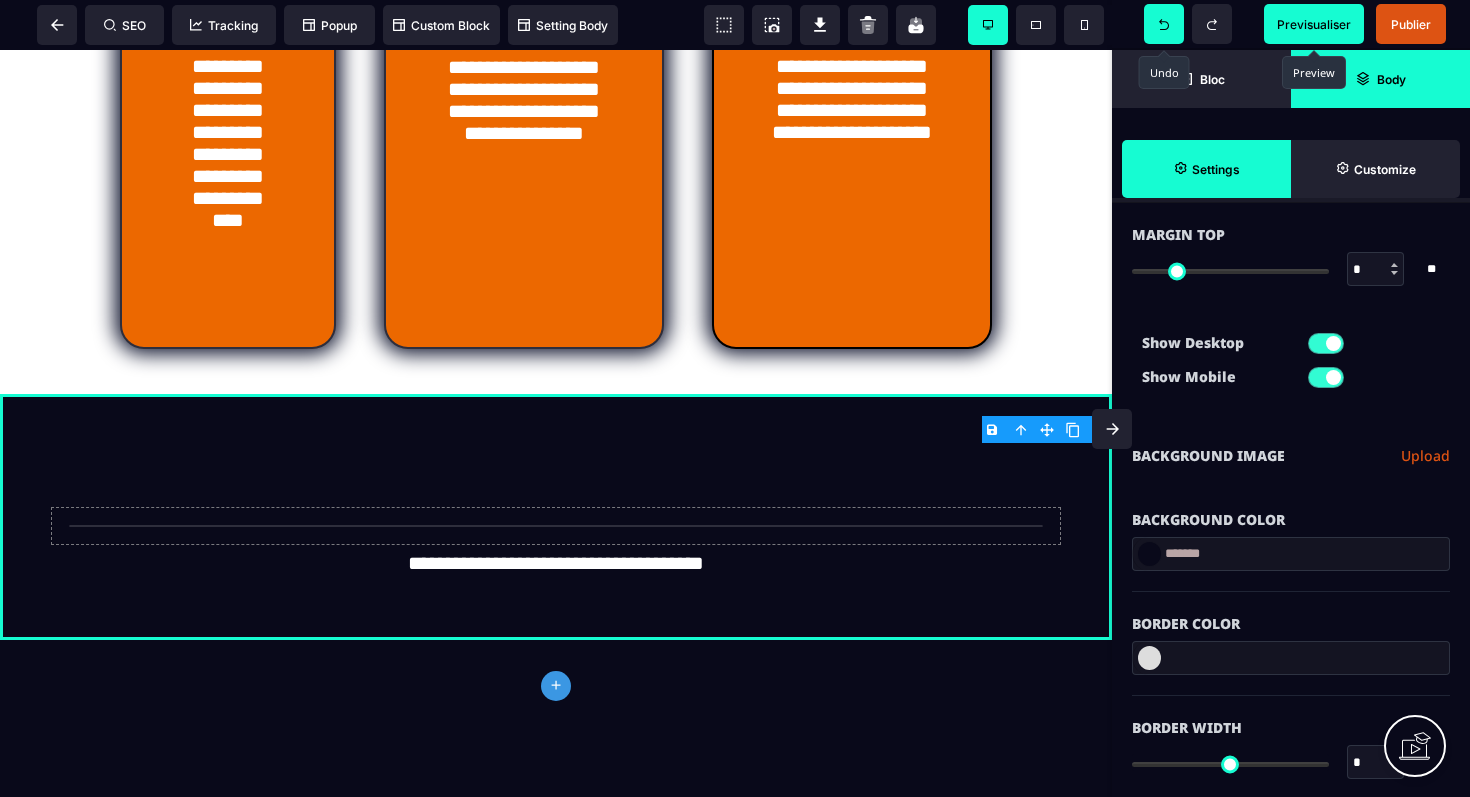 scroll, scrollTop: 144, scrollLeft: 0, axis: vertical 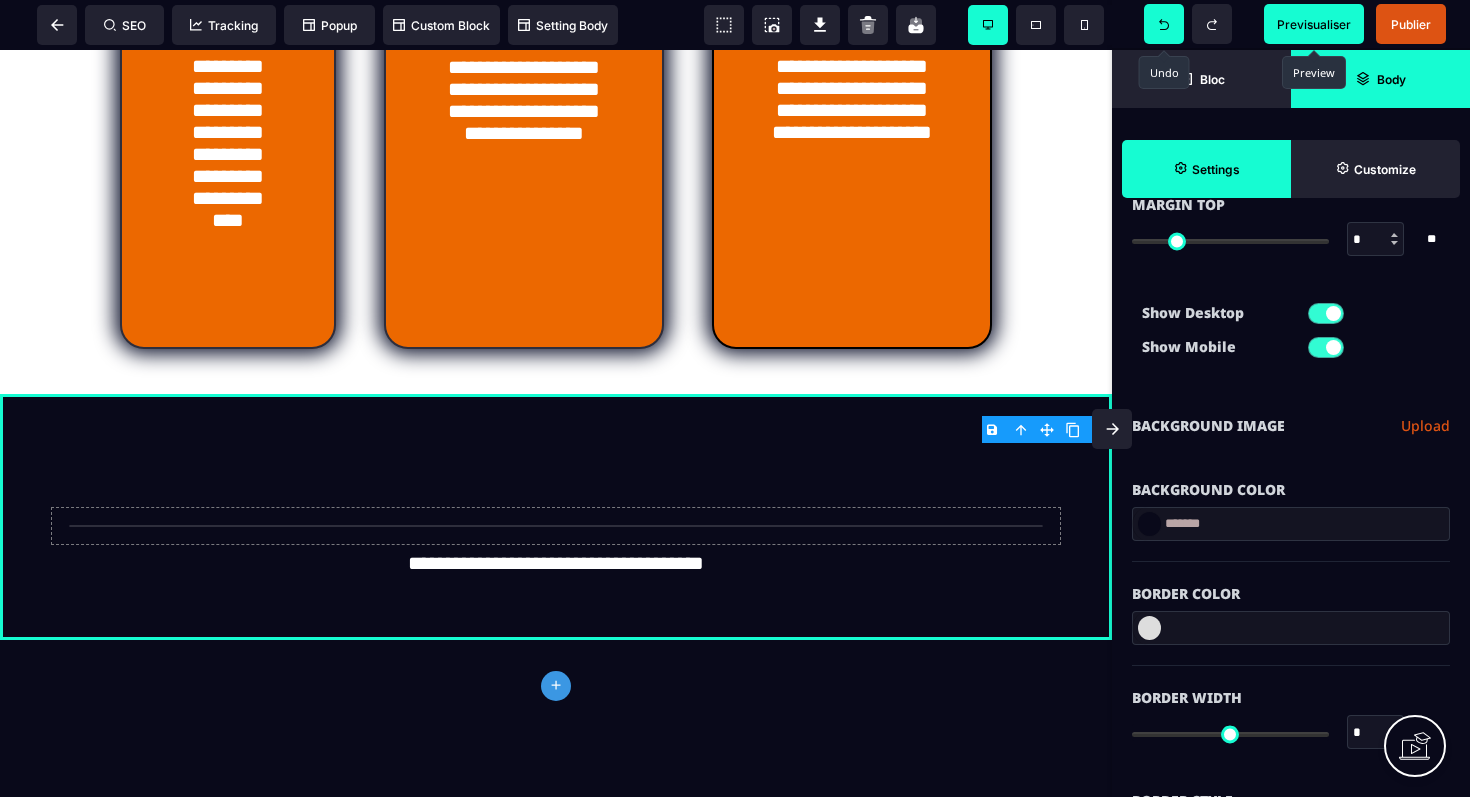 click at bounding box center [1149, 524] 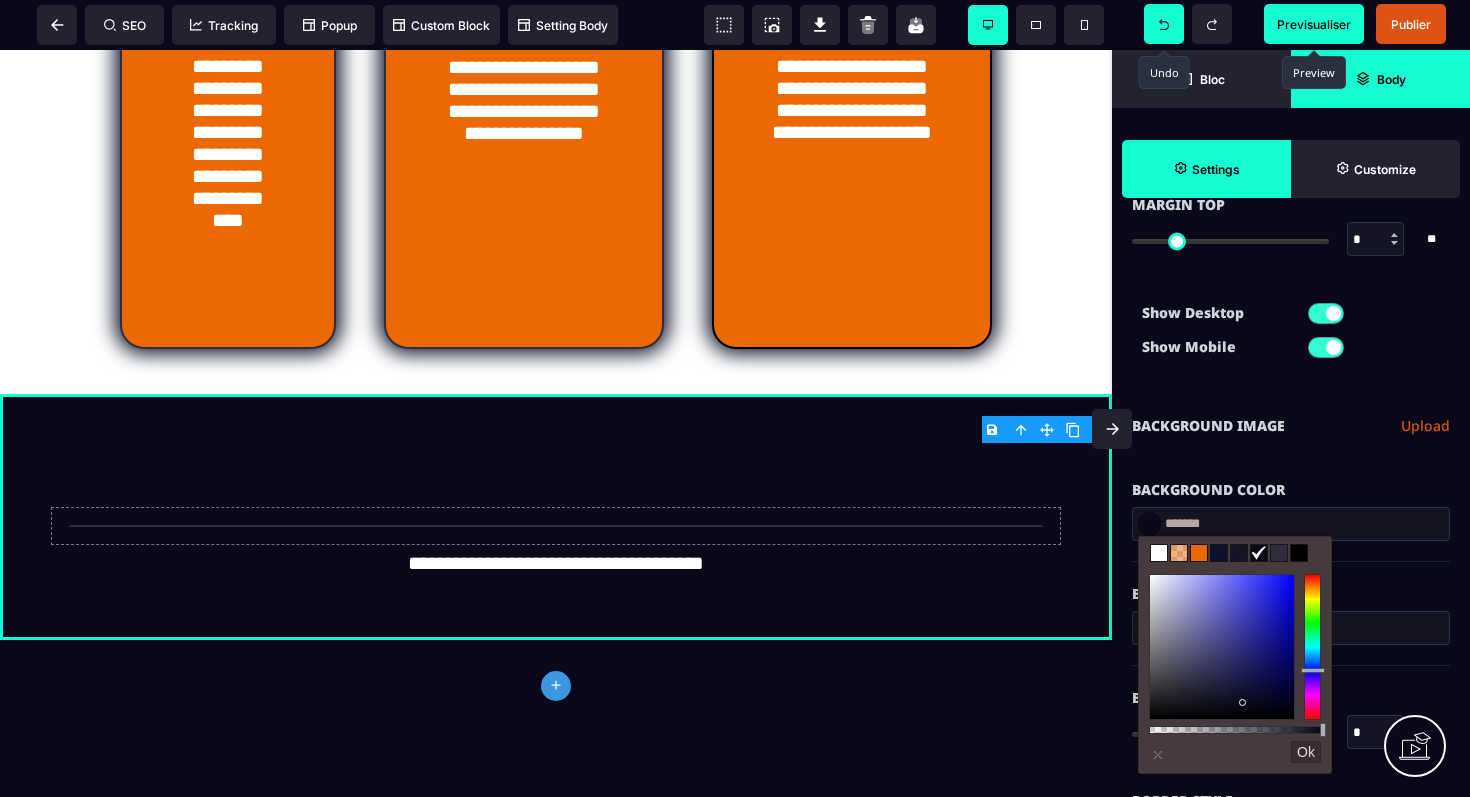click at bounding box center (1159, 553) 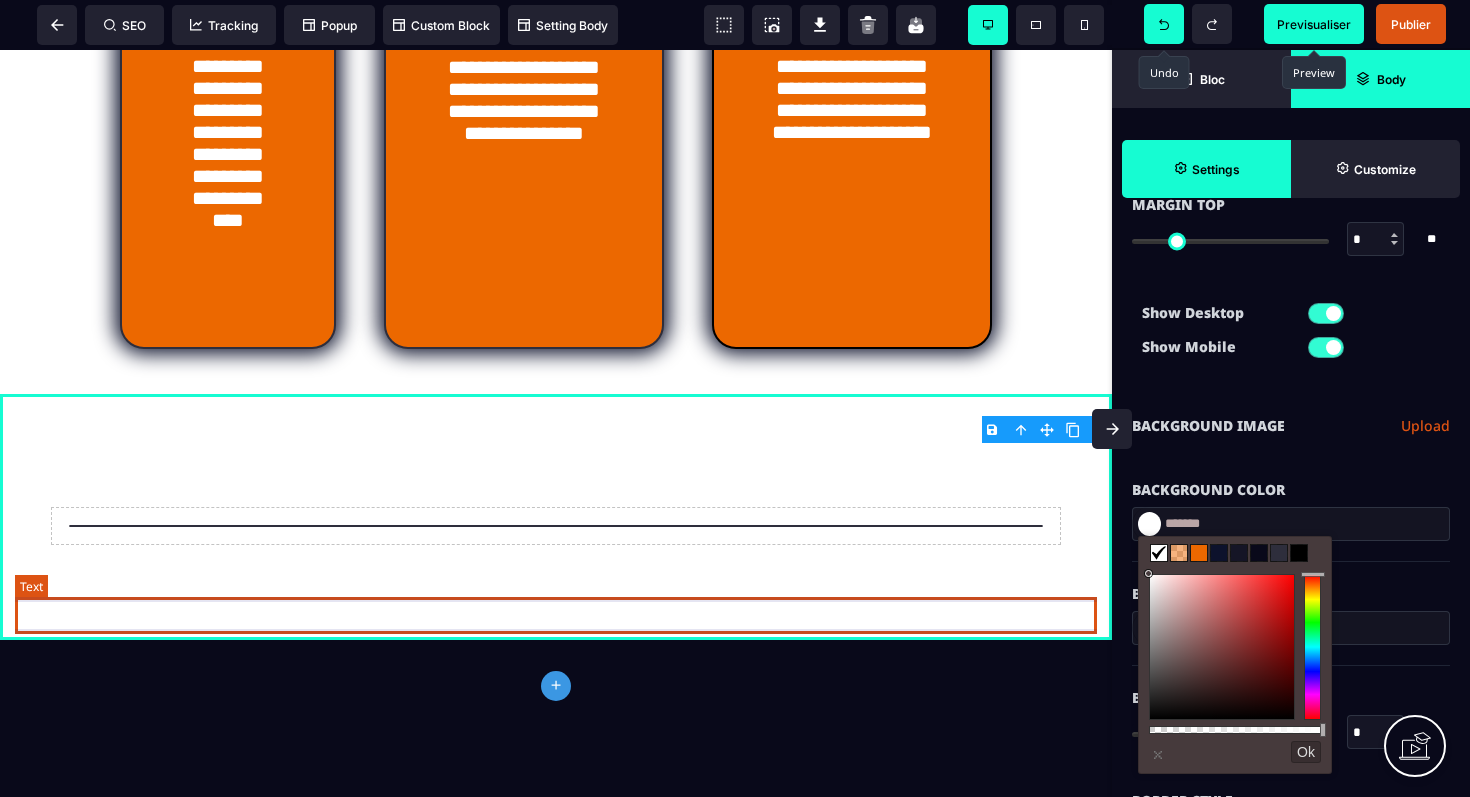 click on "**********" at bounding box center (556, 566) 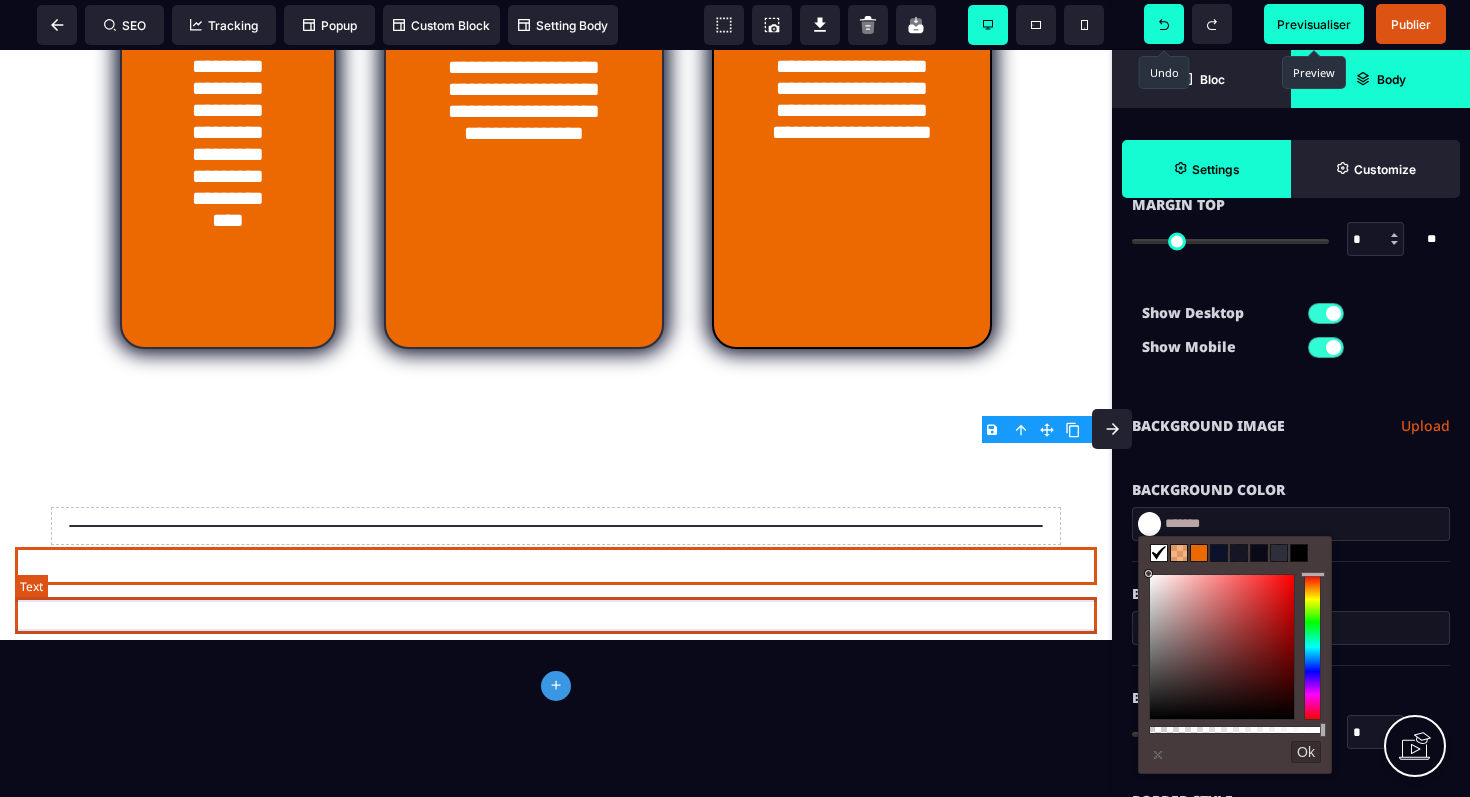 scroll, scrollTop: 0, scrollLeft: 0, axis: both 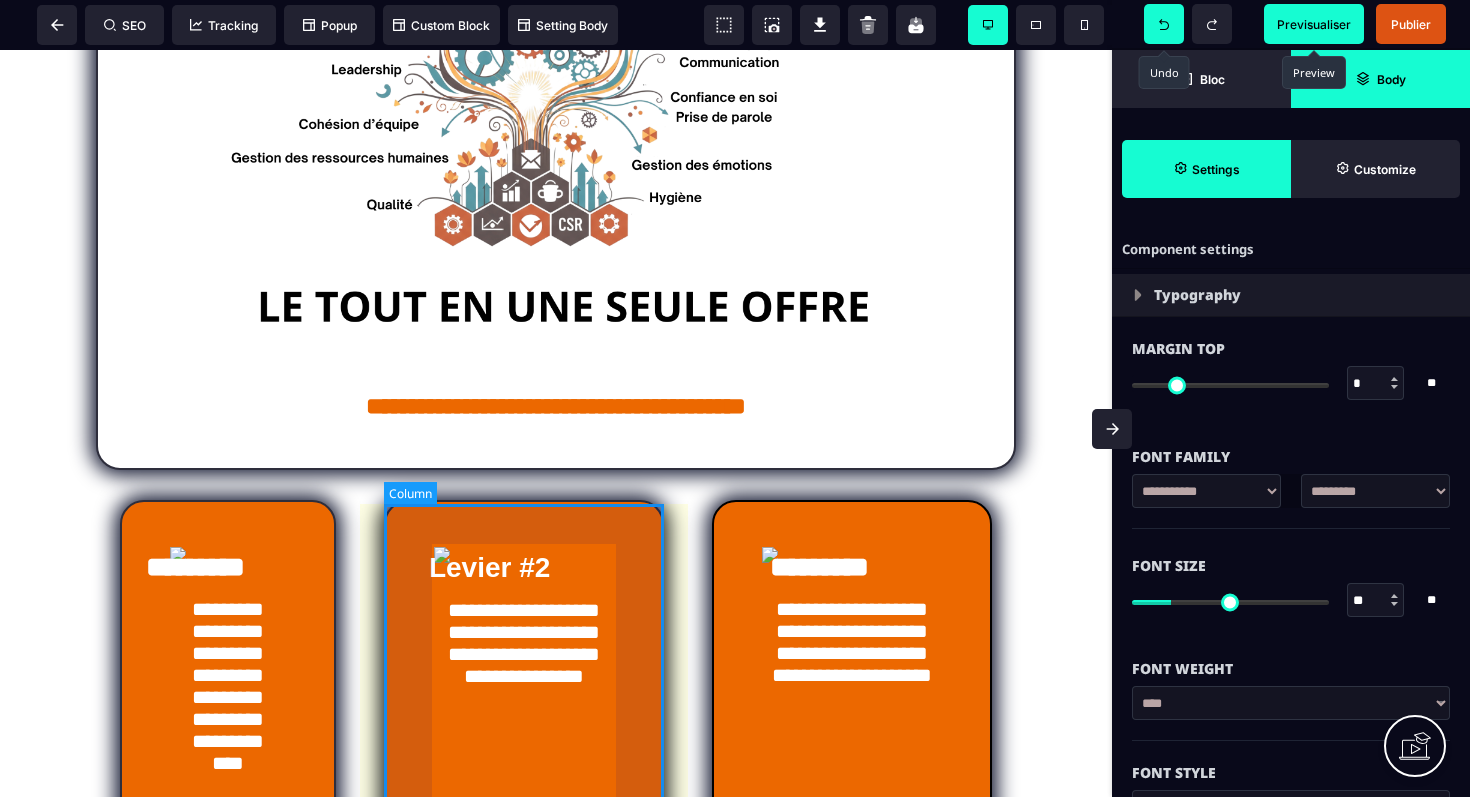 click on "**********" at bounding box center (524, 696) 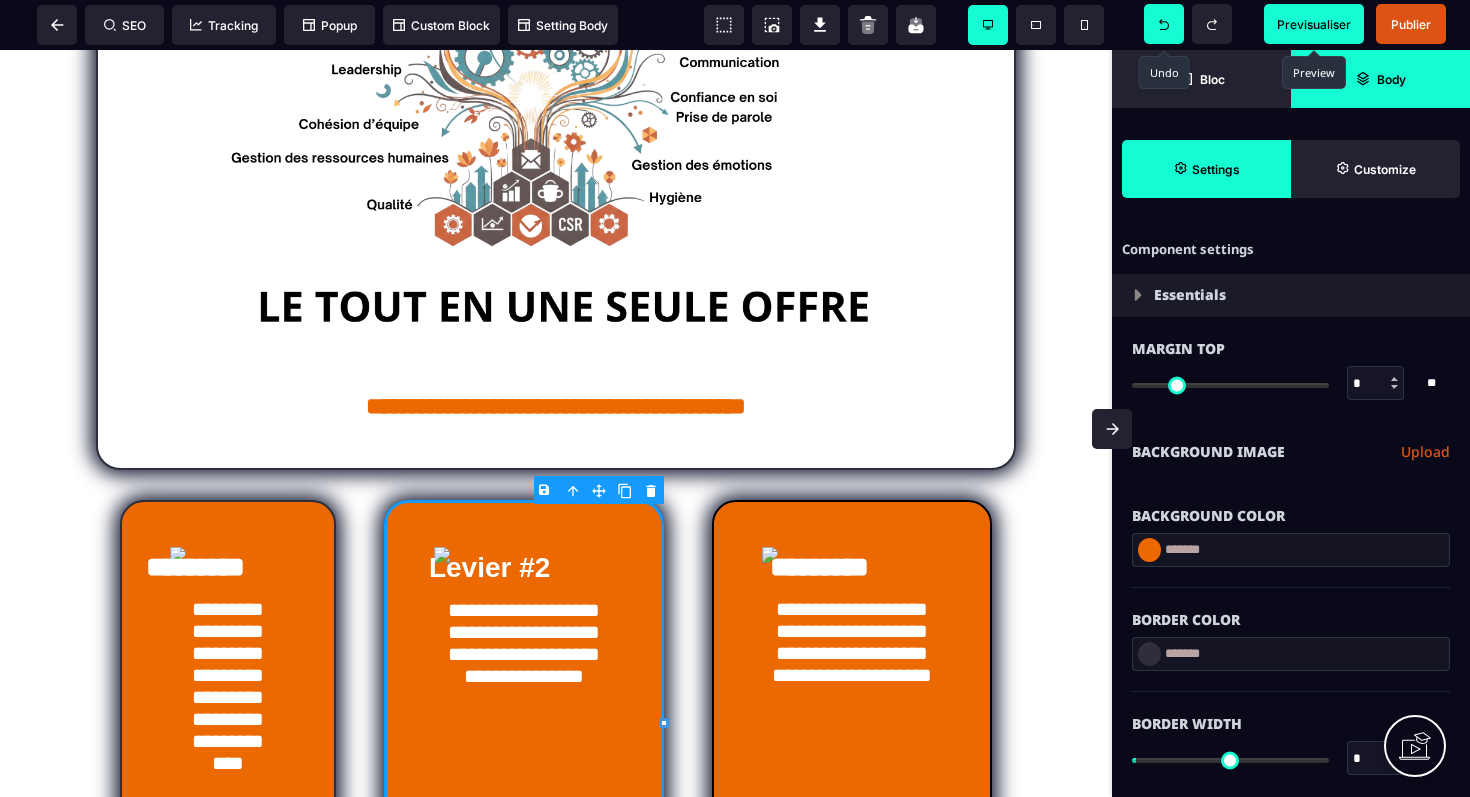 click on "Upload" at bounding box center [1425, 452] 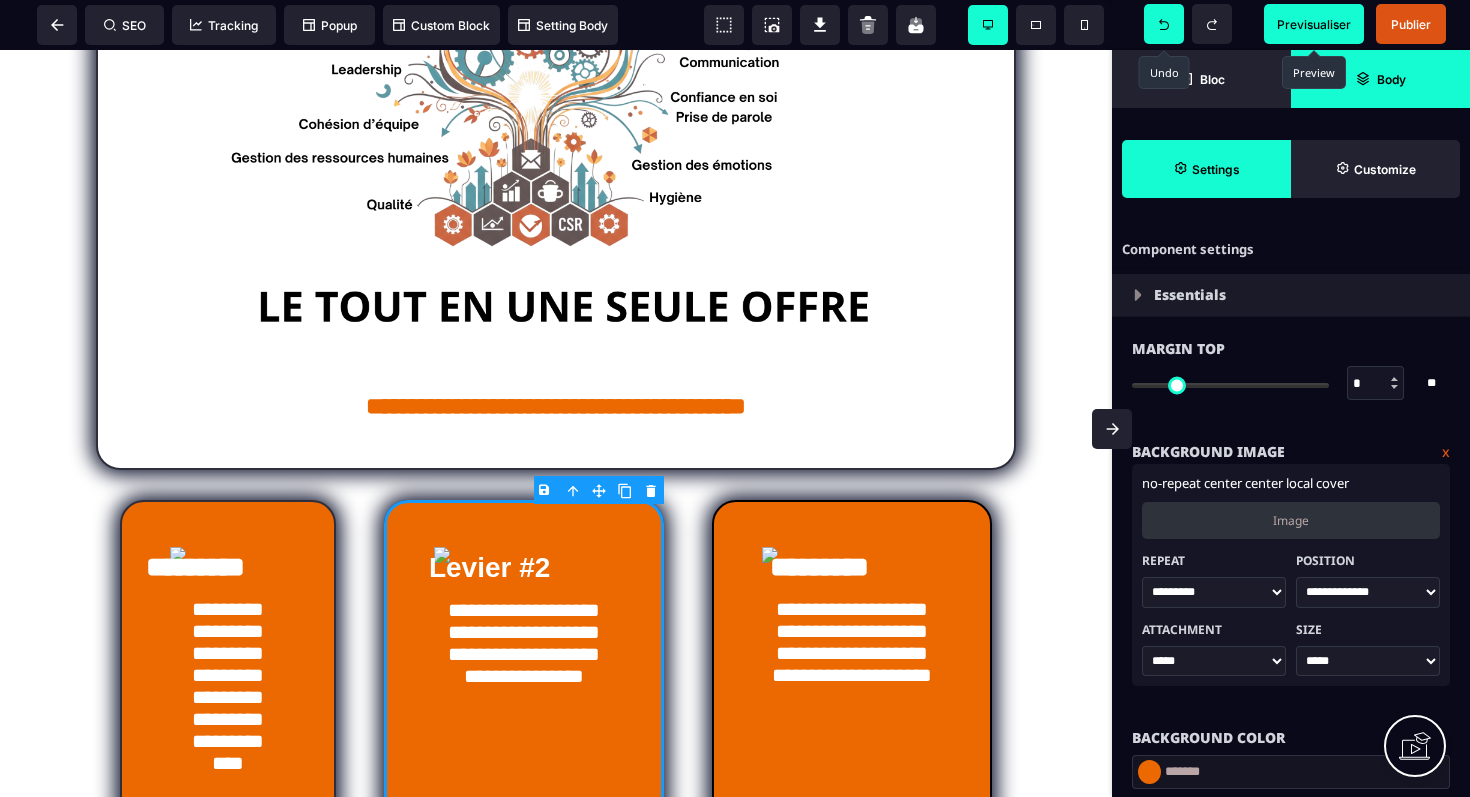 click on "Image" at bounding box center (1291, 520) 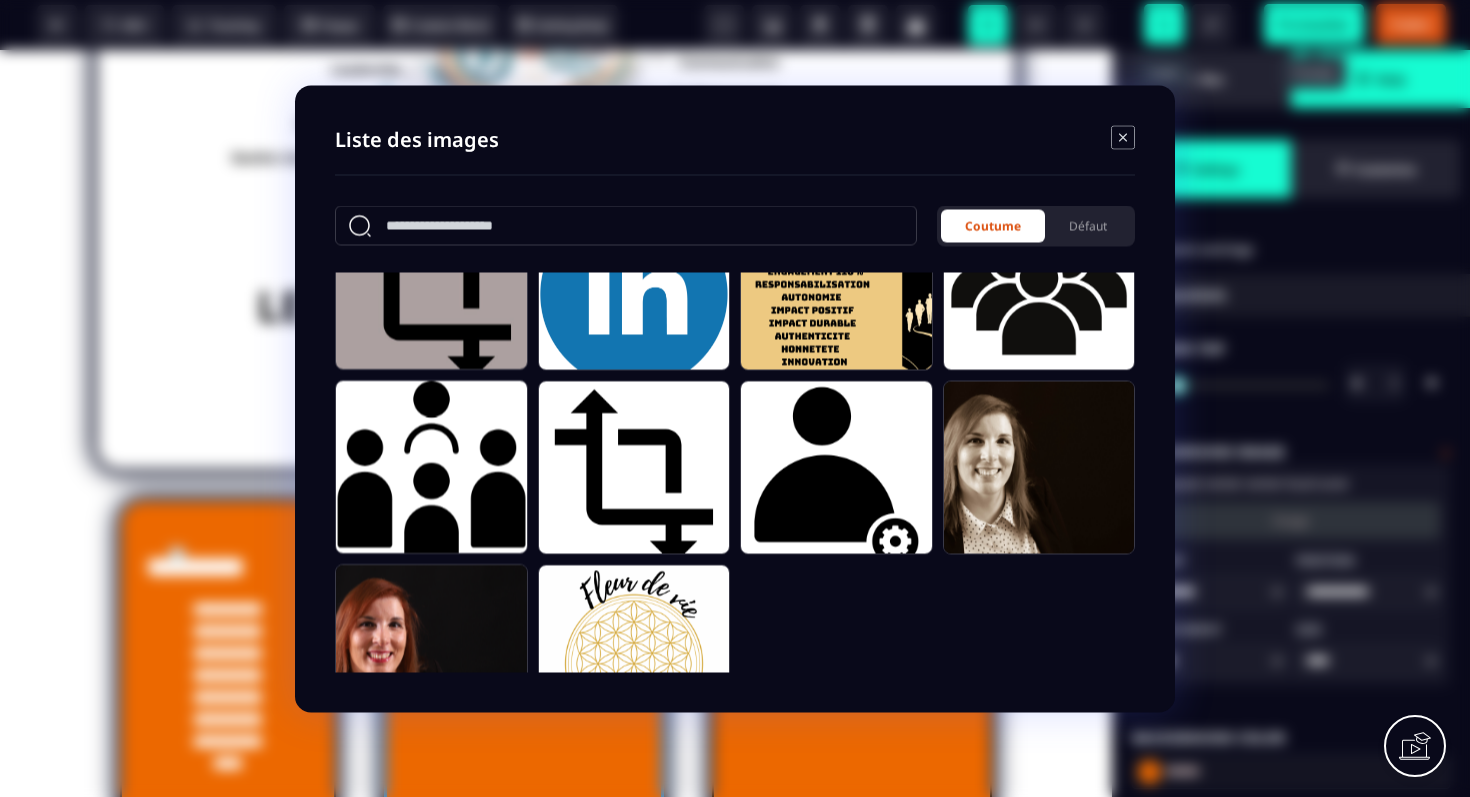 scroll, scrollTop: 510, scrollLeft: 0, axis: vertical 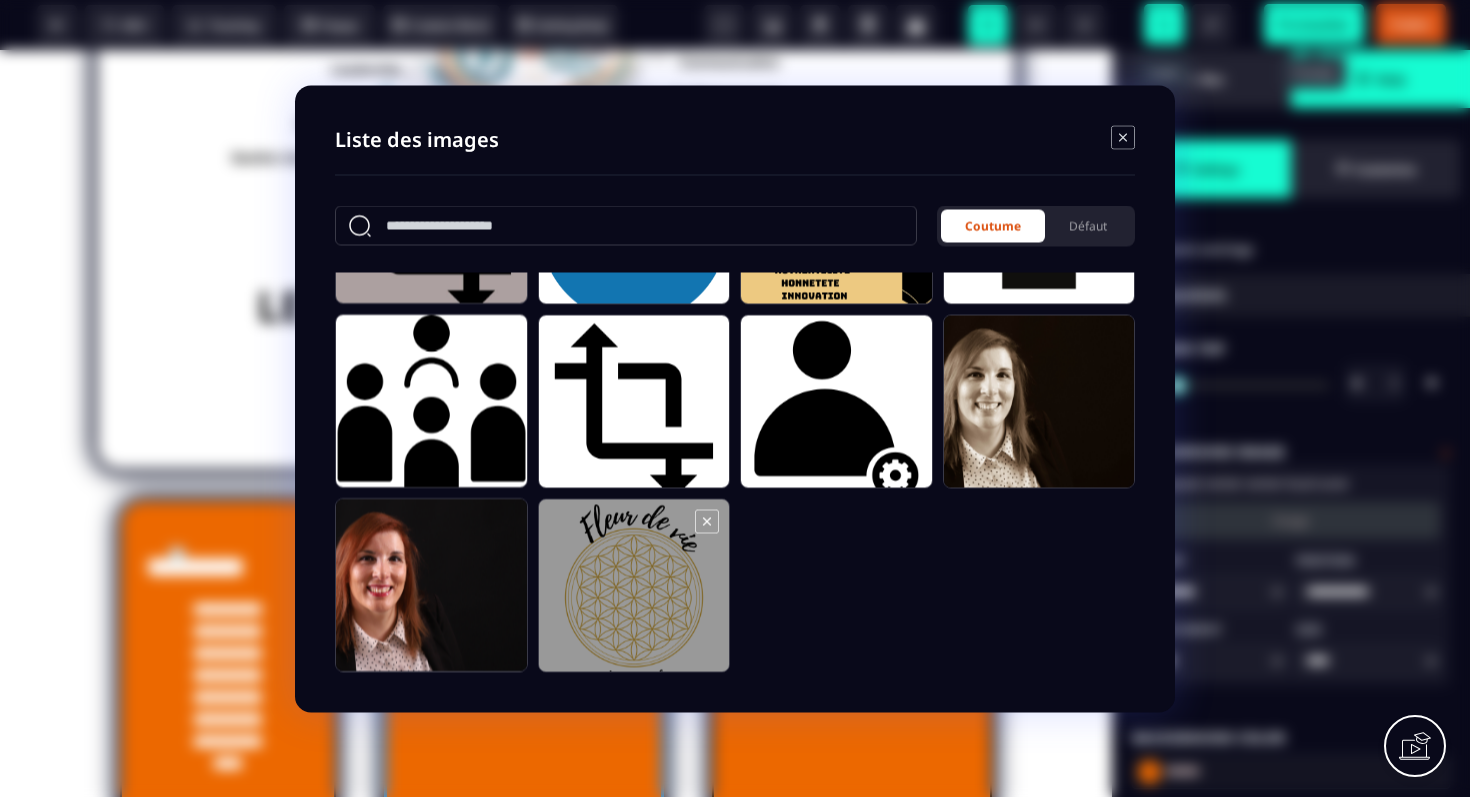 click at bounding box center (634, 594) 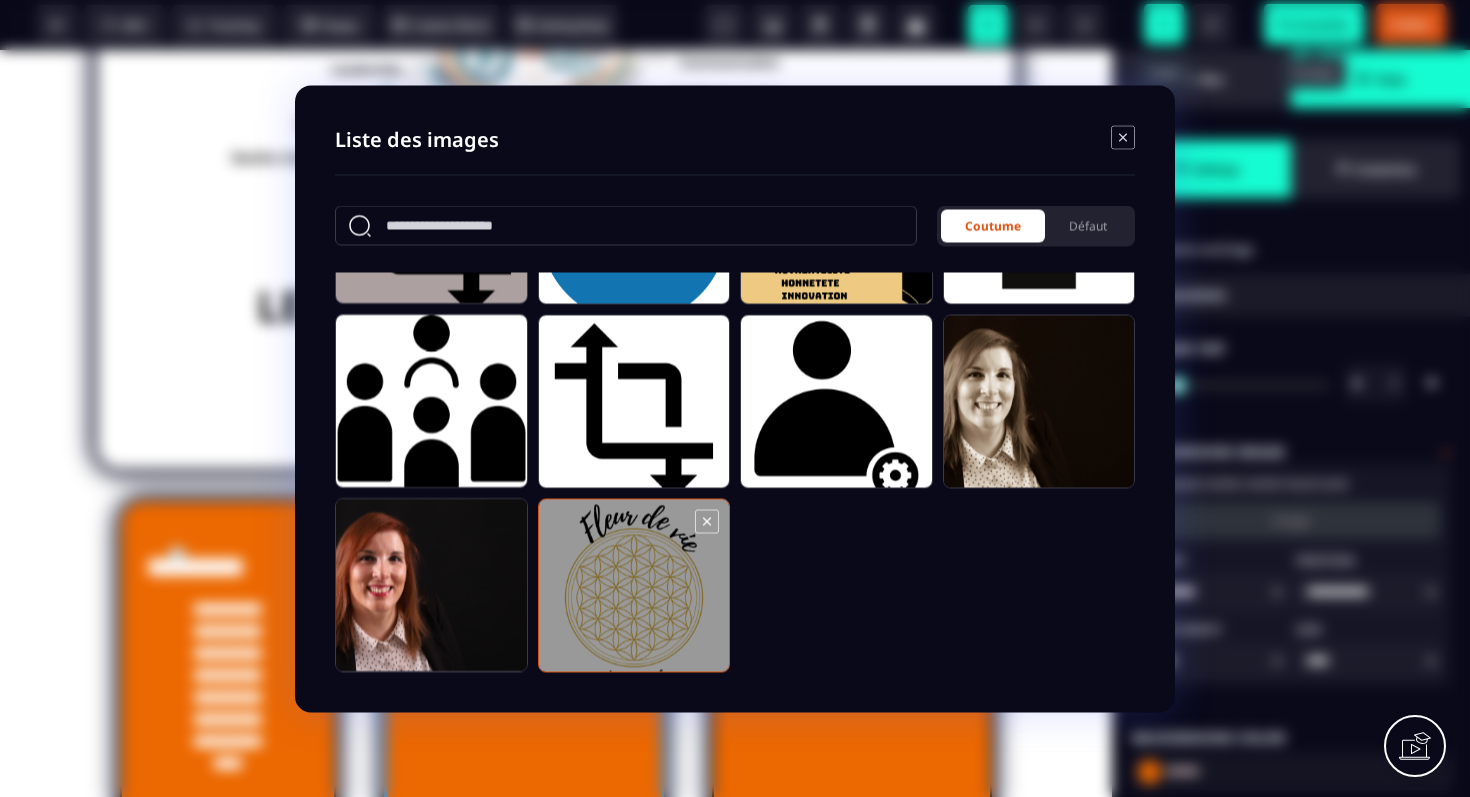 click at bounding box center [634, 594] 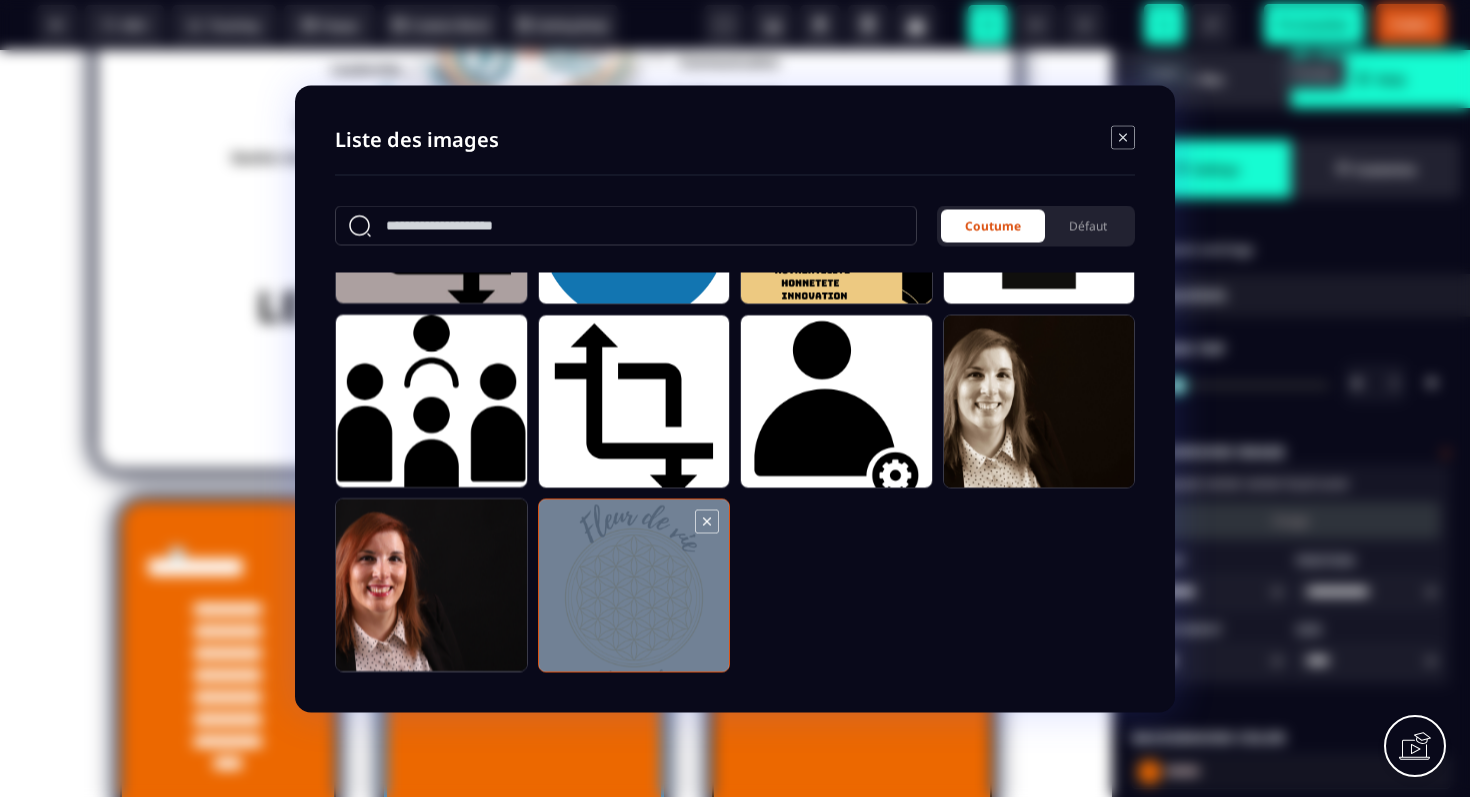 click at bounding box center [634, 594] 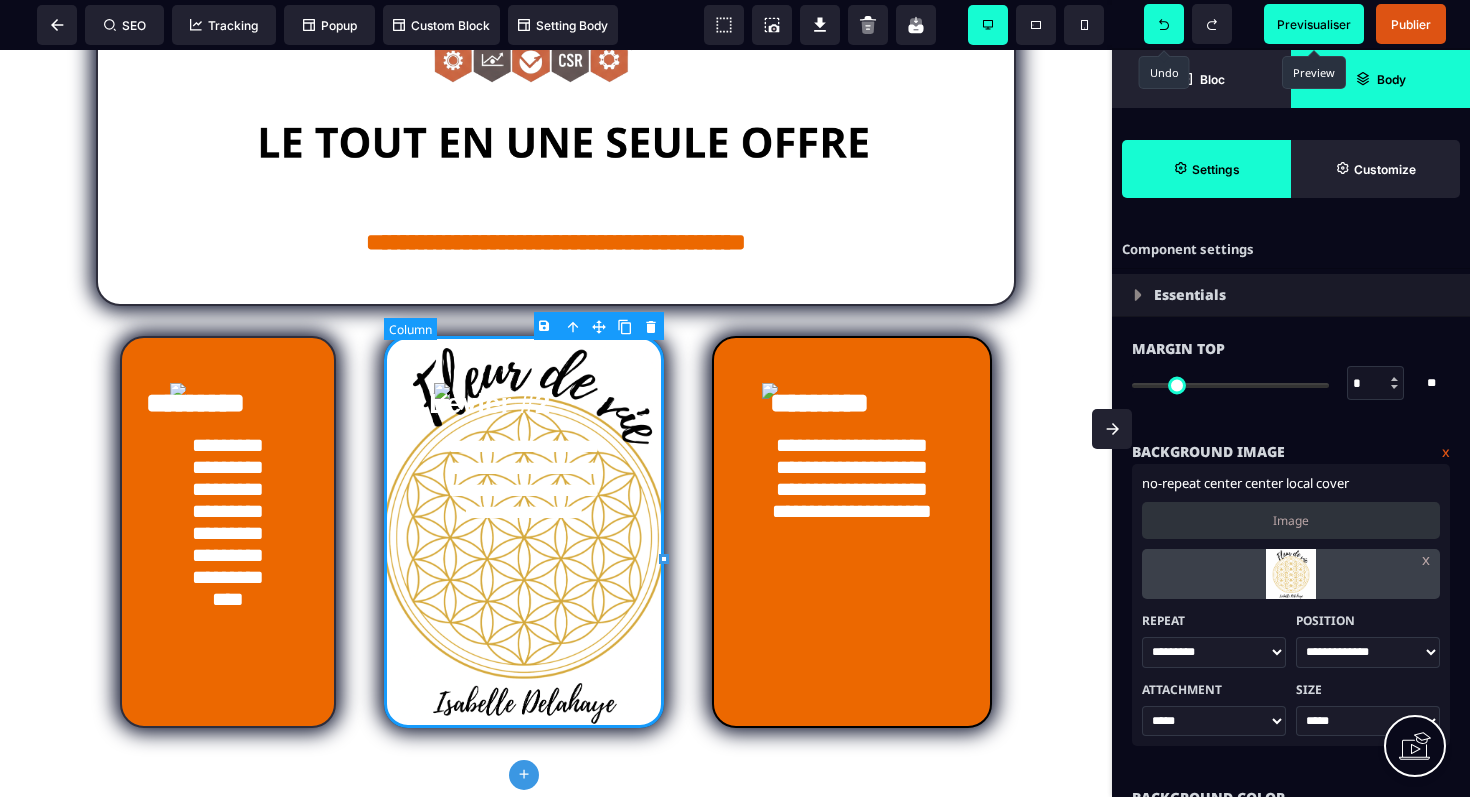 scroll, scrollTop: 695, scrollLeft: 0, axis: vertical 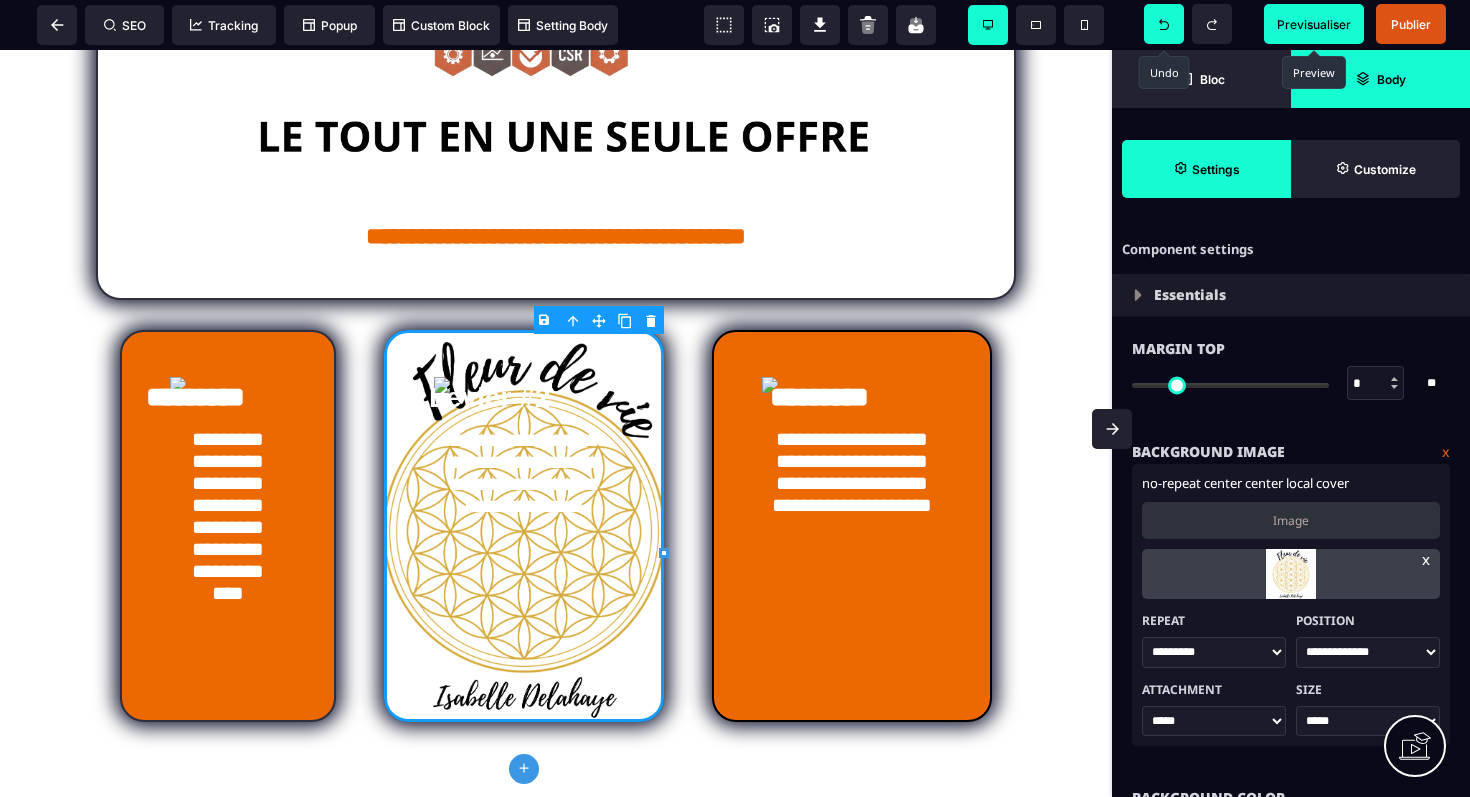 click on "x" at bounding box center (1426, 559) 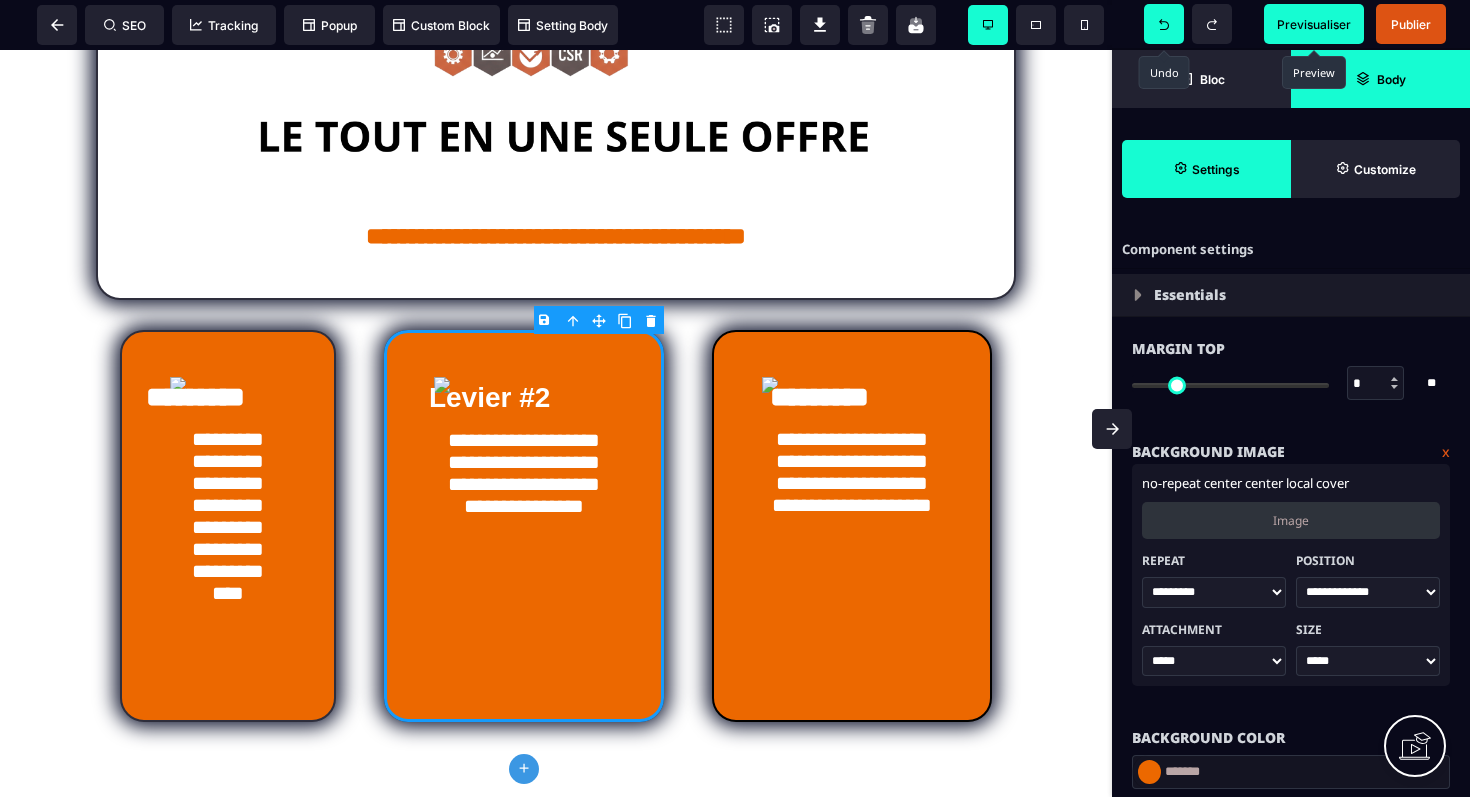 click on "x" at bounding box center [1446, 452] 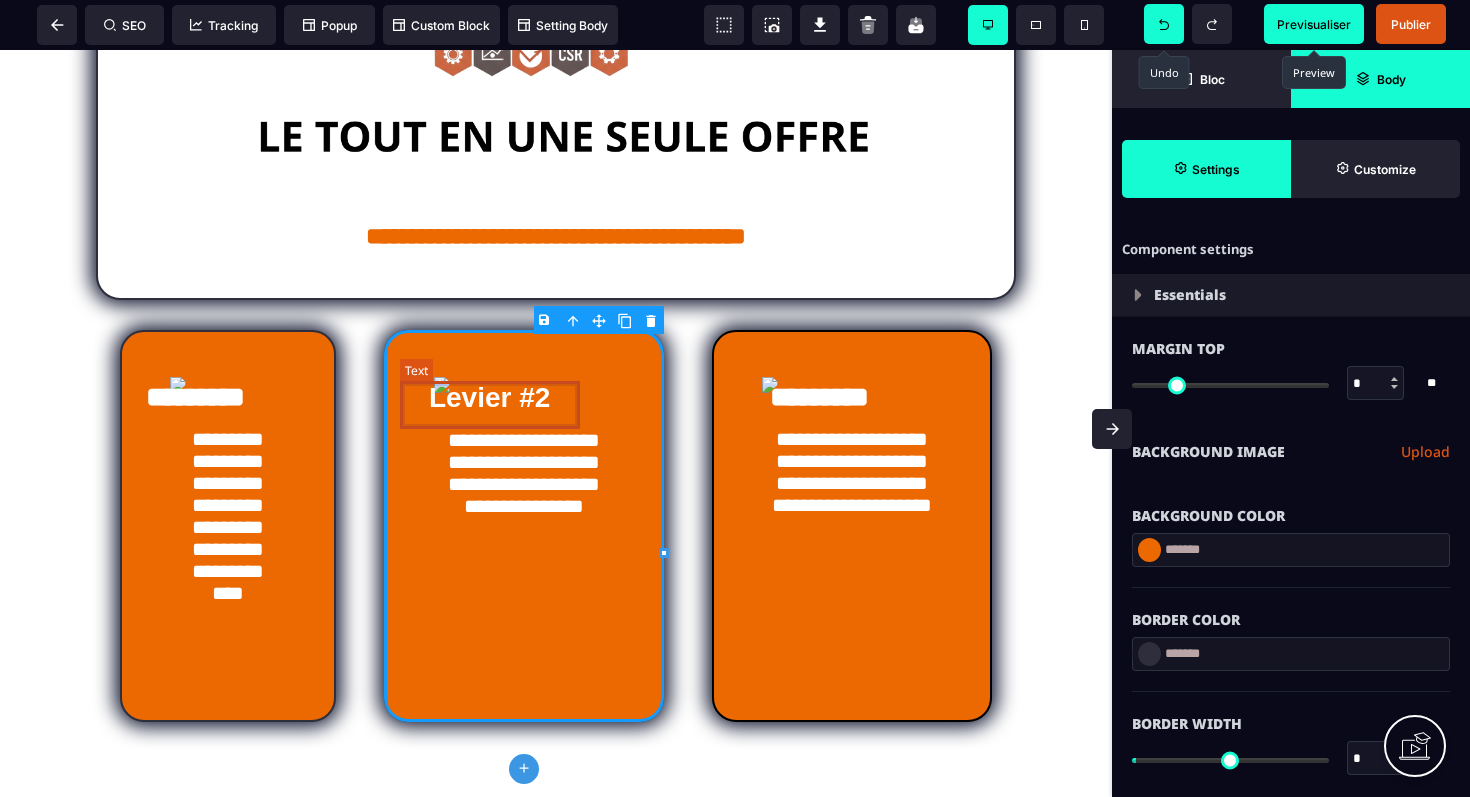 click on "Levier #2" at bounding box center [490, 398] 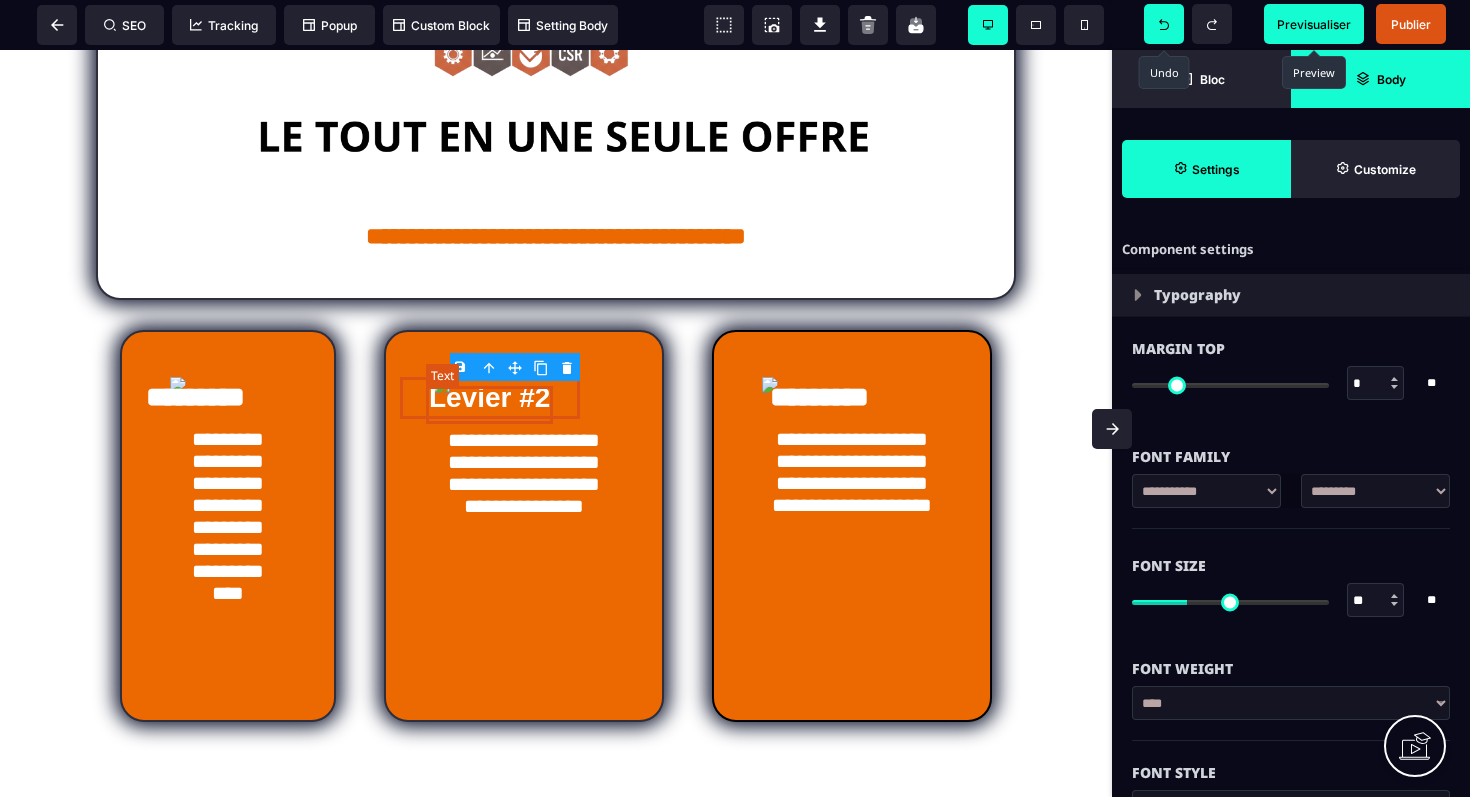 click on "Levier #2" at bounding box center [489, 397] 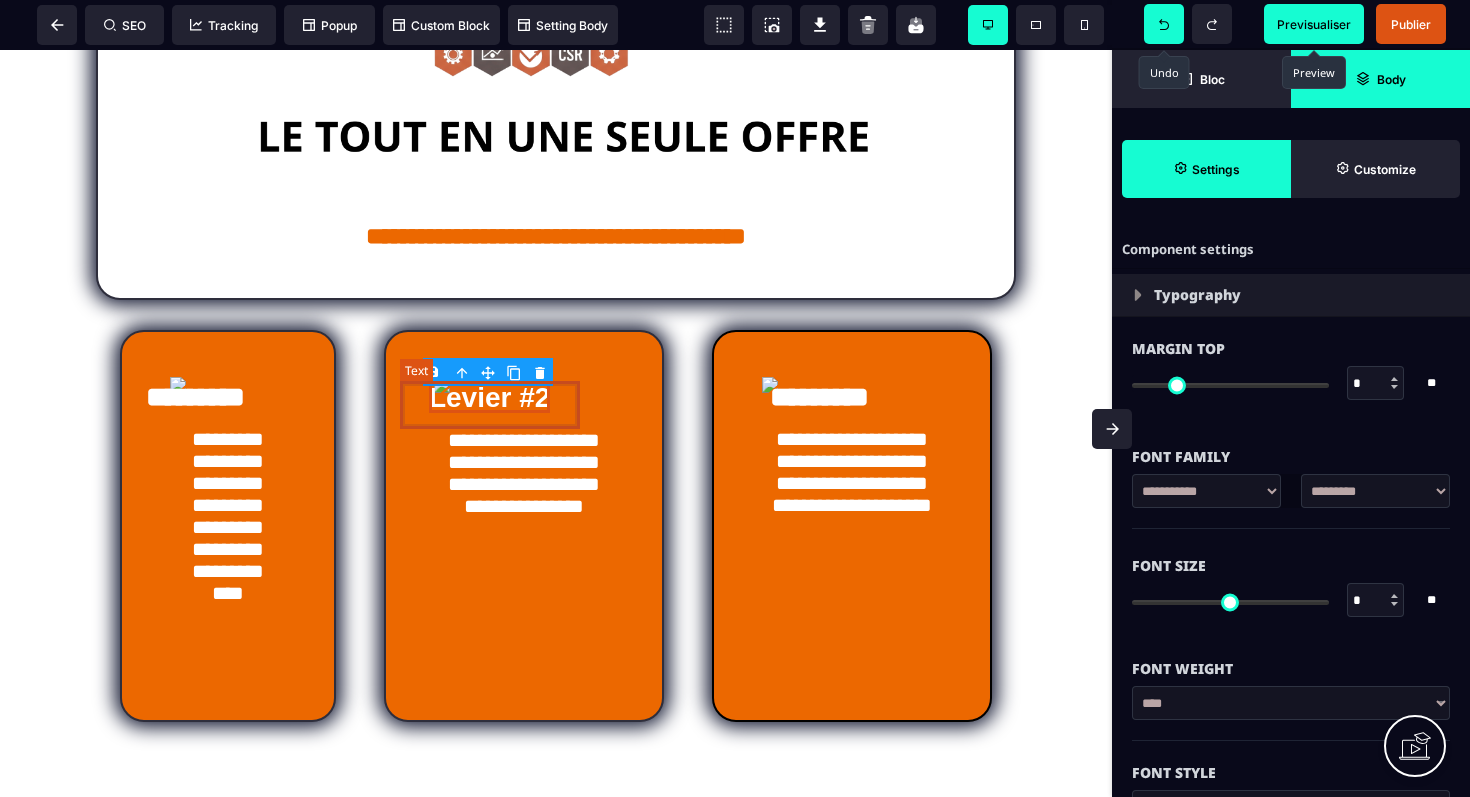 click on "Levier #2" at bounding box center [490, 398] 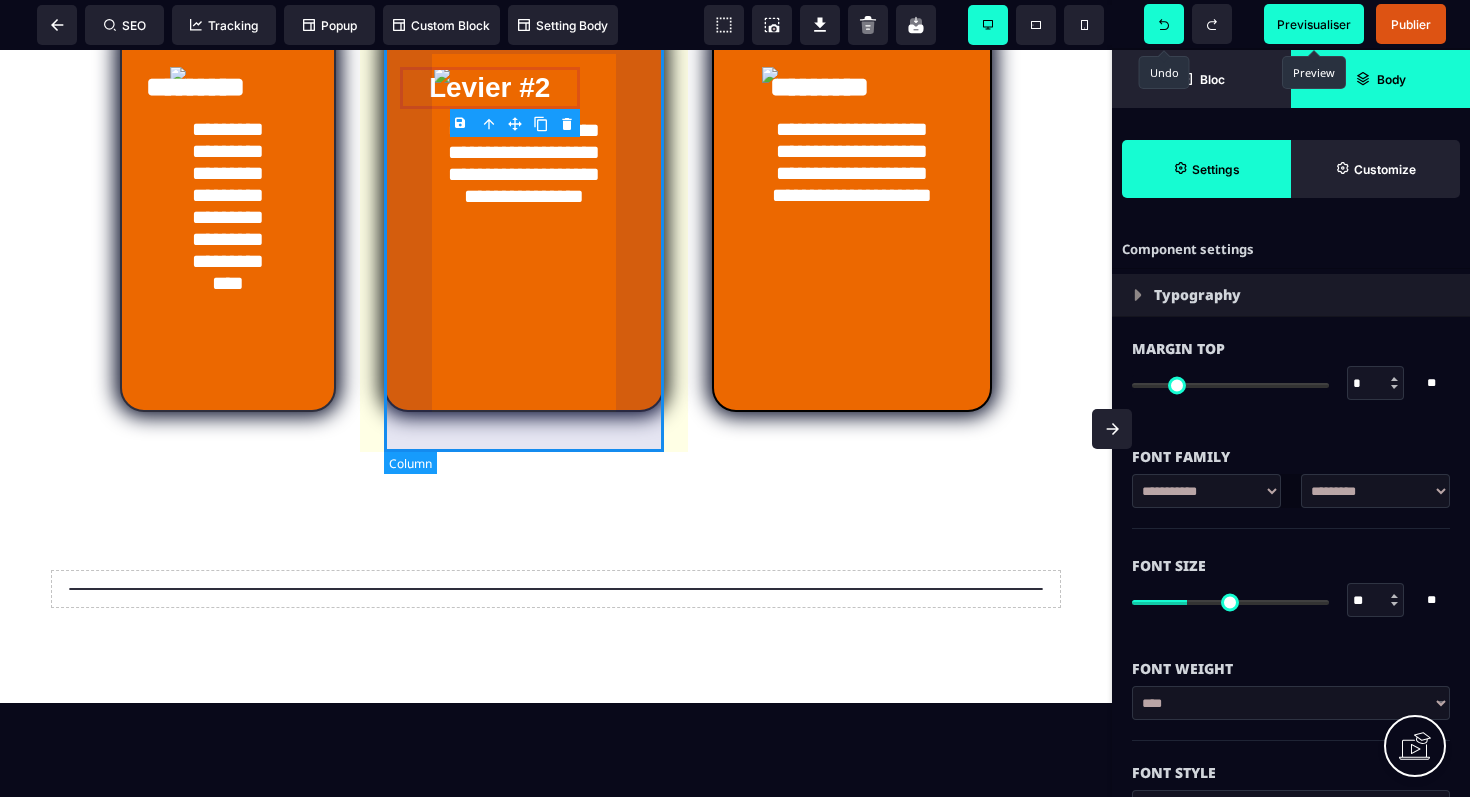 scroll, scrollTop: 1015, scrollLeft: 0, axis: vertical 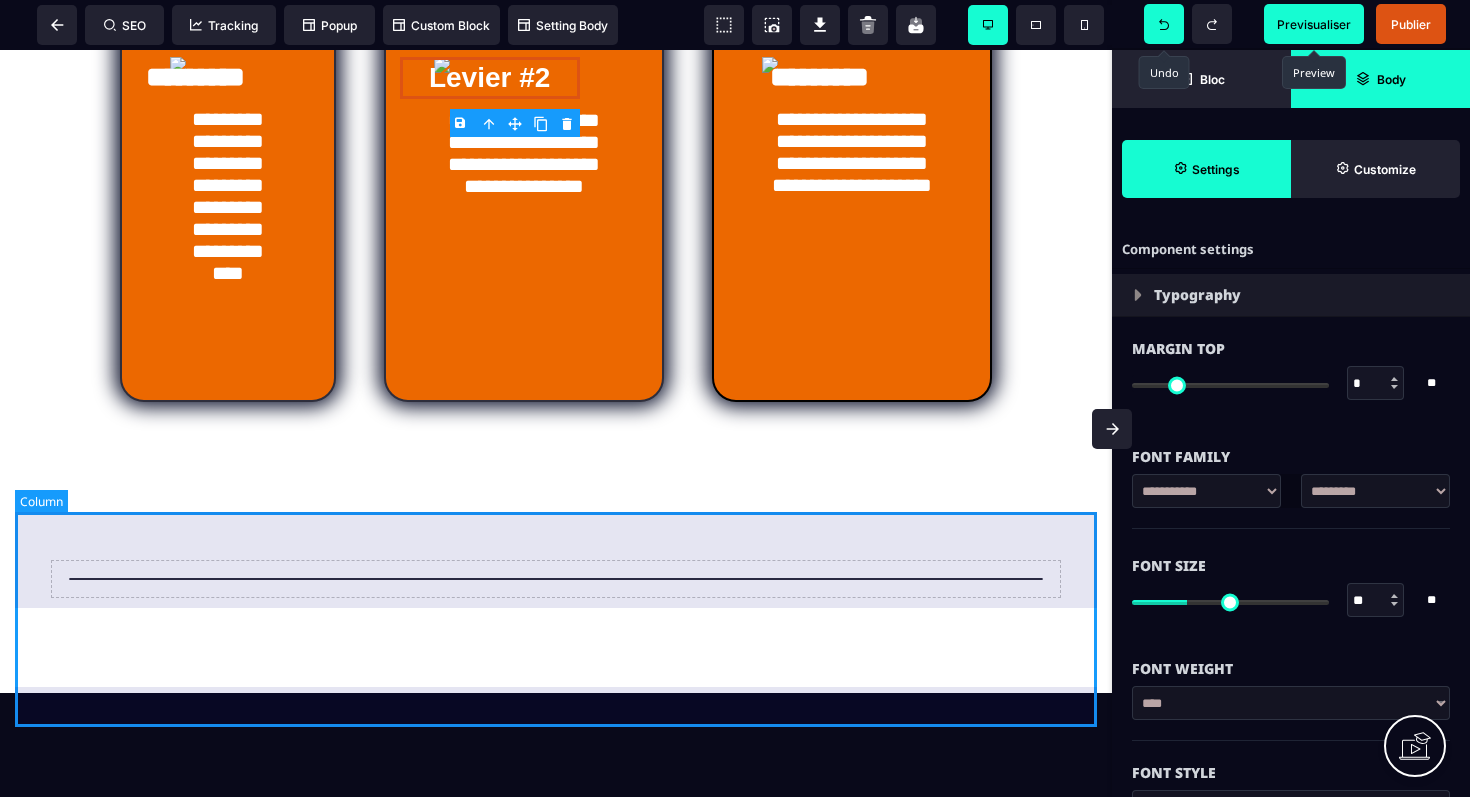 click on "**********" at bounding box center (556, 570) 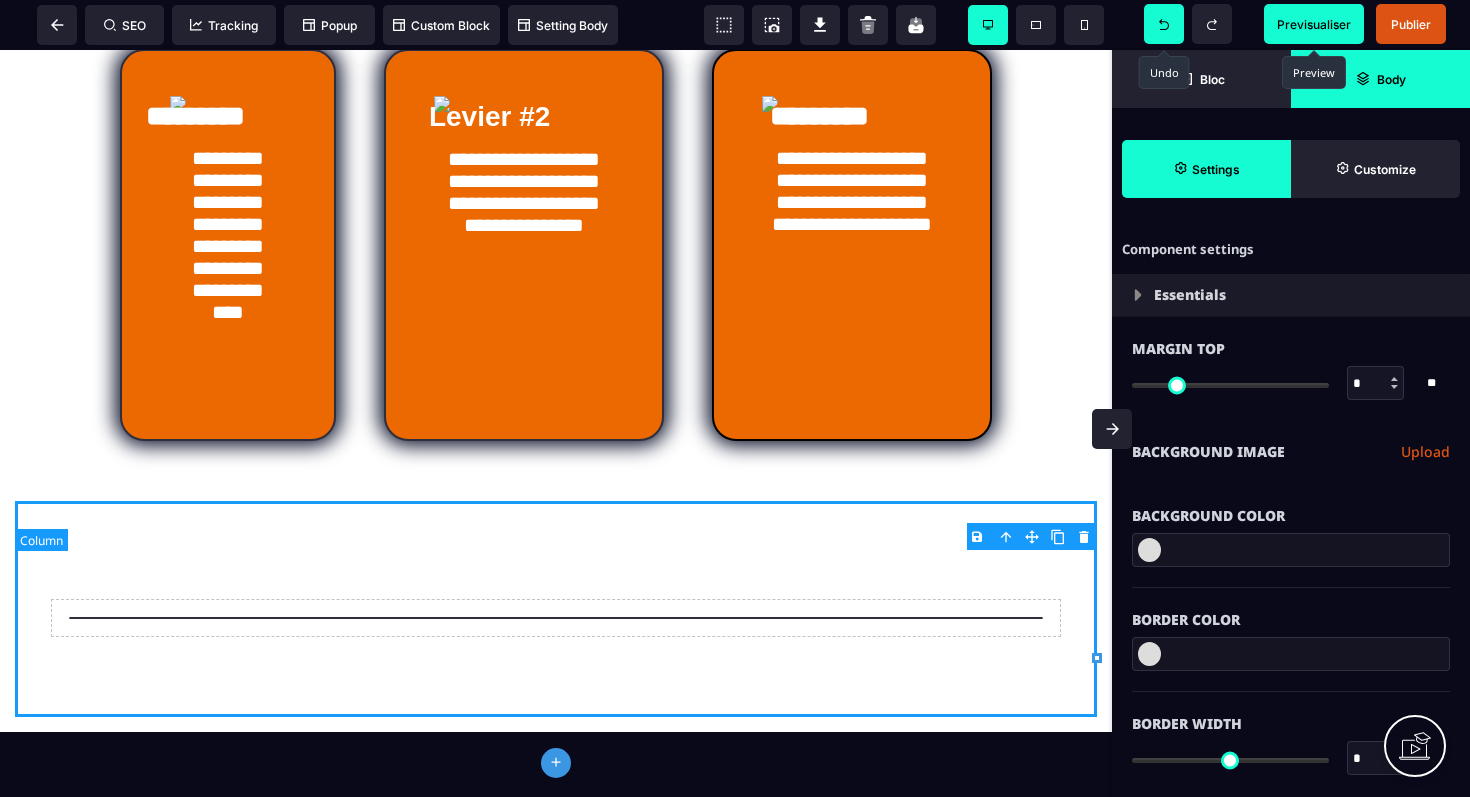 scroll, scrollTop: 1010, scrollLeft: 0, axis: vertical 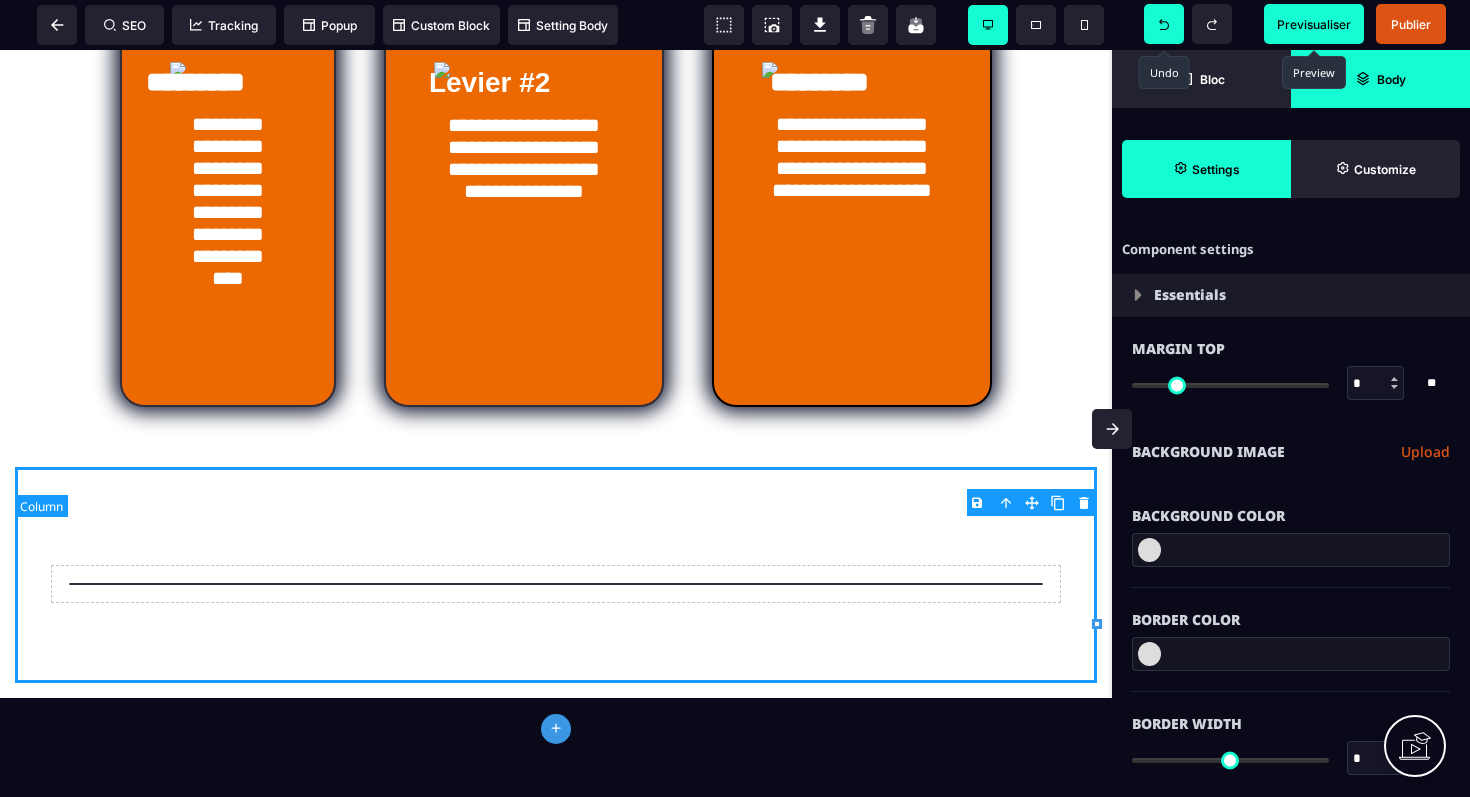 click on "**********" at bounding box center (556, 575) 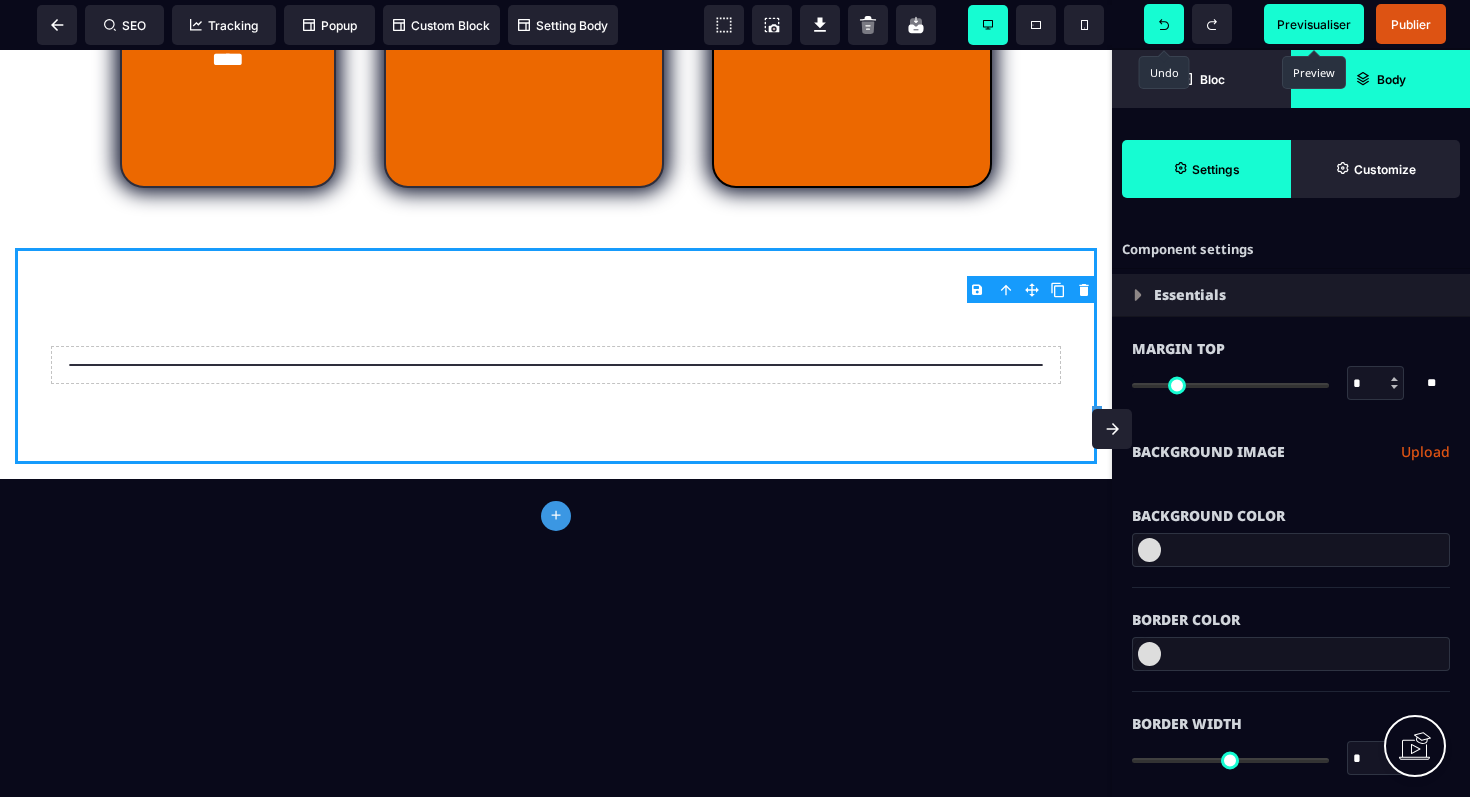 scroll, scrollTop: 1235, scrollLeft: 0, axis: vertical 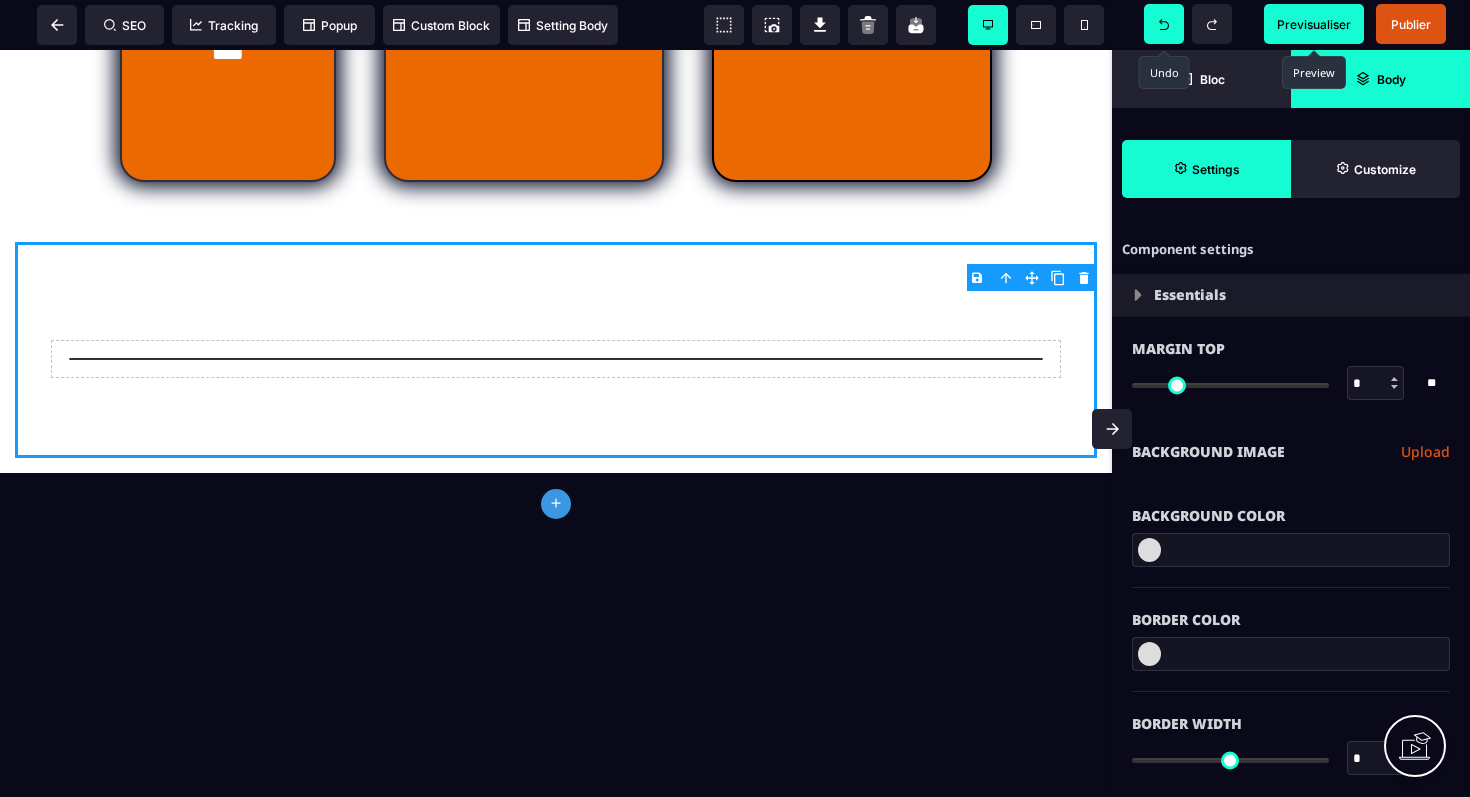 click on "plus" 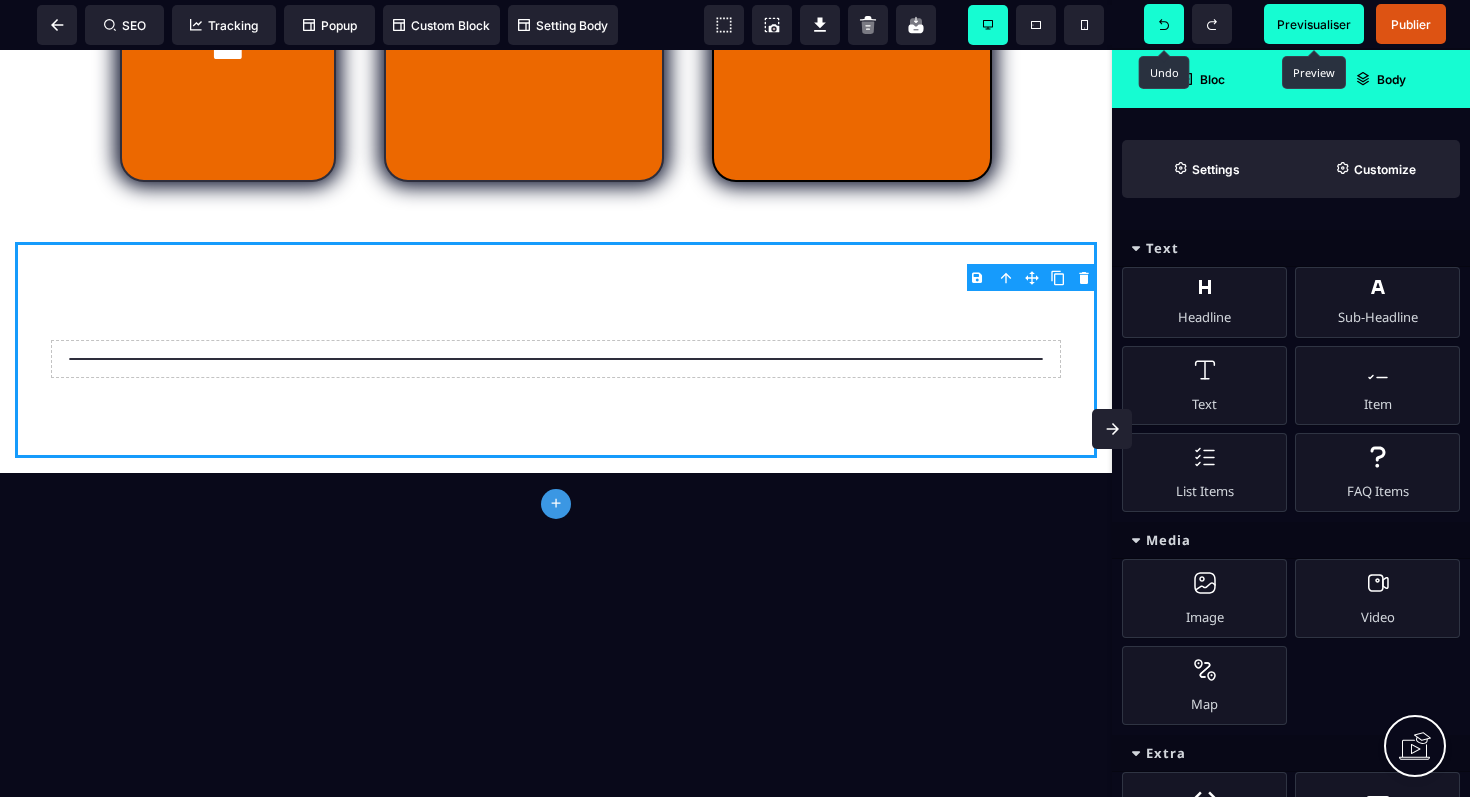 click on "plus" 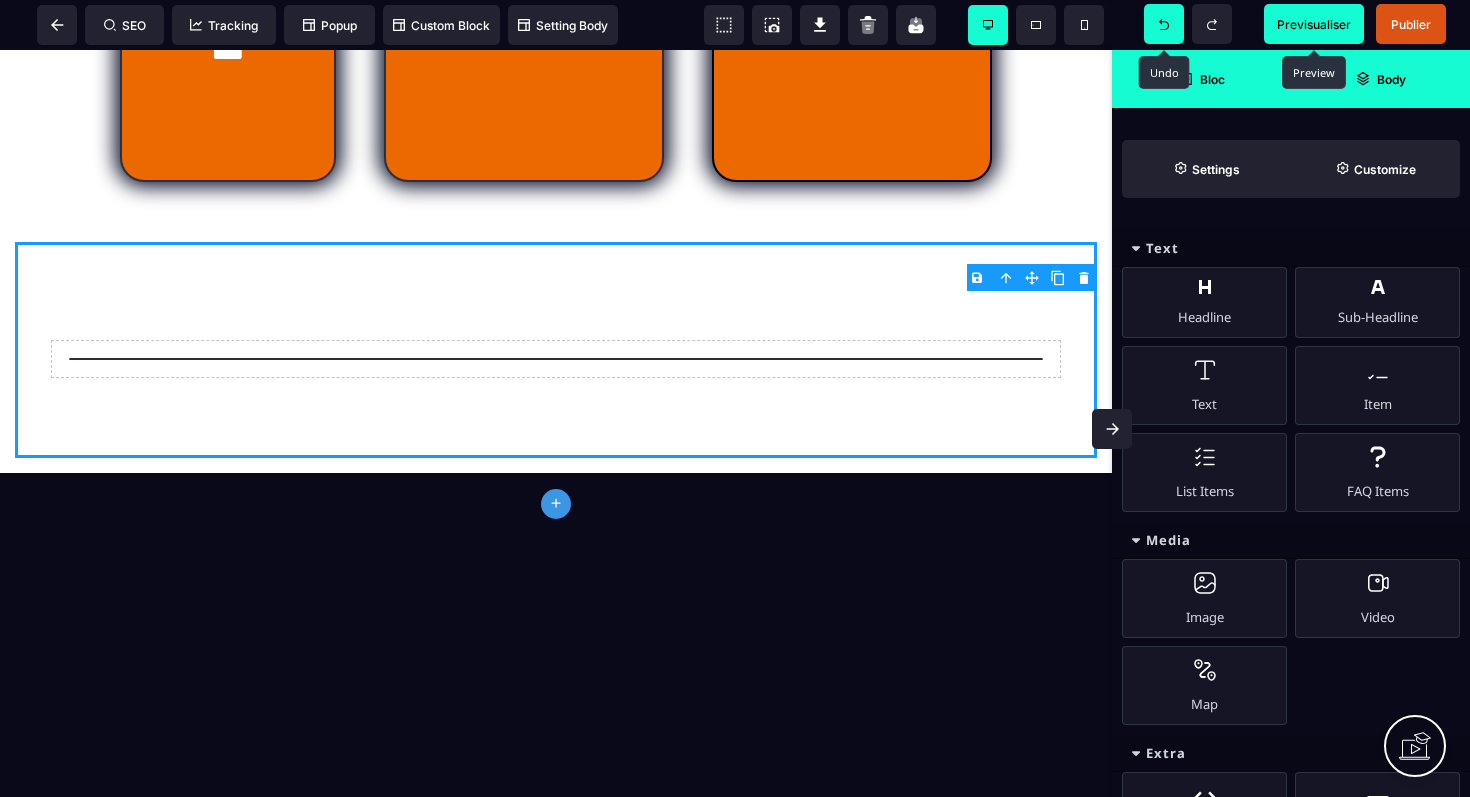 click on "plus" 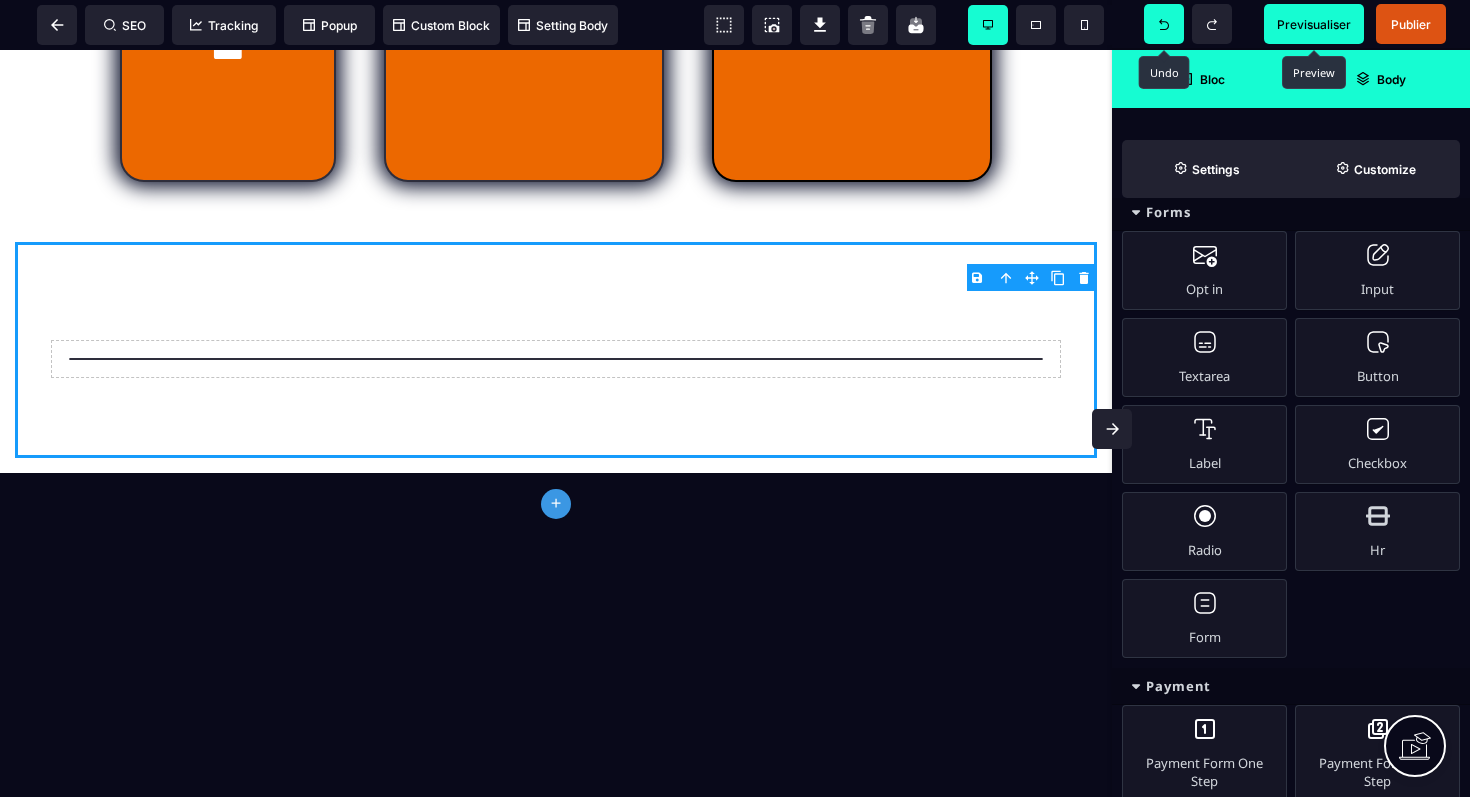 scroll, scrollTop: 929, scrollLeft: 0, axis: vertical 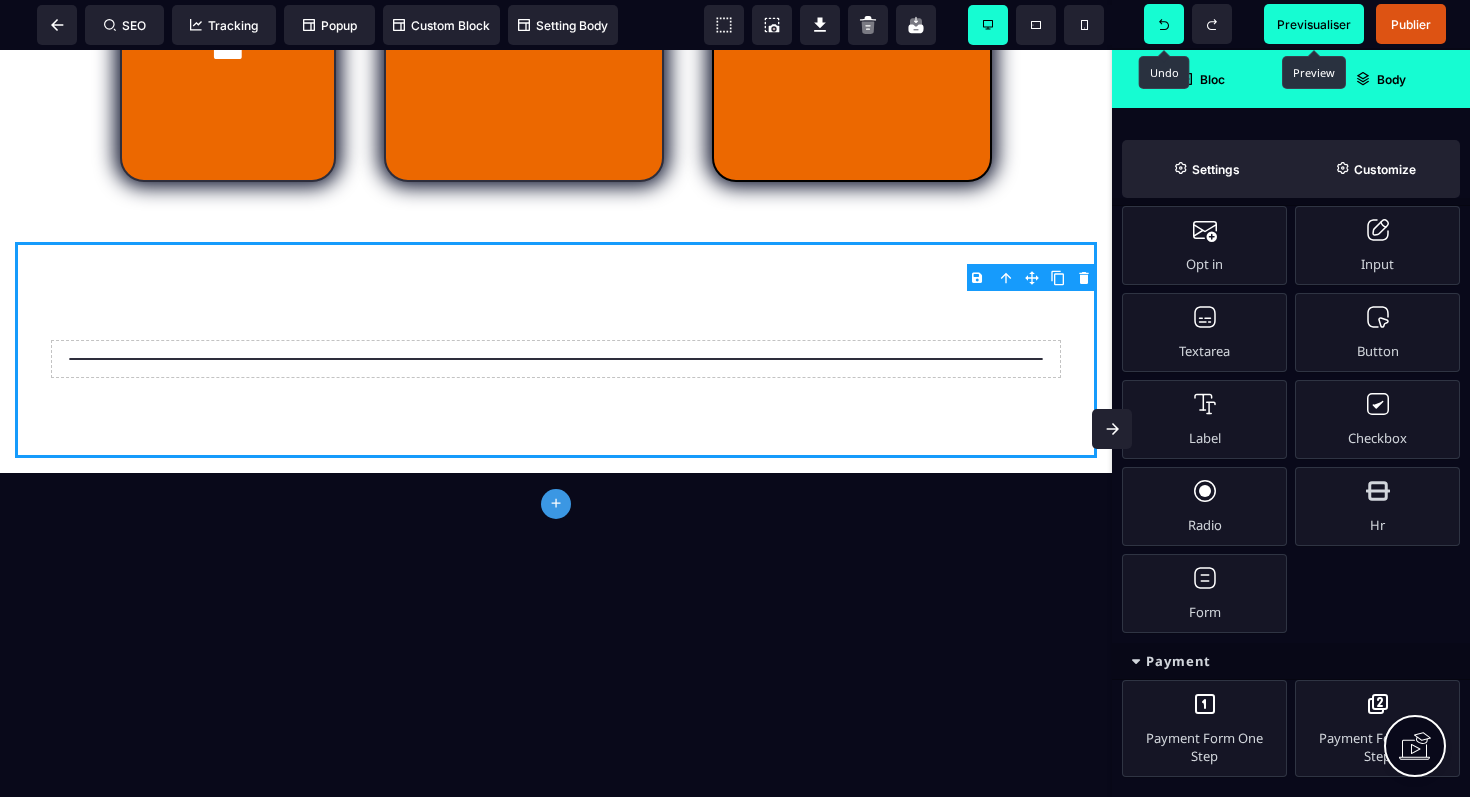 click on "Body" at bounding box center (1380, 79) 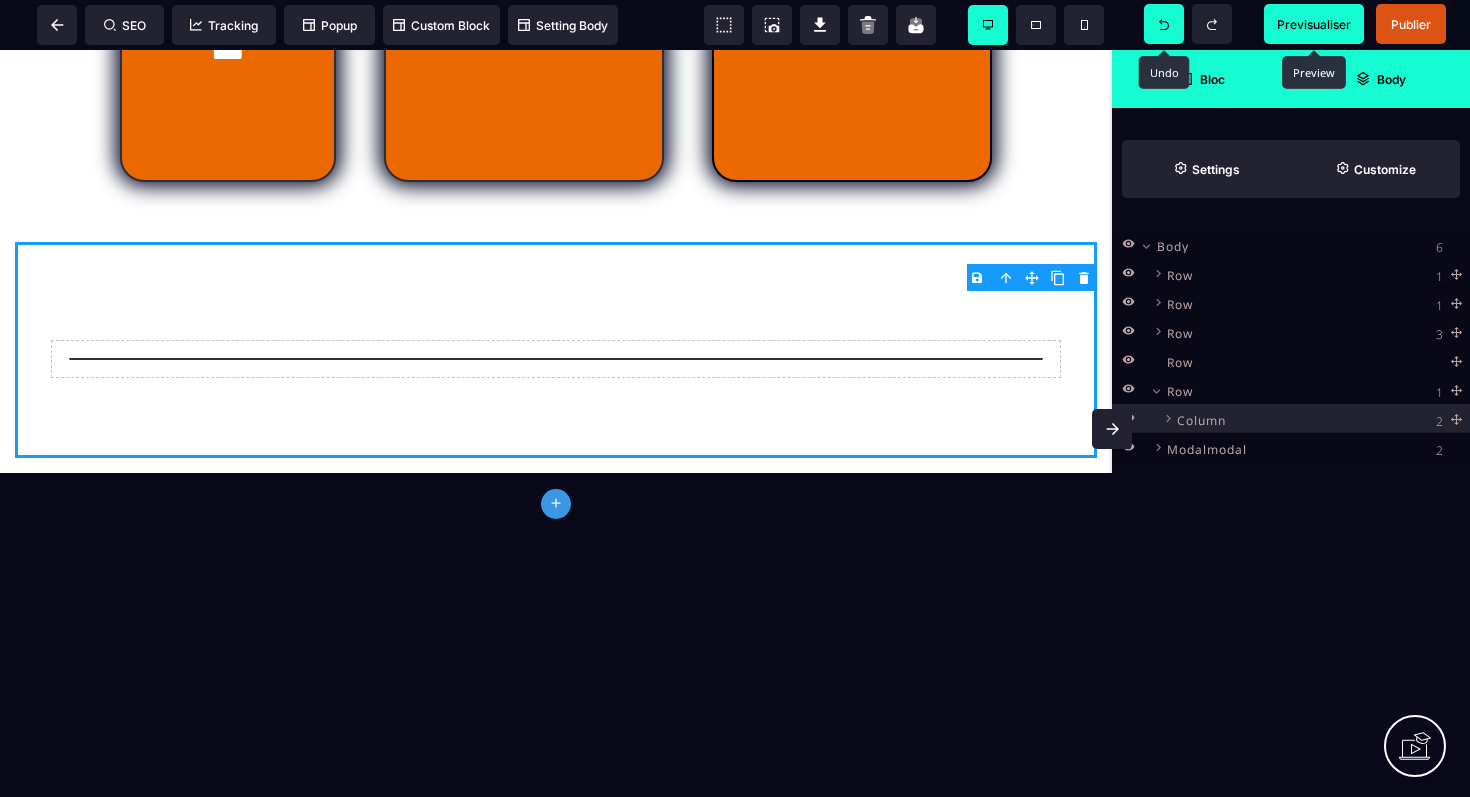click on "Bloc" at bounding box center [1201, 79] 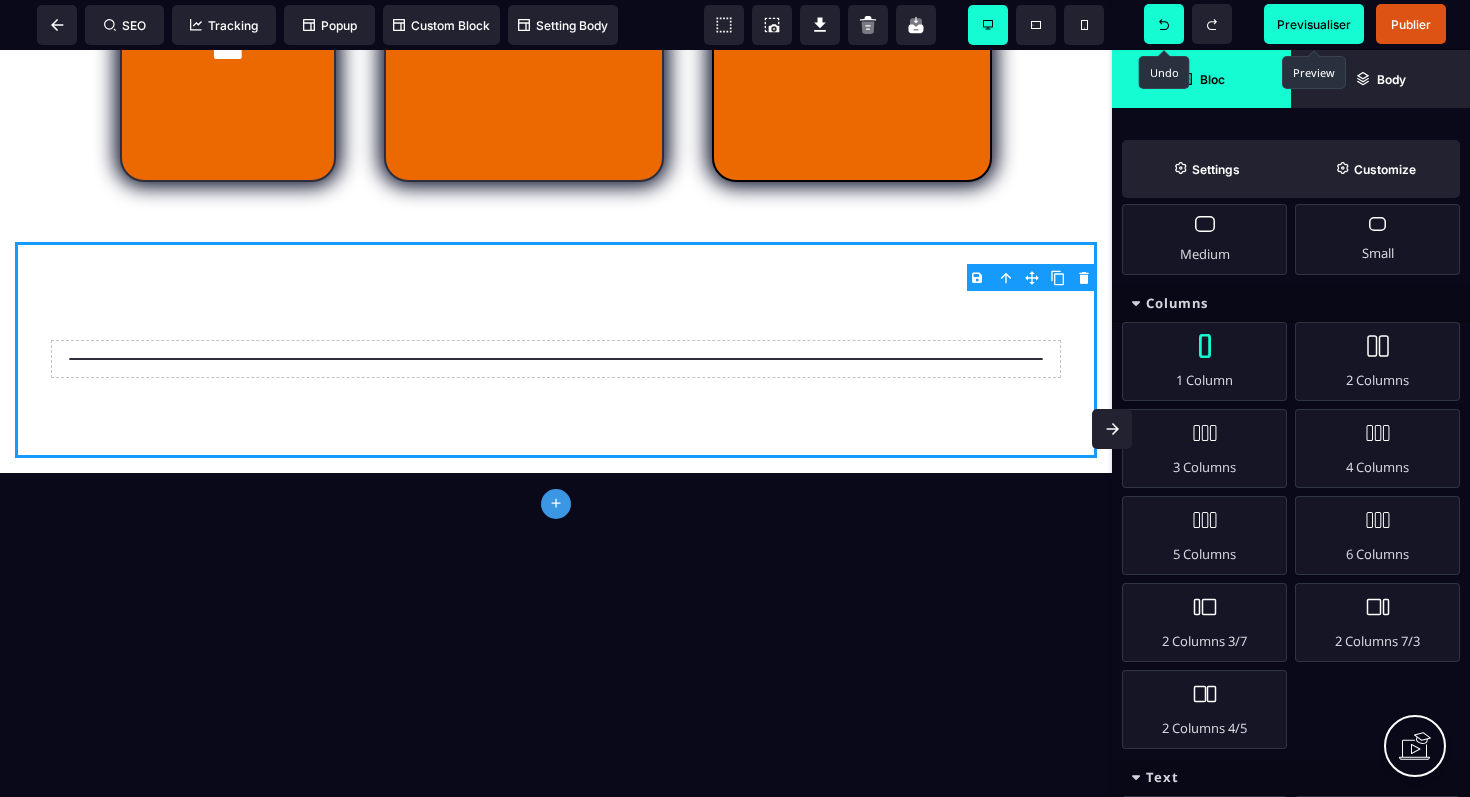 scroll, scrollTop: 151, scrollLeft: 0, axis: vertical 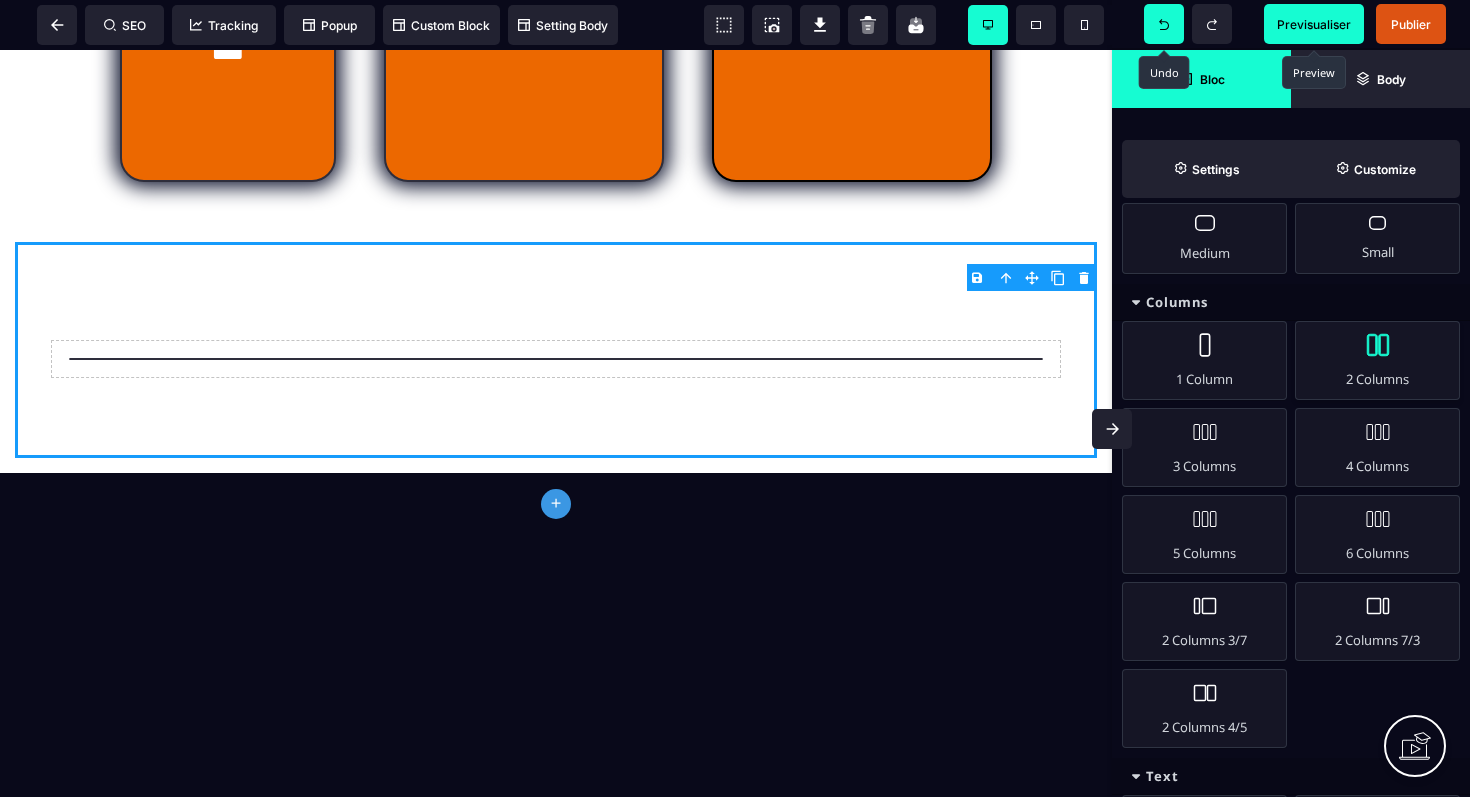 click on "2 Columns" at bounding box center (1377, 360) 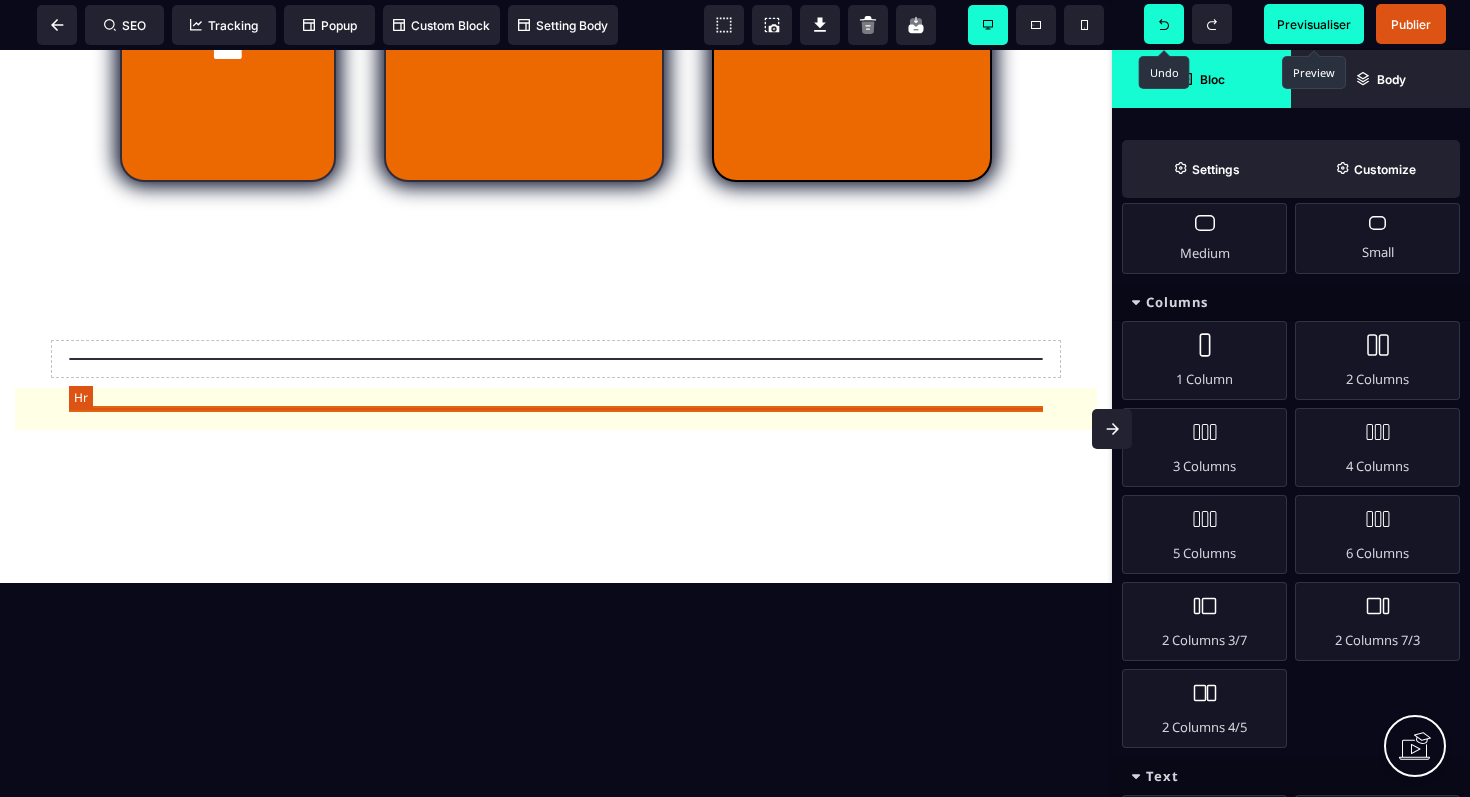 click at bounding box center (556, 359) 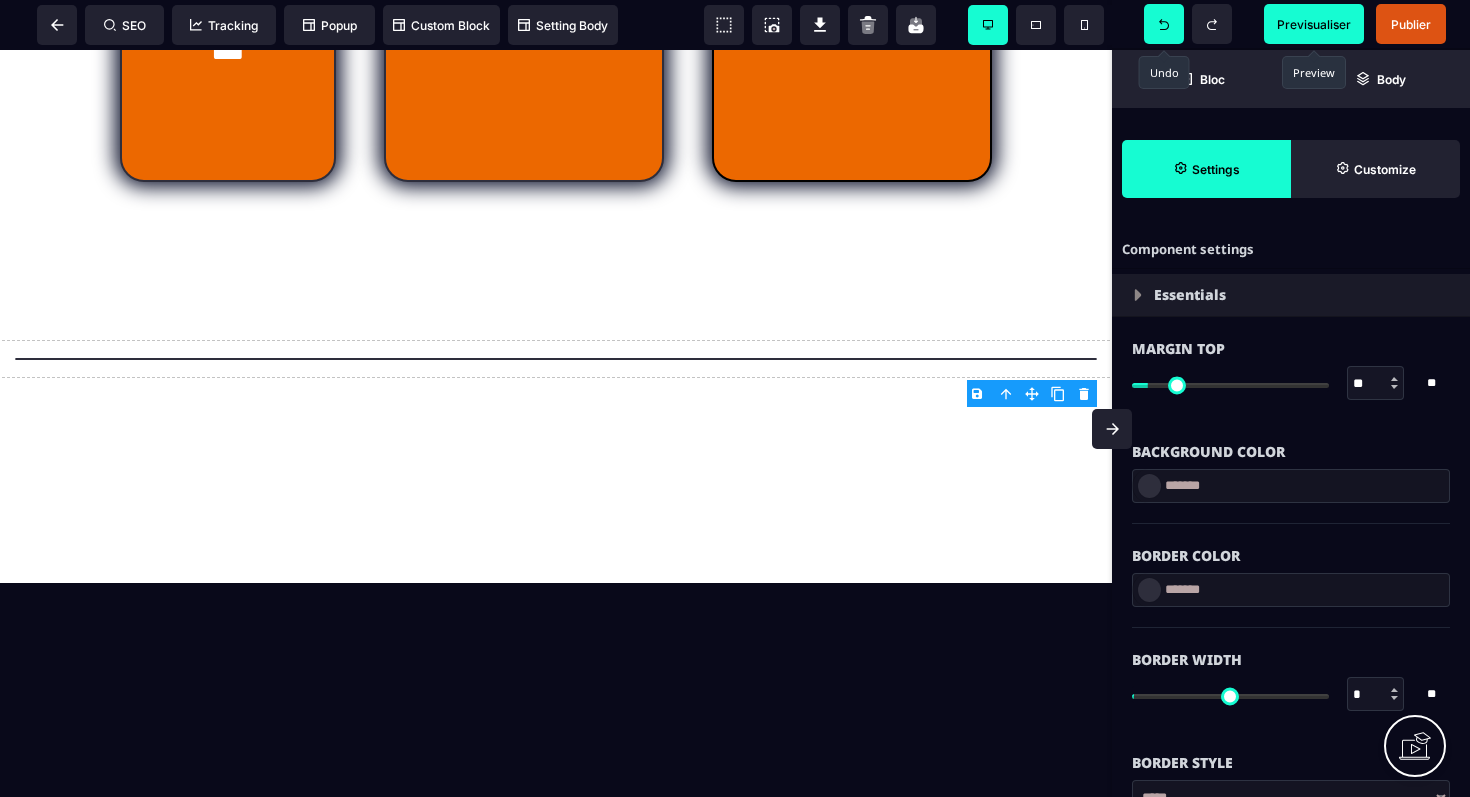 click on "B I U S
A *******
Hr
SEO
Tracking
Popup" at bounding box center [735, 398] 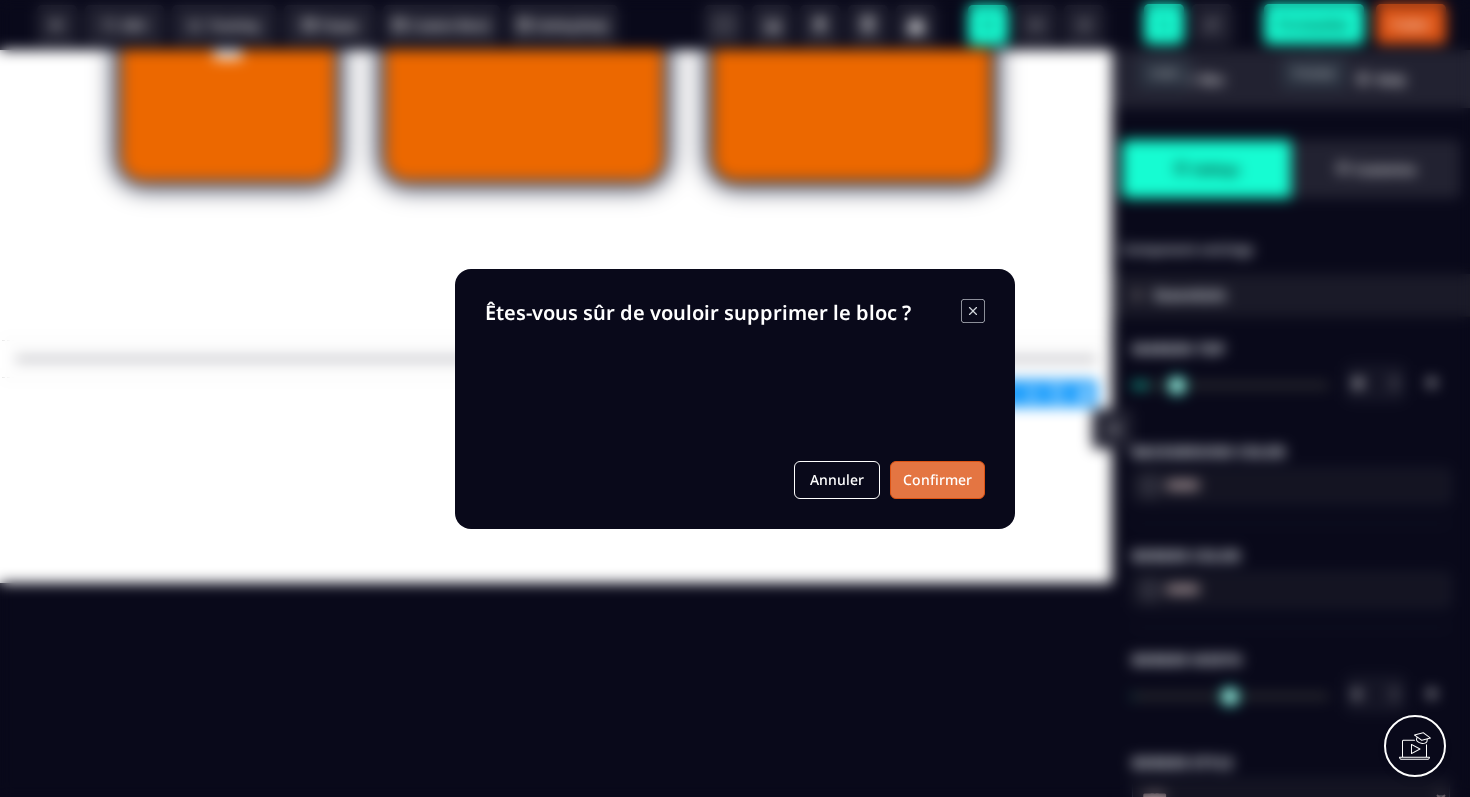 click on "Confirmer" at bounding box center (937, 480) 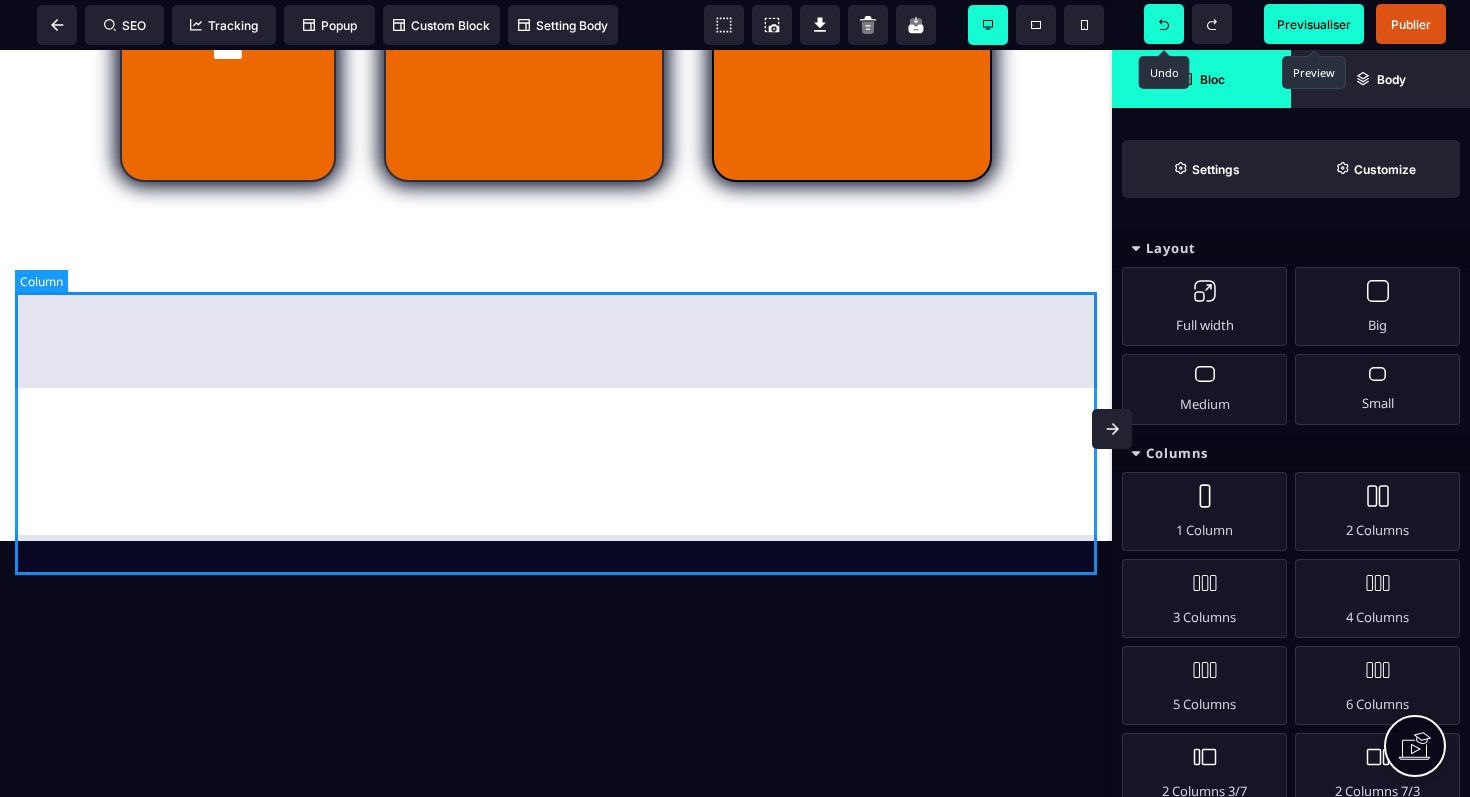 click on "**********" at bounding box center [556, 384] 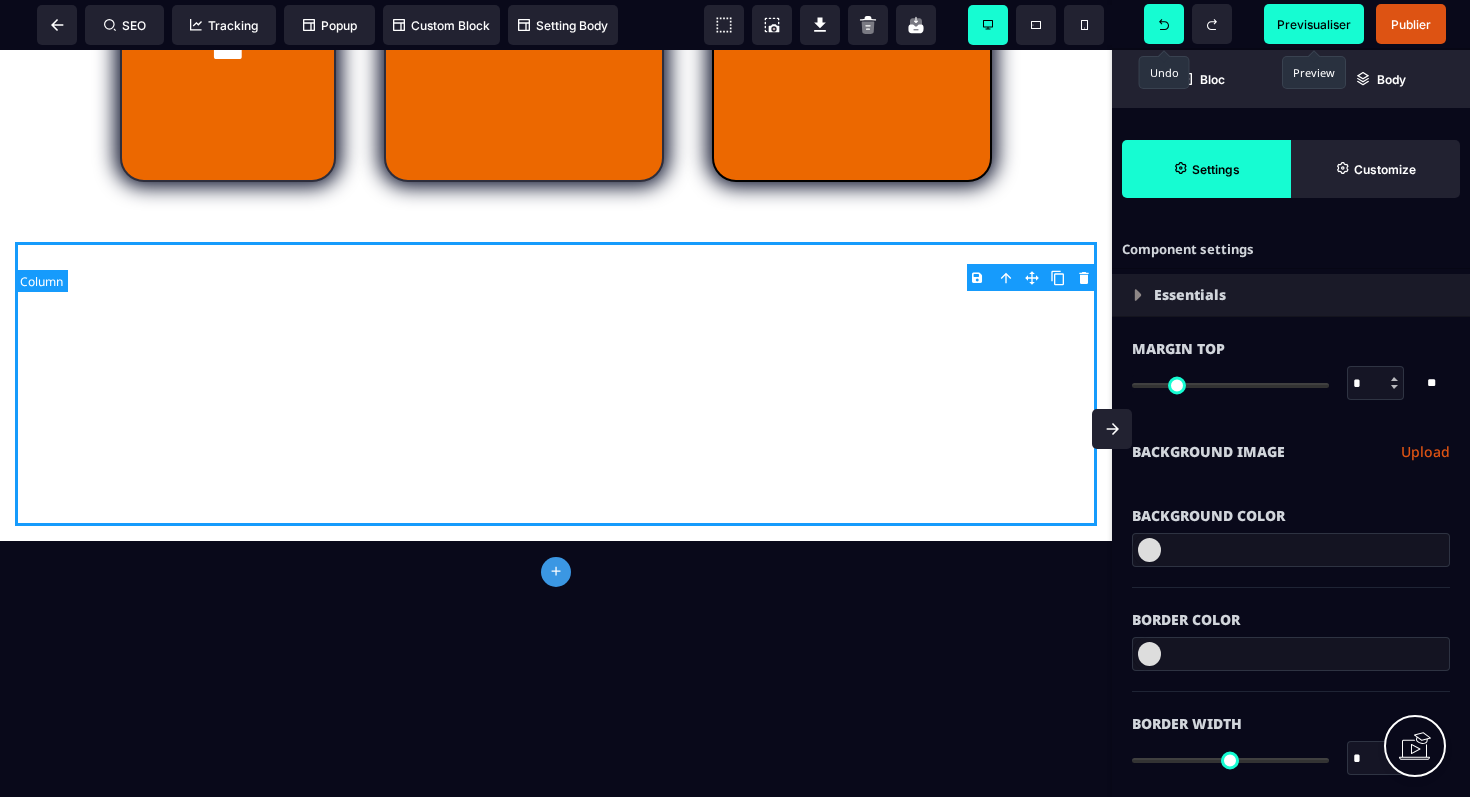 click on "**********" at bounding box center [556, 384] 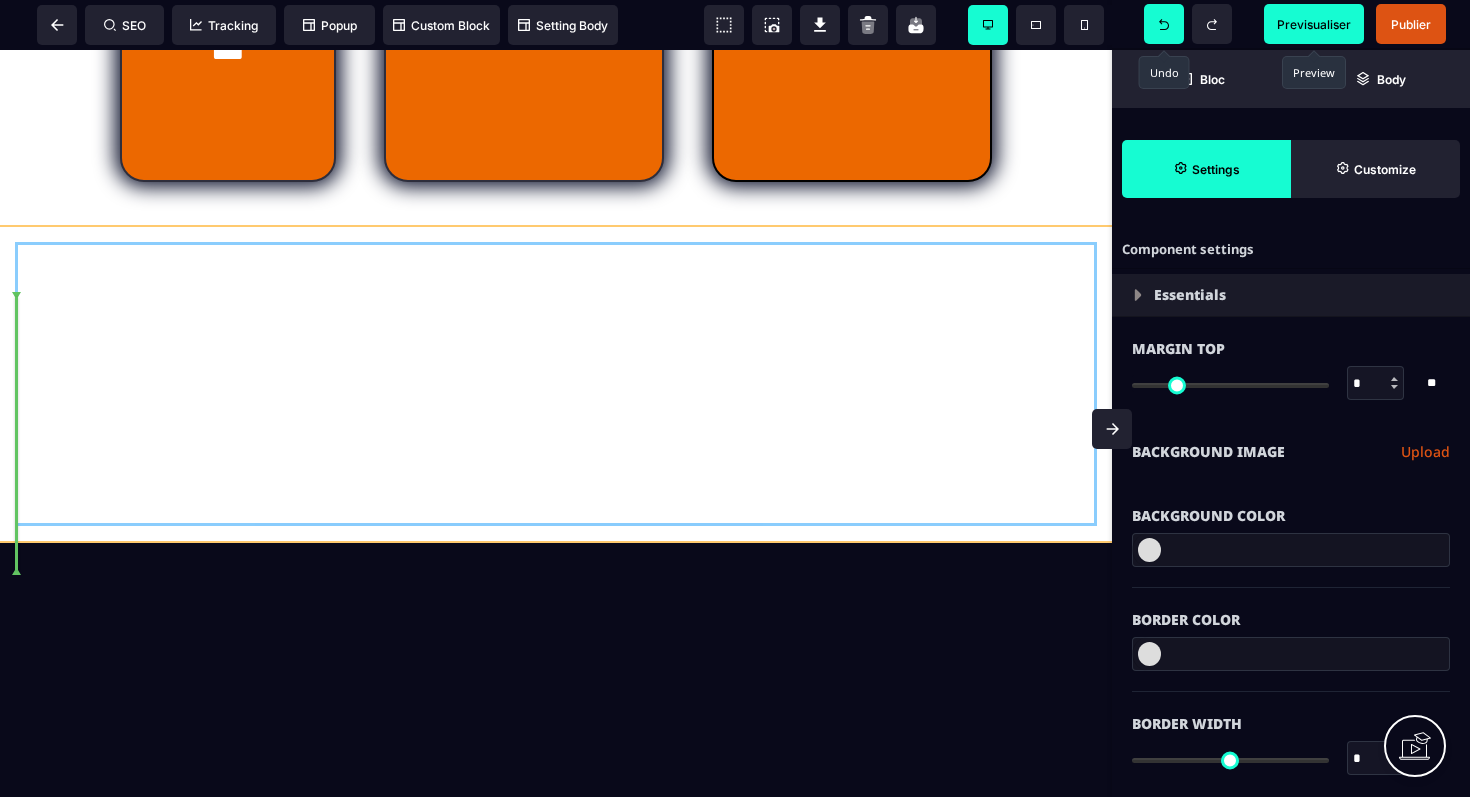 drag, startPoint x: 504, startPoint y: 528, endPoint x: 525, endPoint y: 305, distance: 223.9866 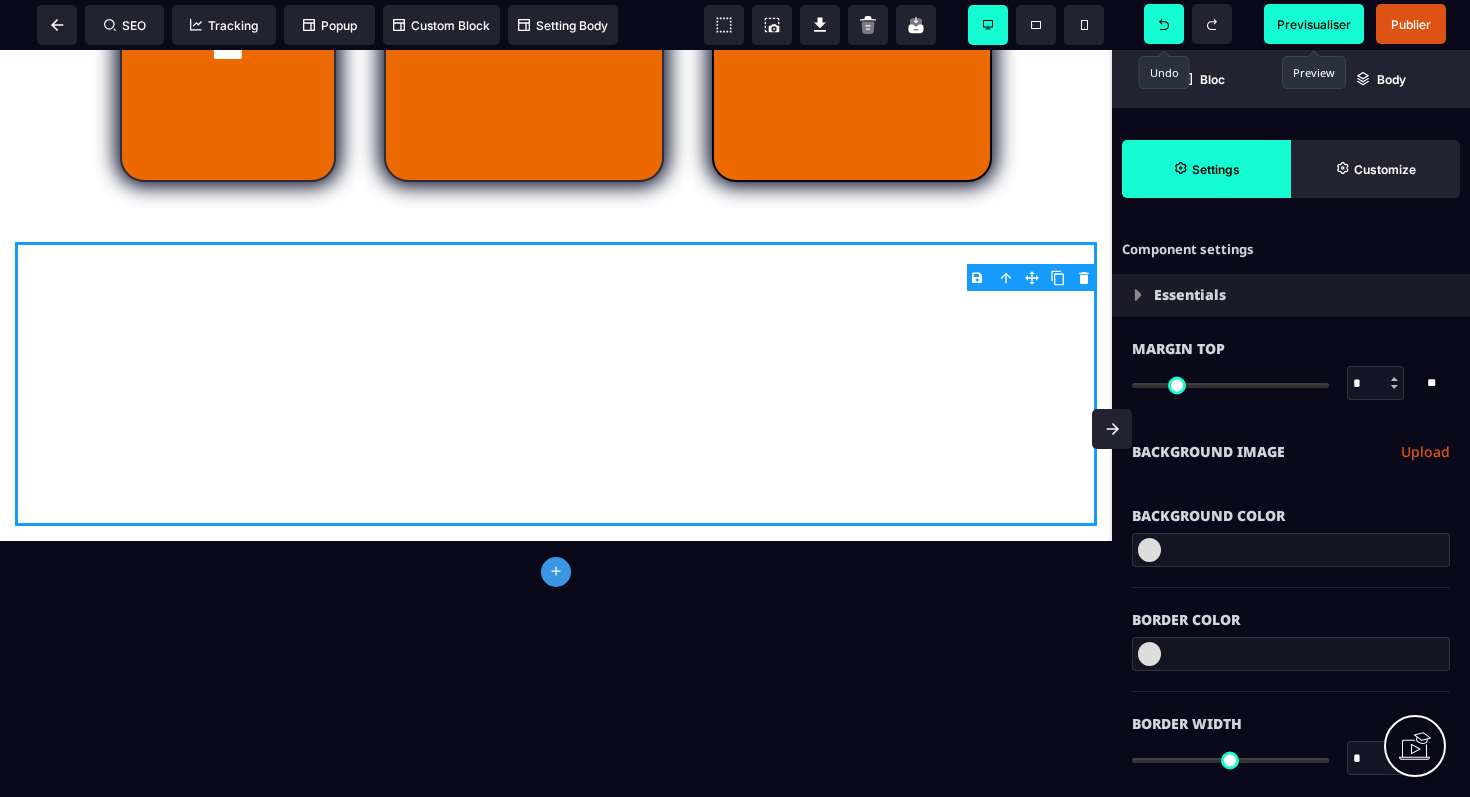 click on "B I U S
A *******
plus
Row
SEO
Big" at bounding box center (735, 398) 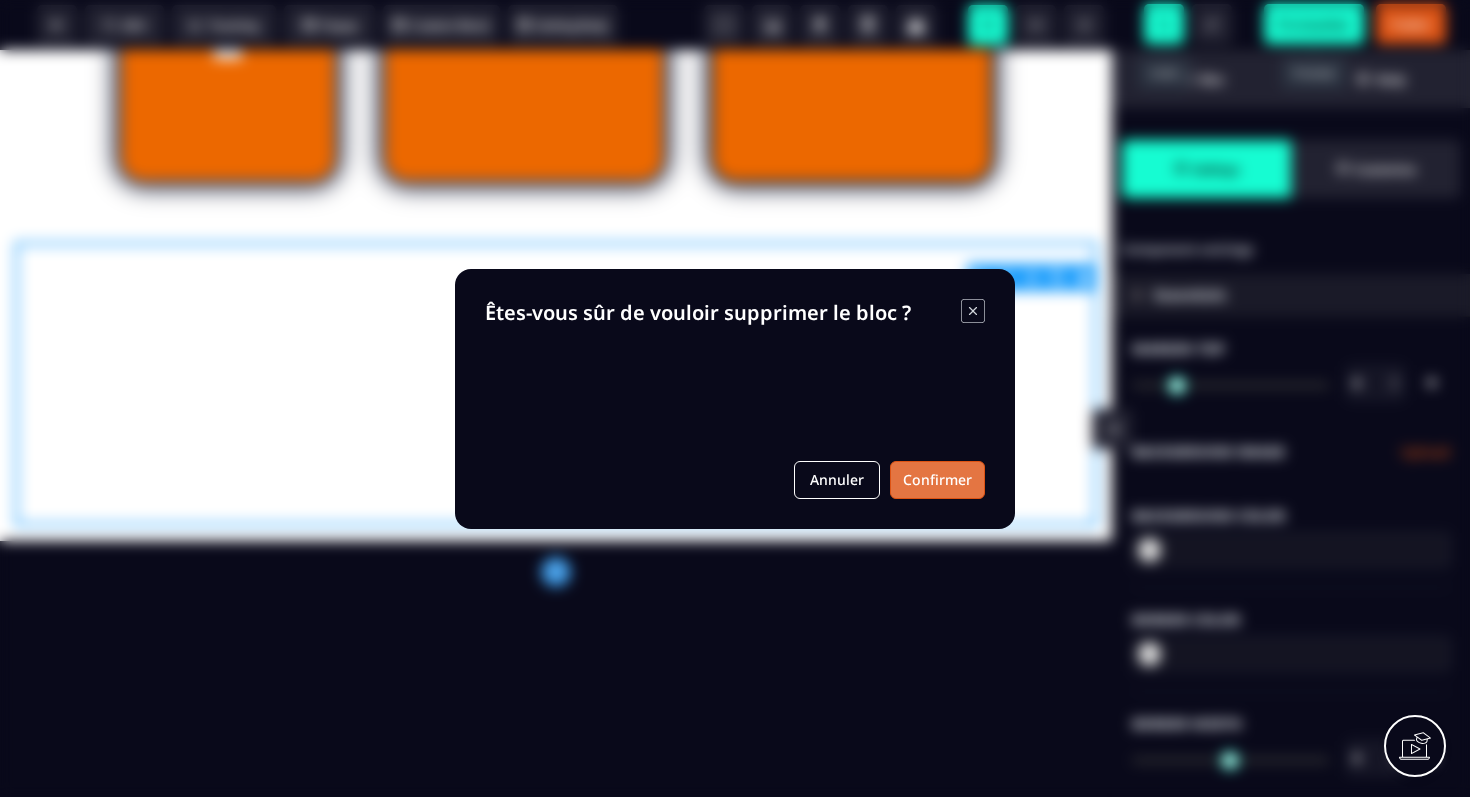click on "Confirmer" at bounding box center (937, 480) 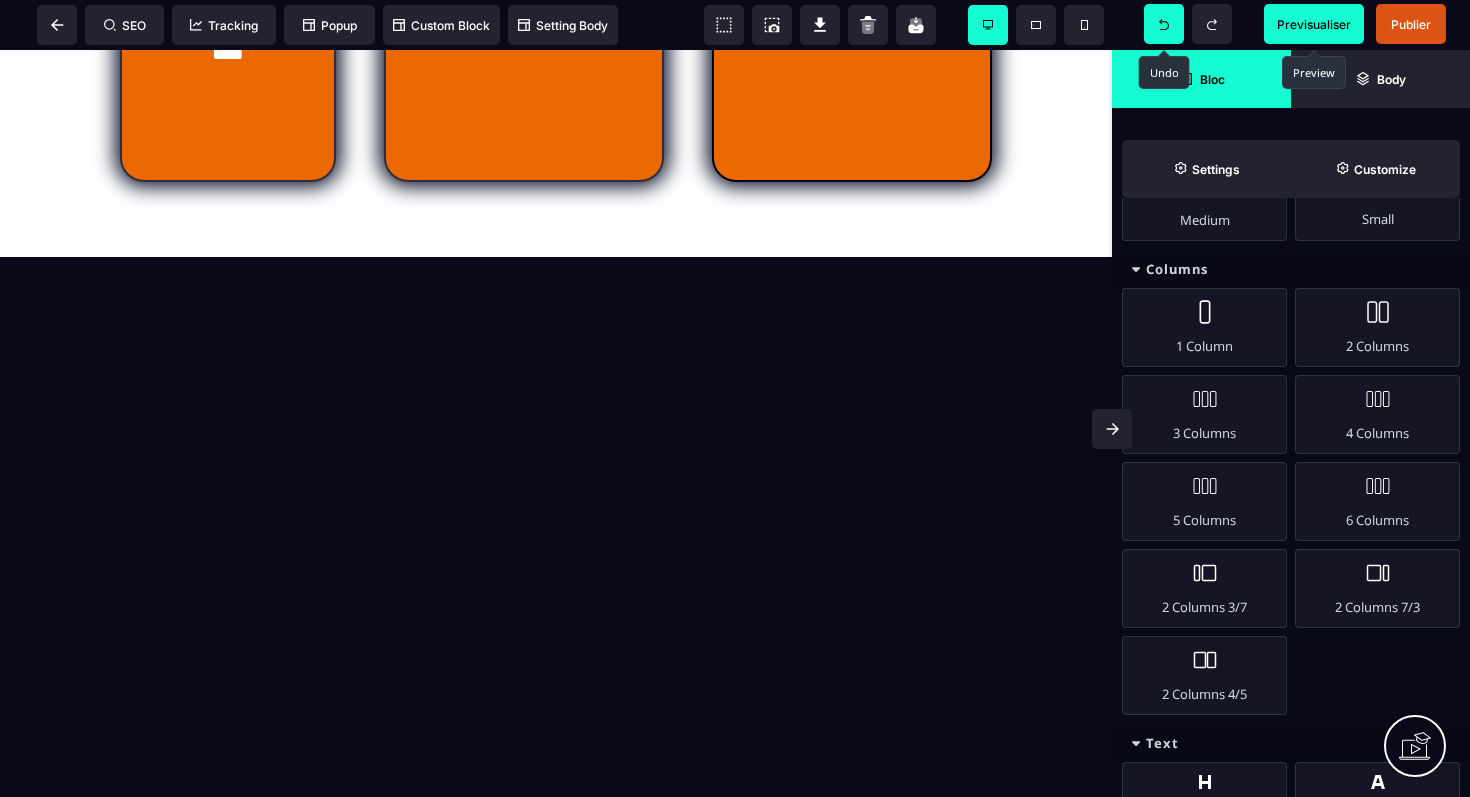 scroll, scrollTop: 145, scrollLeft: 0, axis: vertical 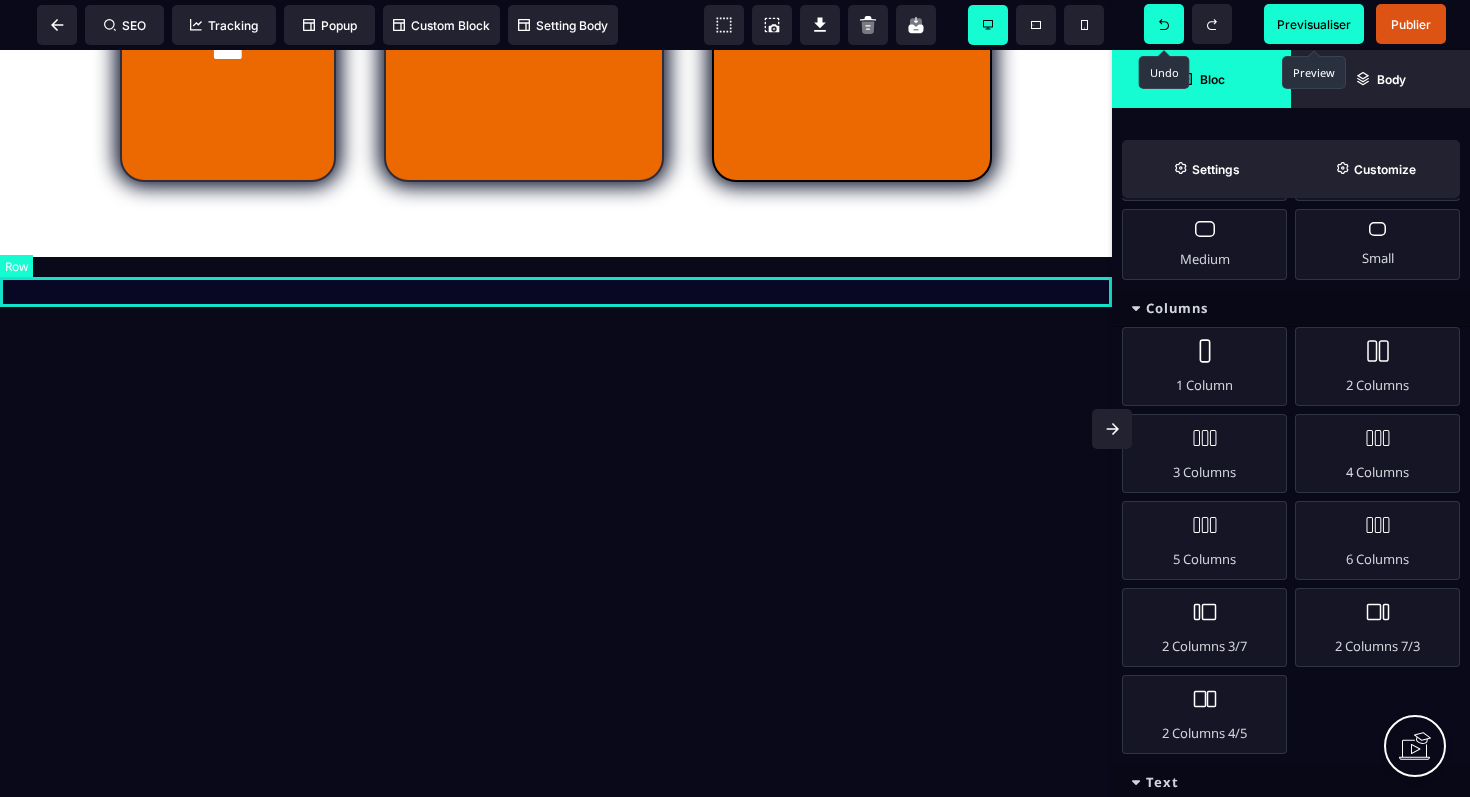 click at bounding box center (556, 242) 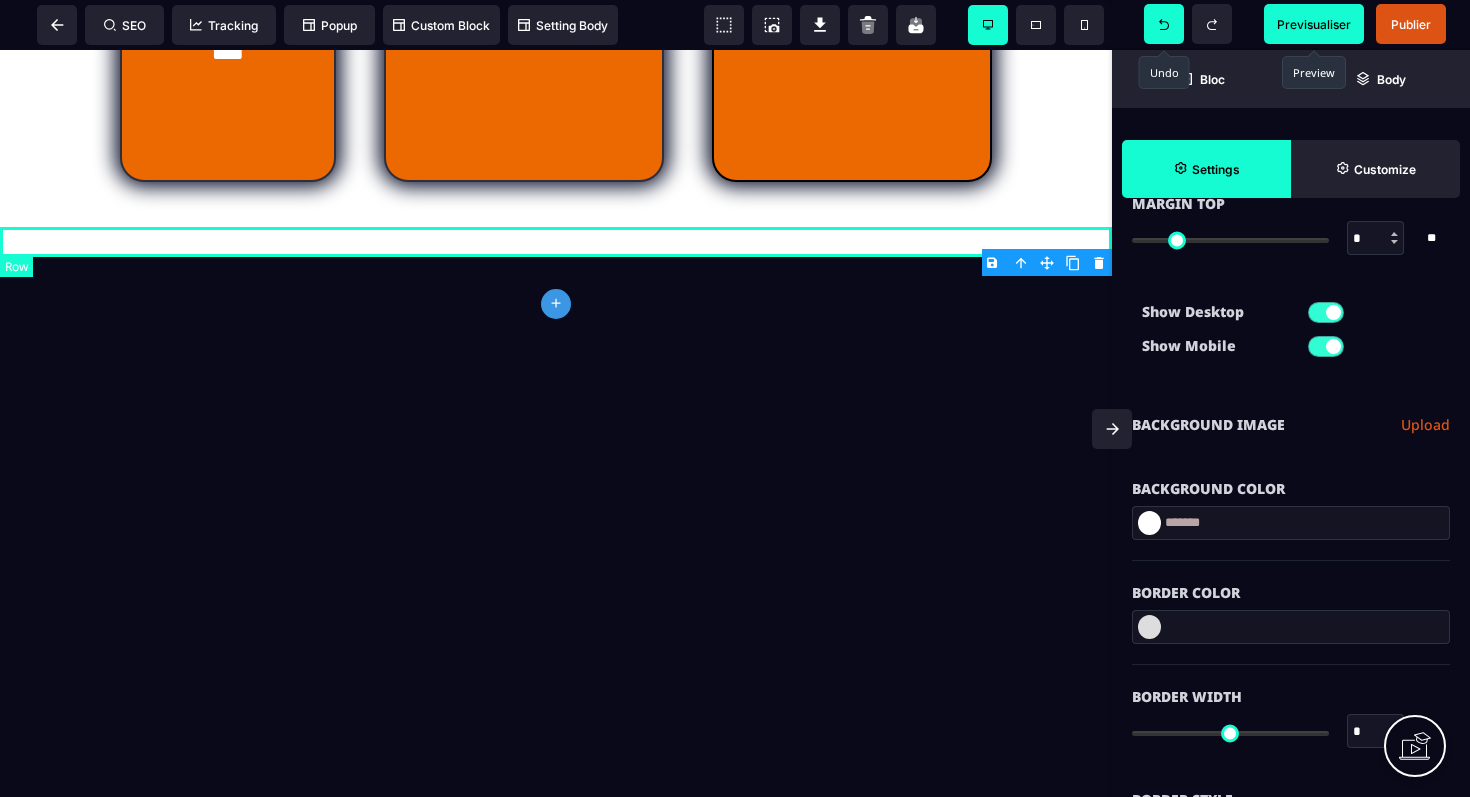 scroll, scrollTop: 0, scrollLeft: 0, axis: both 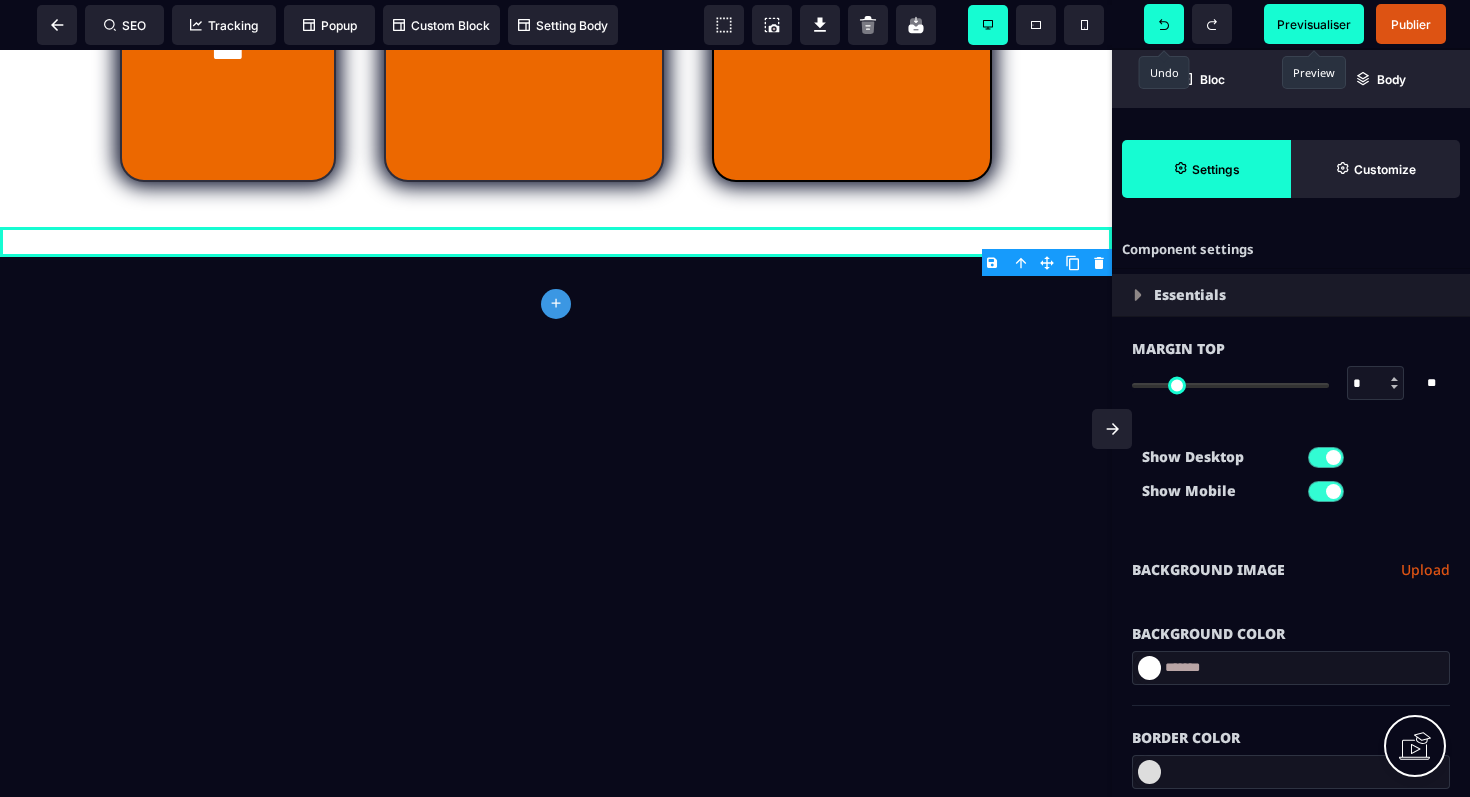 click on "plus" 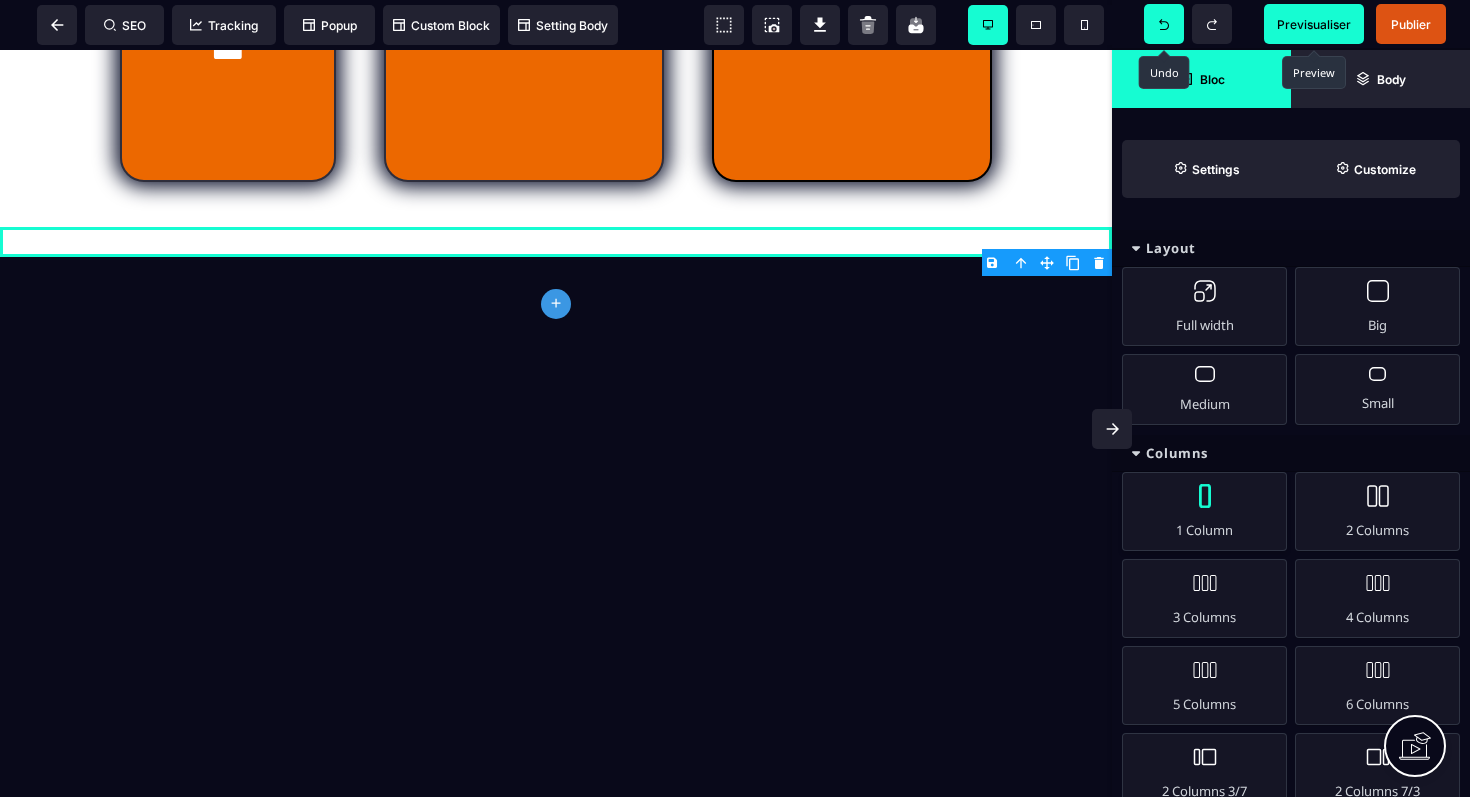 click on "1 Column" at bounding box center (1204, 511) 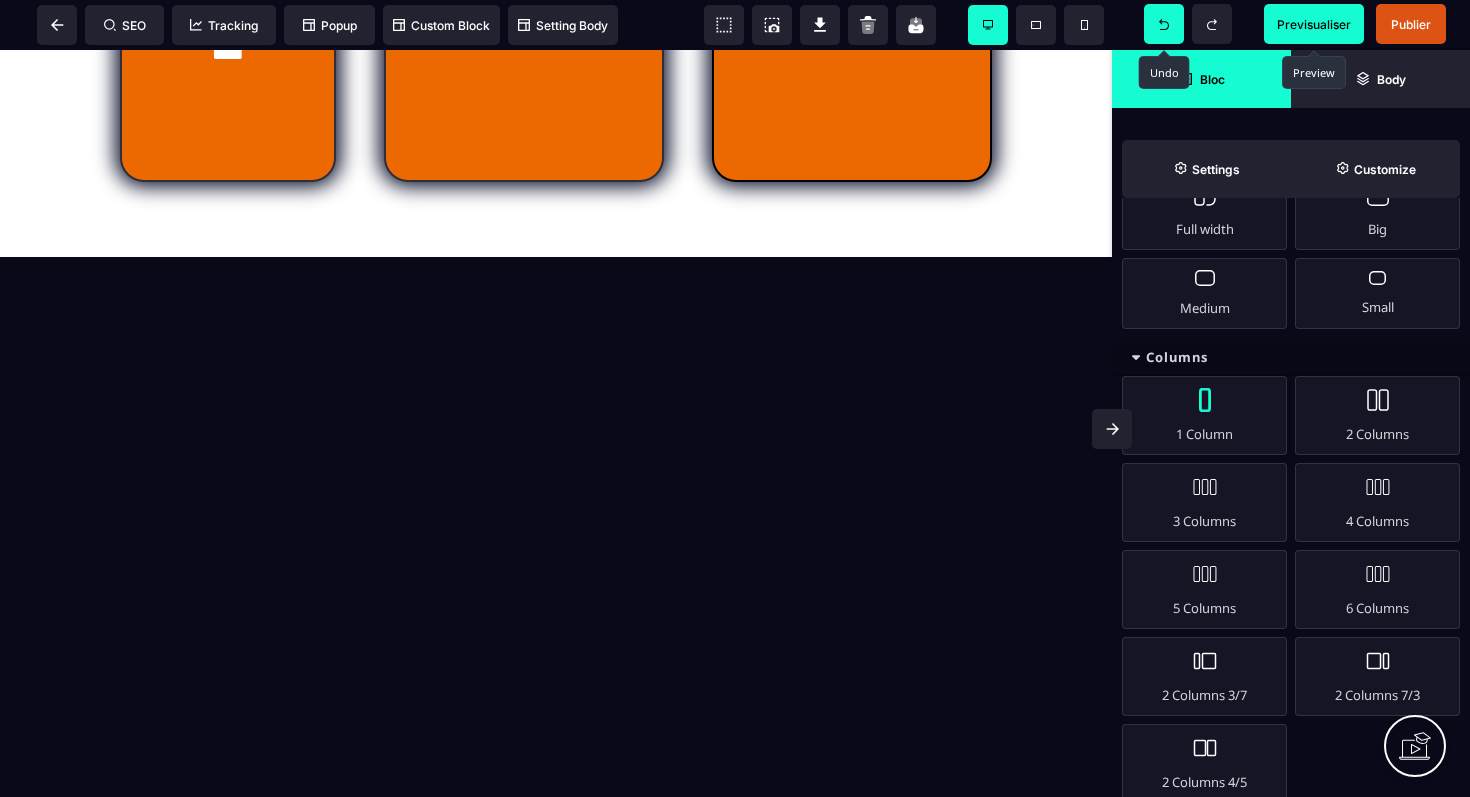 scroll, scrollTop: 49, scrollLeft: 0, axis: vertical 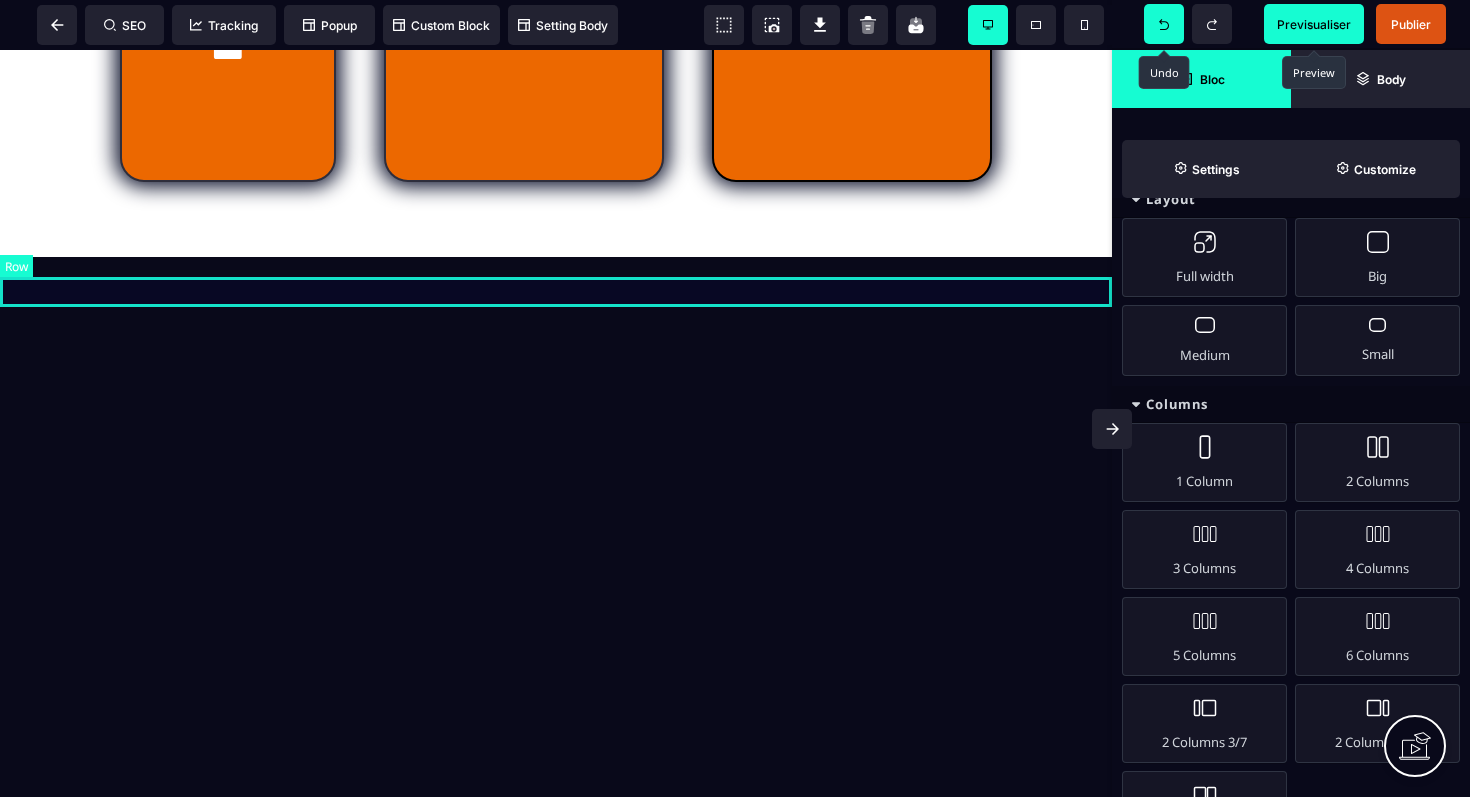 click at bounding box center (556, 242) 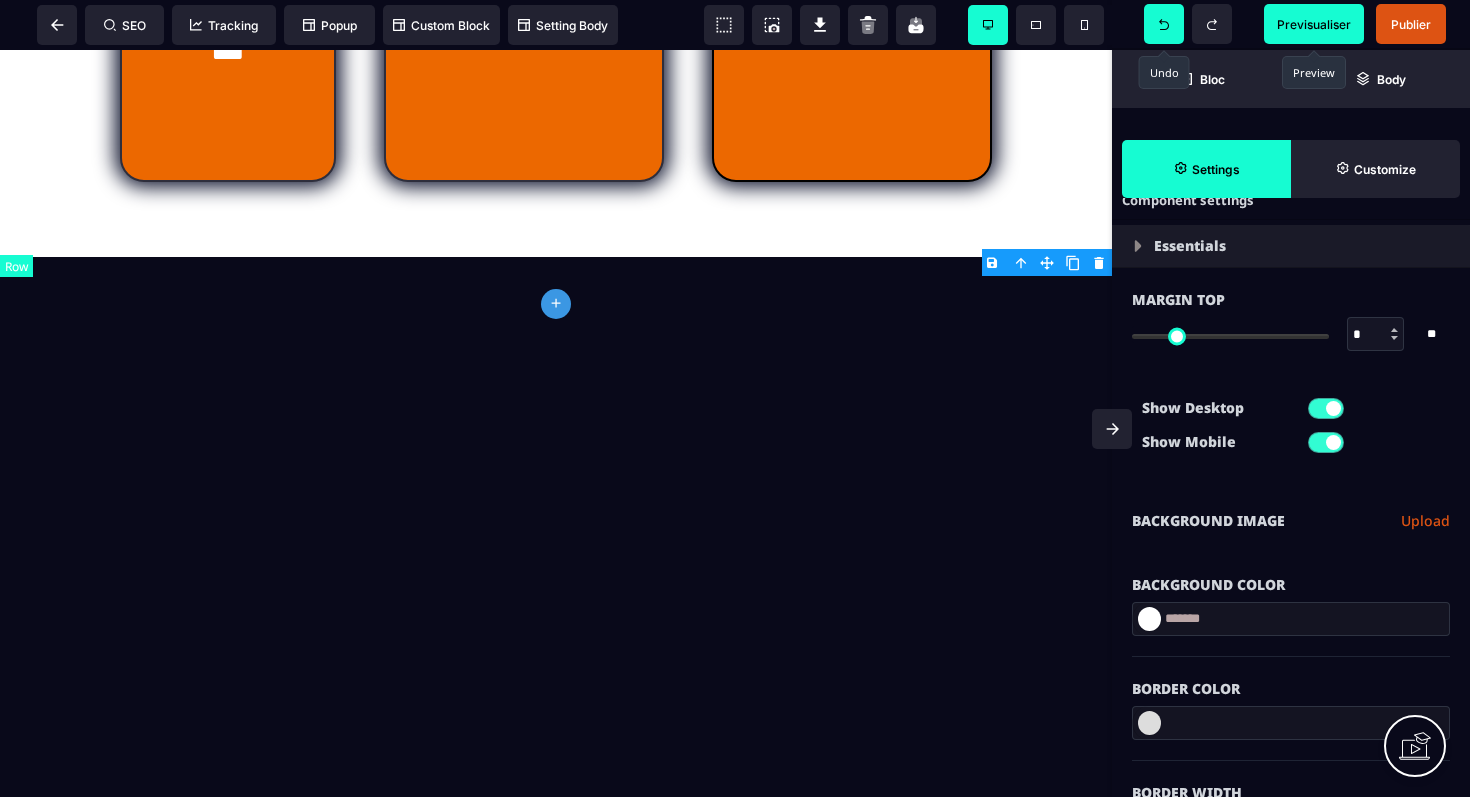 scroll, scrollTop: 0, scrollLeft: 0, axis: both 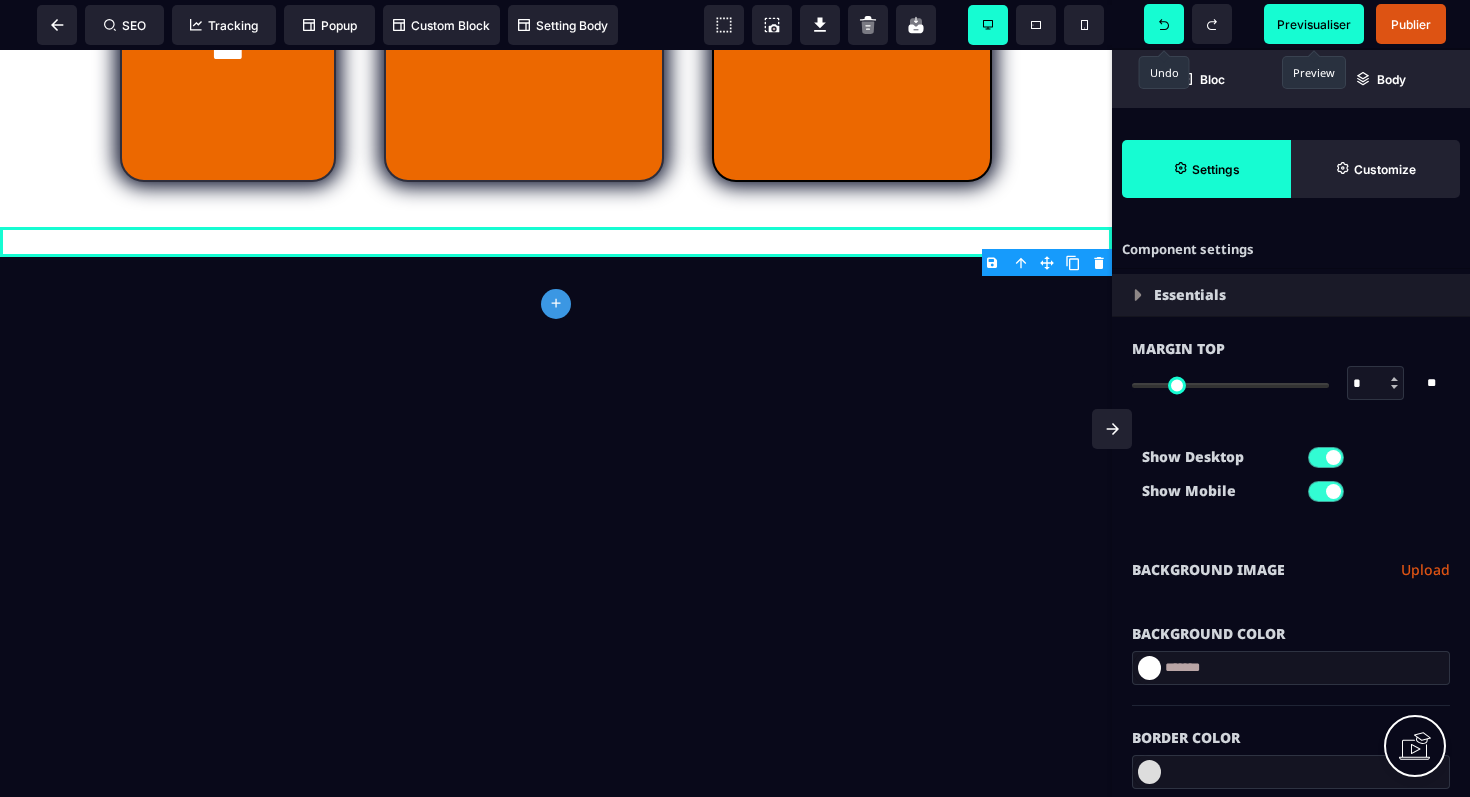 click on "plus" 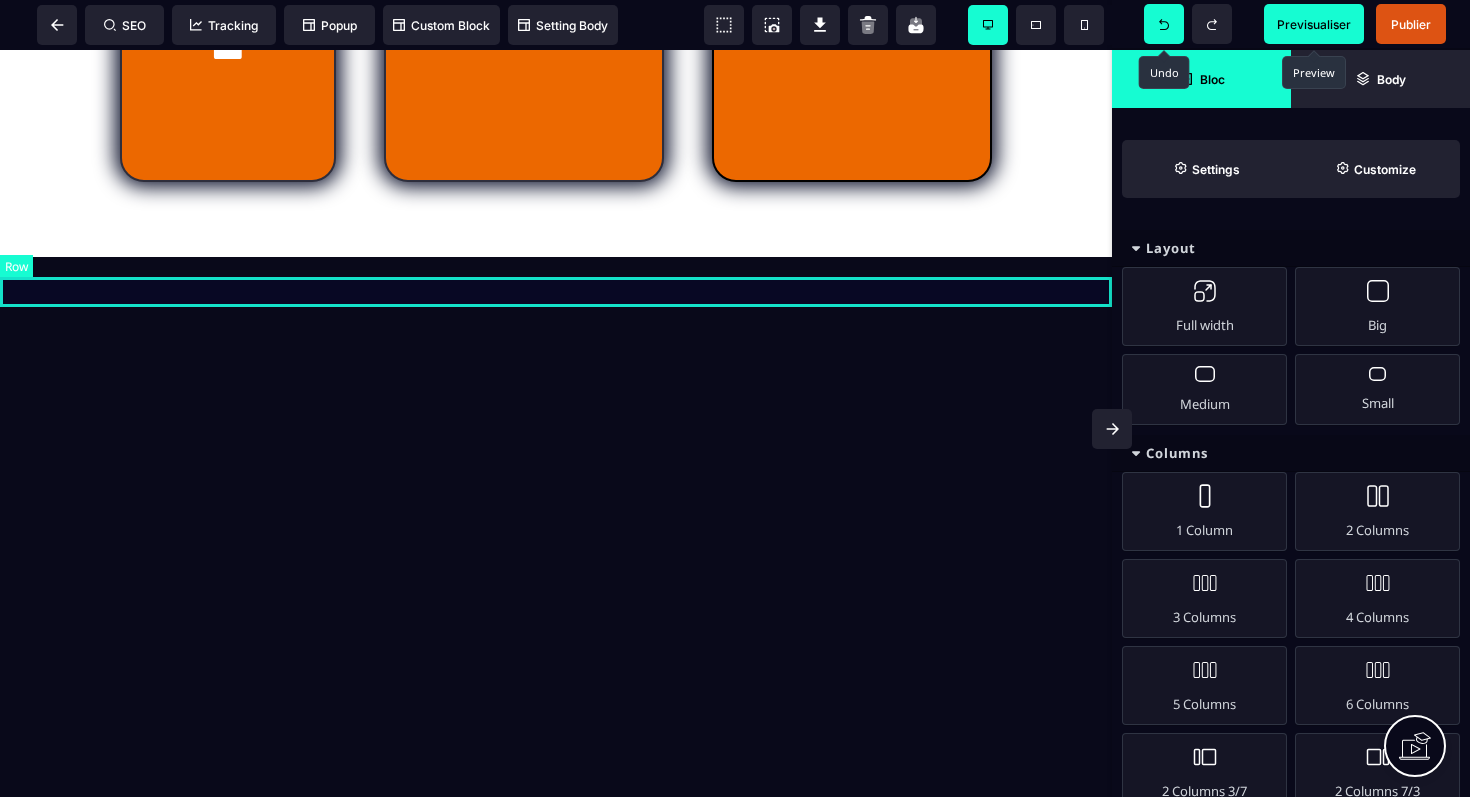 click at bounding box center [556, 242] 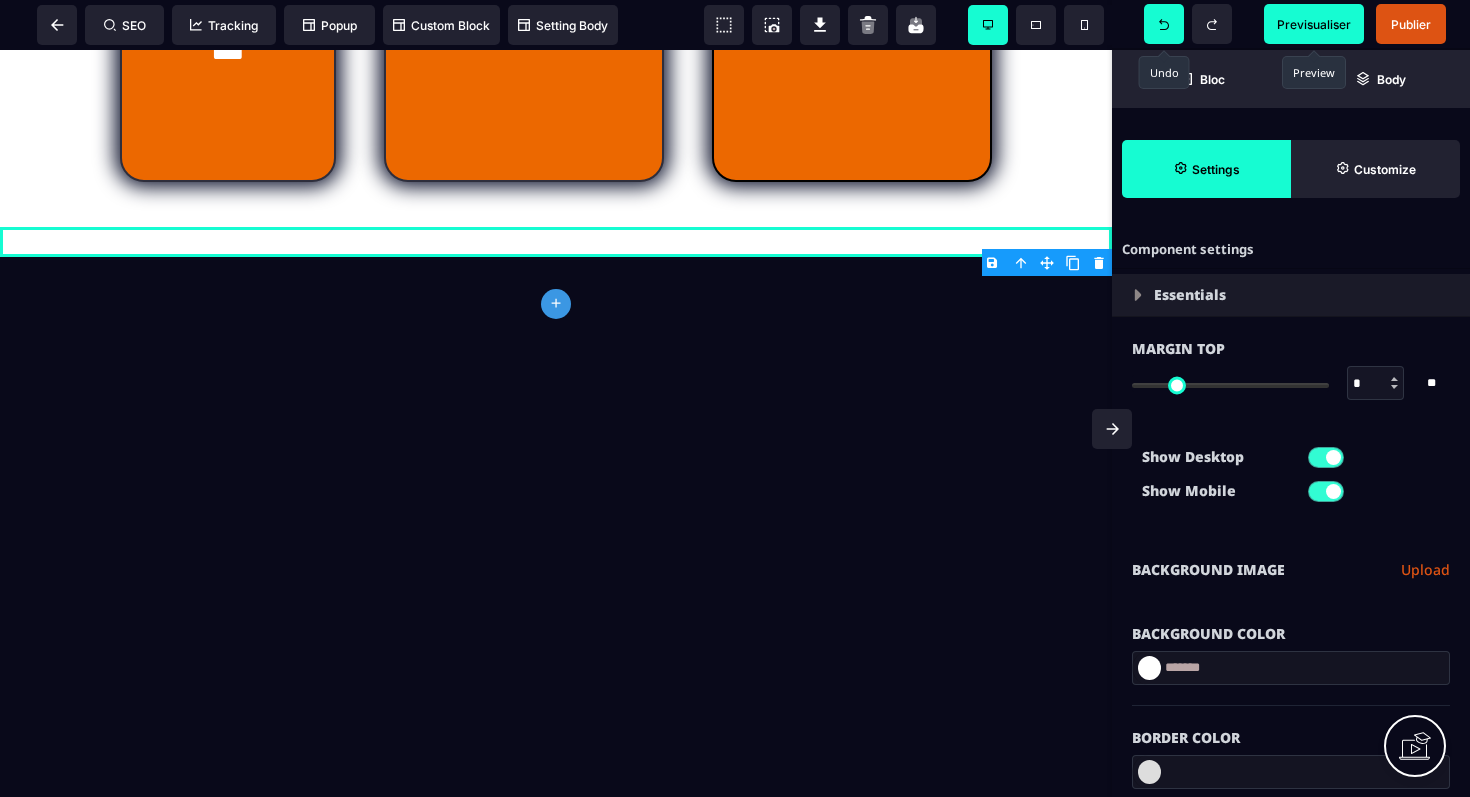 click on "B I U S
A *******
plus
Row
SEO
Big" at bounding box center (735, 398) 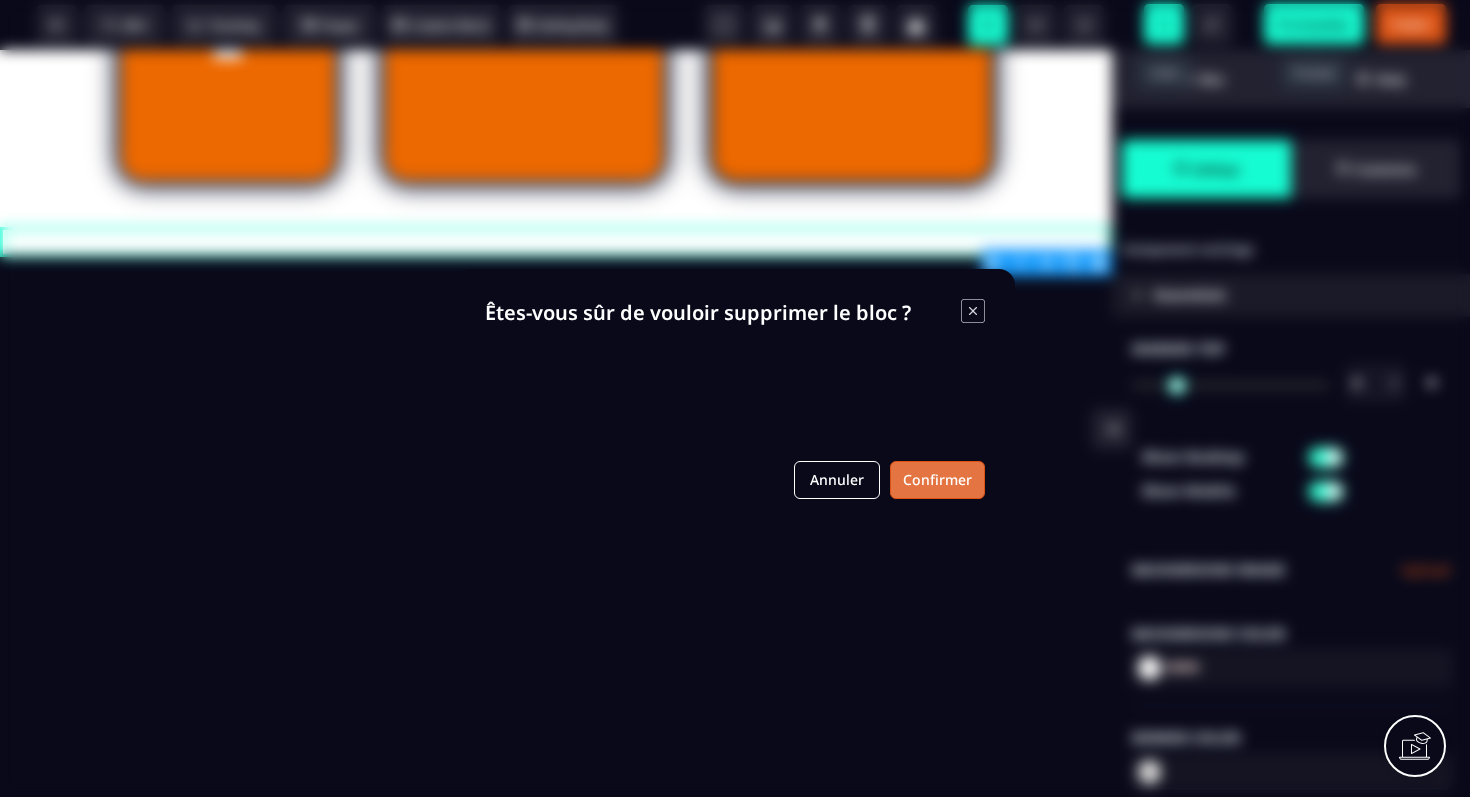 click on "Confirmer" at bounding box center (937, 480) 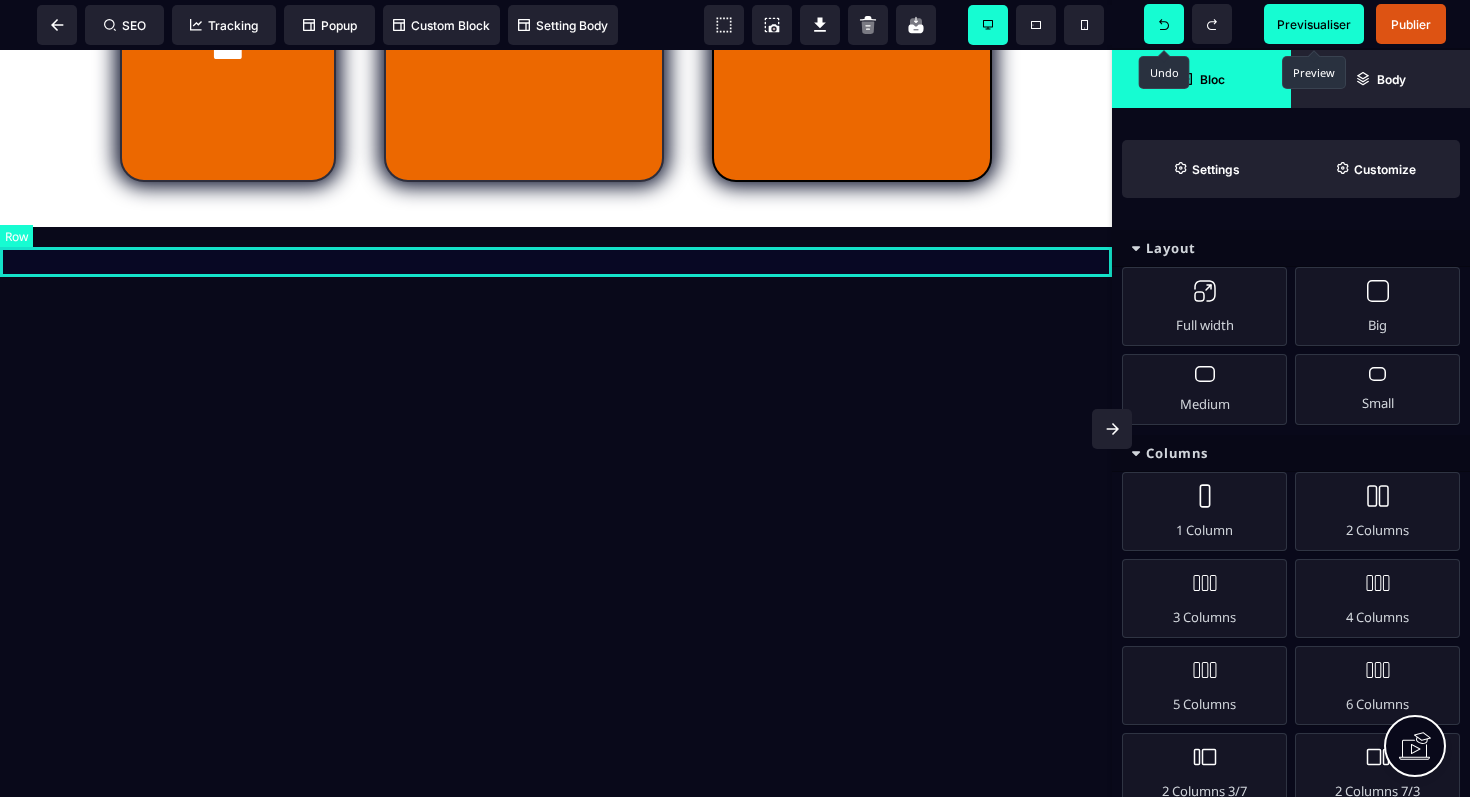 click at bounding box center [556, 212] 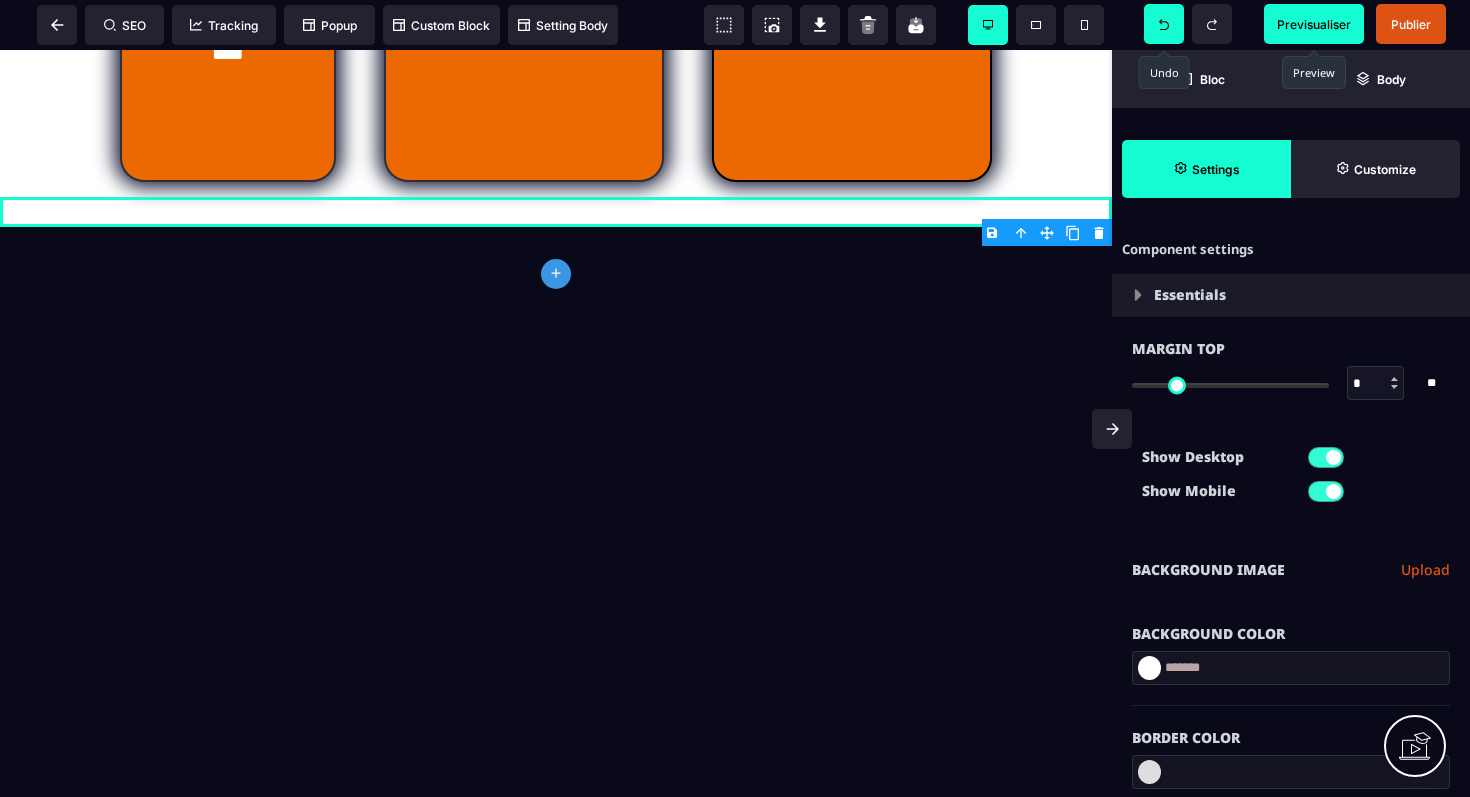 click on "plus" 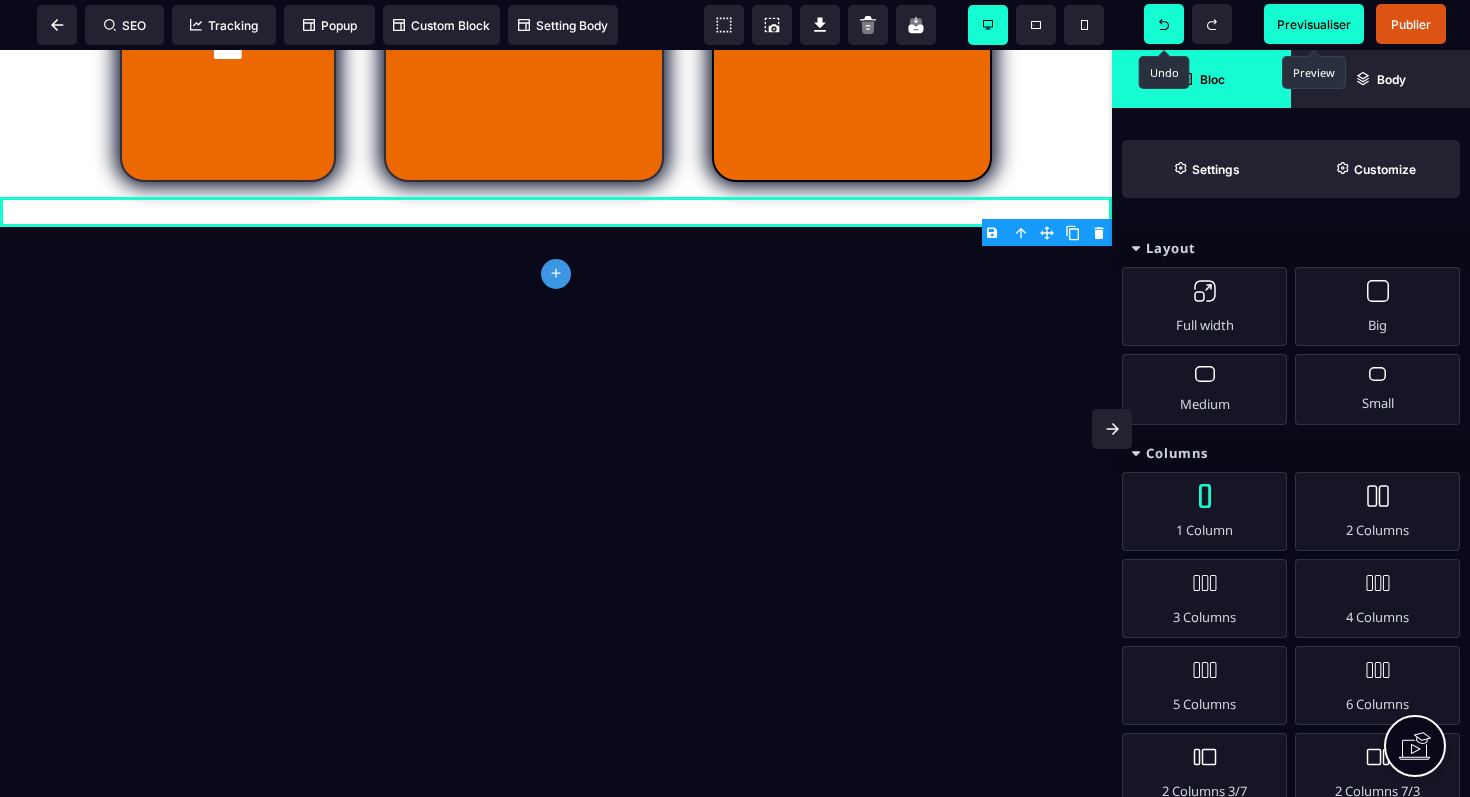 click on "1 Column" at bounding box center [1204, 511] 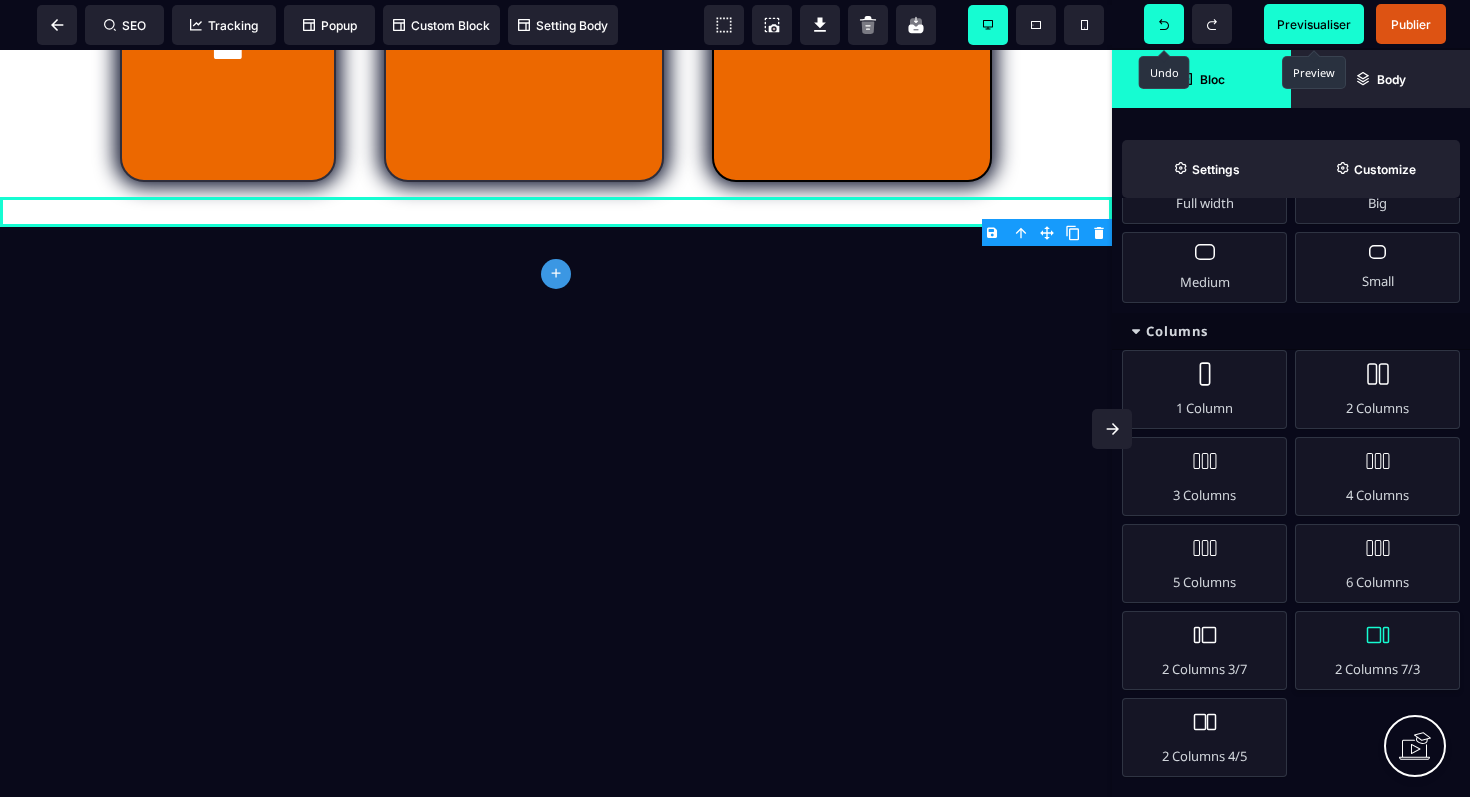 scroll, scrollTop: 0, scrollLeft: 0, axis: both 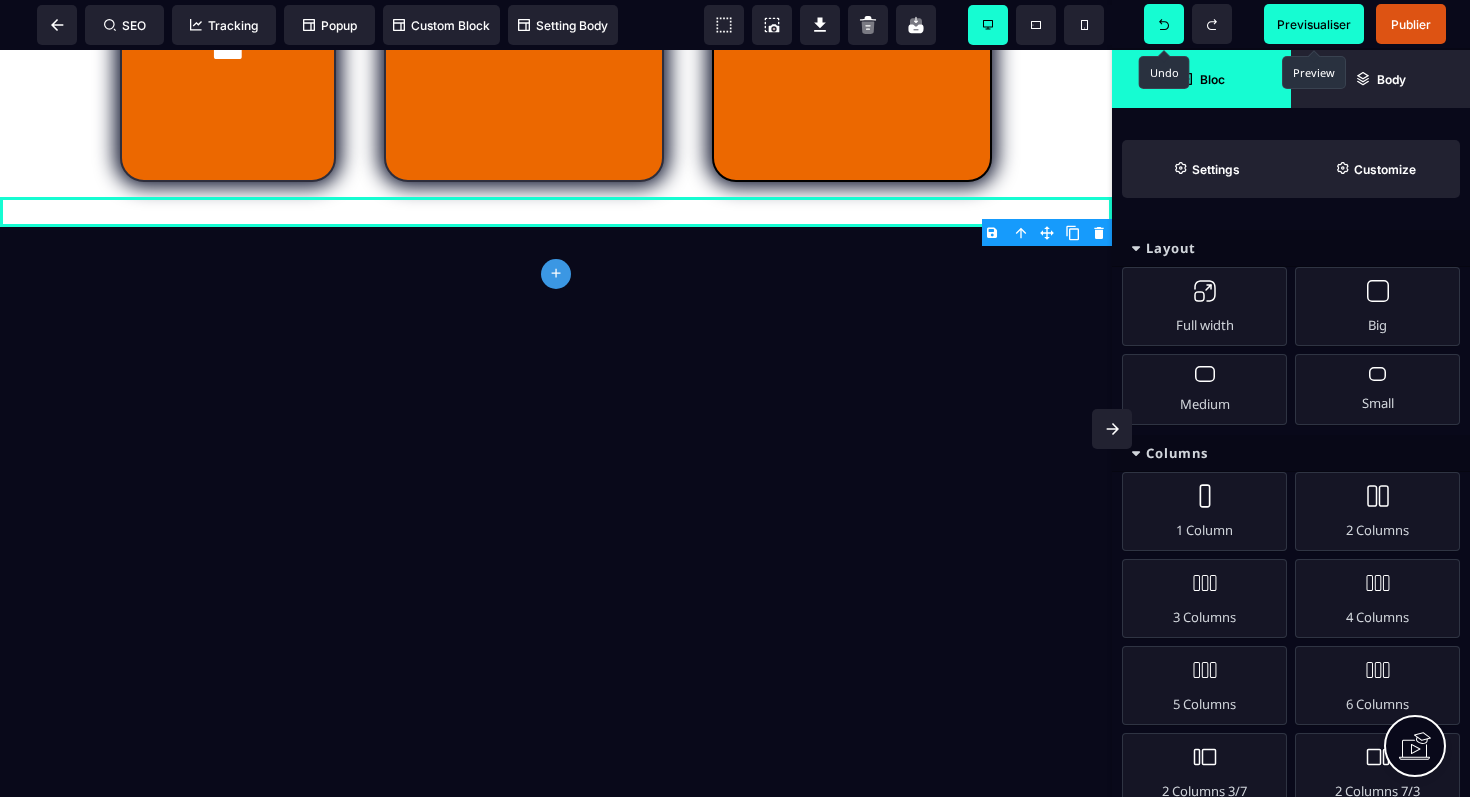 click 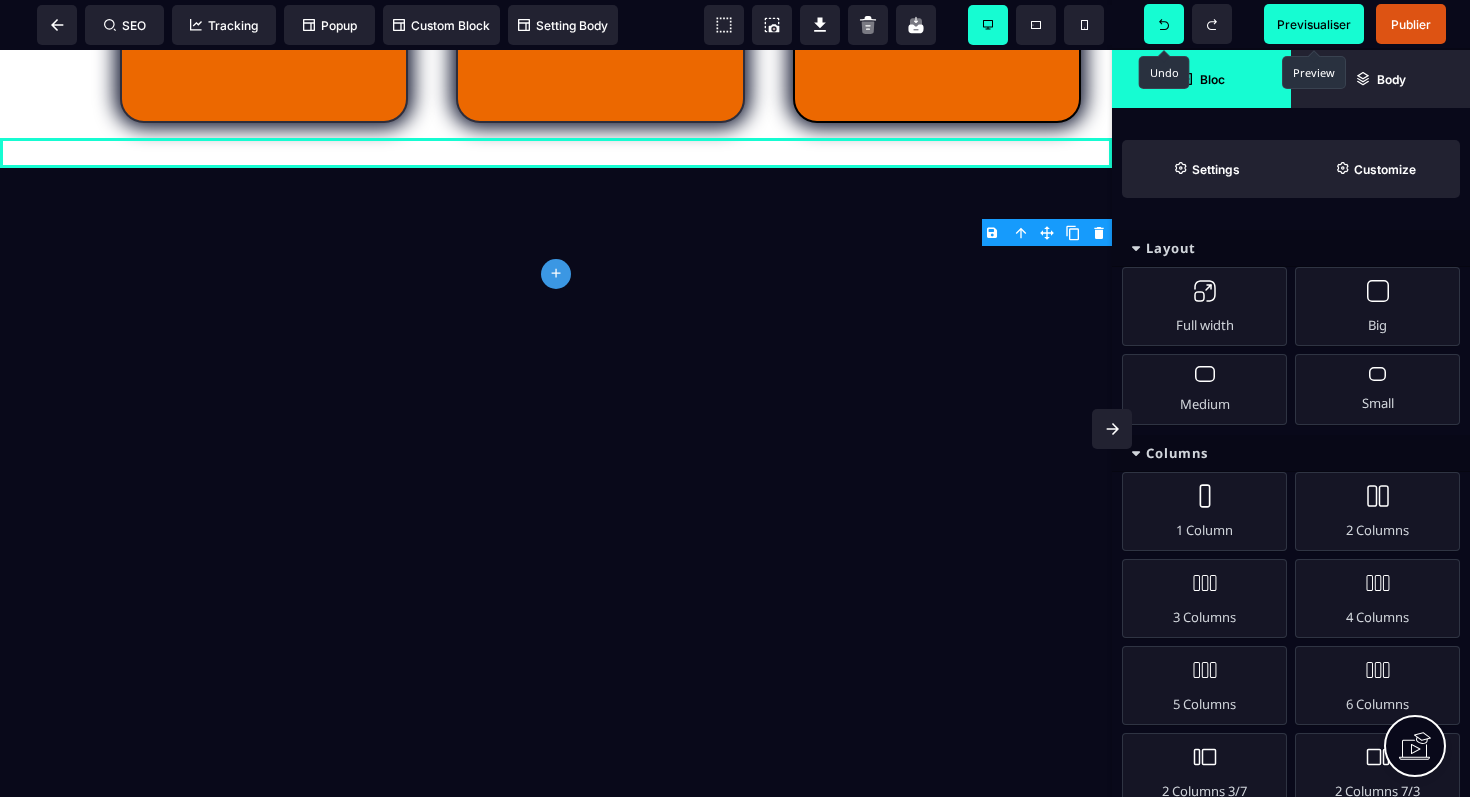 scroll, scrollTop: 1398, scrollLeft: 0, axis: vertical 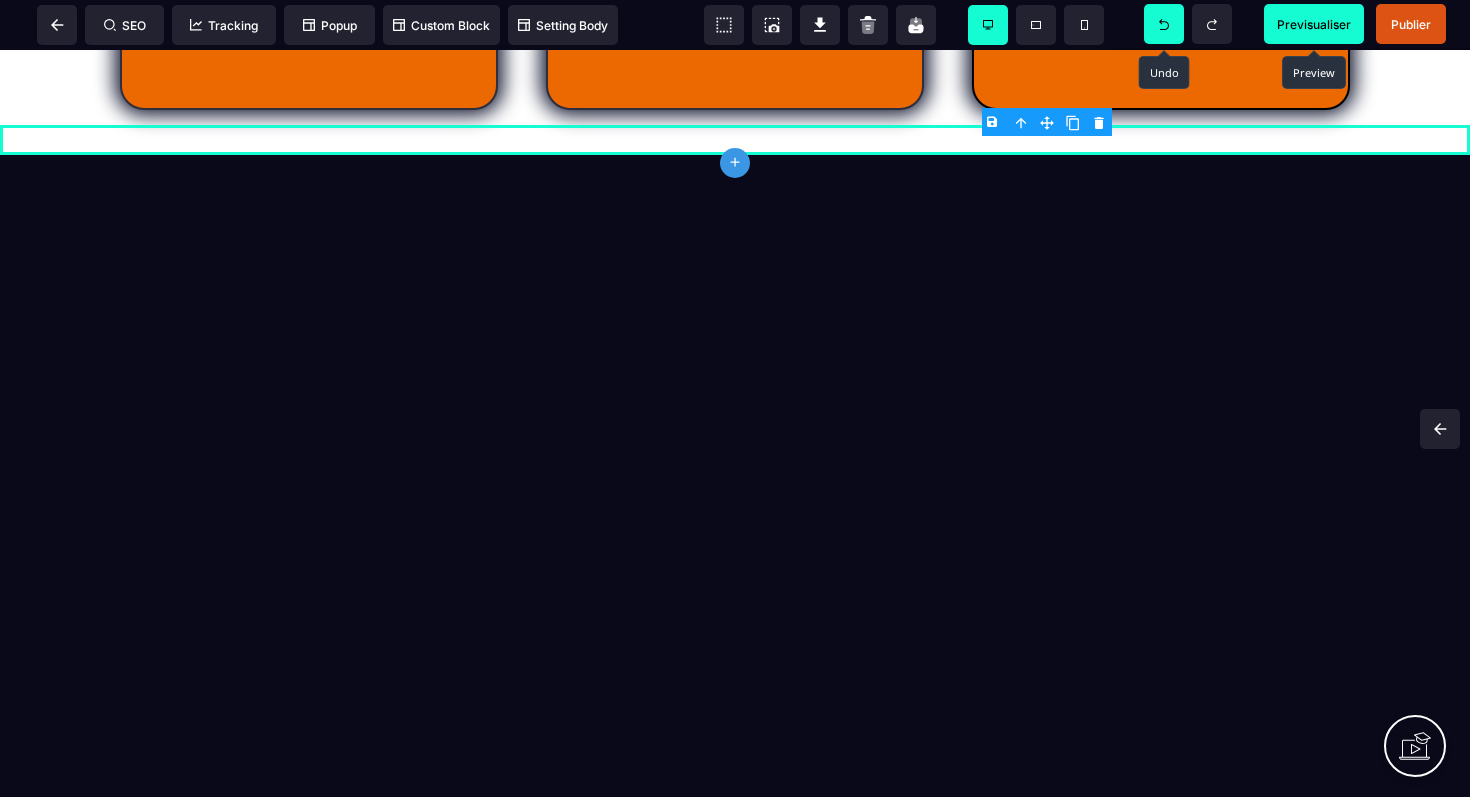 click on "plus" 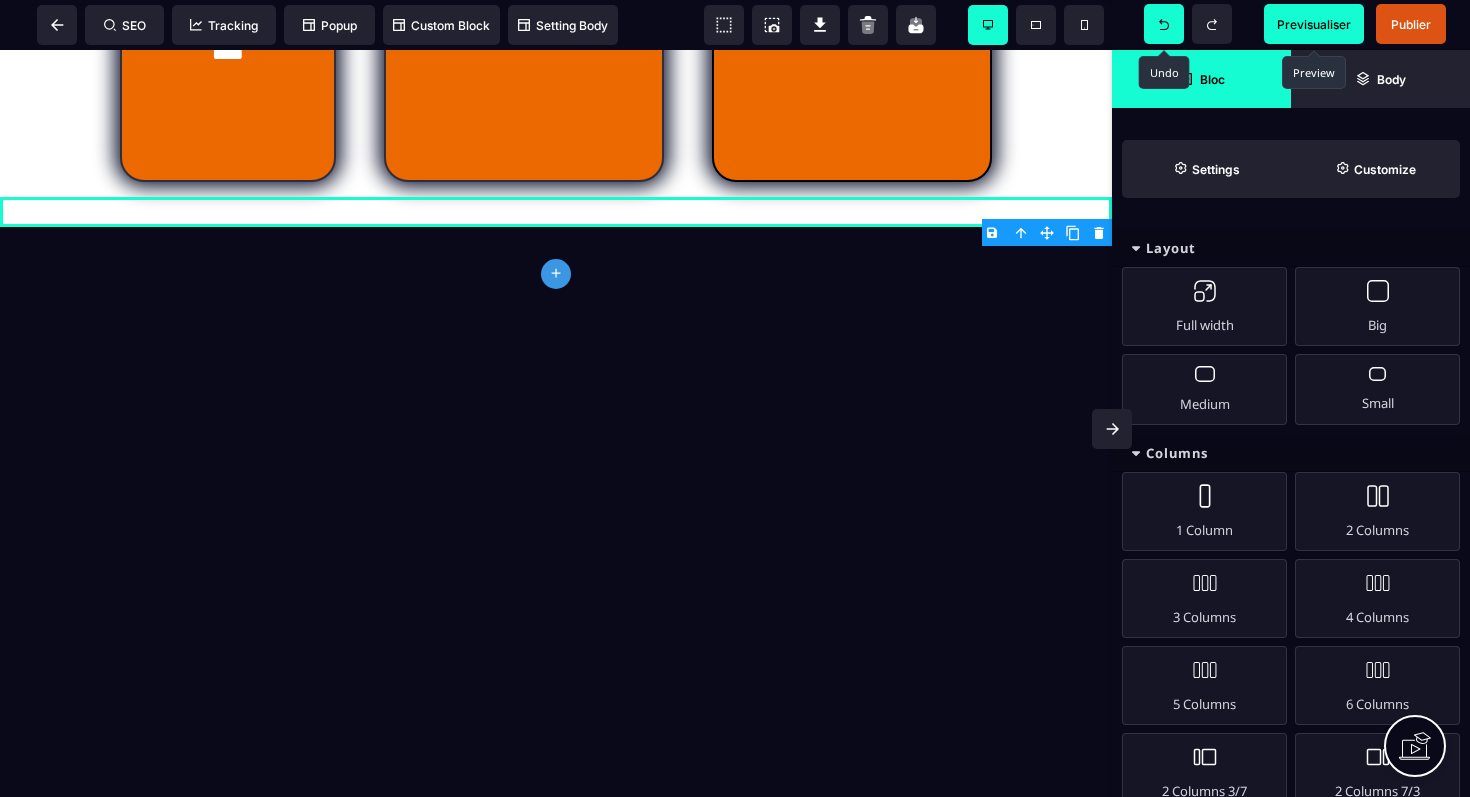 click on "plus" 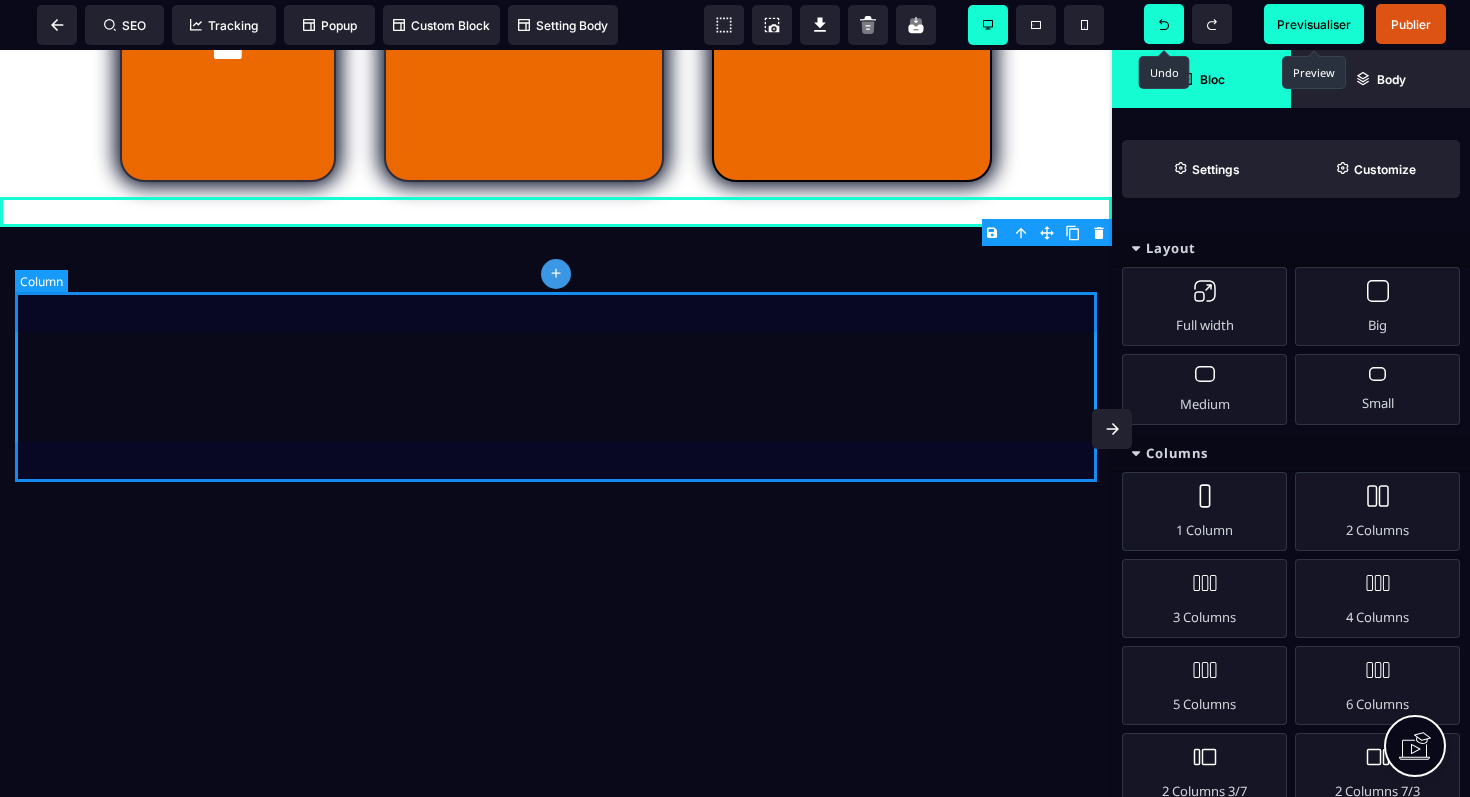 click at bounding box center [556, 337] 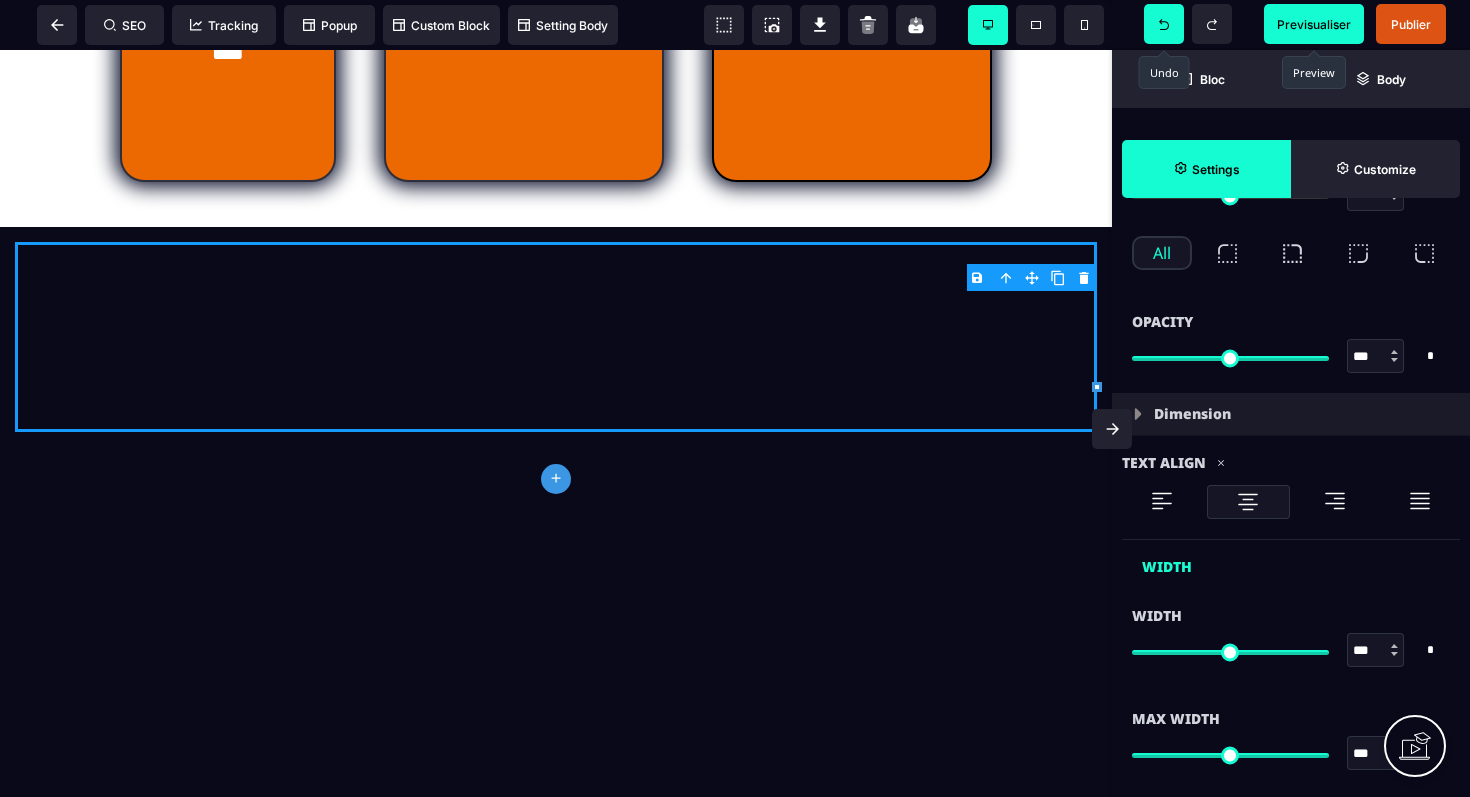 scroll, scrollTop: 0, scrollLeft: 0, axis: both 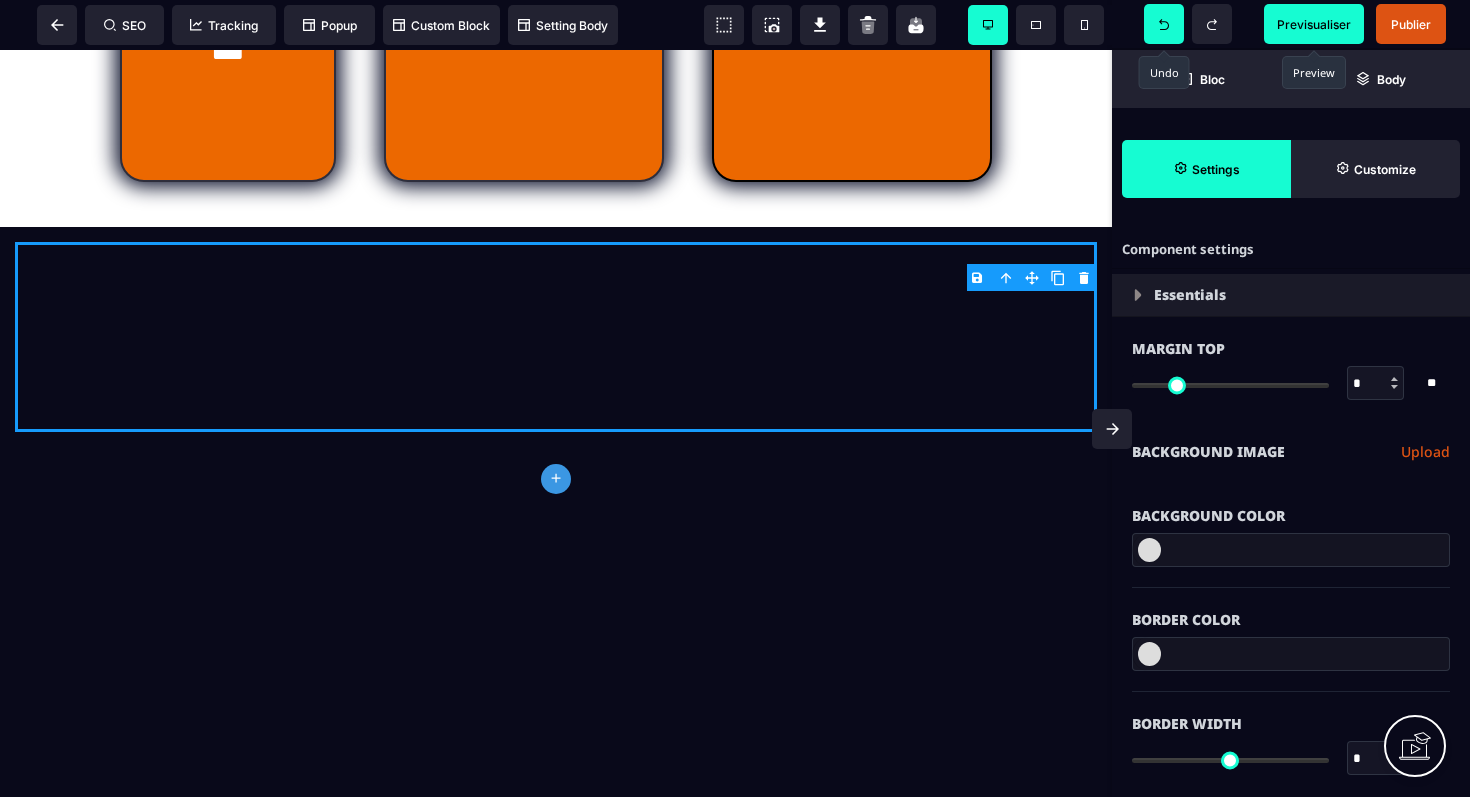 click at bounding box center (1138, 295) 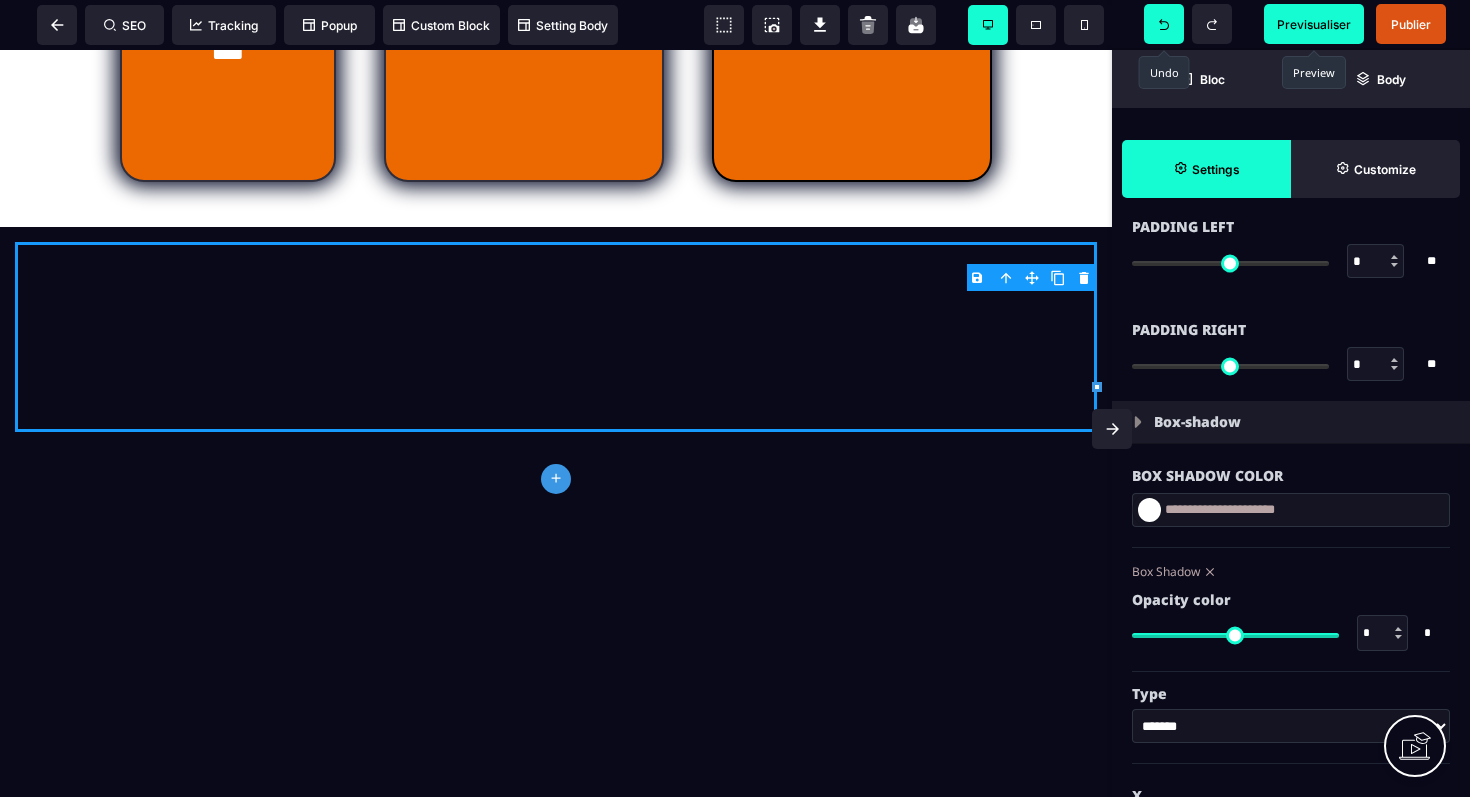 scroll, scrollTop: 1005, scrollLeft: 0, axis: vertical 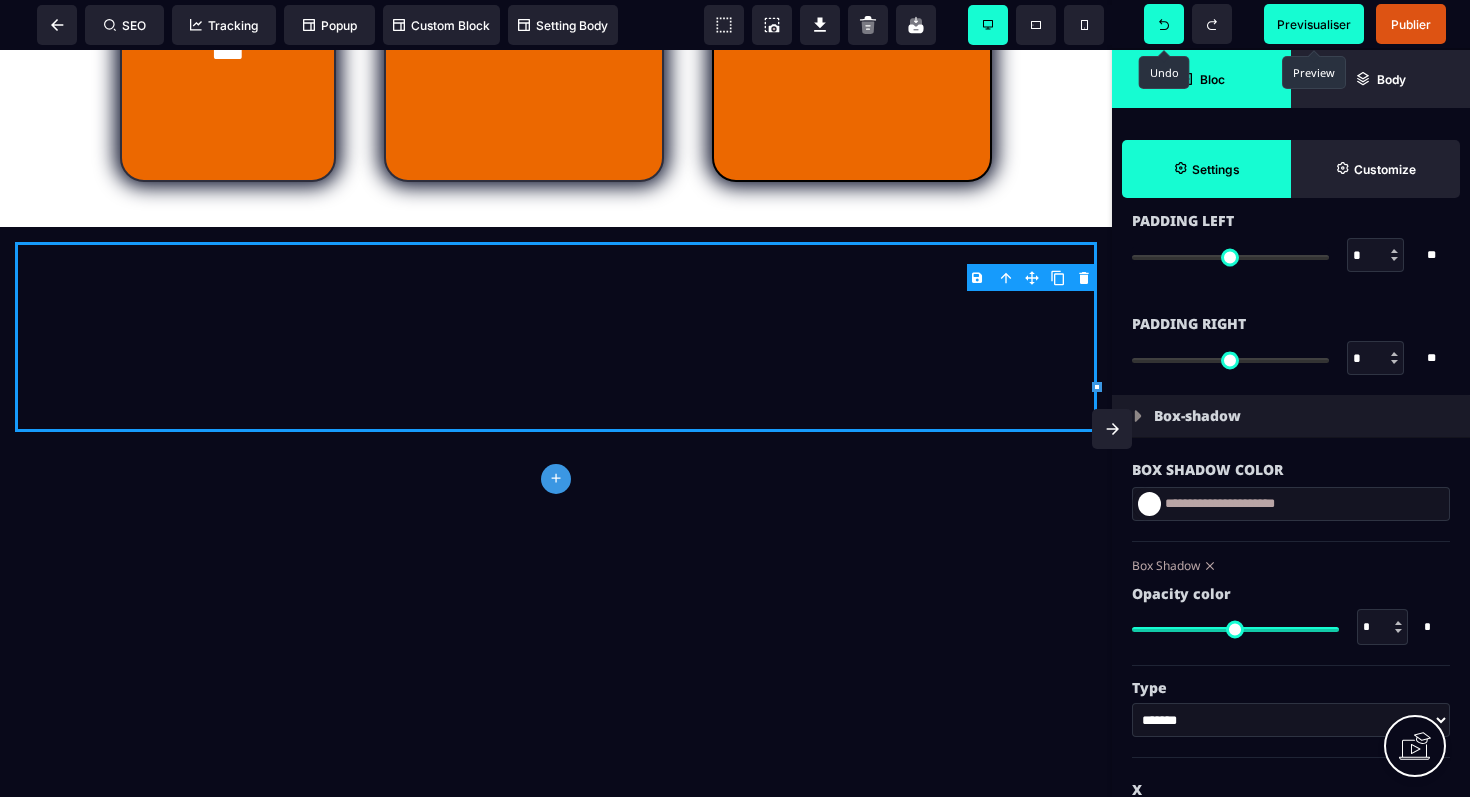 click 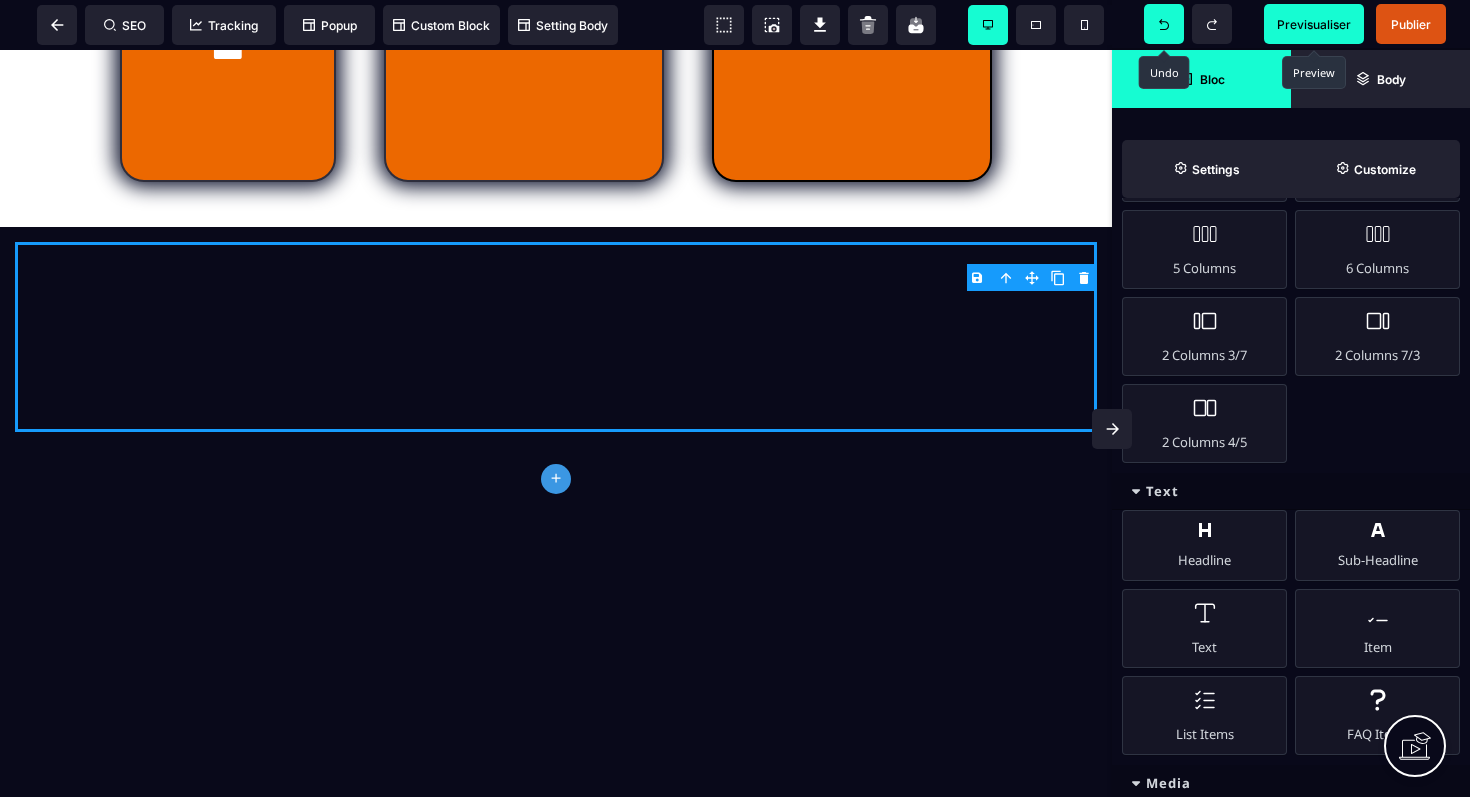scroll, scrollTop: 431, scrollLeft: 0, axis: vertical 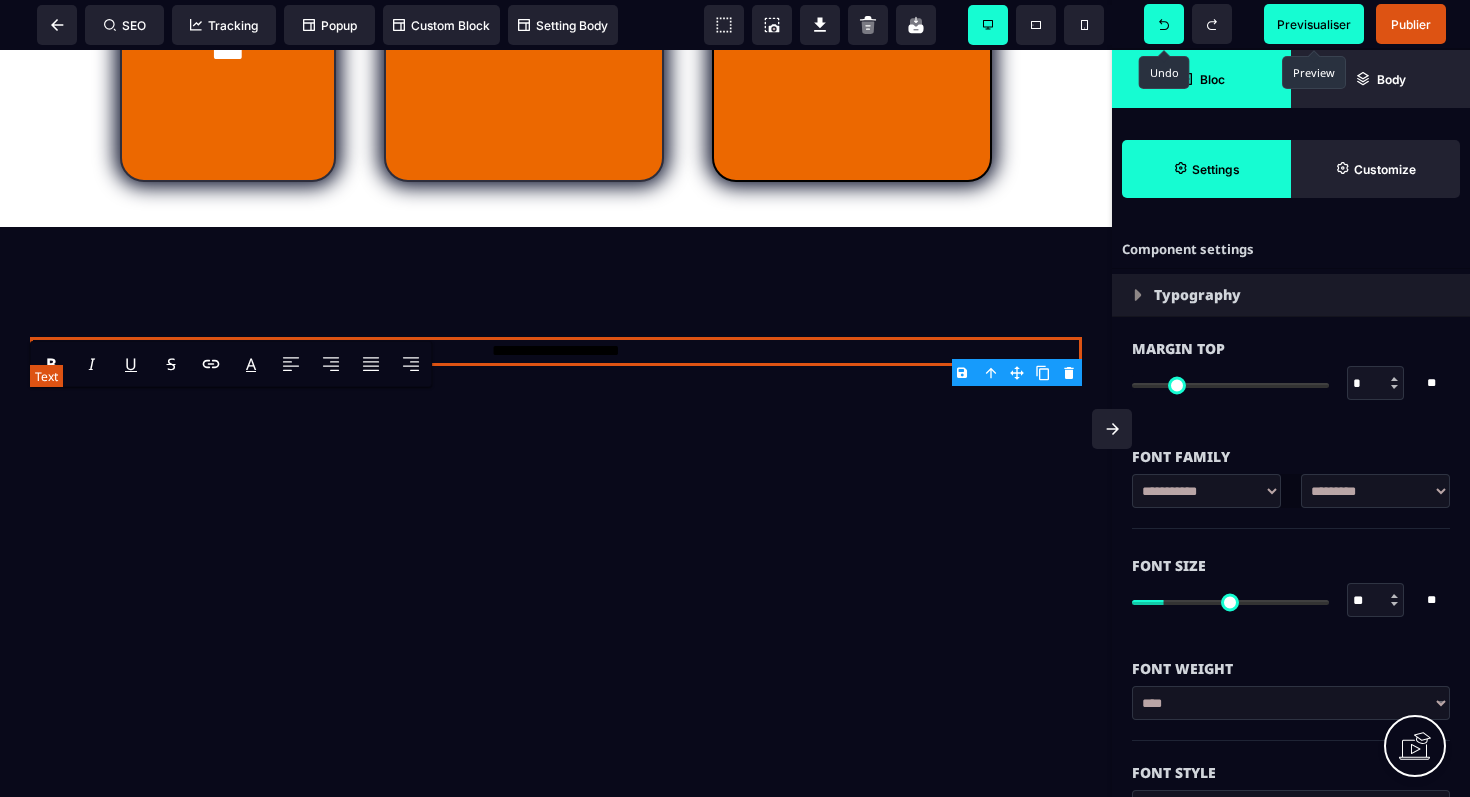 click on "**********" at bounding box center [556, 351] 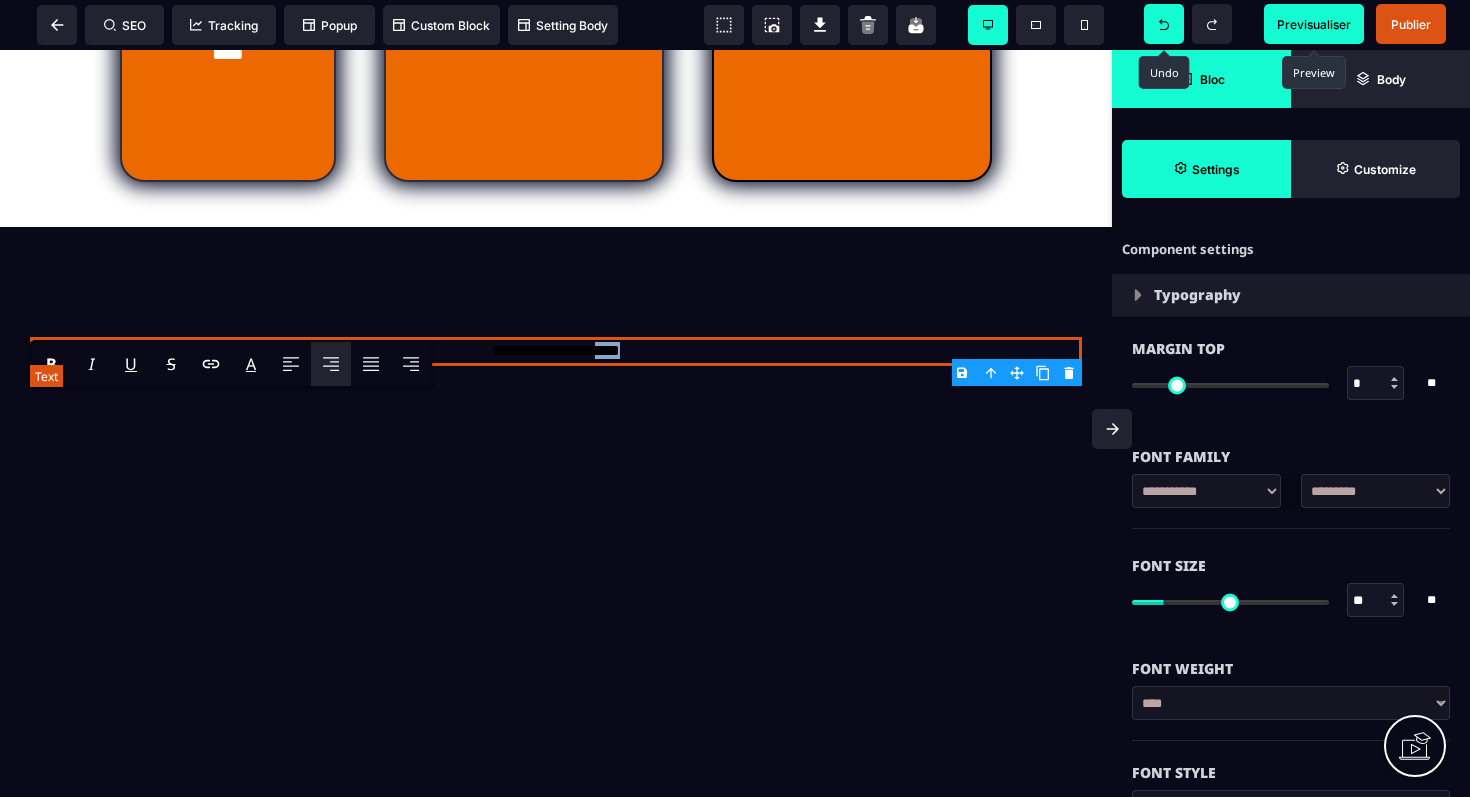 click on "**********" at bounding box center (556, 351) 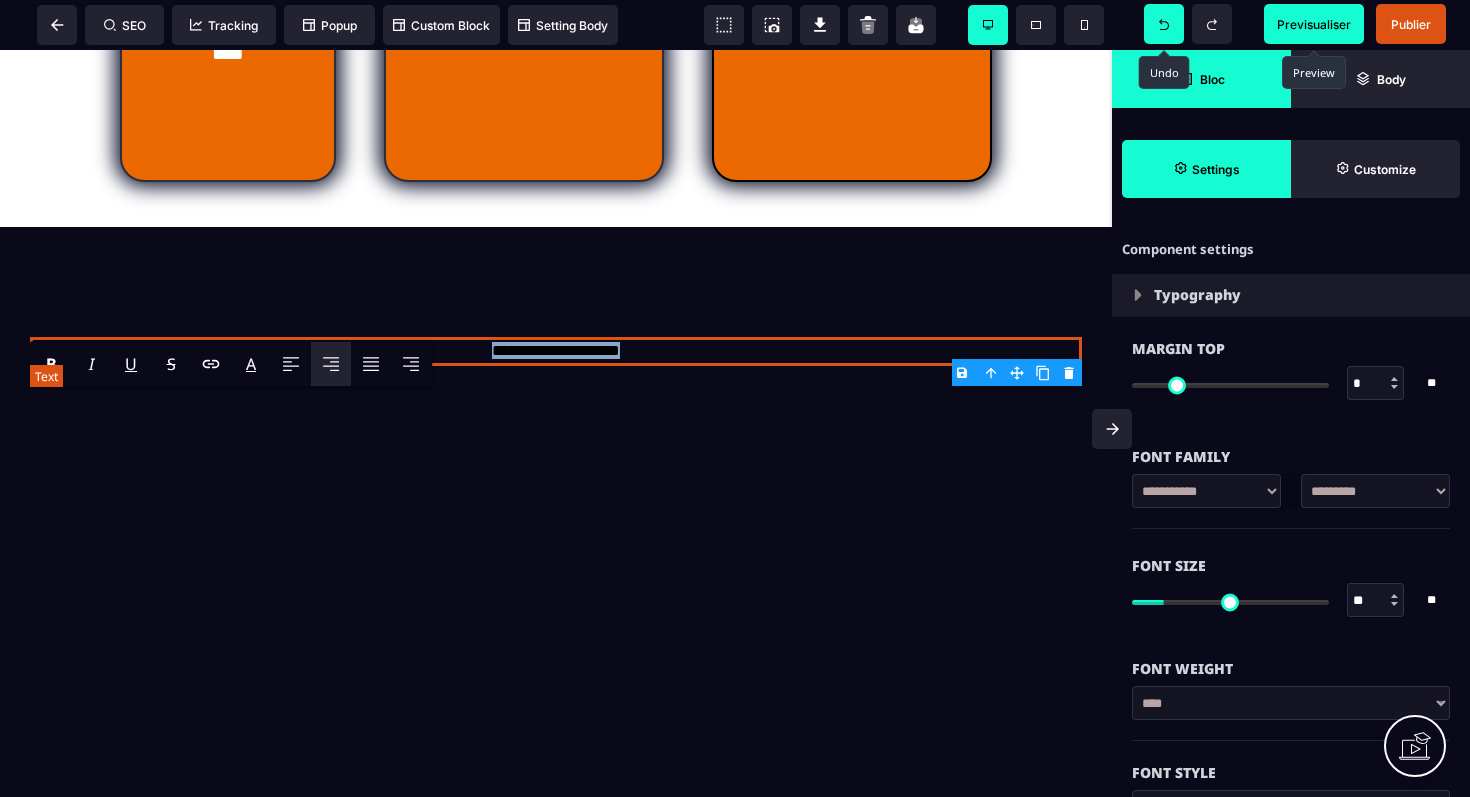 click on "**********" at bounding box center (556, 351) 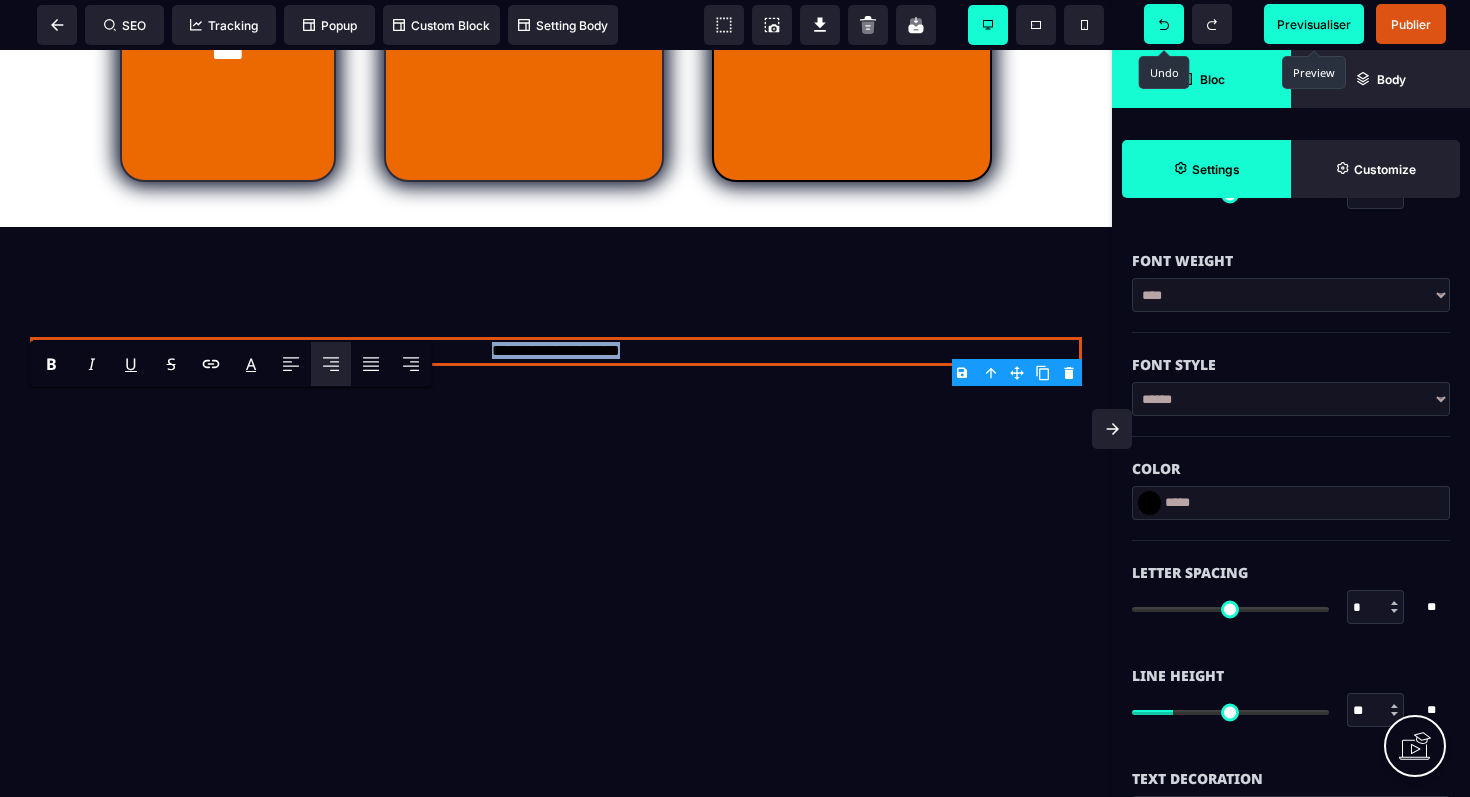 scroll, scrollTop: 425, scrollLeft: 0, axis: vertical 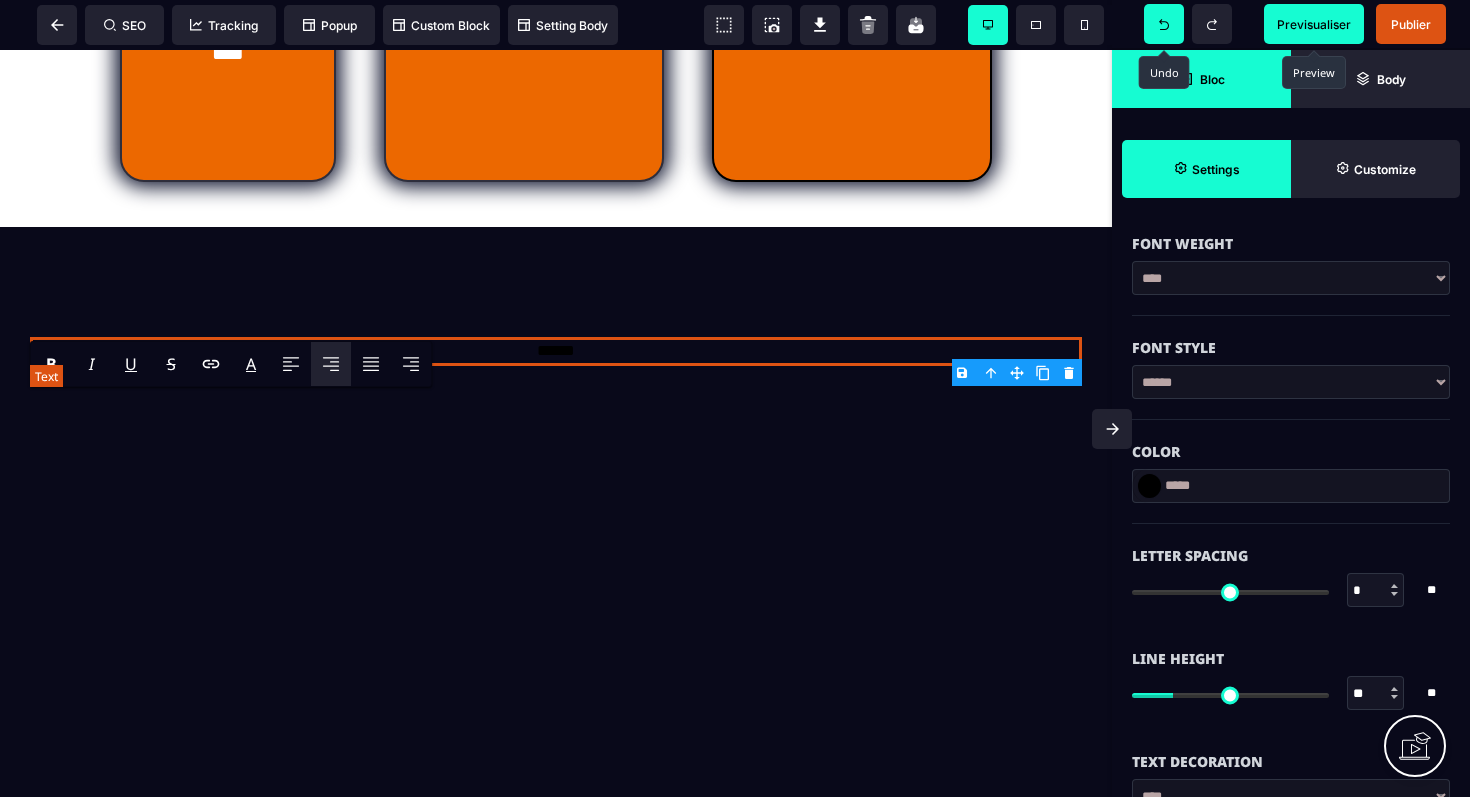 click on "*****" at bounding box center (556, 351) 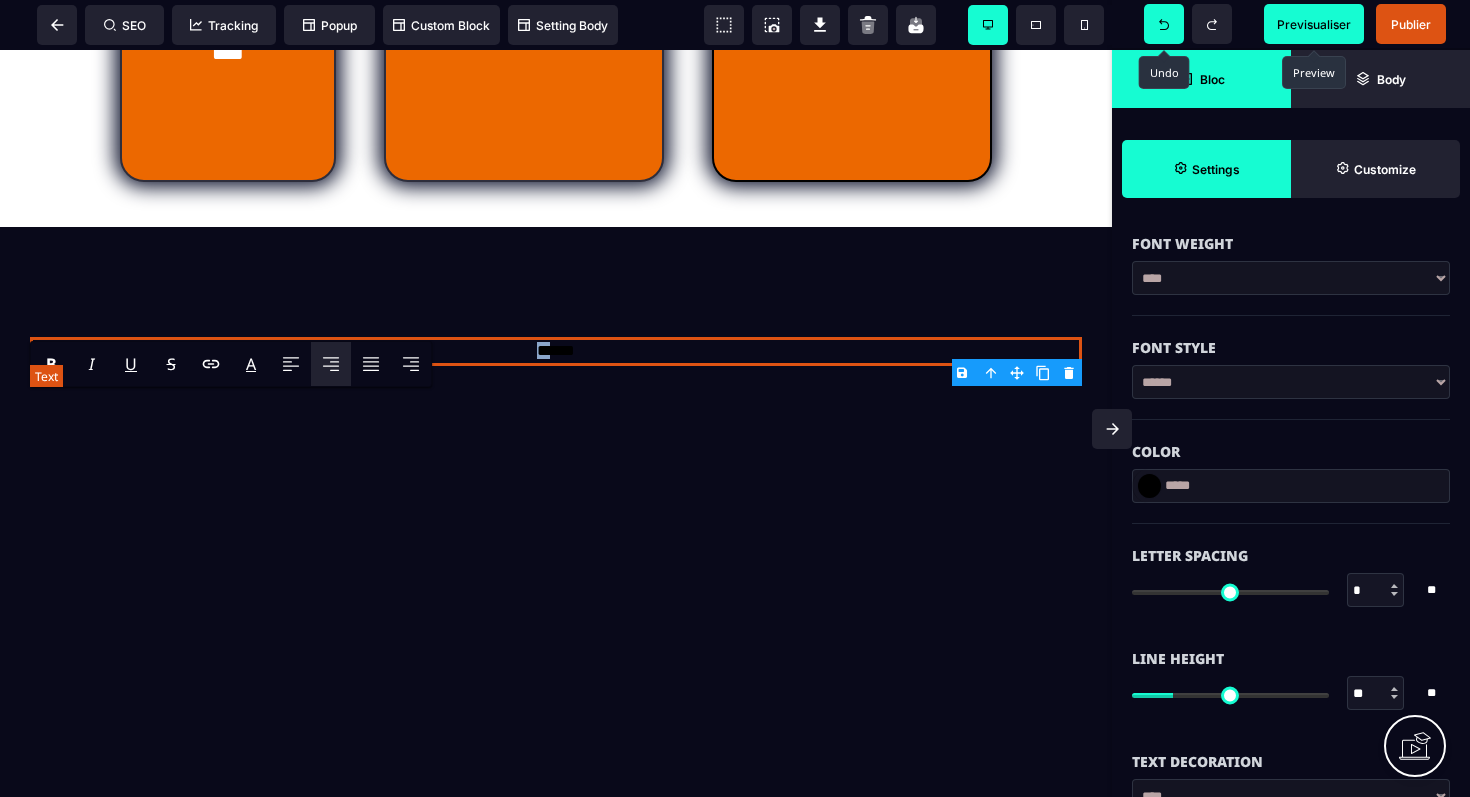 click on "*****" at bounding box center (556, 351) 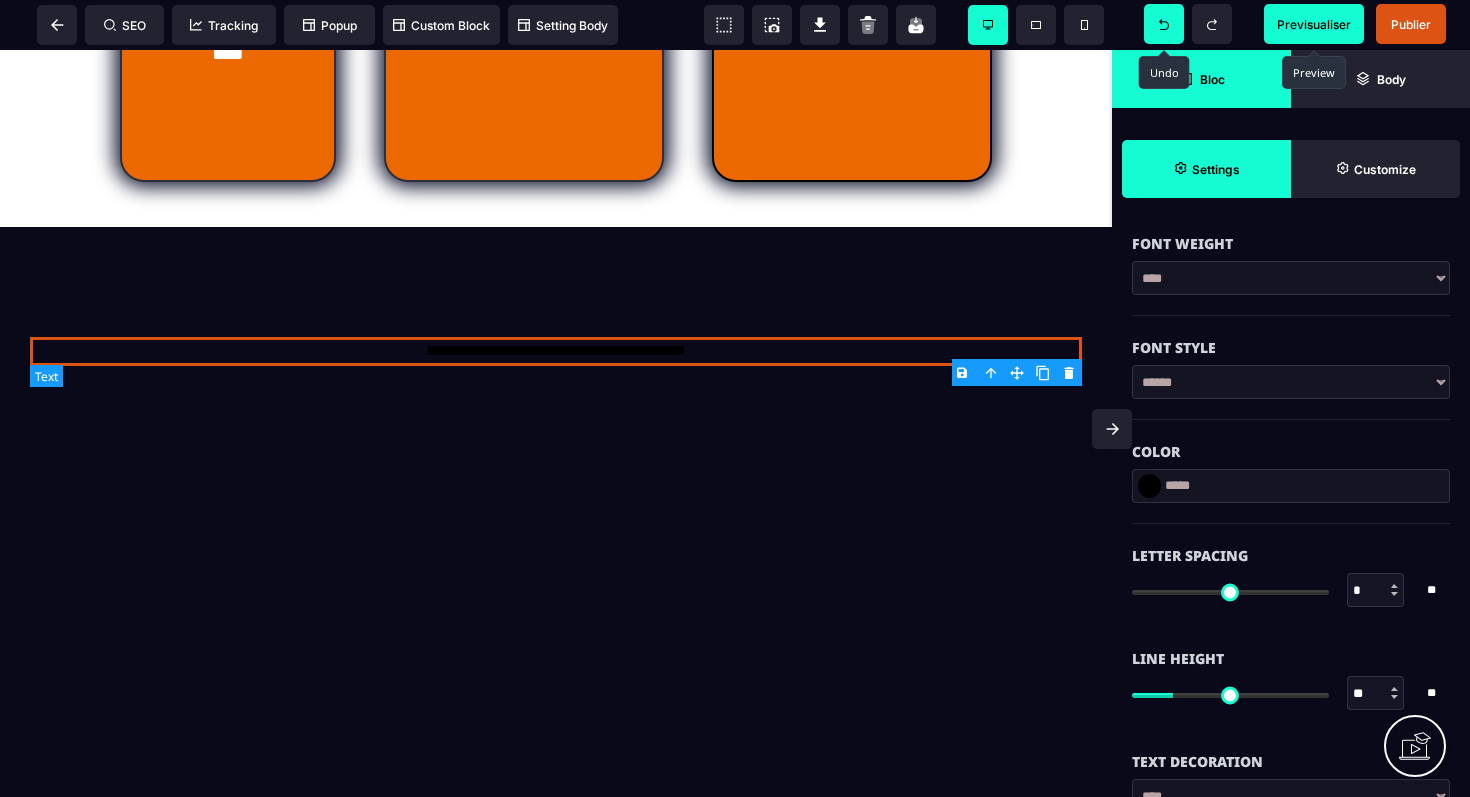 click on "**********" at bounding box center [556, 351] 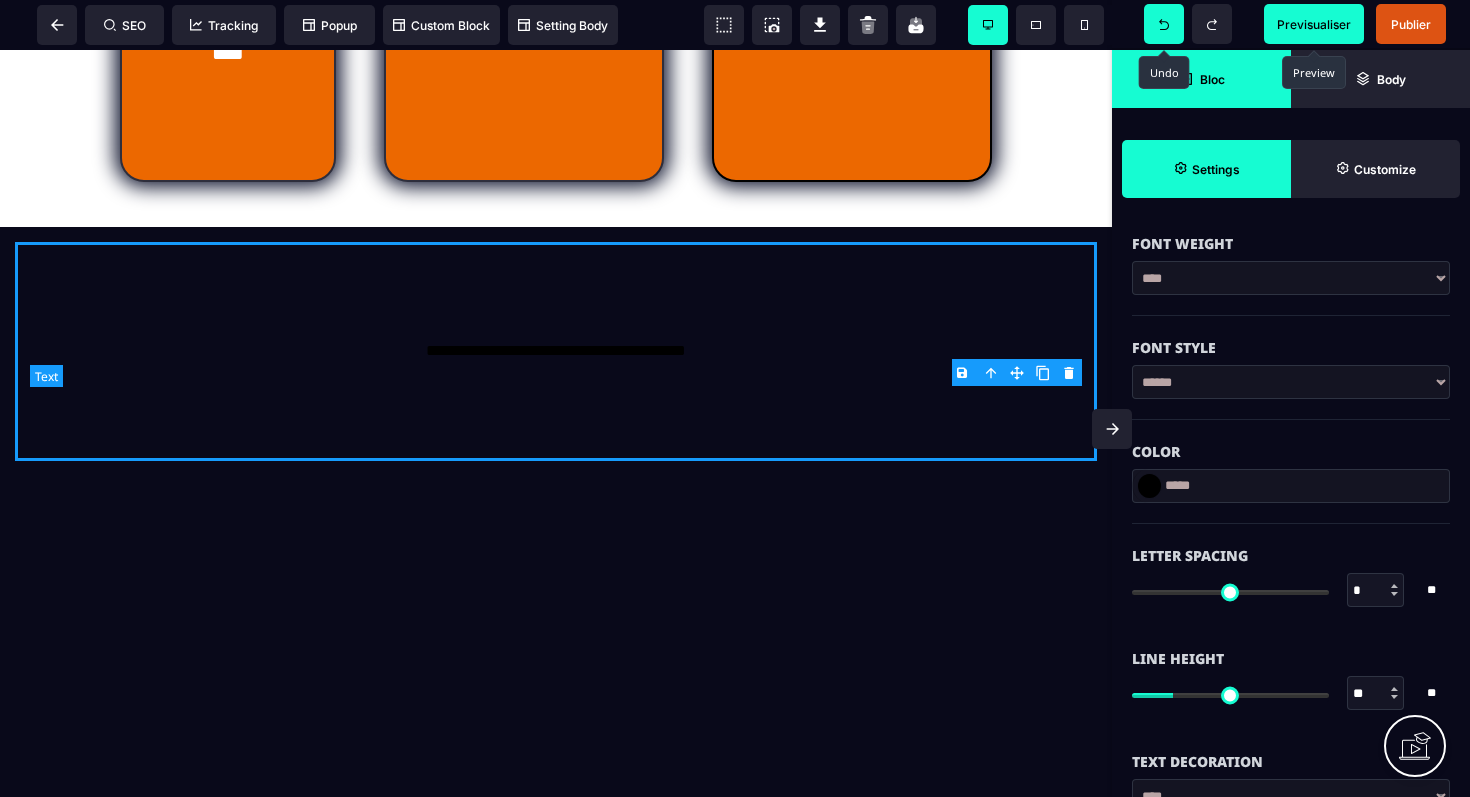 scroll, scrollTop: 0, scrollLeft: 0, axis: both 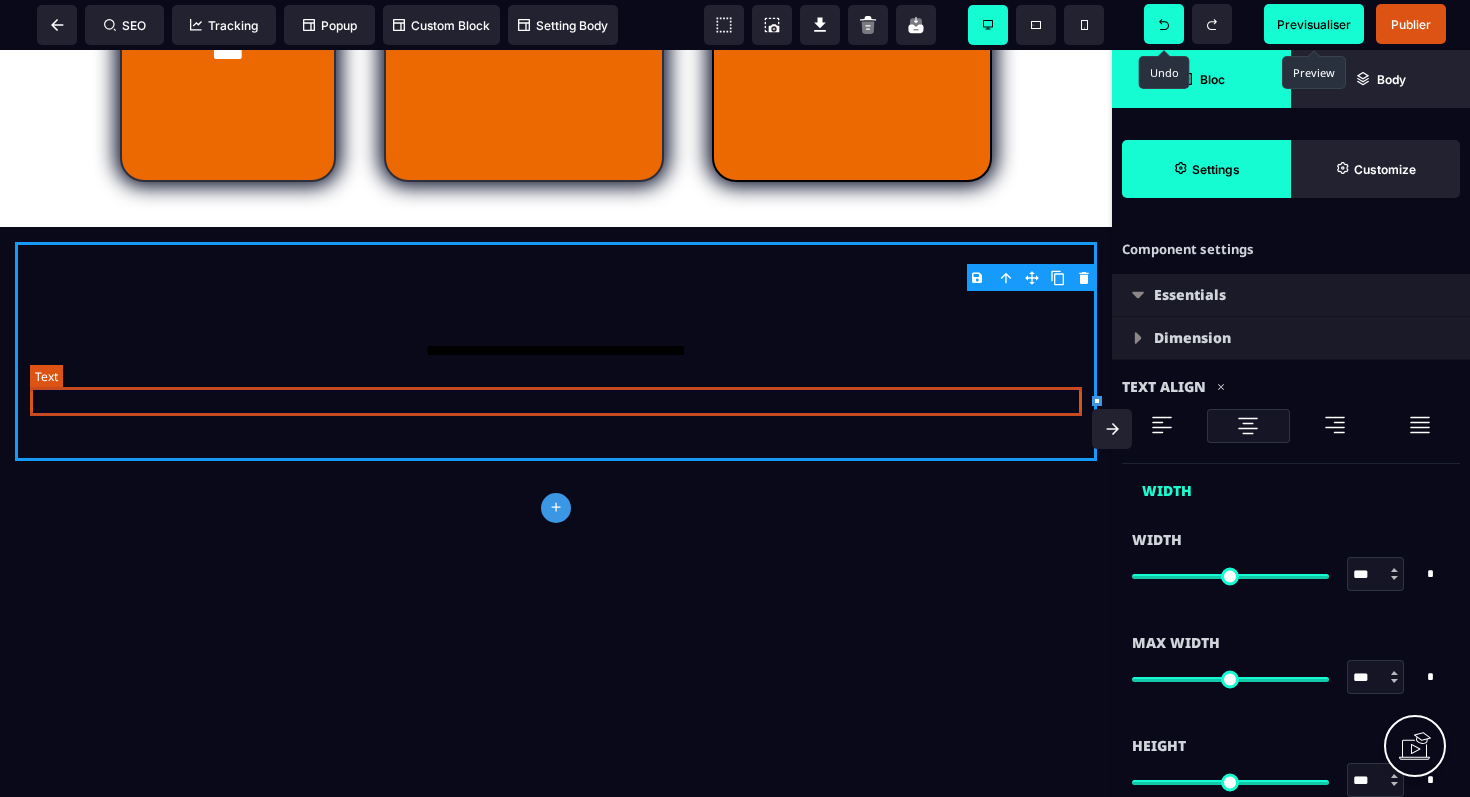 click on "**********" at bounding box center [556, 351] 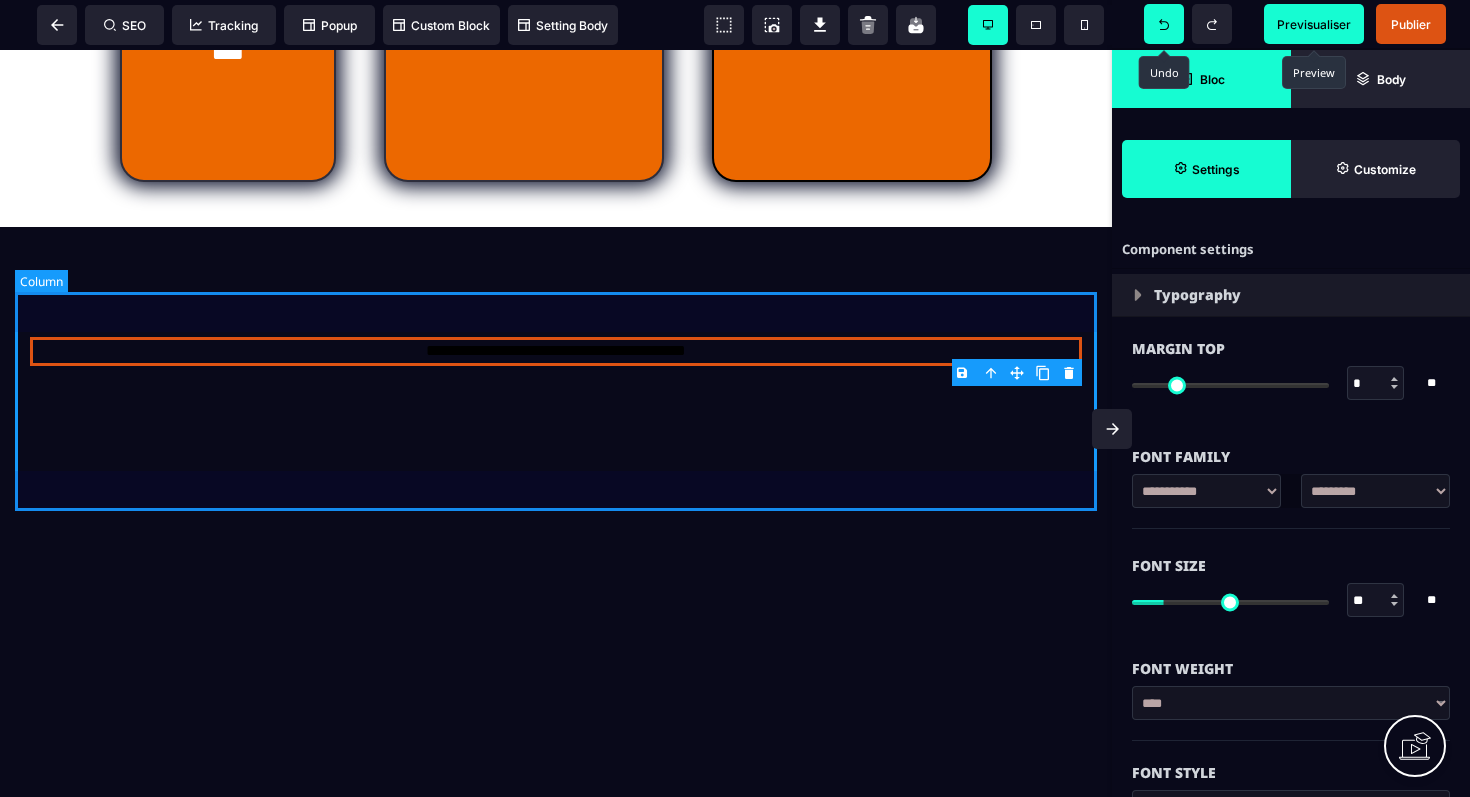 click on "**********" at bounding box center [556, 351] 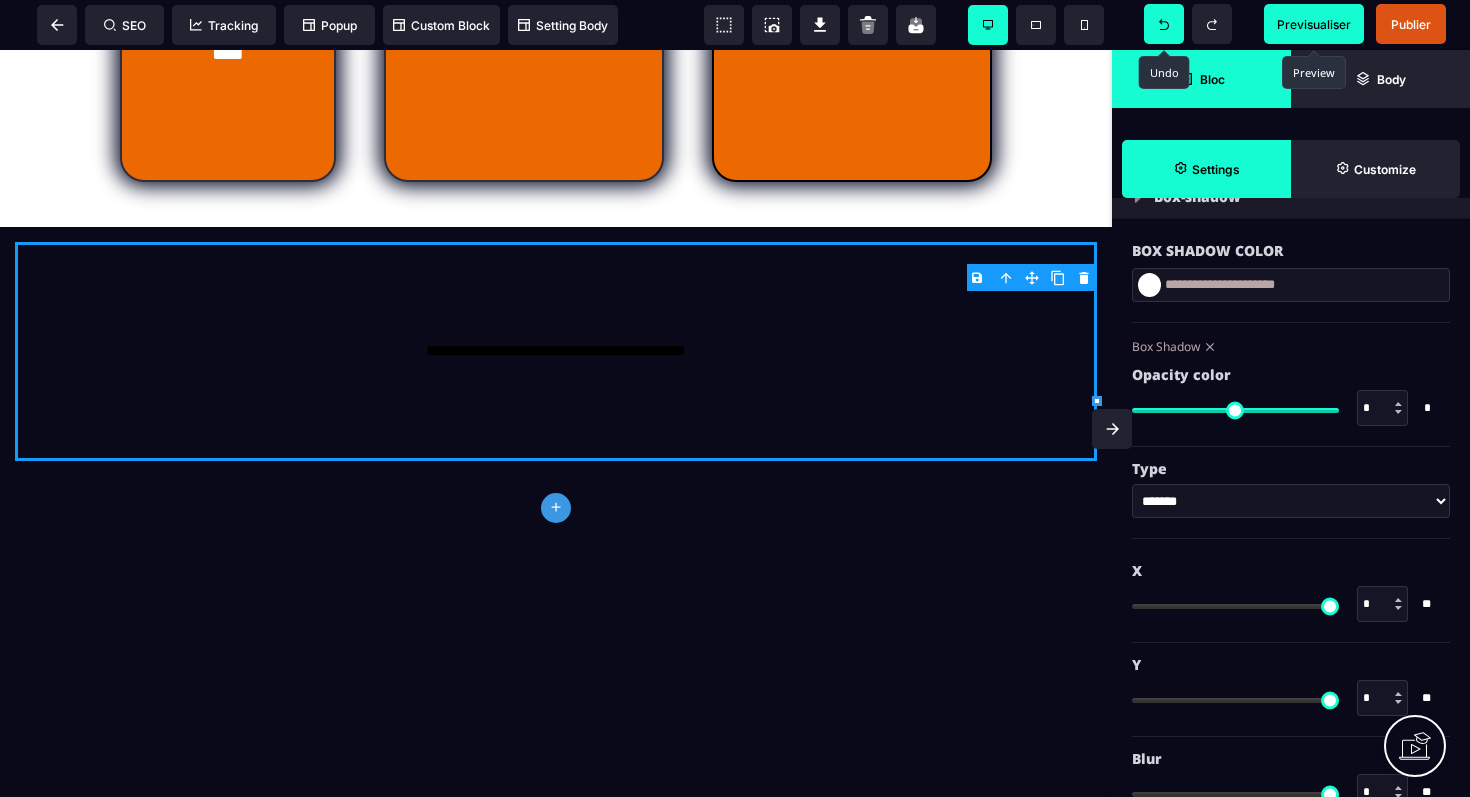 scroll, scrollTop: 1225, scrollLeft: 0, axis: vertical 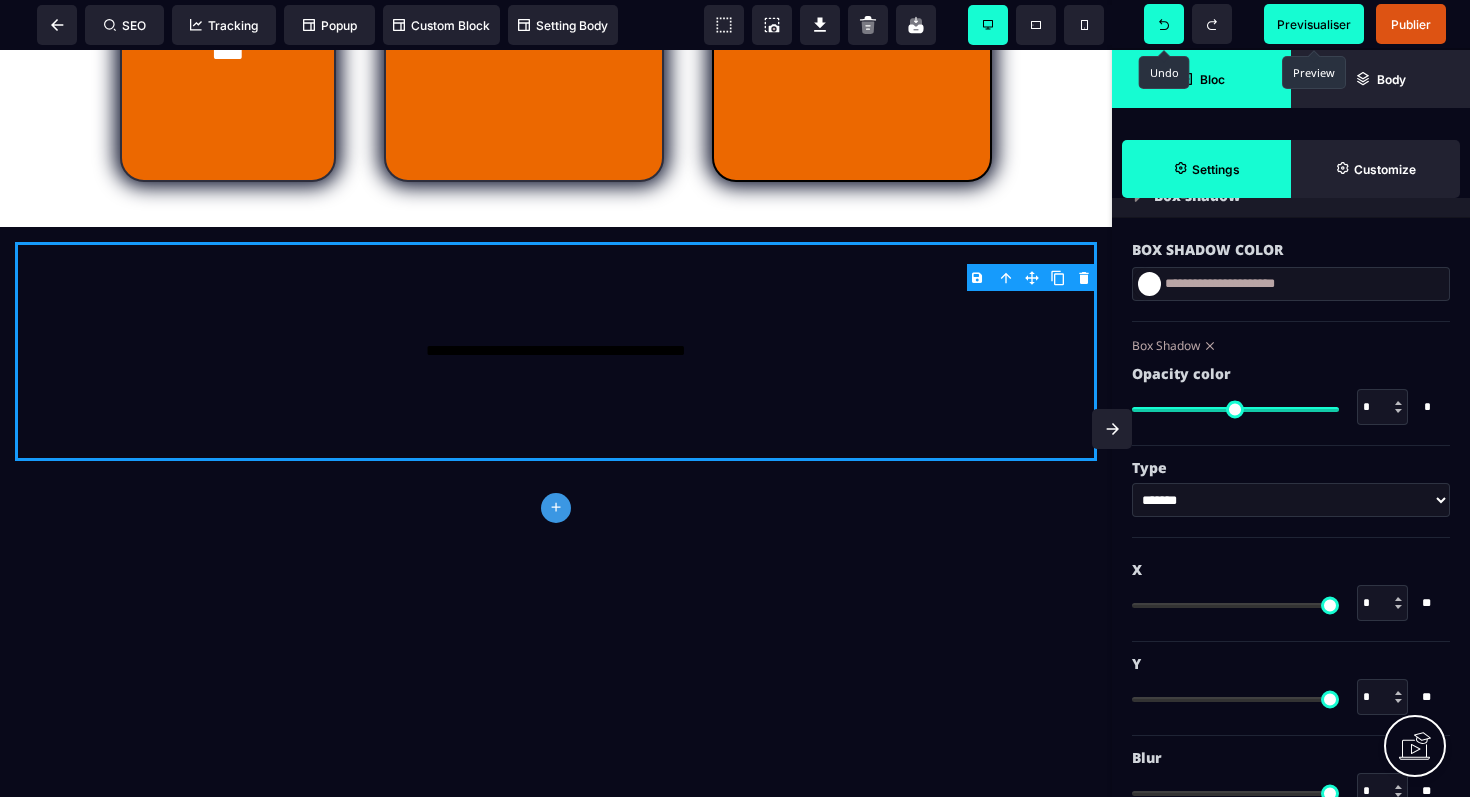 click at bounding box center [1149, 284] 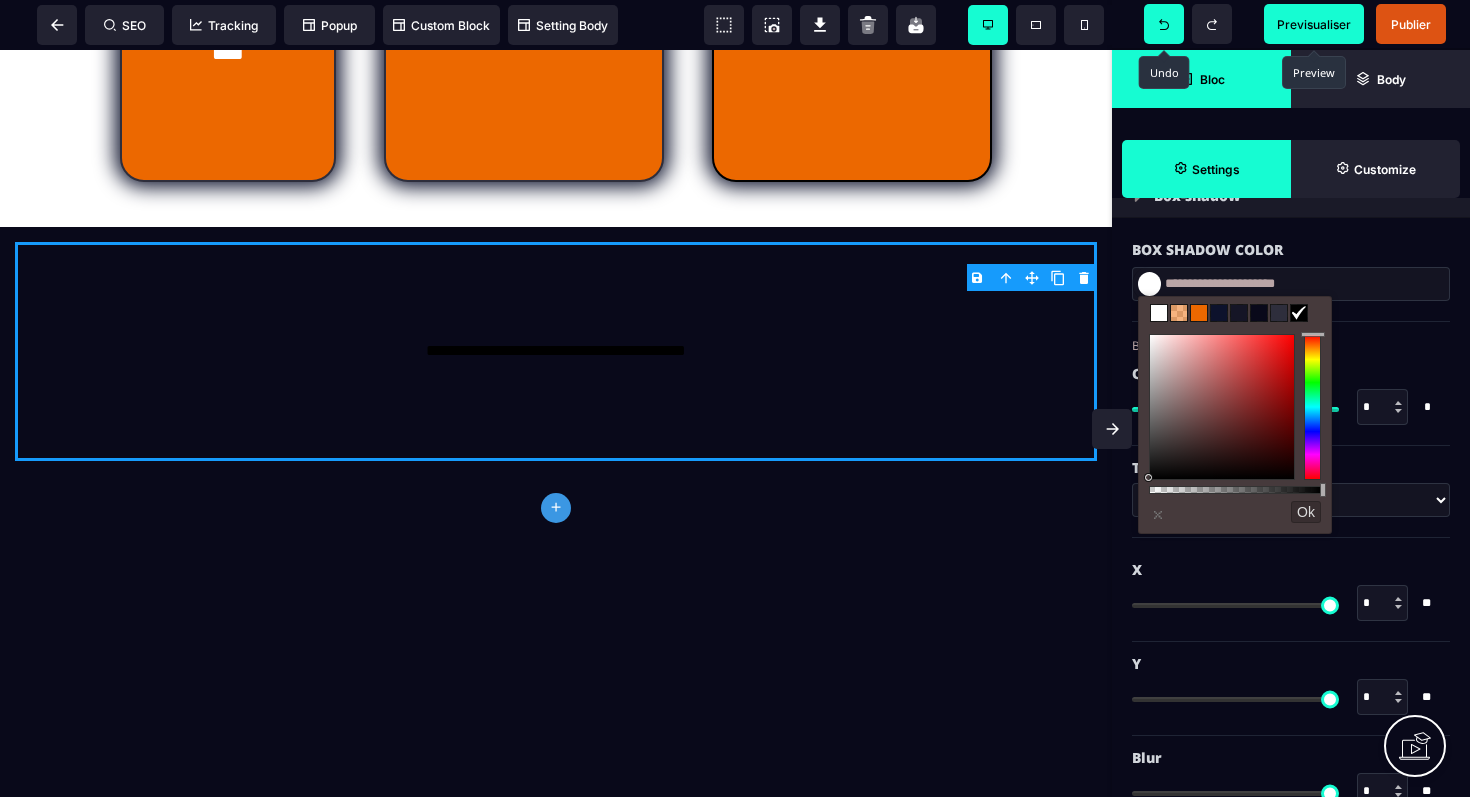 click at bounding box center [1159, 313] 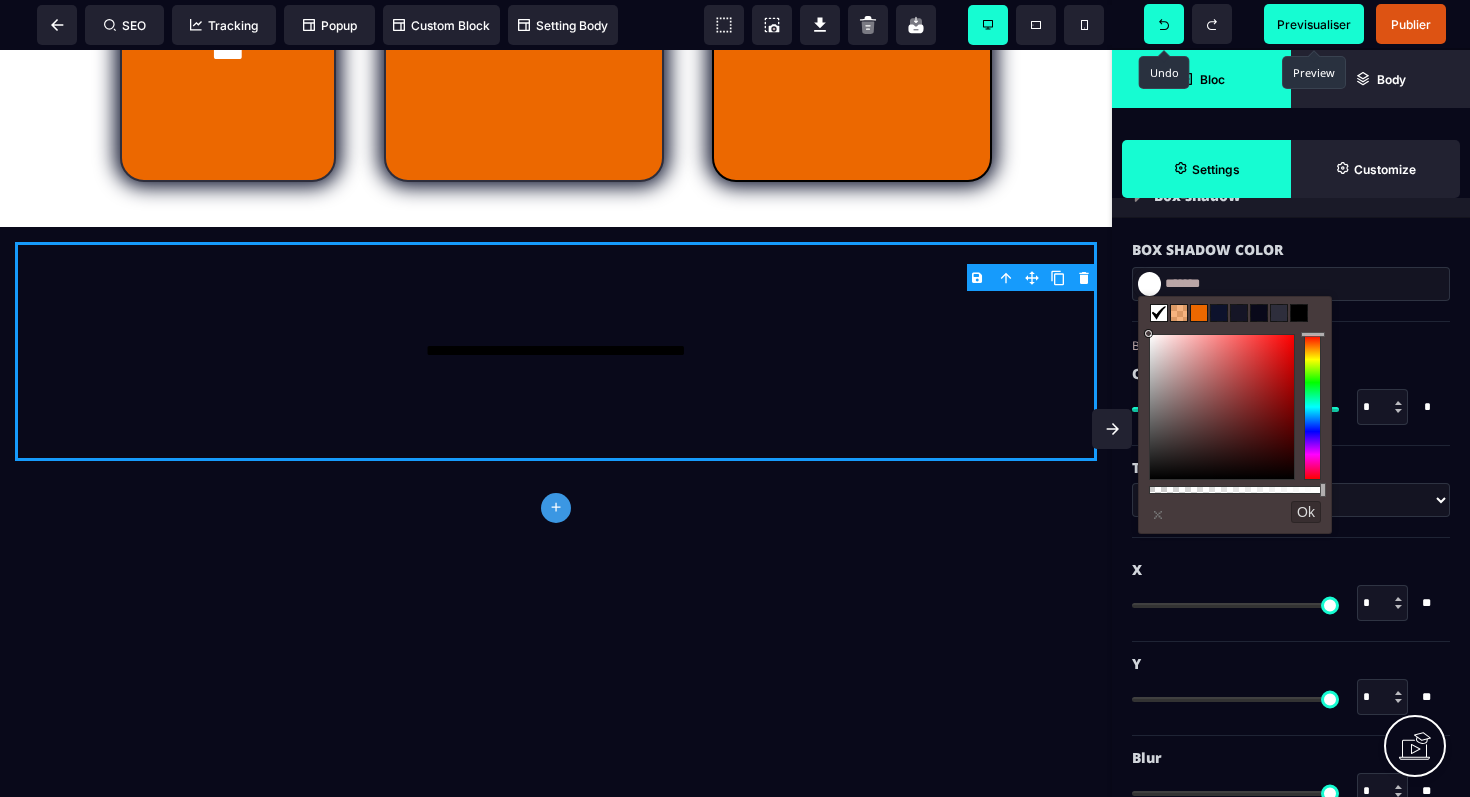 click on "Box Shadow
Opacity color
***
*
*
Type
******* * ******
* * ** * * *" at bounding box center (1291, 635) 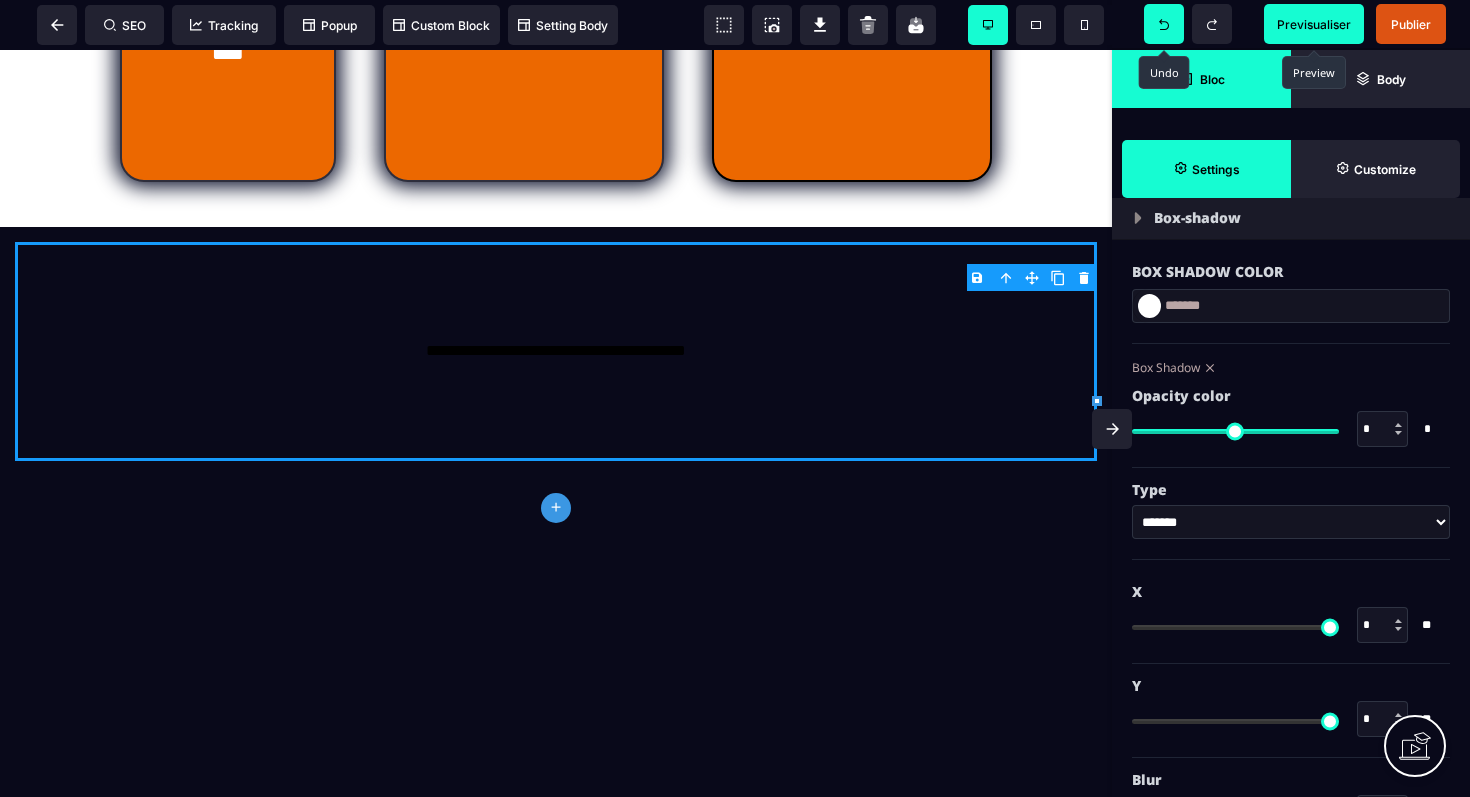 scroll, scrollTop: 1386, scrollLeft: 0, axis: vertical 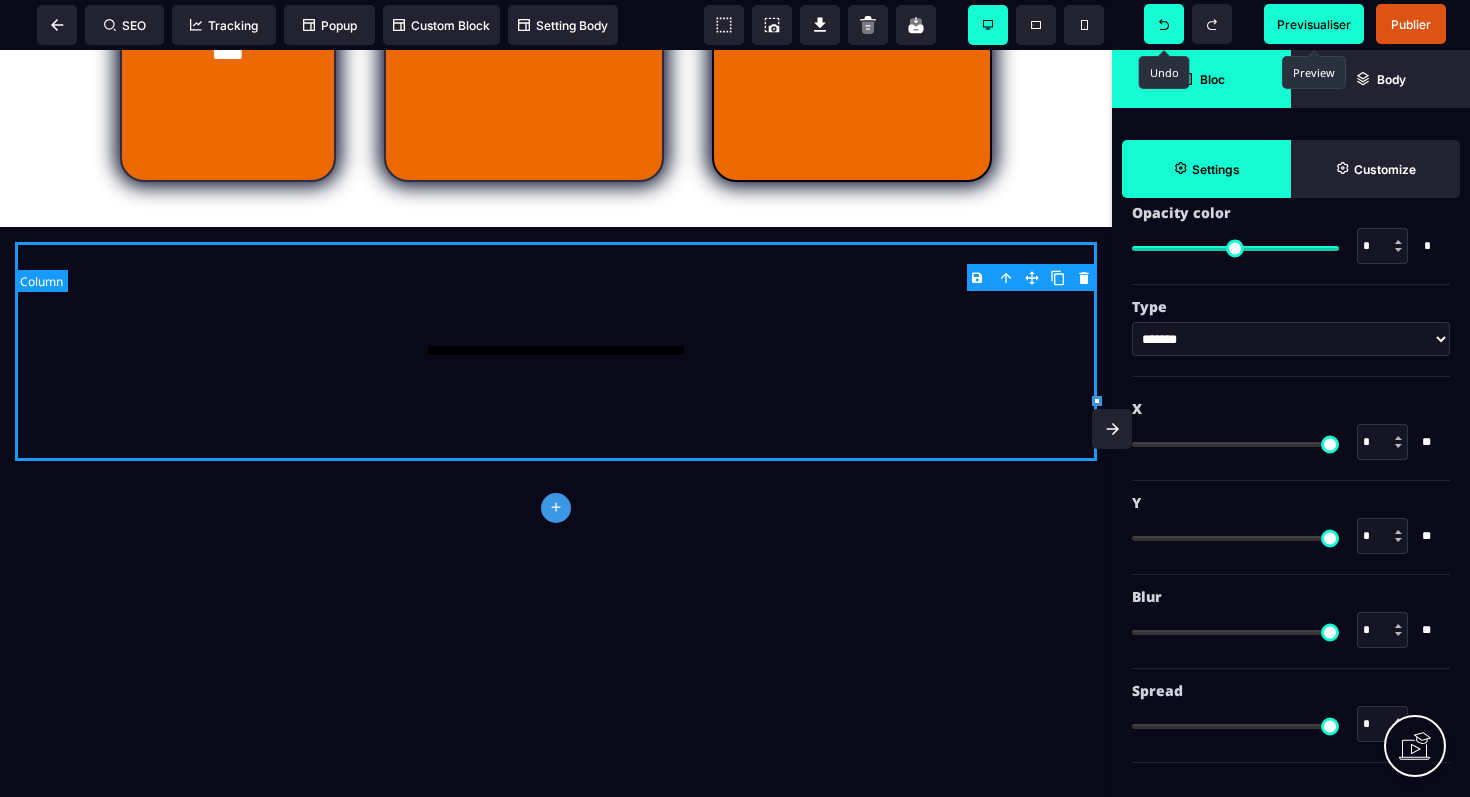 click on "**********" at bounding box center (556, 351) 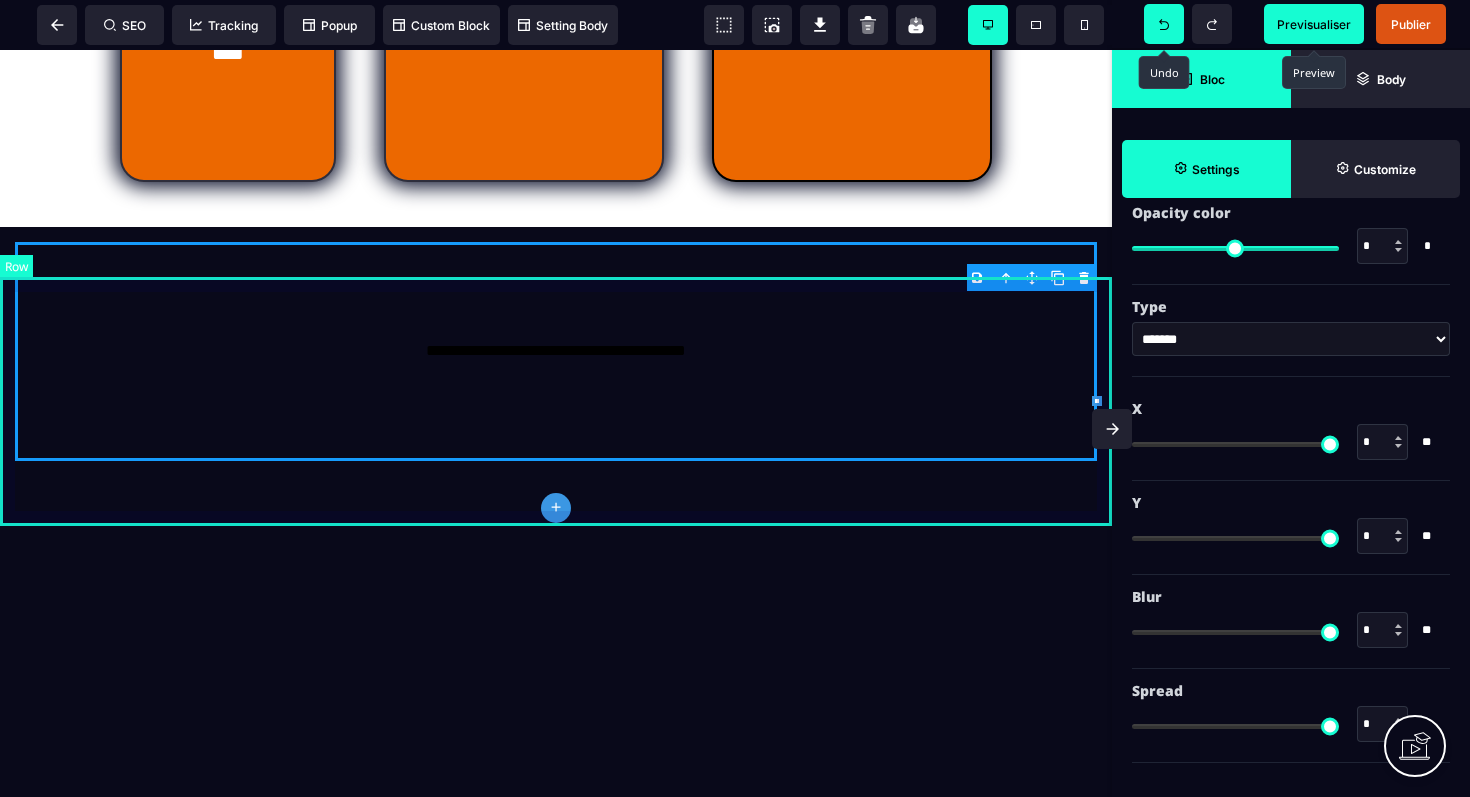 click on "**********" at bounding box center [556, 351] 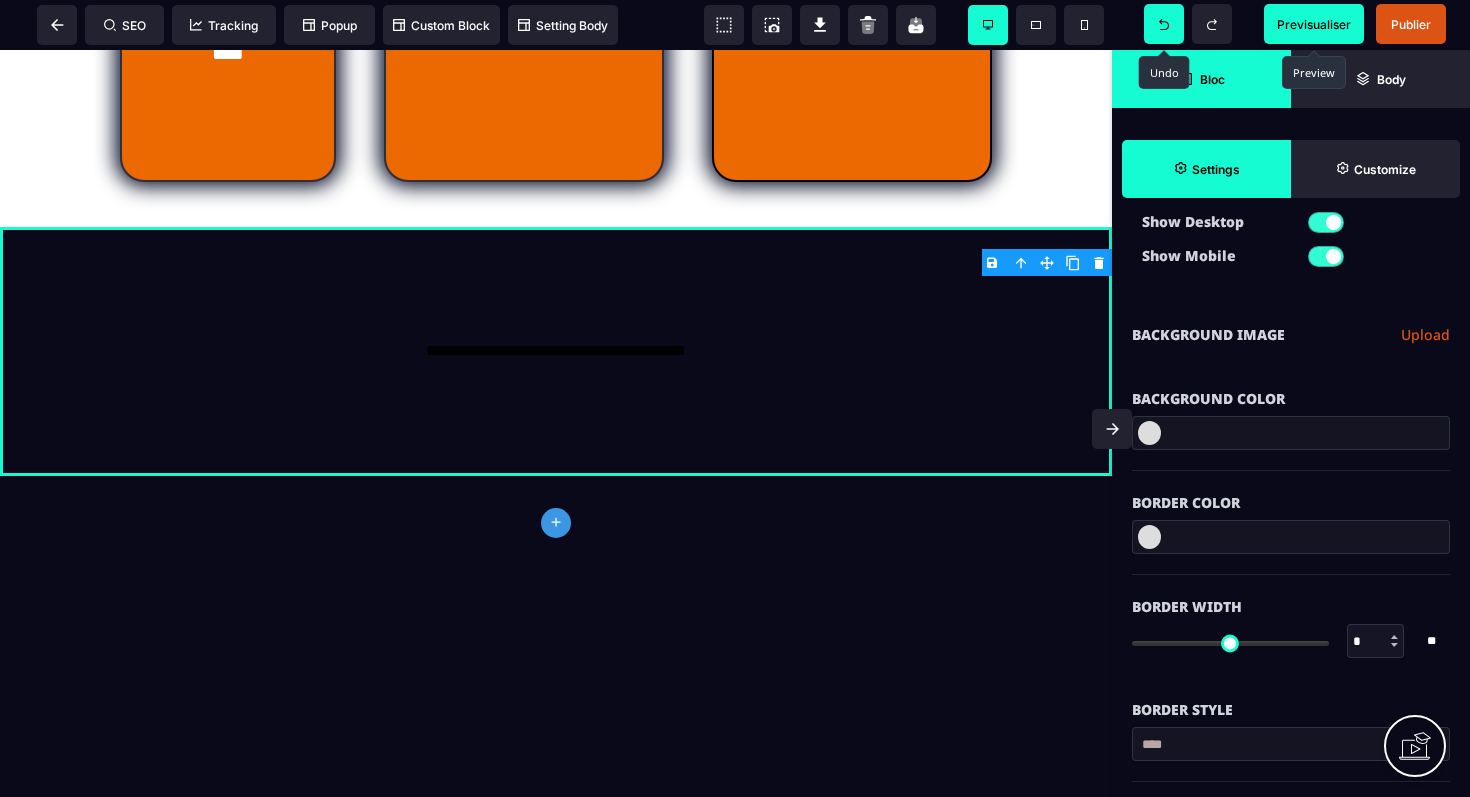 scroll, scrollTop: 240, scrollLeft: 0, axis: vertical 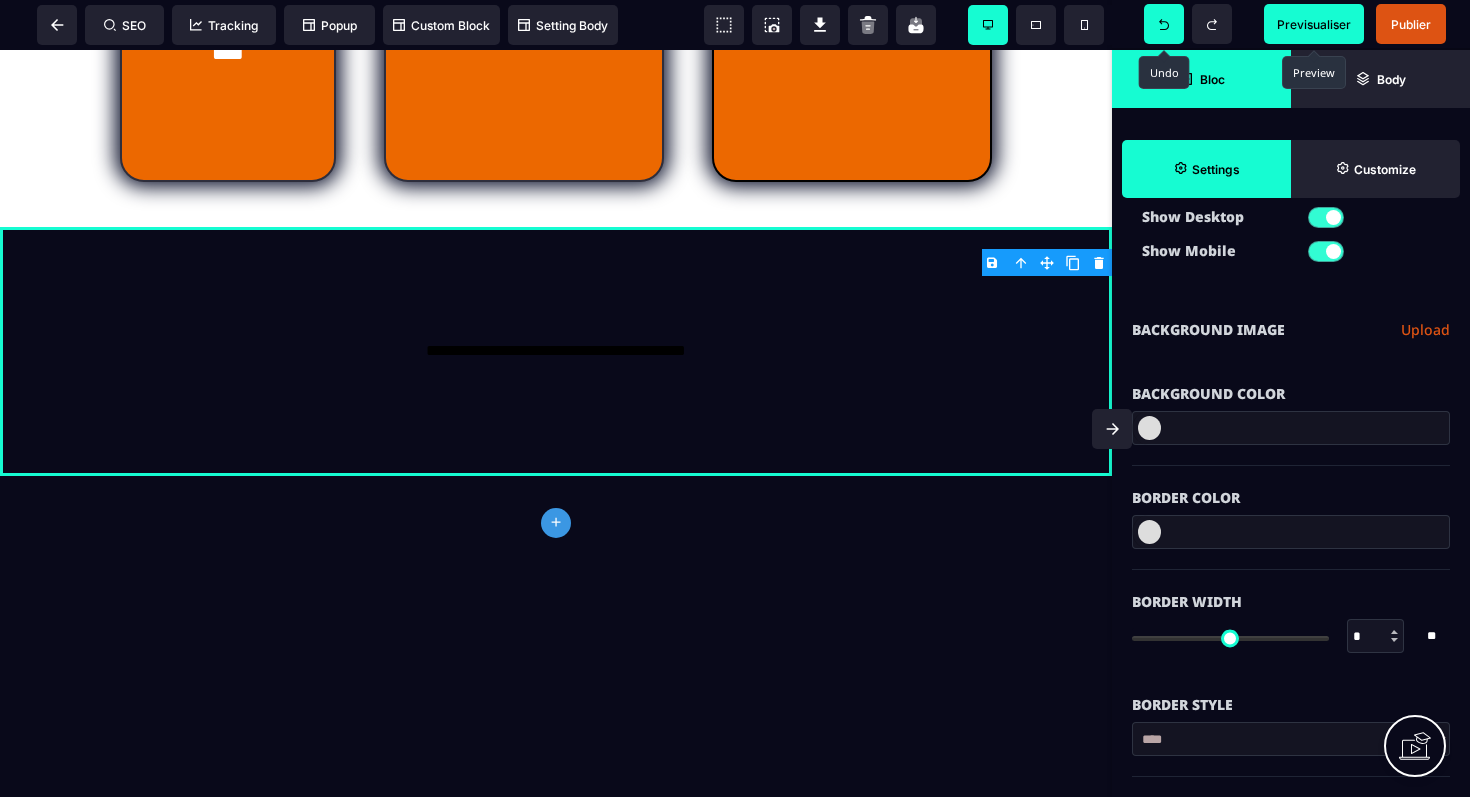 click at bounding box center (1149, 428) 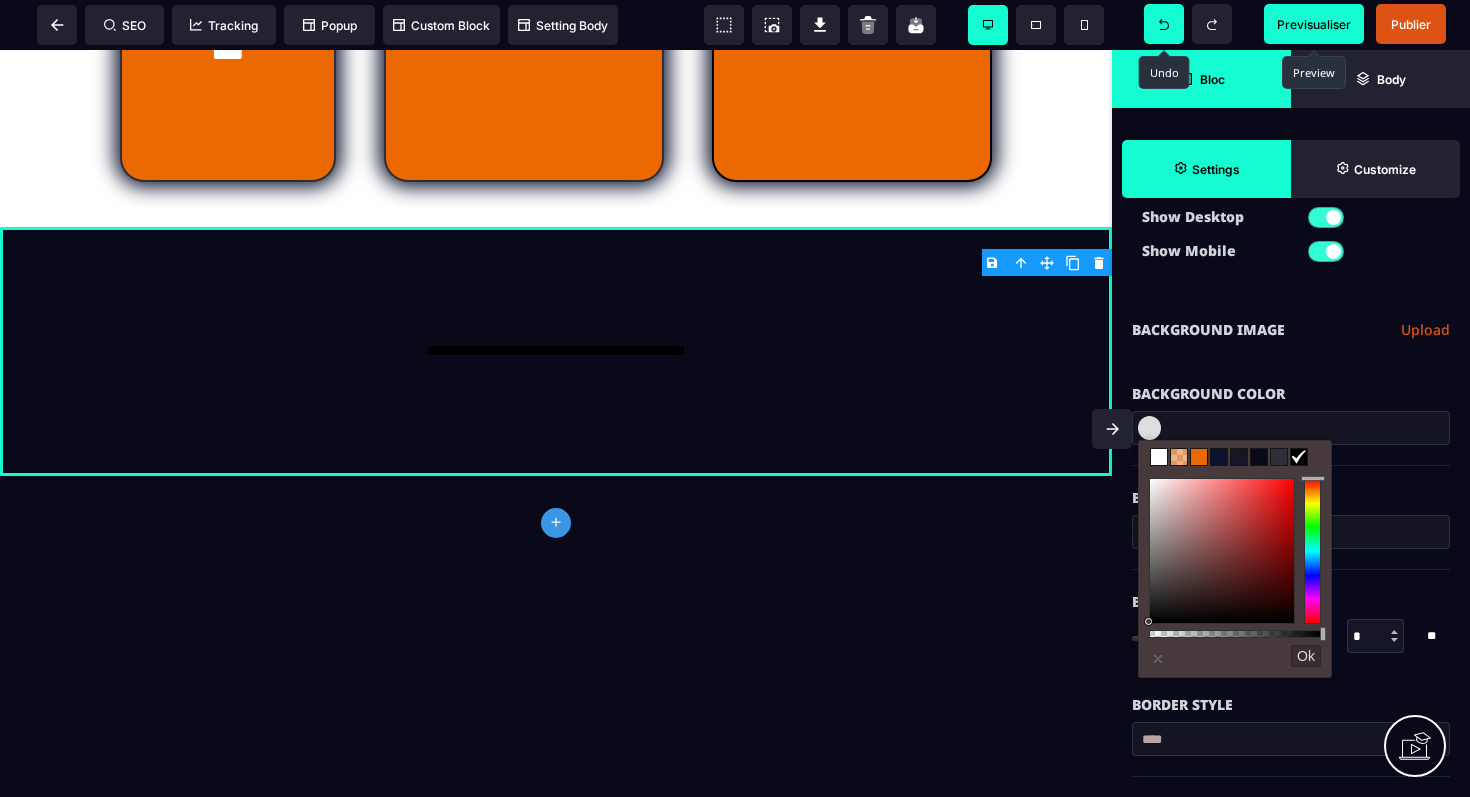 click at bounding box center [1159, 457] 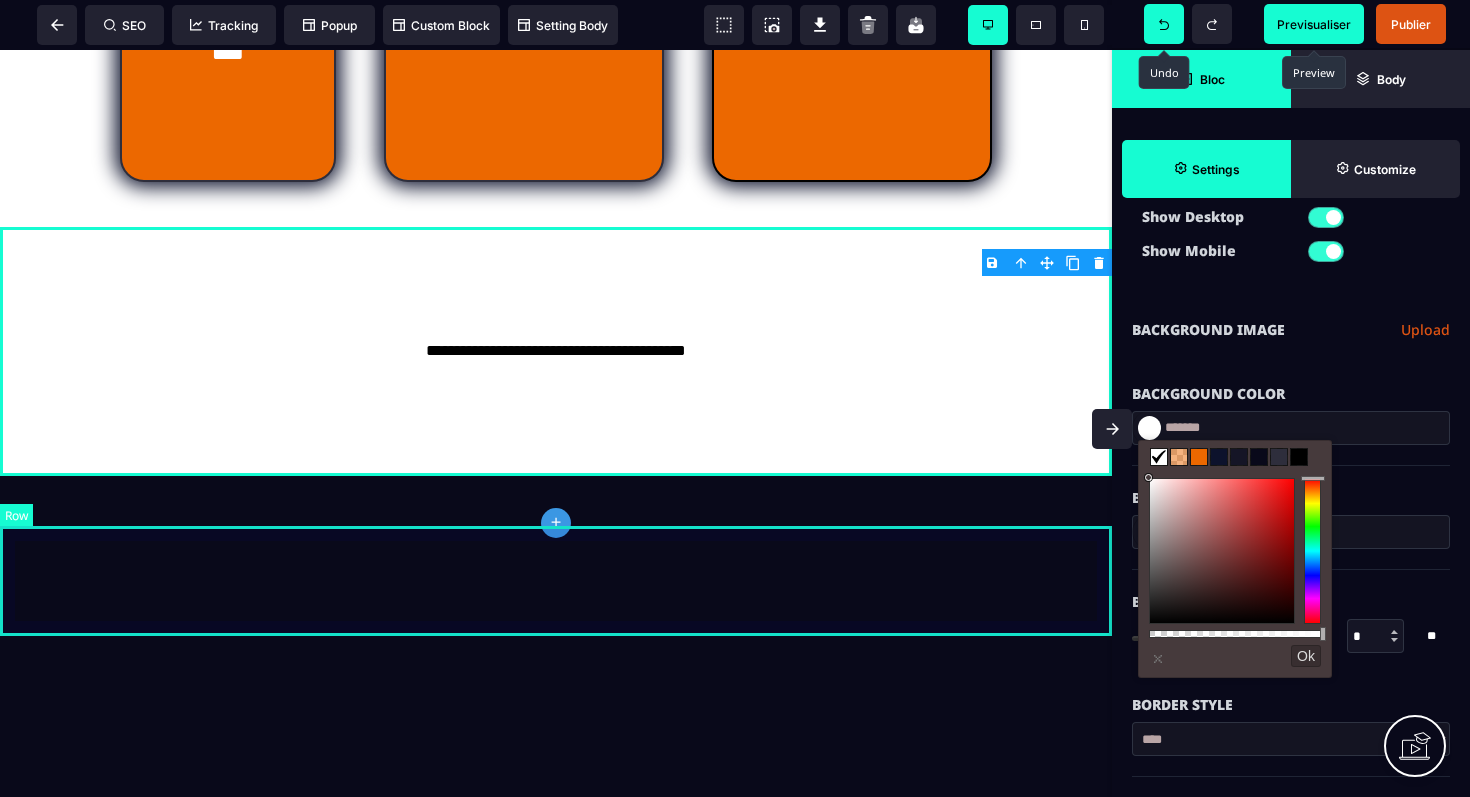 click at bounding box center (556, 531) 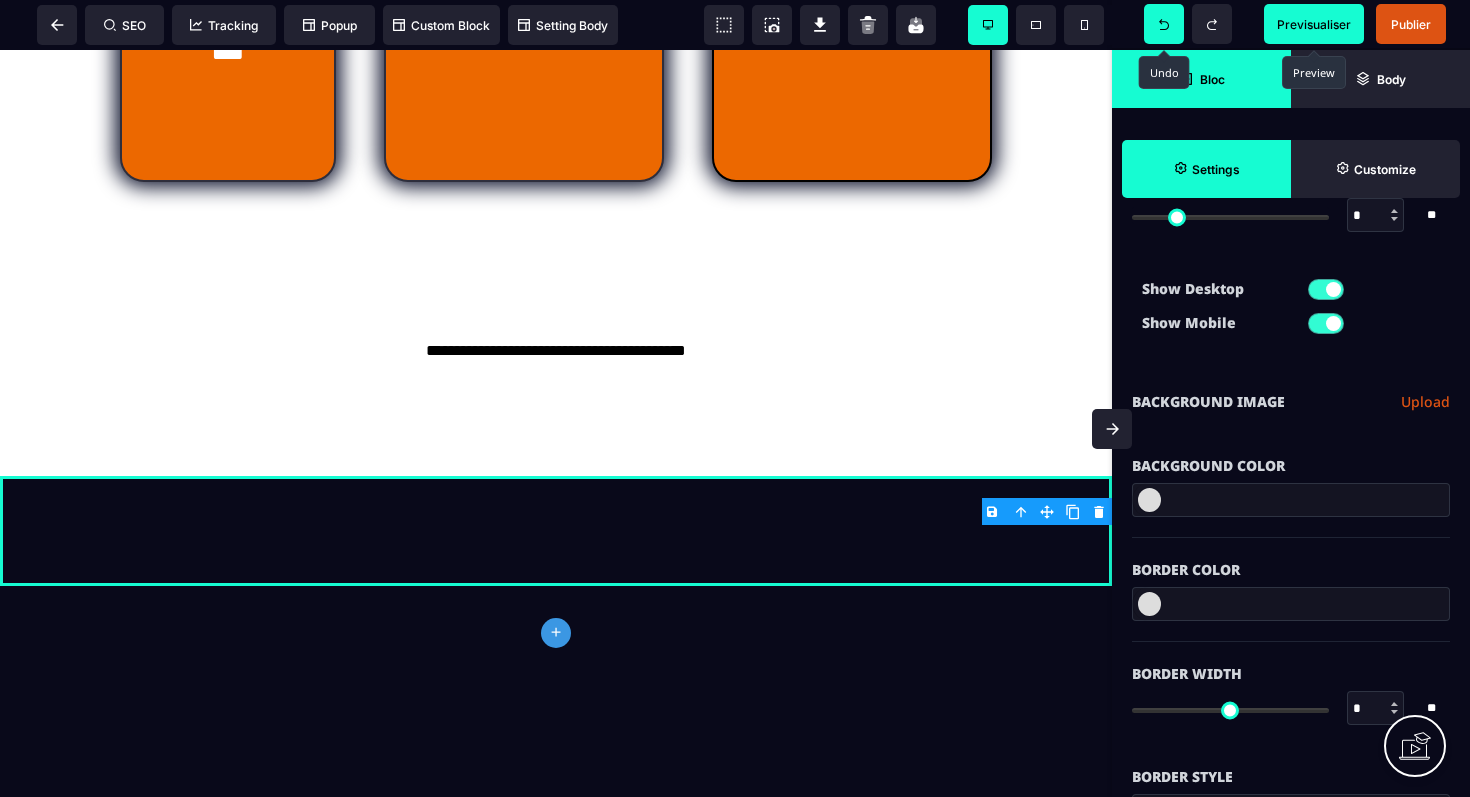 scroll, scrollTop: 182, scrollLeft: 0, axis: vertical 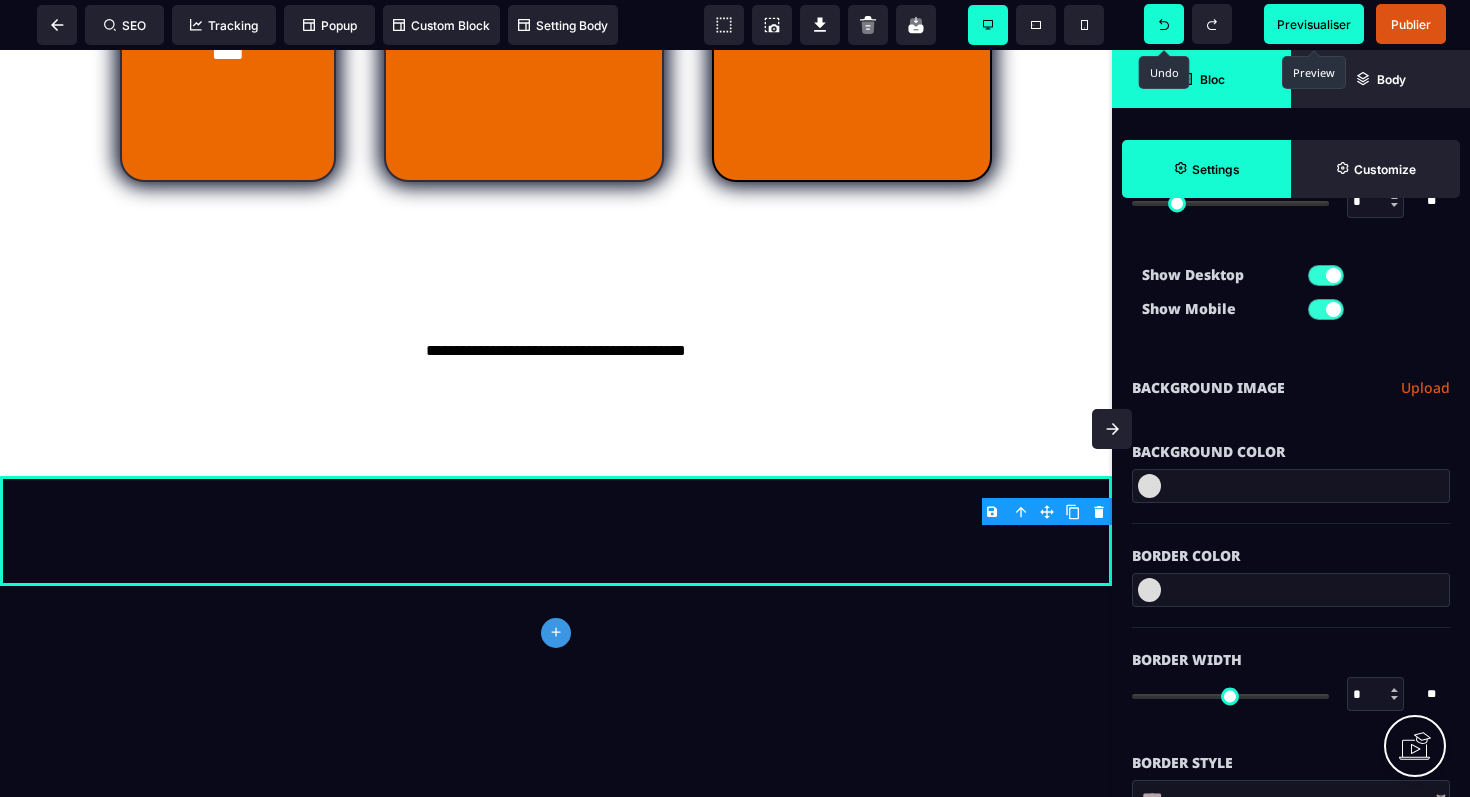 click at bounding box center (1149, 486) 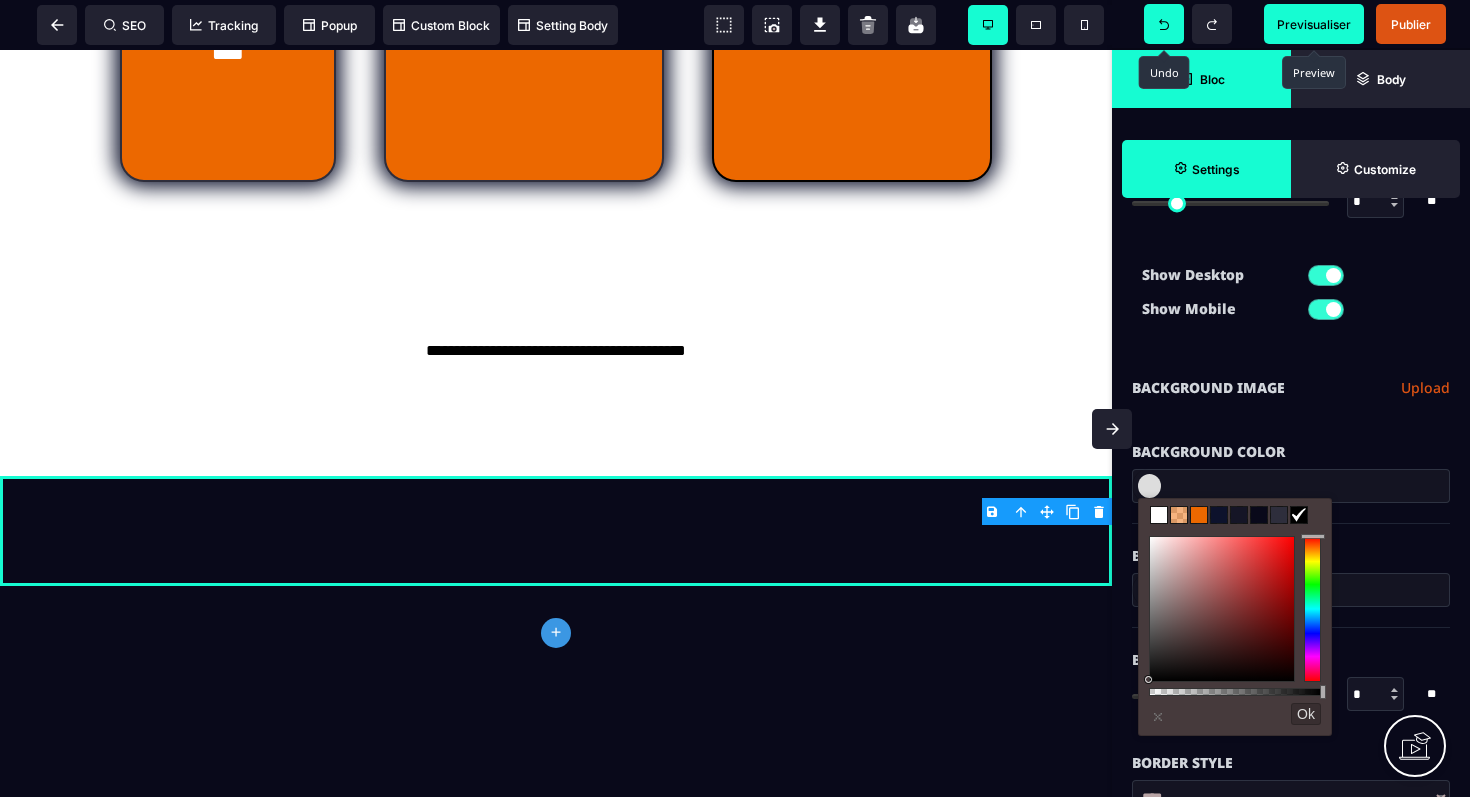click at bounding box center [1159, 515] 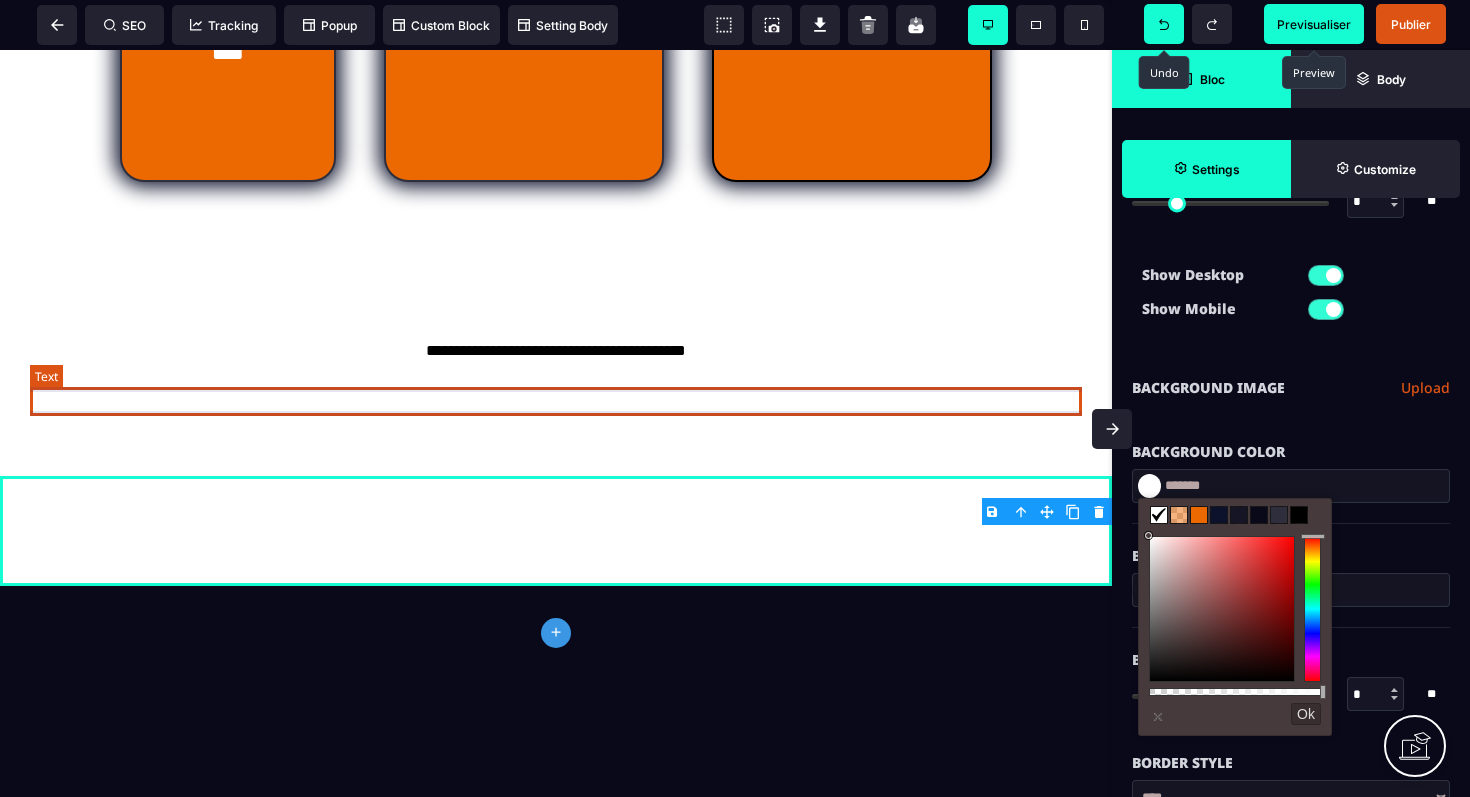 click on "**********" at bounding box center [556, 351] 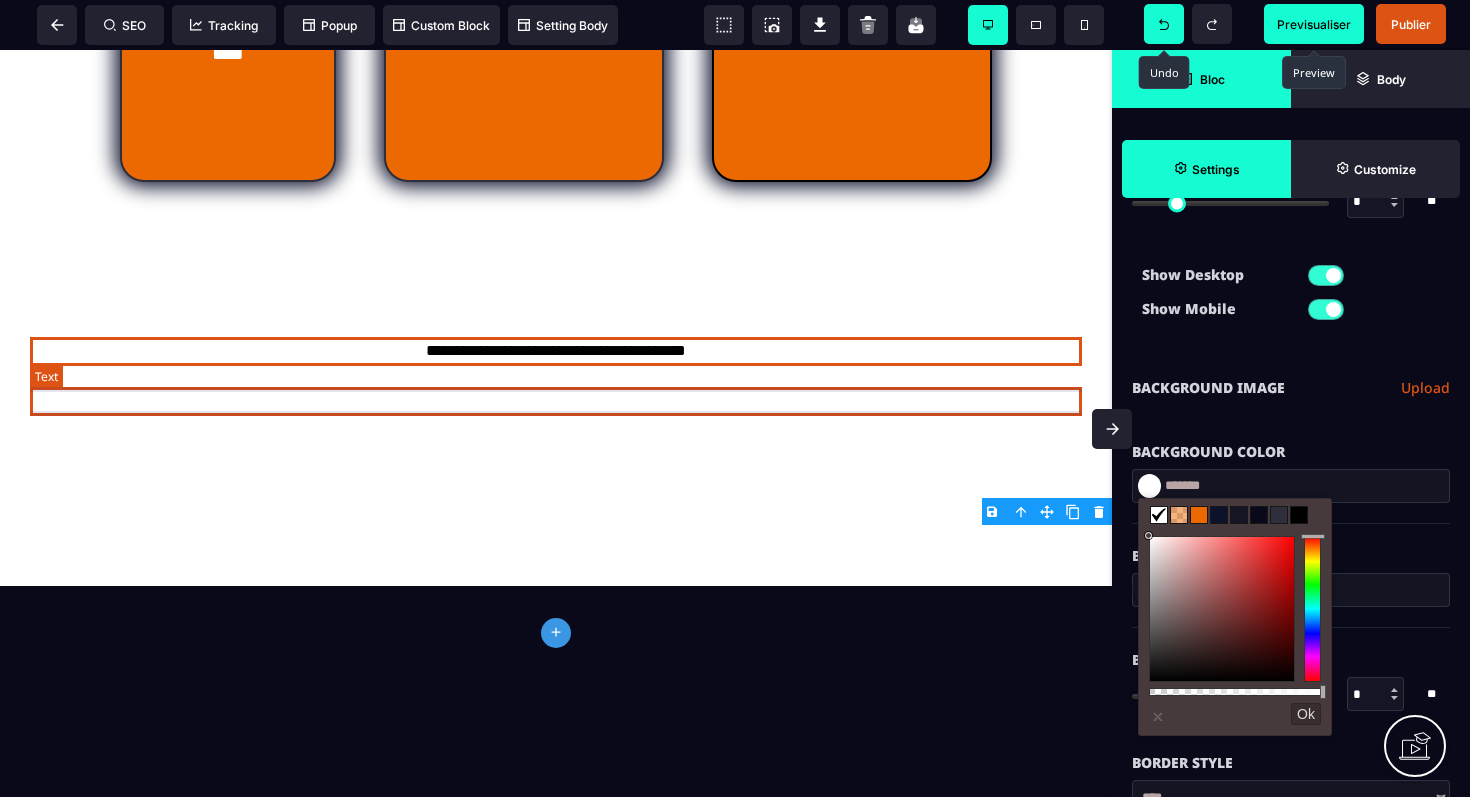 scroll, scrollTop: 0, scrollLeft: 0, axis: both 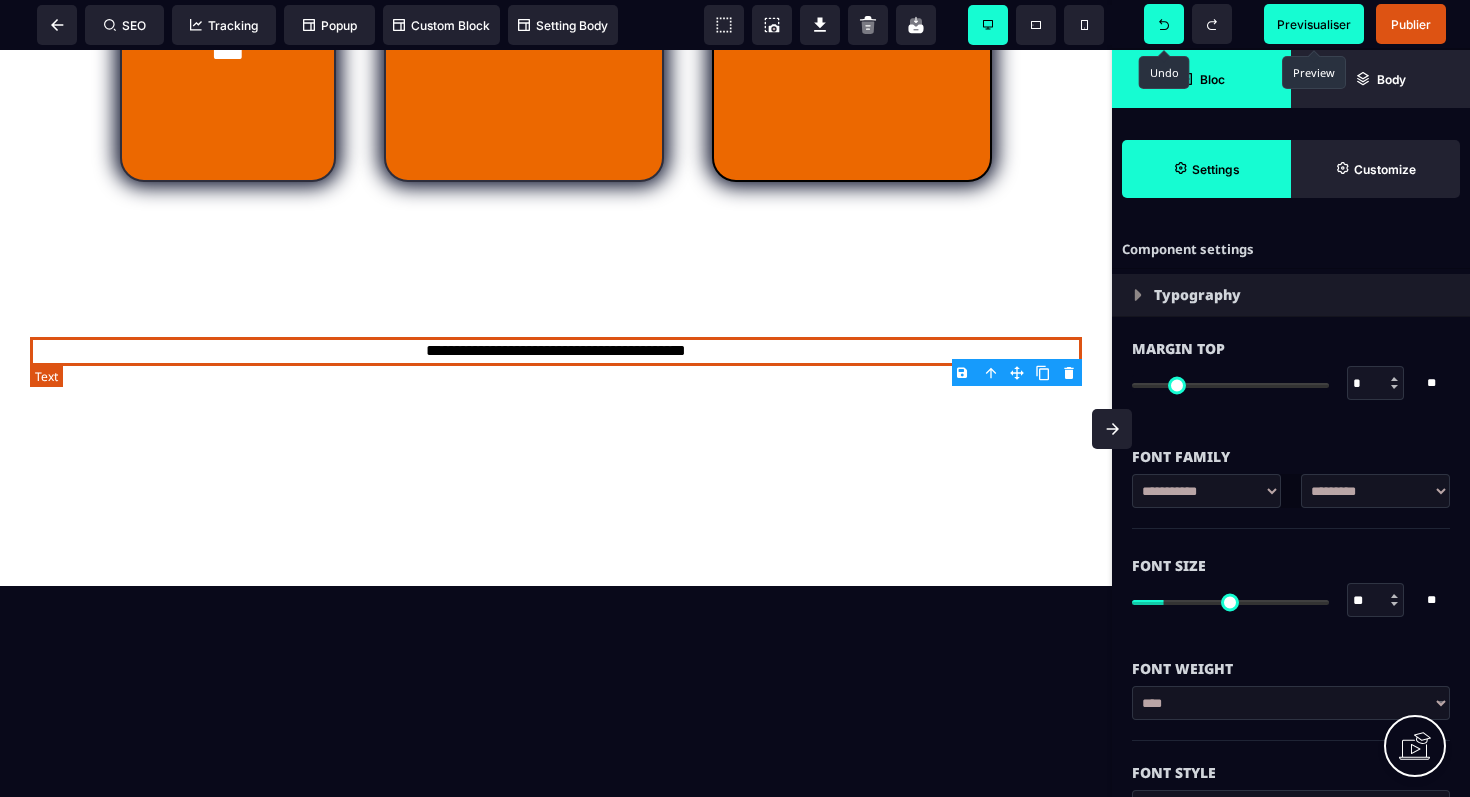 click on "**********" at bounding box center (556, 351) 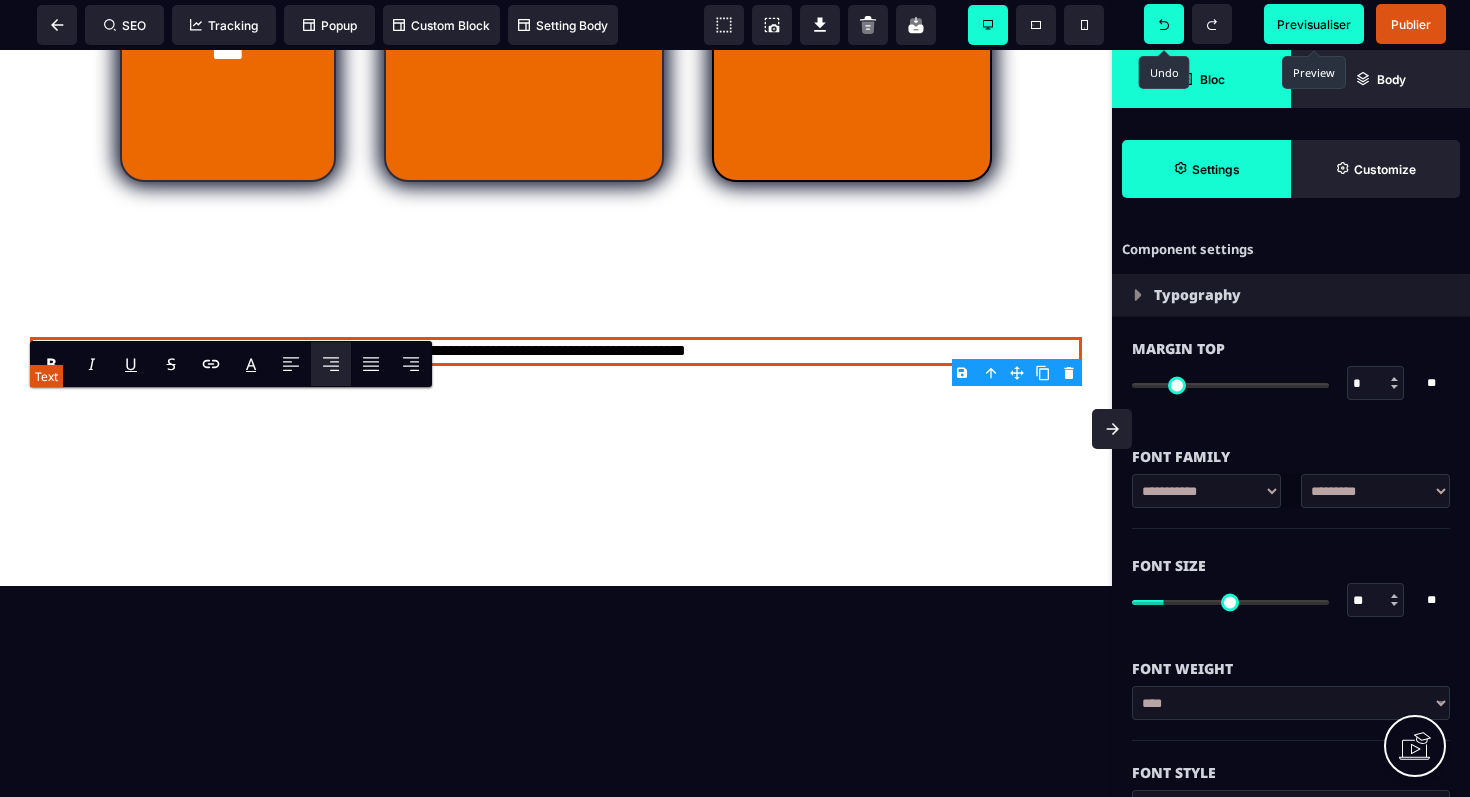 click on "**********" at bounding box center [556, 351] 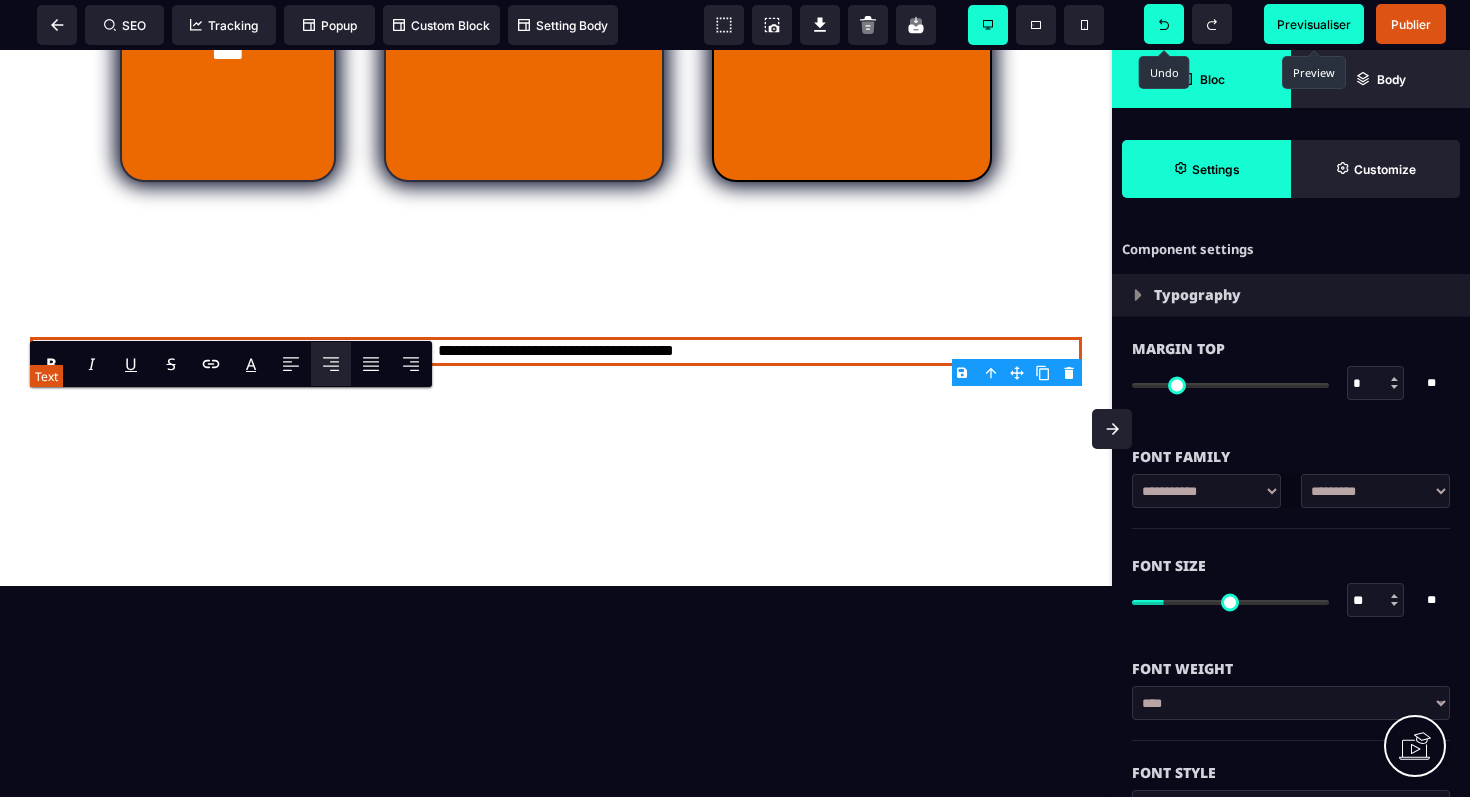 click on "**********" at bounding box center [556, 351] 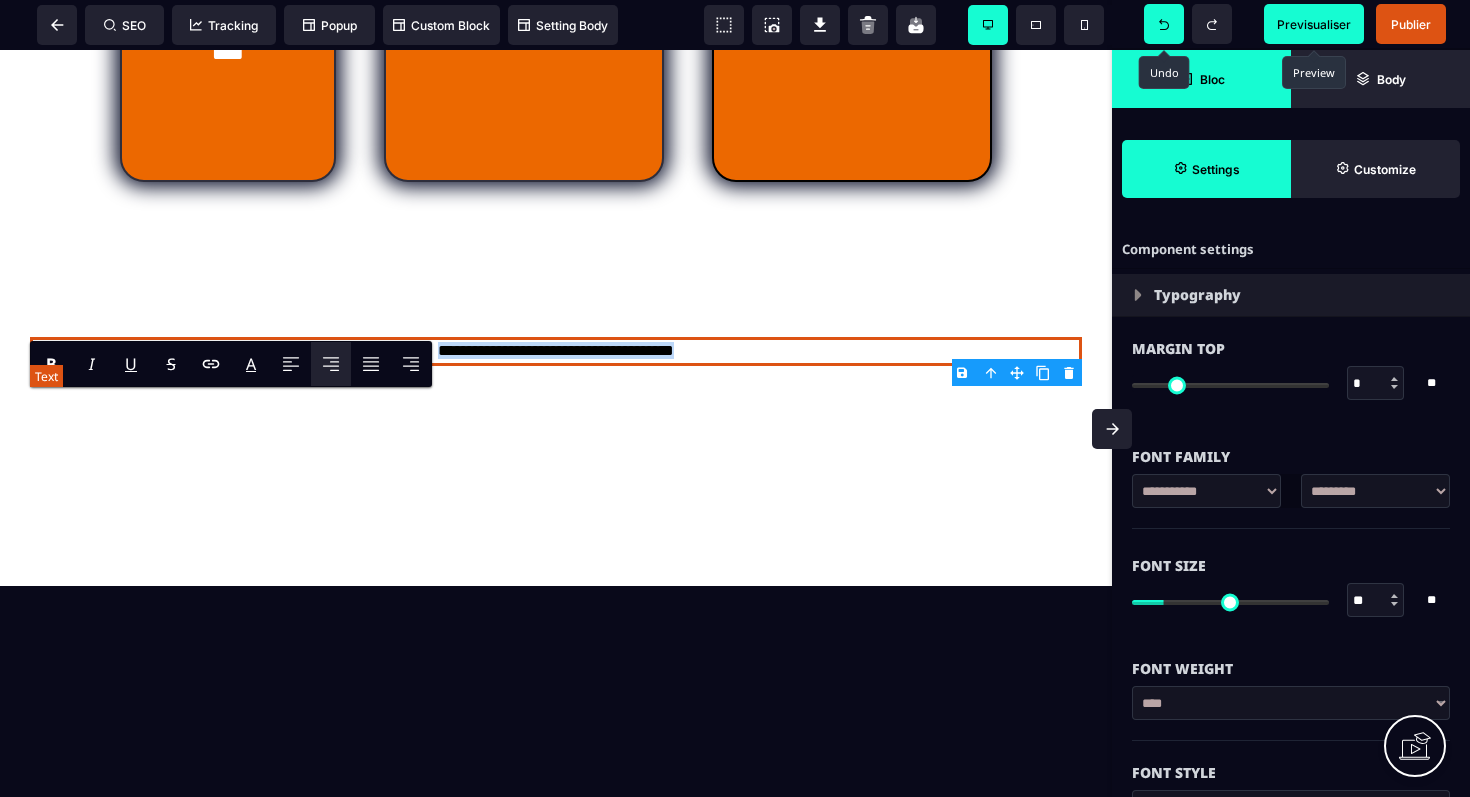 drag, startPoint x: 701, startPoint y: 403, endPoint x: 400, endPoint y: 388, distance: 301.37354 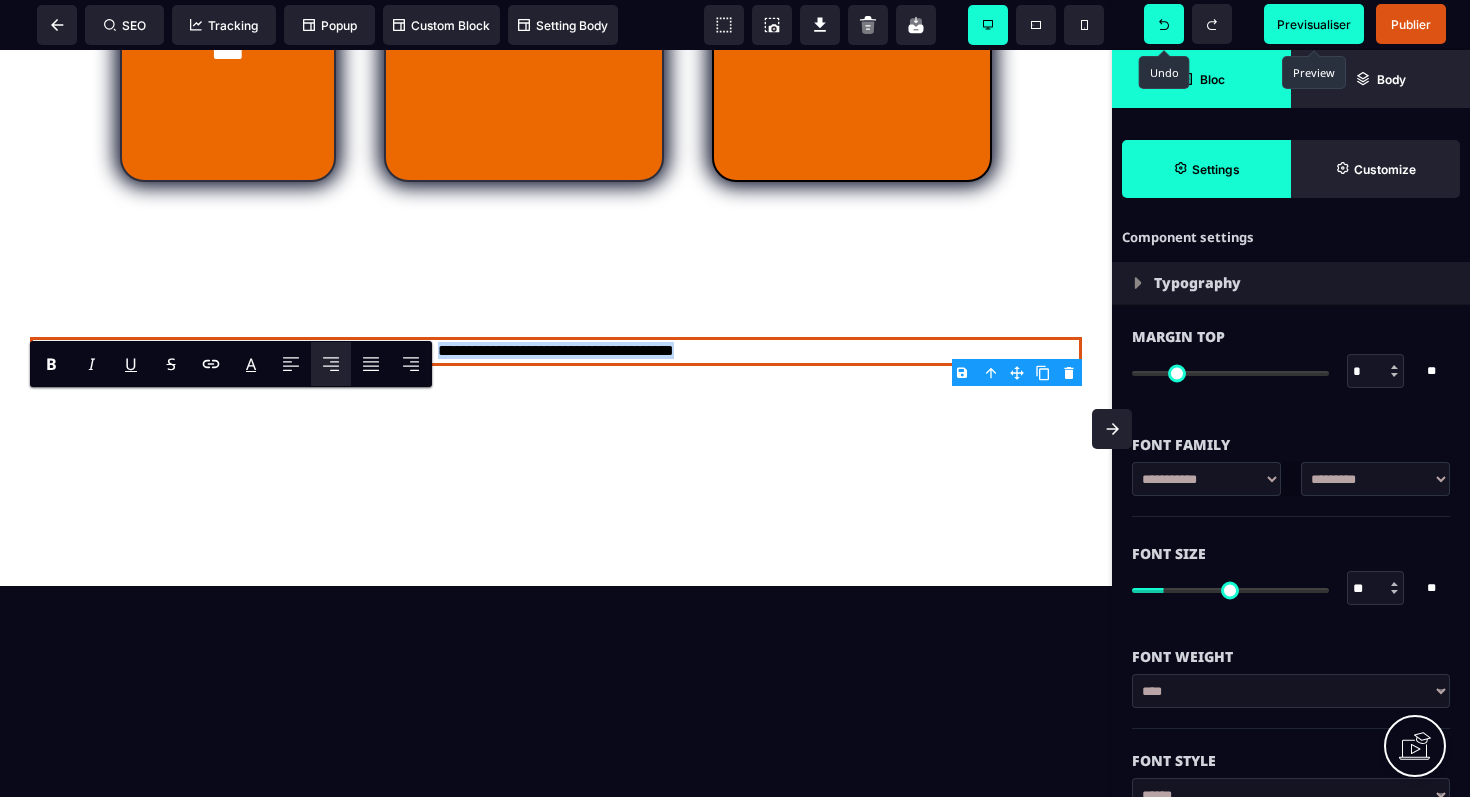 scroll, scrollTop: 13, scrollLeft: 0, axis: vertical 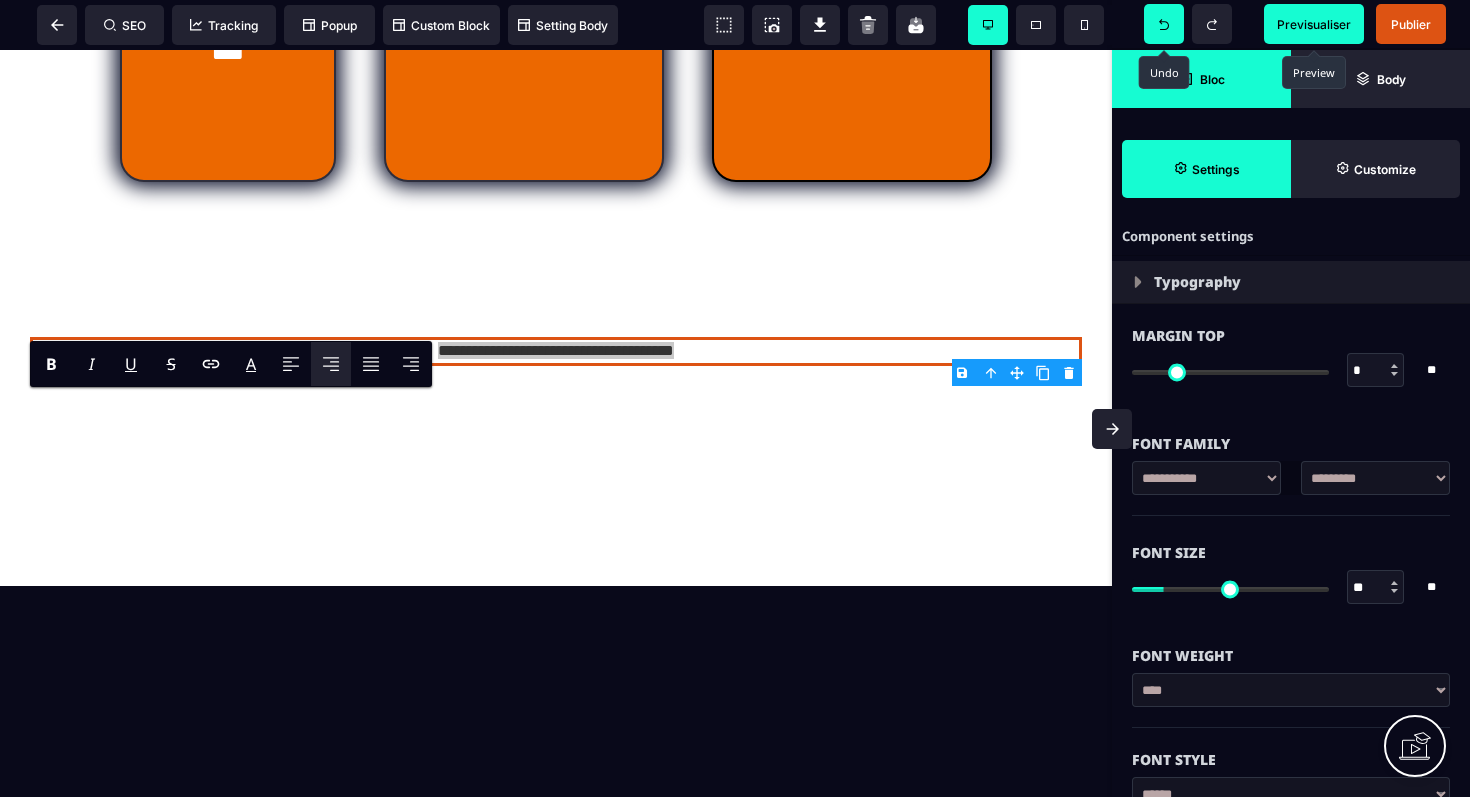 click on "**********" at bounding box center [1375, 478] 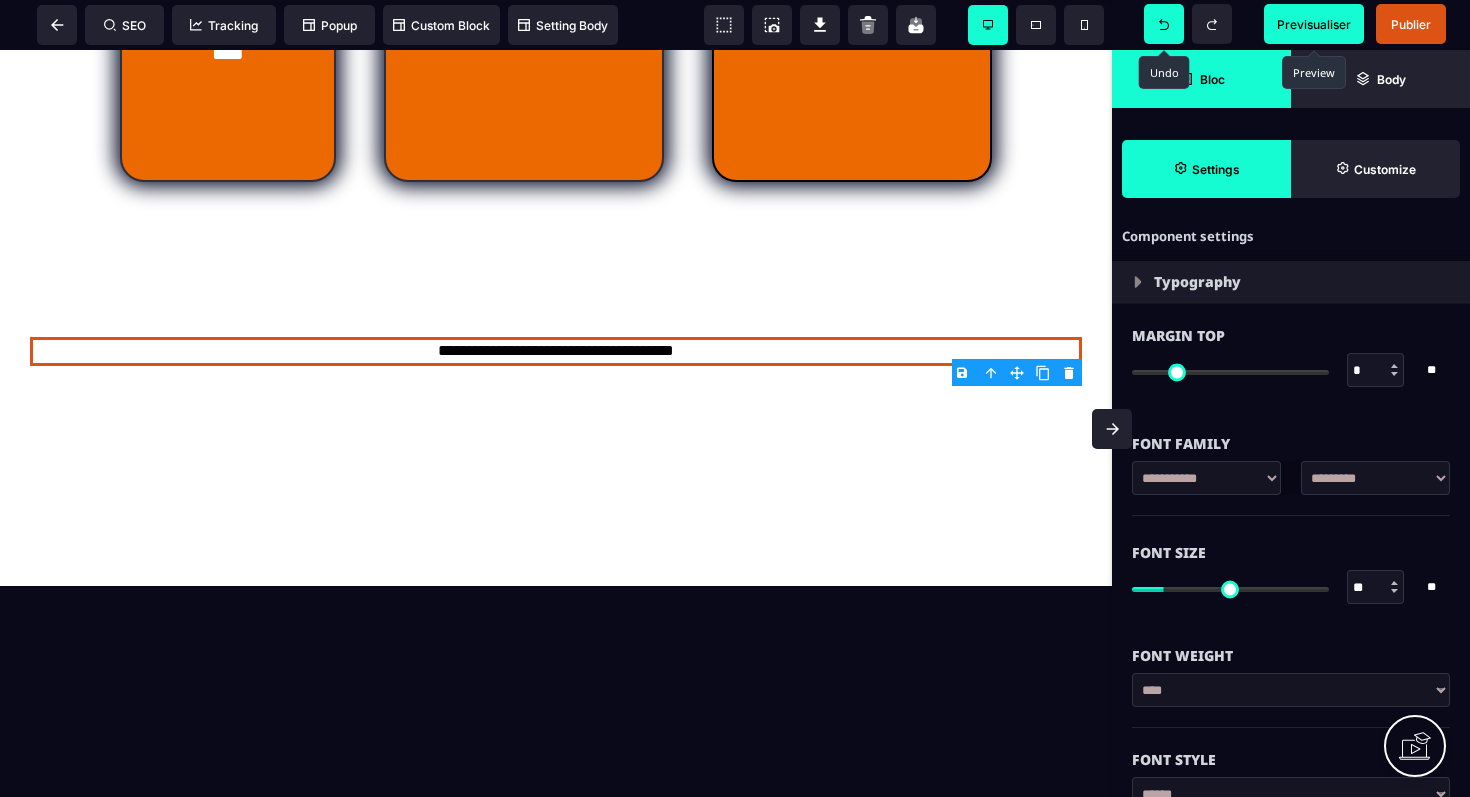 click on "**********" at bounding box center (1206, 478) 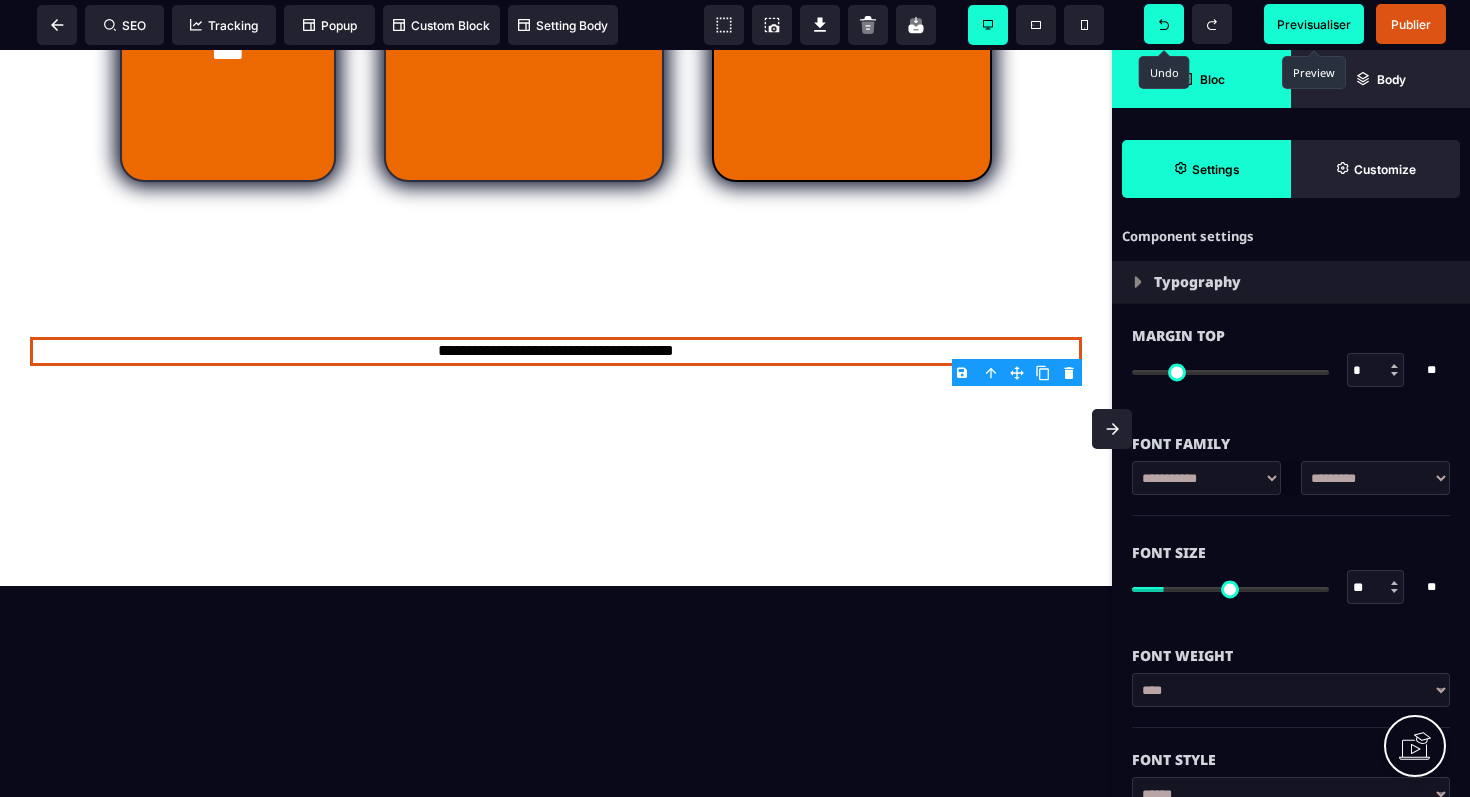 click on "**********" at bounding box center [1291, 690] 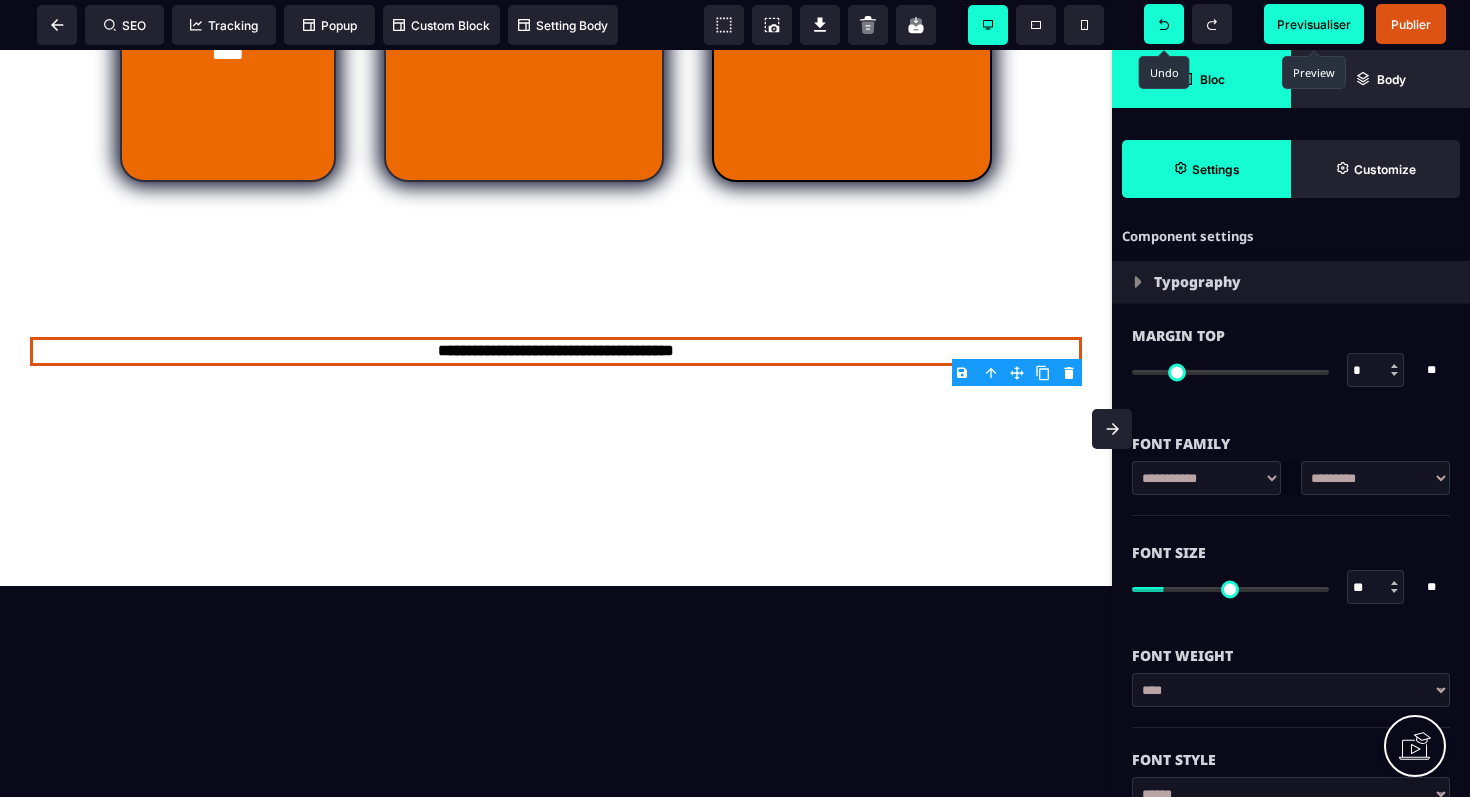 click on "**********" at bounding box center [1291, 690] 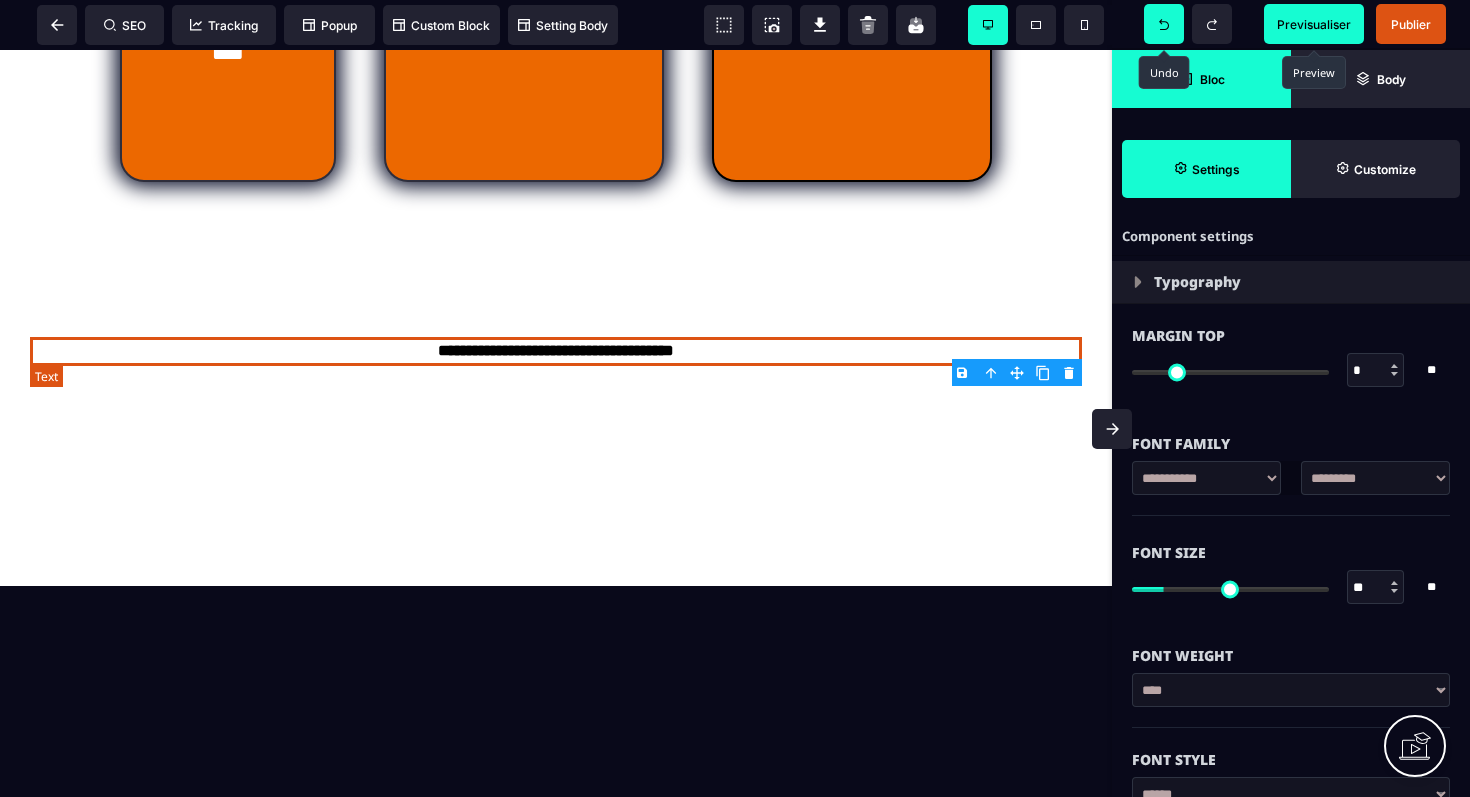 click on "**********" at bounding box center [556, 351] 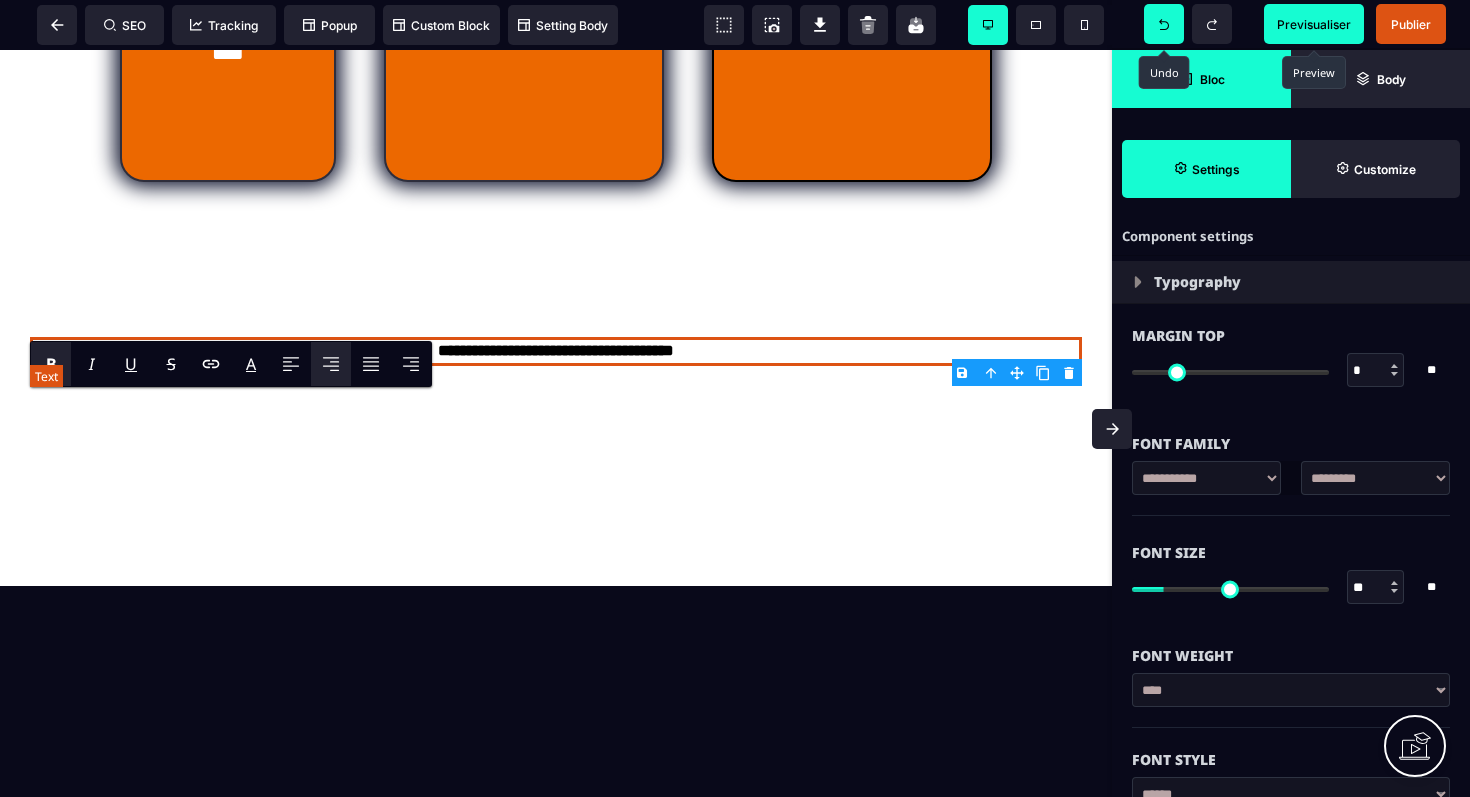 click on "**********" at bounding box center (556, 351) 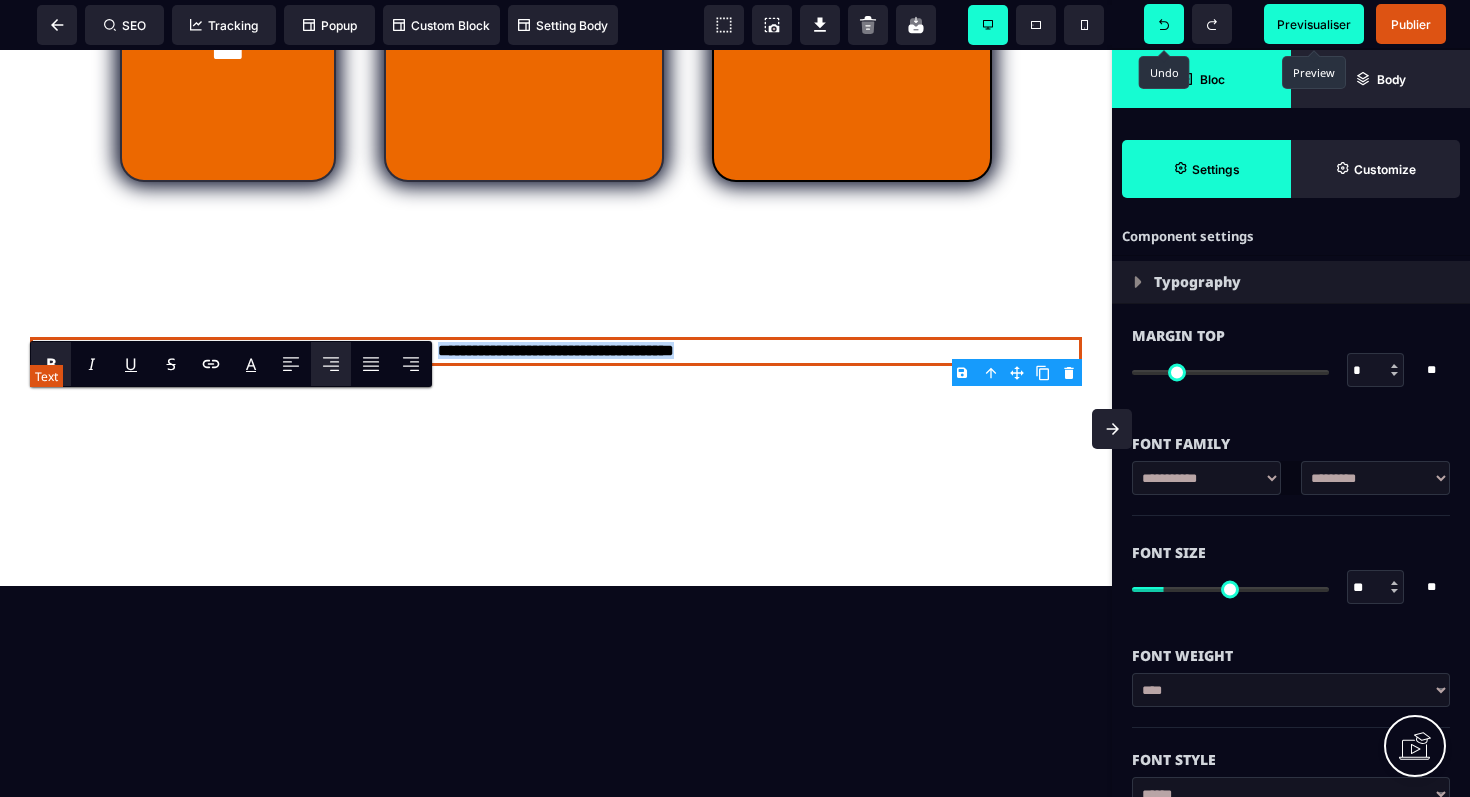 drag, startPoint x: 736, startPoint y: 397, endPoint x: 522, endPoint y: 390, distance: 214.11446 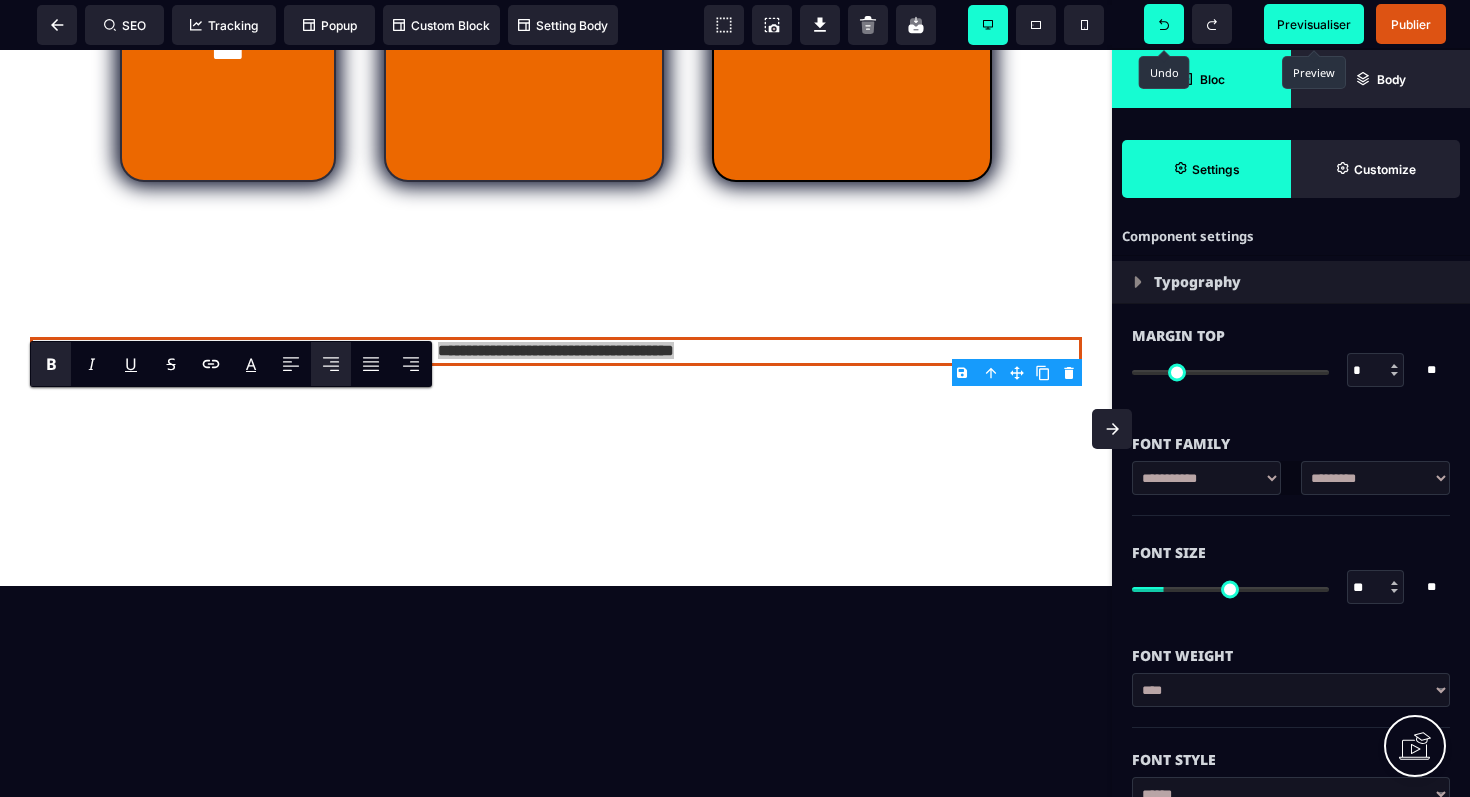 click at bounding box center (1394, 583) 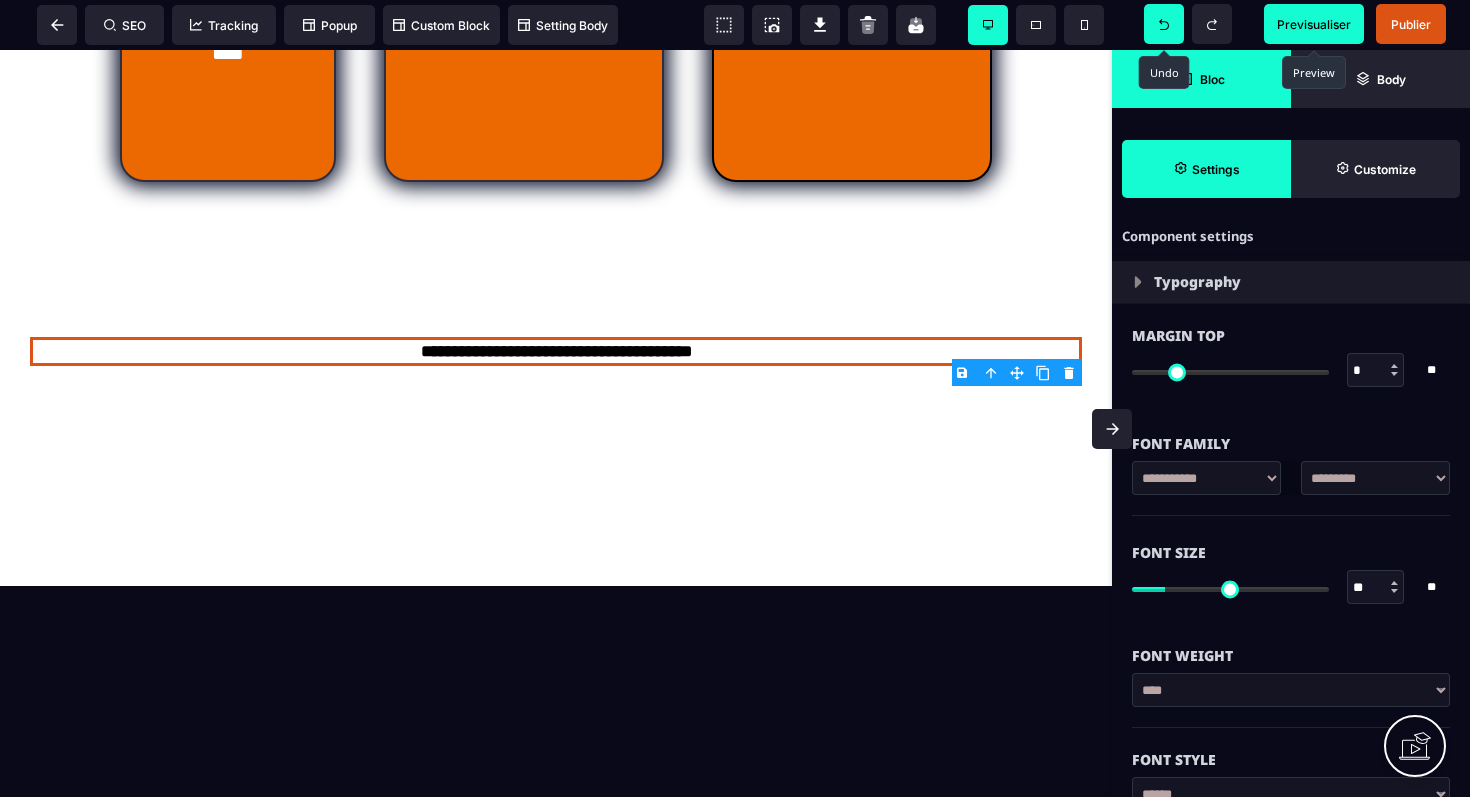 click at bounding box center (1394, 583) 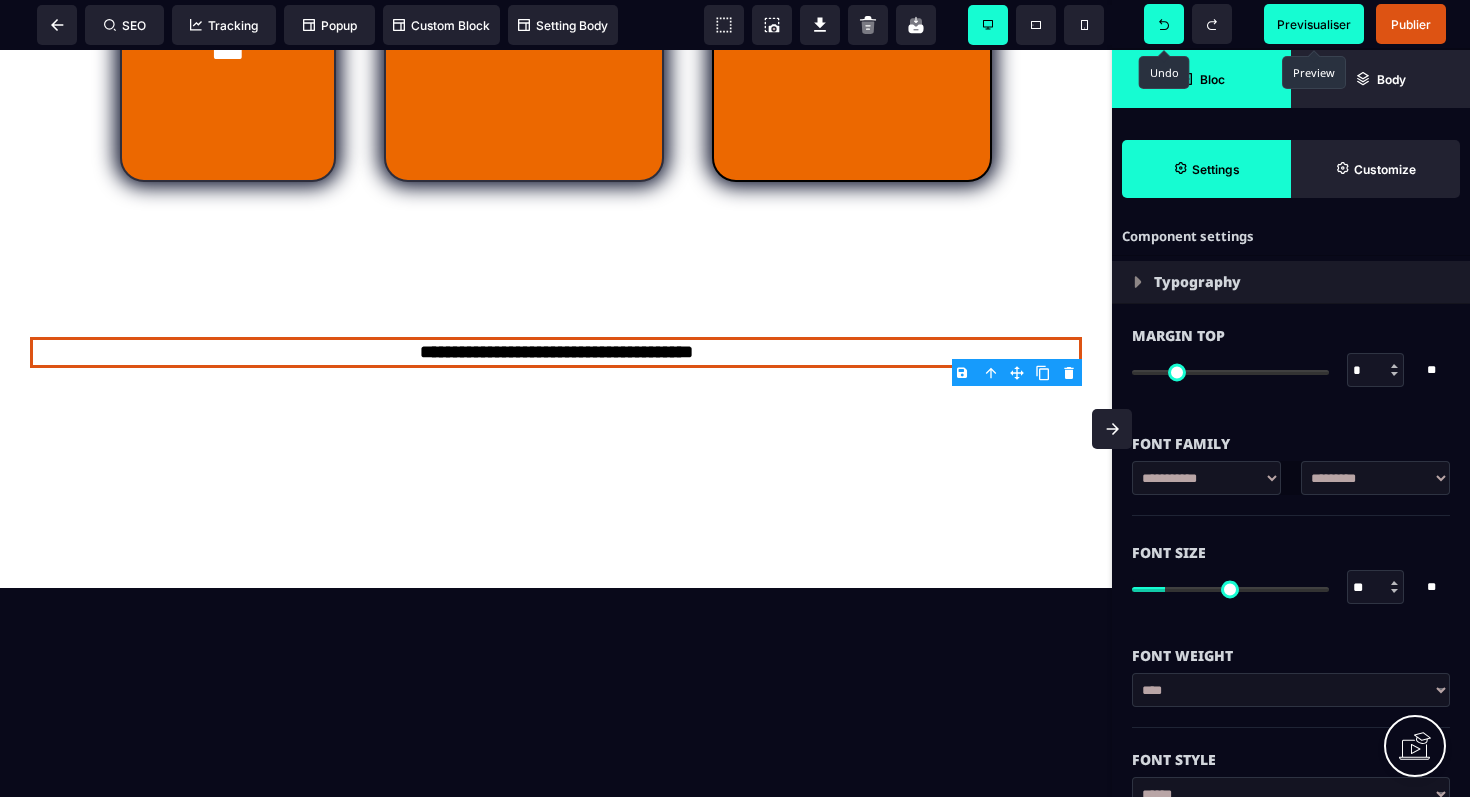 click at bounding box center (1394, 583) 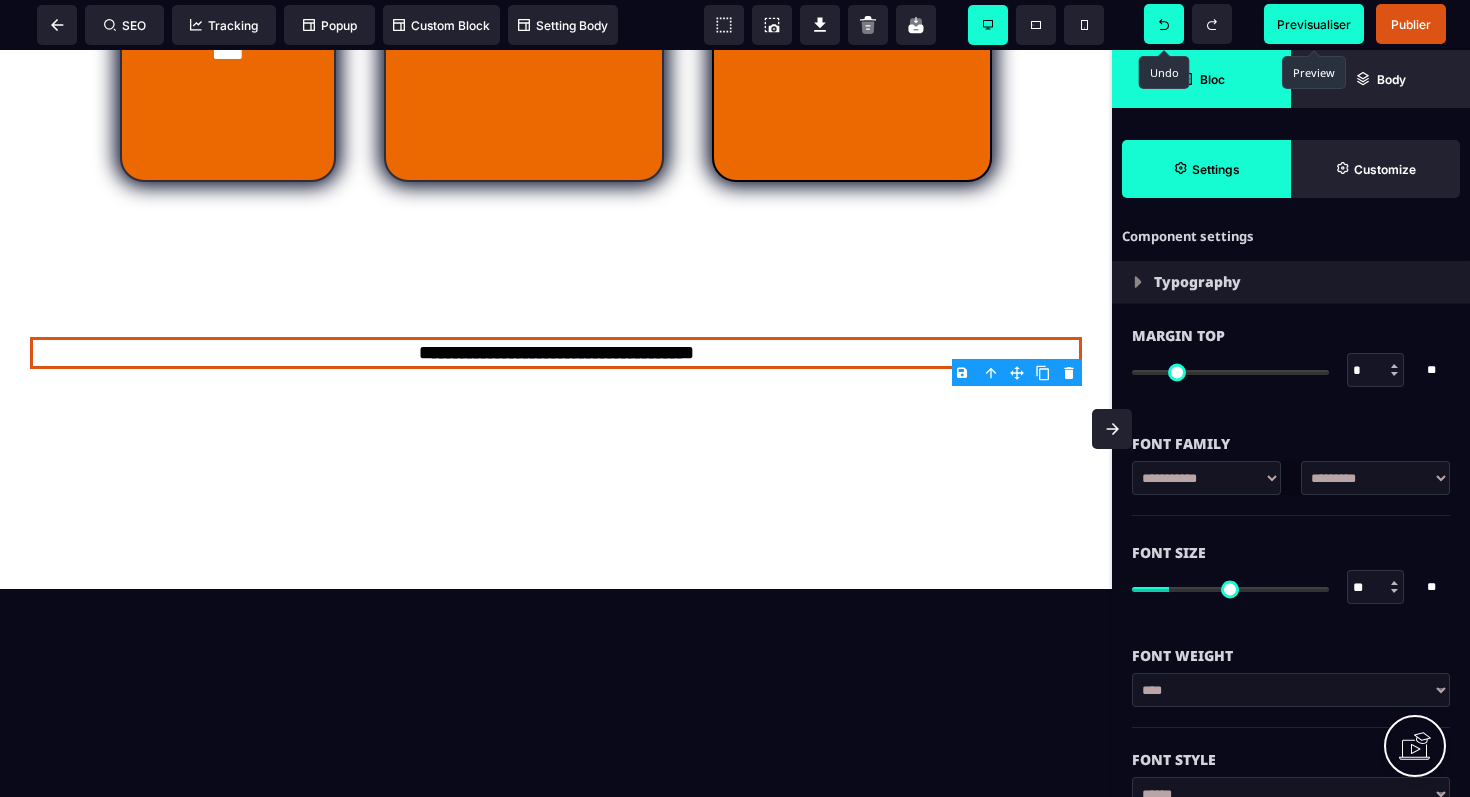 click at bounding box center (1394, 583) 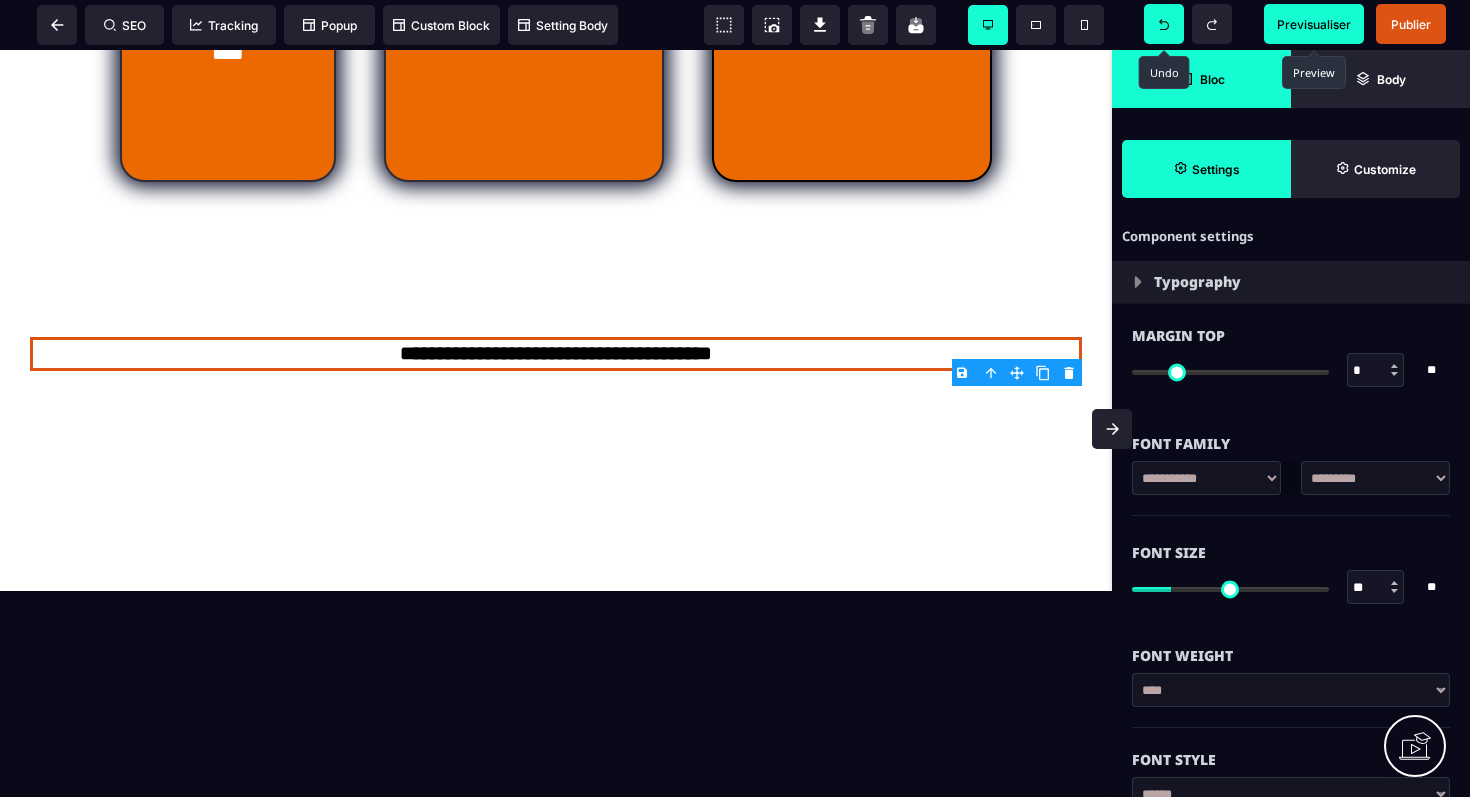 click at bounding box center [1394, 583] 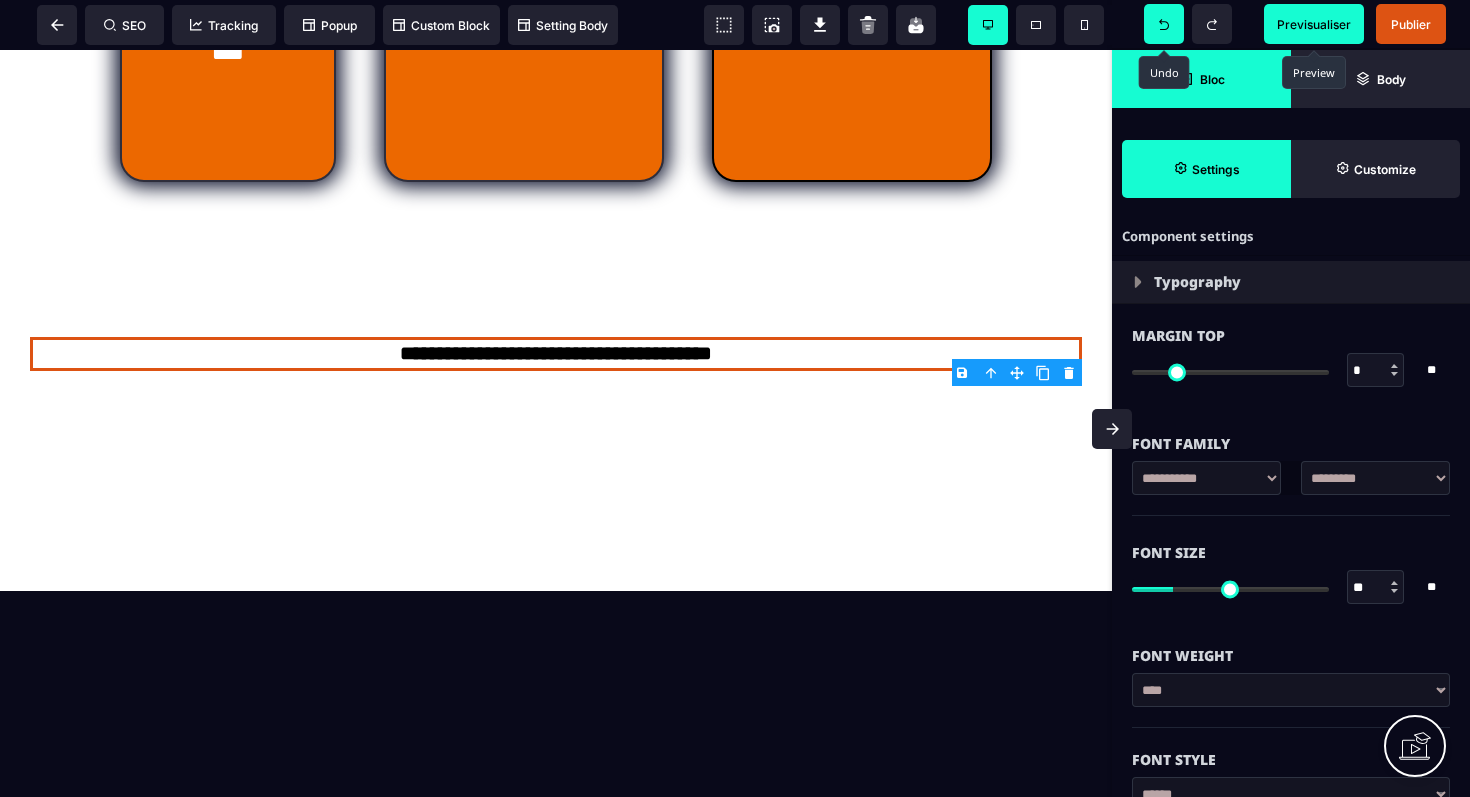 click at bounding box center (1394, 583) 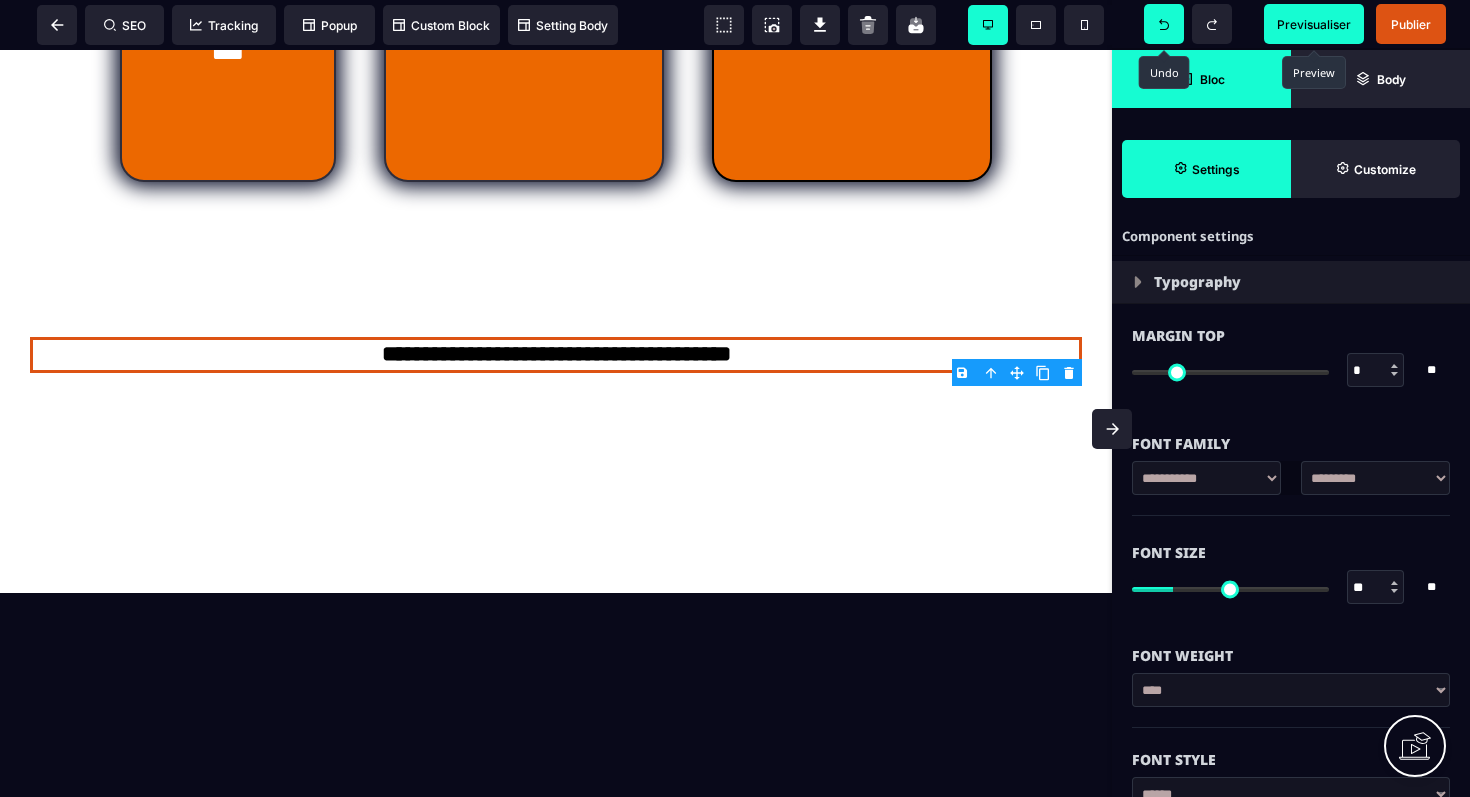 click at bounding box center (1394, 583) 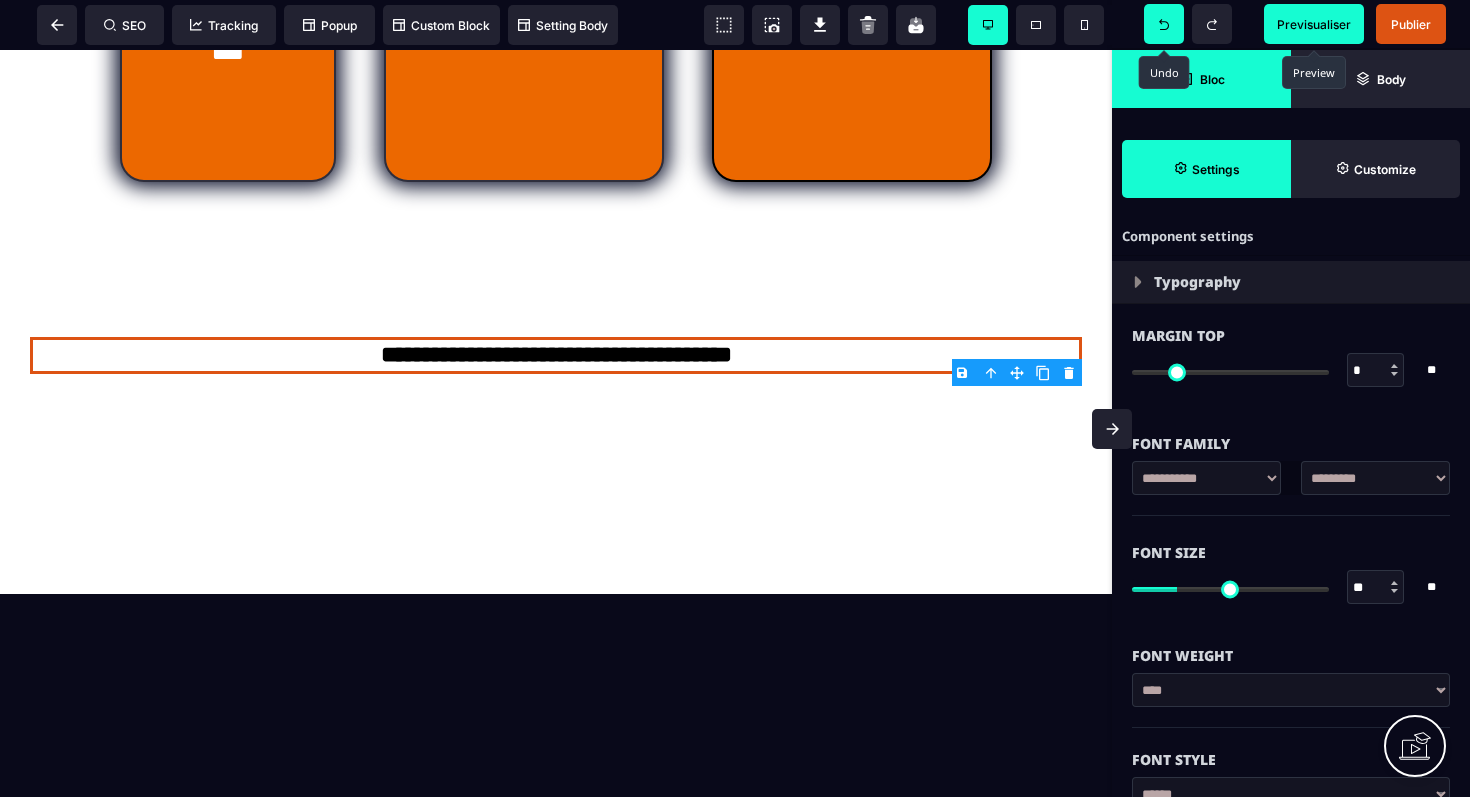 click at bounding box center (1394, 583) 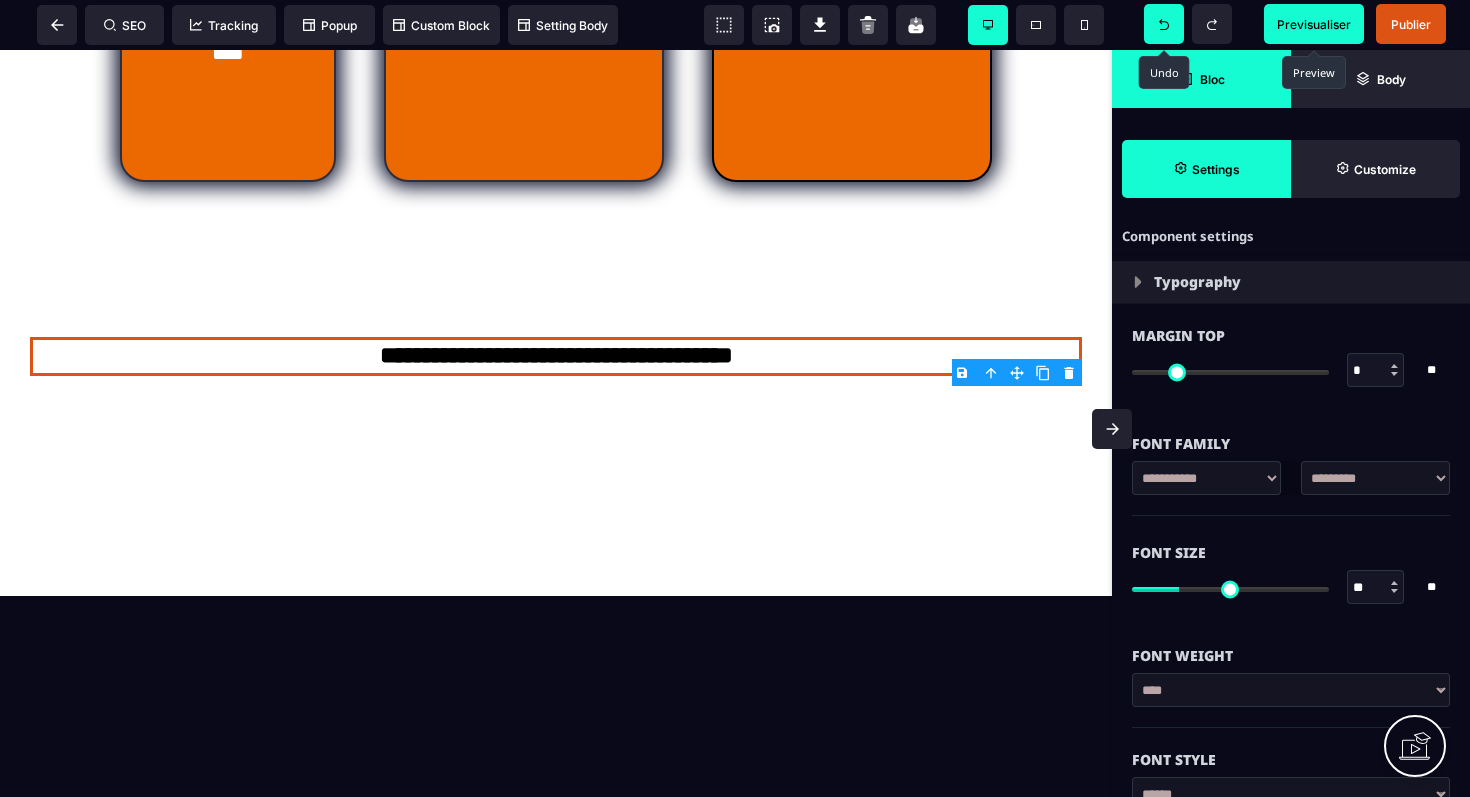 click at bounding box center (1394, 583) 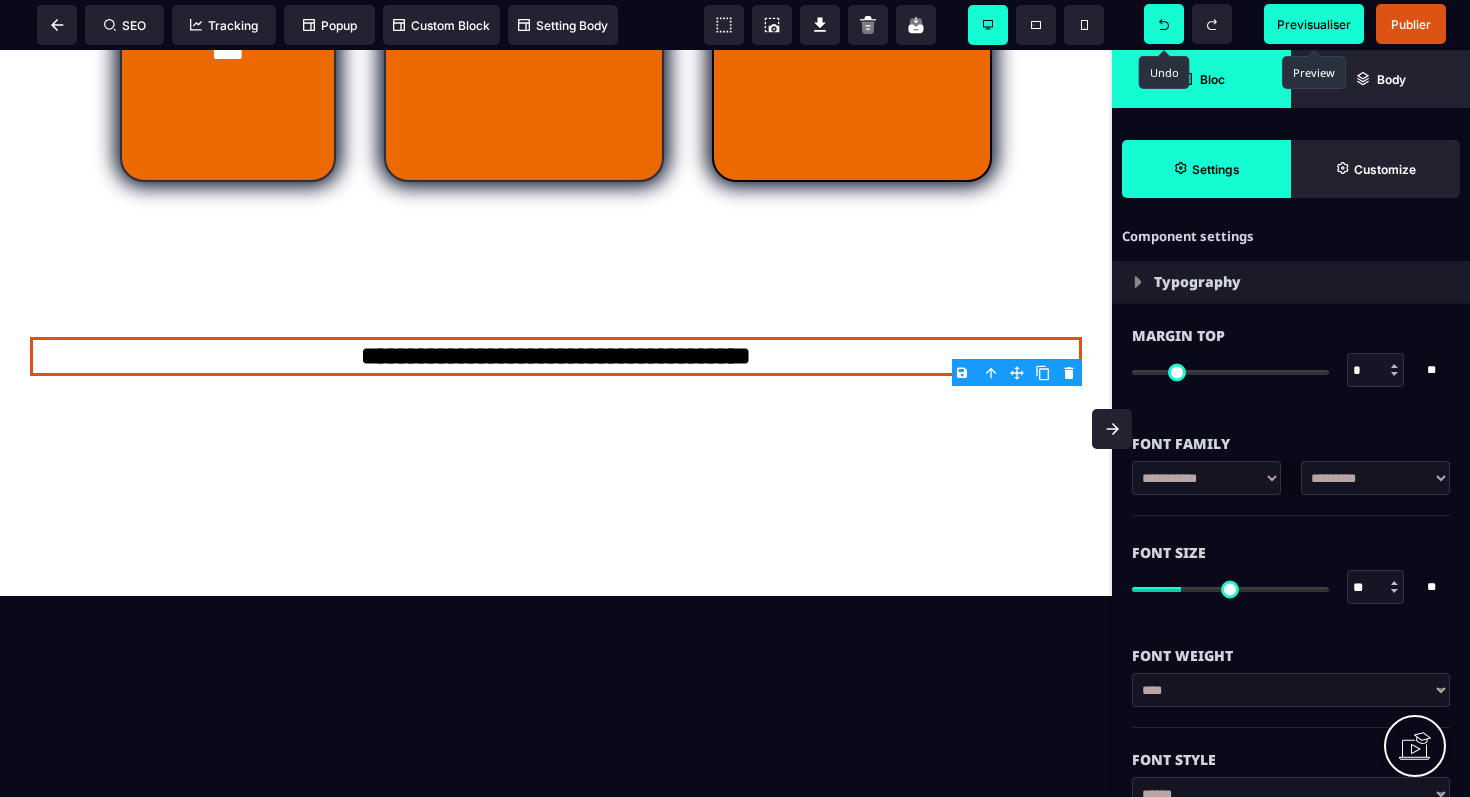 click at bounding box center (1394, 583) 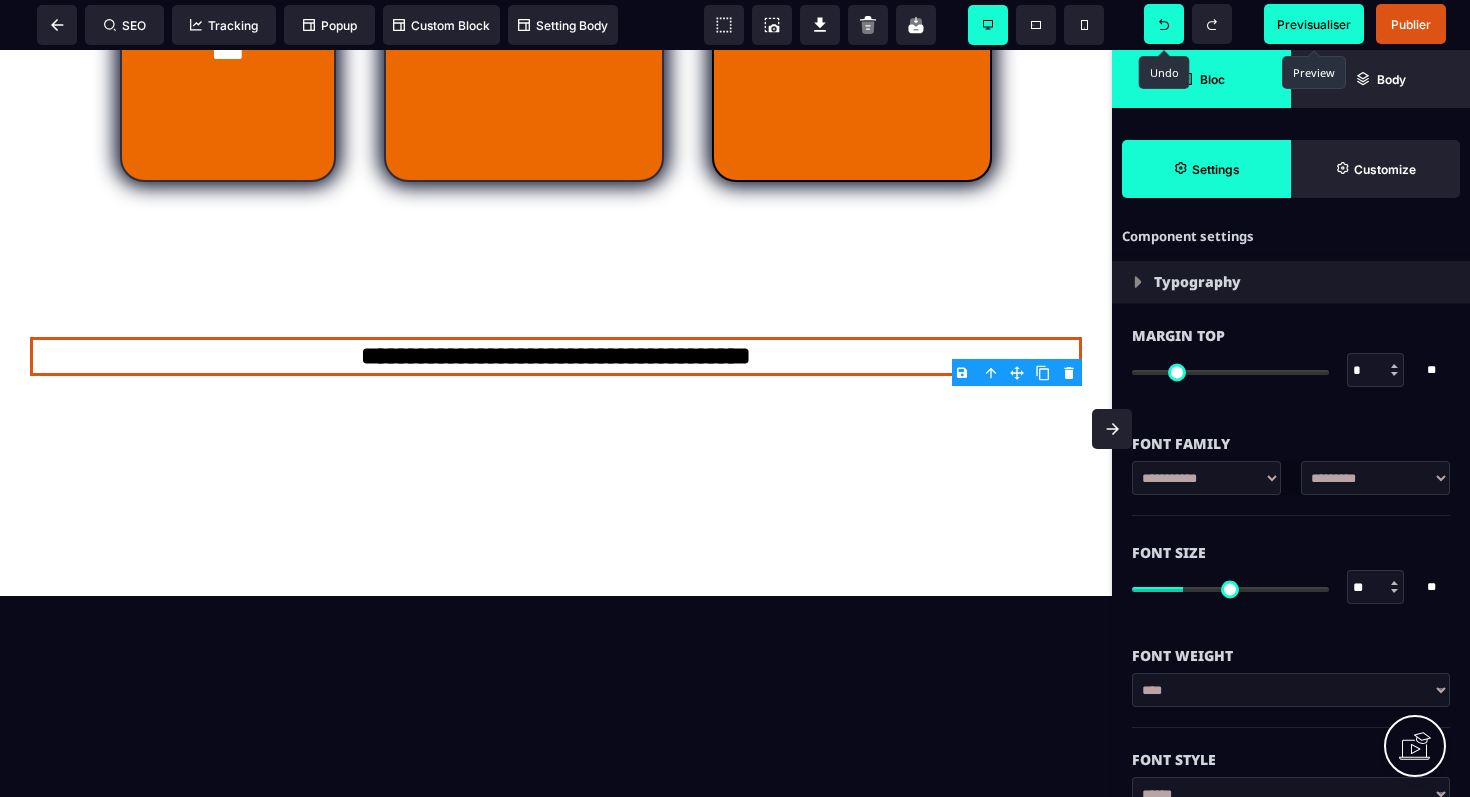 click at bounding box center (1394, 583) 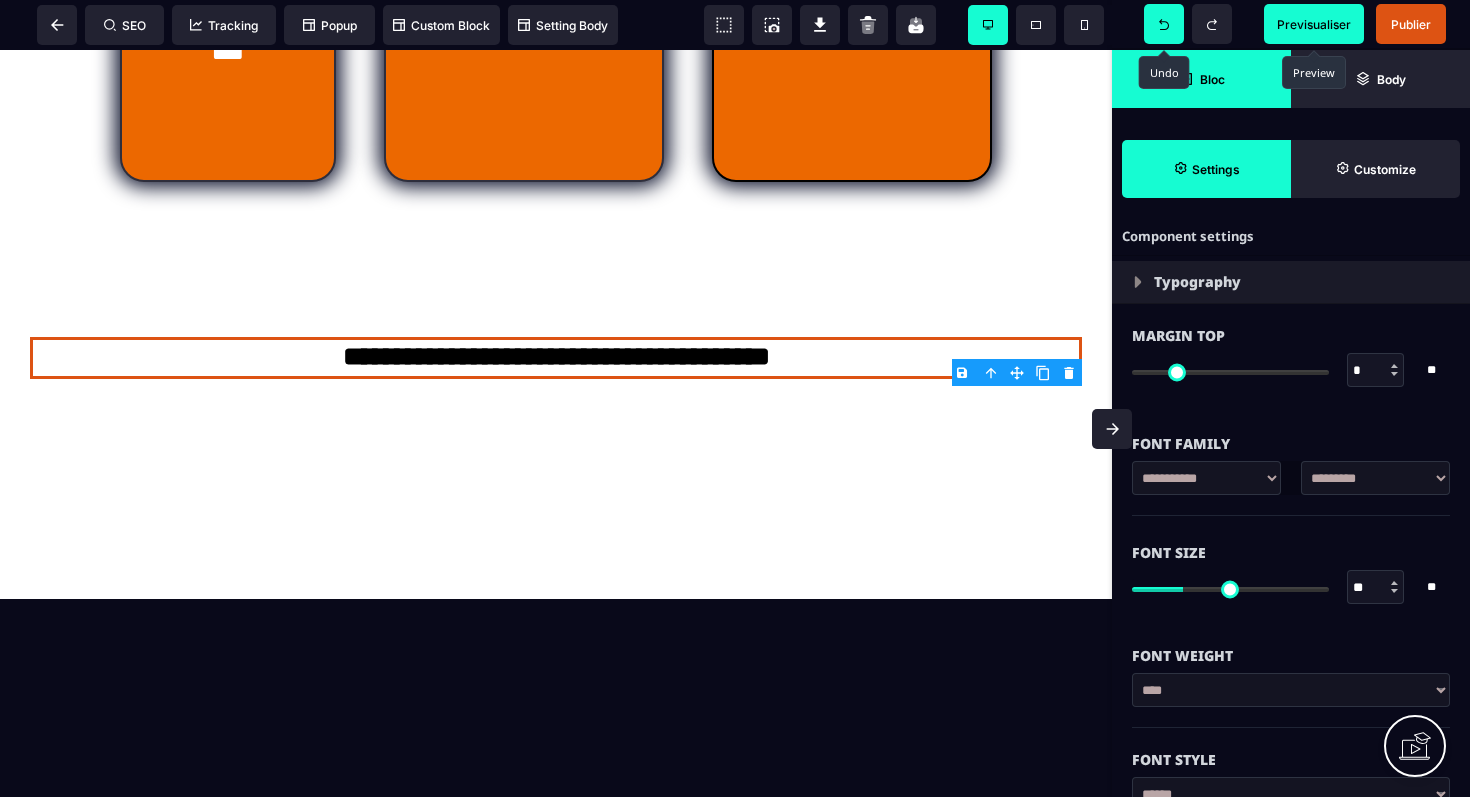 click at bounding box center [1394, 583] 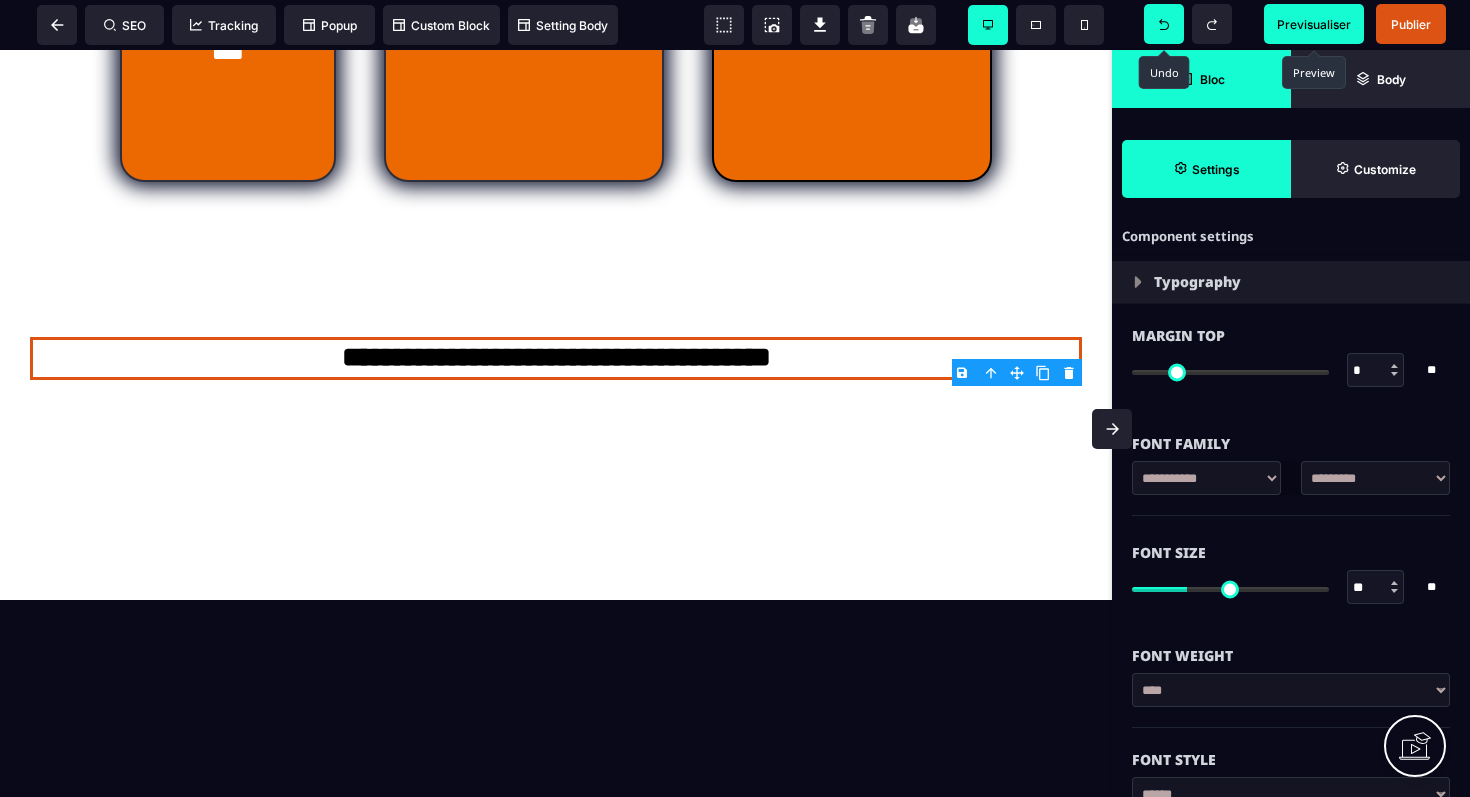 click at bounding box center [1394, 583] 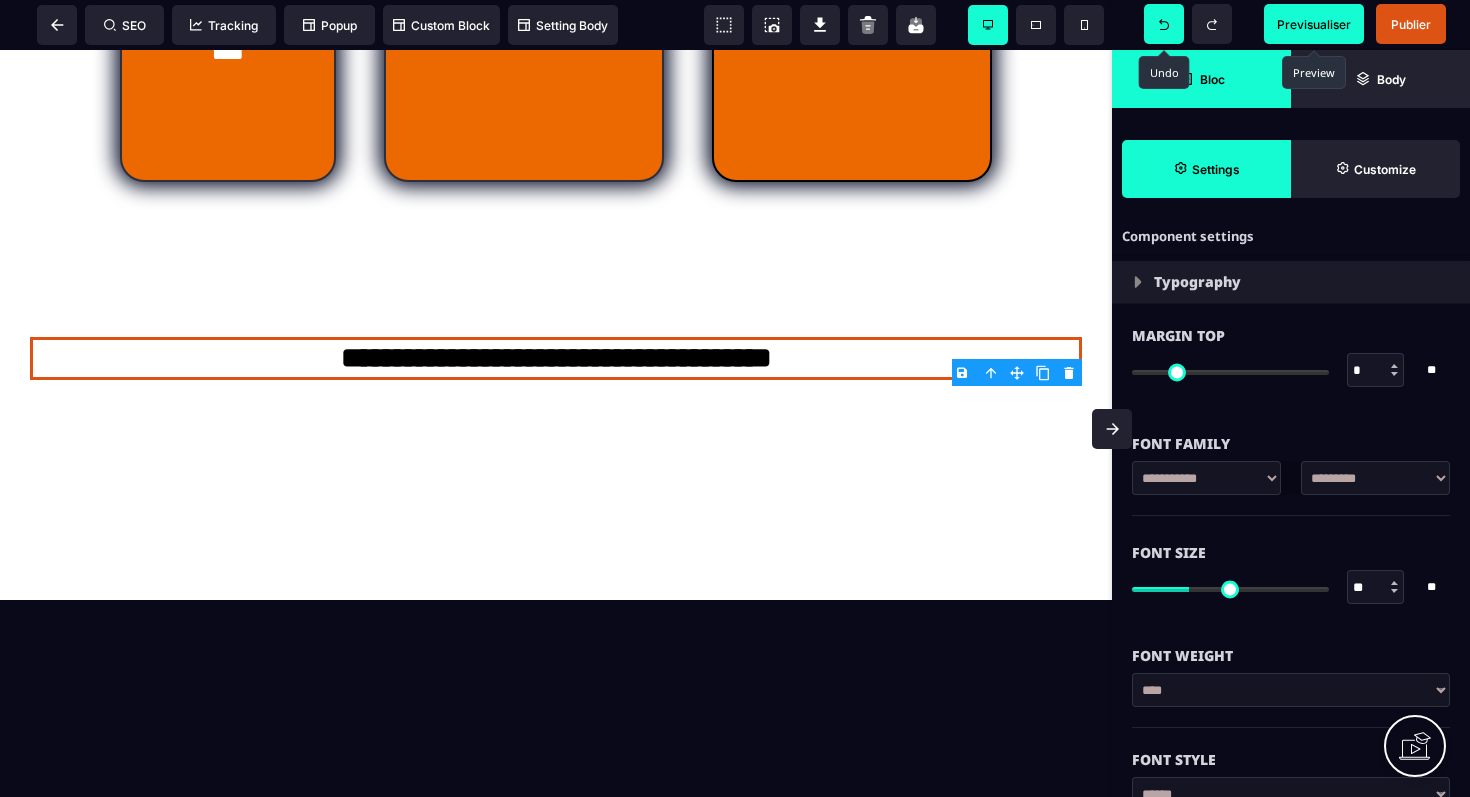 click at bounding box center [1394, 583] 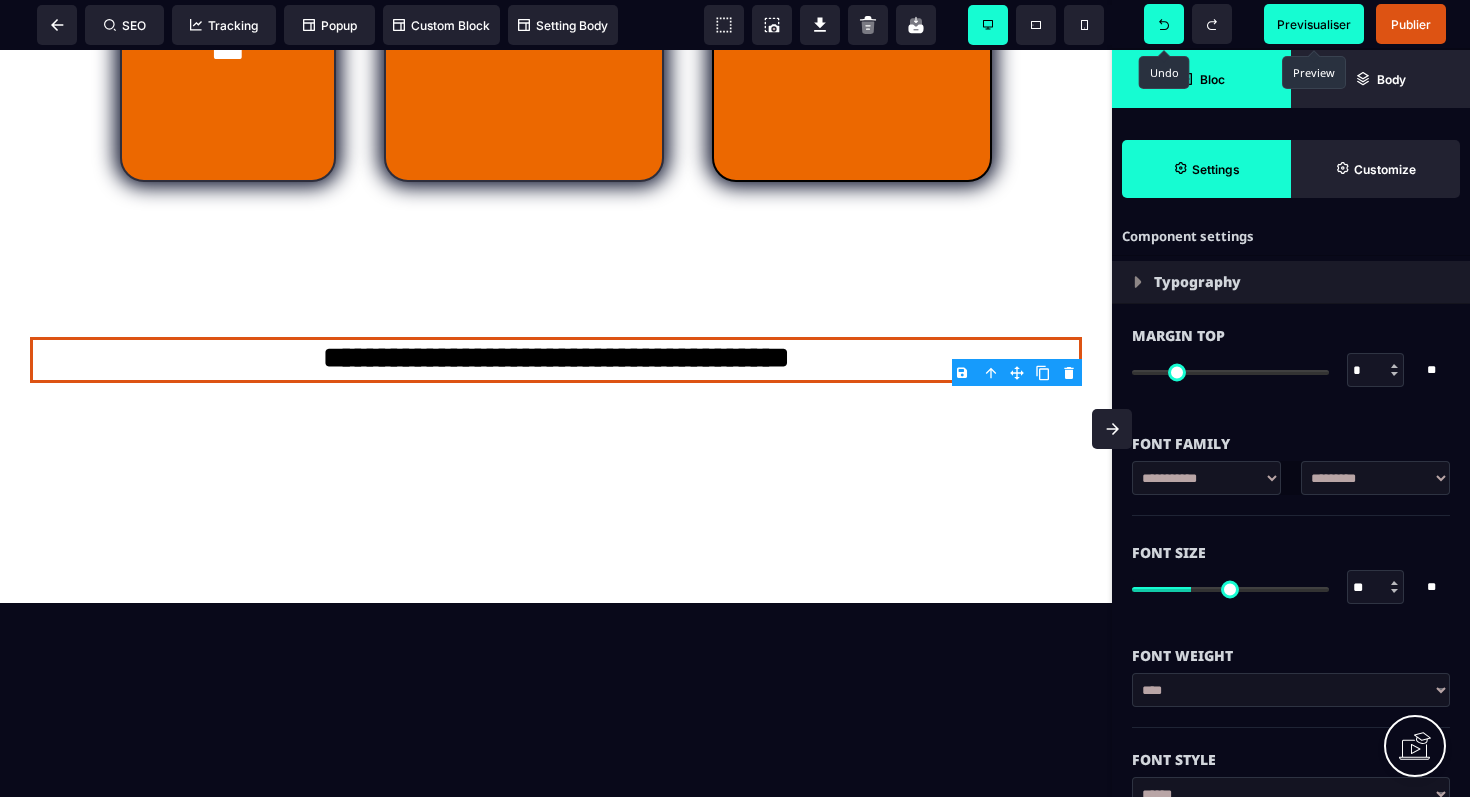 click at bounding box center [1394, 583] 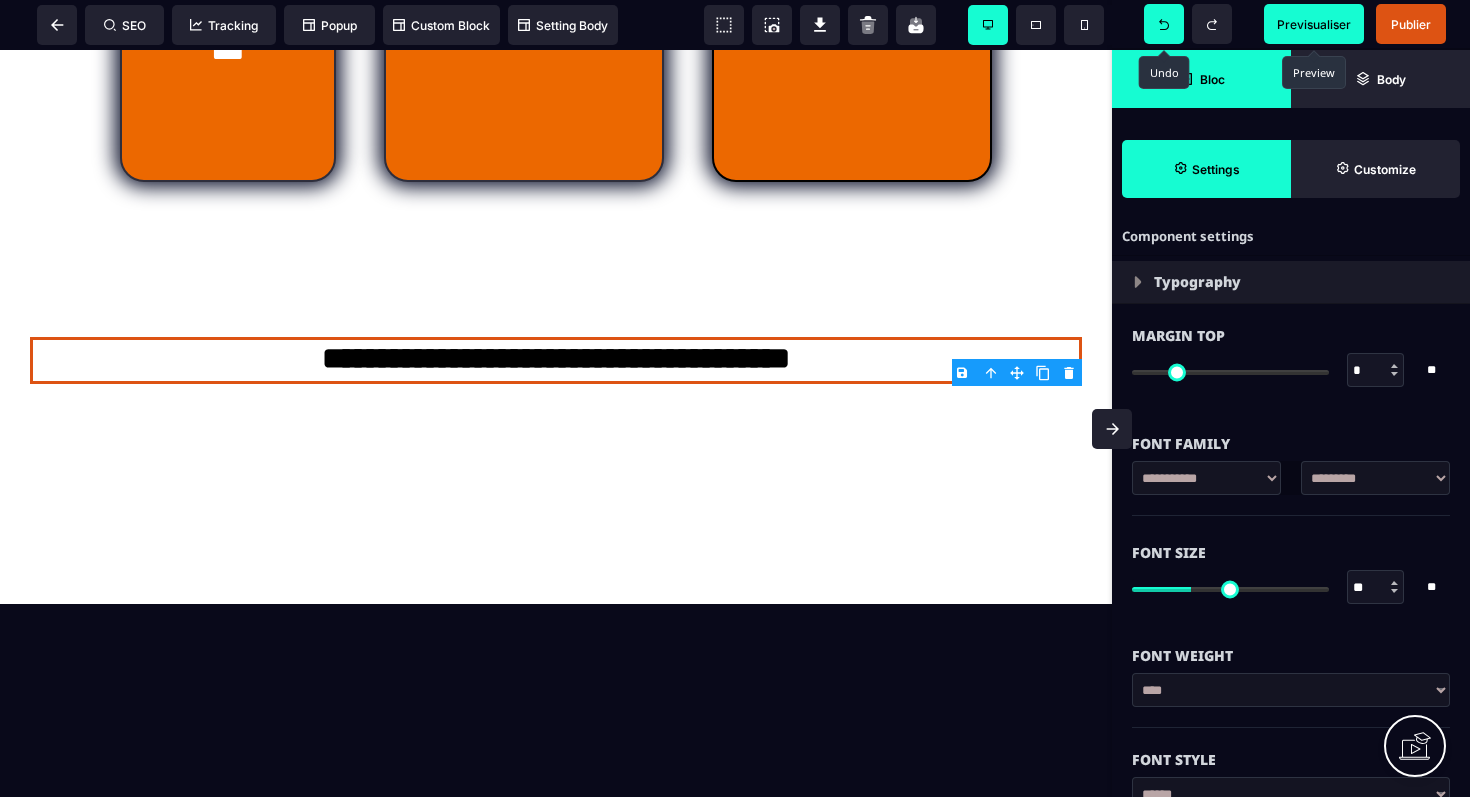 click at bounding box center [1394, 583] 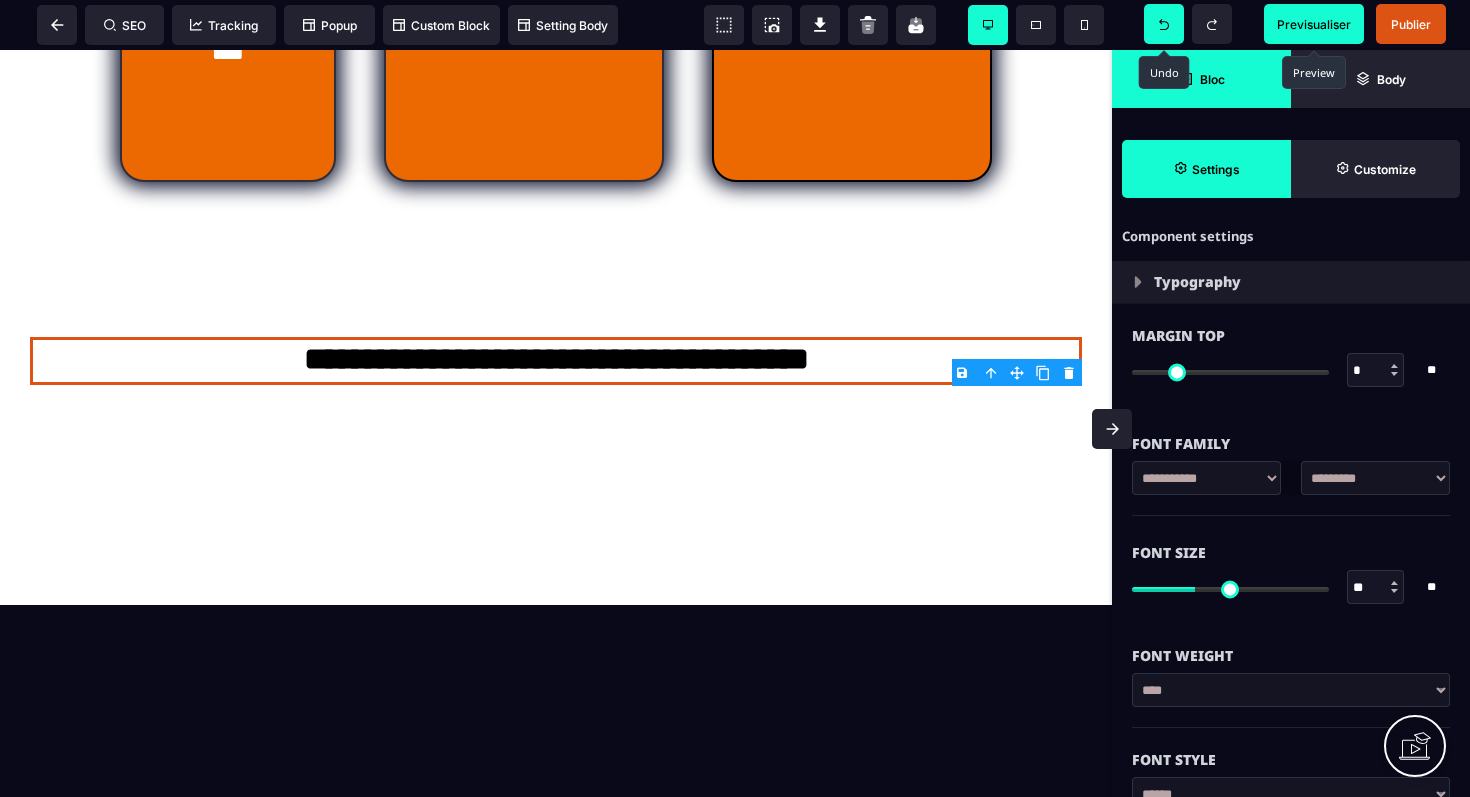 click at bounding box center [1394, 583] 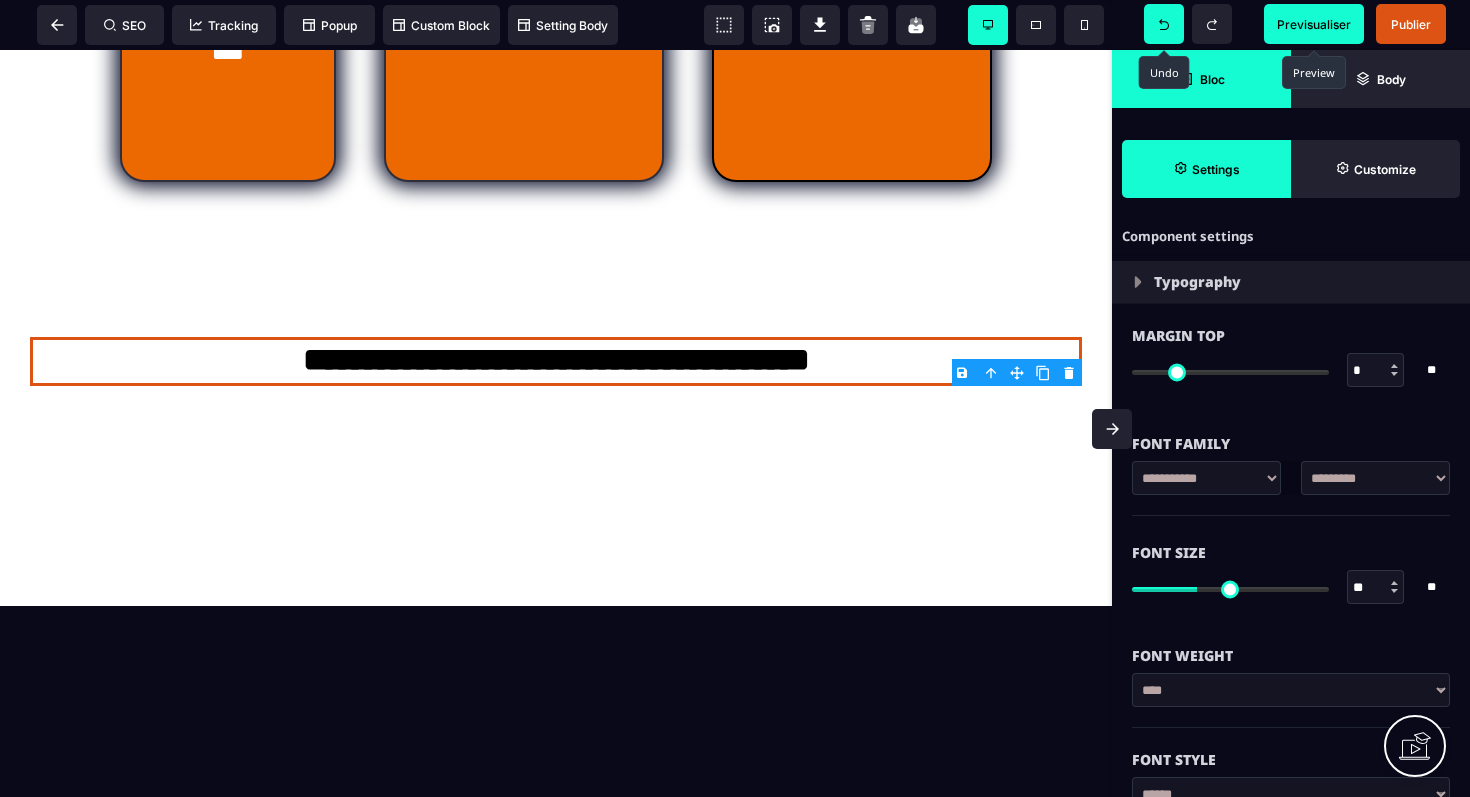 click at bounding box center (1394, 583) 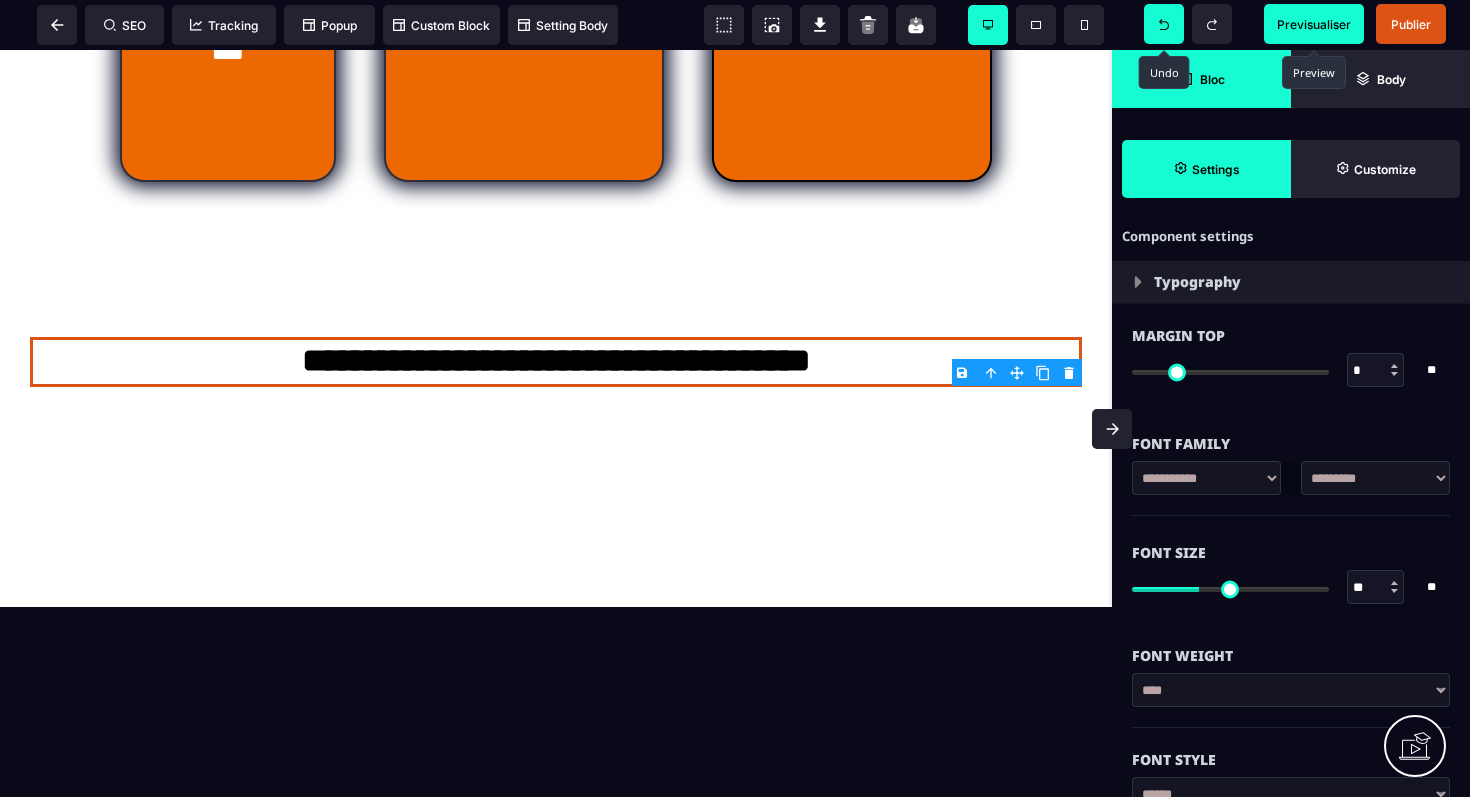 click at bounding box center (1394, 583) 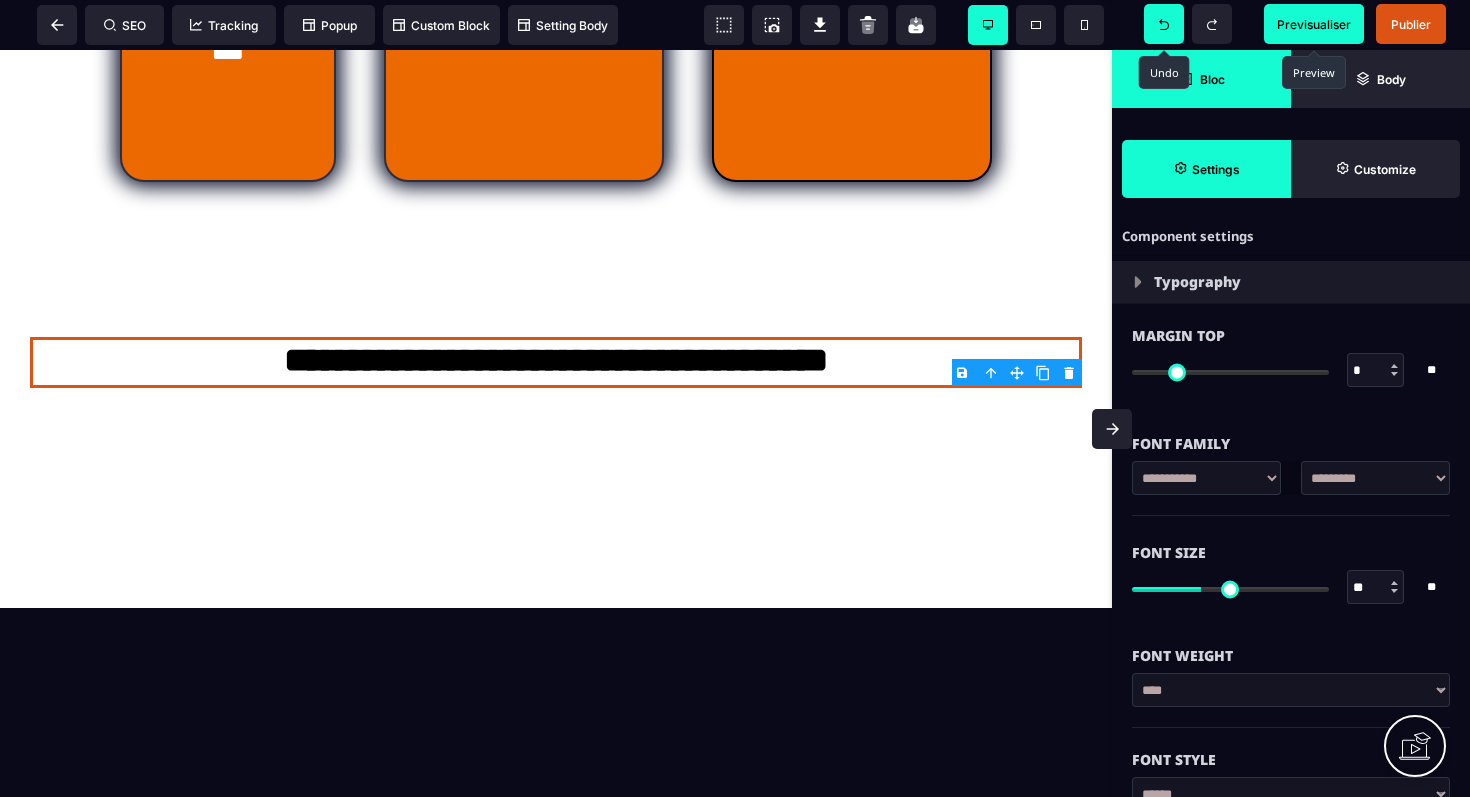 click at bounding box center (1394, 583) 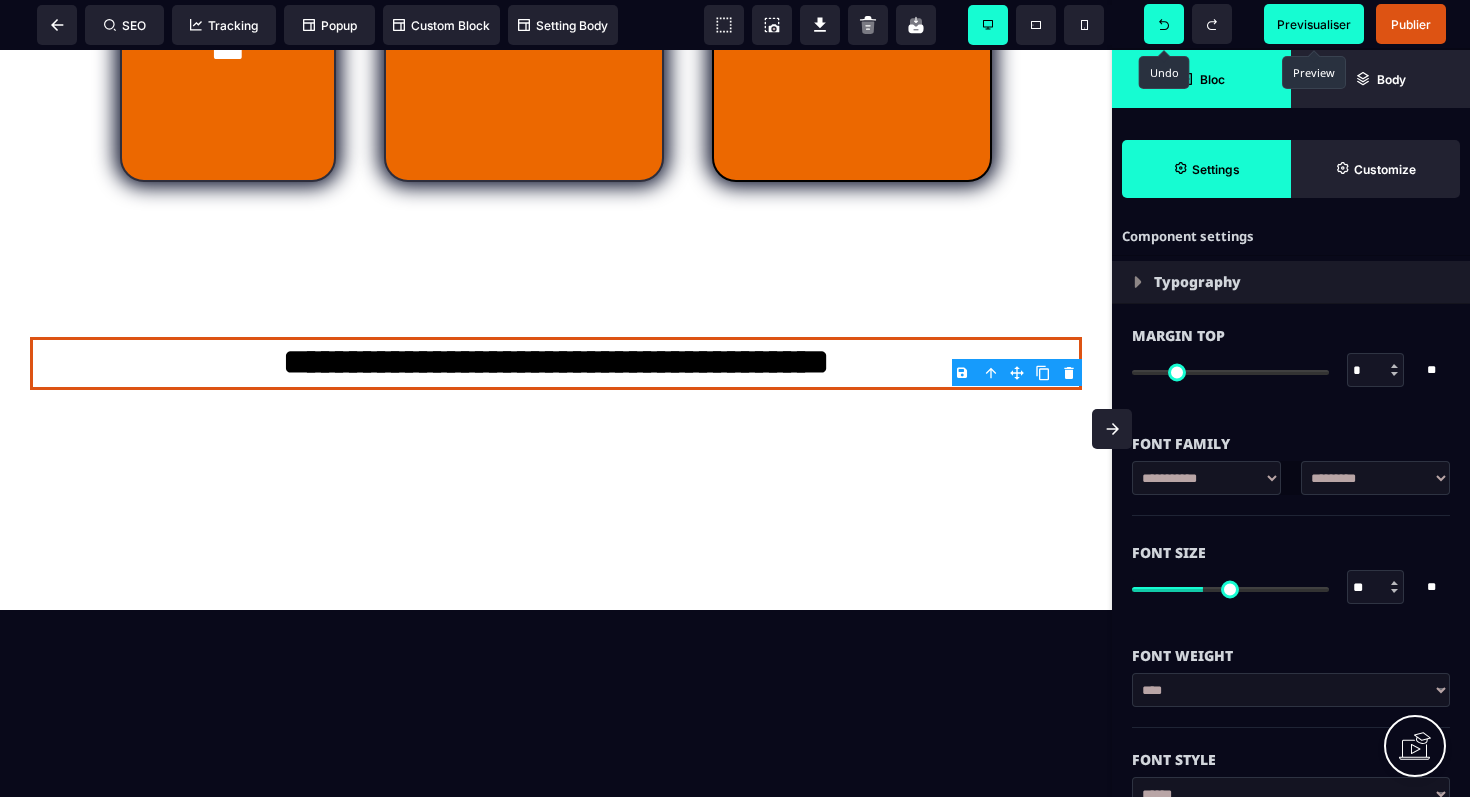 click at bounding box center [1394, 583] 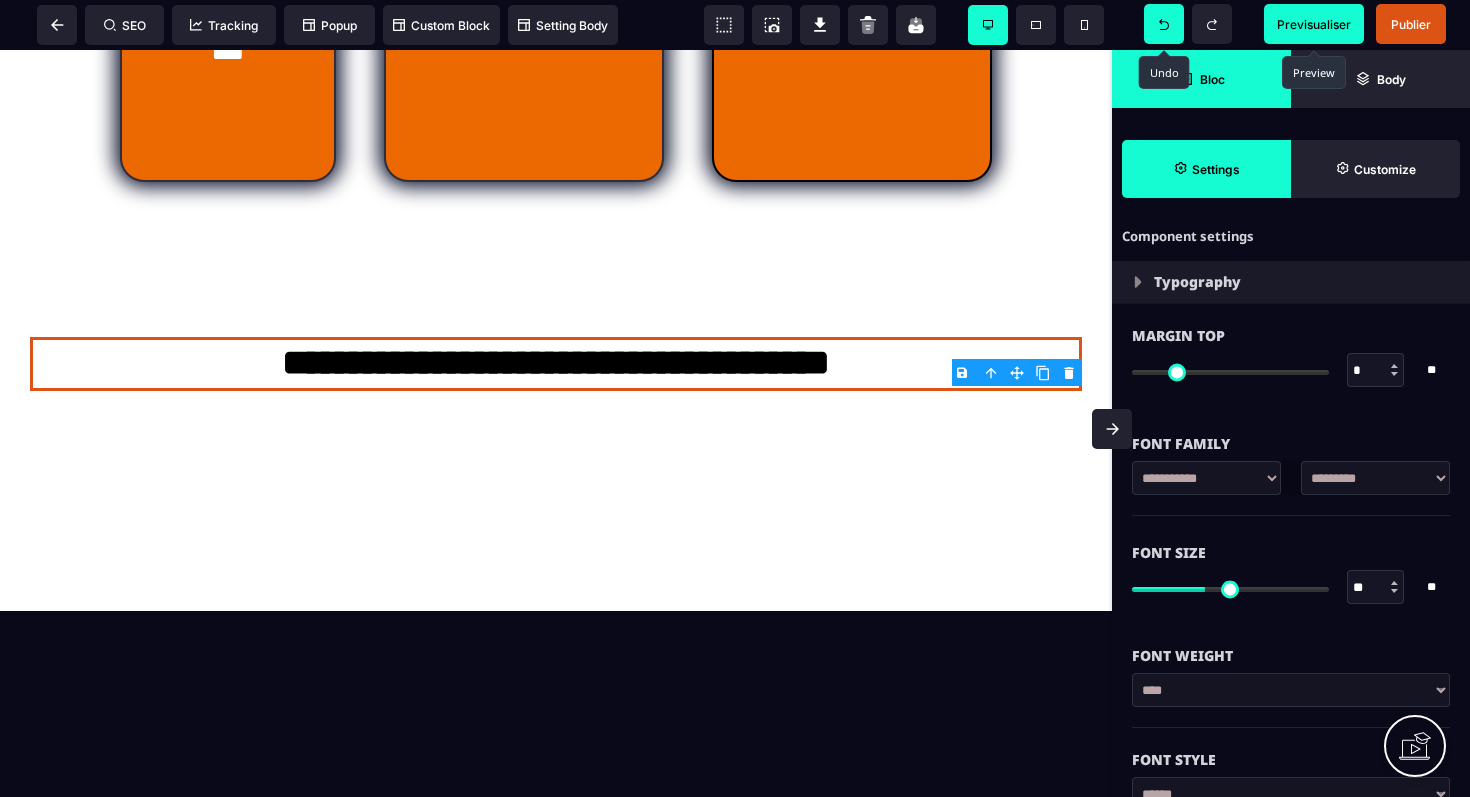 click at bounding box center [1394, 583] 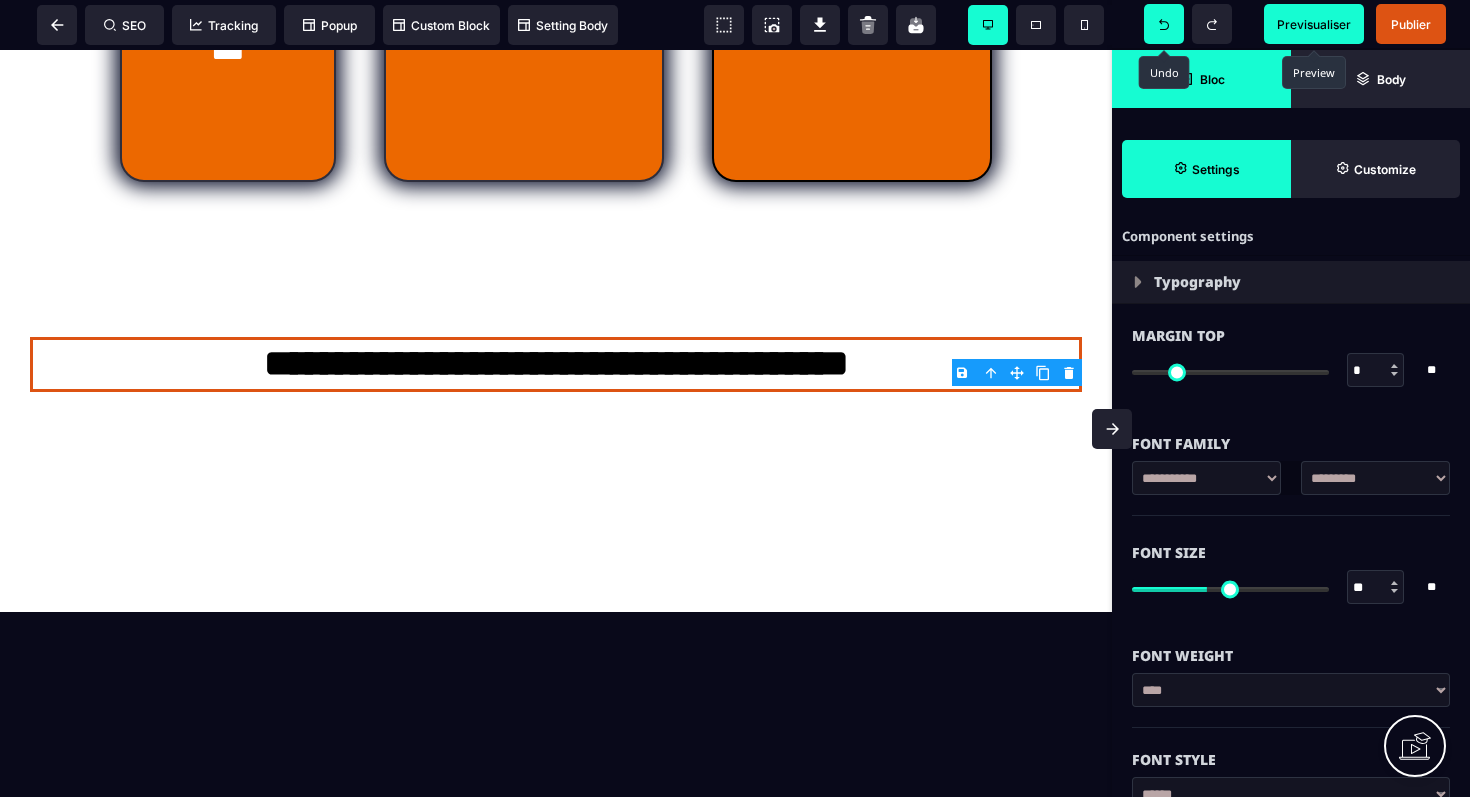 click at bounding box center (1394, 583) 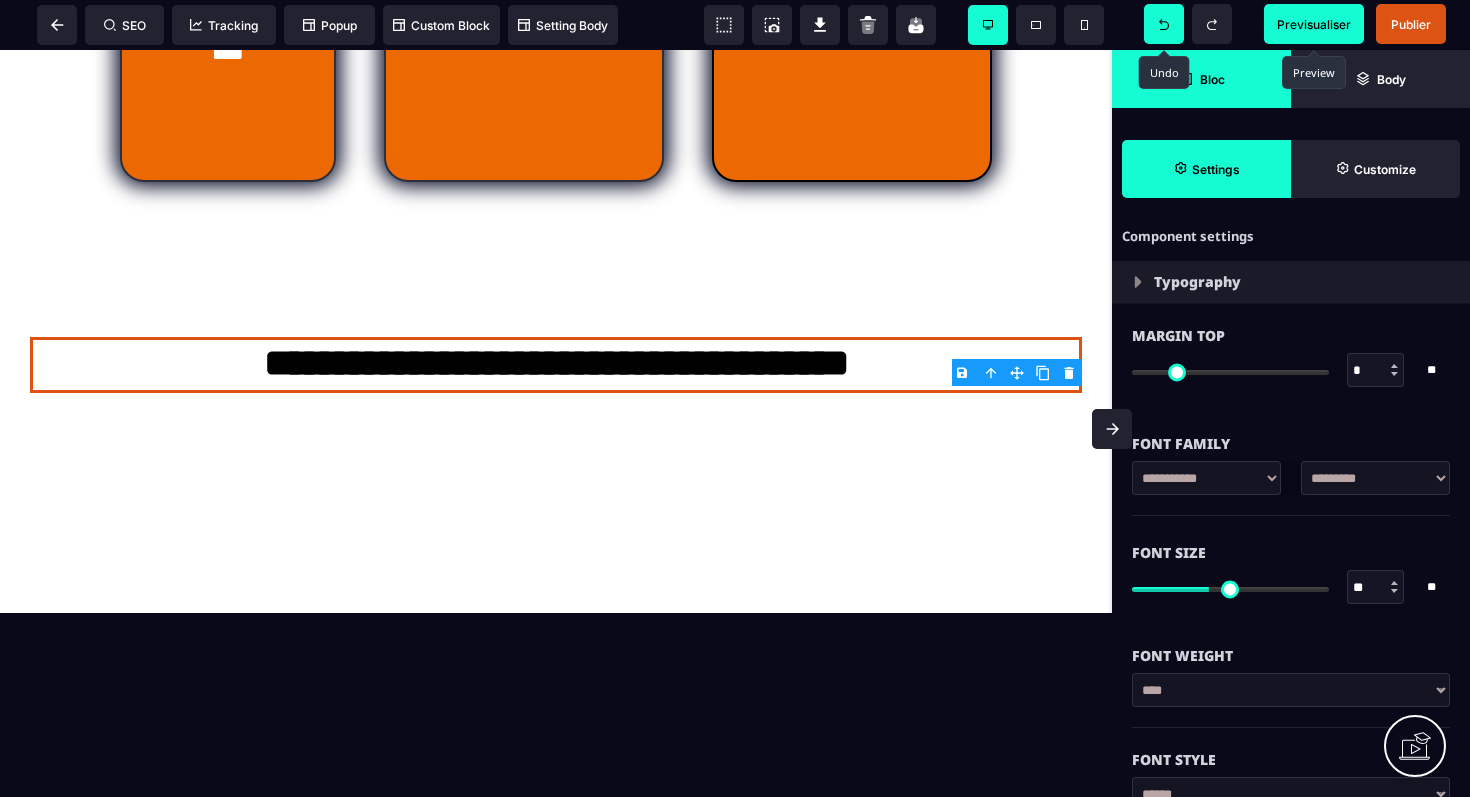 click at bounding box center [1394, 583] 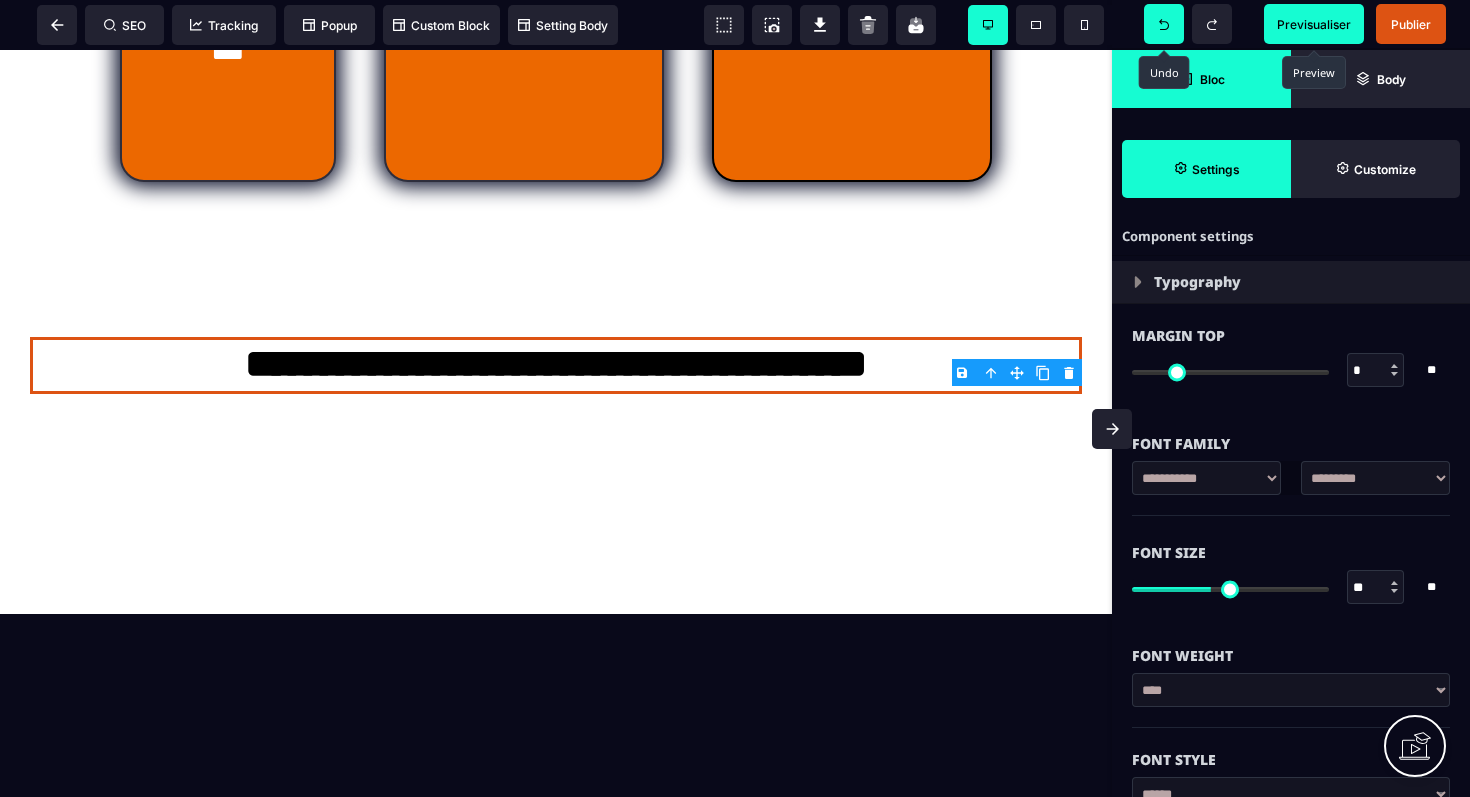 click at bounding box center (1394, 583) 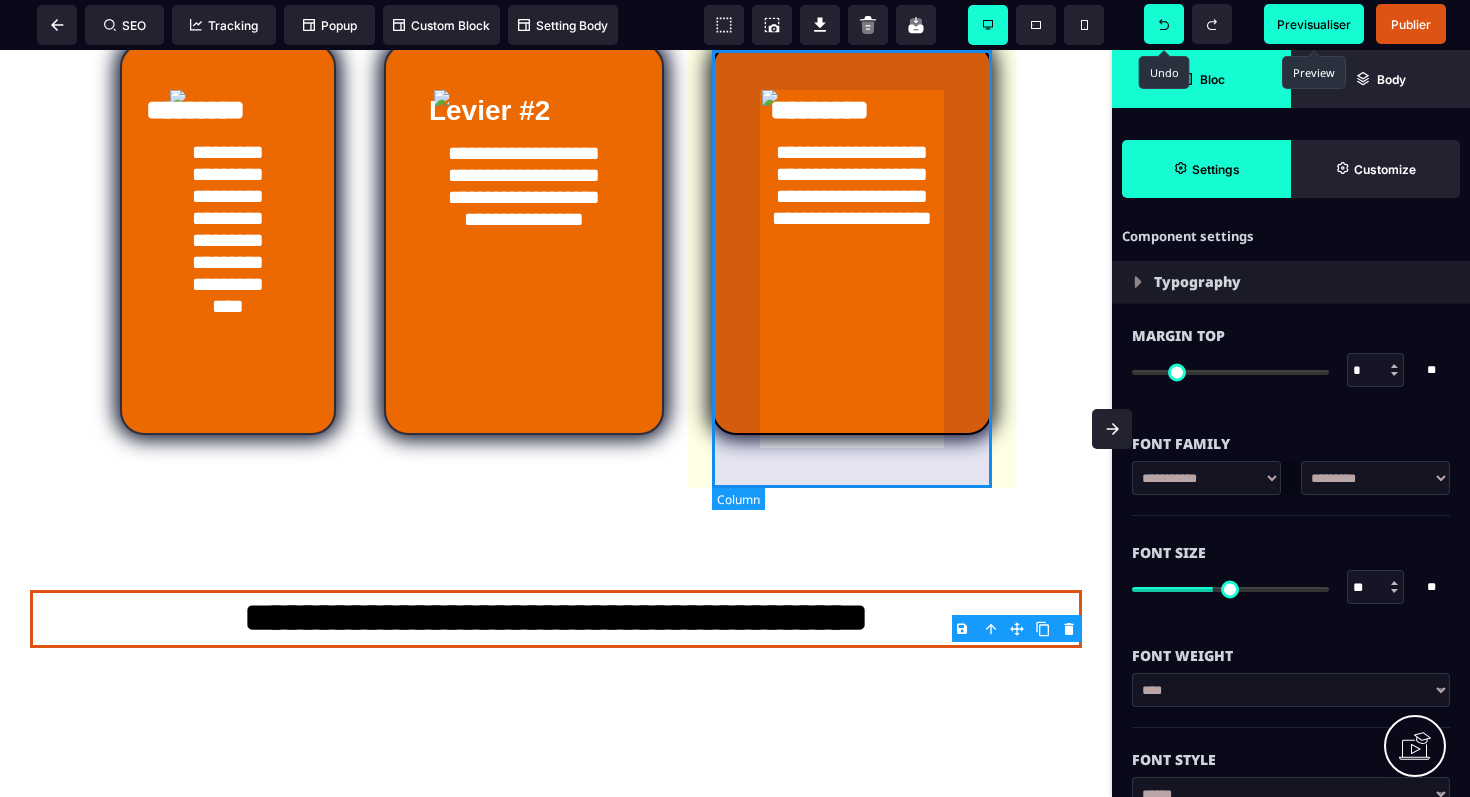 scroll, scrollTop: 978, scrollLeft: 0, axis: vertical 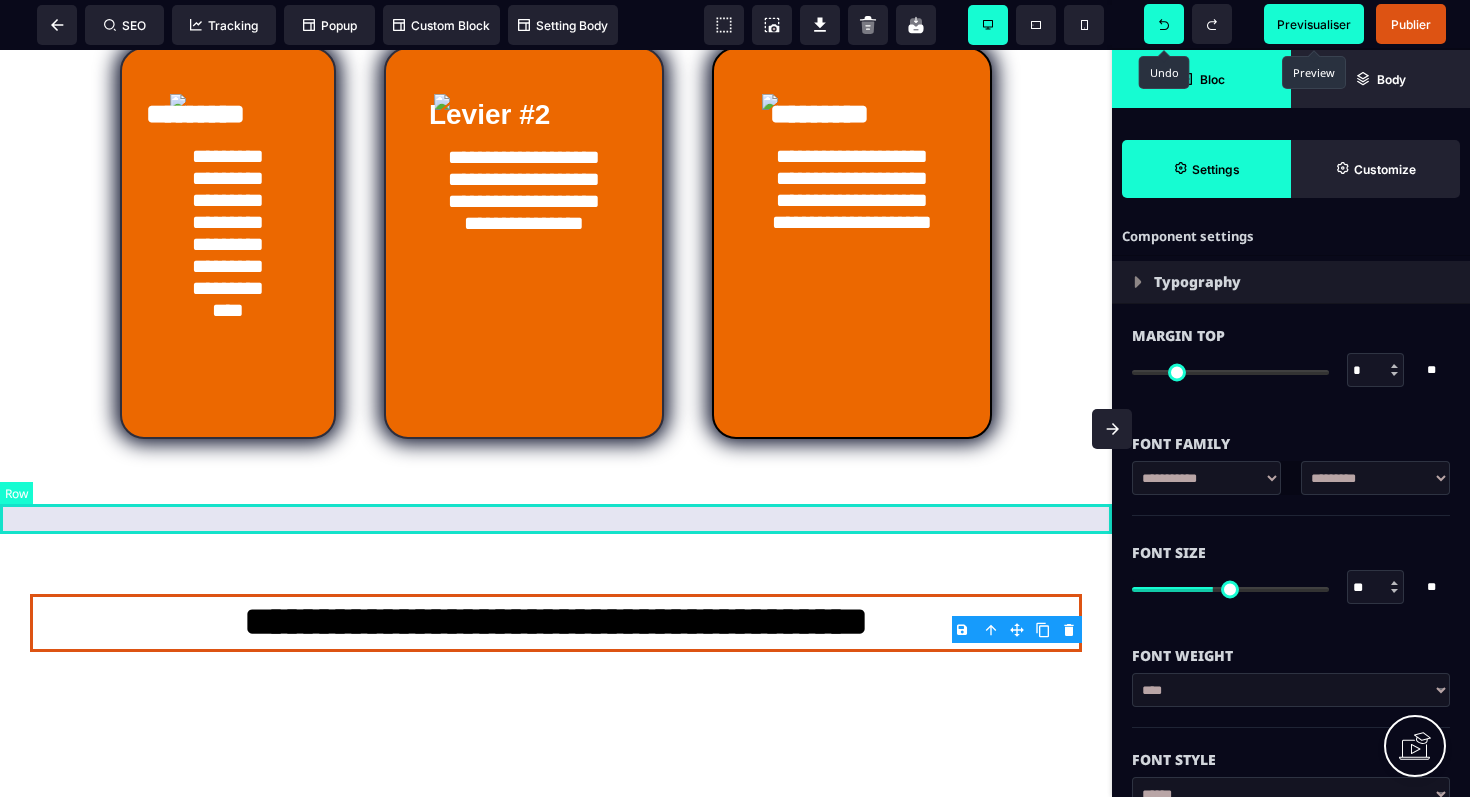 click at bounding box center (556, 469) 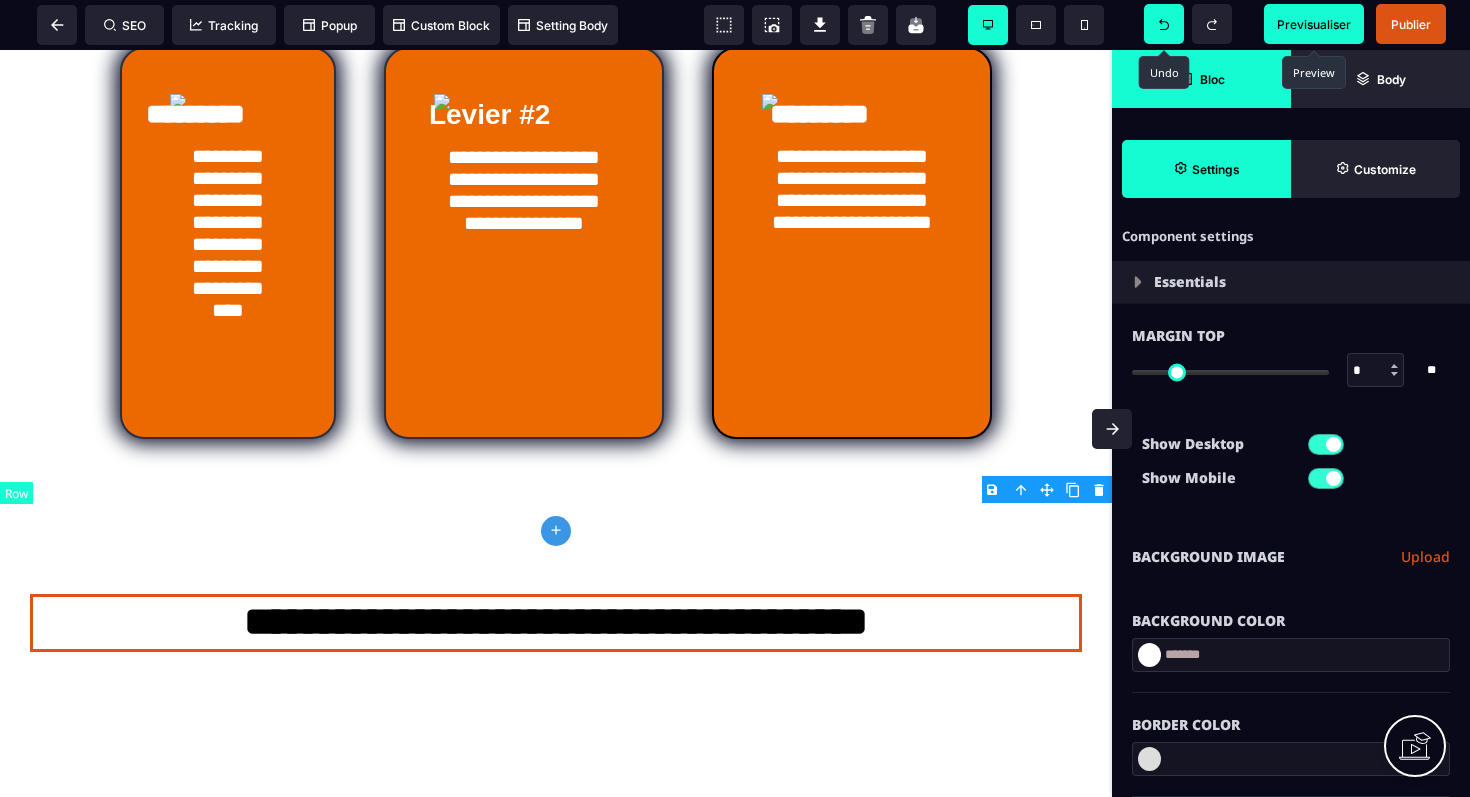 scroll, scrollTop: 0, scrollLeft: 0, axis: both 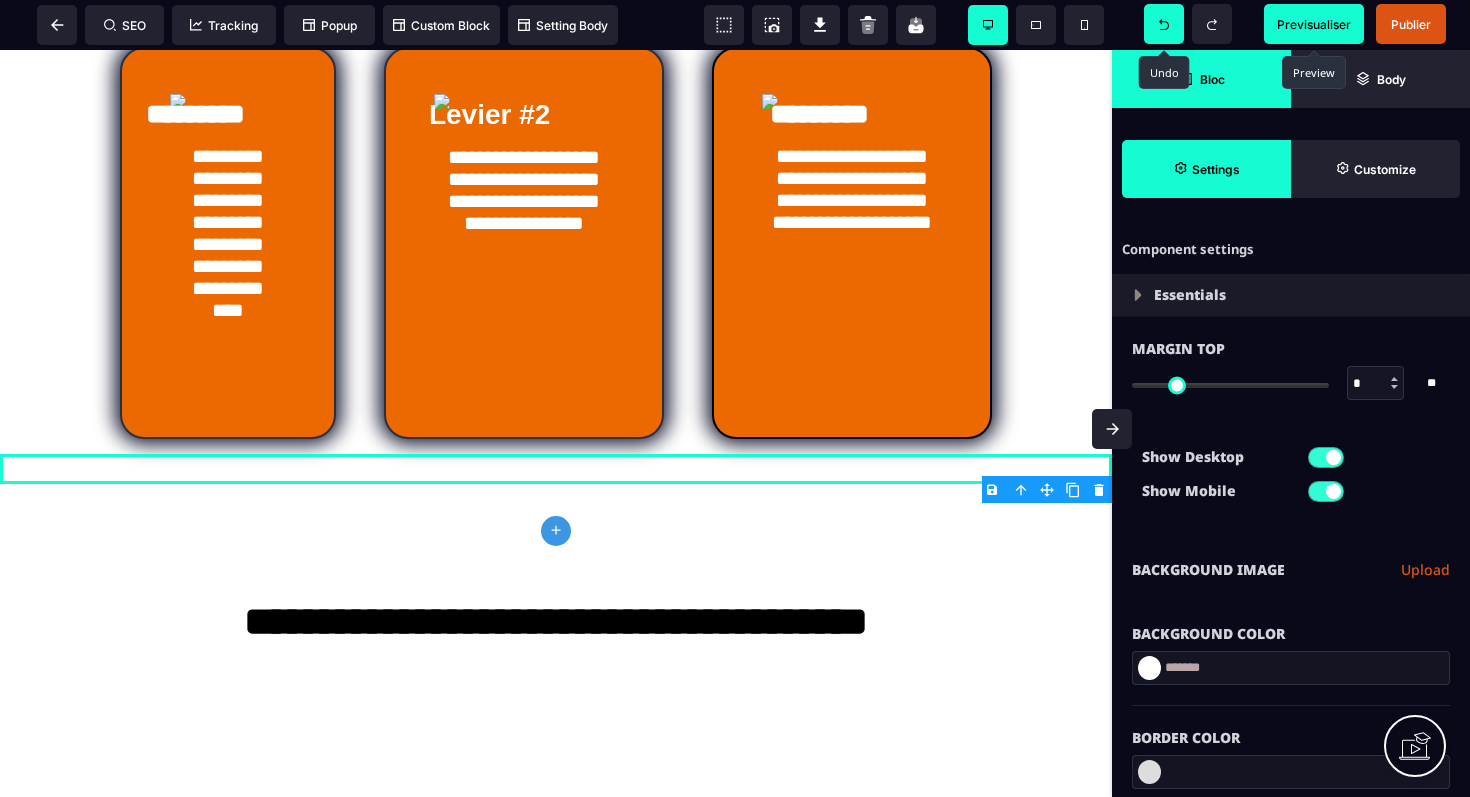 click on "B I U S
A *******
plus
Row
SEO
Big" at bounding box center [735, 398] 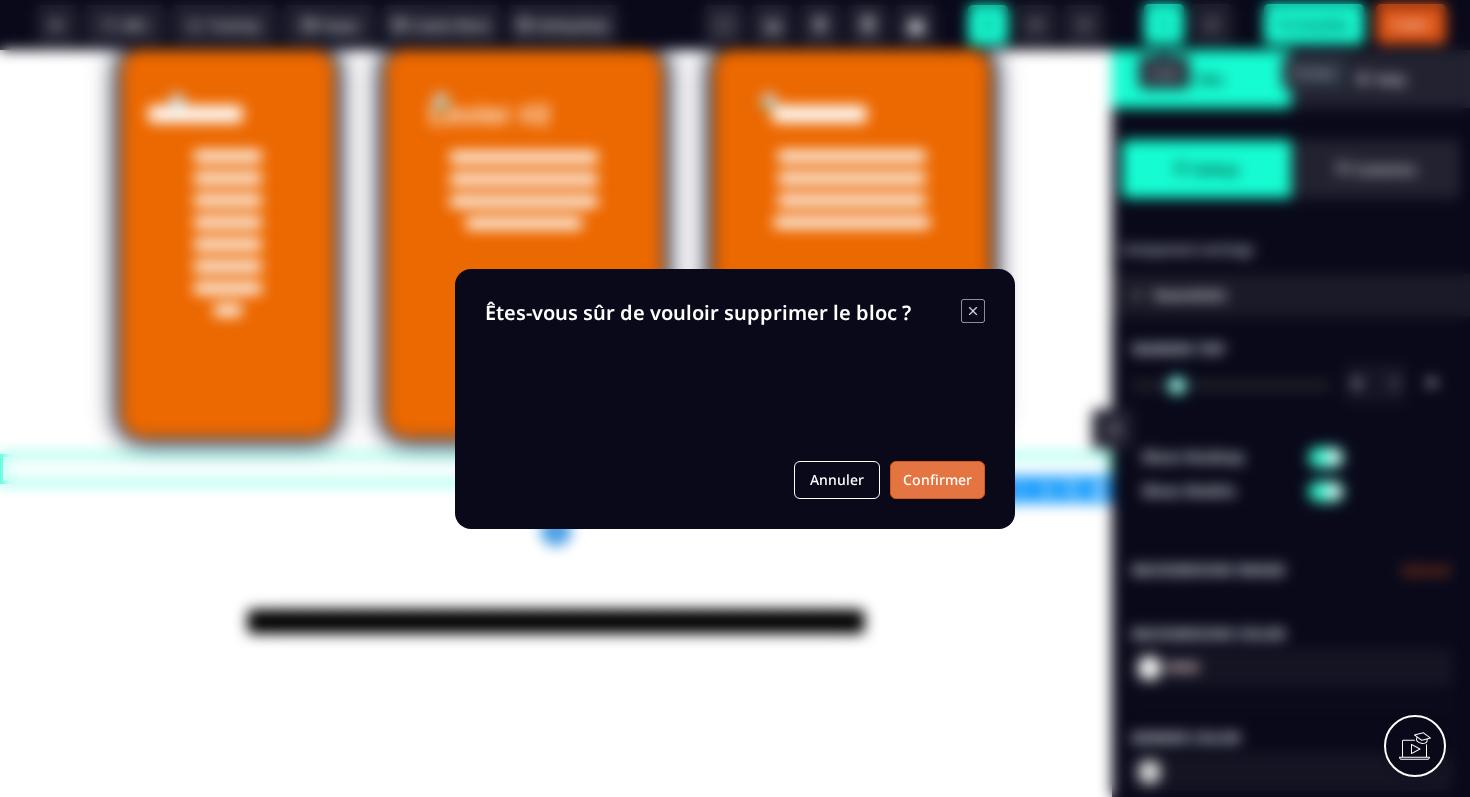 click on "Confirmer" at bounding box center (937, 480) 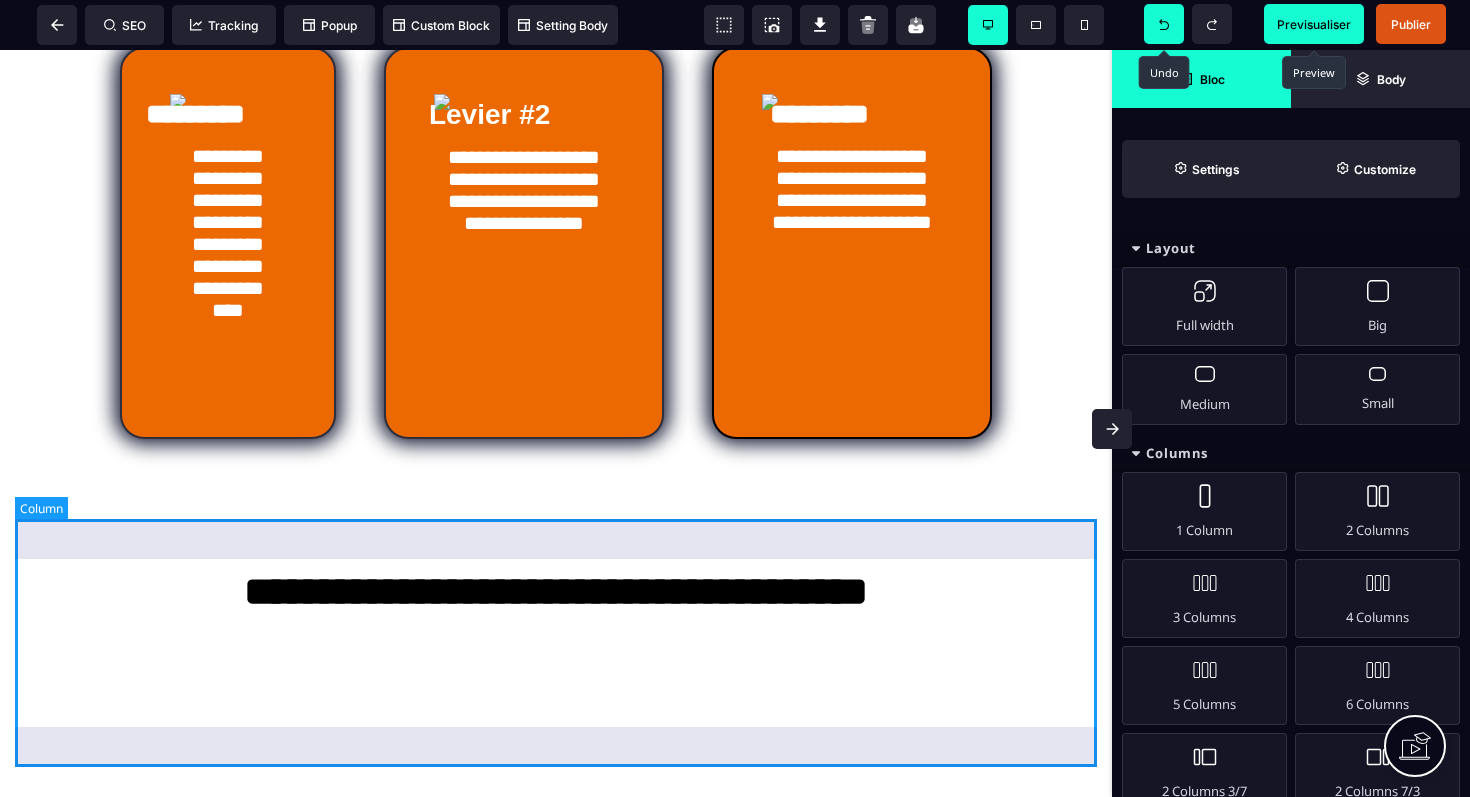 click on "**********" at bounding box center (556, 593) 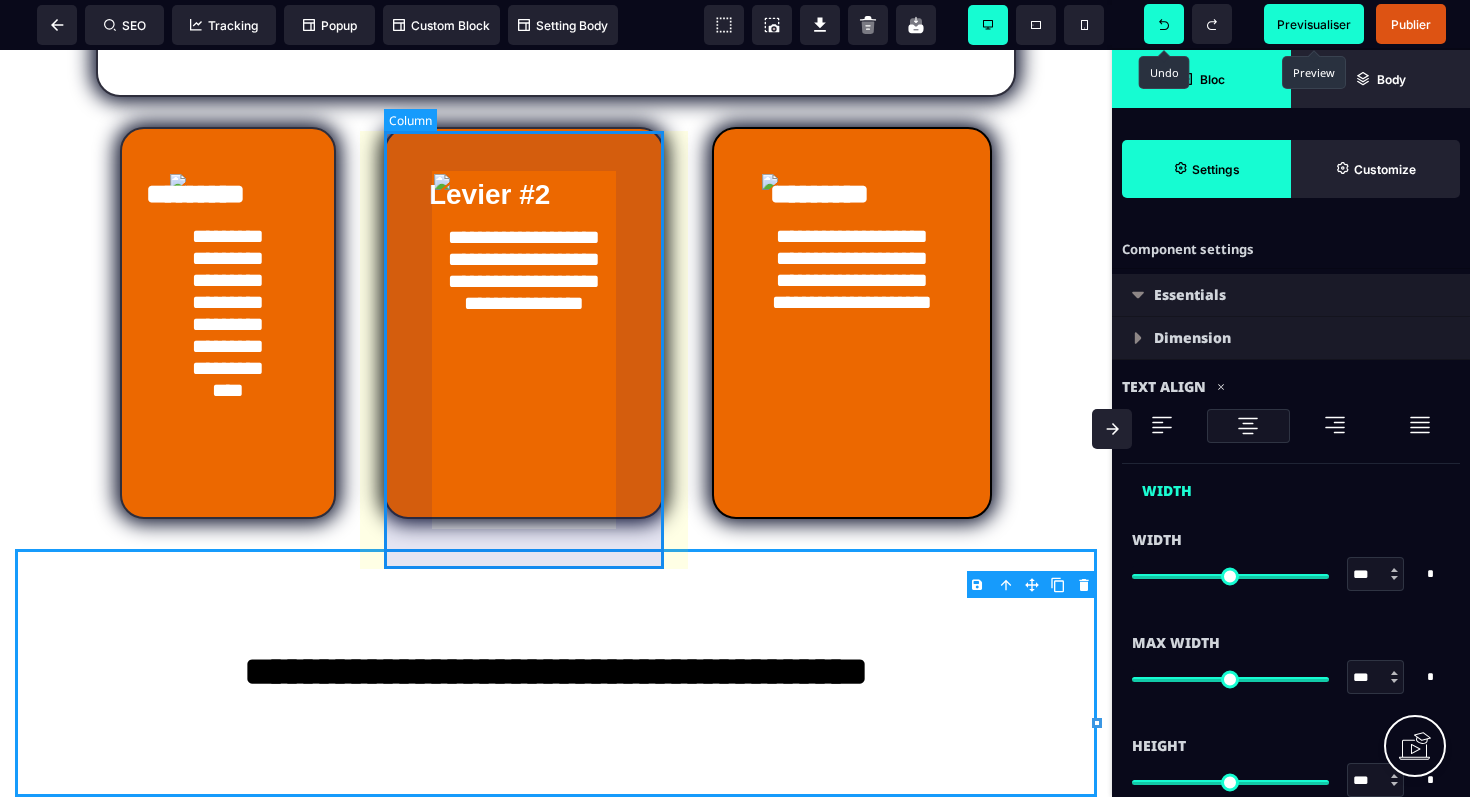 scroll, scrollTop: 900, scrollLeft: 0, axis: vertical 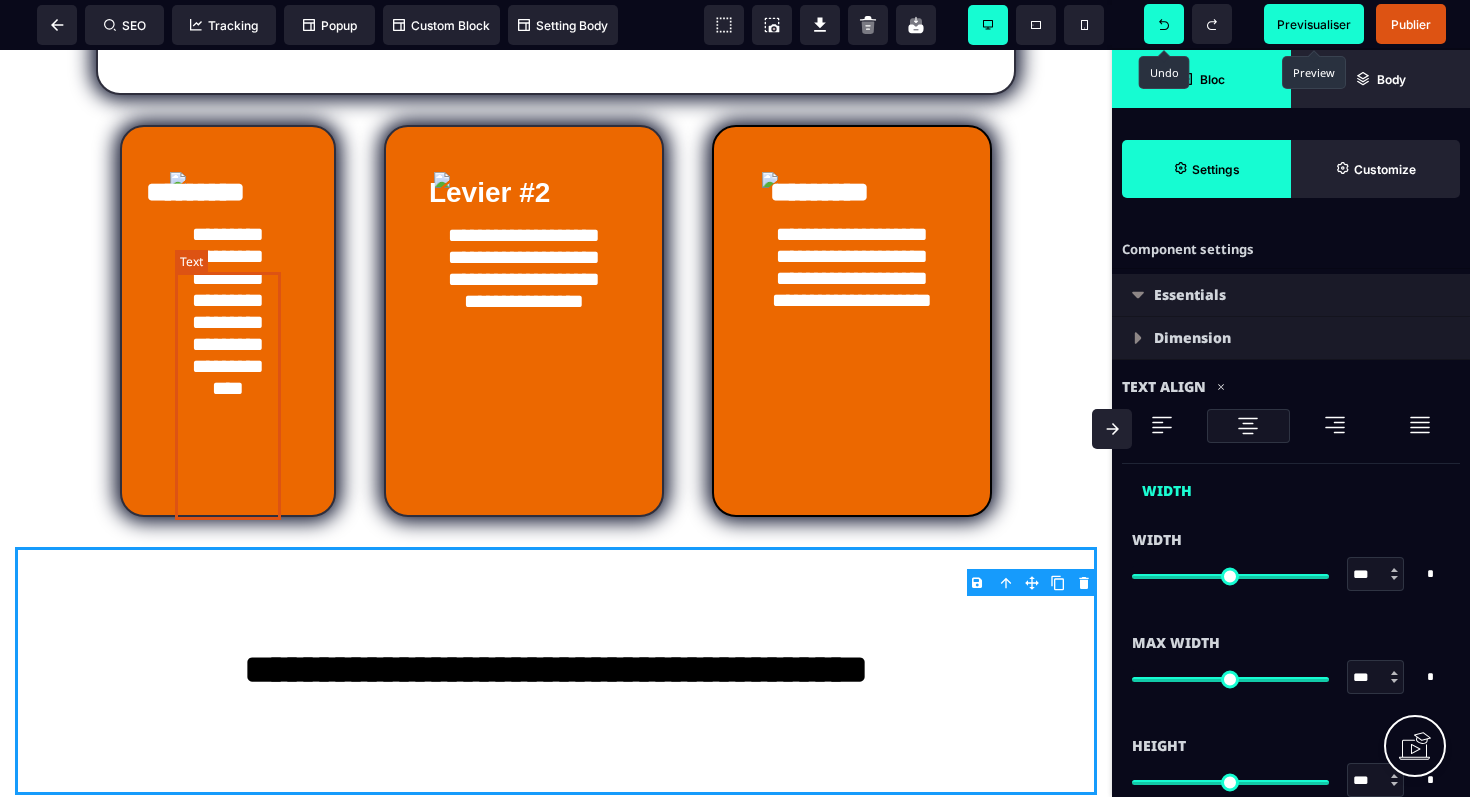 click on "**********" at bounding box center (228, 347) 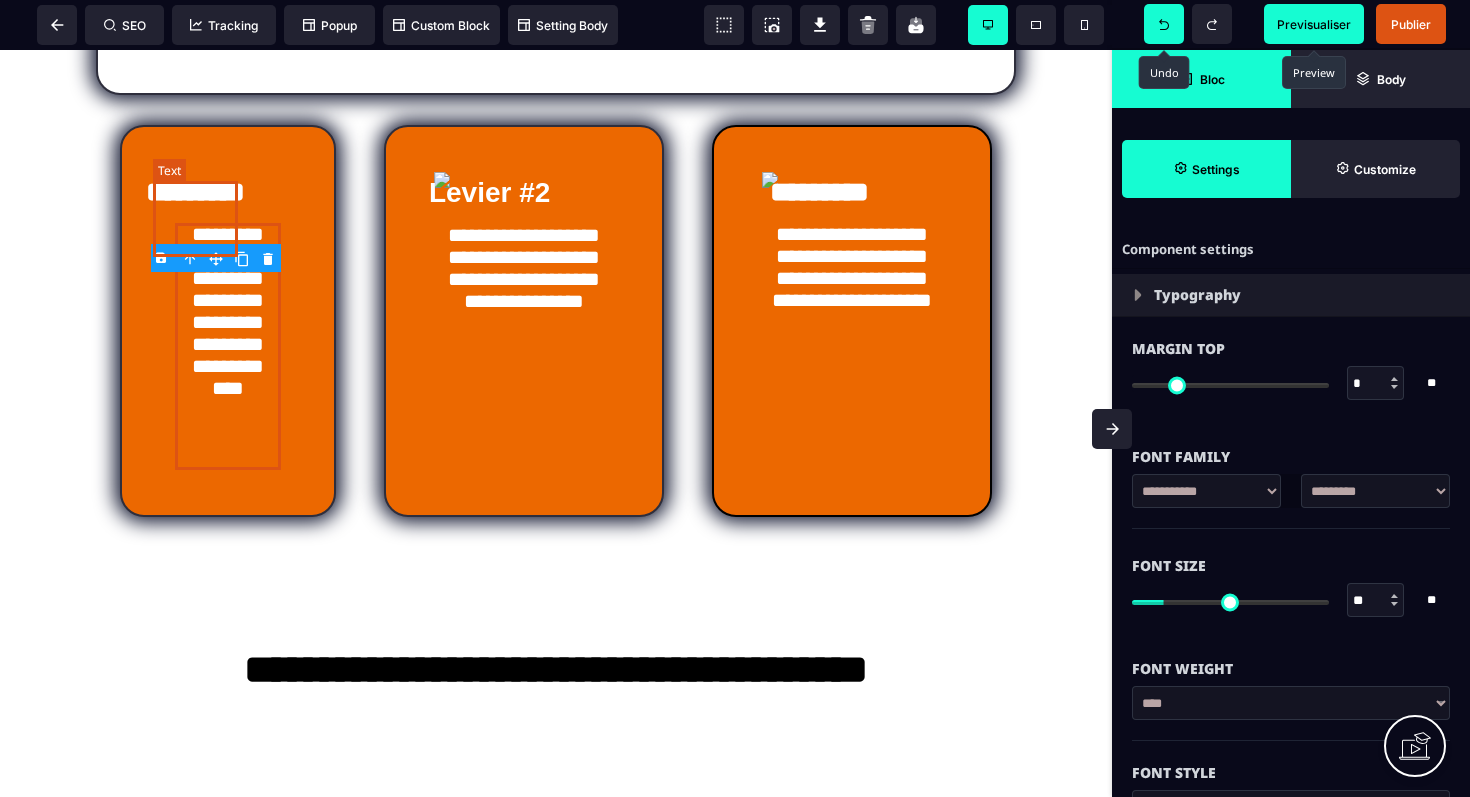 click on "*********" at bounding box center [195, 192] 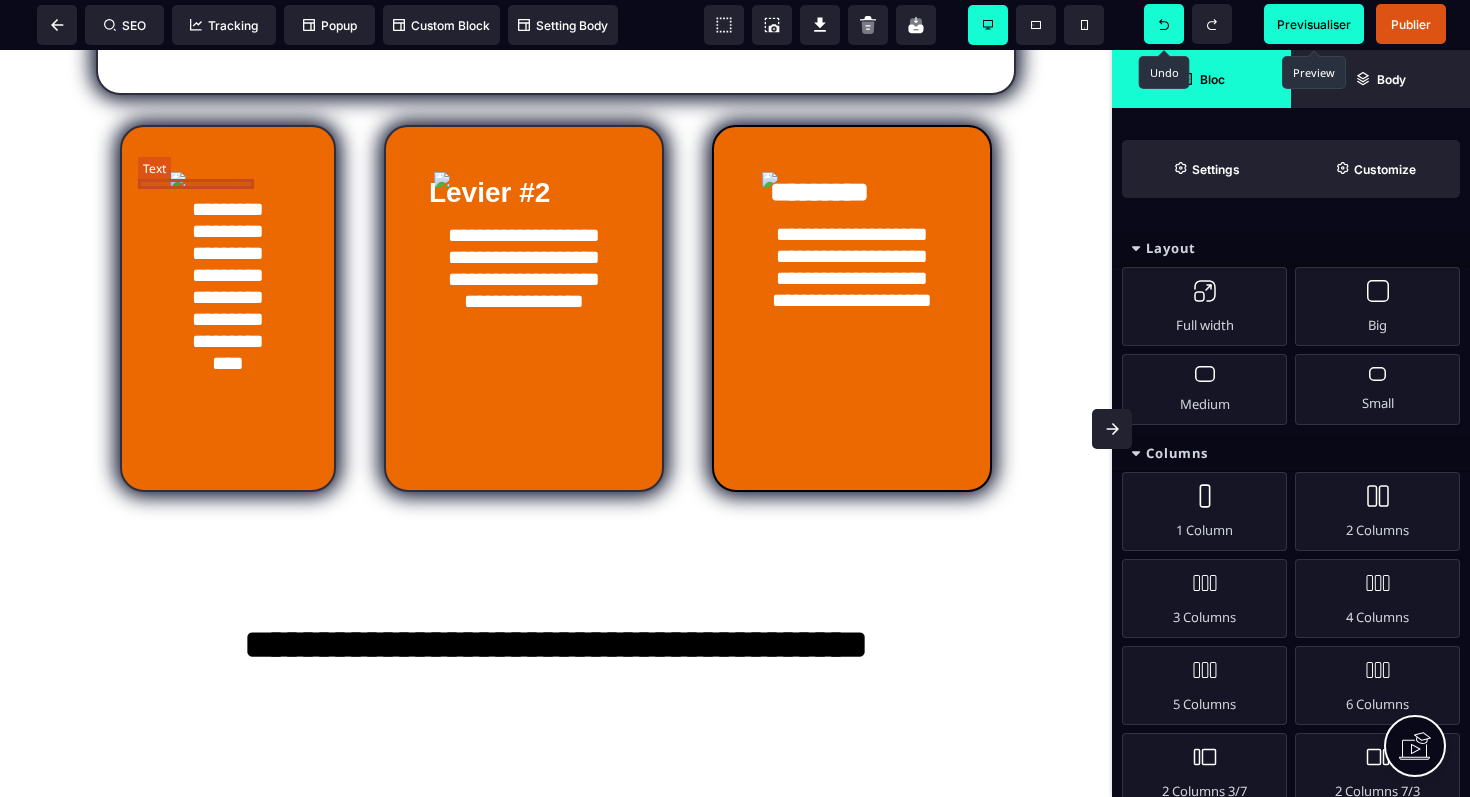 click at bounding box center [196, 180] 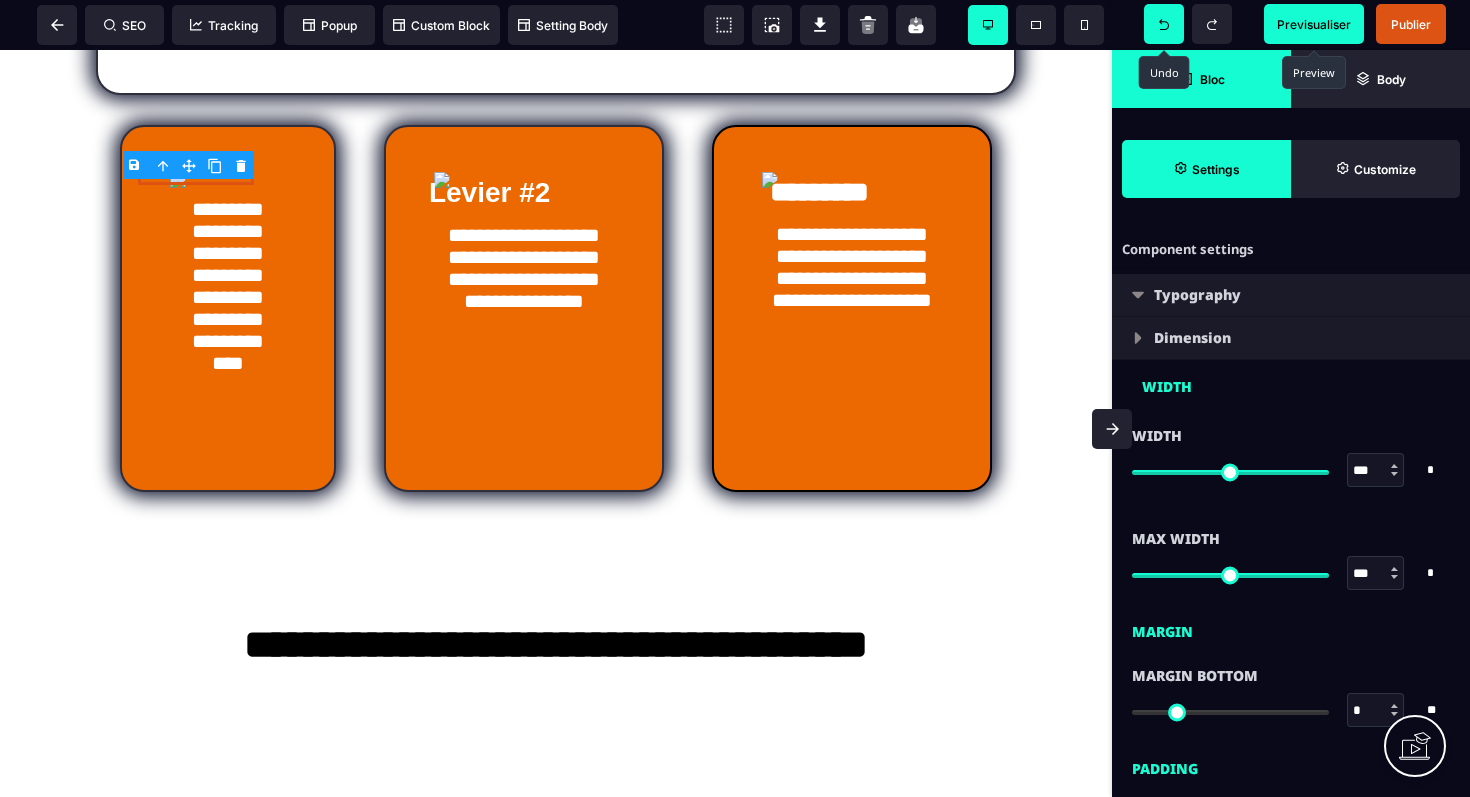 click 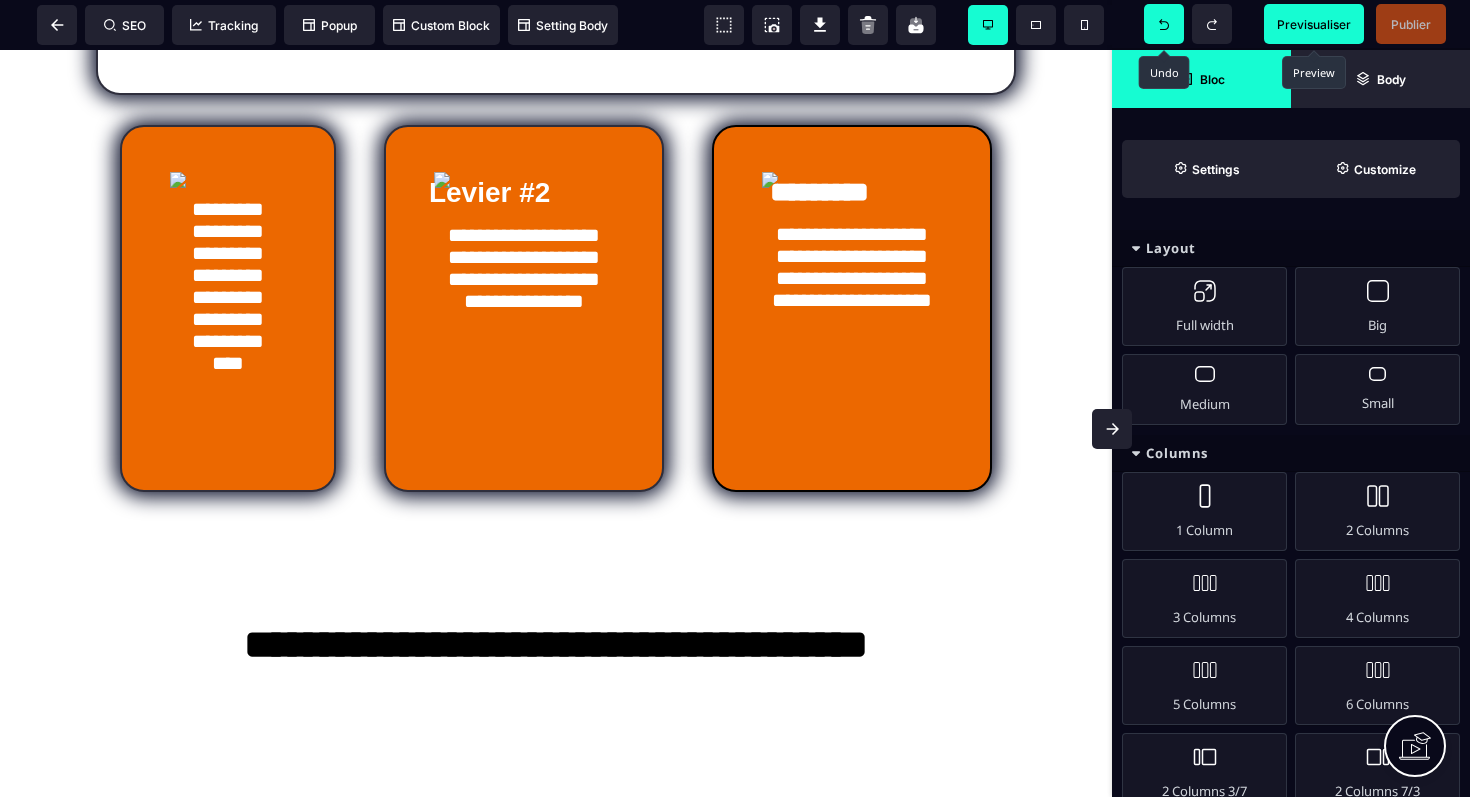 click 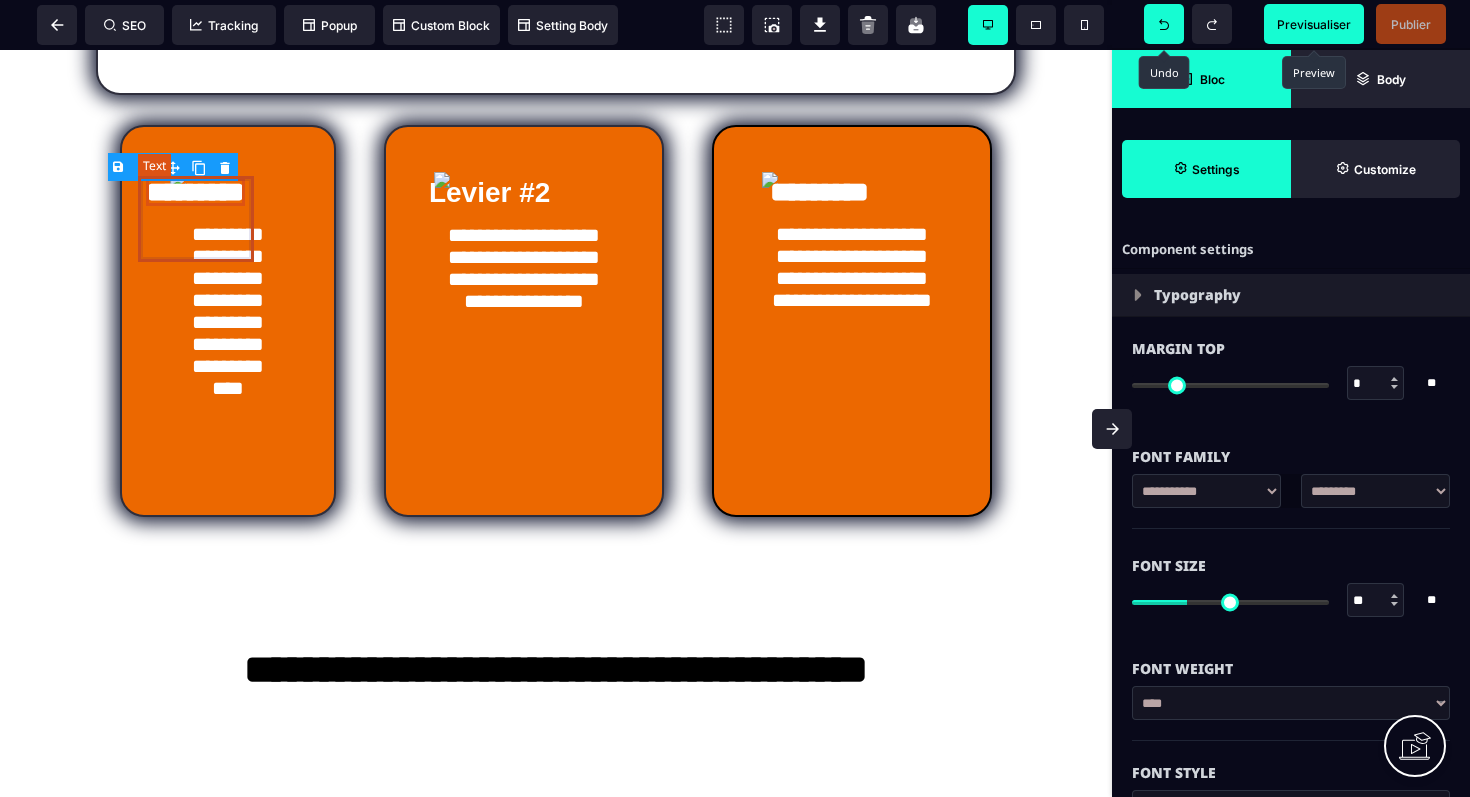 click on "*********" at bounding box center (196, 192) 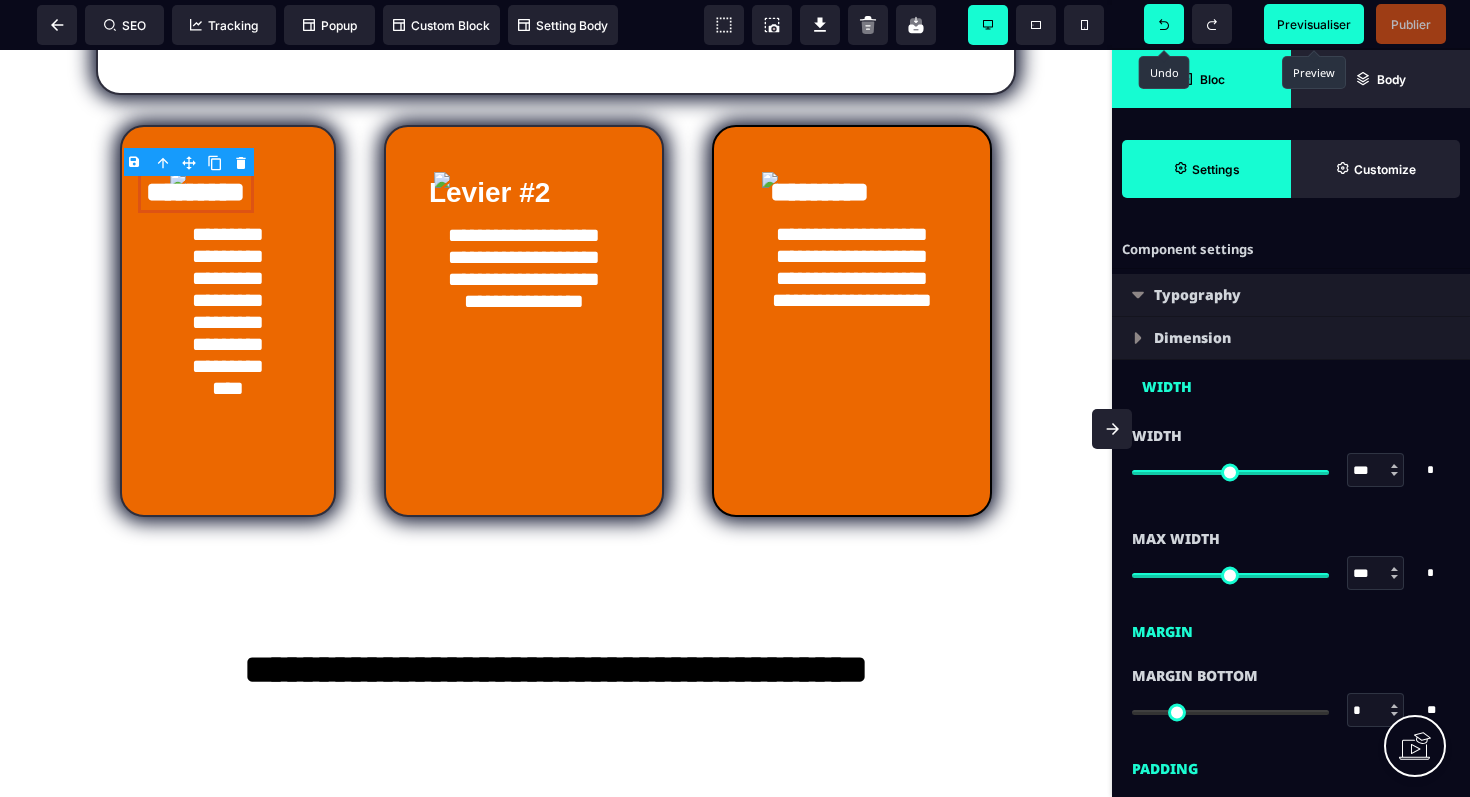 click at bounding box center (1164, 24) 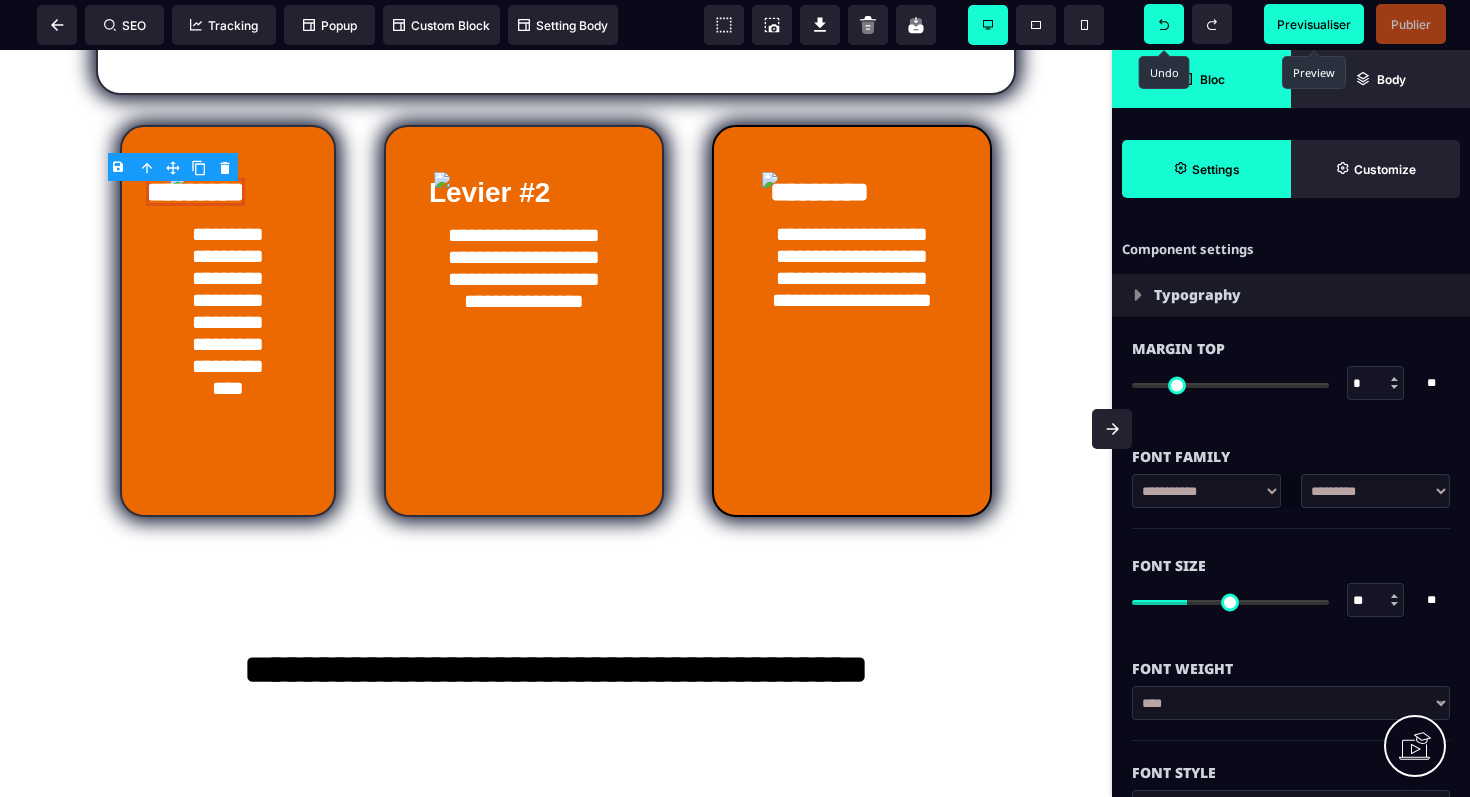 click at bounding box center [1164, 24] 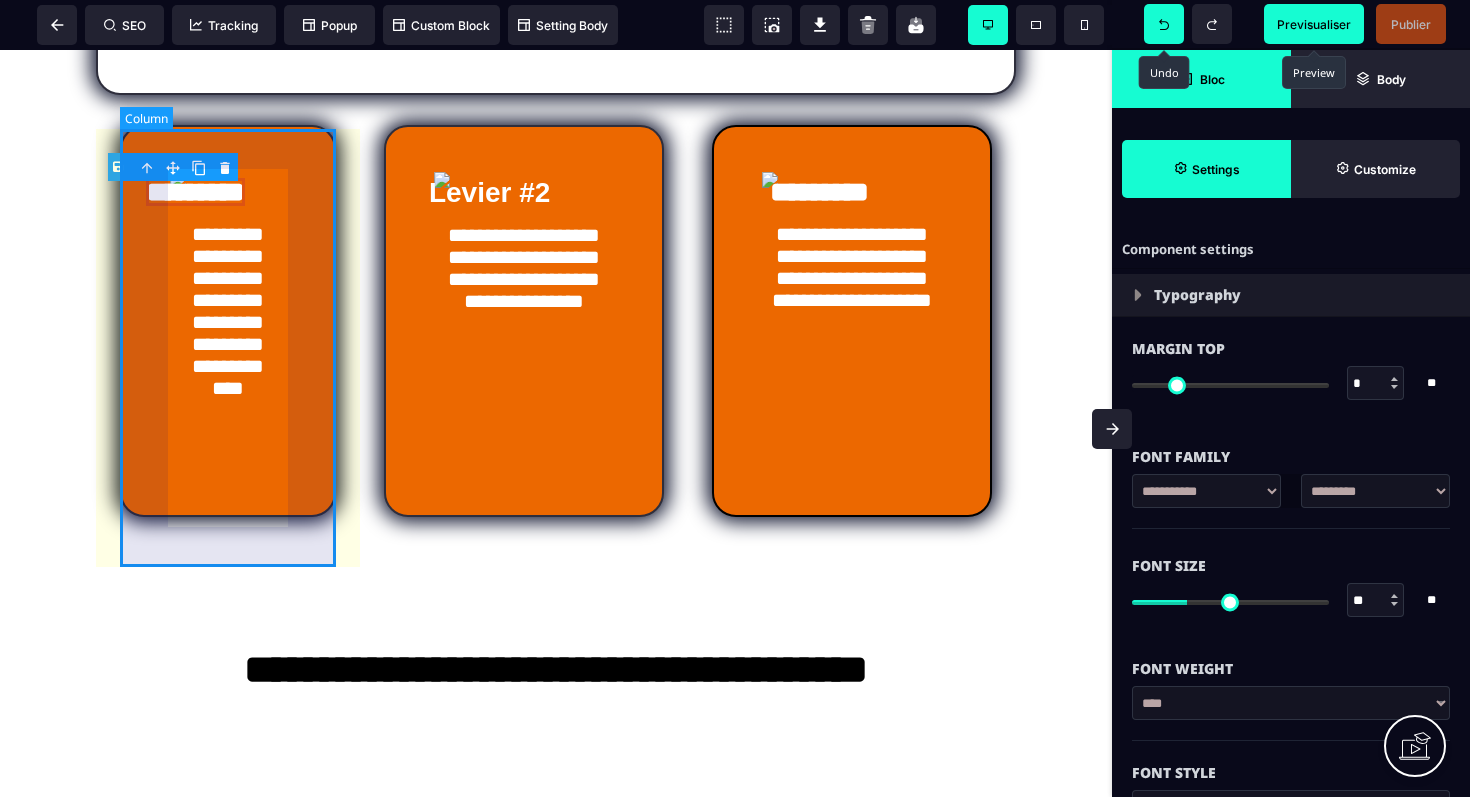 click on "**********" at bounding box center (228, 321) 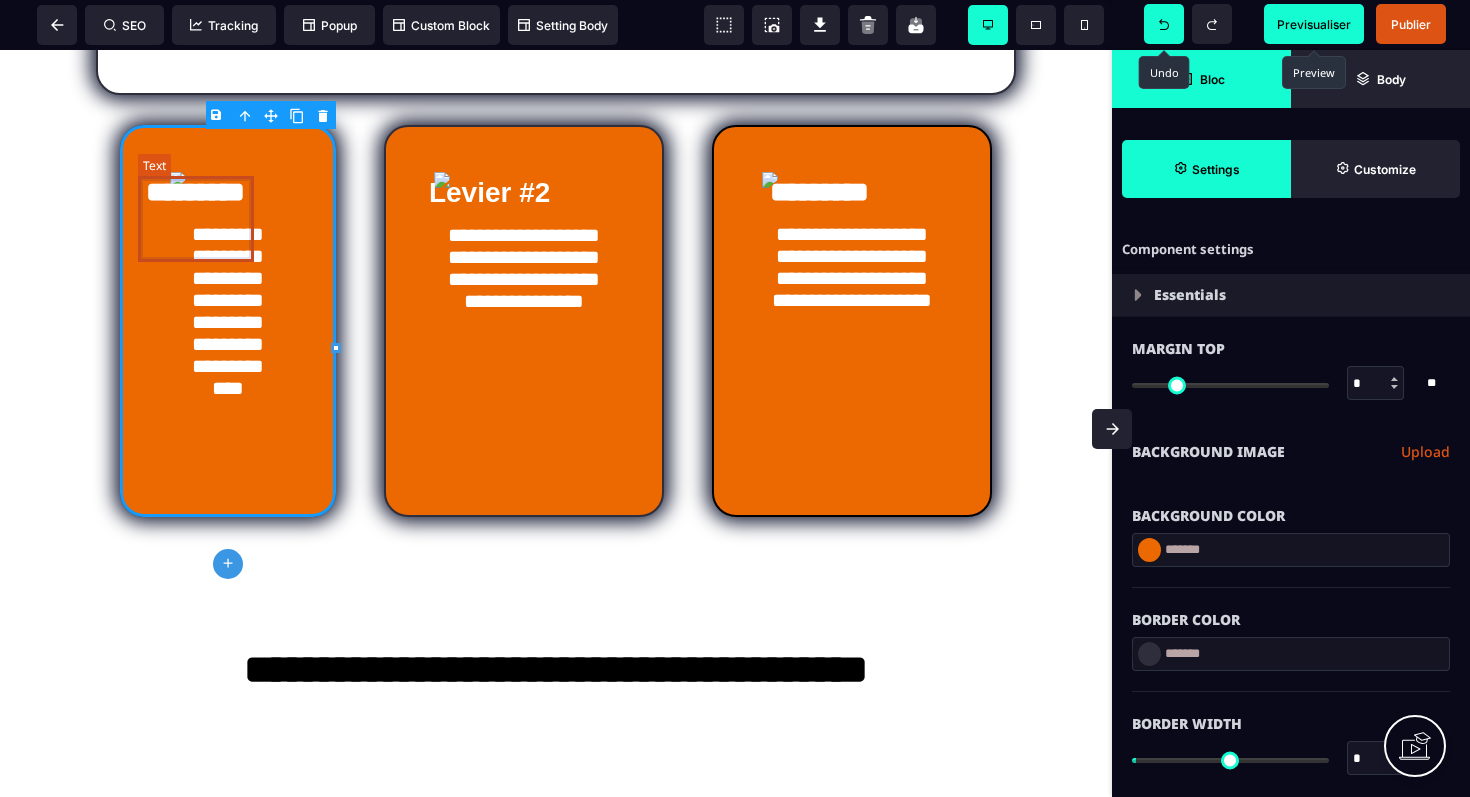 click on "*********" at bounding box center (196, 192) 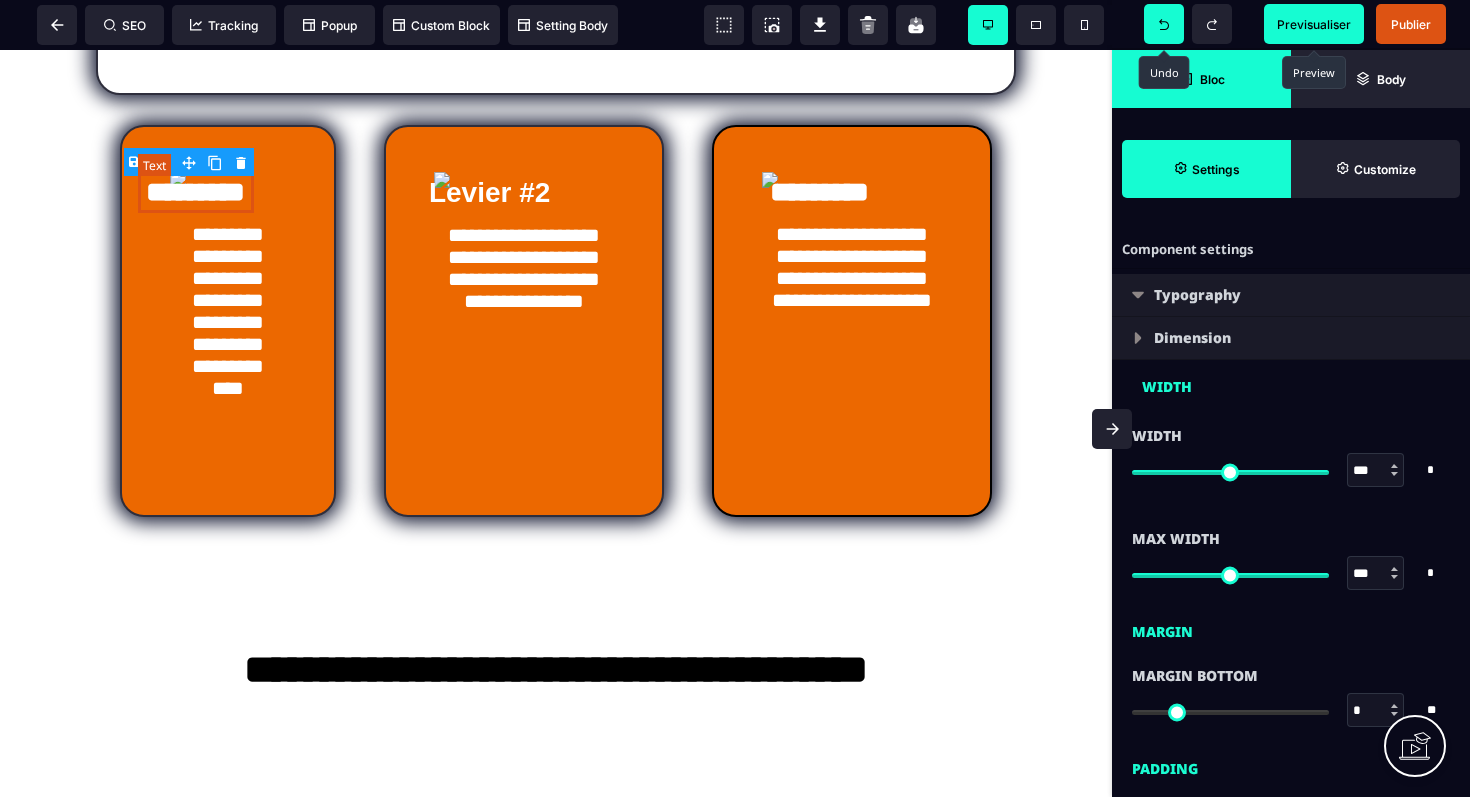 click on "*********" at bounding box center [196, 192] 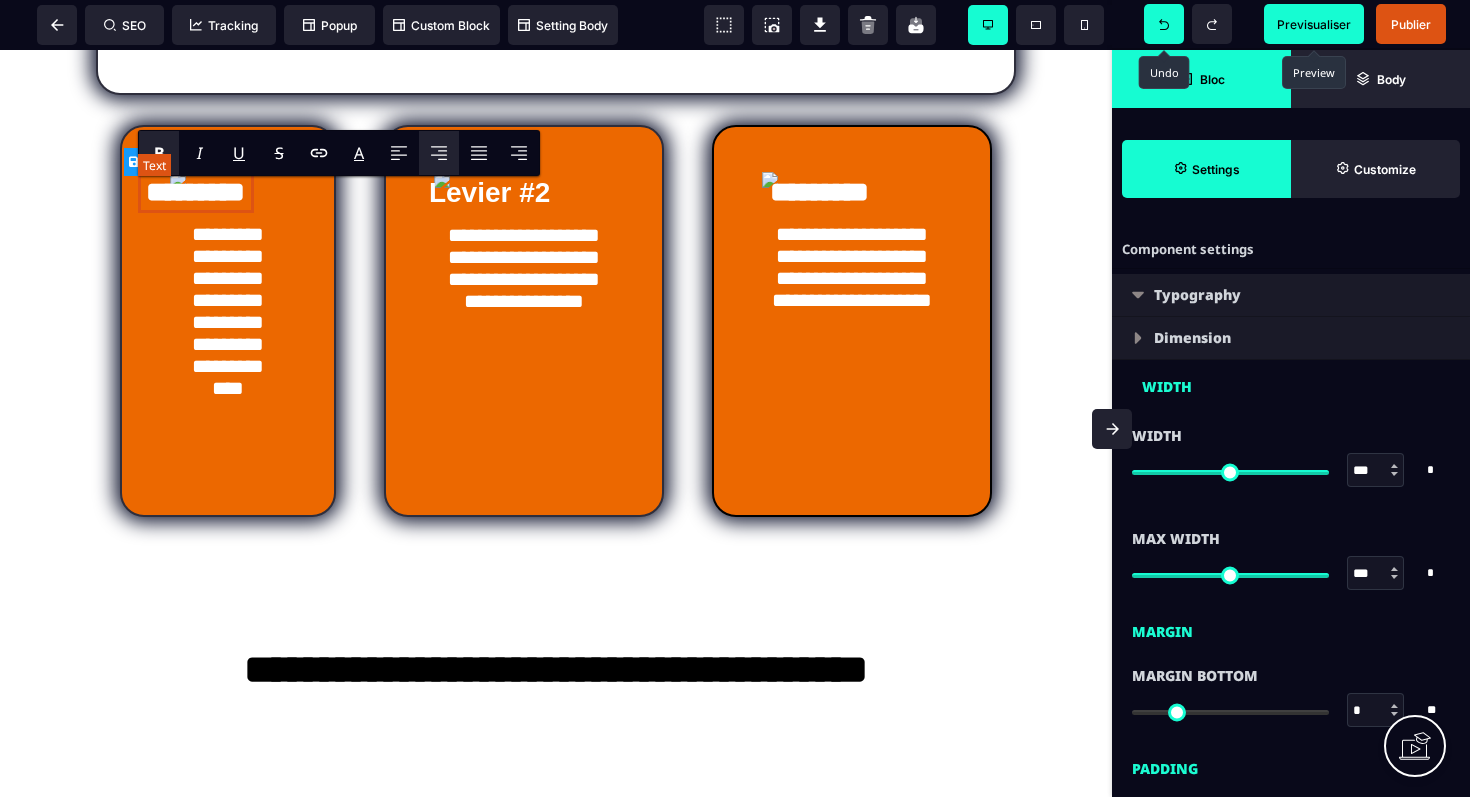 click on "*********" at bounding box center (196, 192) 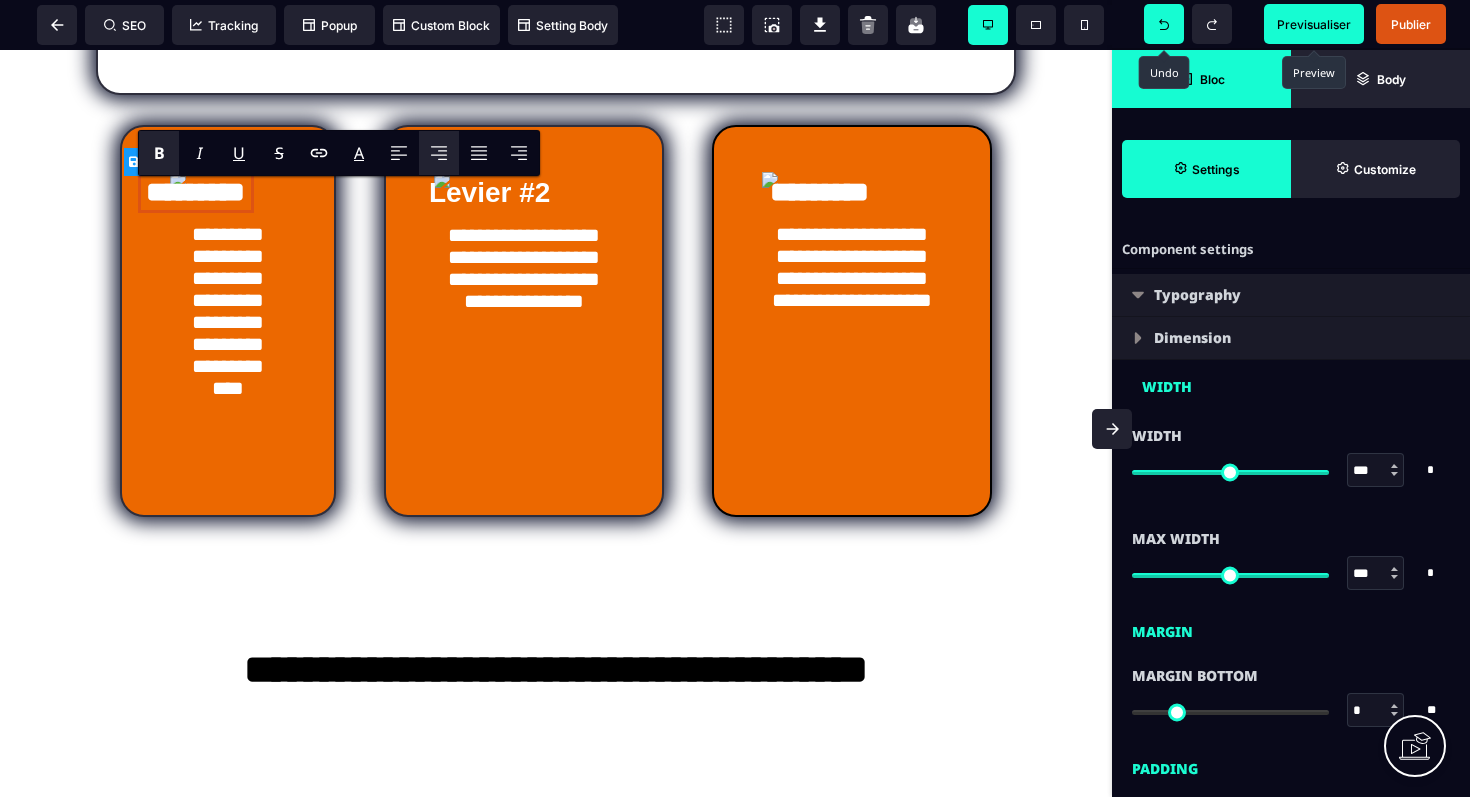 click on "Previsualiser" at bounding box center (1314, 24) 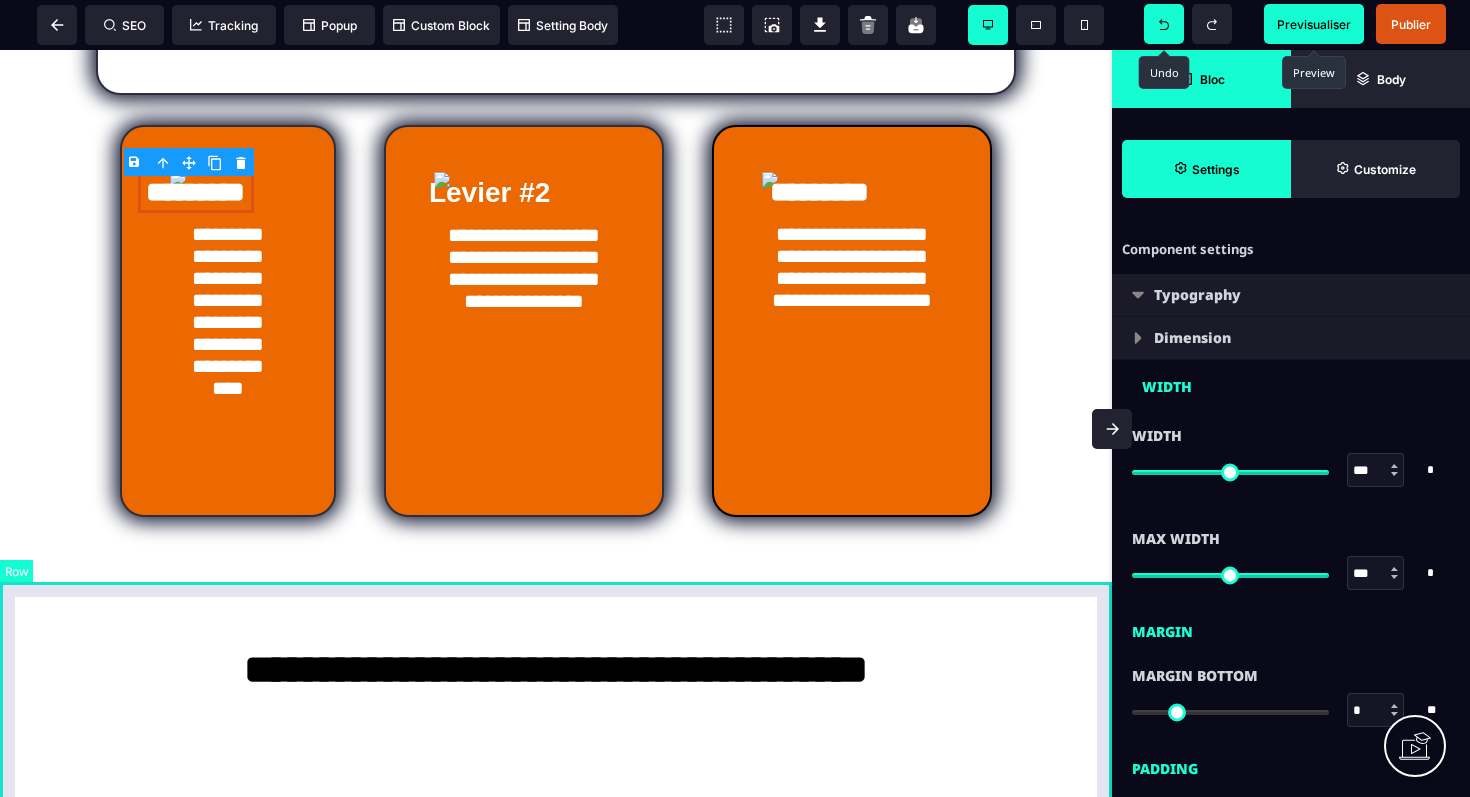 click on "**********" at bounding box center (556, 671) 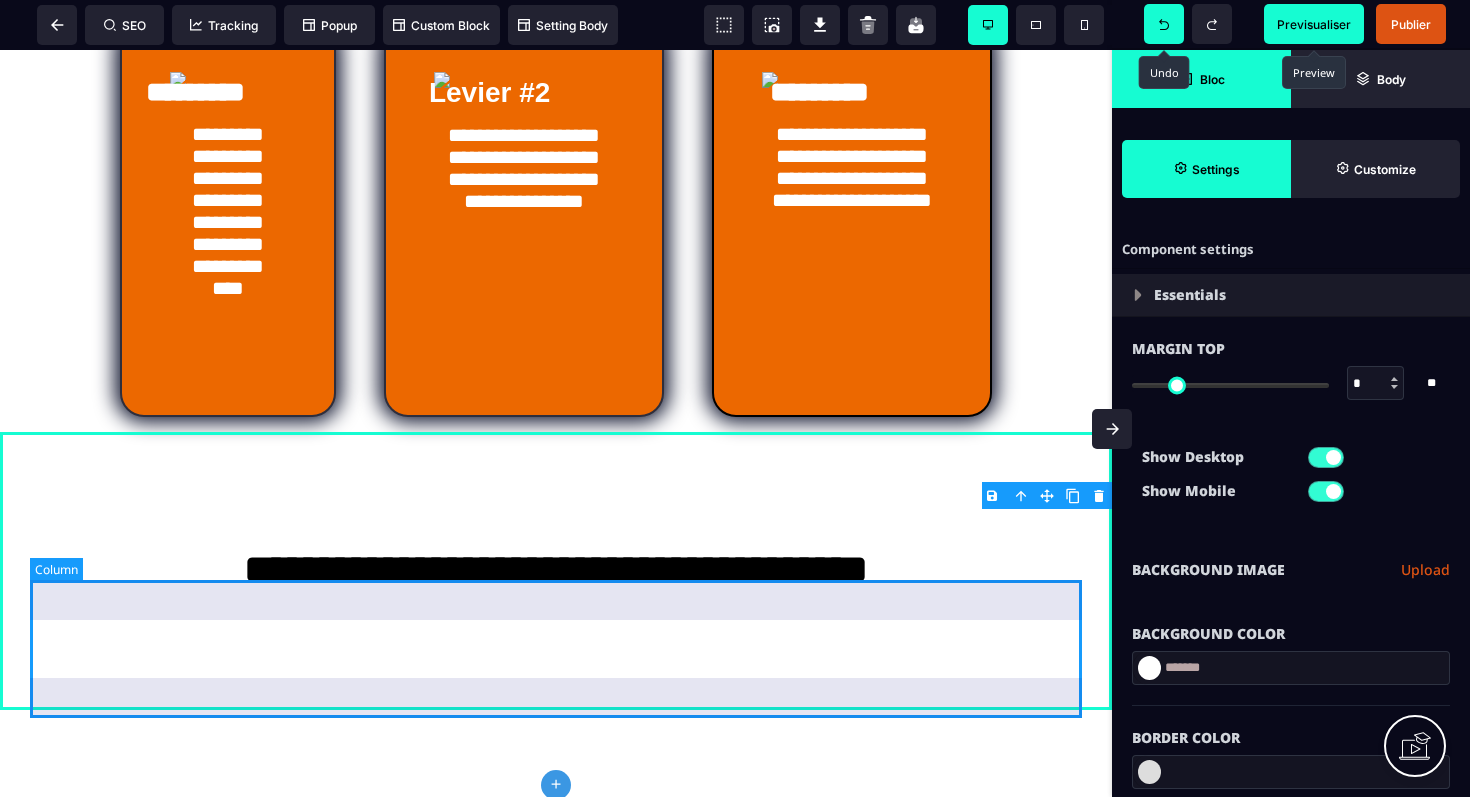 scroll, scrollTop: 1012, scrollLeft: 0, axis: vertical 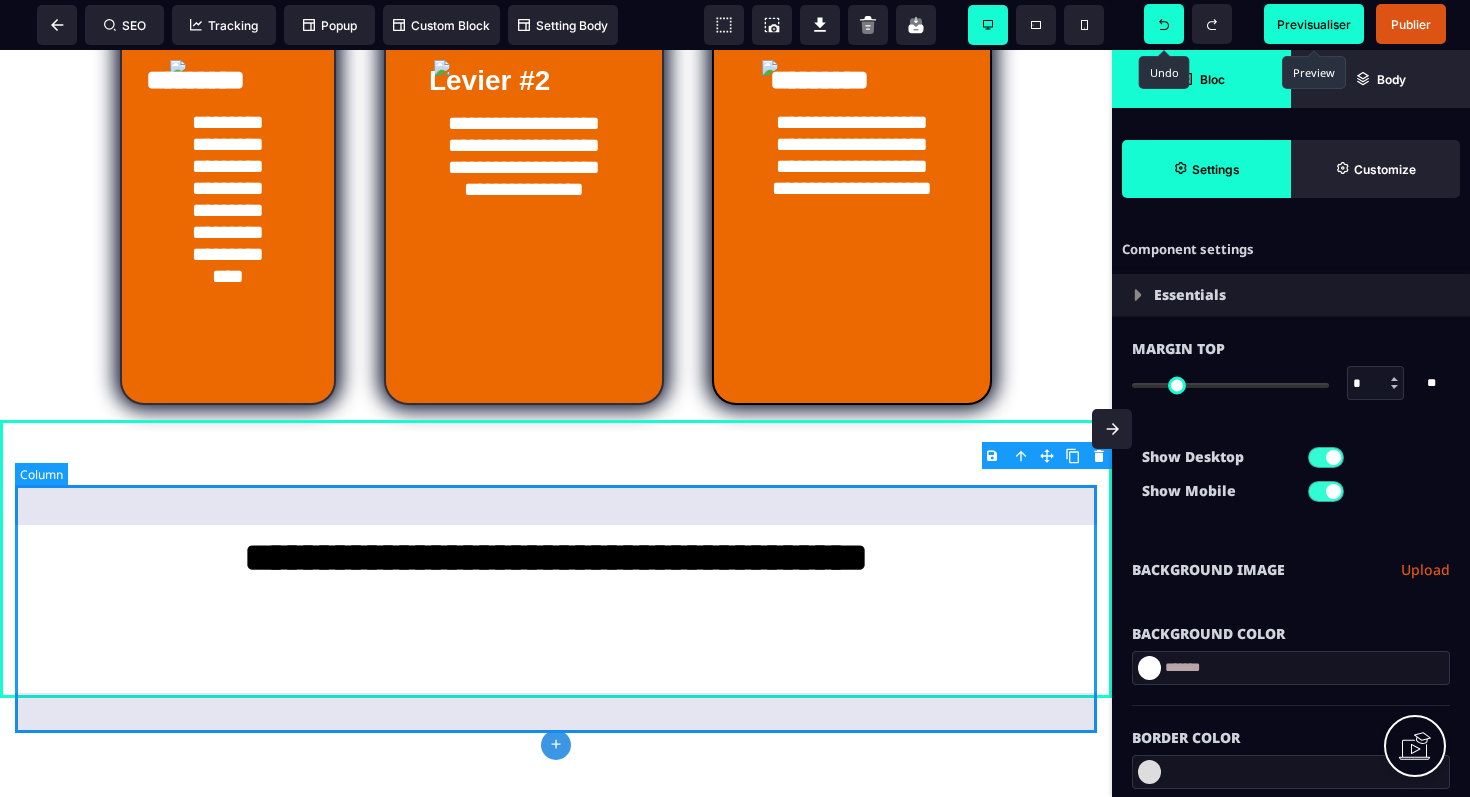 click on "**********" at bounding box center (556, 559) 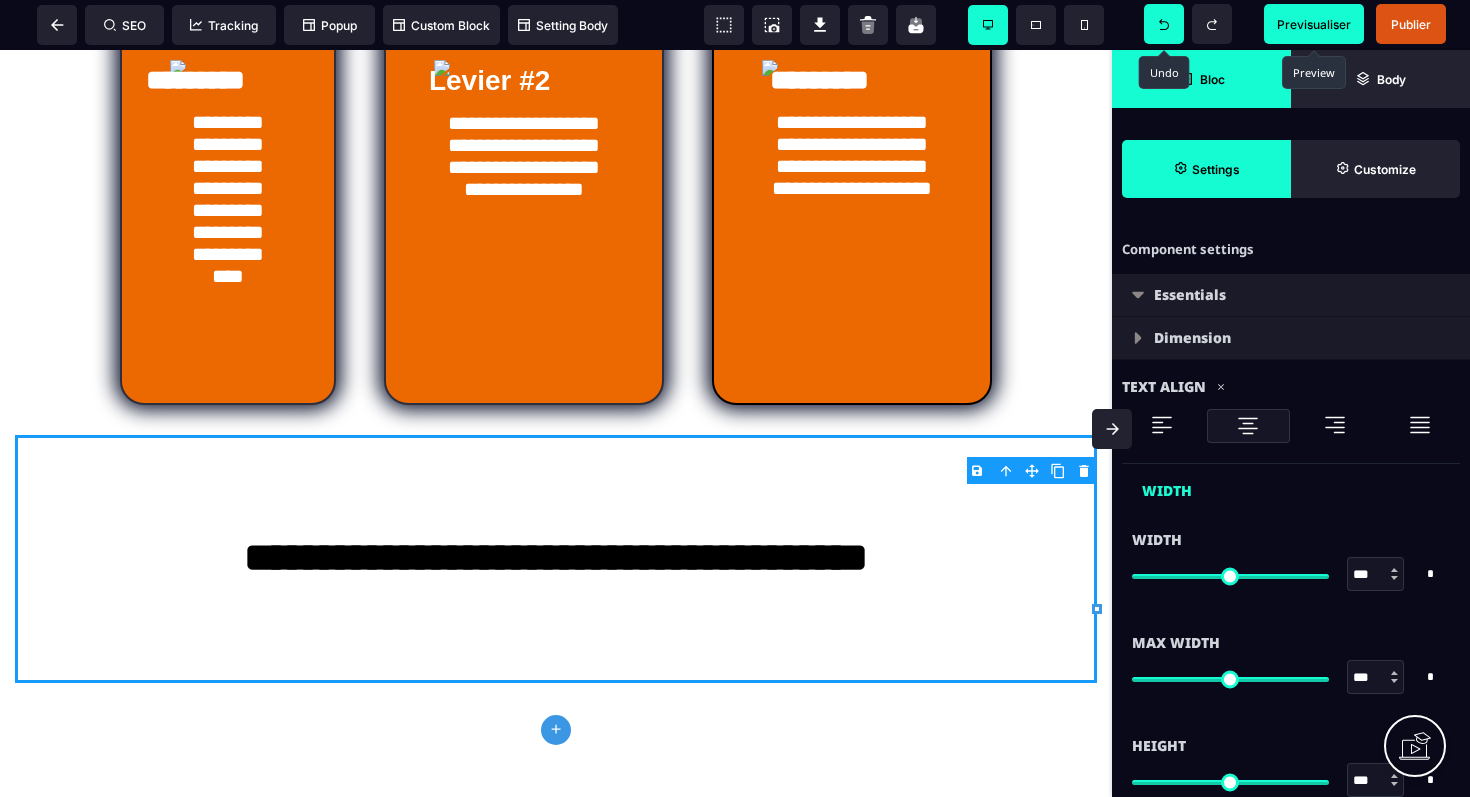 click on "B I U S
A *******
plus
Column
SEO" at bounding box center (735, 398) 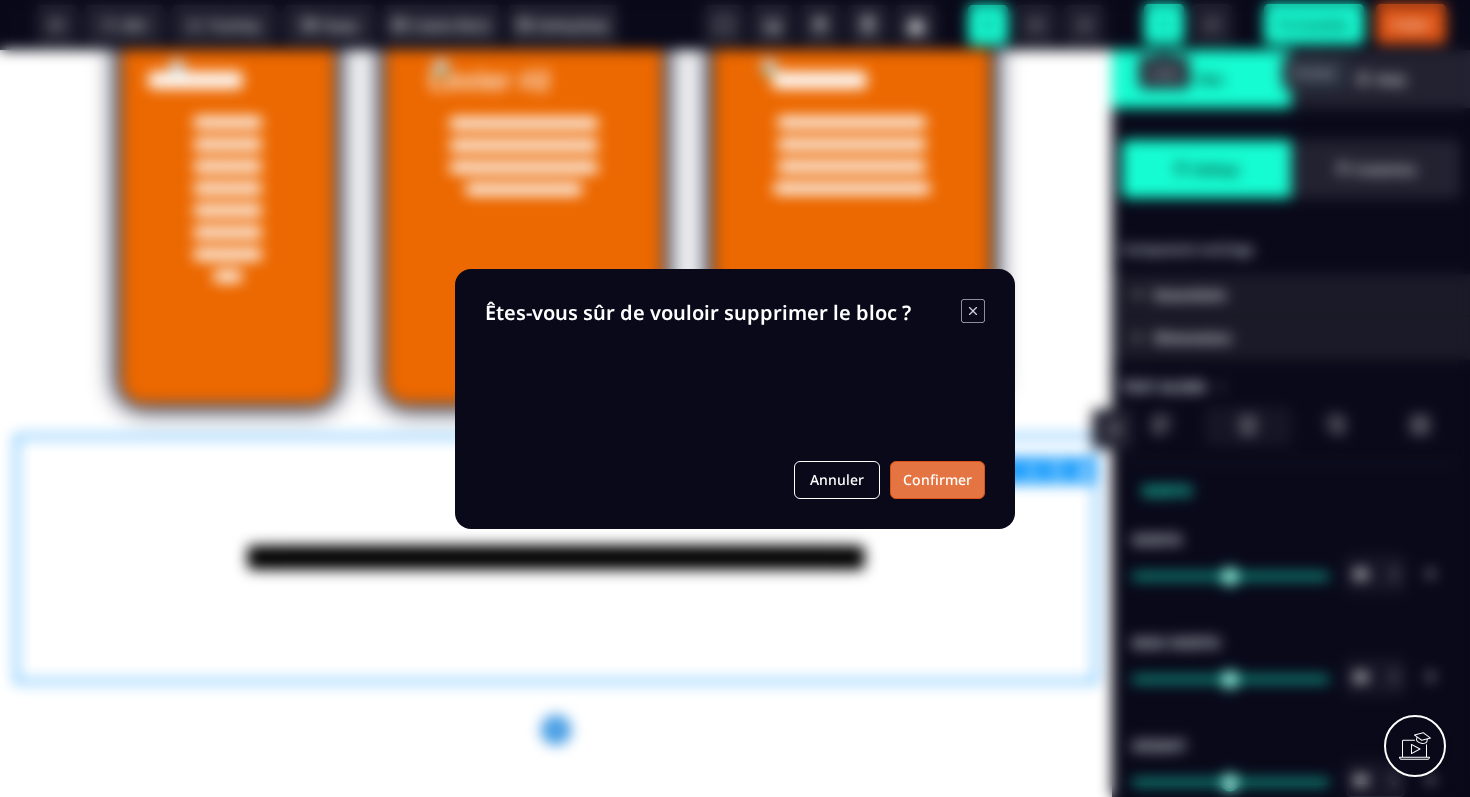click on "Confirmer" at bounding box center (937, 480) 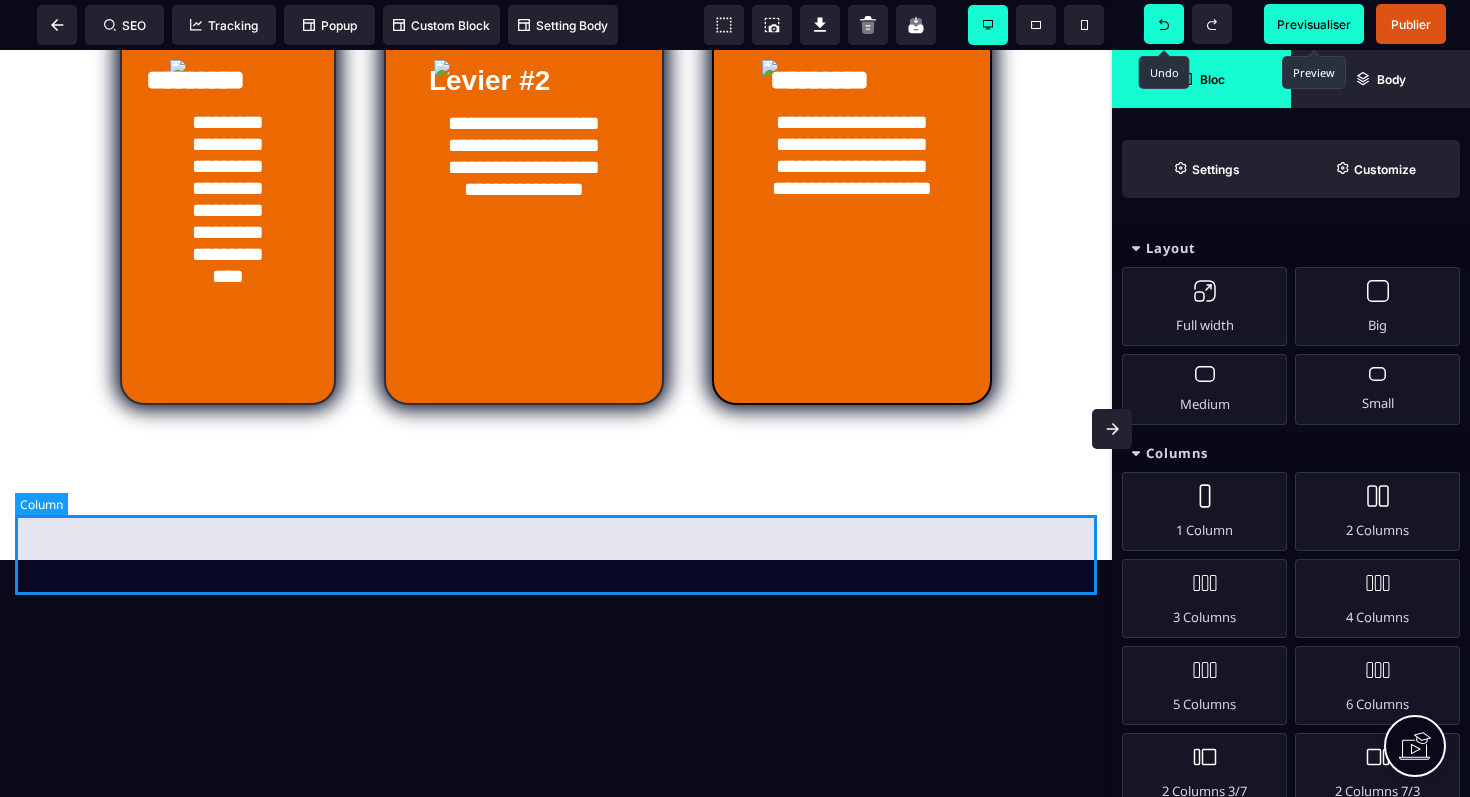 click at bounding box center (556, 505) 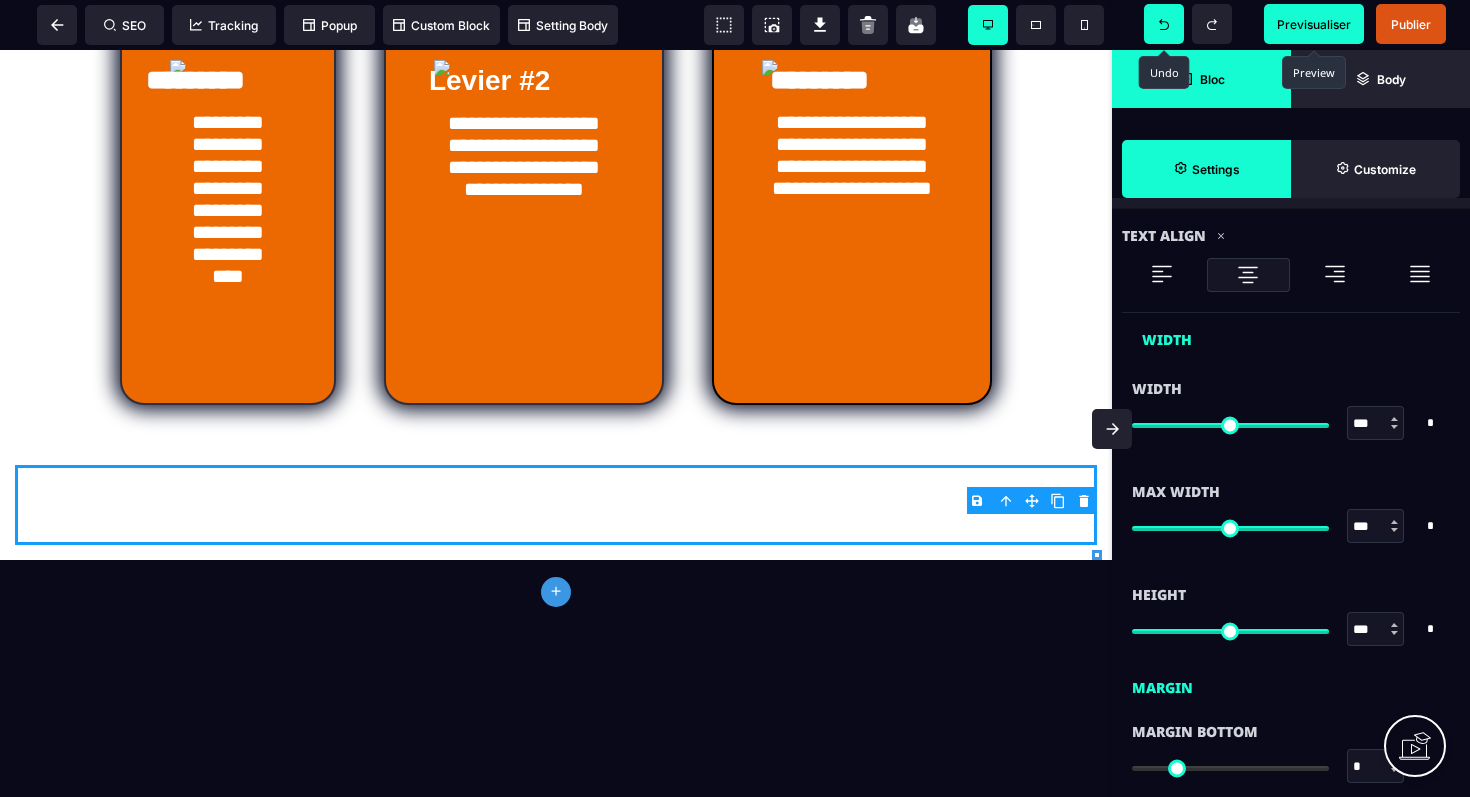 scroll, scrollTop: 999, scrollLeft: 0, axis: vertical 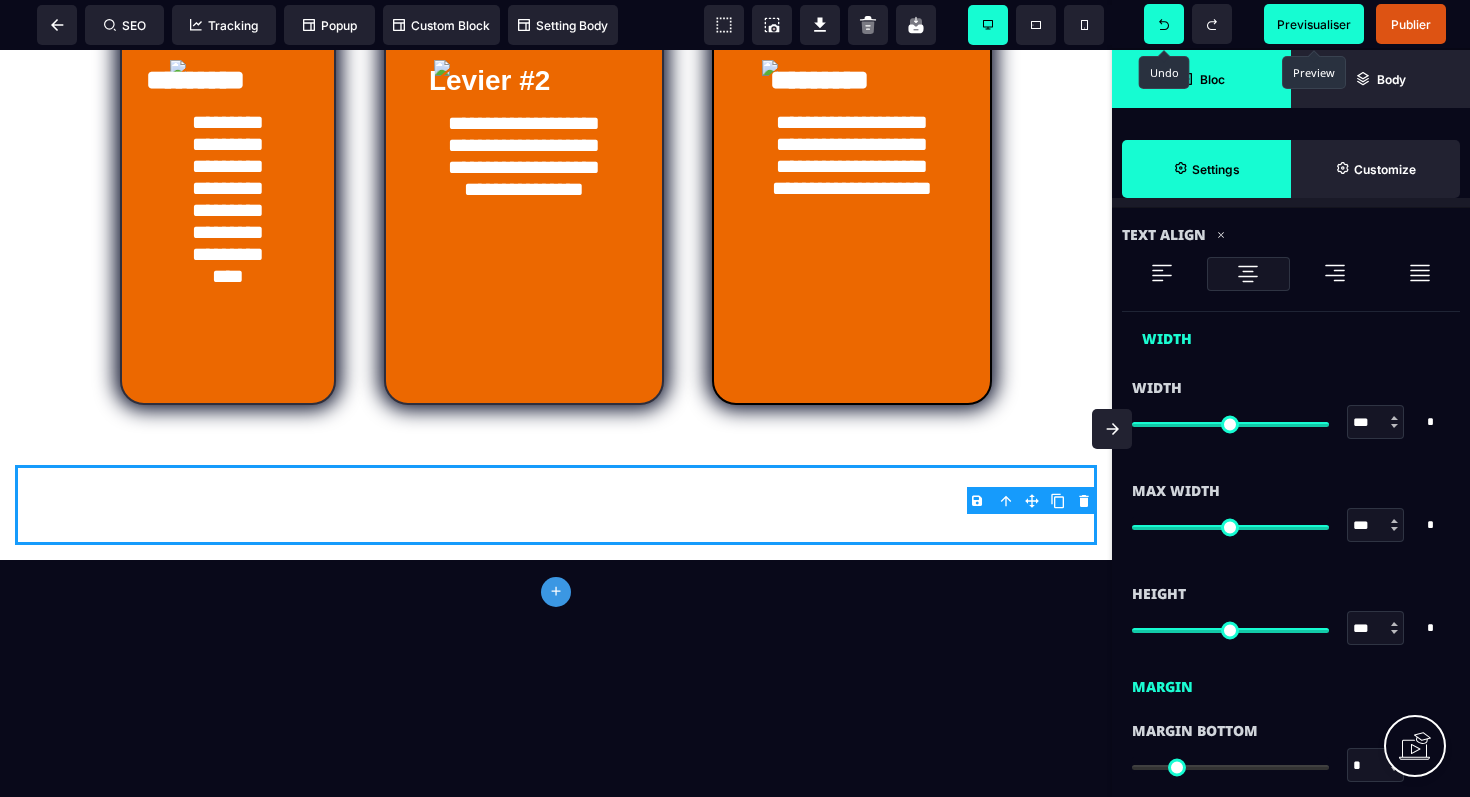 click on "Bloc" at bounding box center (1212, 79) 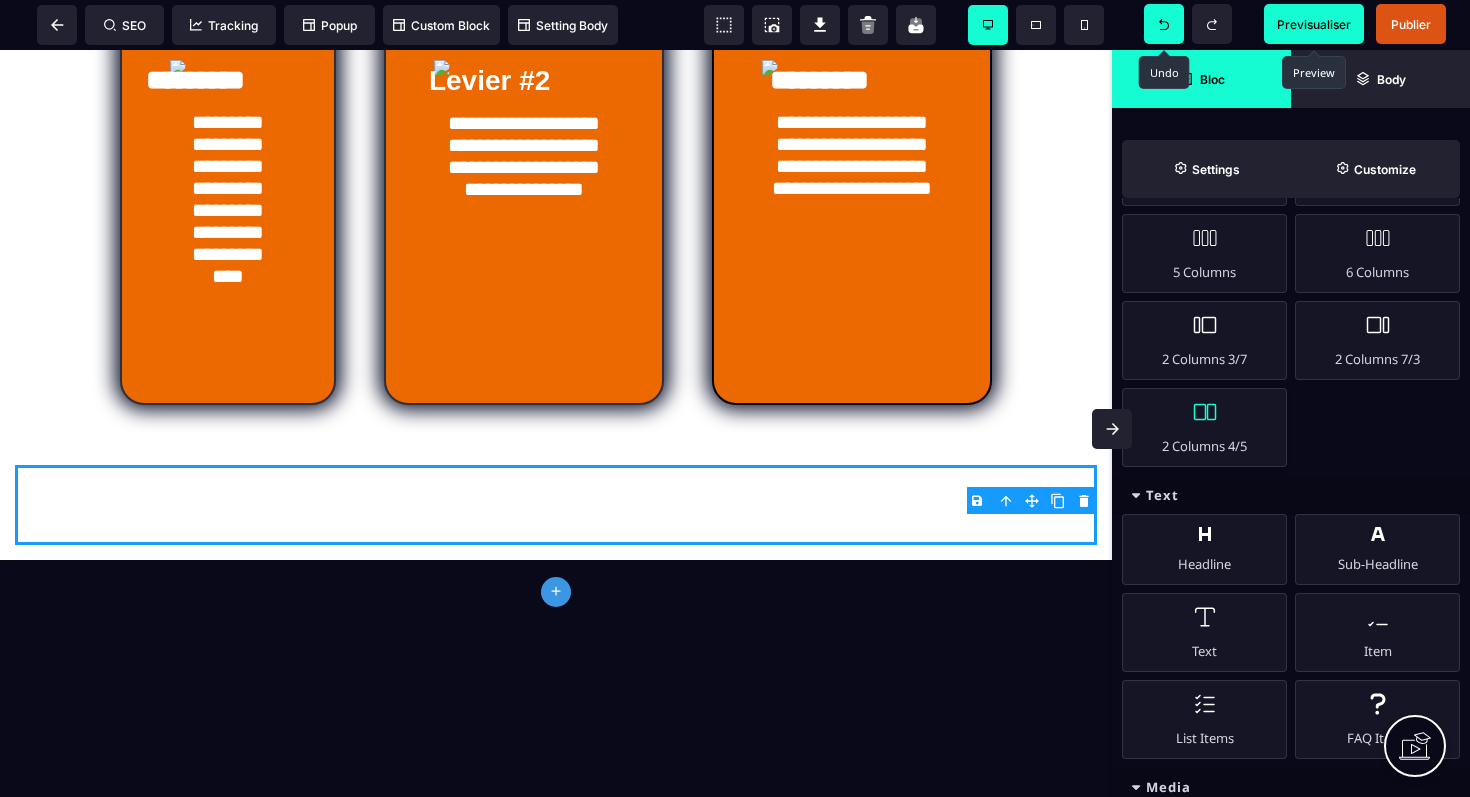 scroll, scrollTop: 447, scrollLeft: 0, axis: vertical 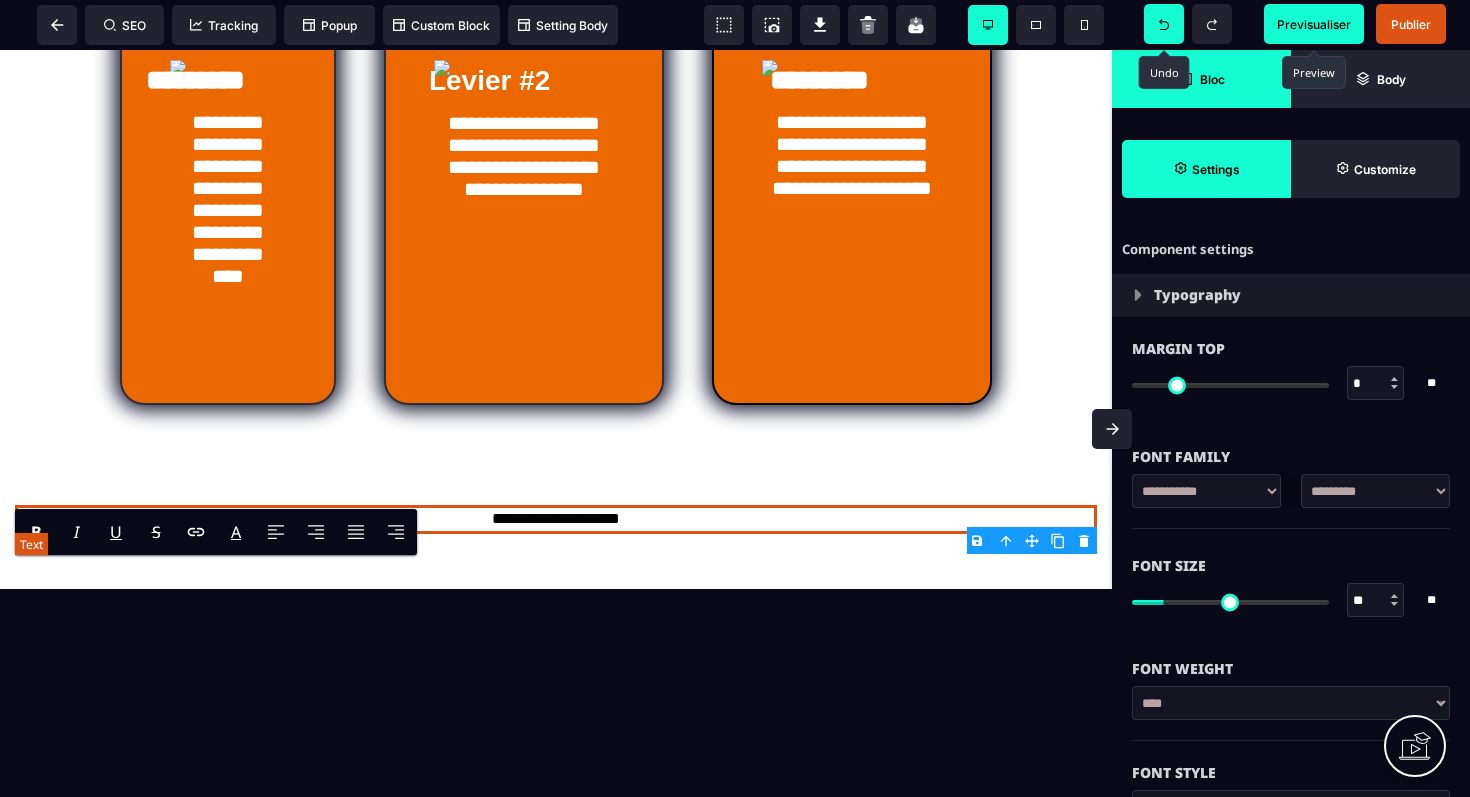 click on "**********" at bounding box center (556, 519) 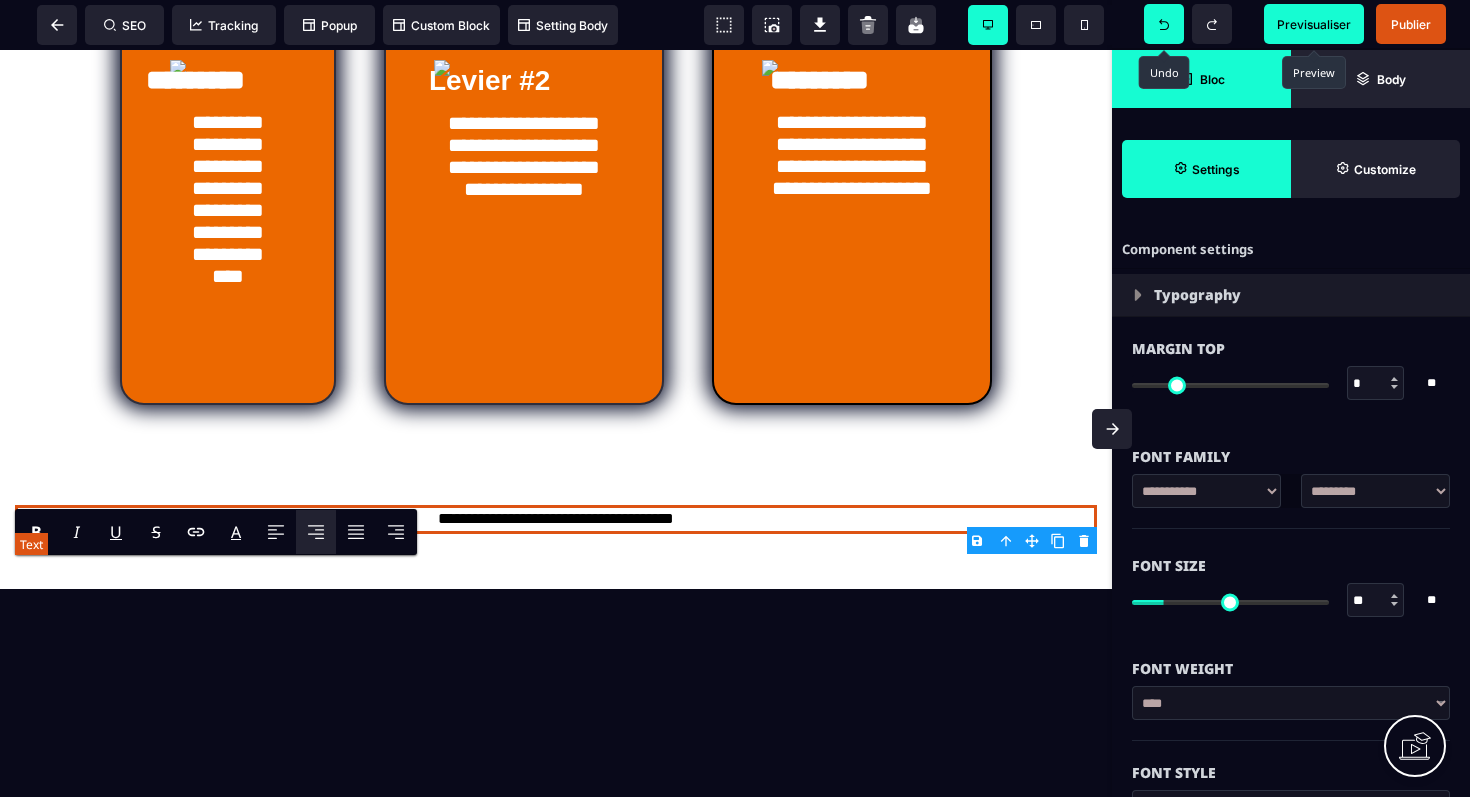click on "**********" at bounding box center [556, 519] 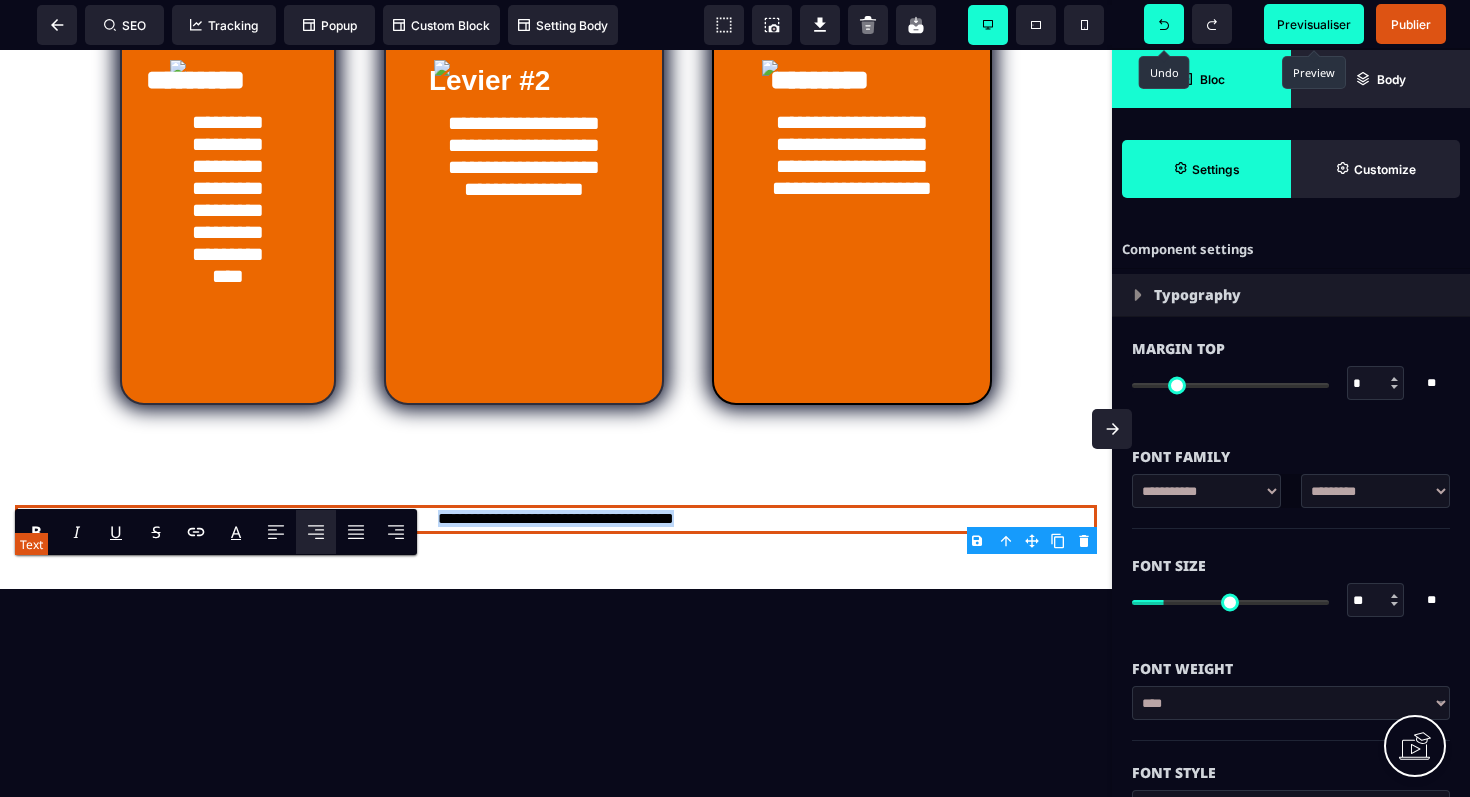 drag, startPoint x: 738, startPoint y: 567, endPoint x: 437, endPoint y: 558, distance: 301.13452 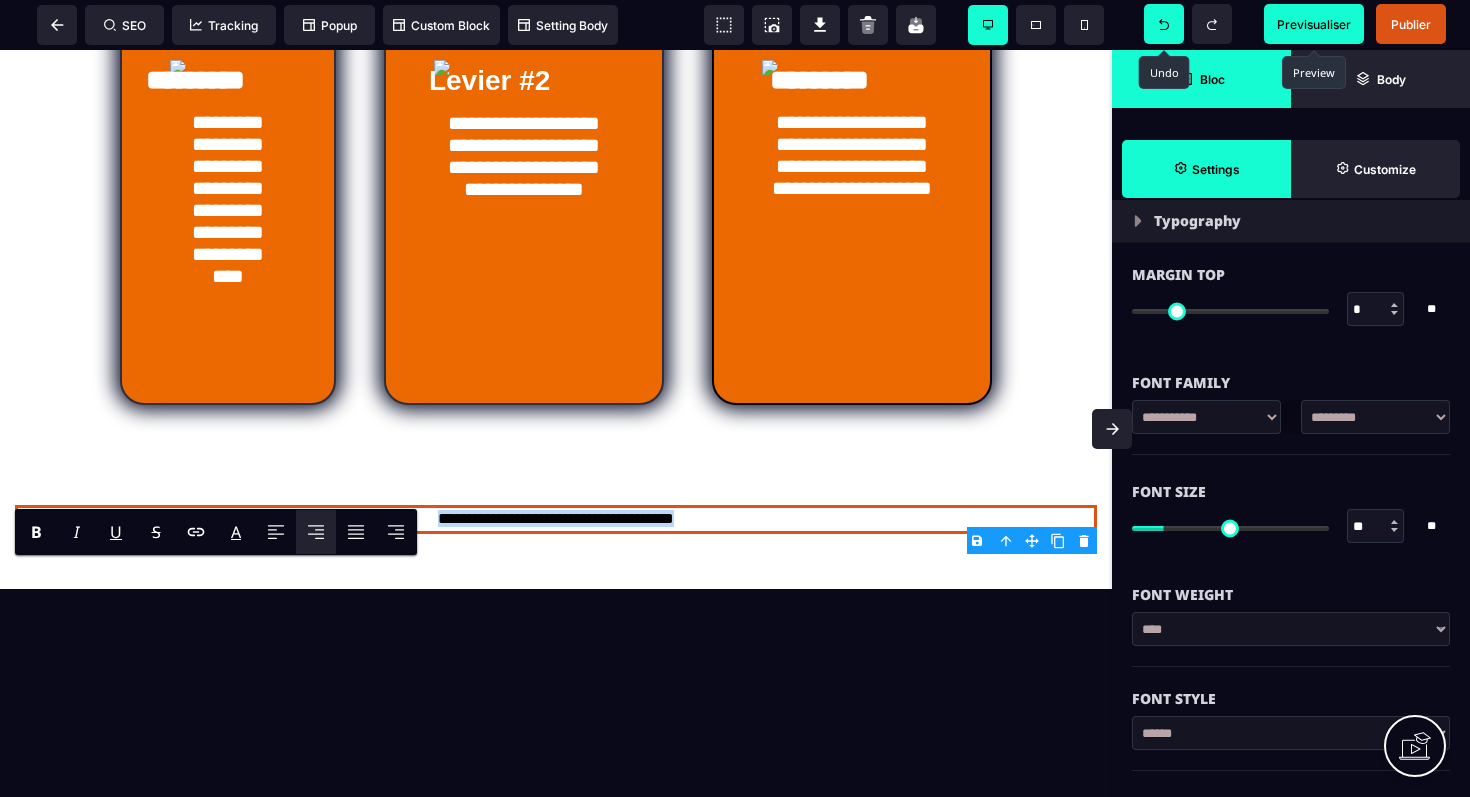 scroll, scrollTop: 115, scrollLeft: 0, axis: vertical 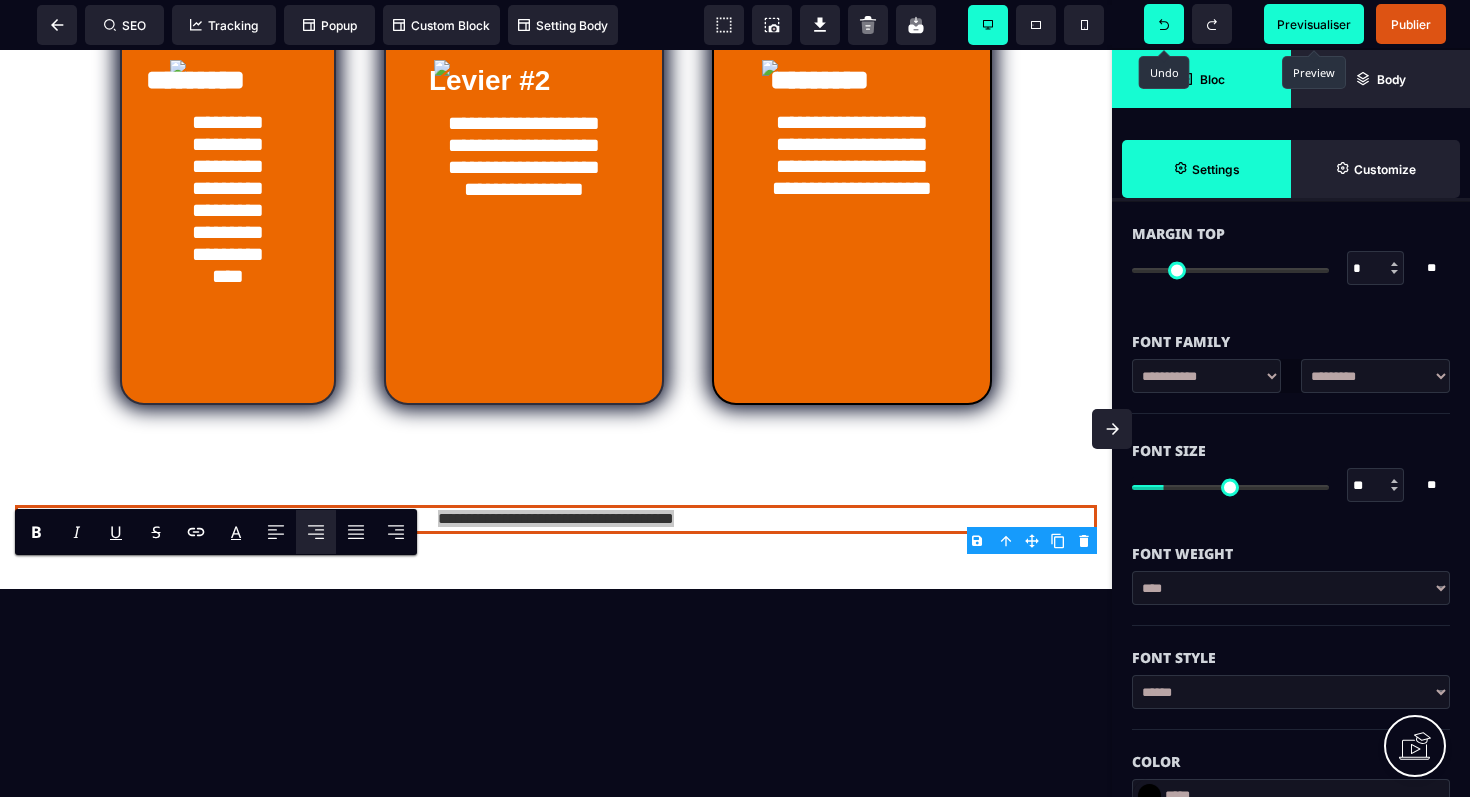click on "**********" at bounding box center (1291, 588) 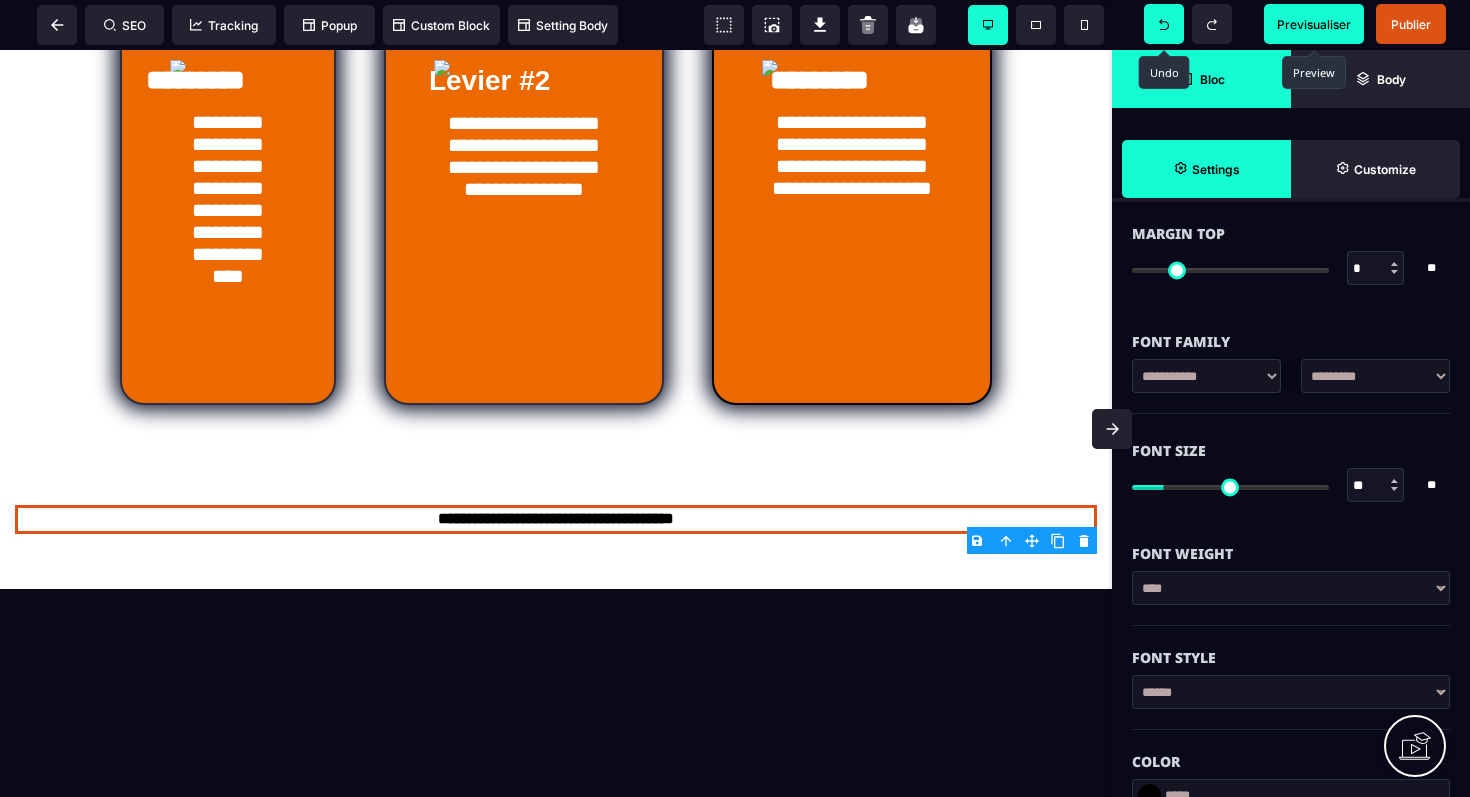 click at bounding box center [1395, 485] 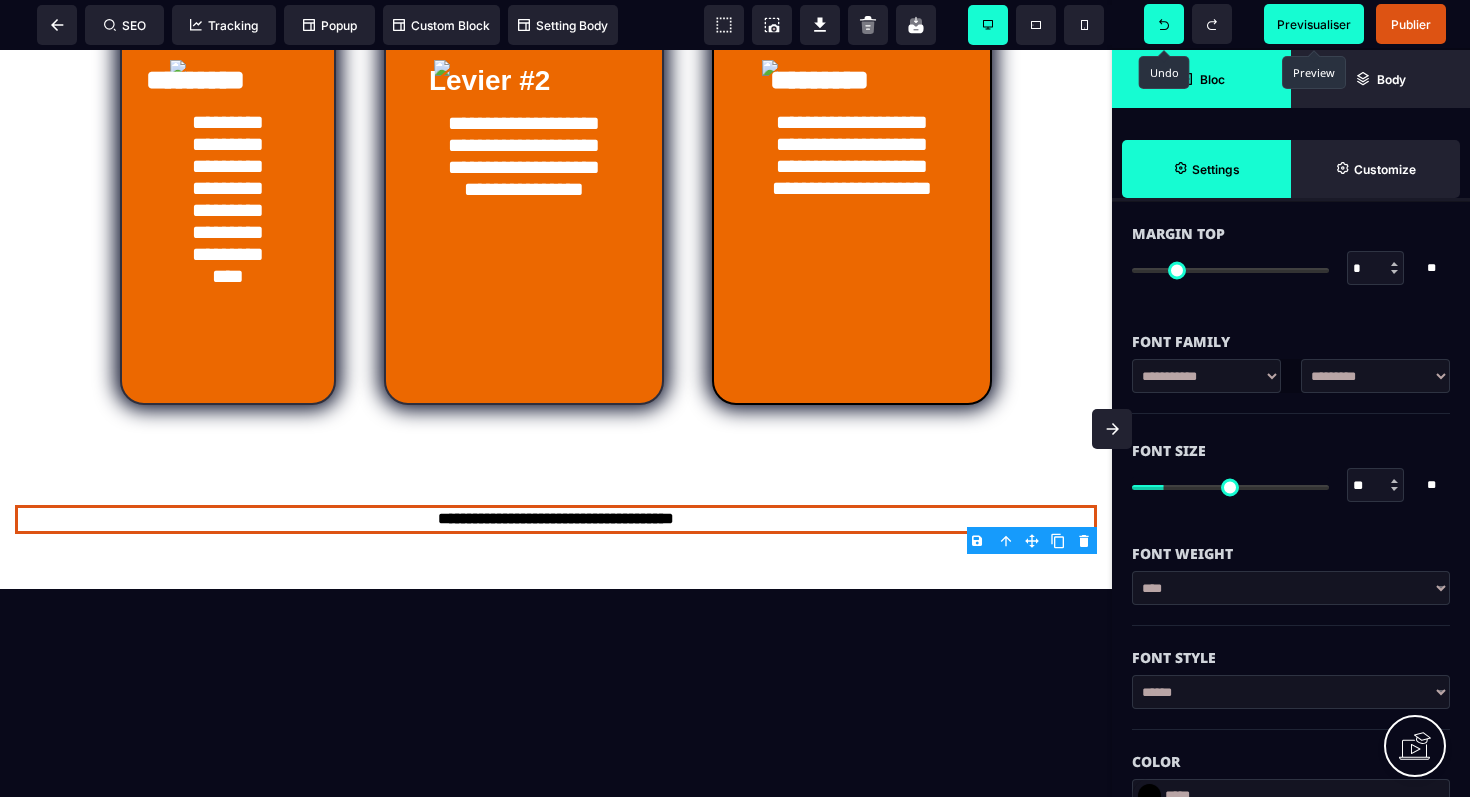 click at bounding box center [1394, 481] 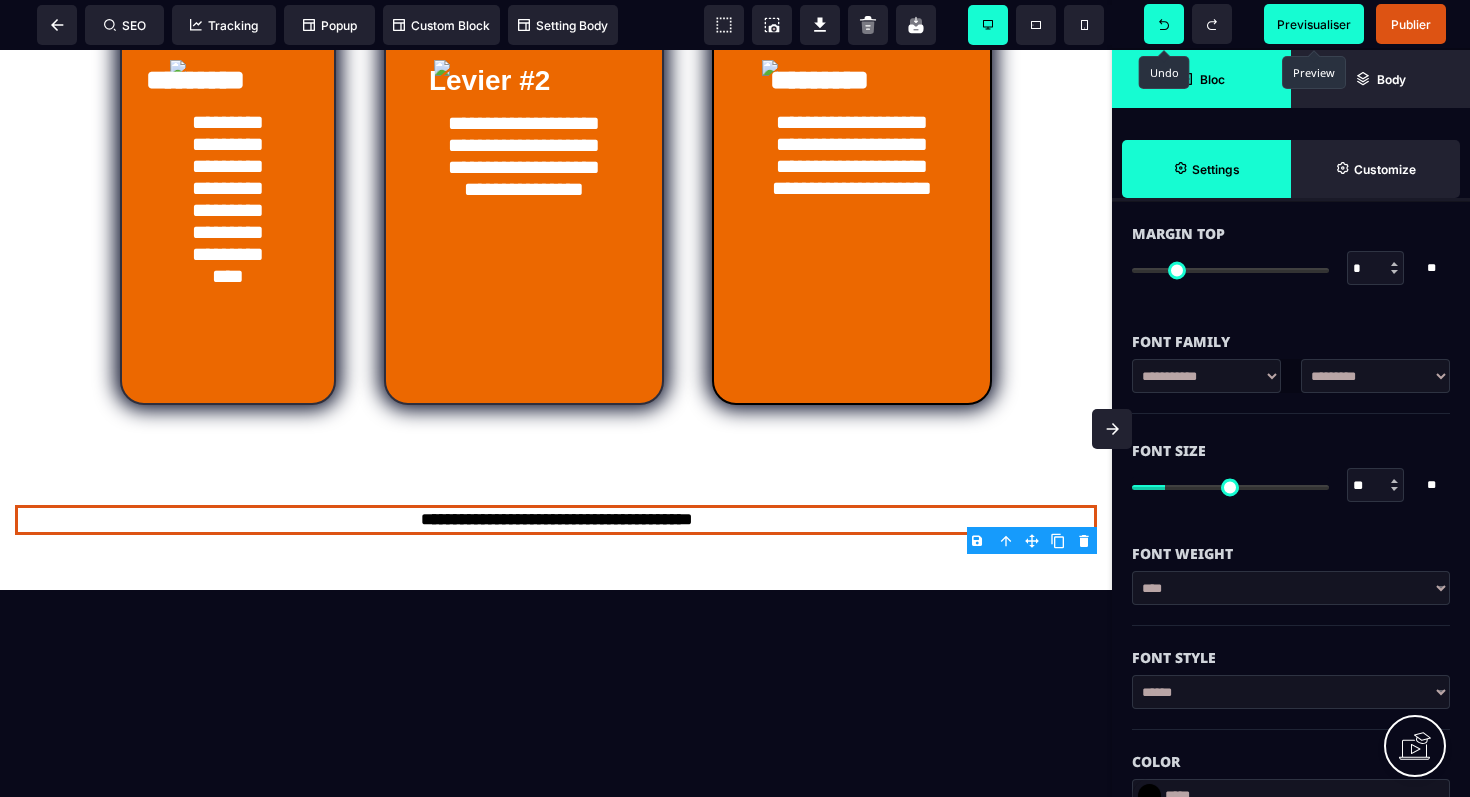 click at bounding box center [1394, 481] 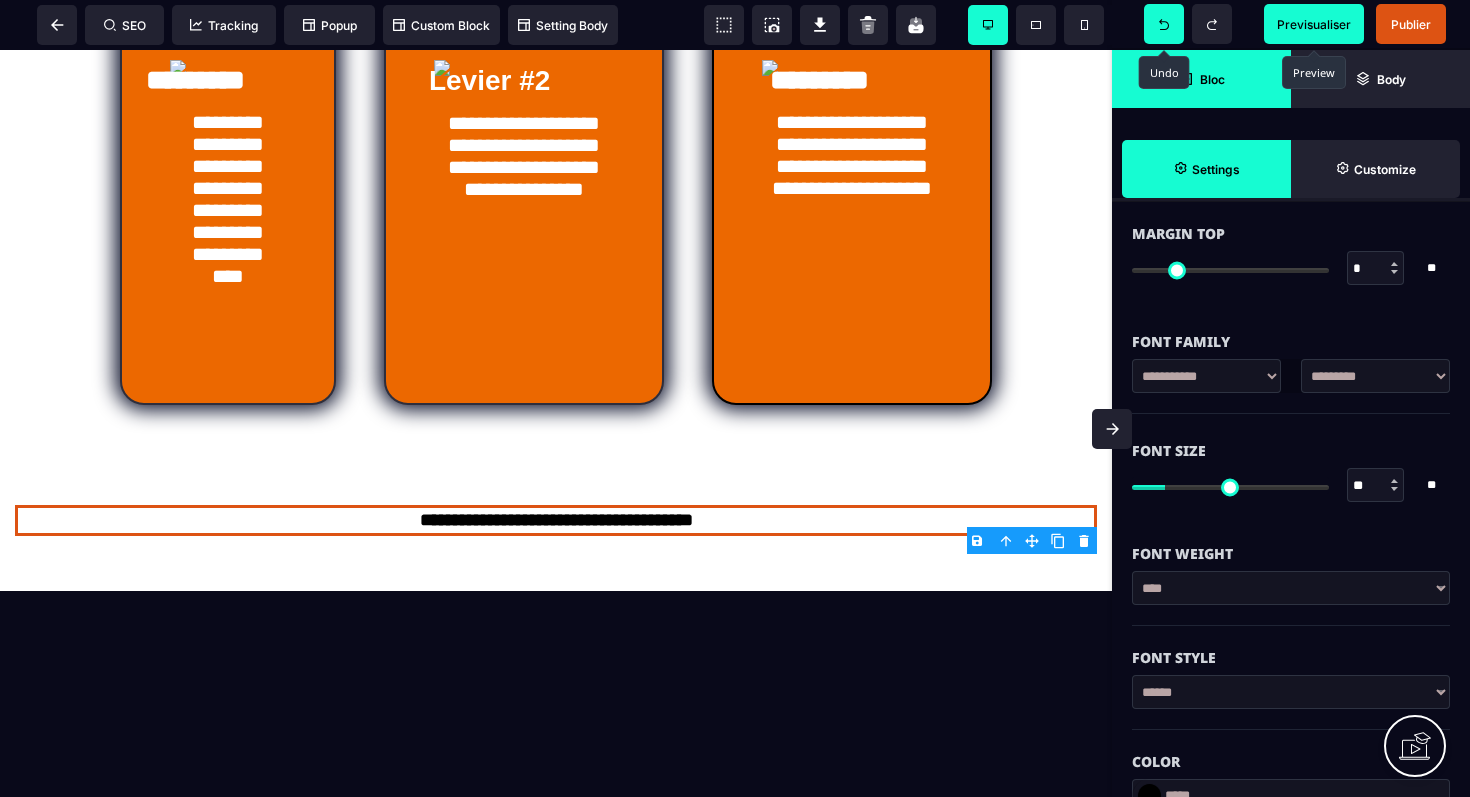 click at bounding box center [1394, 481] 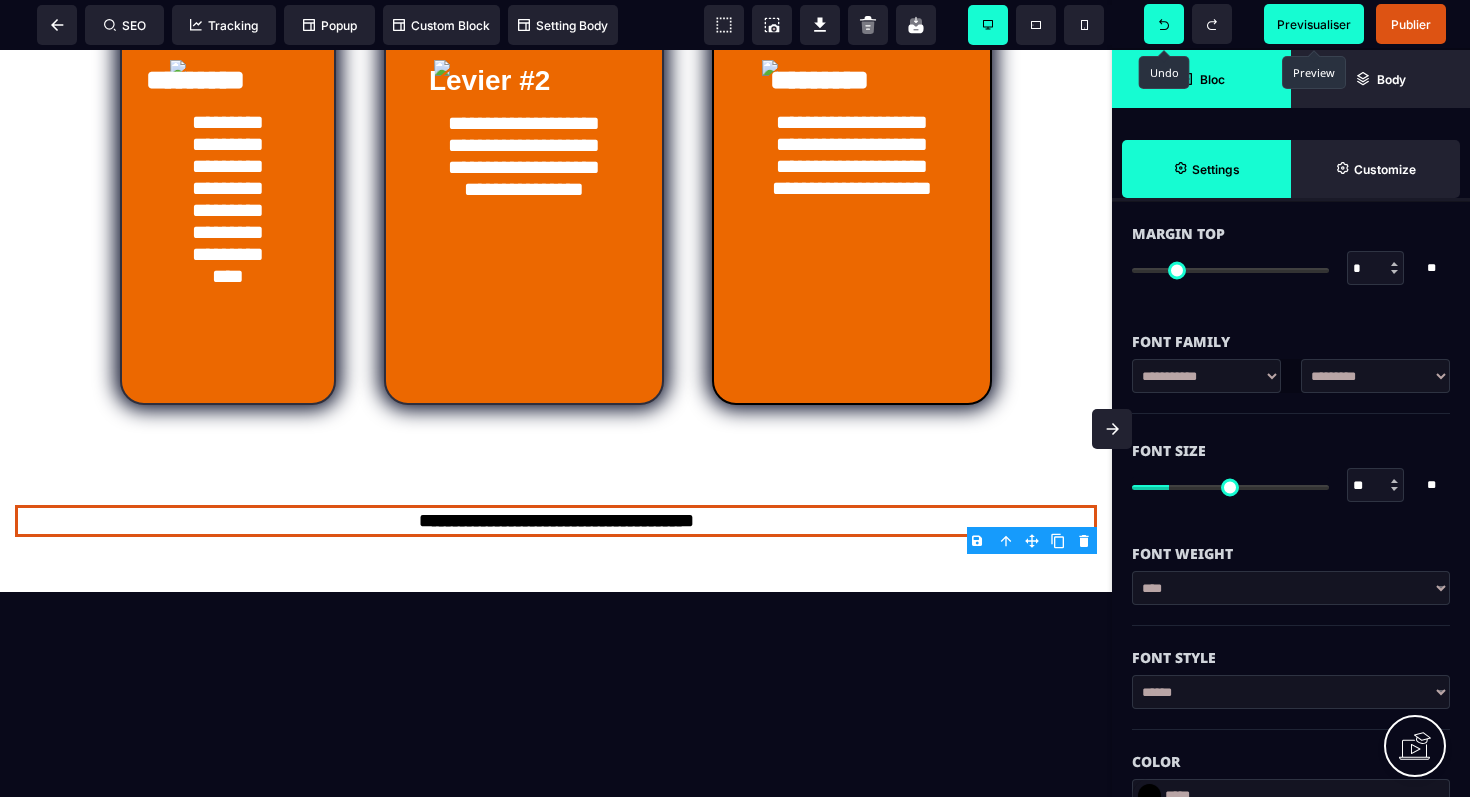 click at bounding box center (1394, 481) 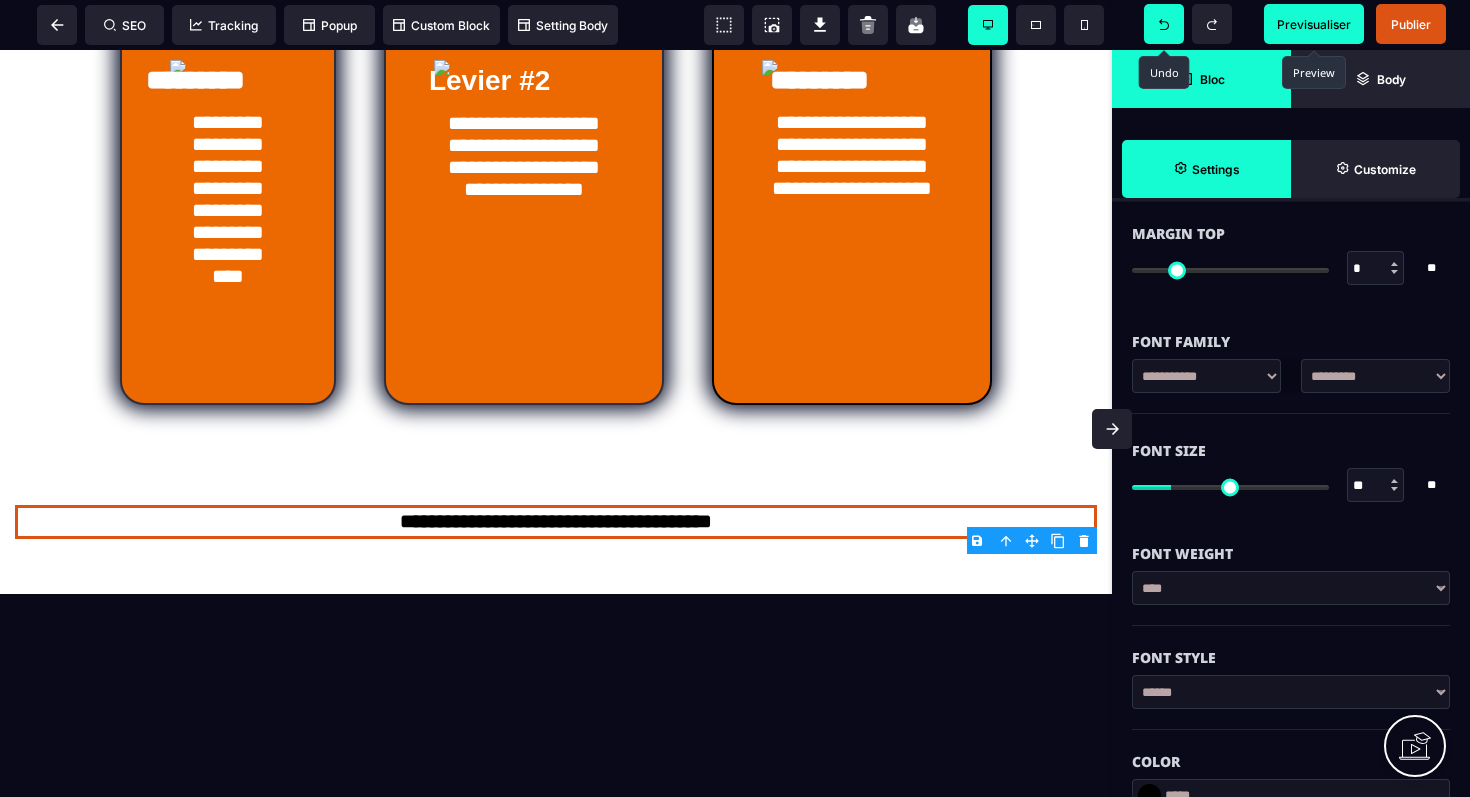 click at bounding box center (1394, 481) 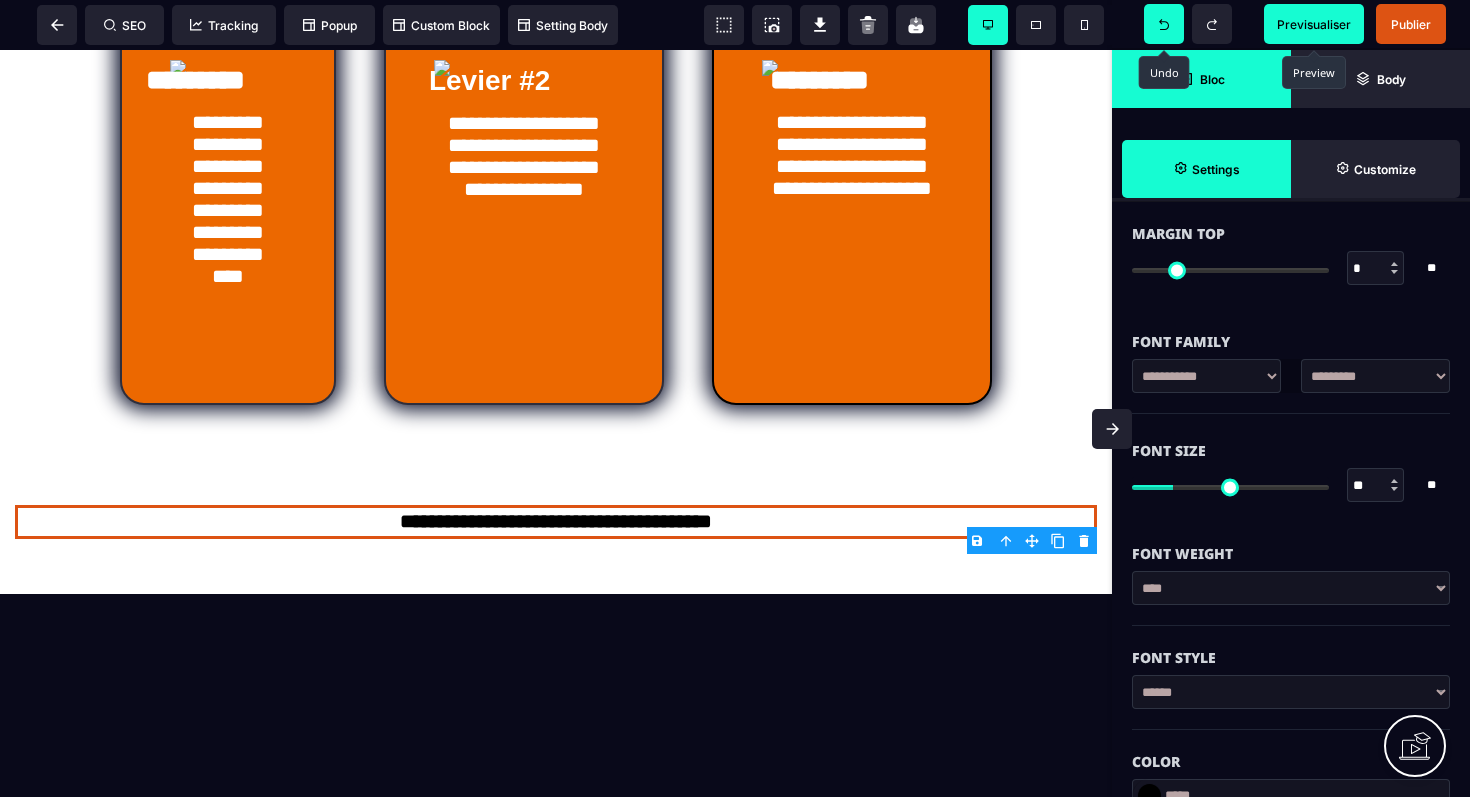 click at bounding box center (1394, 481) 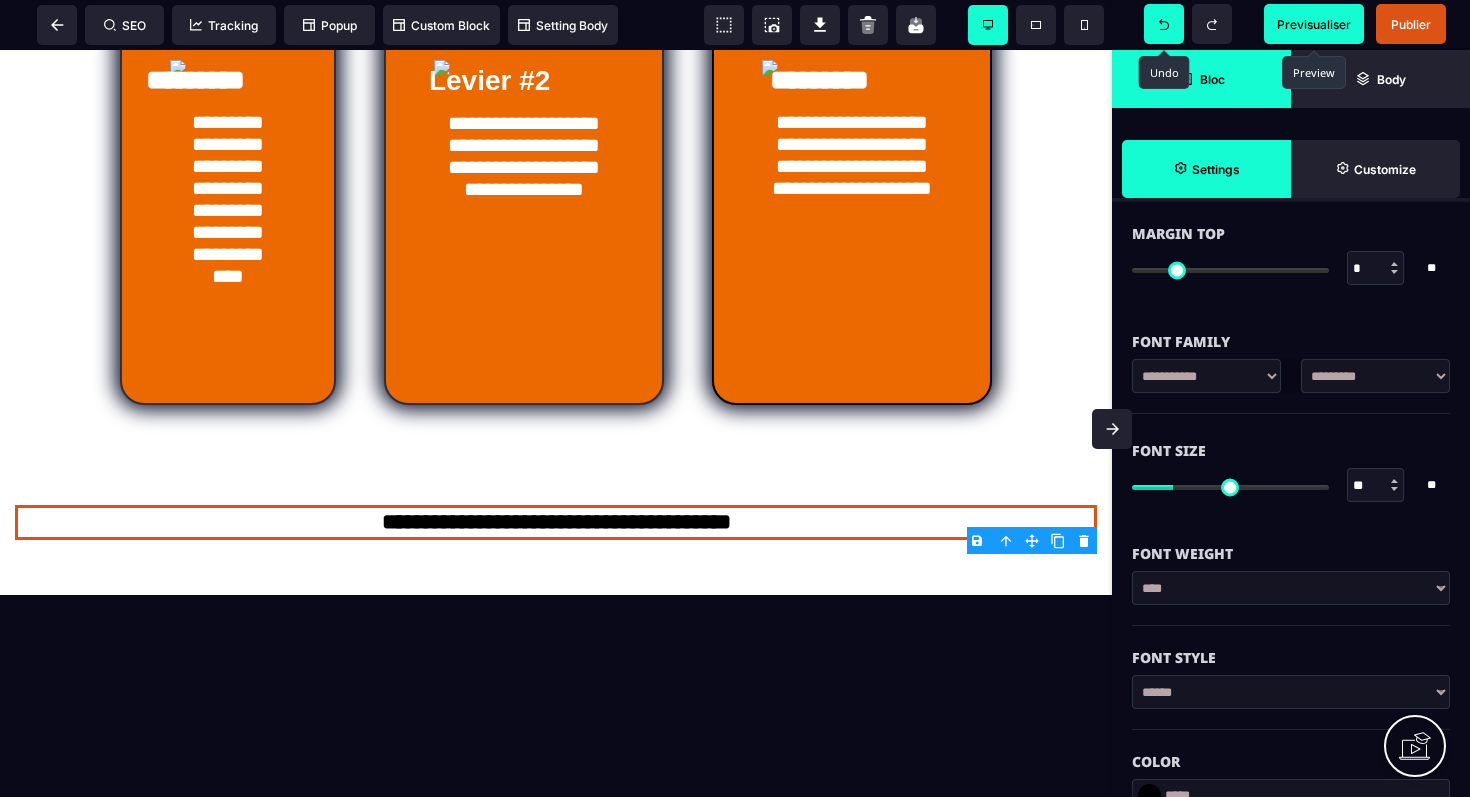 click at bounding box center [1394, 481] 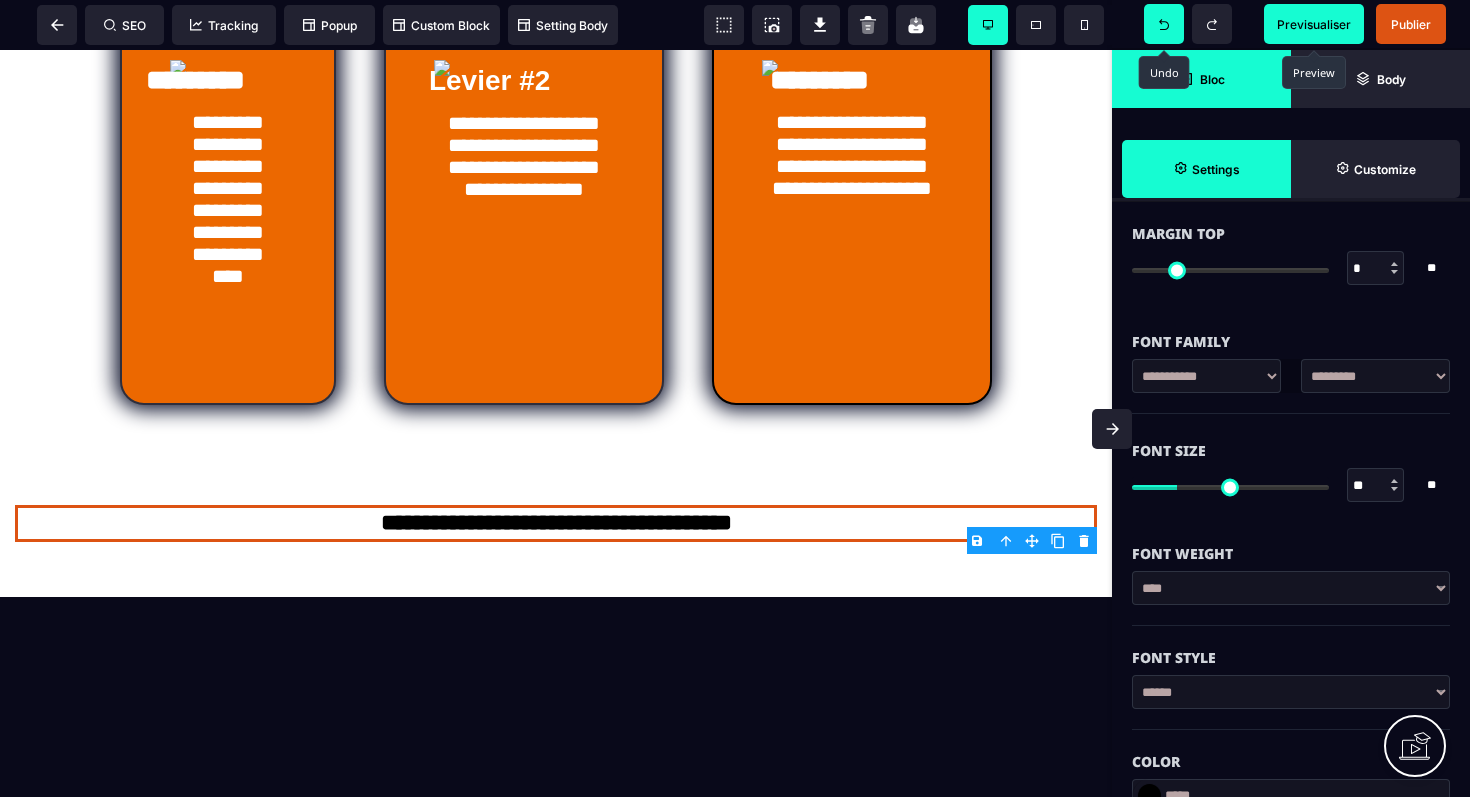click at bounding box center (1394, 481) 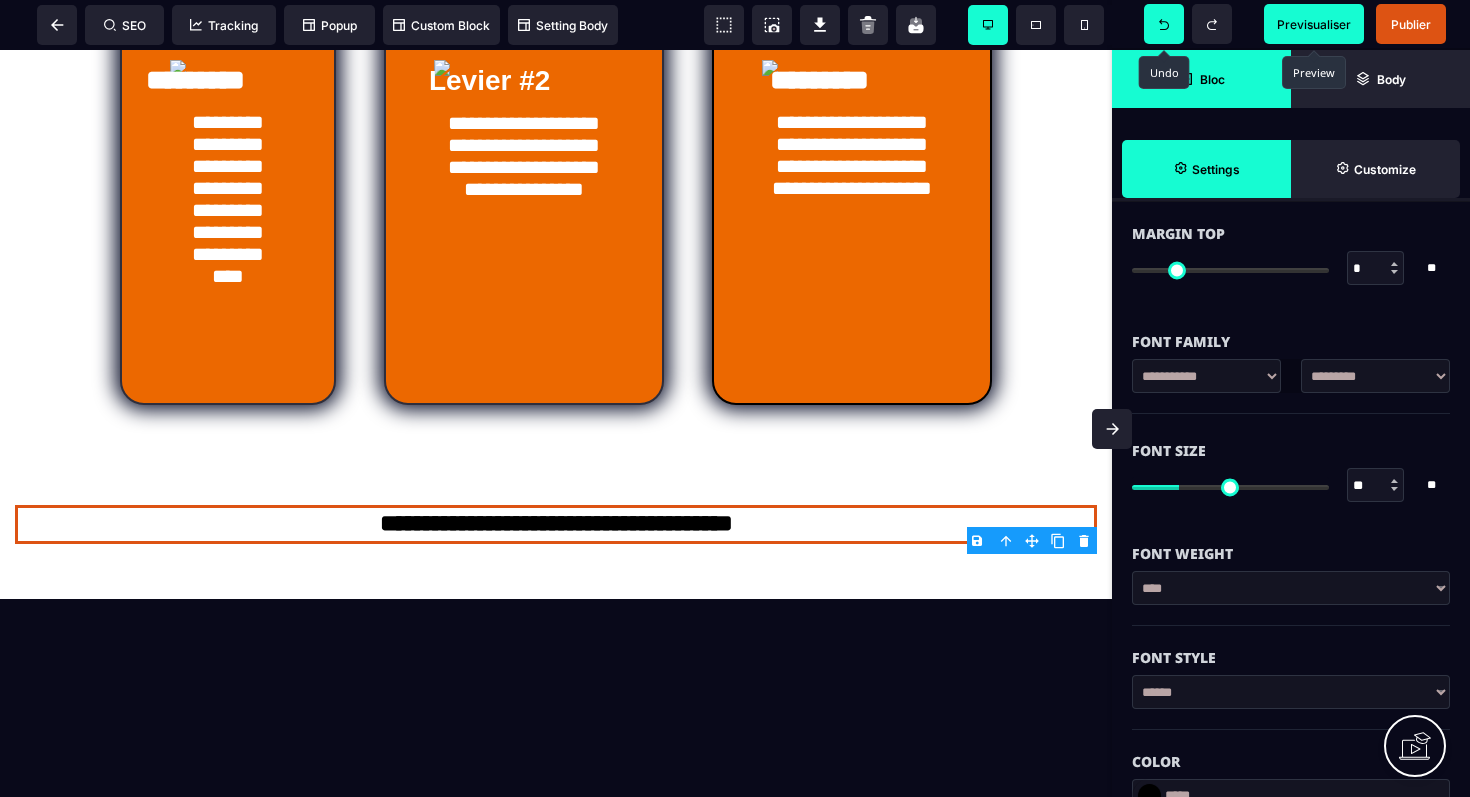 click at bounding box center [1394, 481] 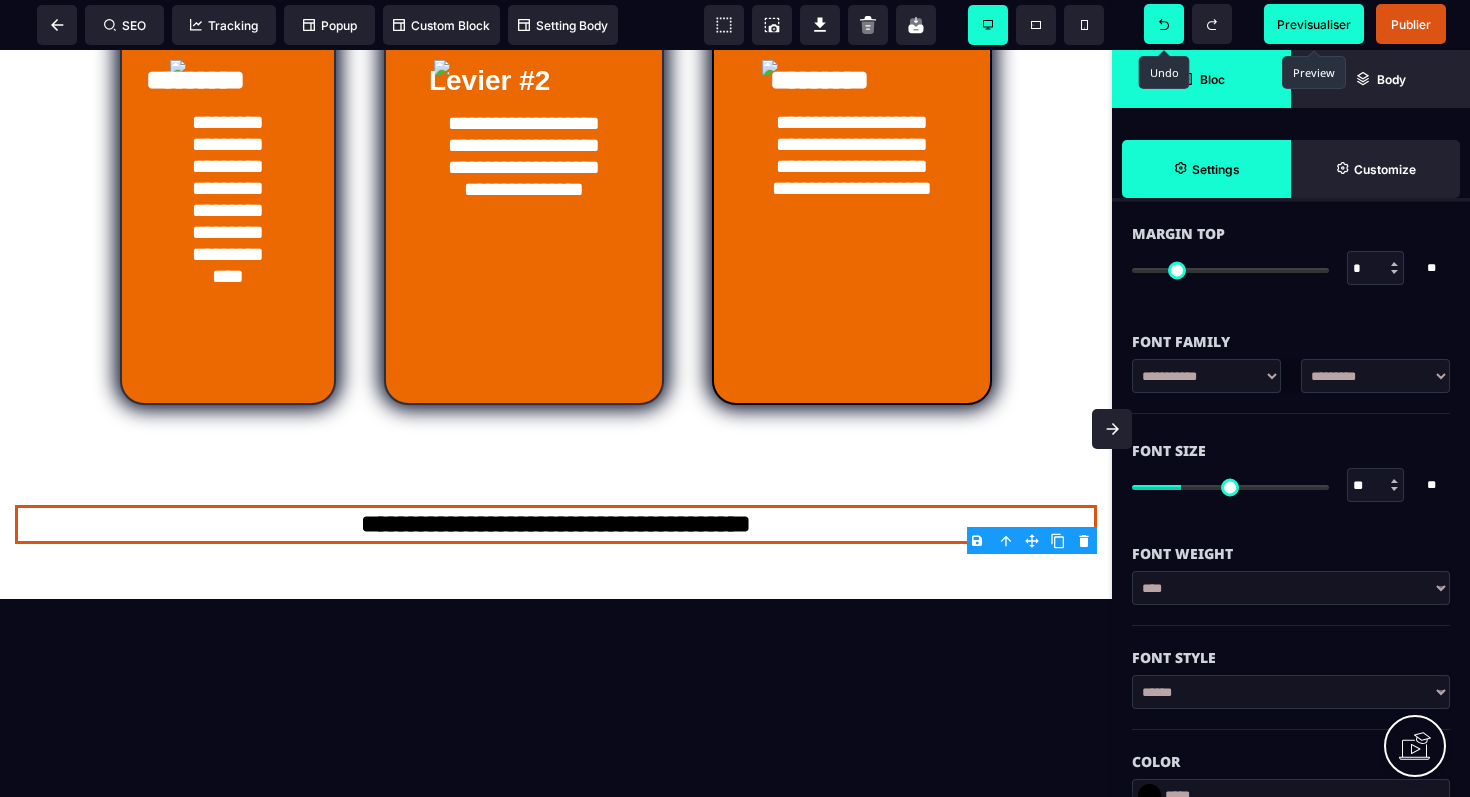 click at bounding box center [1394, 481] 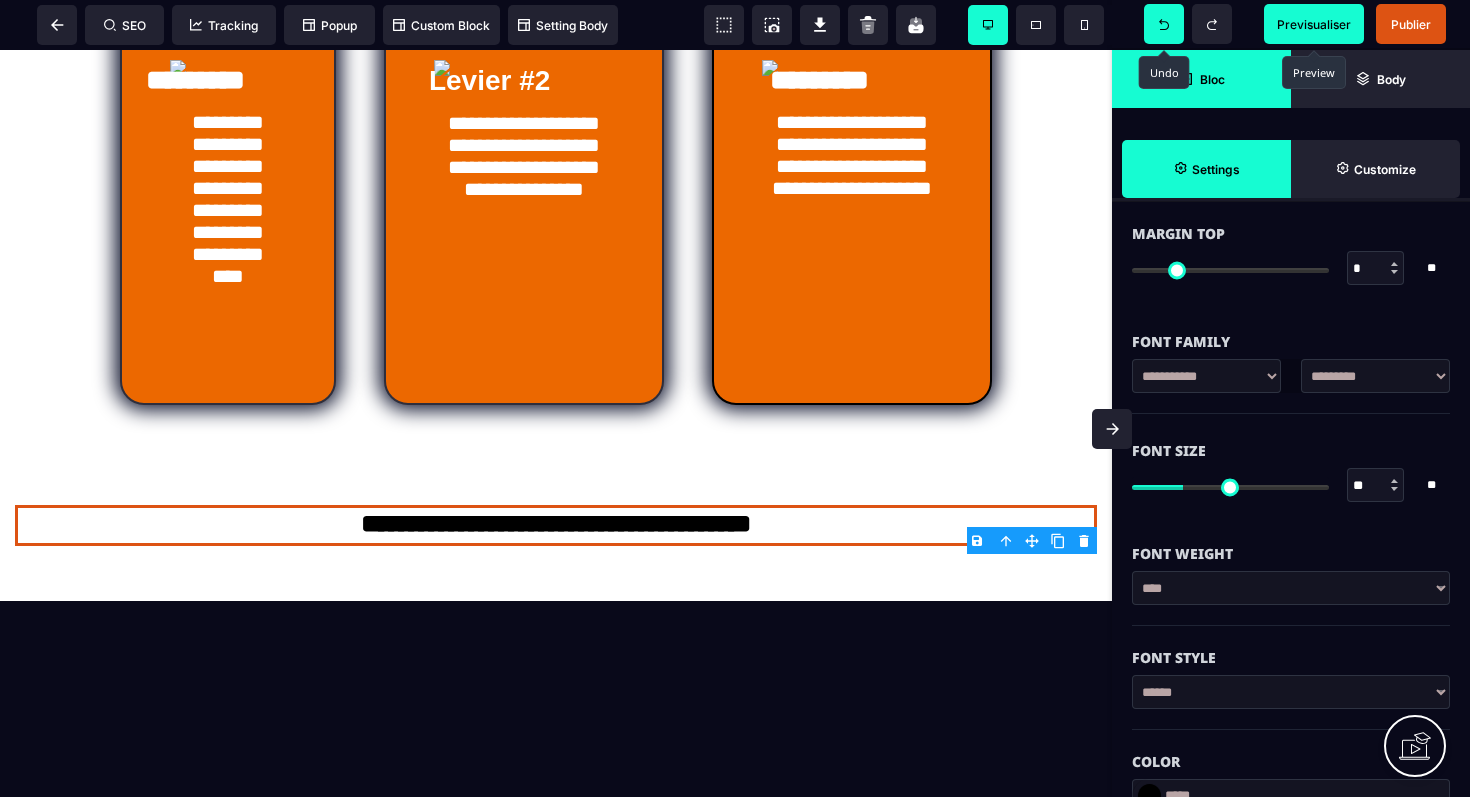 click at bounding box center (1394, 481) 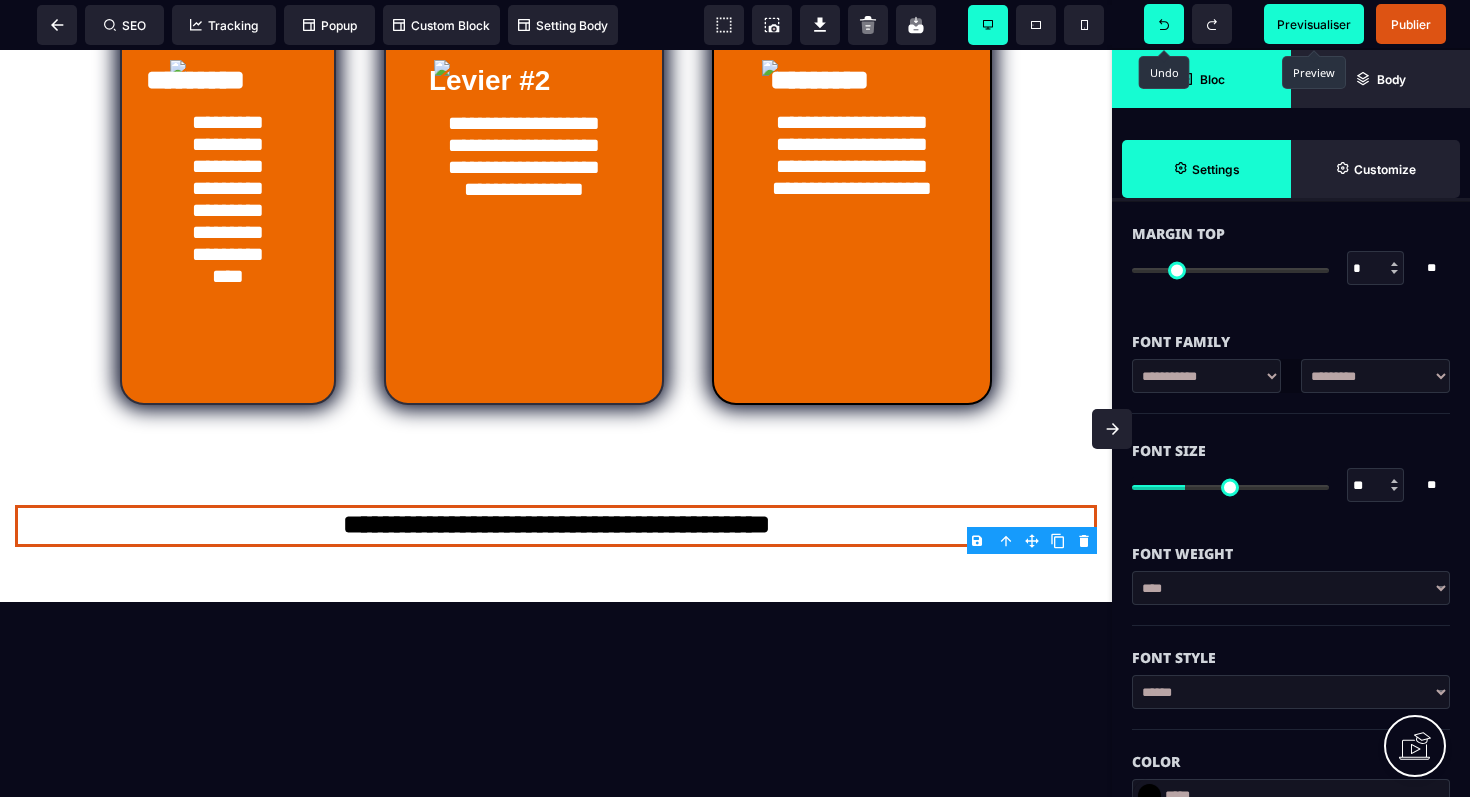 click at bounding box center (1394, 481) 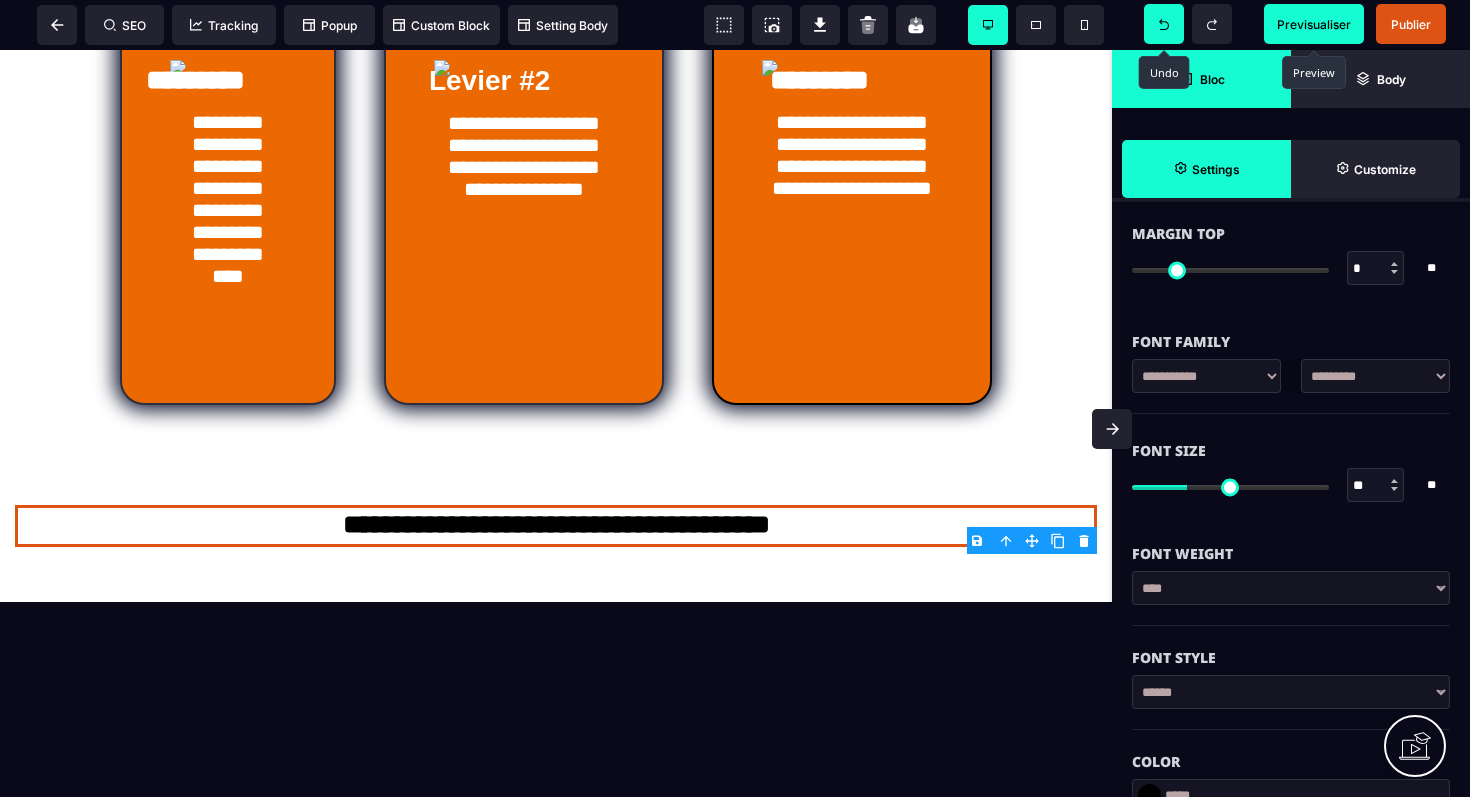 click at bounding box center (1394, 481) 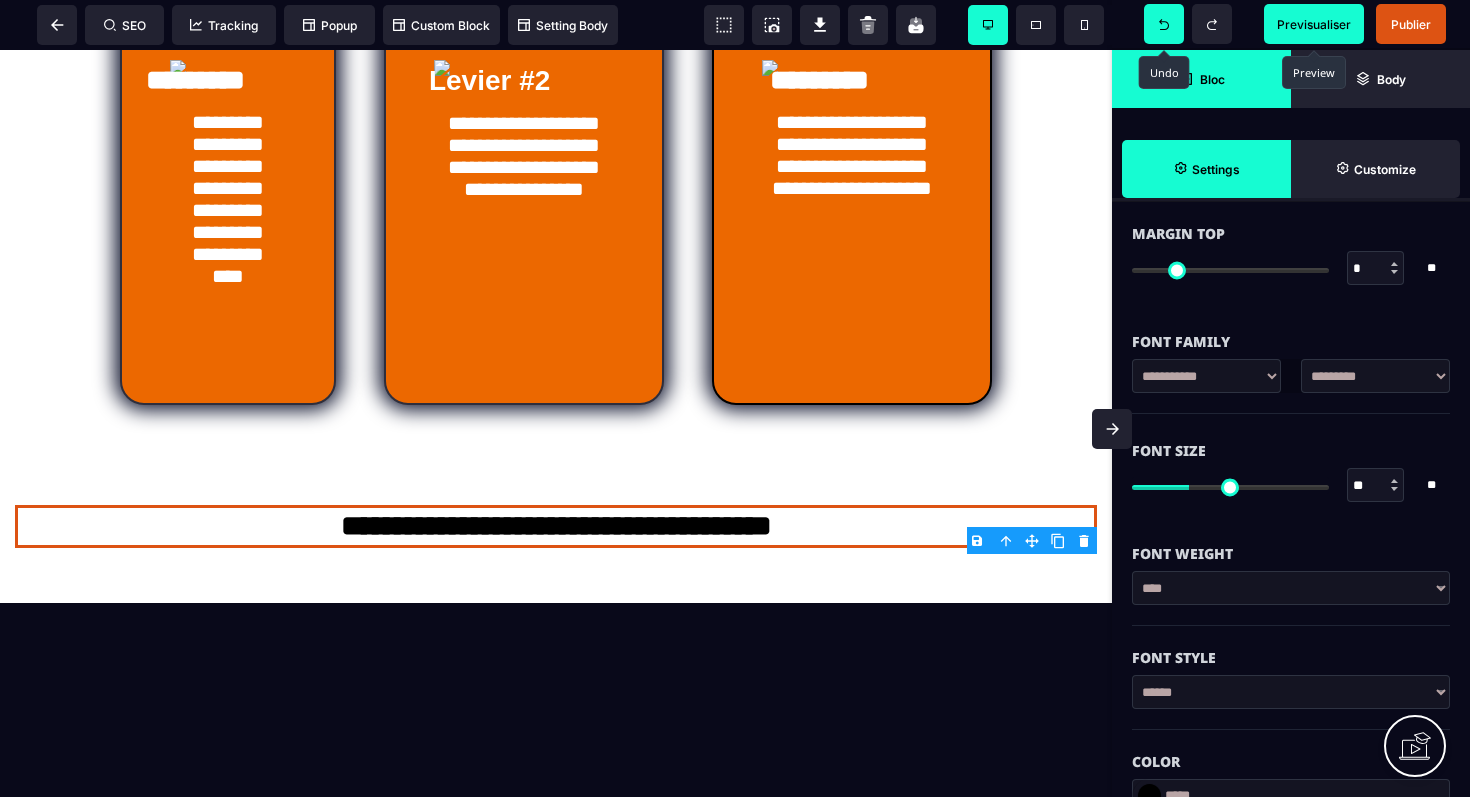 click at bounding box center [1394, 481] 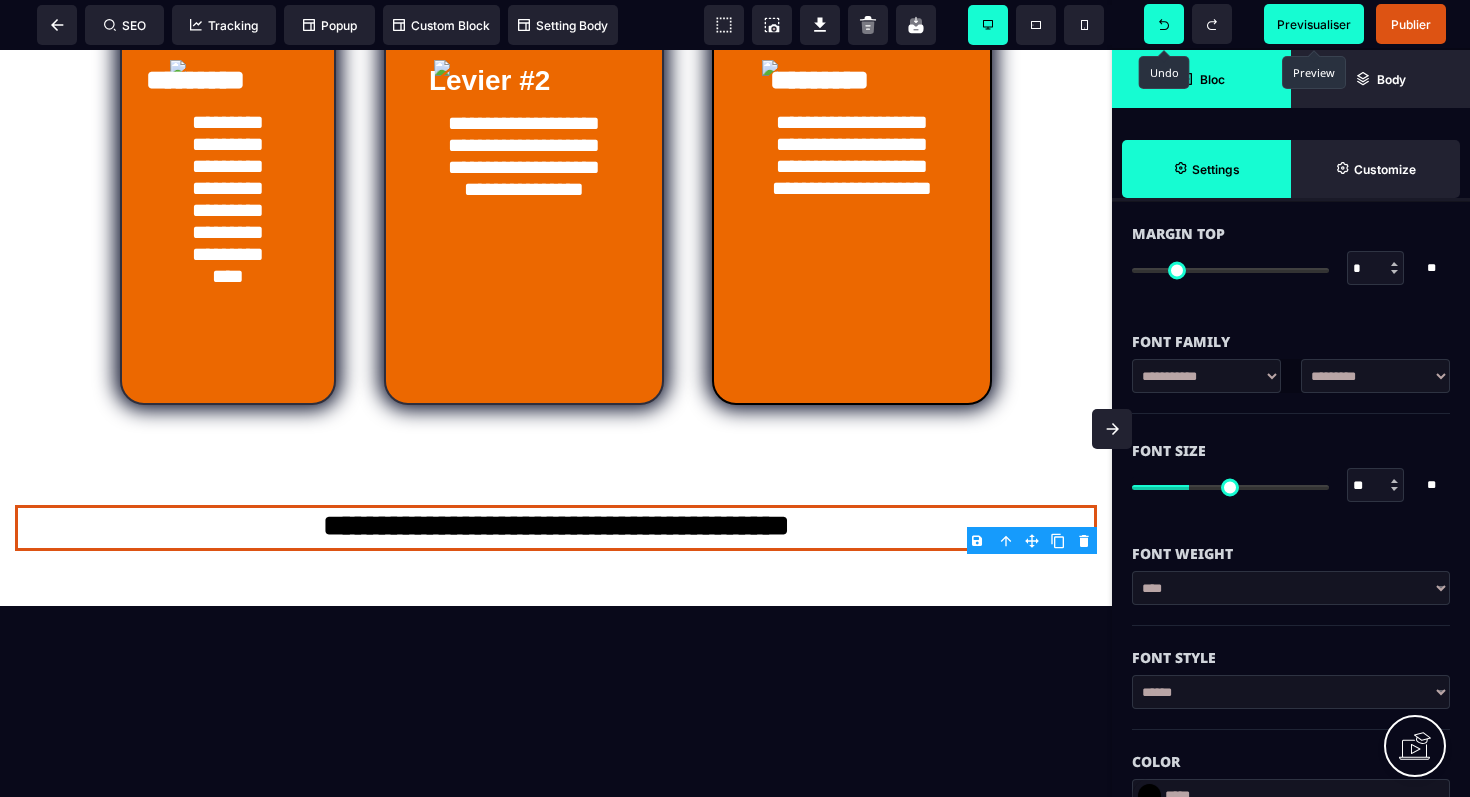 click at bounding box center (1394, 481) 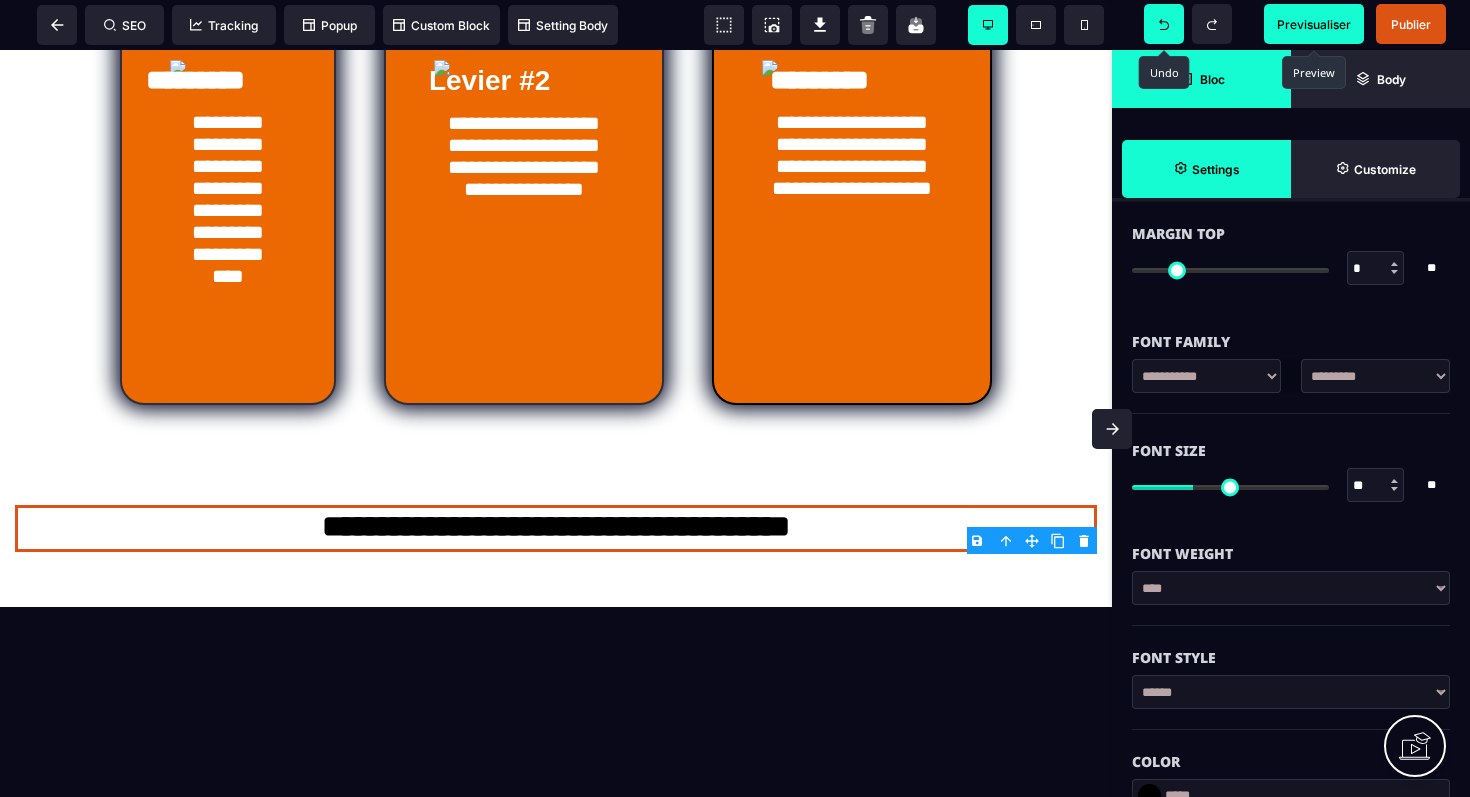 click at bounding box center [1394, 481] 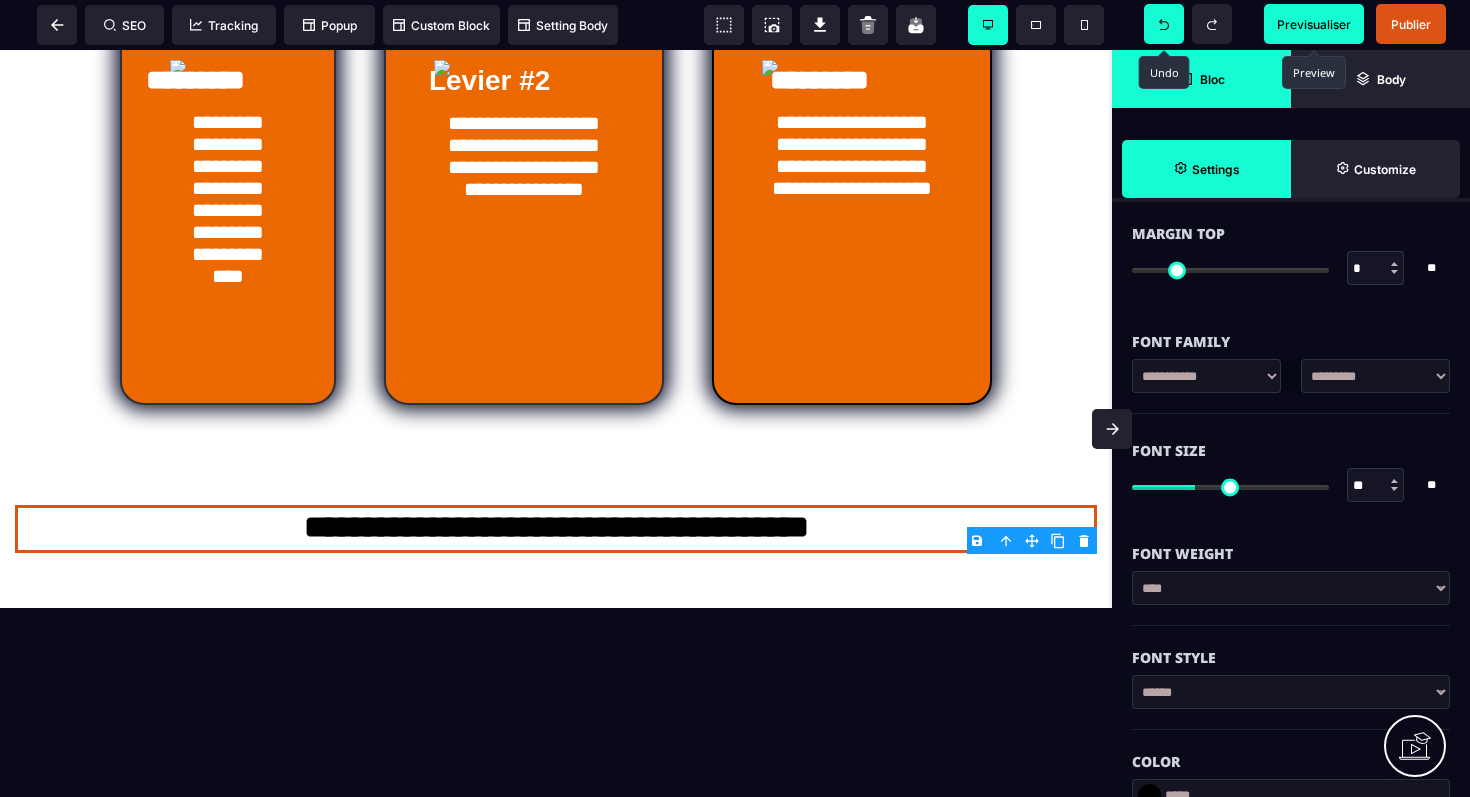 click at bounding box center (1394, 481) 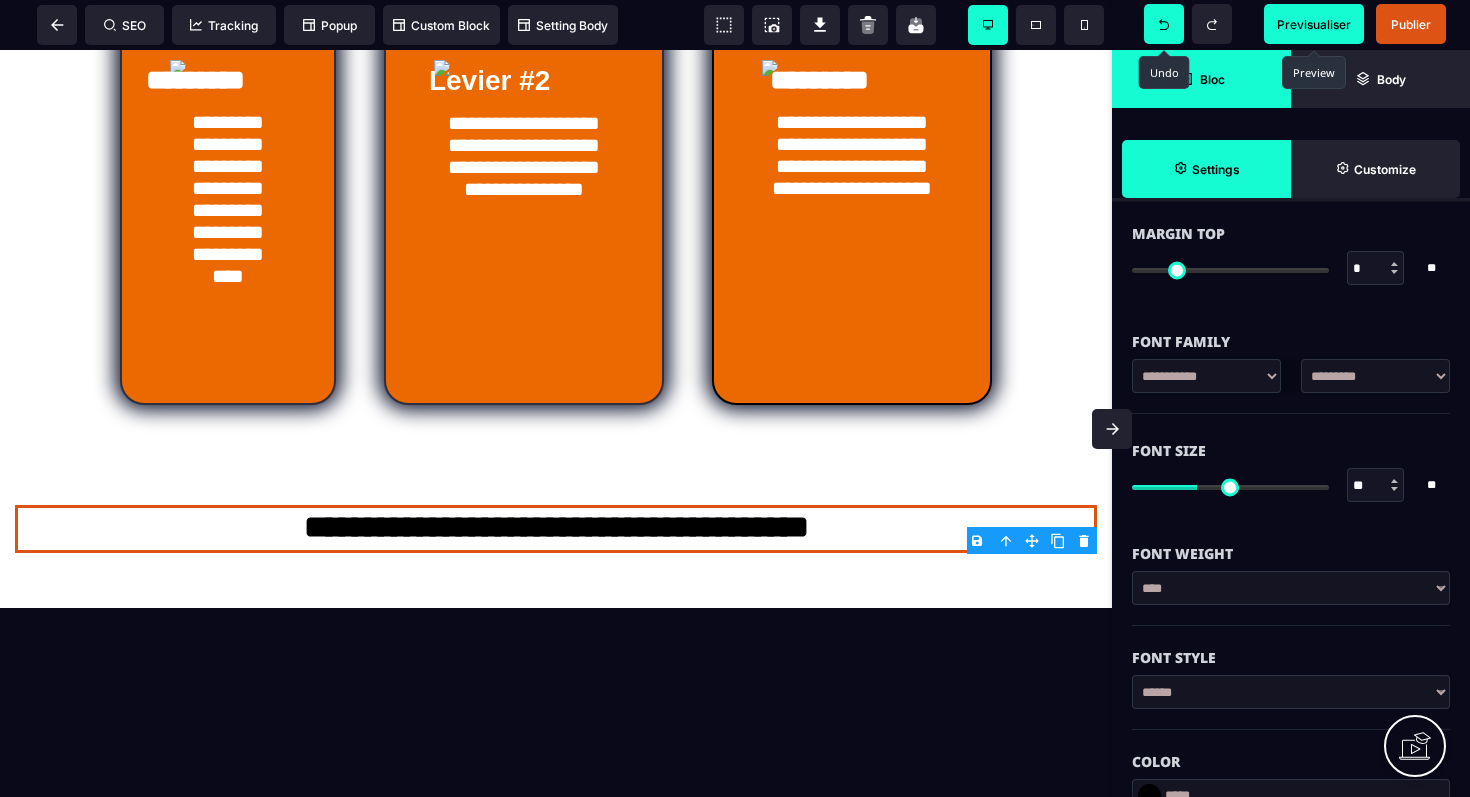 click at bounding box center [1394, 481] 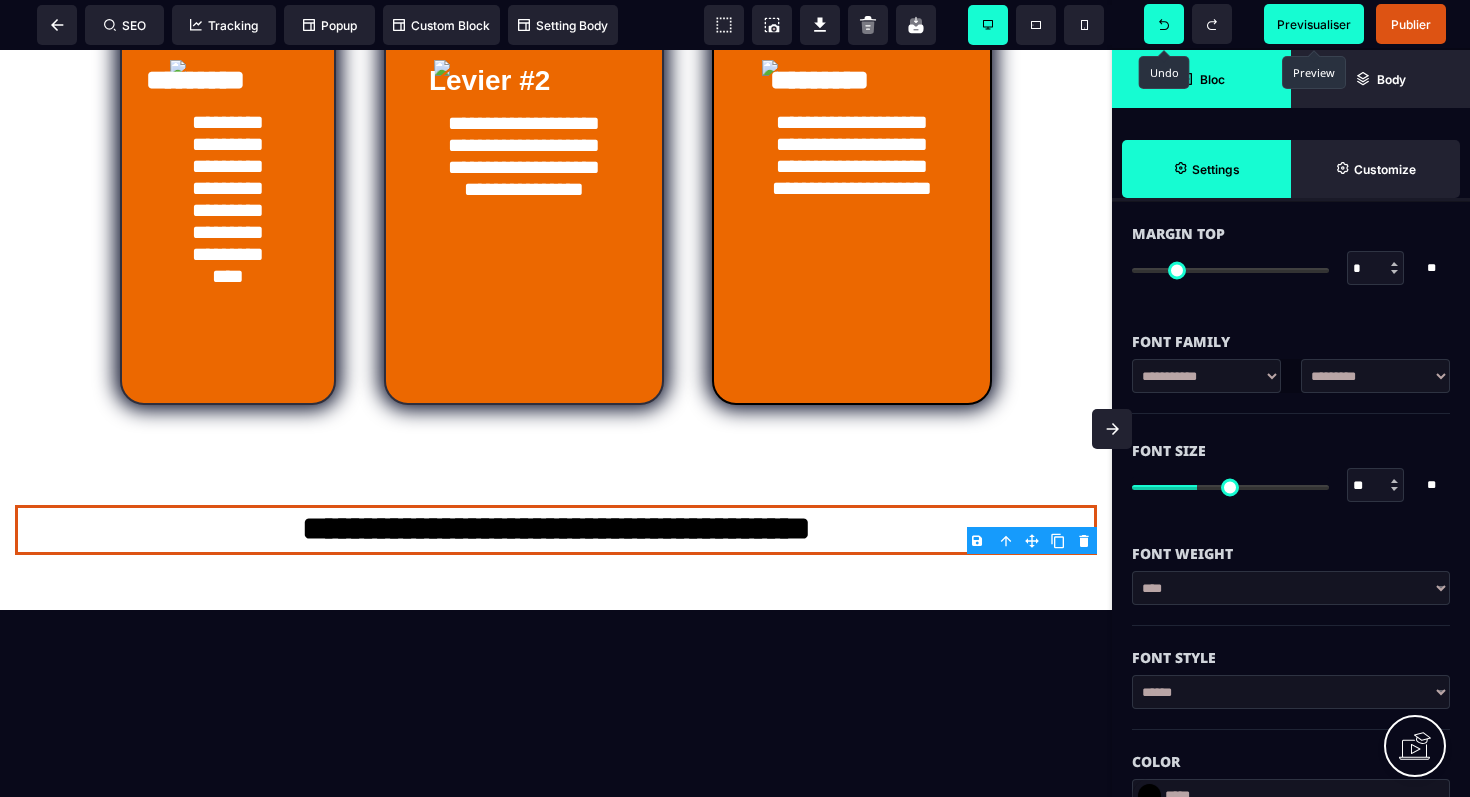 click at bounding box center (1394, 481) 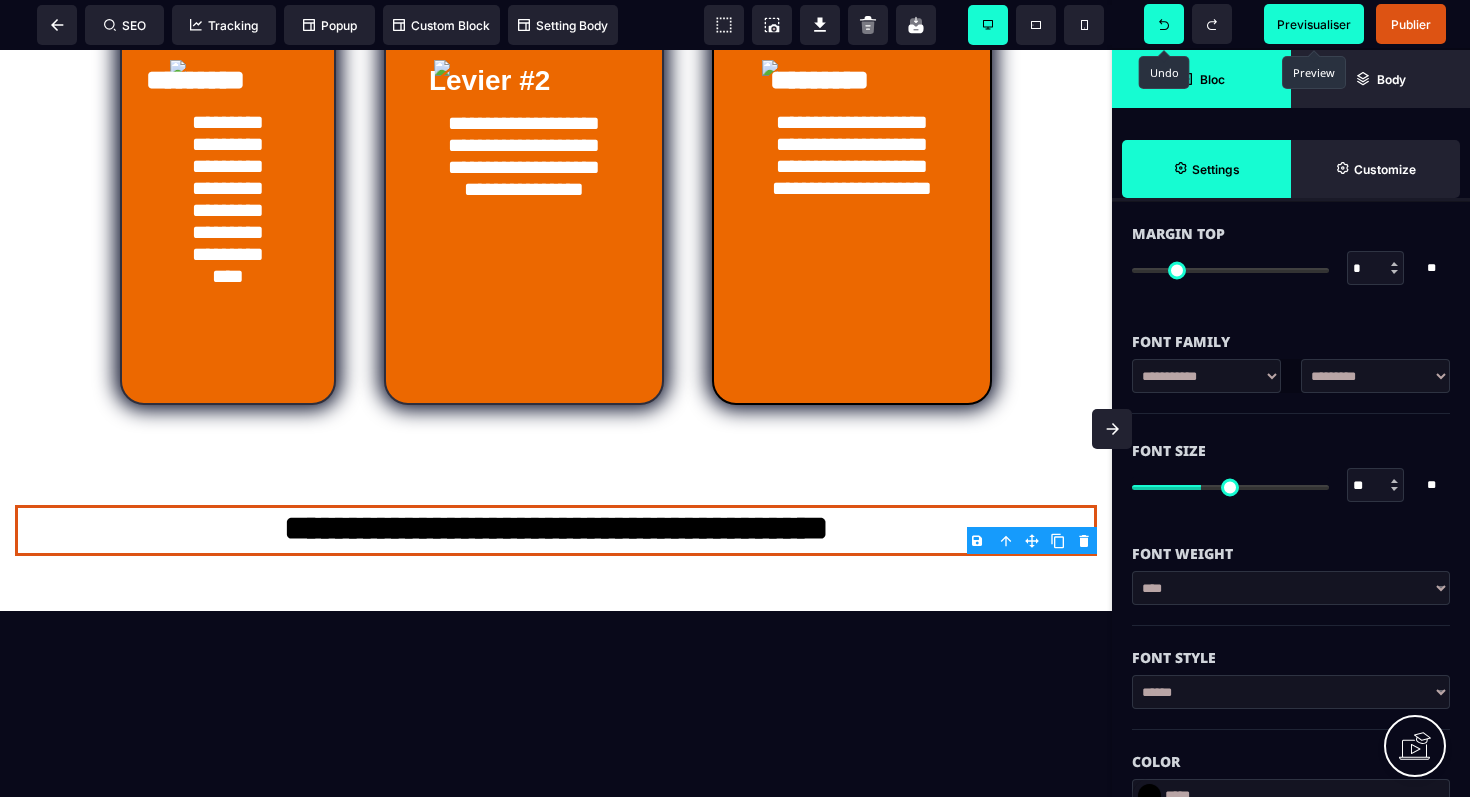click at bounding box center (1394, 481) 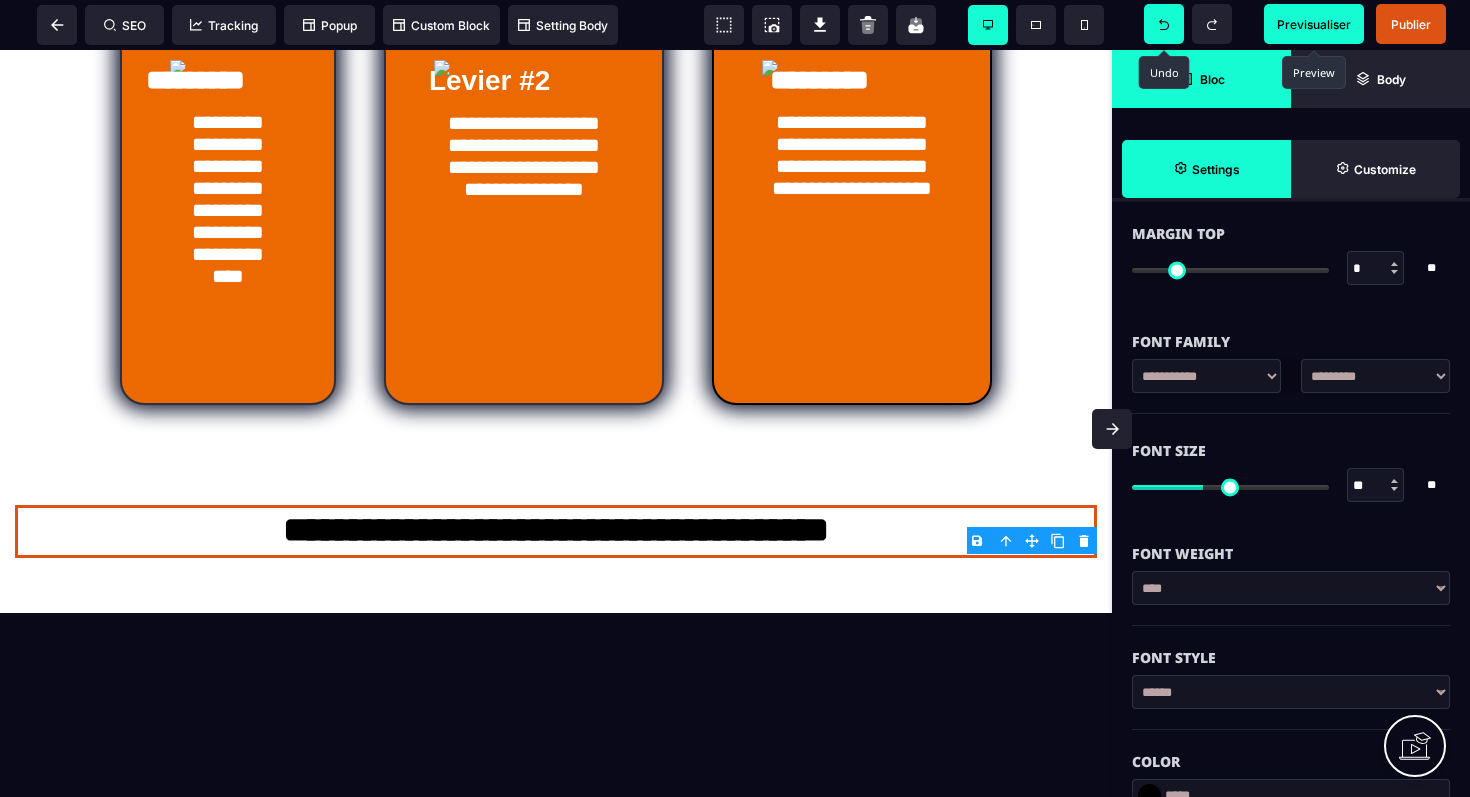 click at bounding box center (1394, 481) 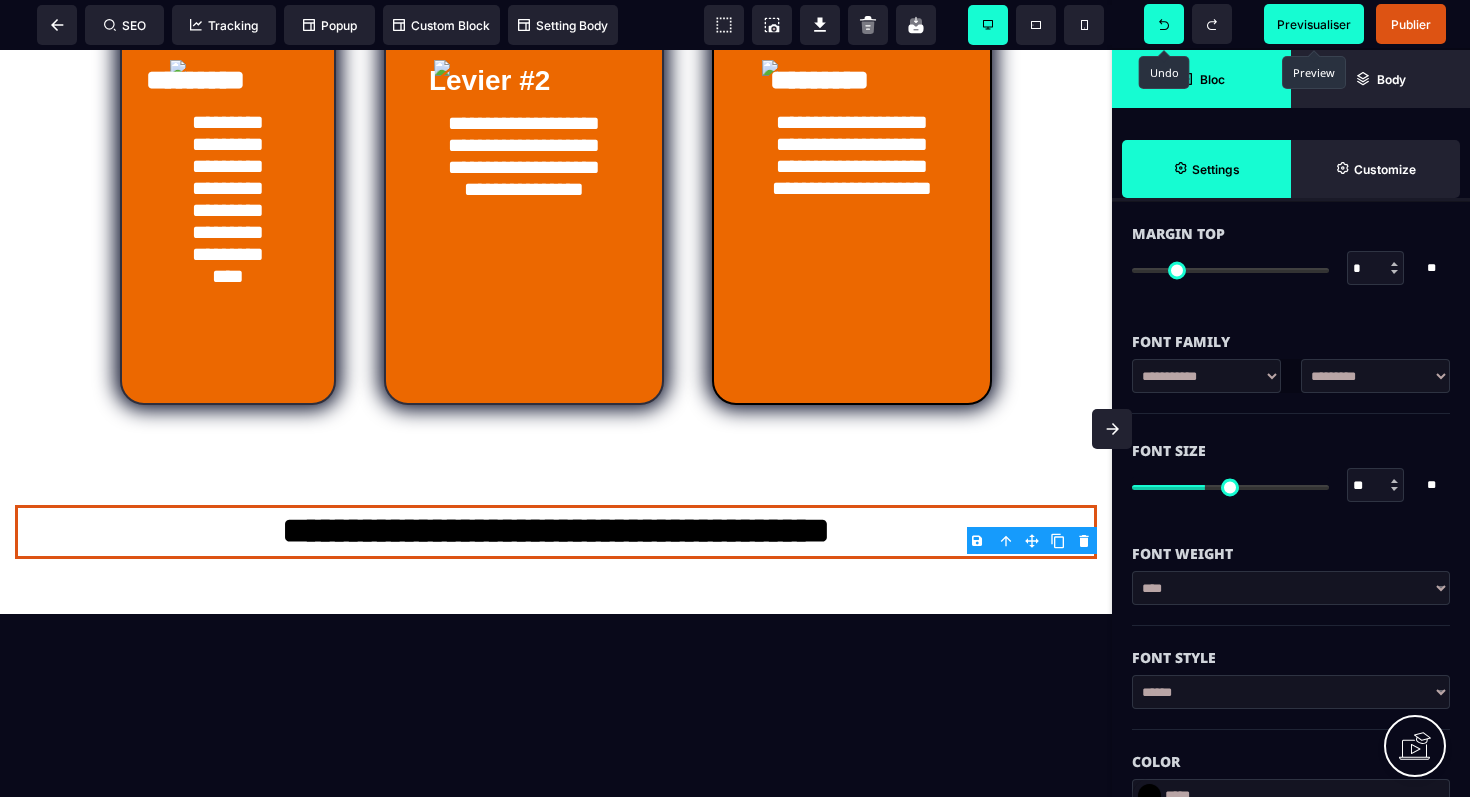 click at bounding box center [1394, 481] 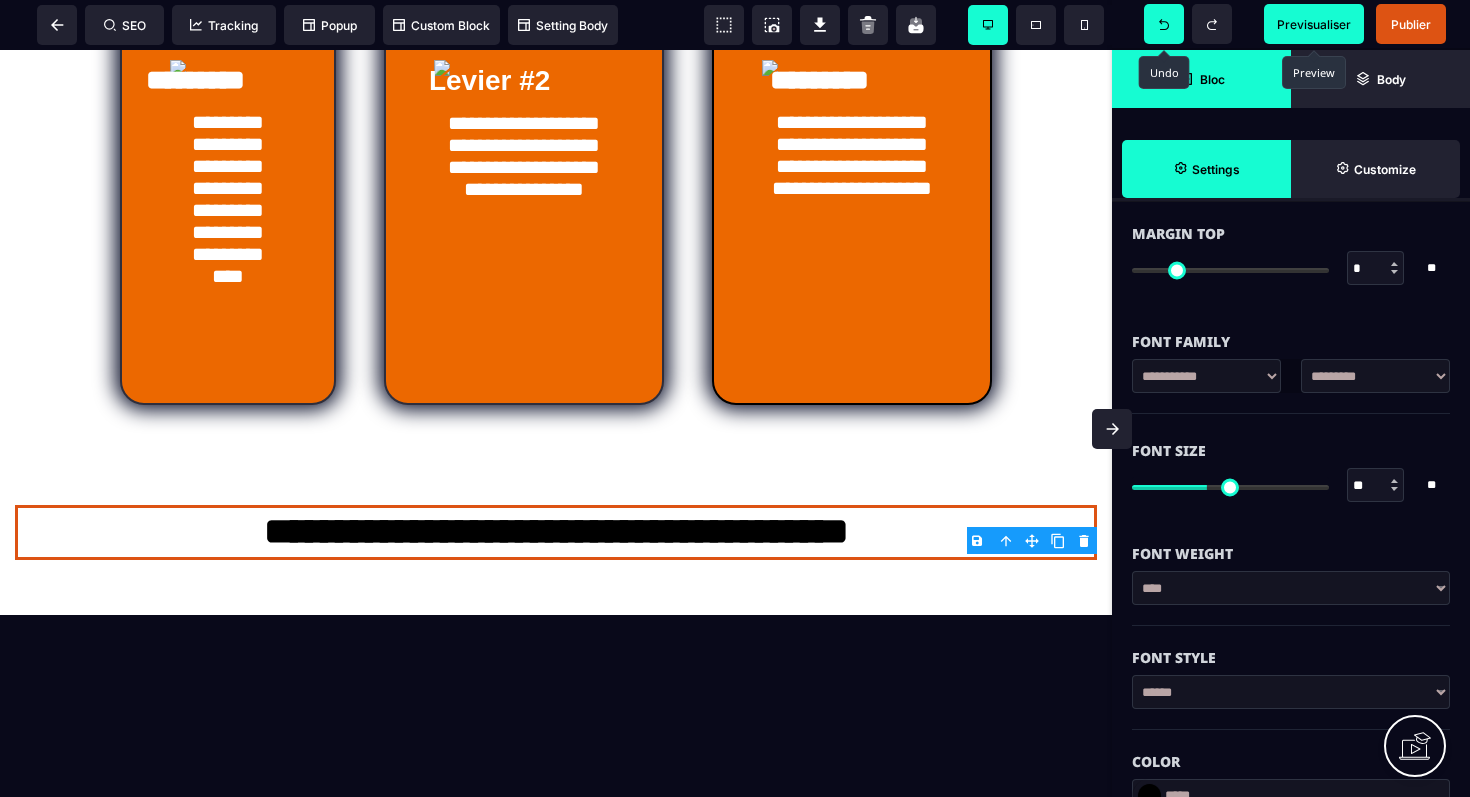 click at bounding box center (1394, 481) 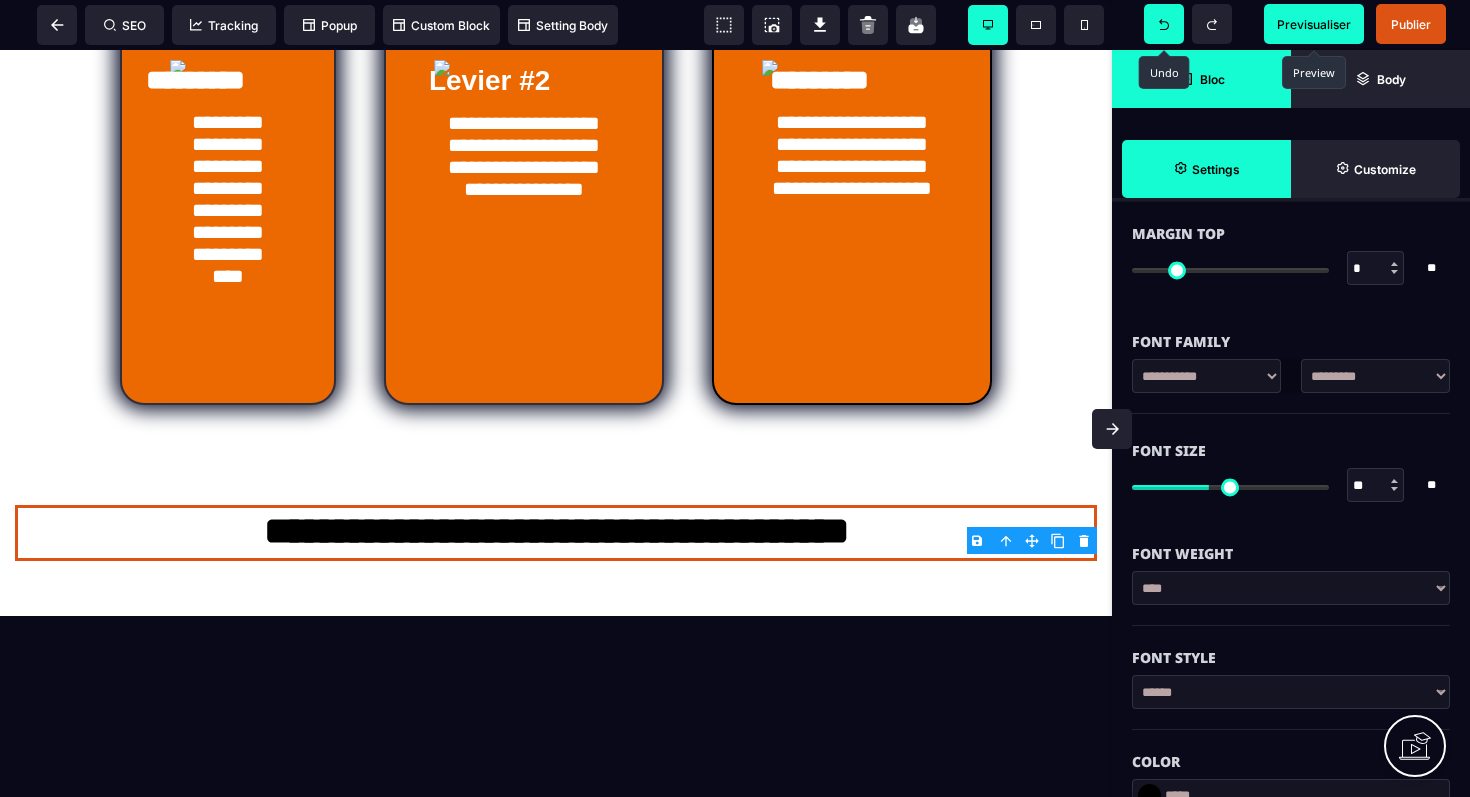 scroll, scrollTop: 0, scrollLeft: 0, axis: both 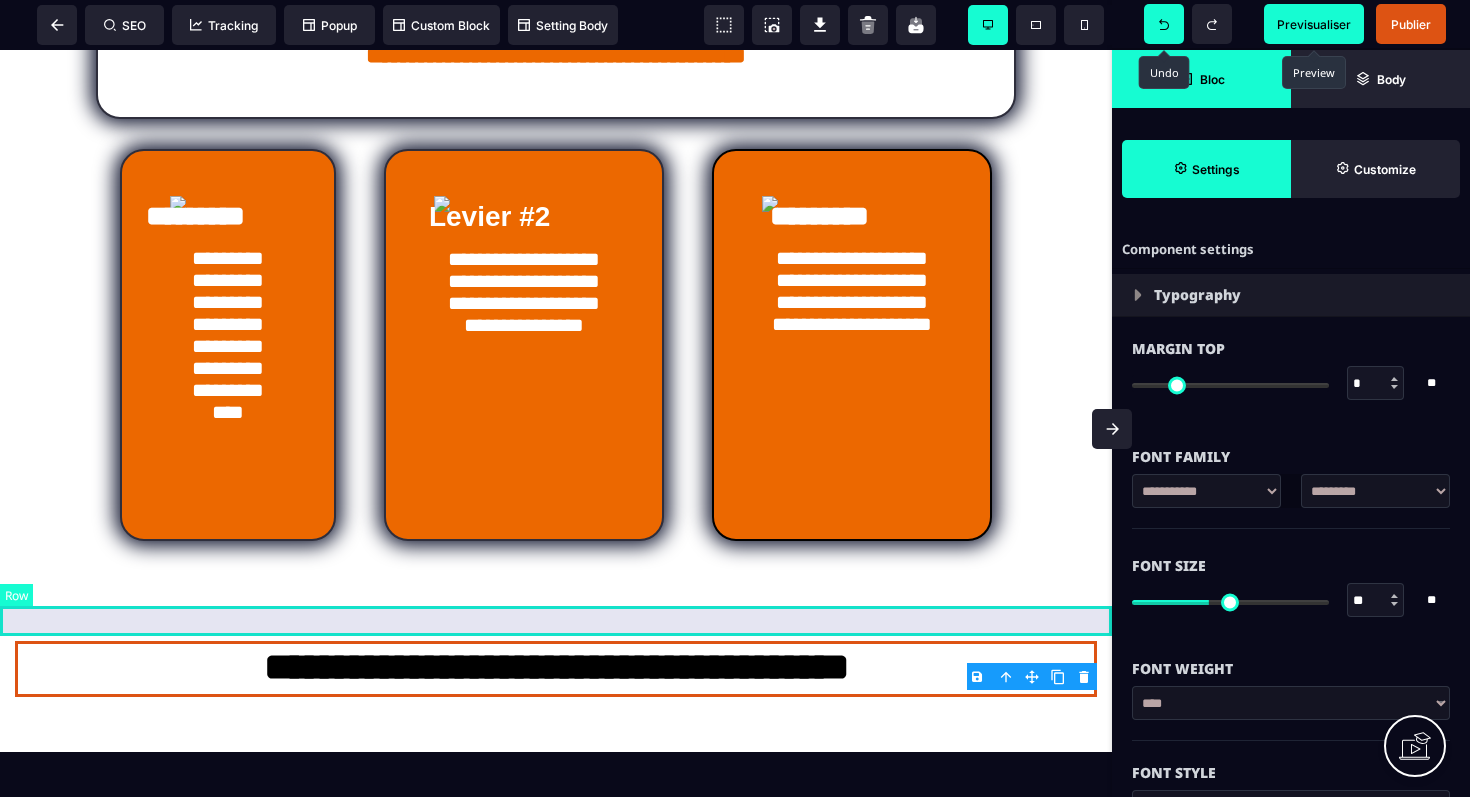 click at bounding box center [556, 571] 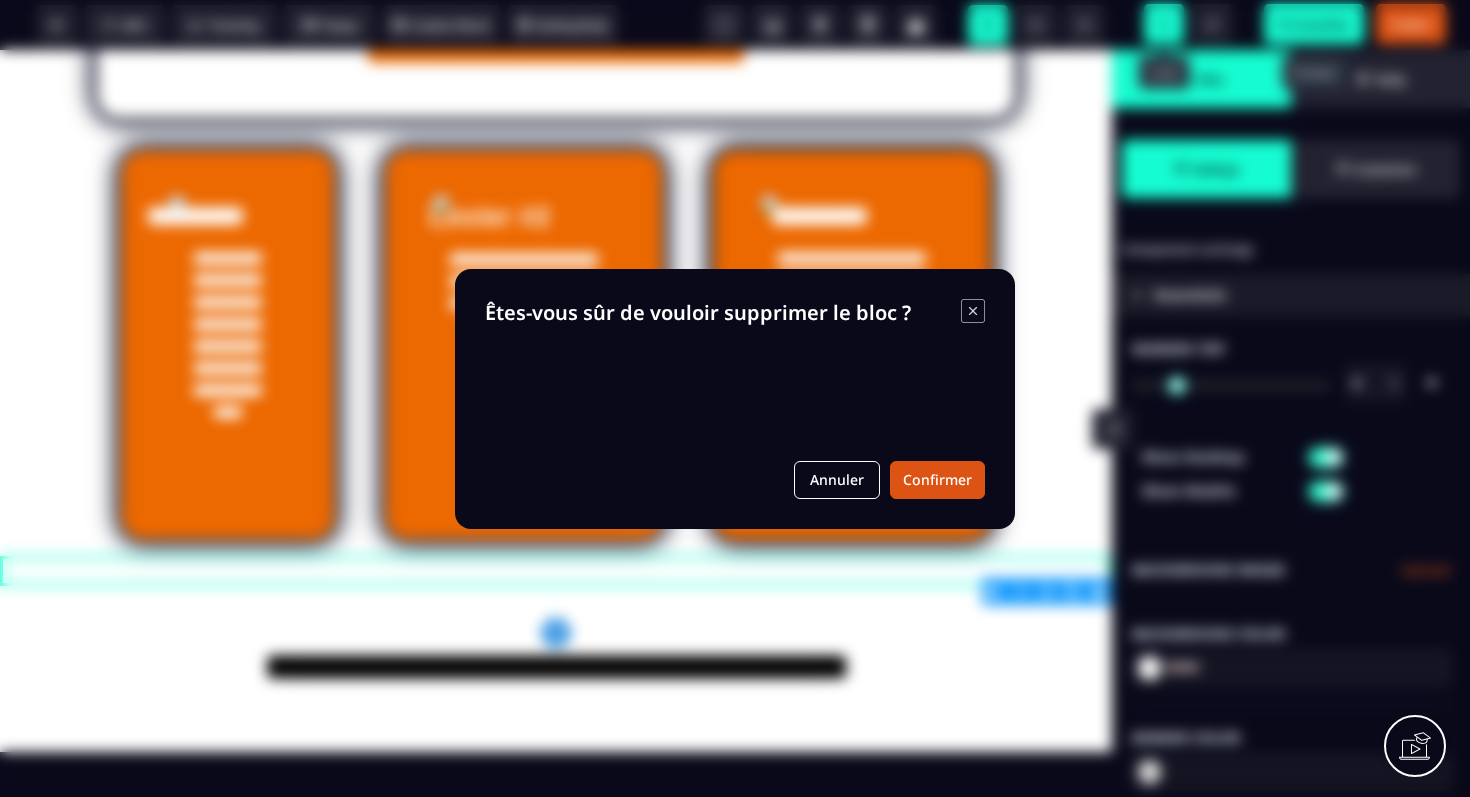 click on "B I U S
A *******
plus
Row
SEO
Big" at bounding box center [735, 398] 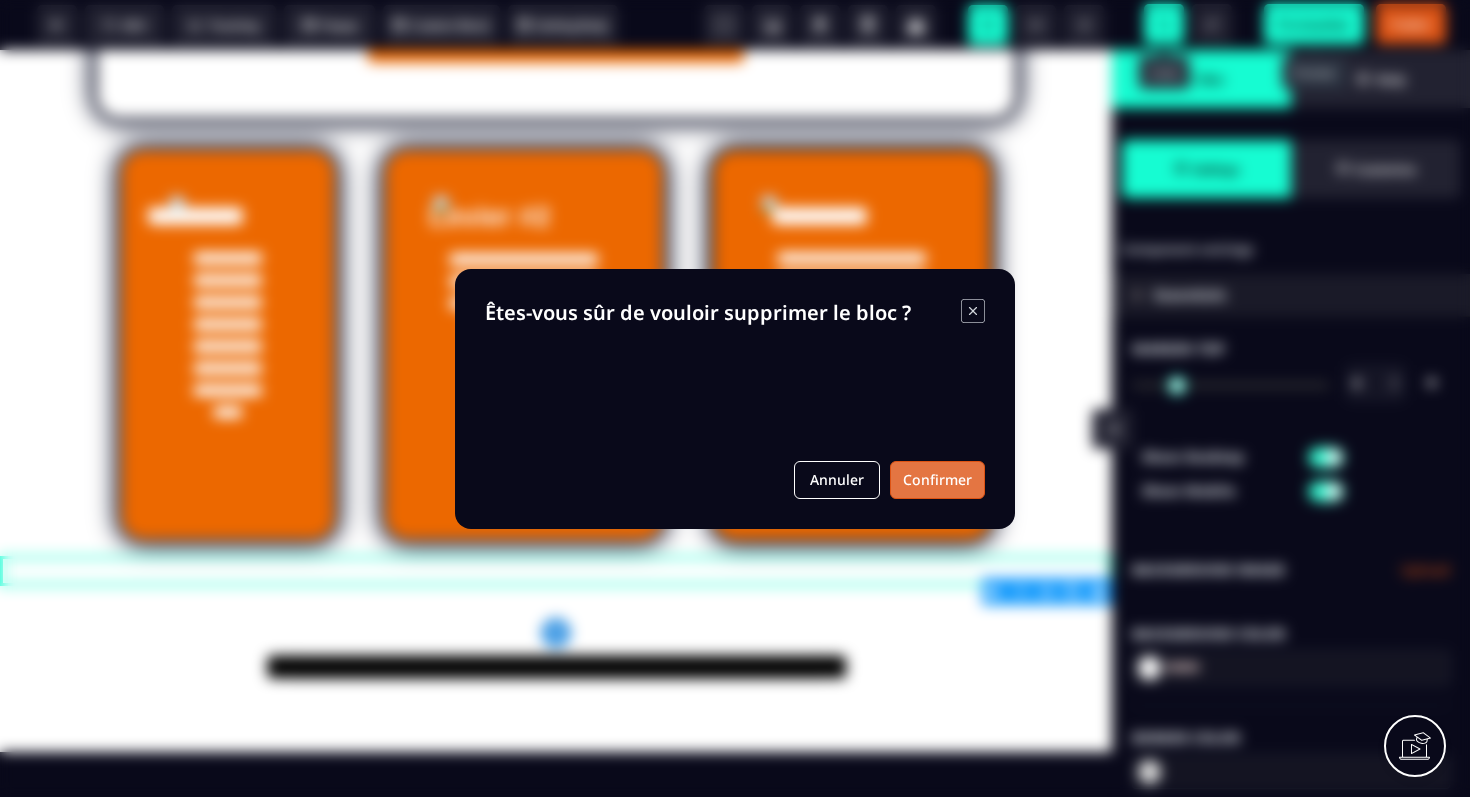 click on "Confirmer" at bounding box center [937, 480] 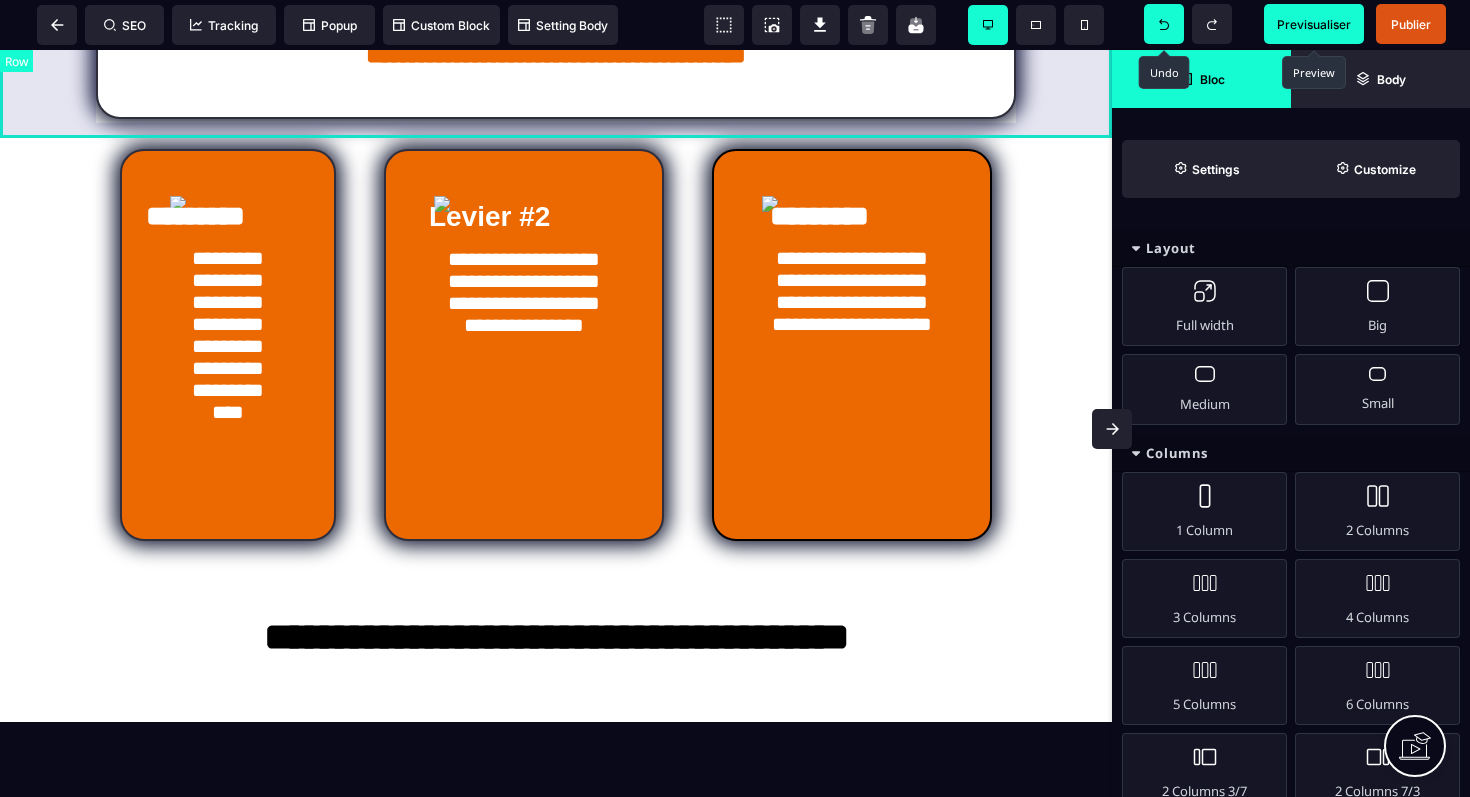 click on "**********" at bounding box center [556, -281] 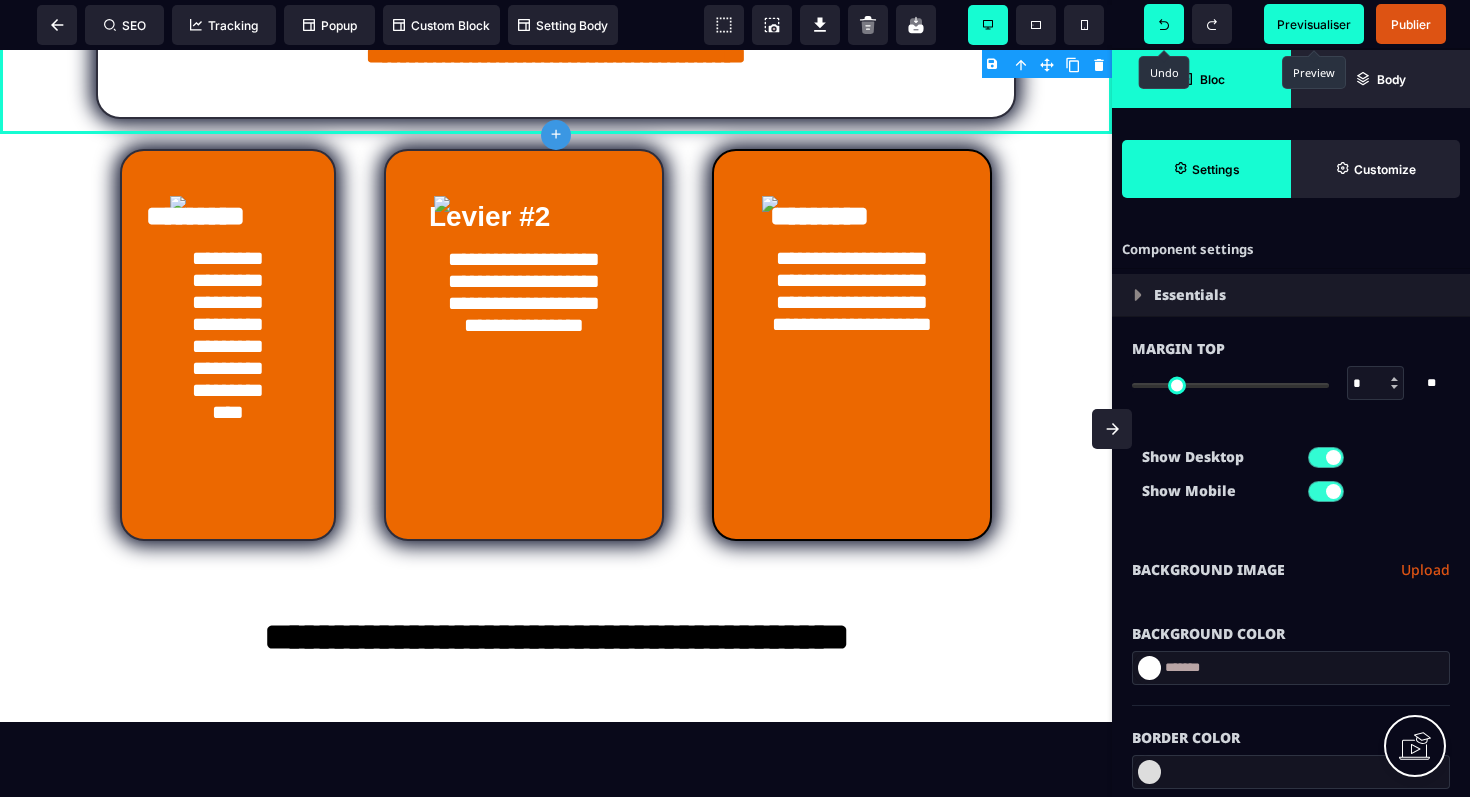 click on "plus" 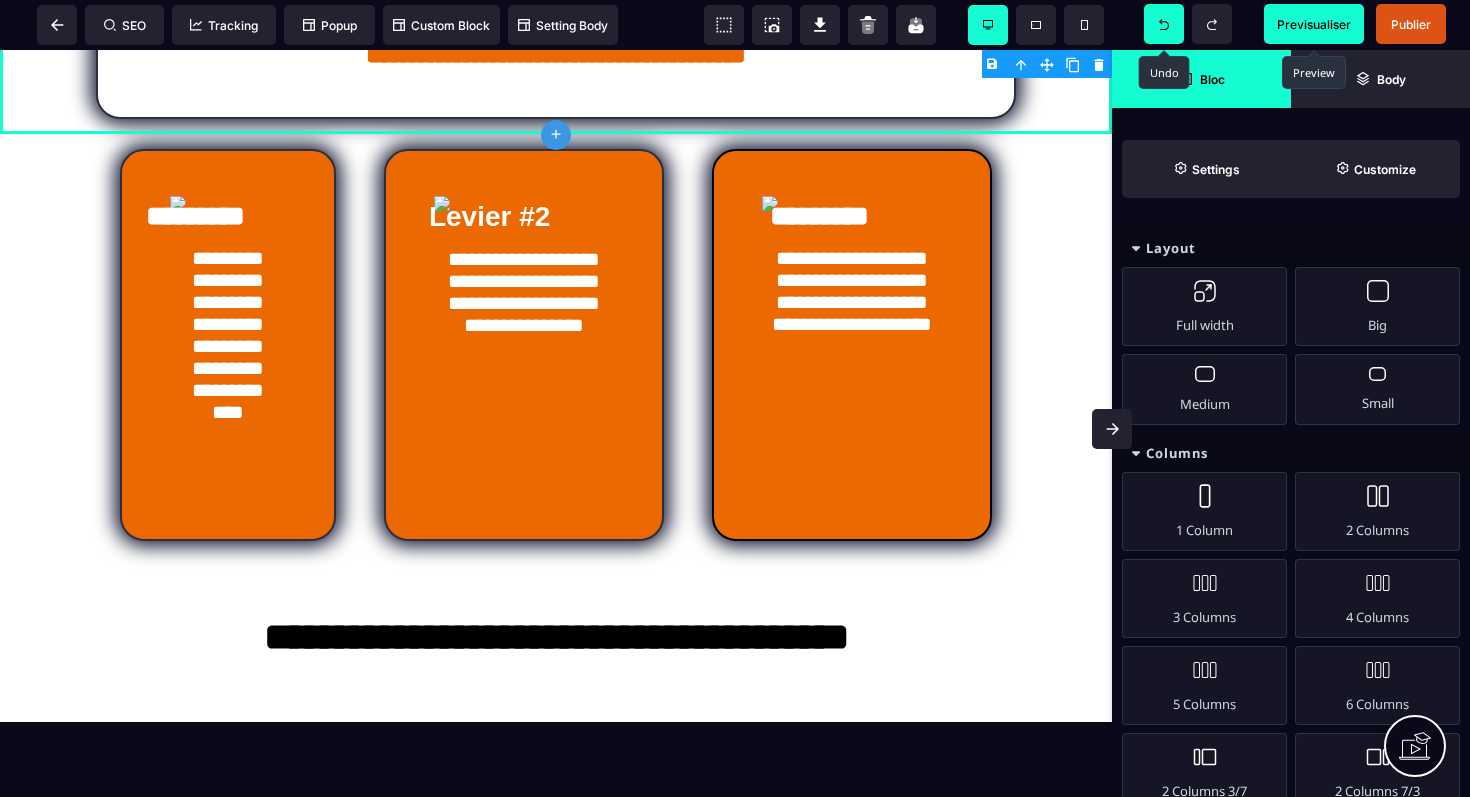 click on "plus" 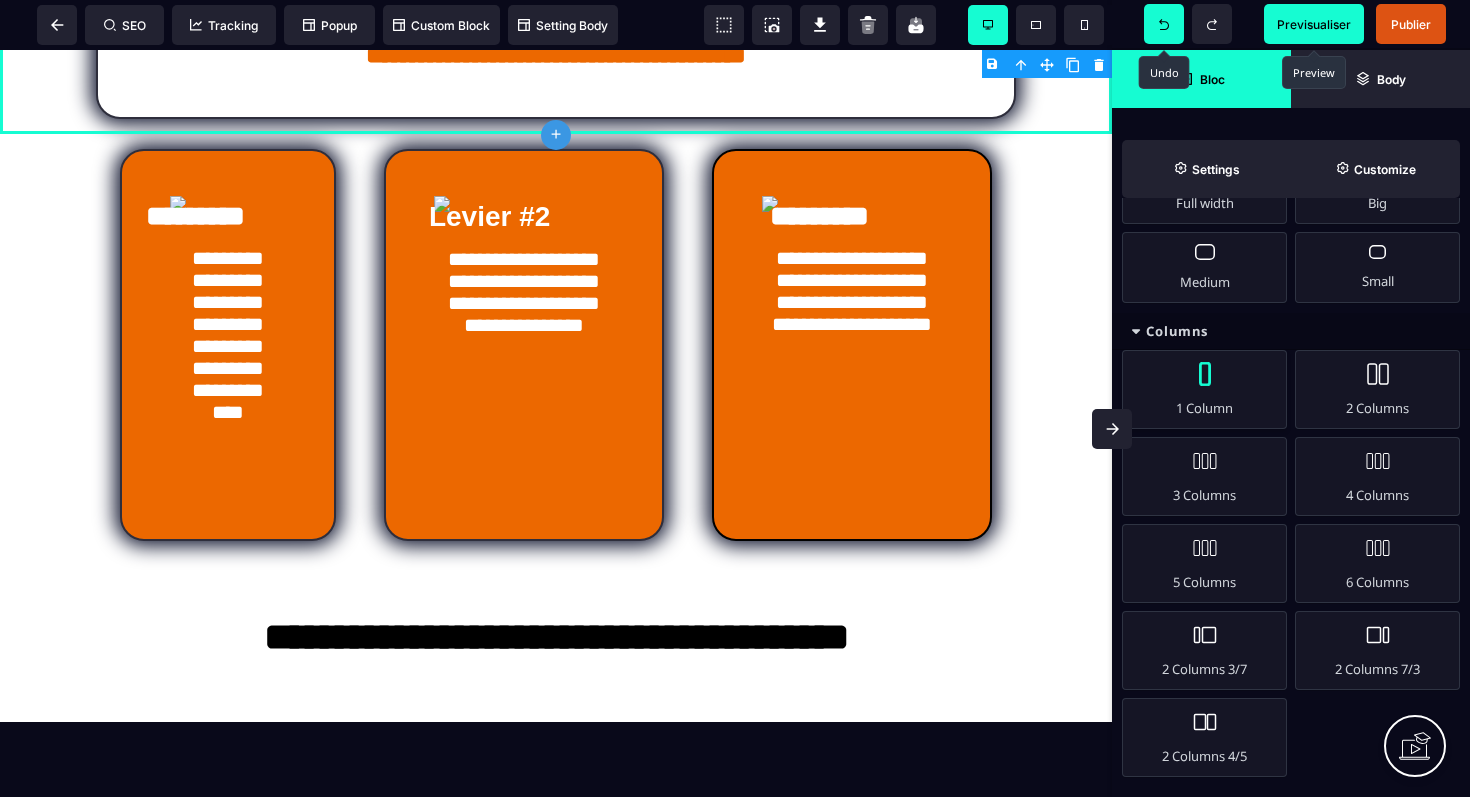 scroll, scrollTop: 0, scrollLeft: 0, axis: both 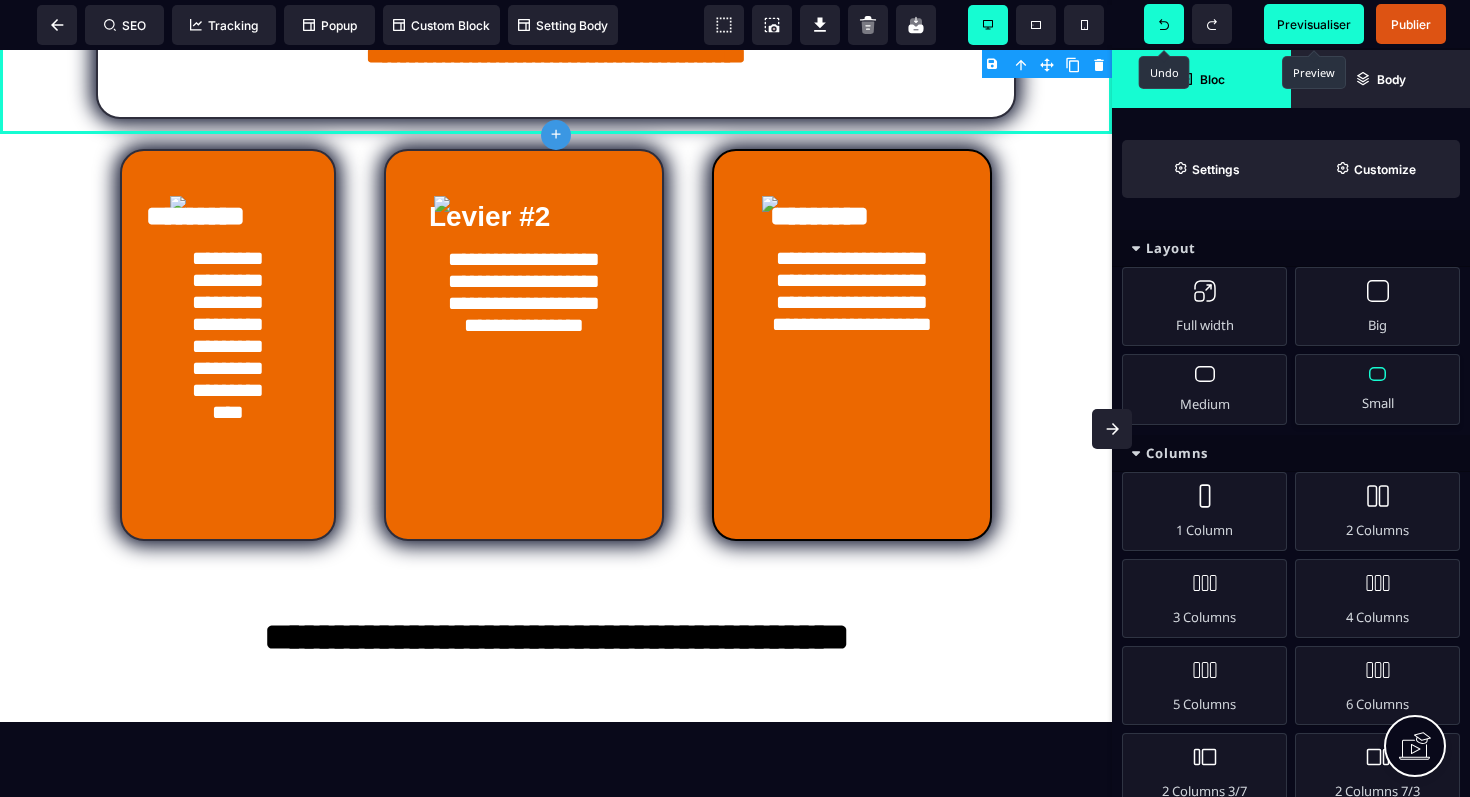 click on "Small" at bounding box center [1377, 389] 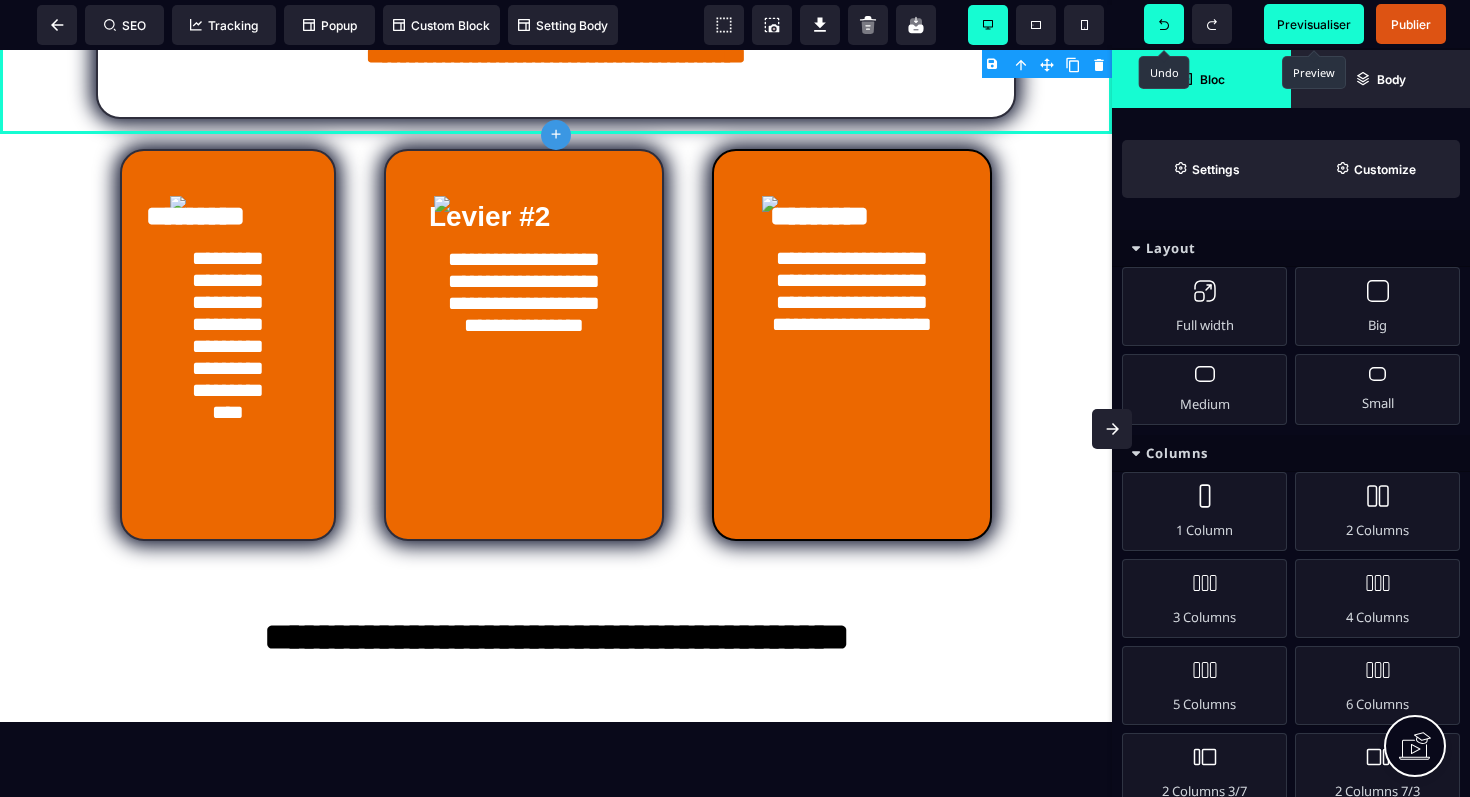 click 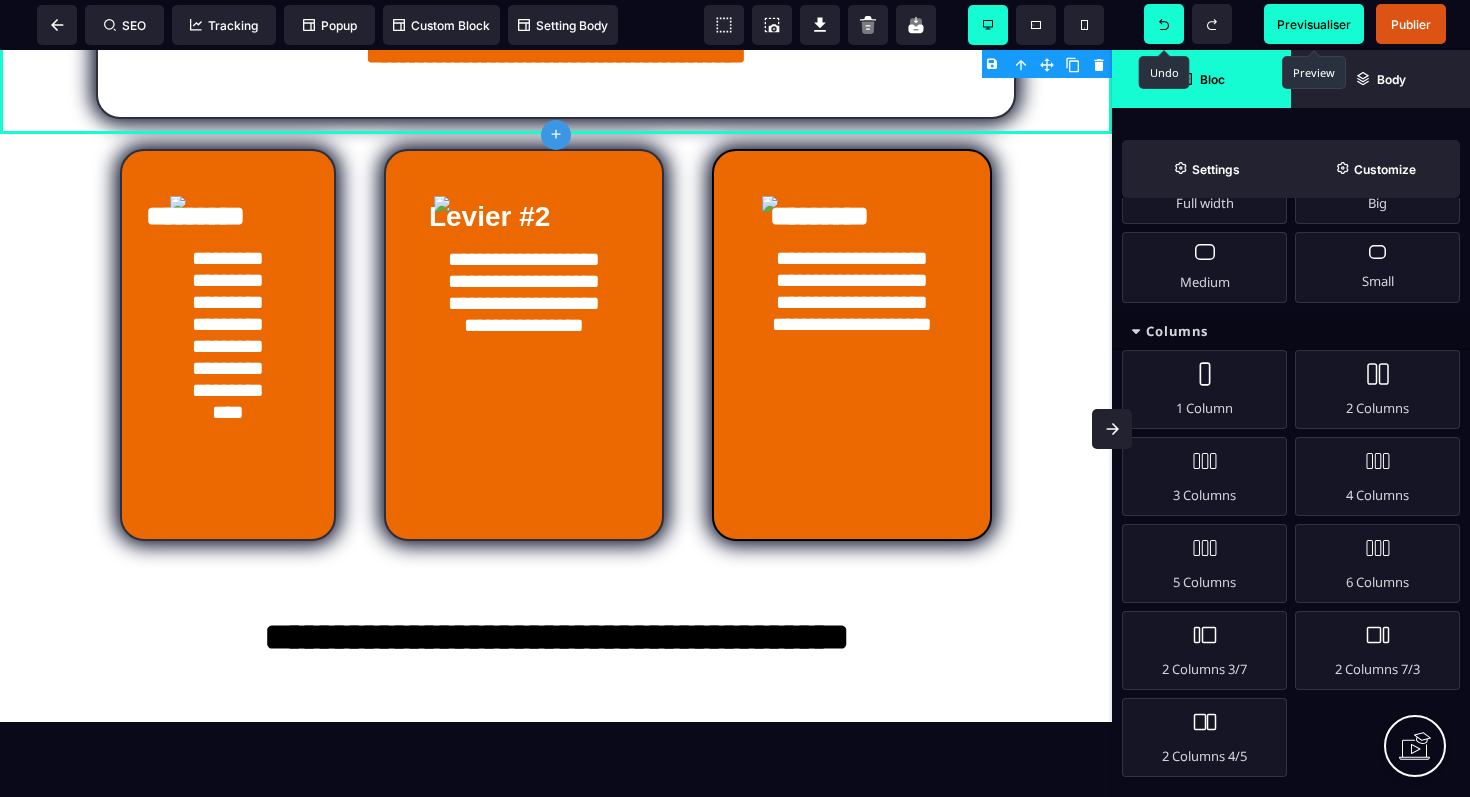 scroll, scrollTop: 0, scrollLeft: 0, axis: both 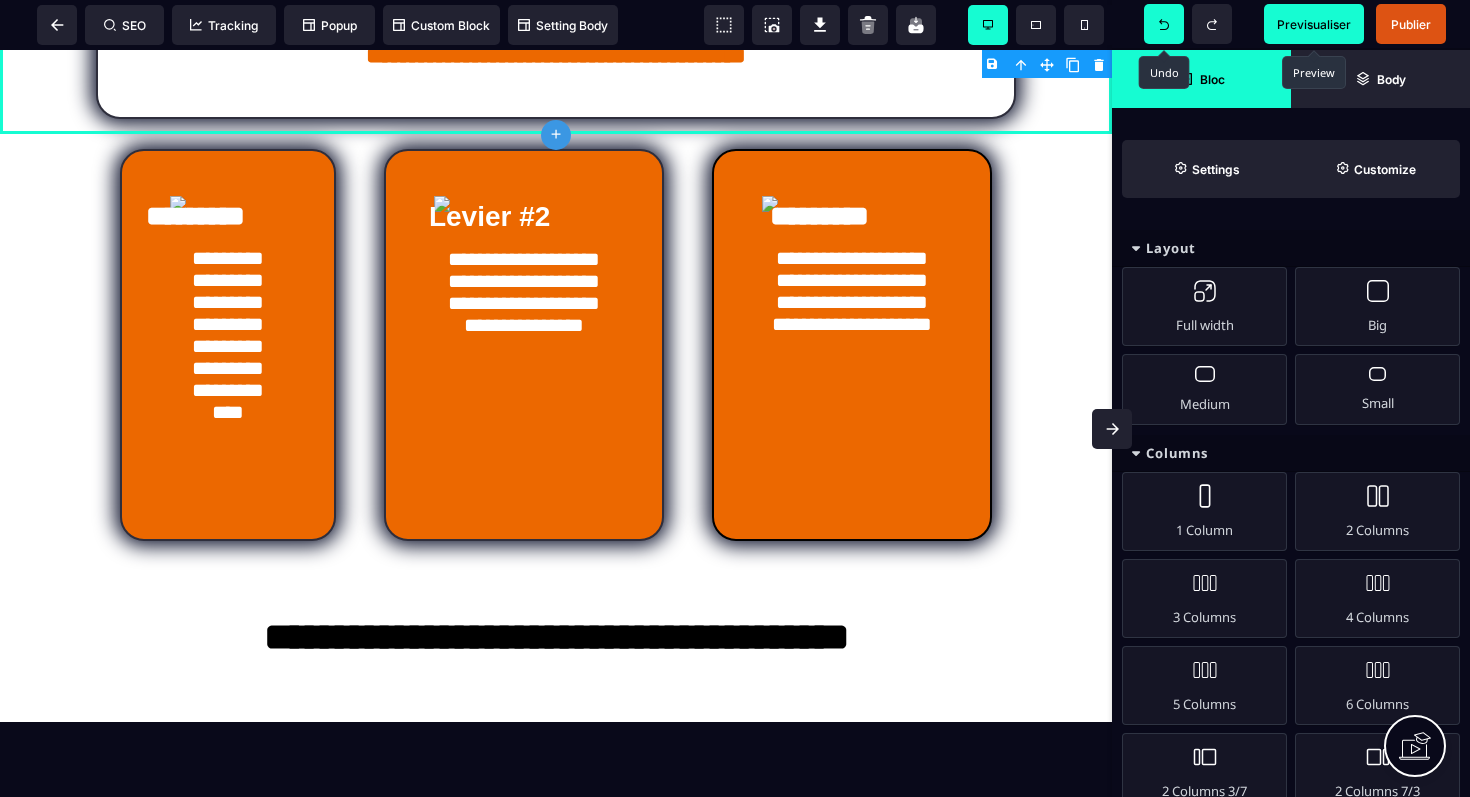click at bounding box center (1136, 248) 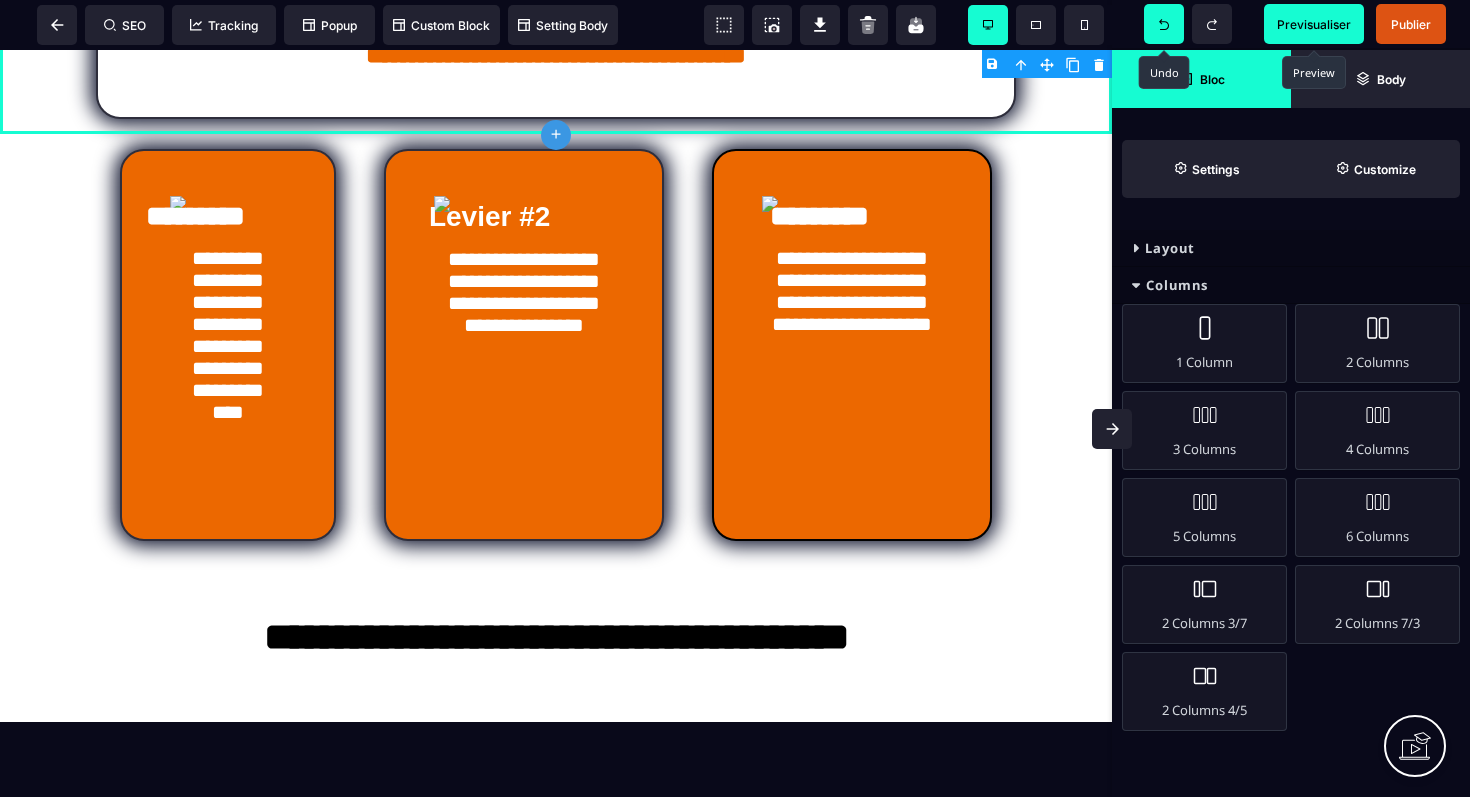 click at bounding box center (1136, 285) 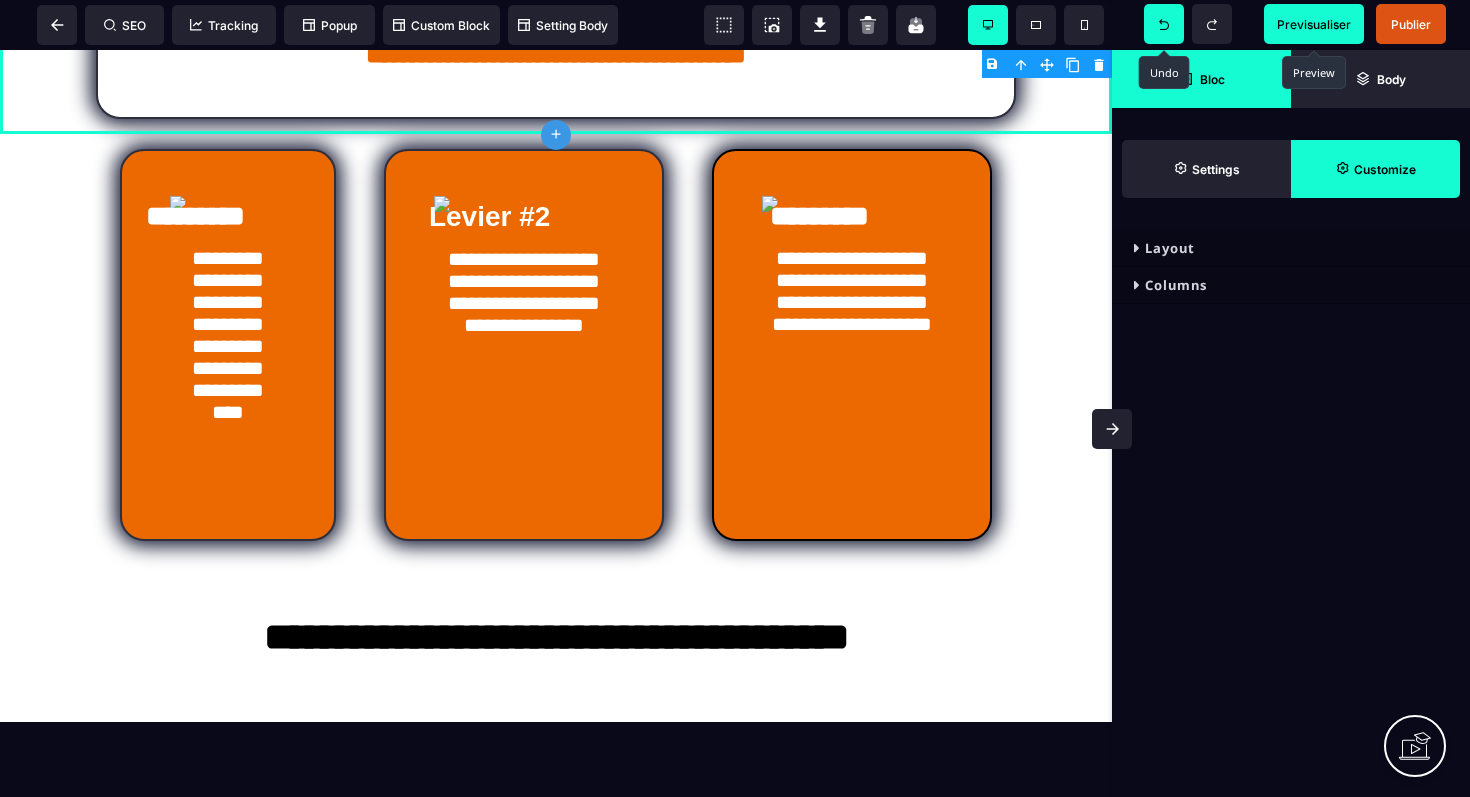 click on "Customize" at bounding box center (1385, 169) 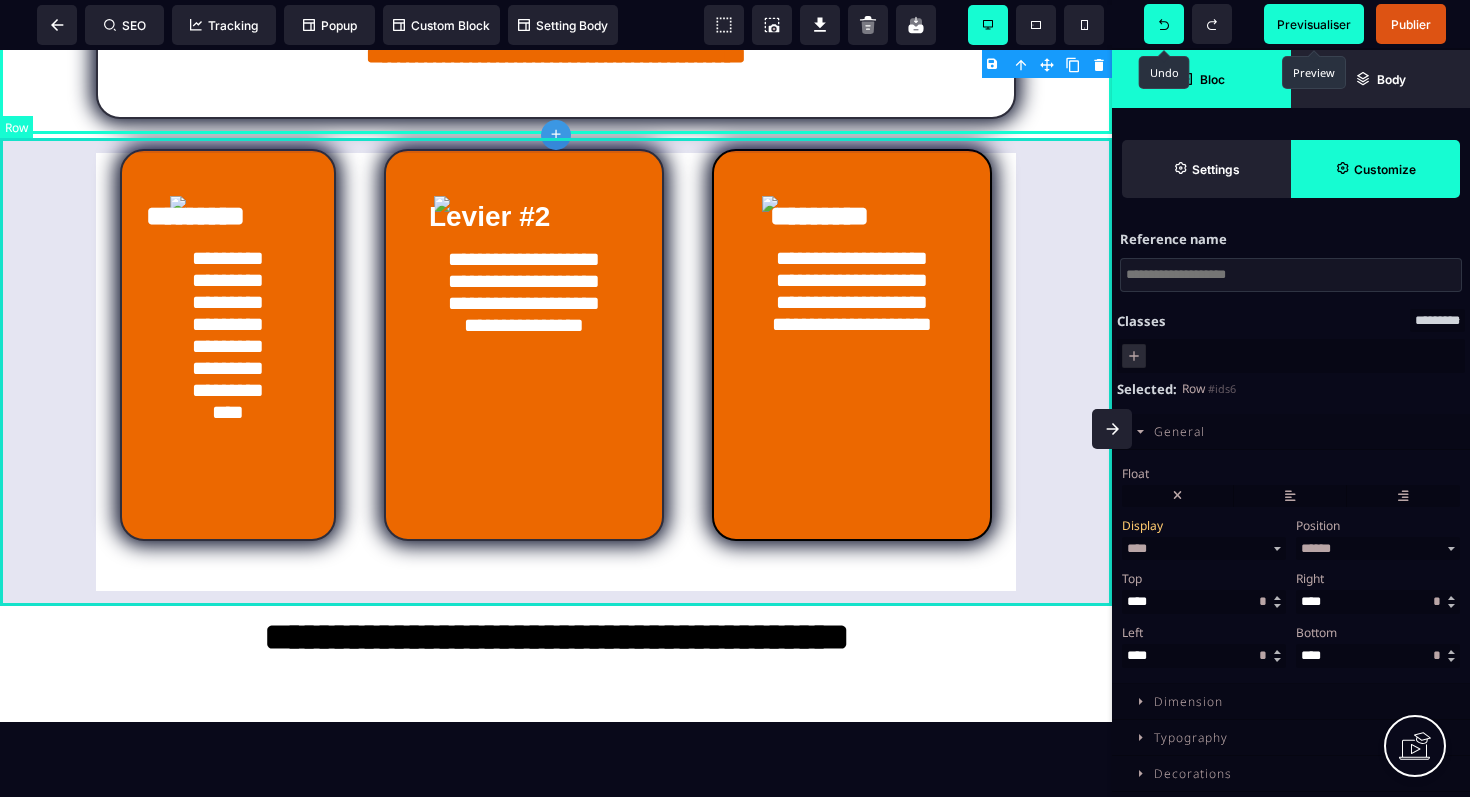 click on "**********" at bounding box center (556, 345) 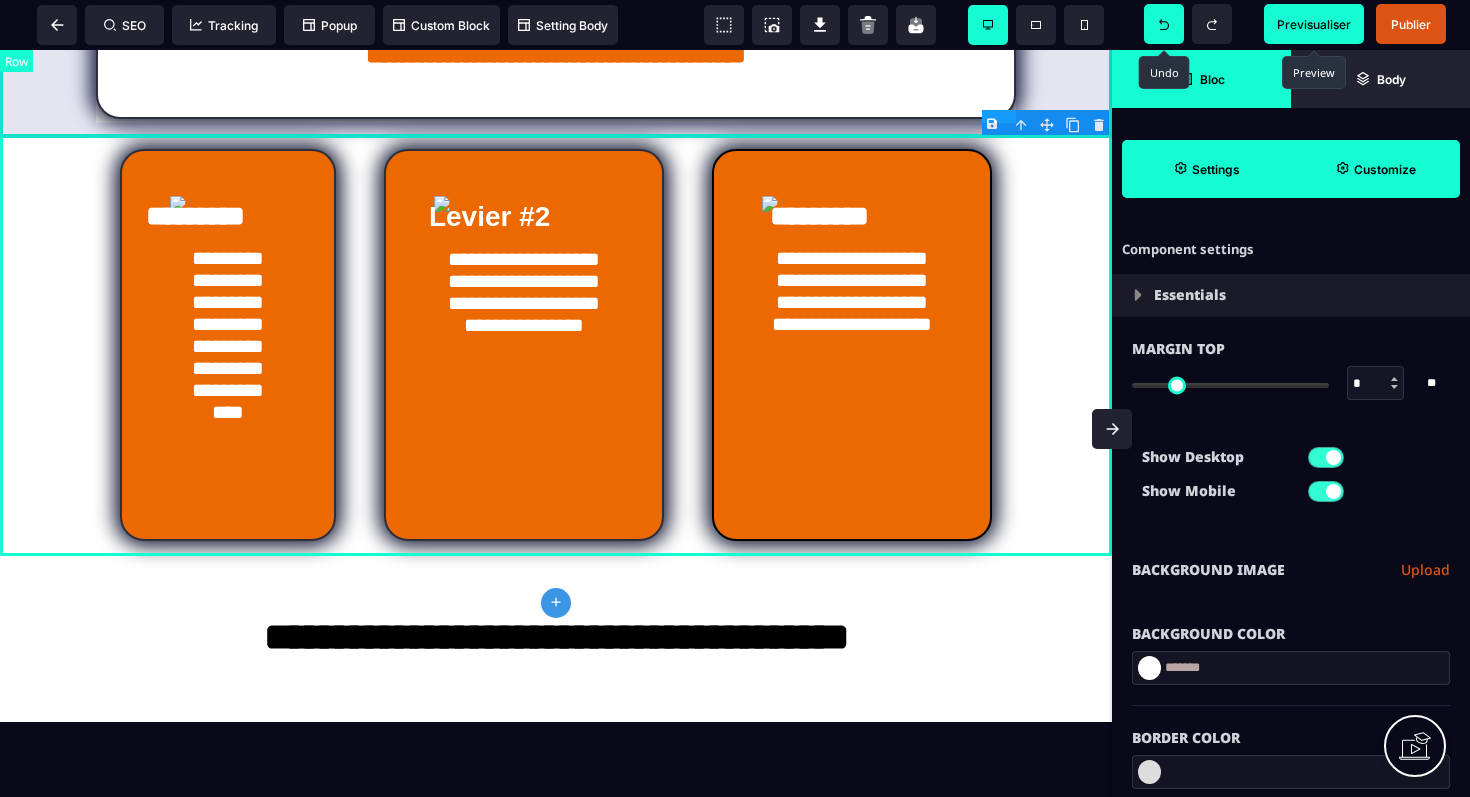 click on "**********" at bounding box center (556, -281) 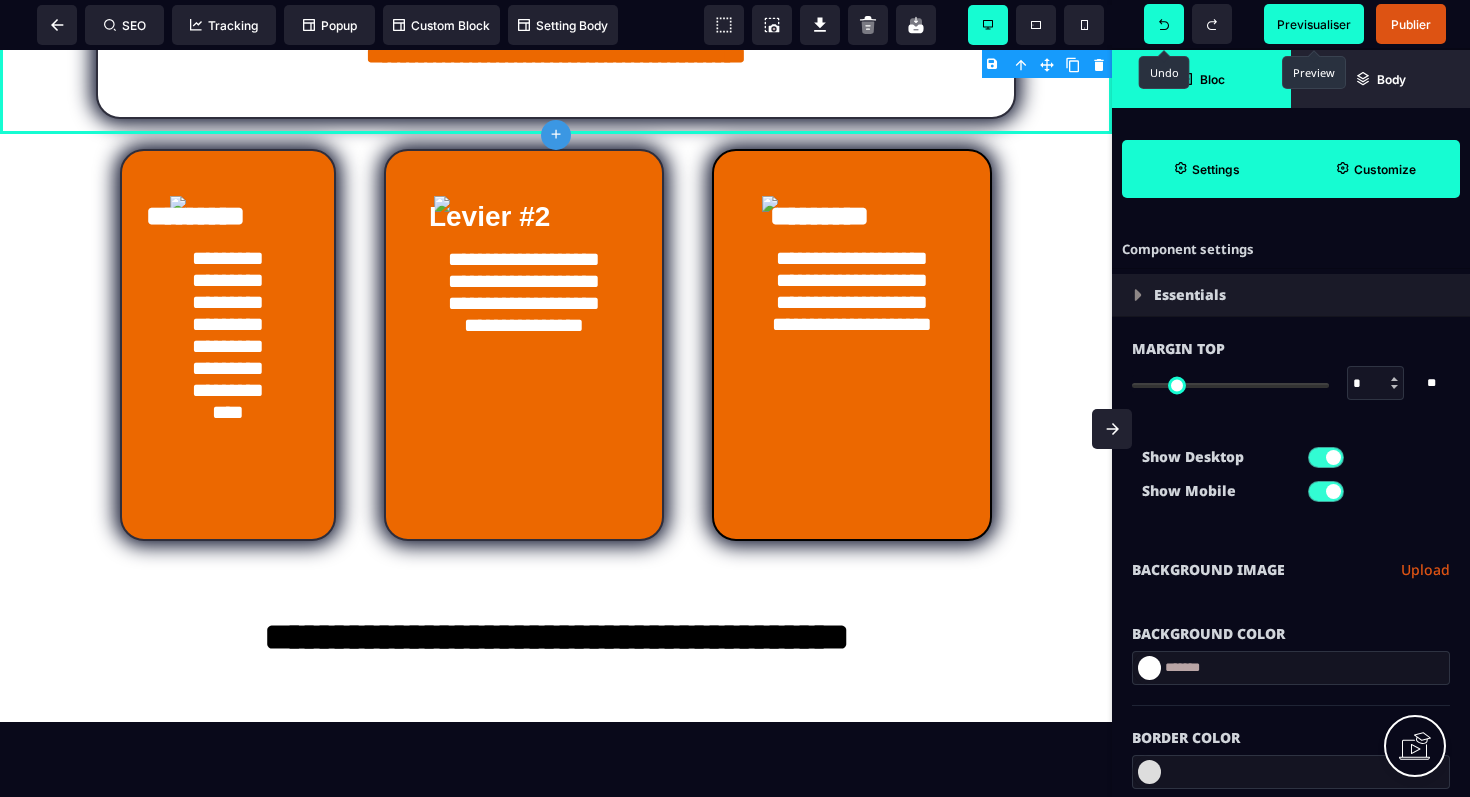 click 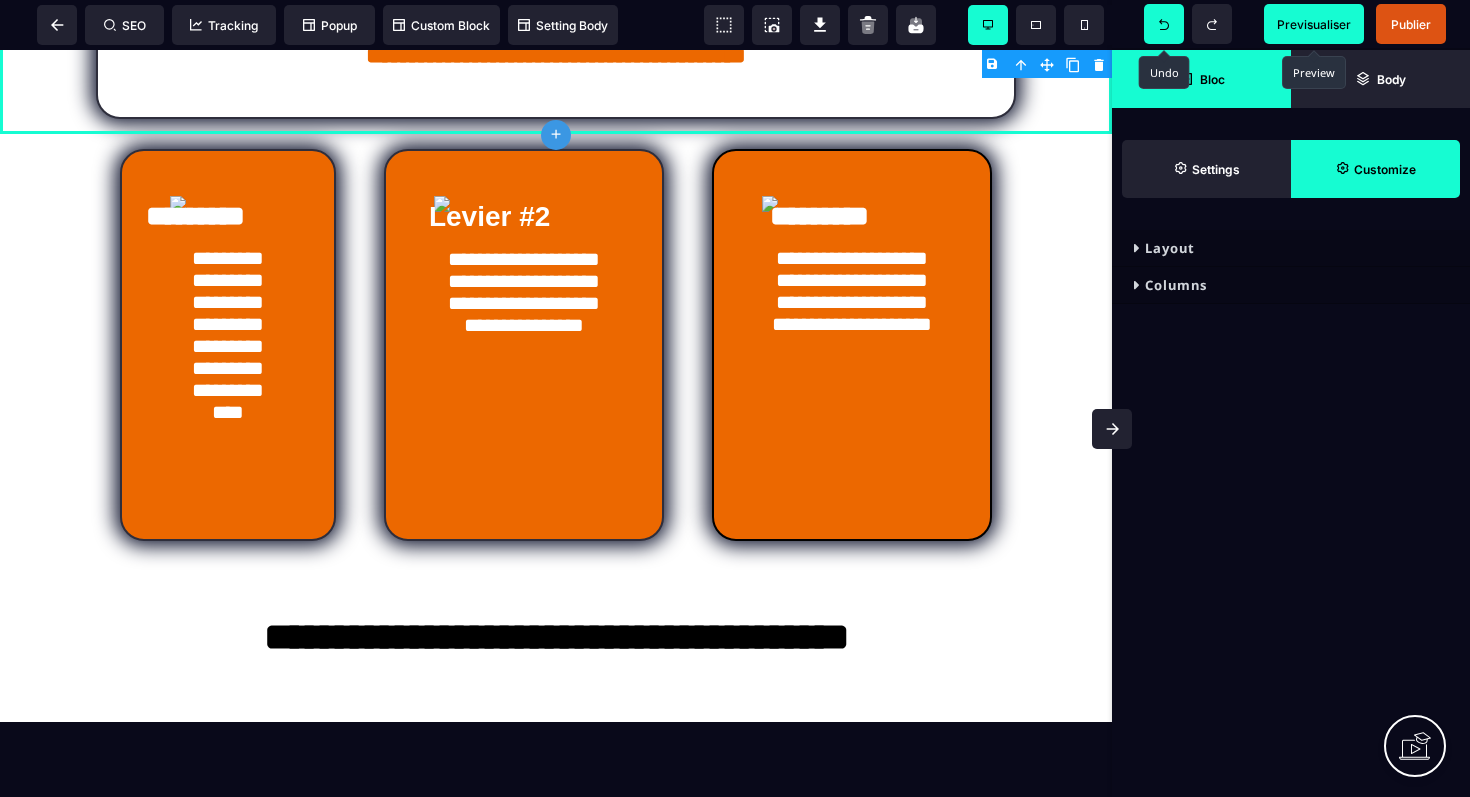 click on "Previsualiser" at bounding box center (1314, 24) 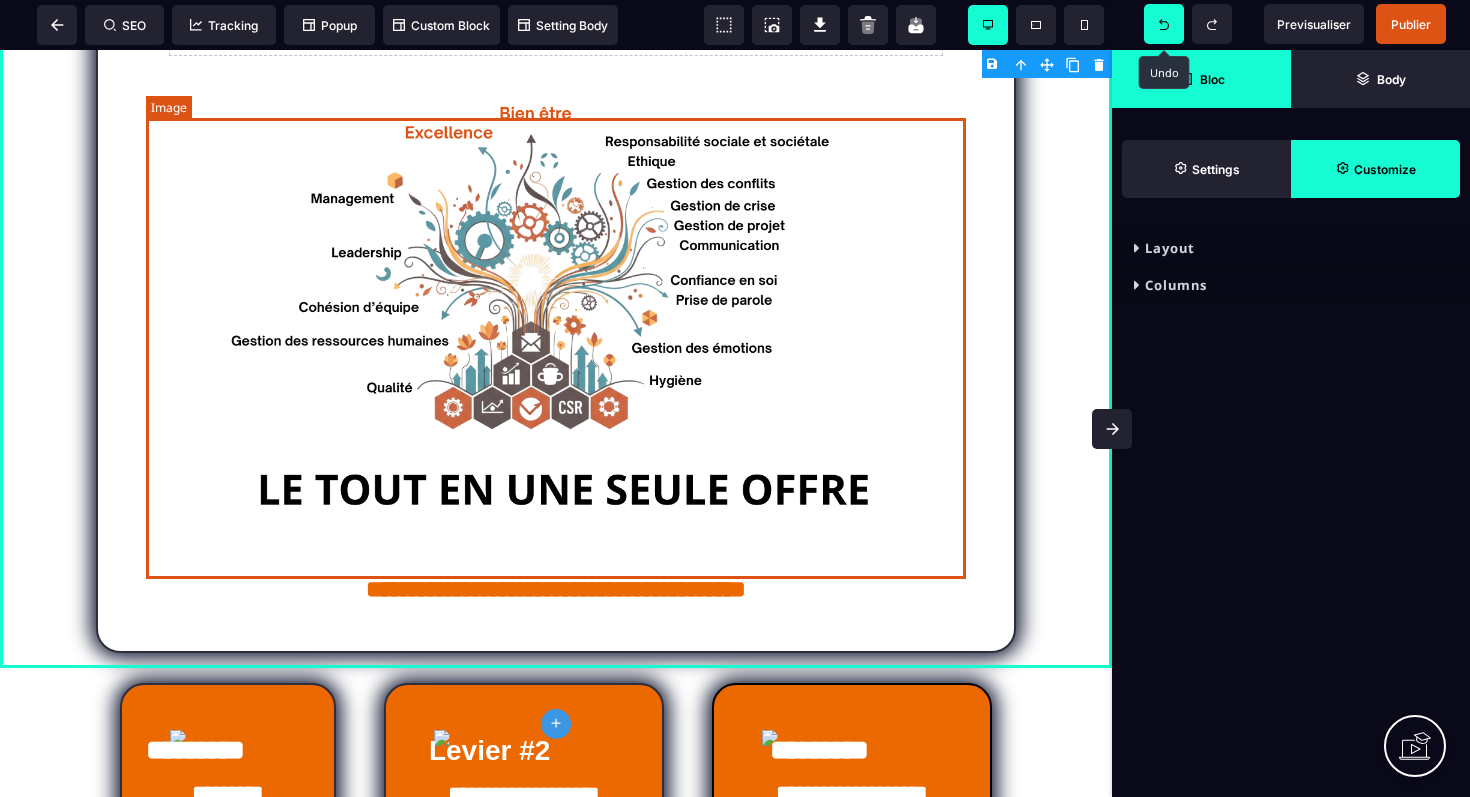 scroll, scrollTop: 0, scrollLeft: 0, axis: both 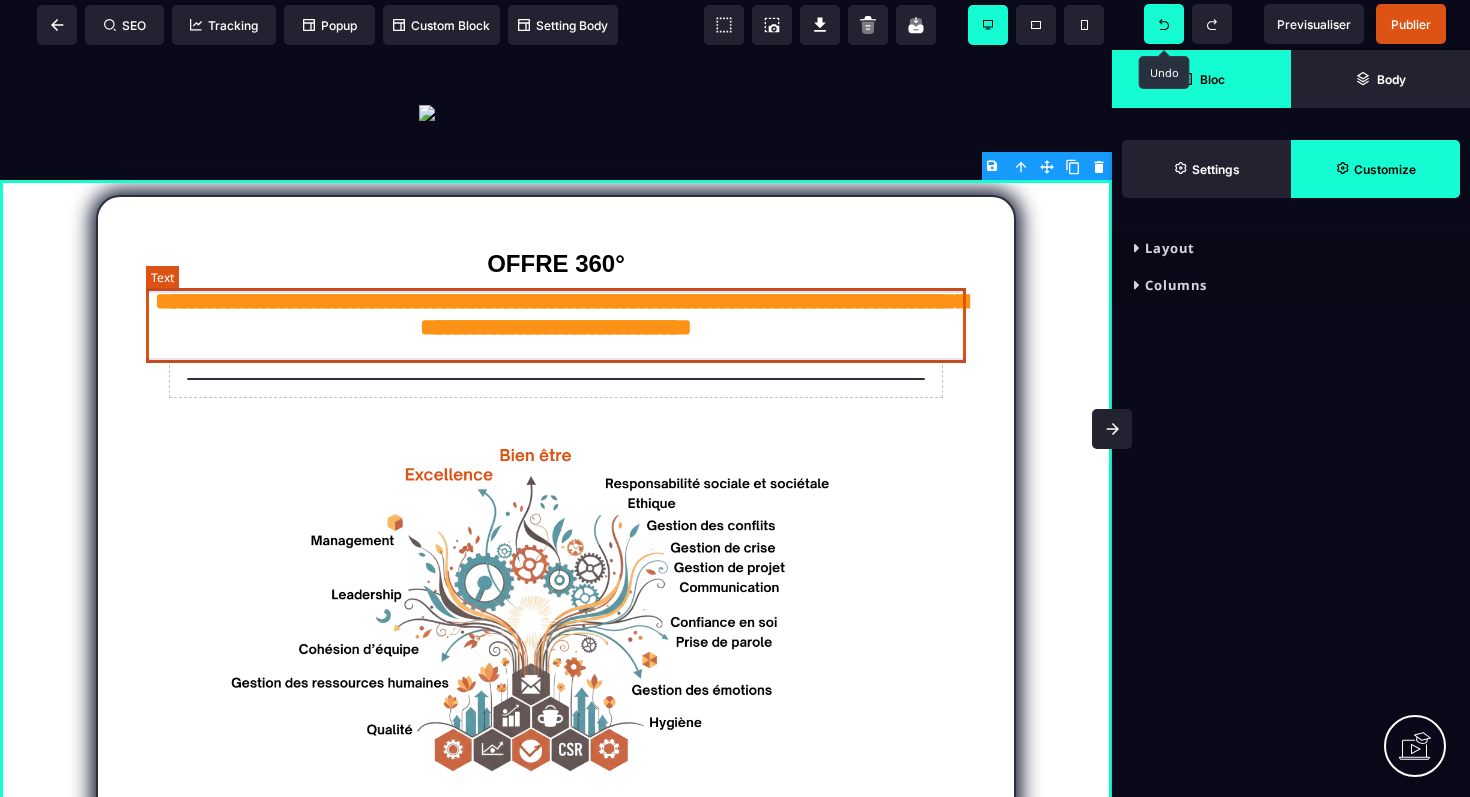 click on "**********" at bounding box center [556, 320] 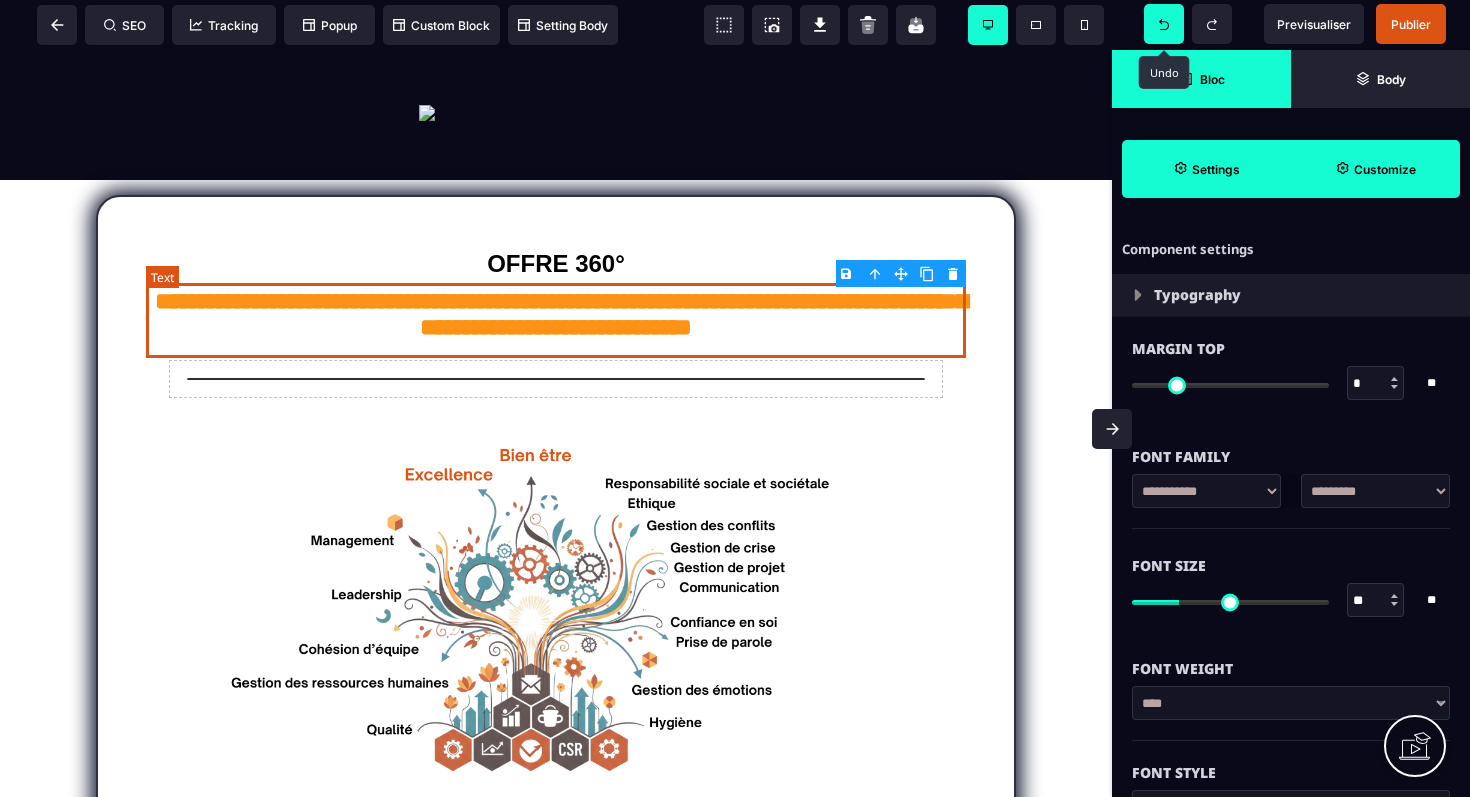 click on "**********" at bounding box center (556, 320) 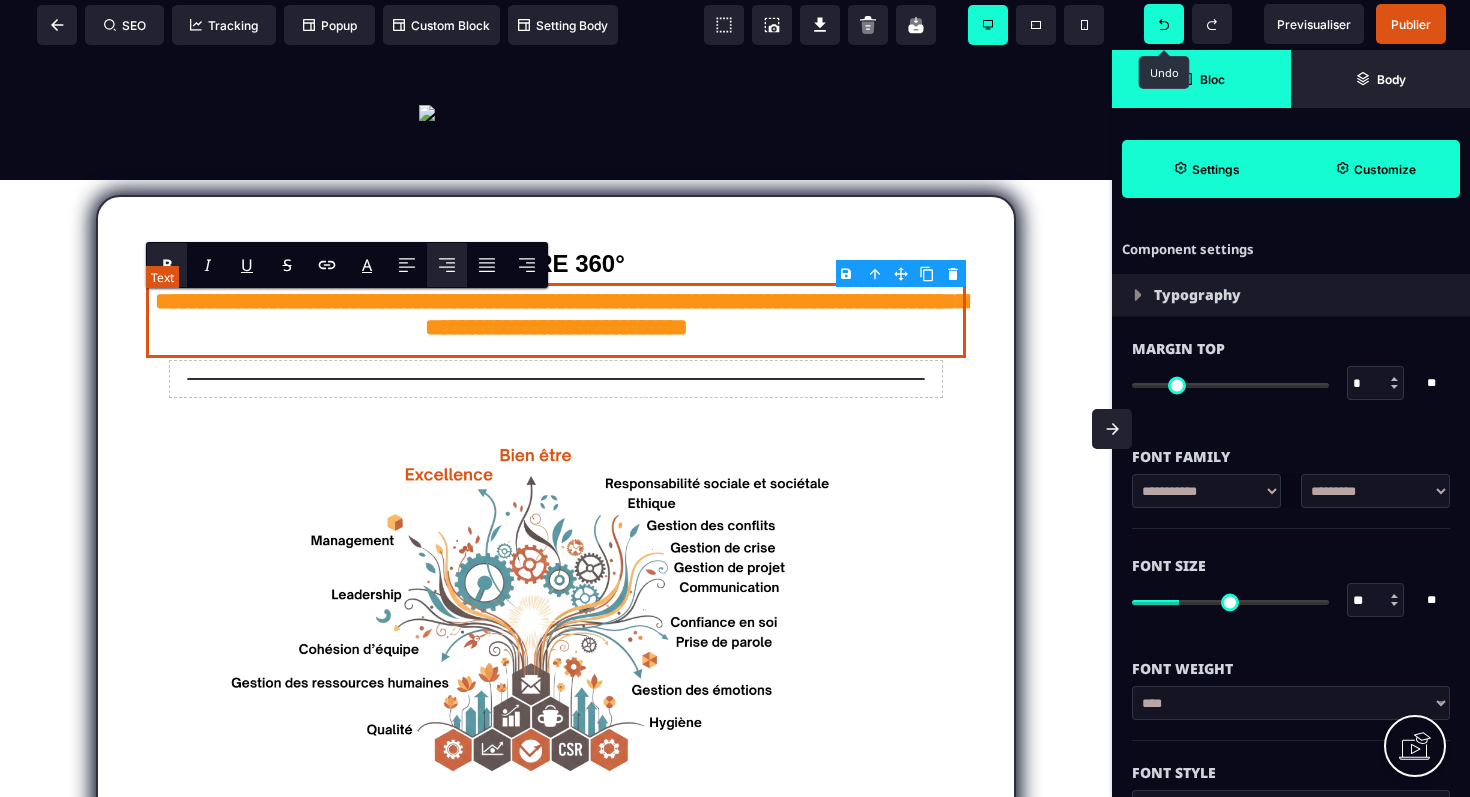 click on "**********" at bounding box center (556, 320) 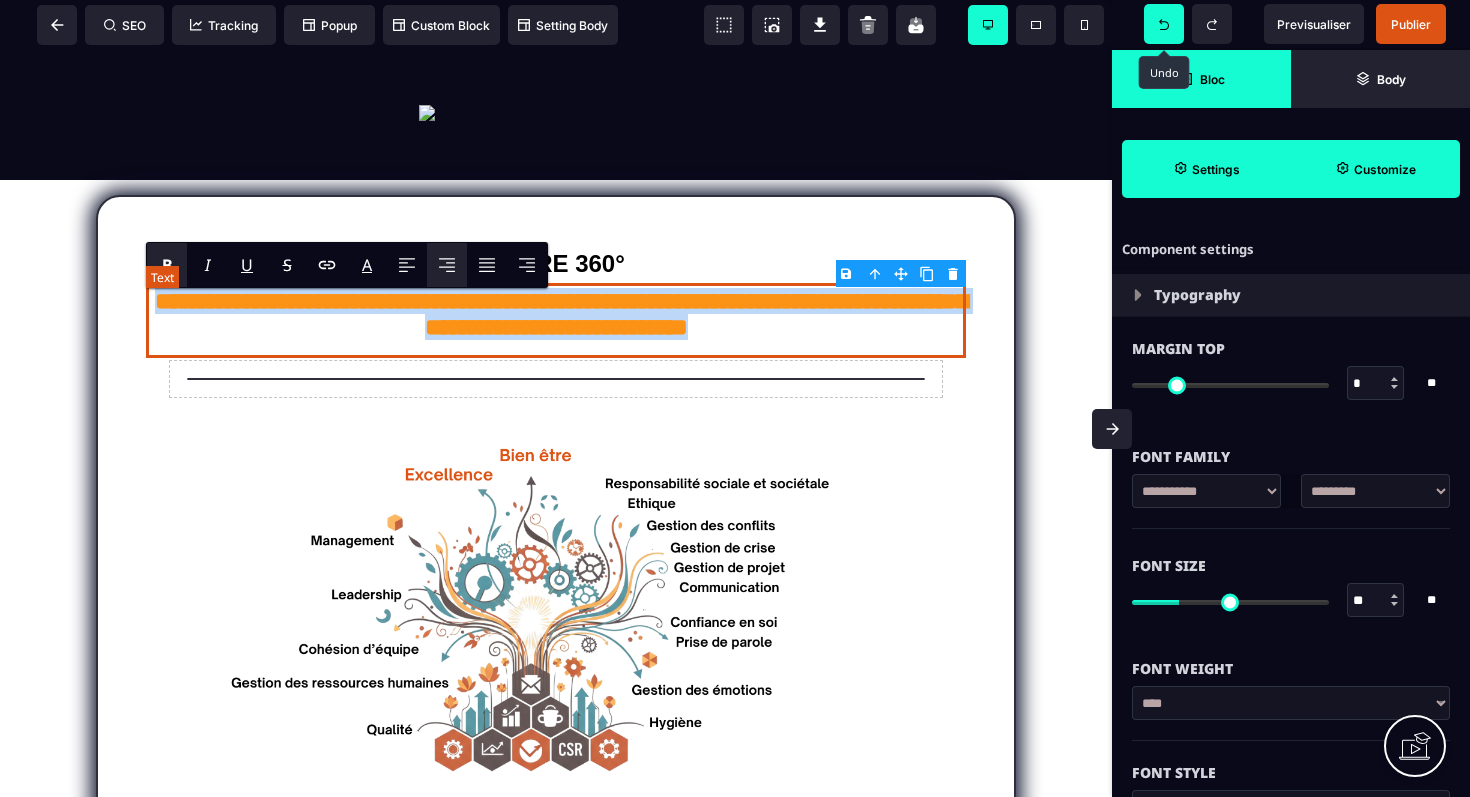 drag, startPoint x: 868, startPoint y: 340, endPoint x: 162, endPoint y: 294, distance: 707.497 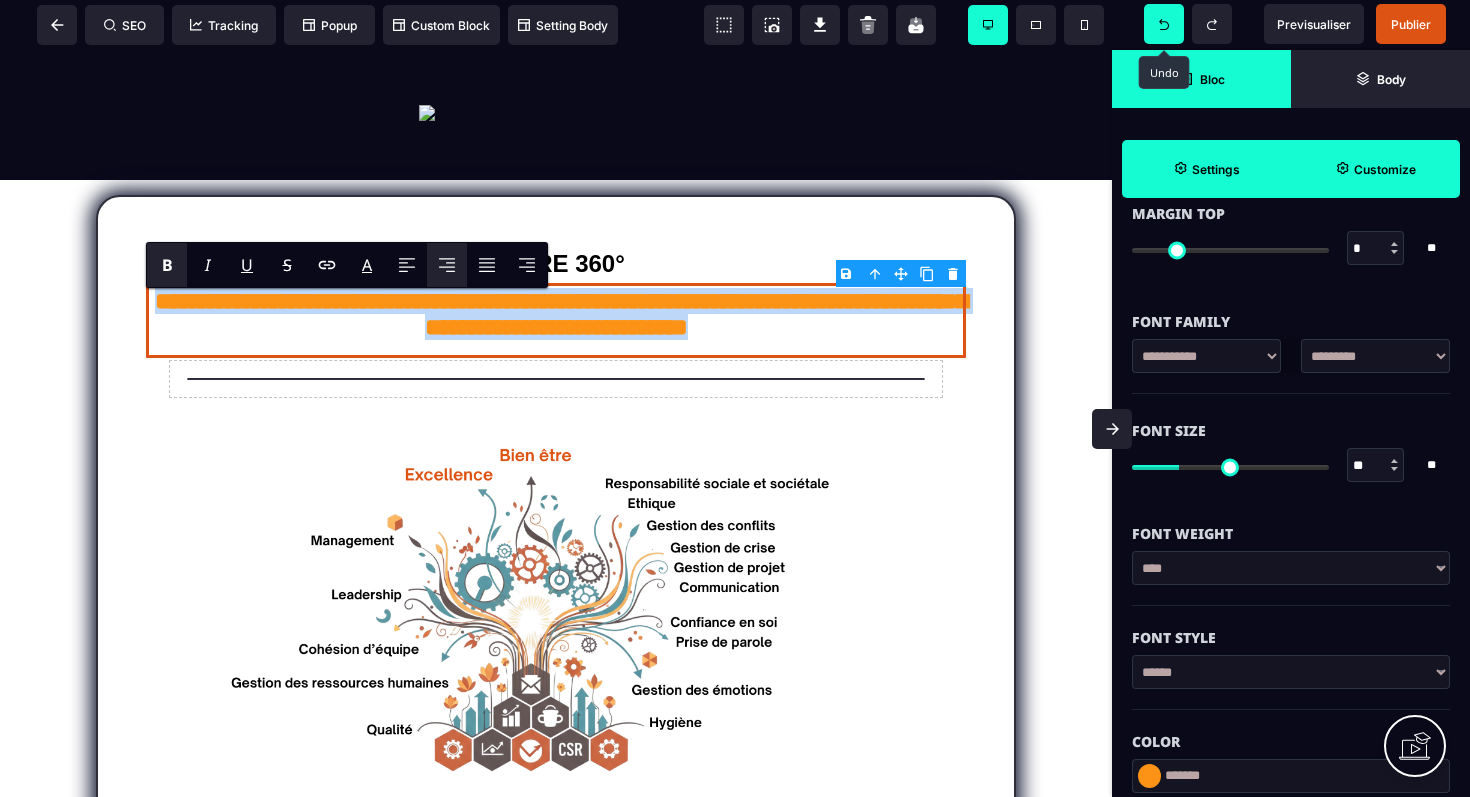 scroll, scrollTop: 149, scrollLeft: 0, axis: vertical 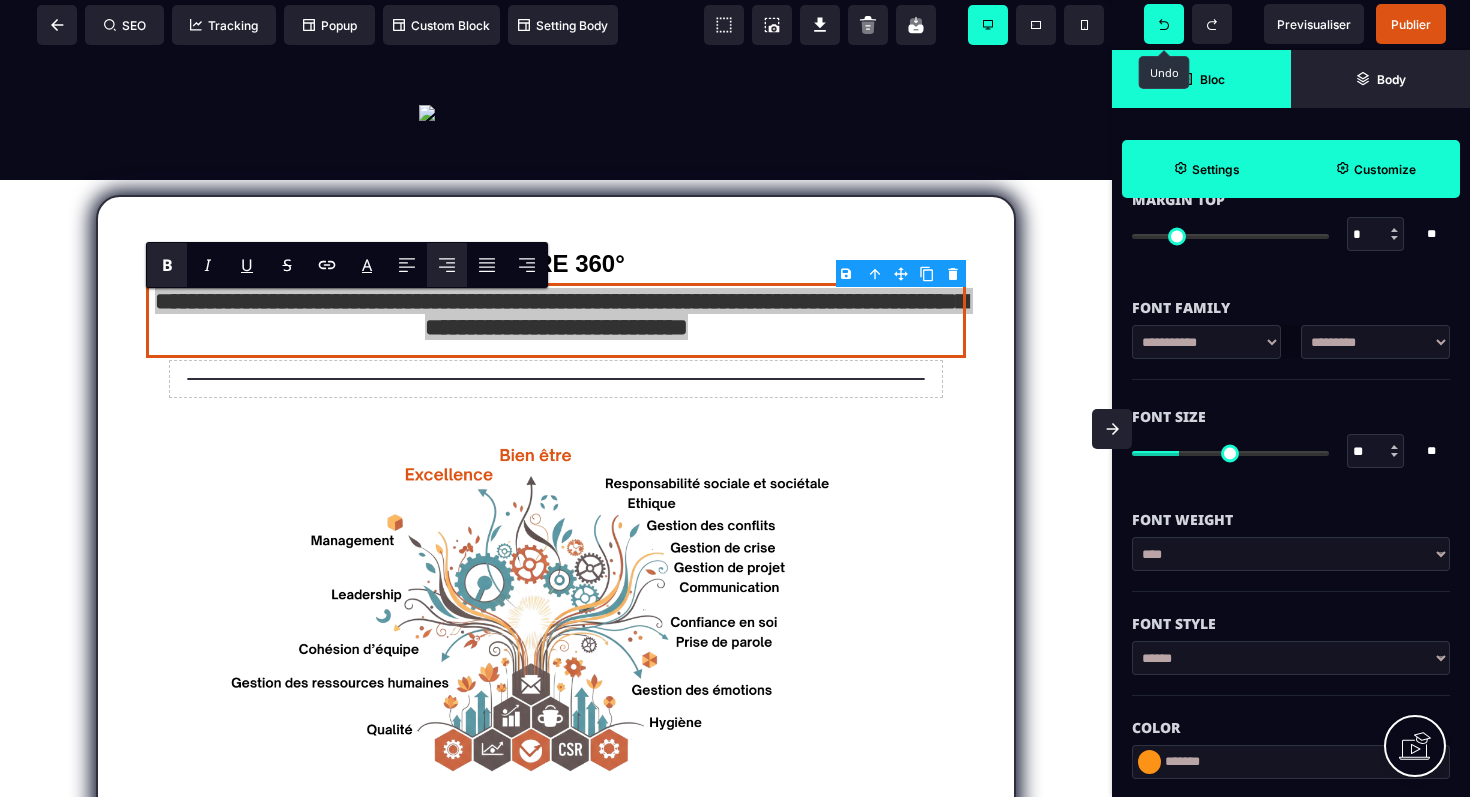 click on "**********" at bounding box center [1291, 554] 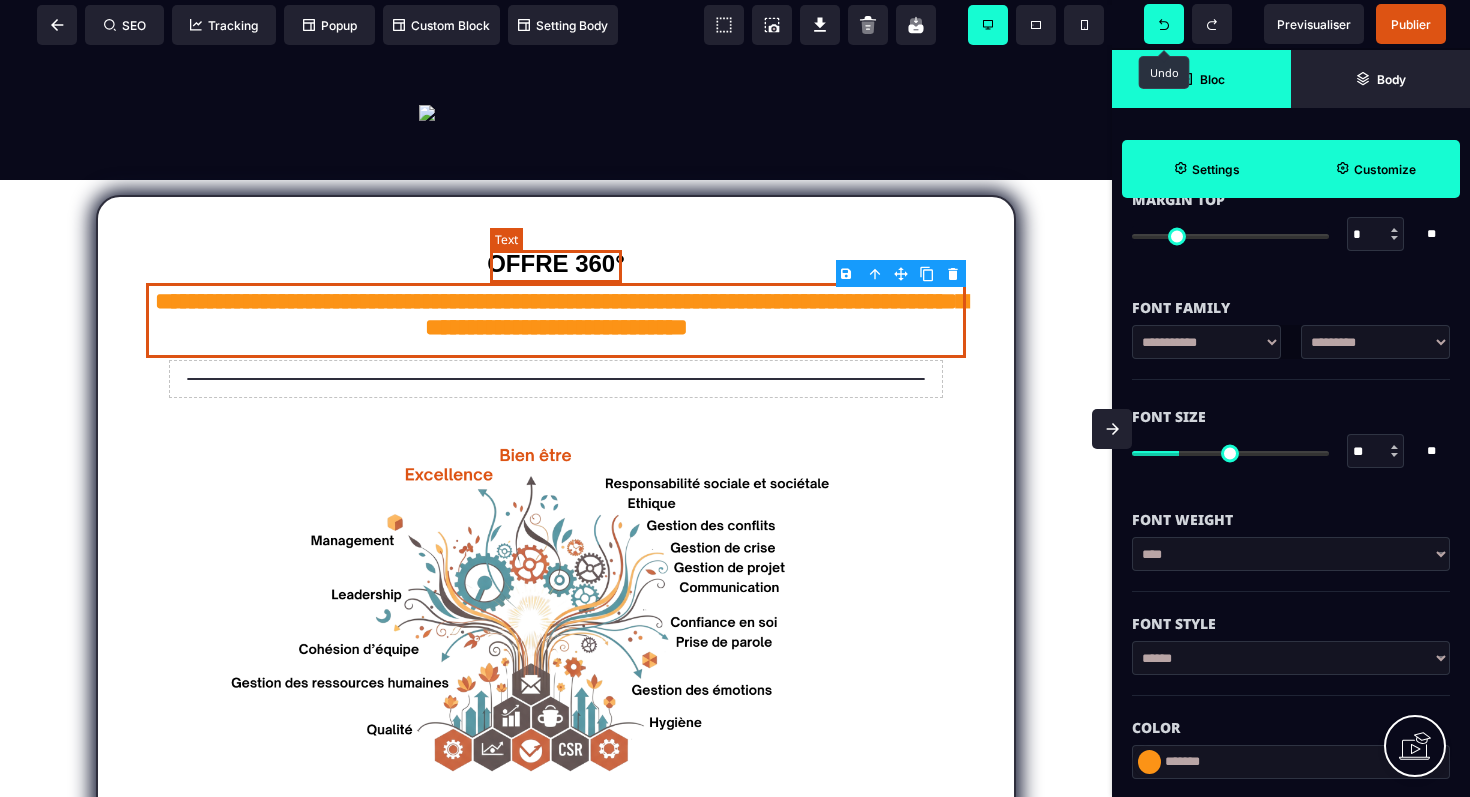 click on "OFFRE 360°" at bounding box center [556, 263] 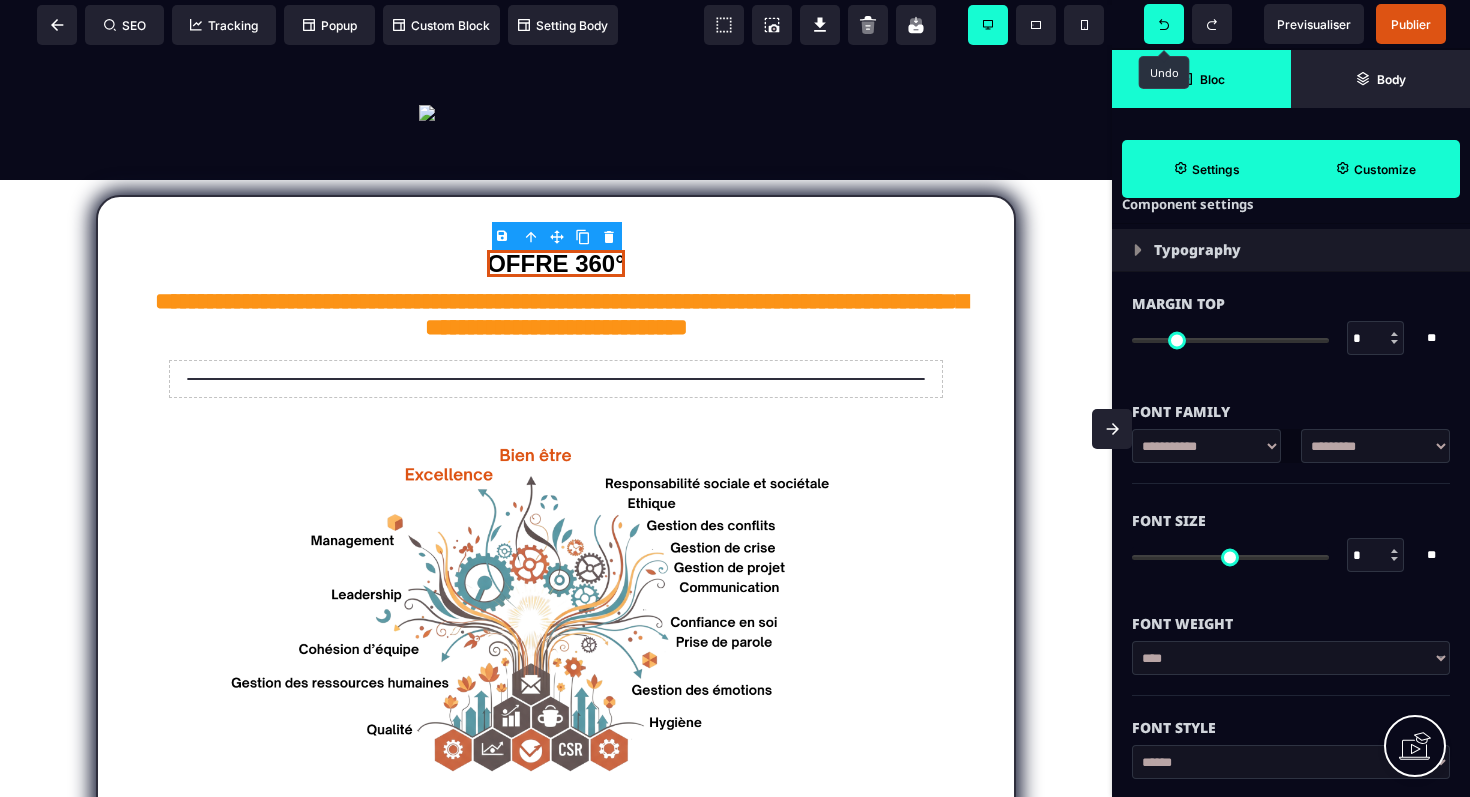 scroll, scrollTop: 0, scrollLeft: 0, axis: both 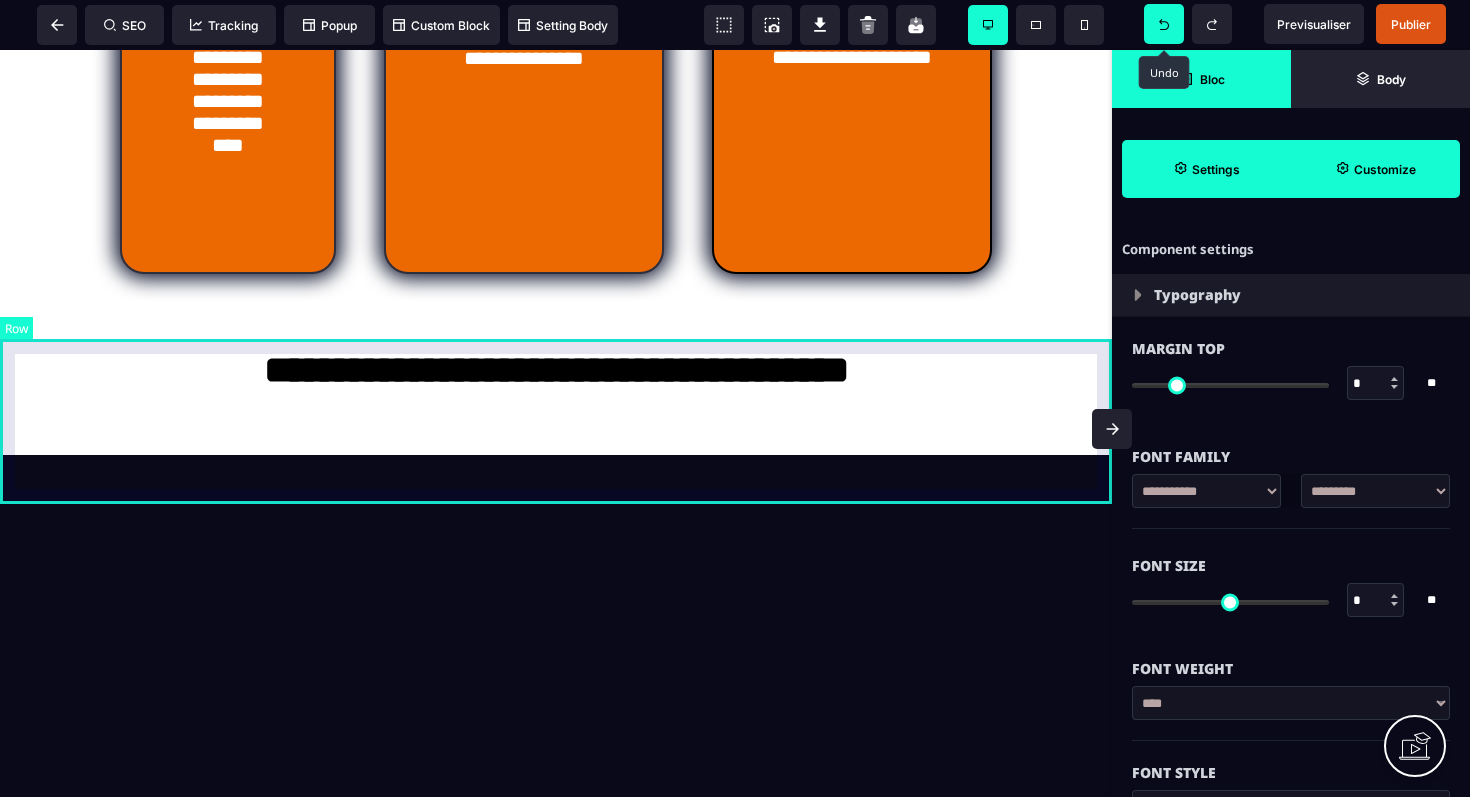 click on "**********" at bounding box center [556, 372] 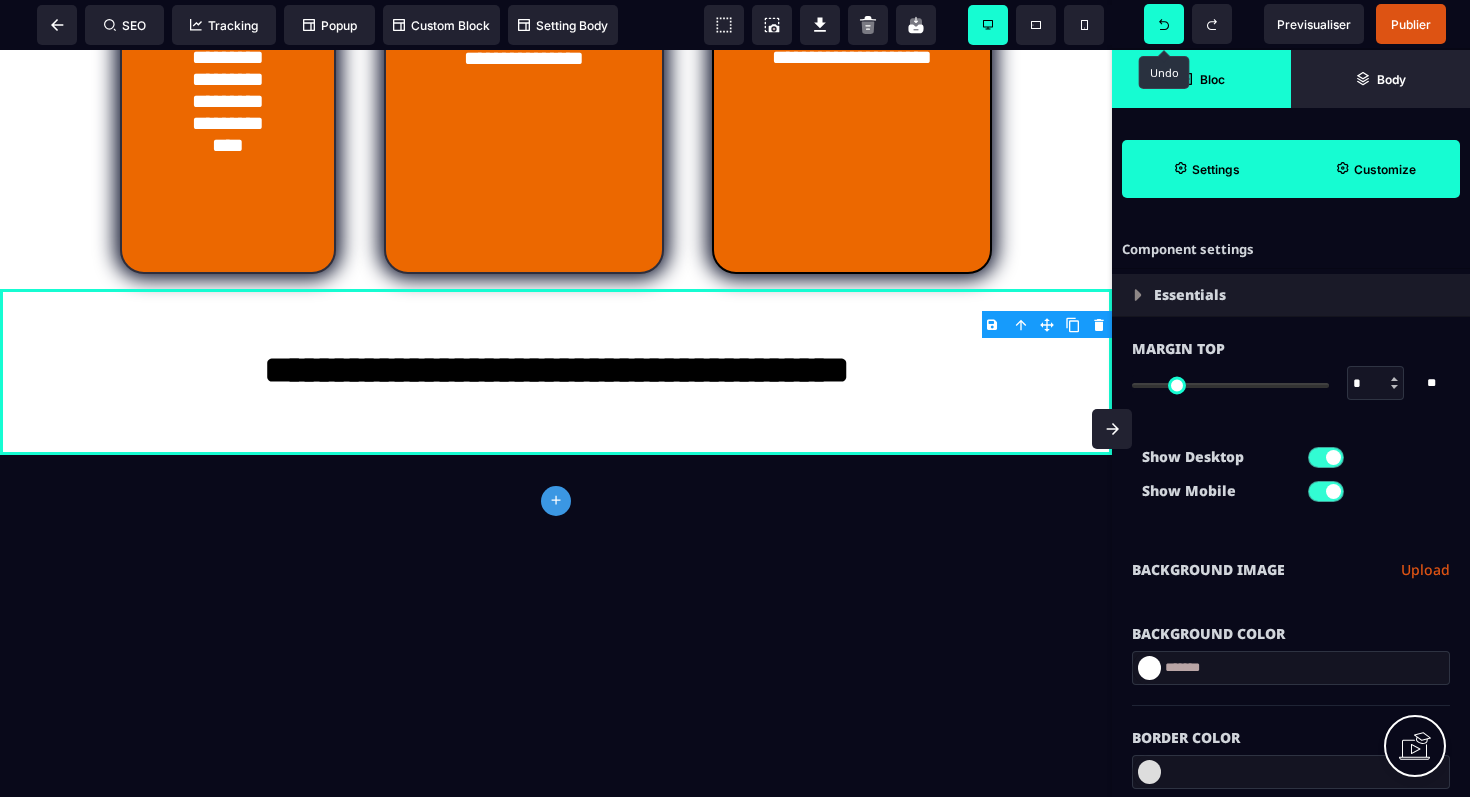 click 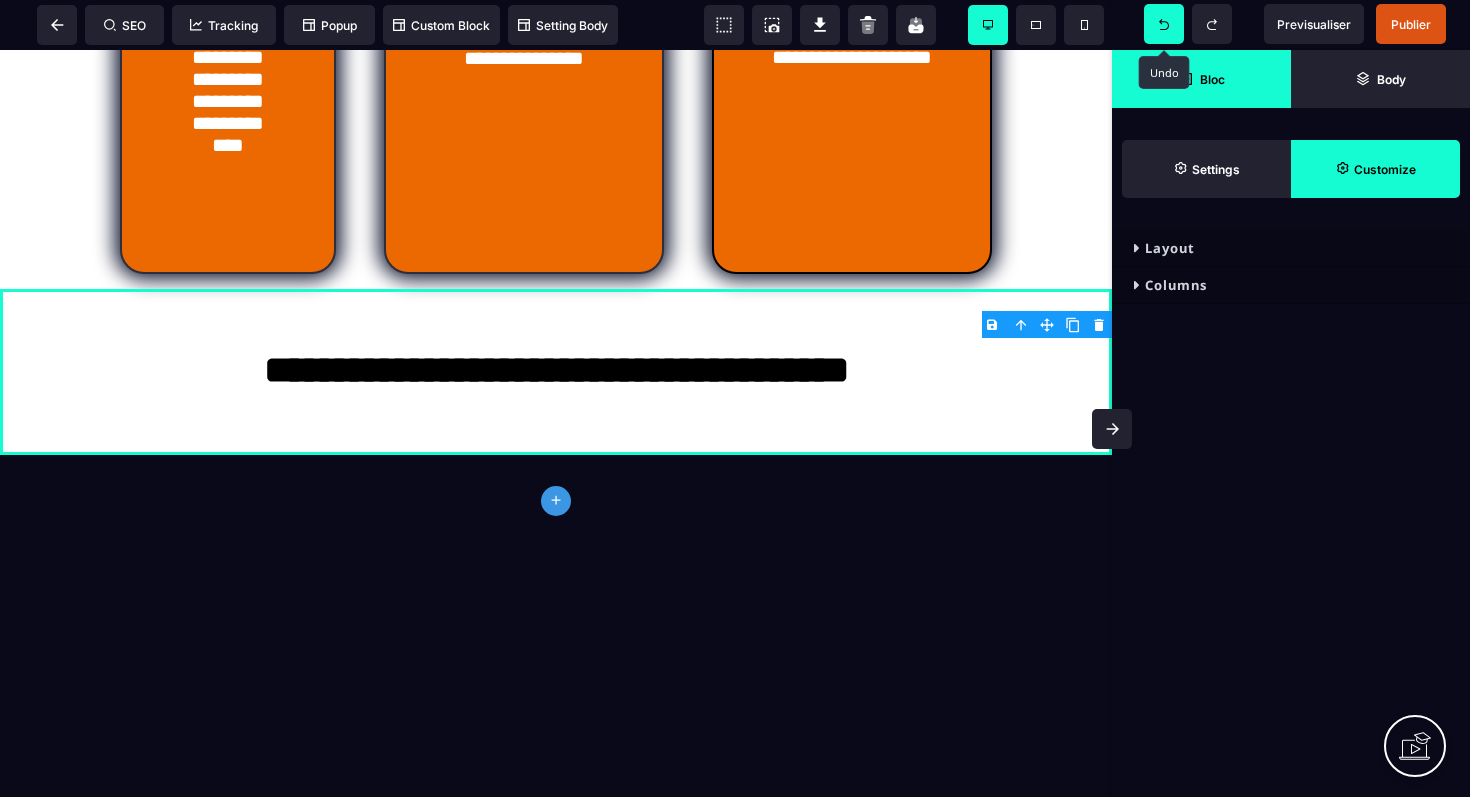 click 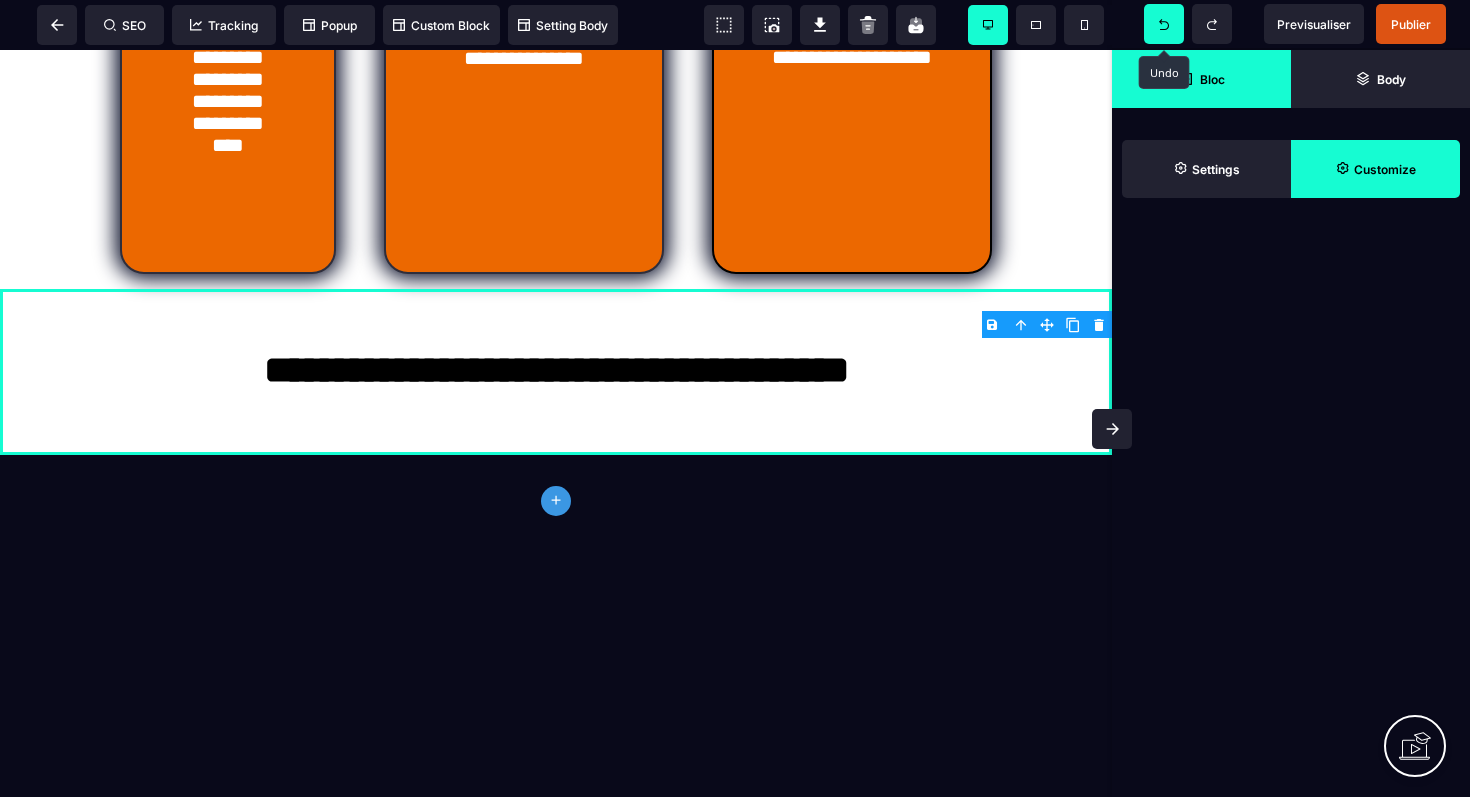 click 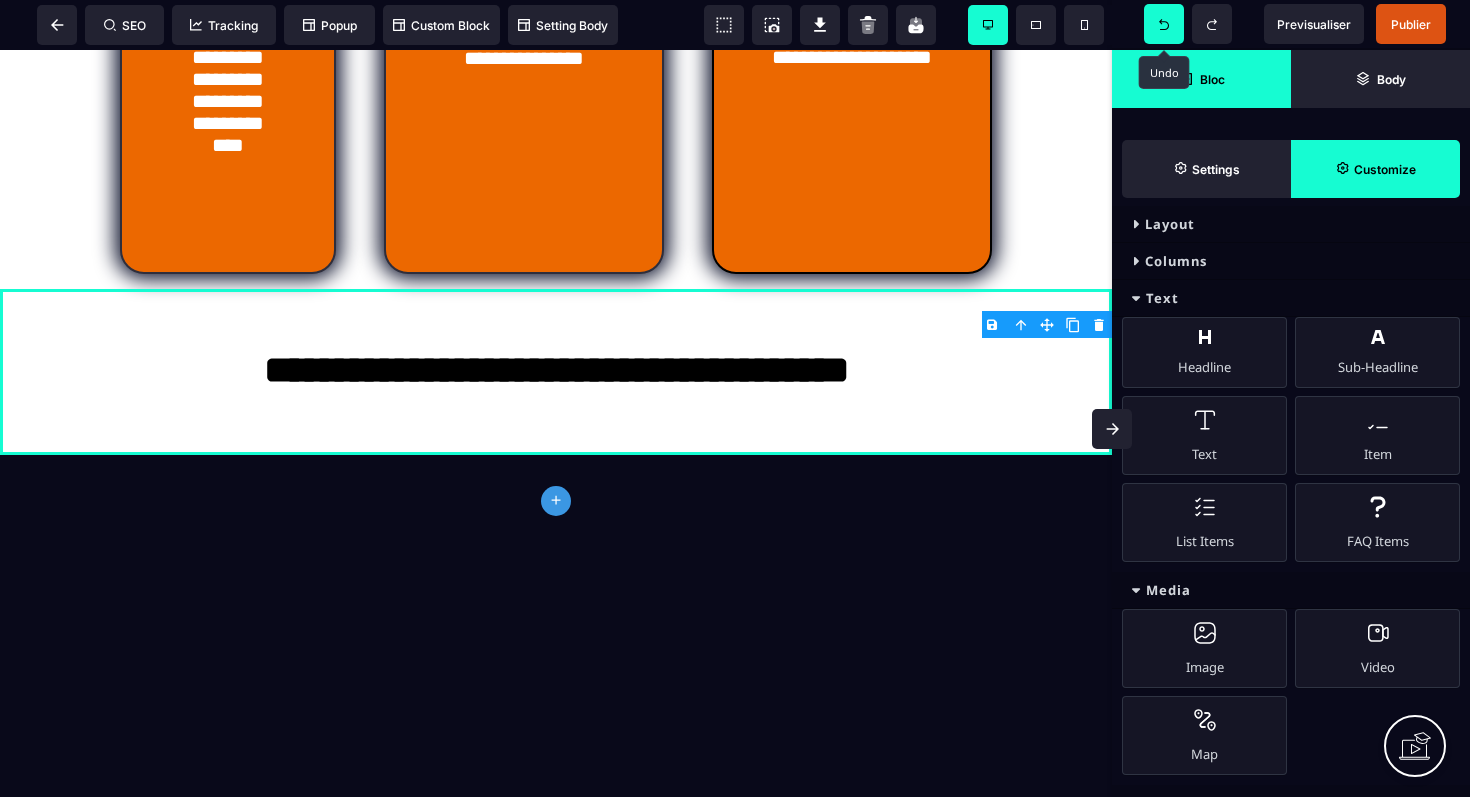 scroll, scrollTop: 0, scrollLeft: 0, axis: both 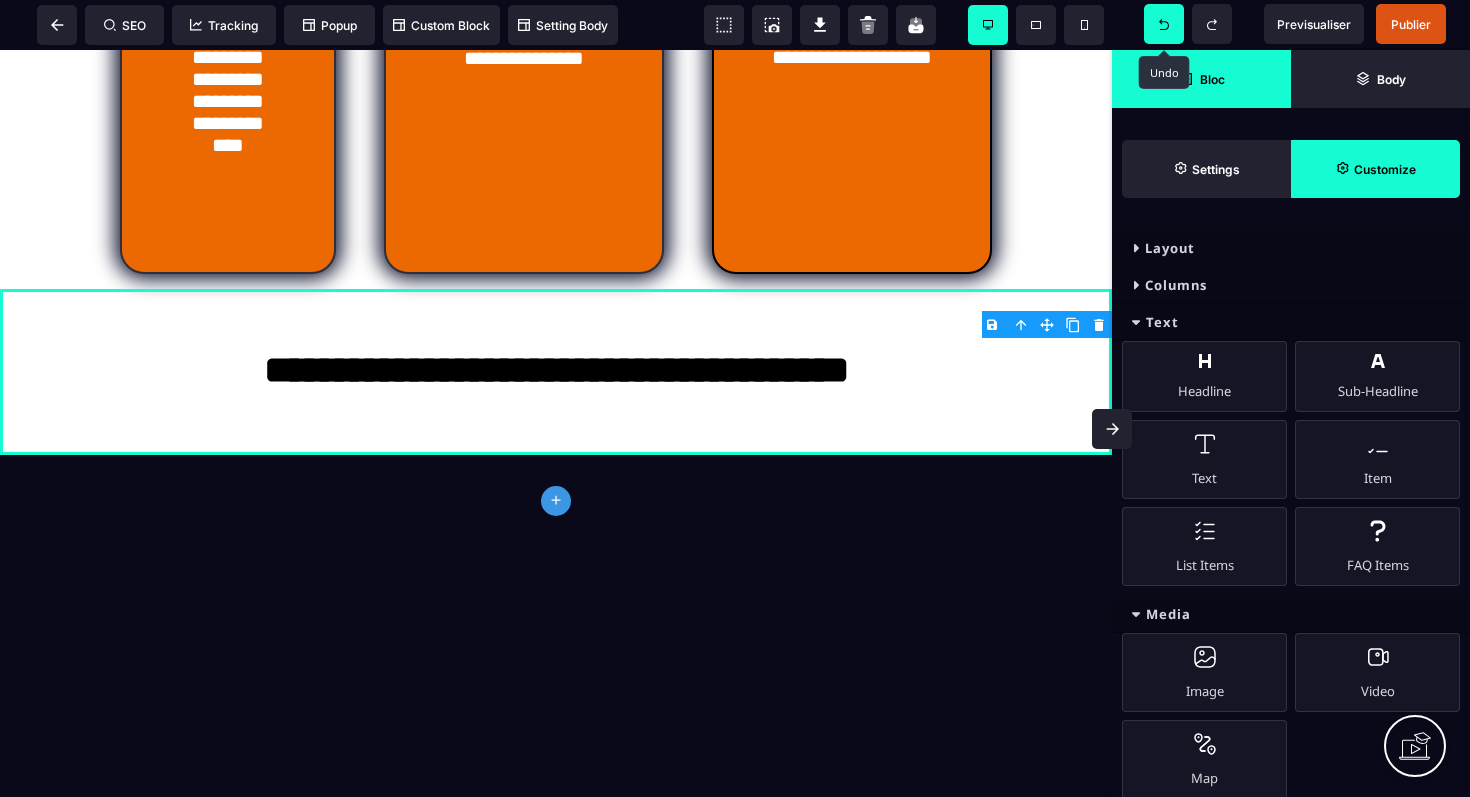 click at bounding box center (1136, 285) 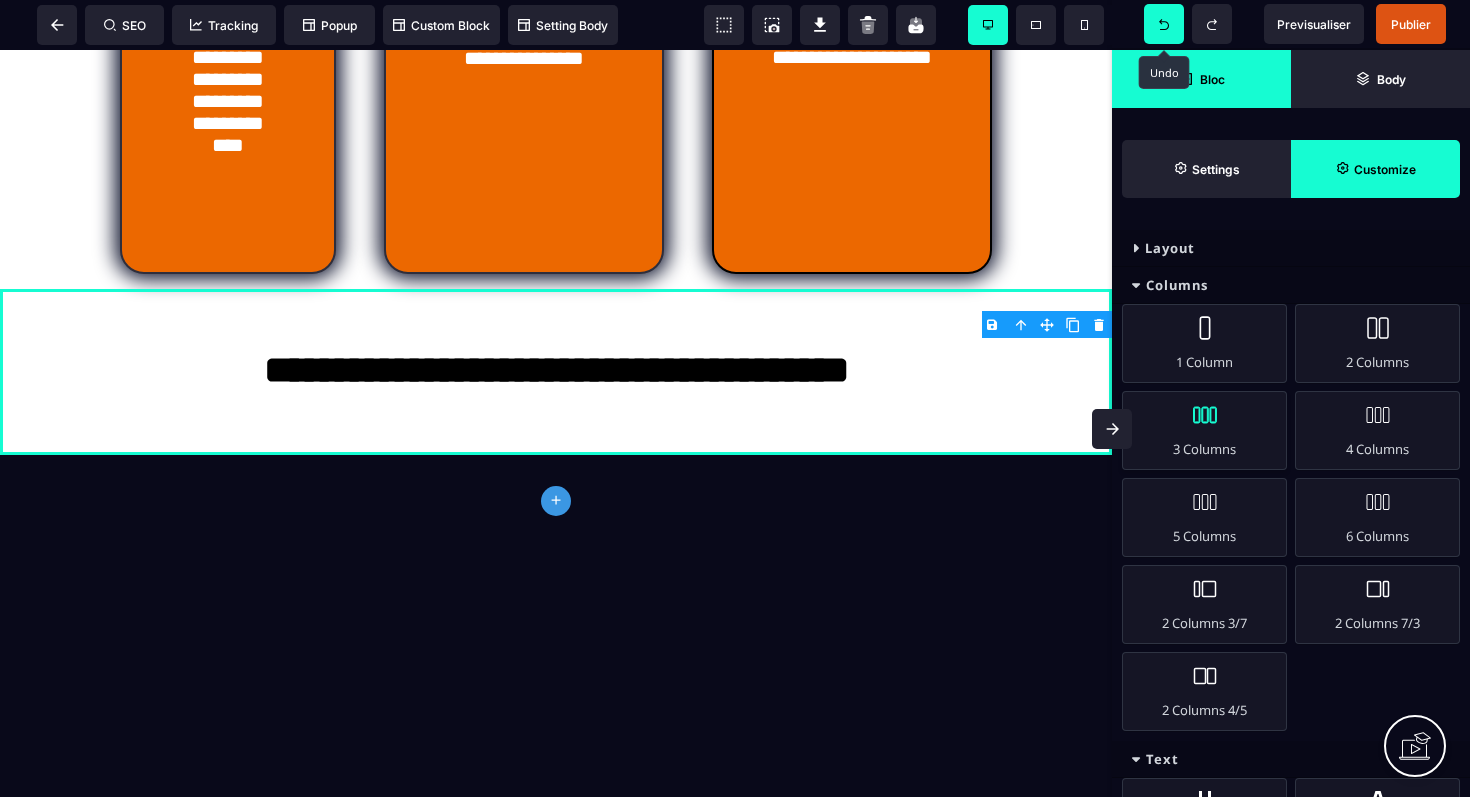 click on "3 Columns" at bounding box center [1204, 430] 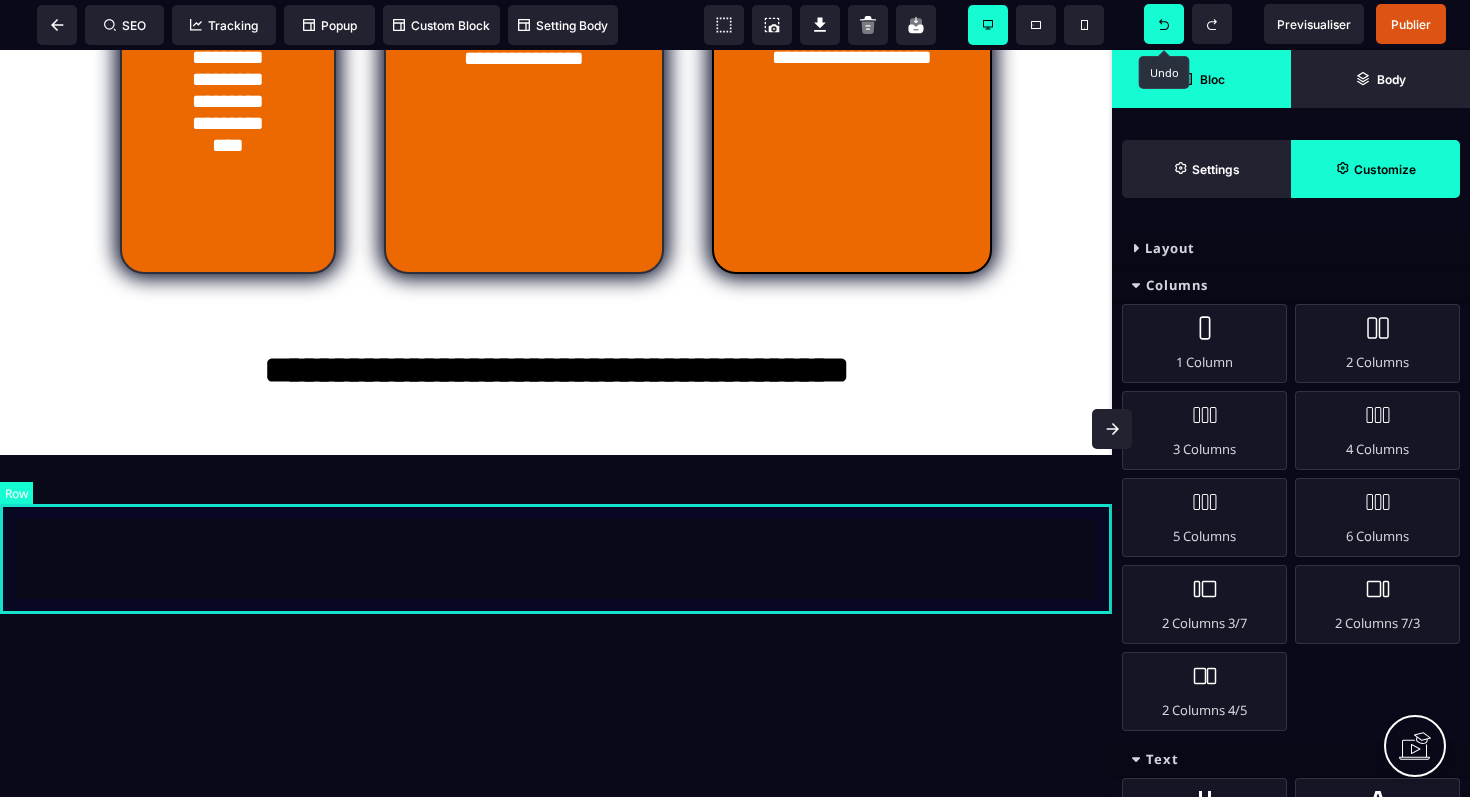 click at bounding box center (556, 510) 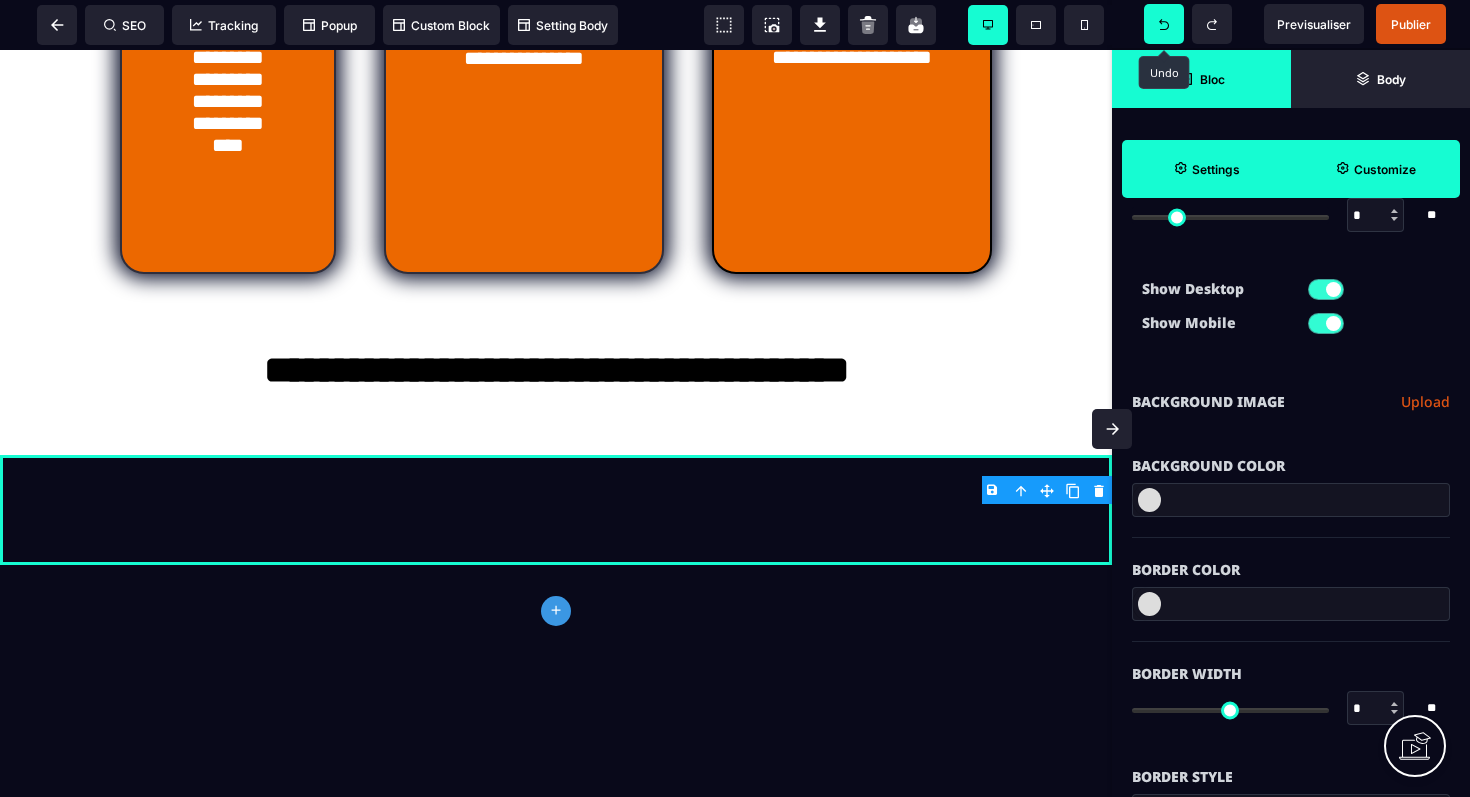 scroll, scrollTop: 190, scrollLeft: 0, axis: vertical 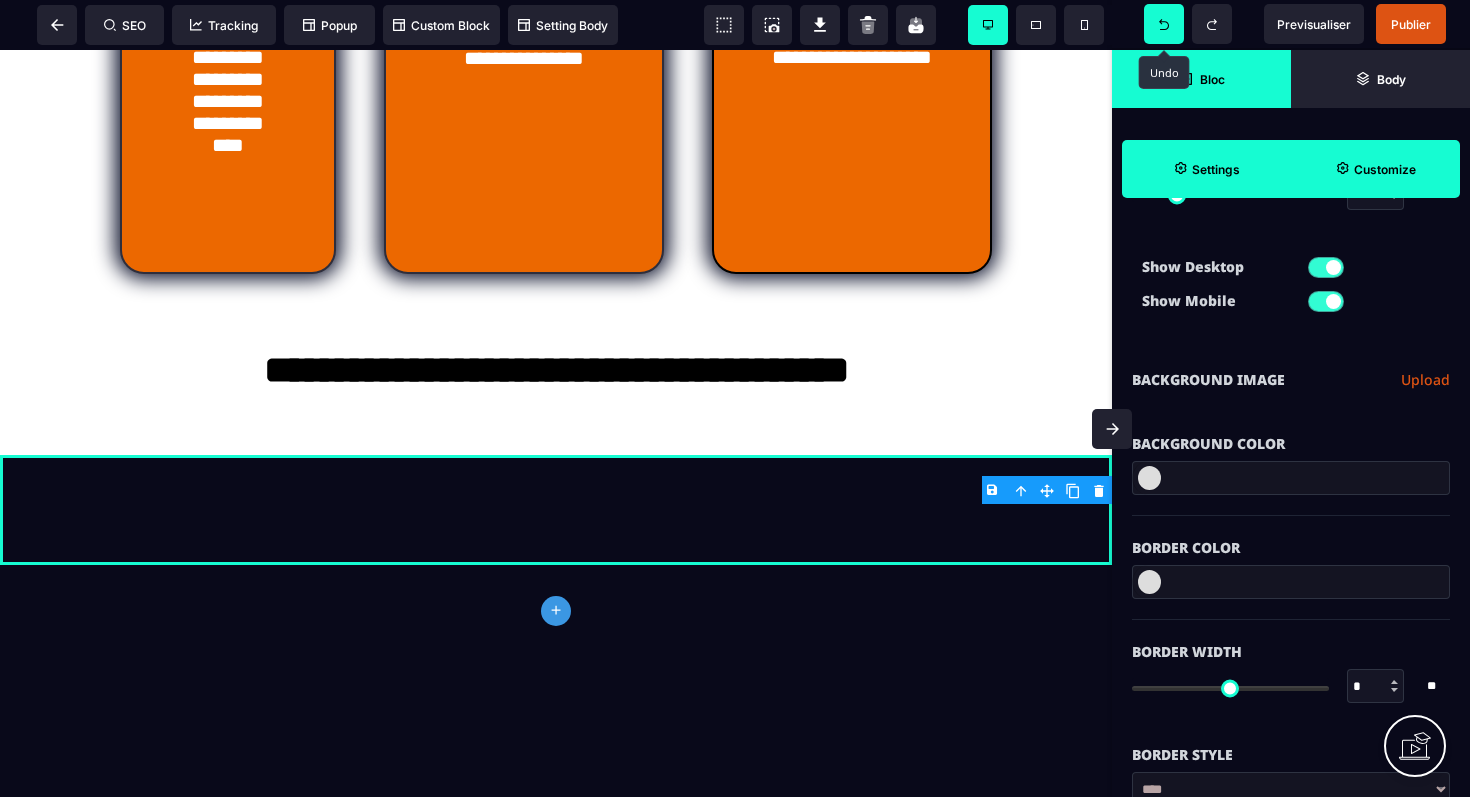 click at bounding box center (1149, 478) 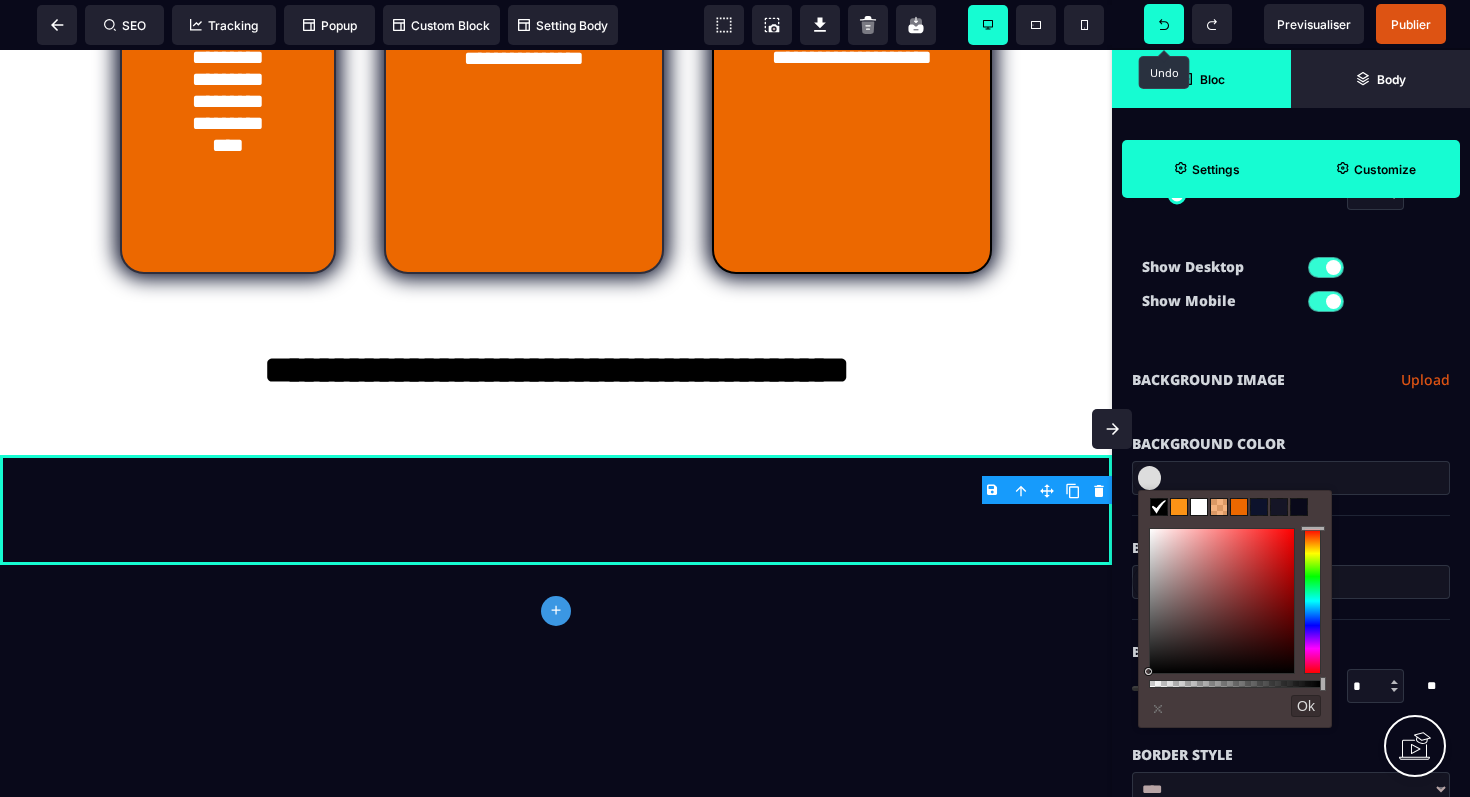 click at bounding box center (1199, 507) 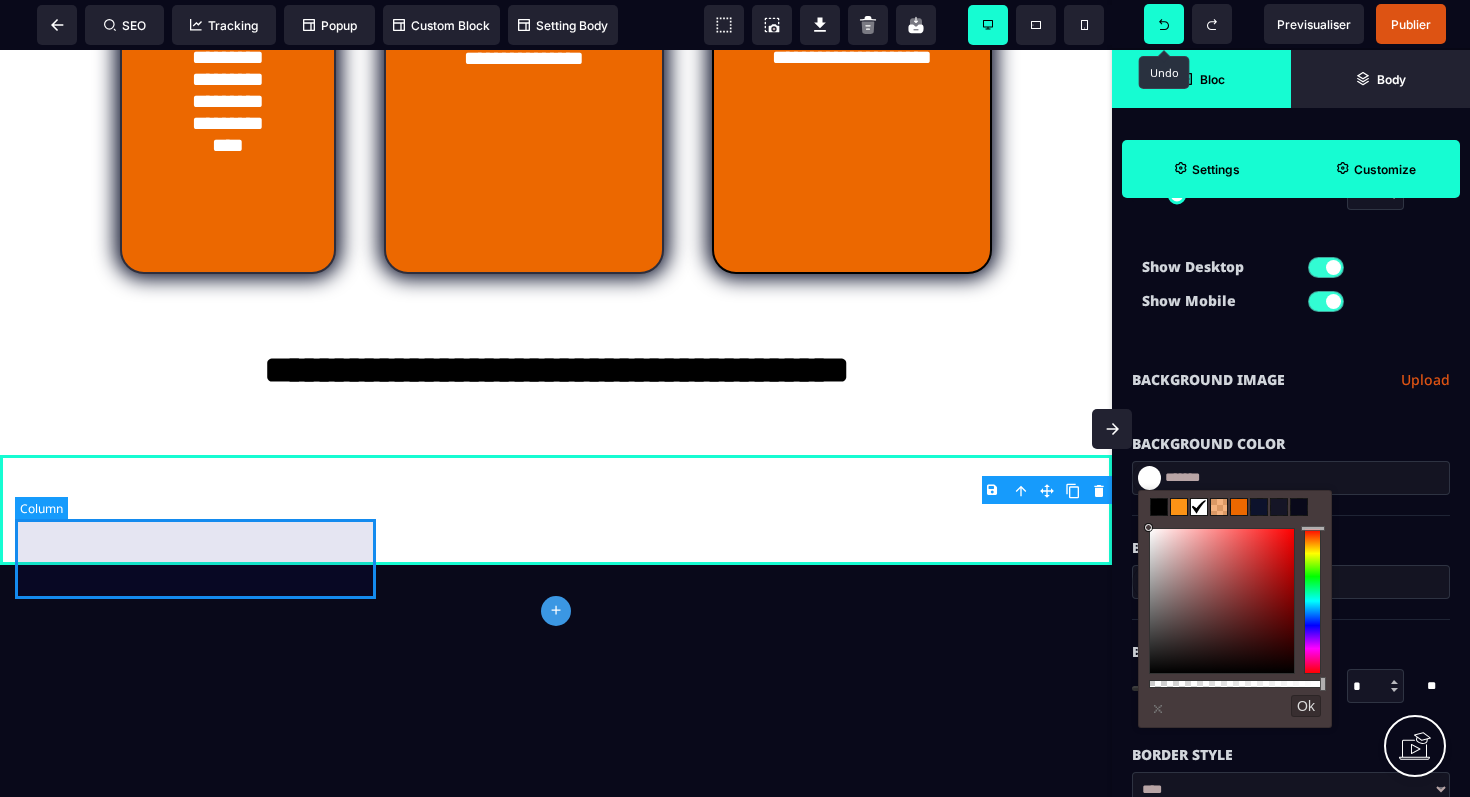 click at bounding box center [195, 510] 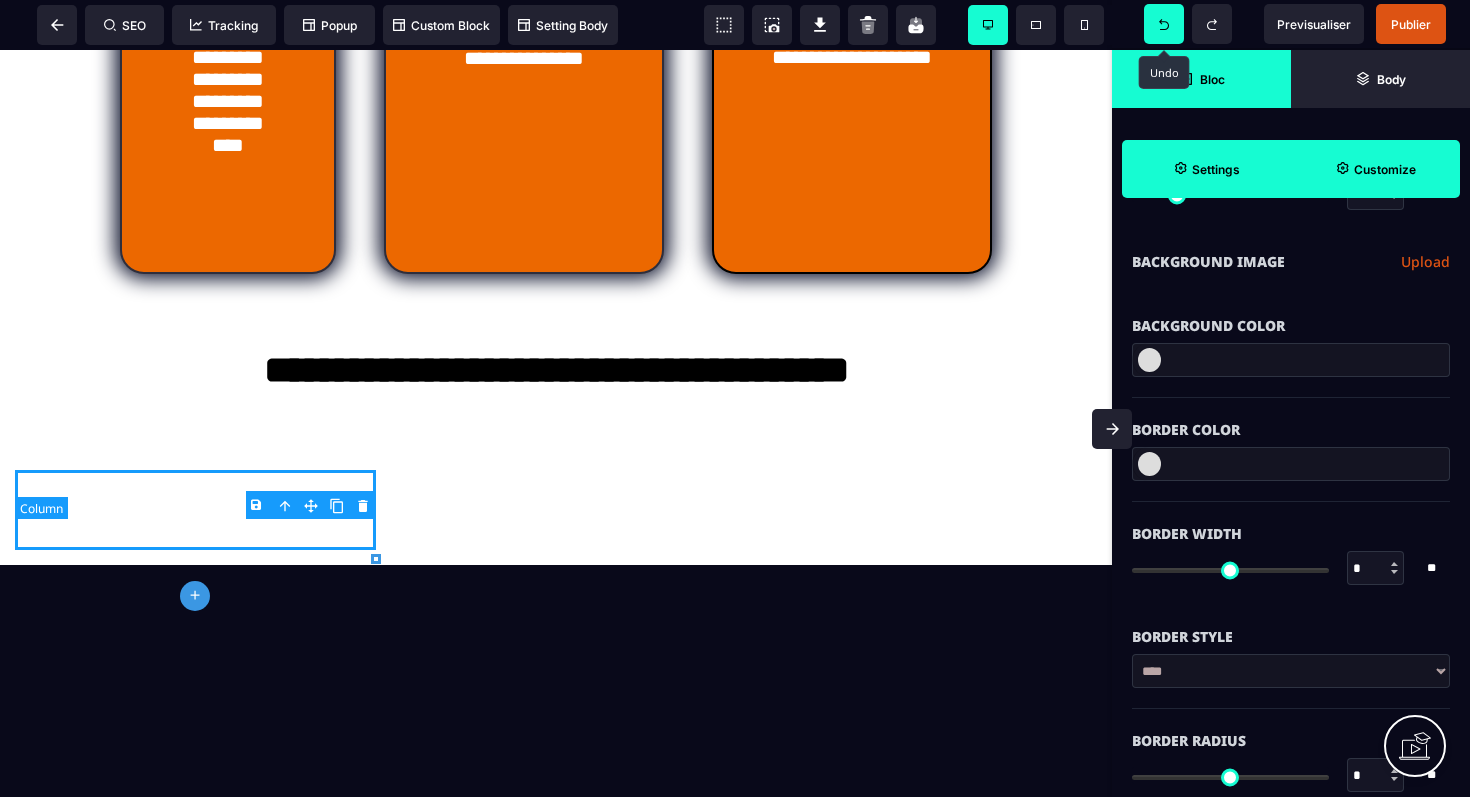 scroll, scrollTop: 0, scrollLeft: 0, axis: both 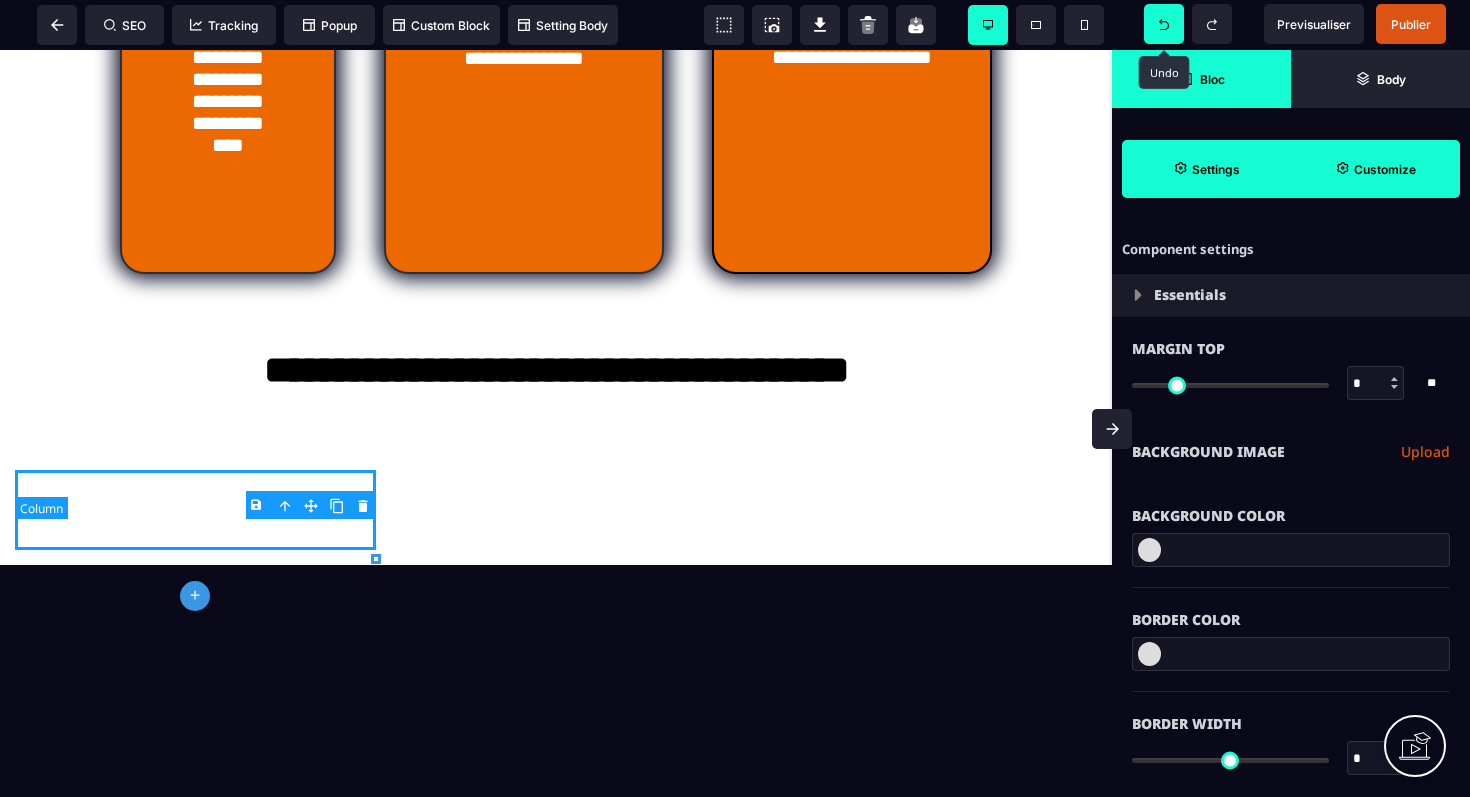 click at bounding box center [195, 510] 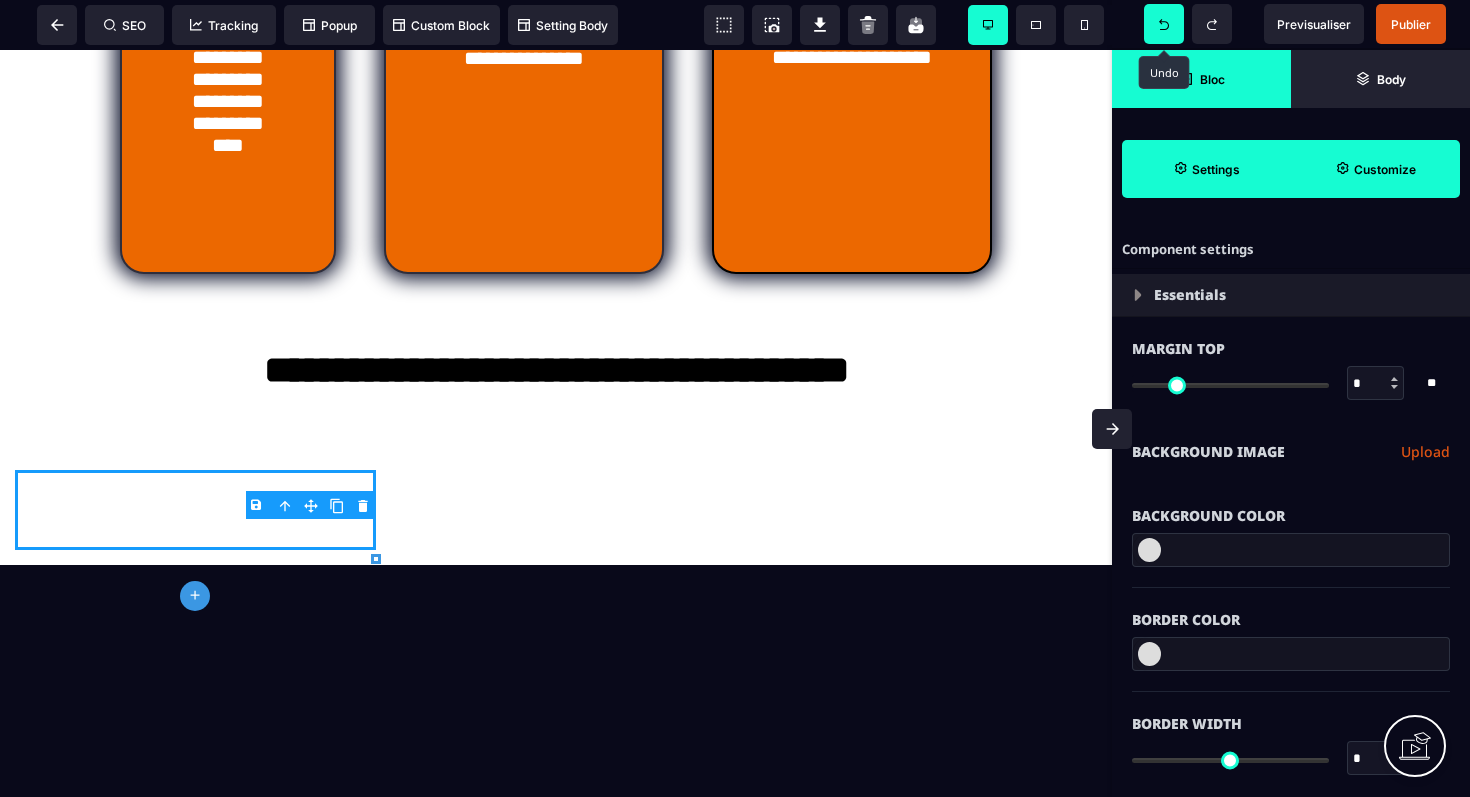 click on "Bloc" at bounding box center (1201, 79) 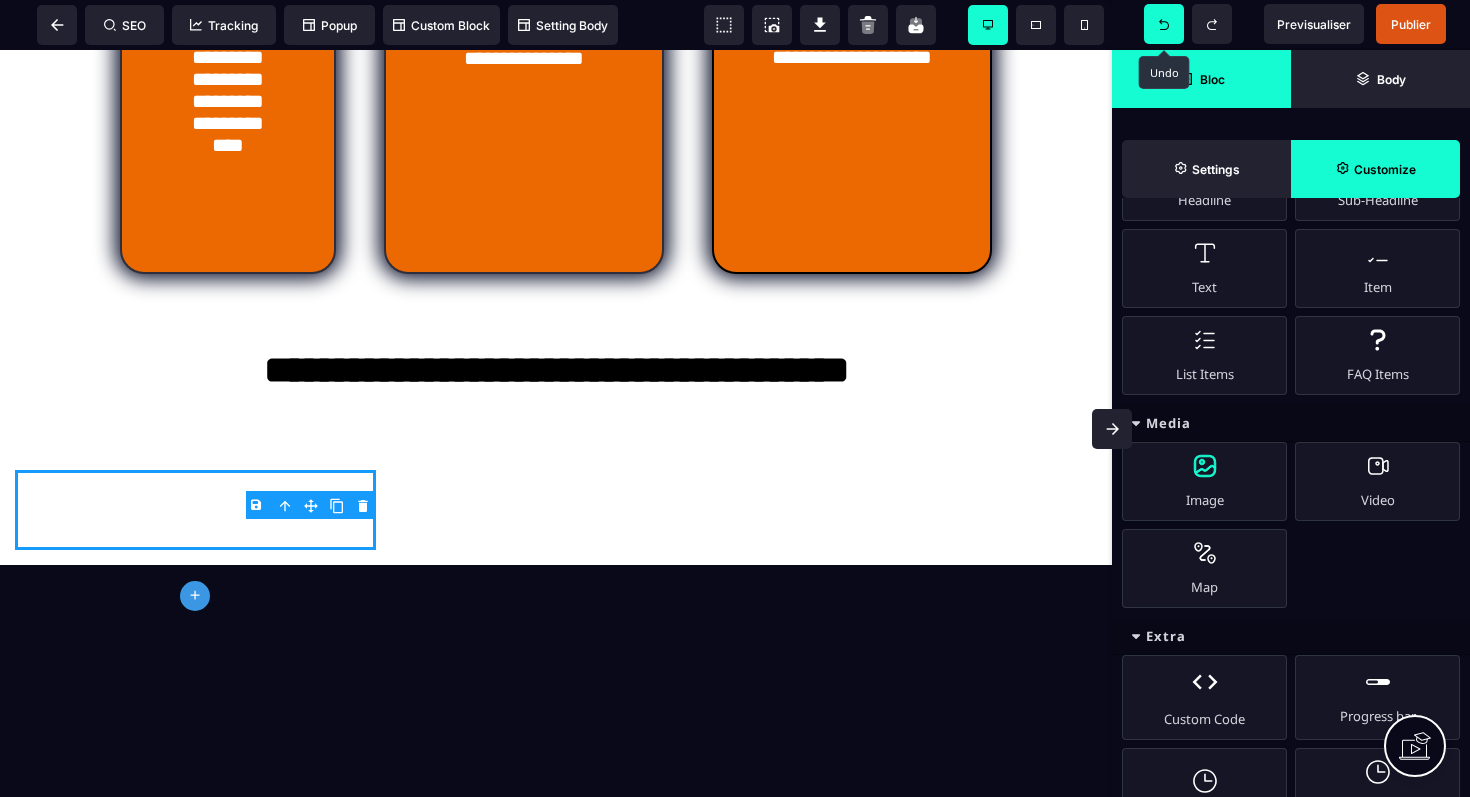 scroll, scrollTop: 636, scrollLeft: 0, axis: vertical 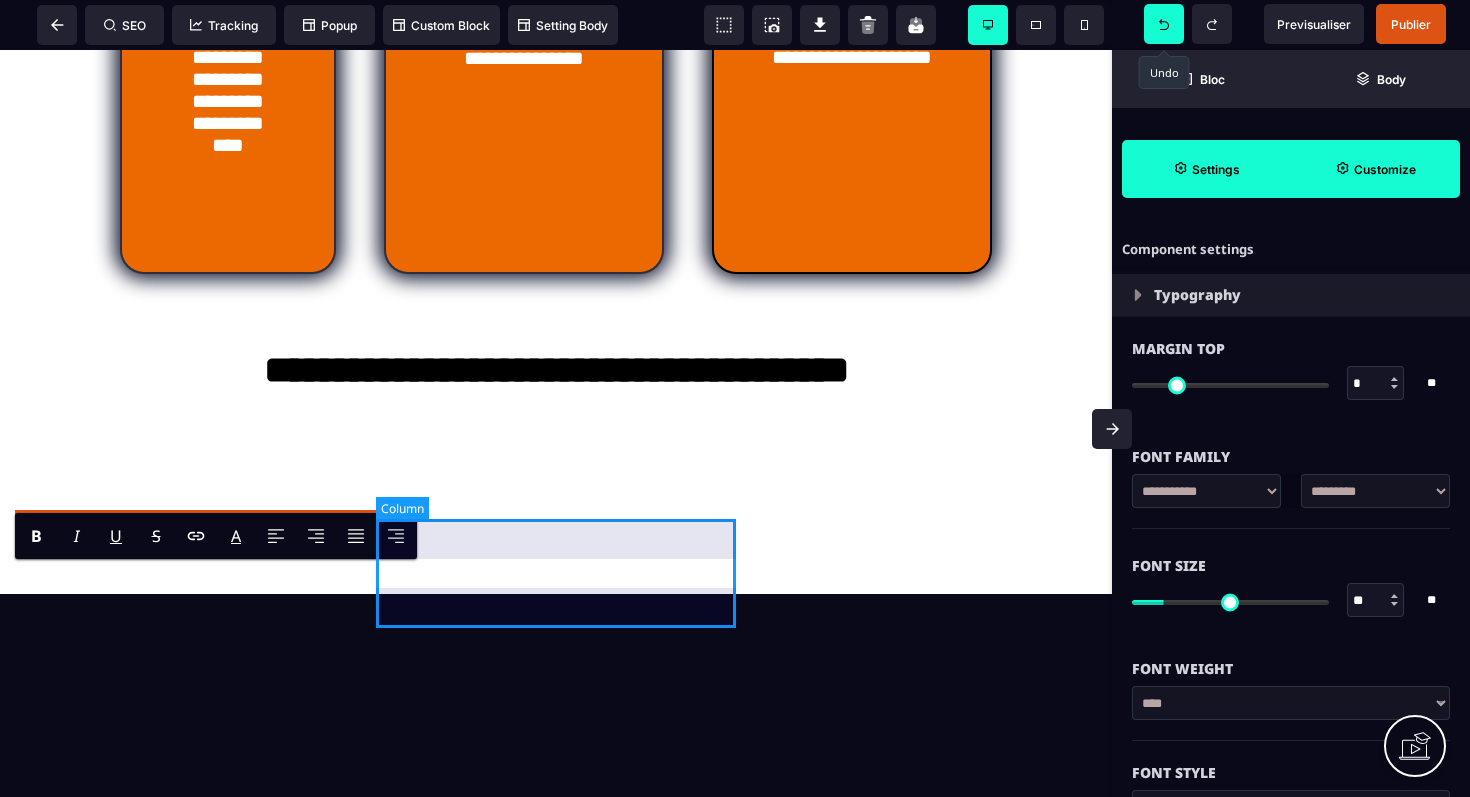 click at bounding box center [556, 524] 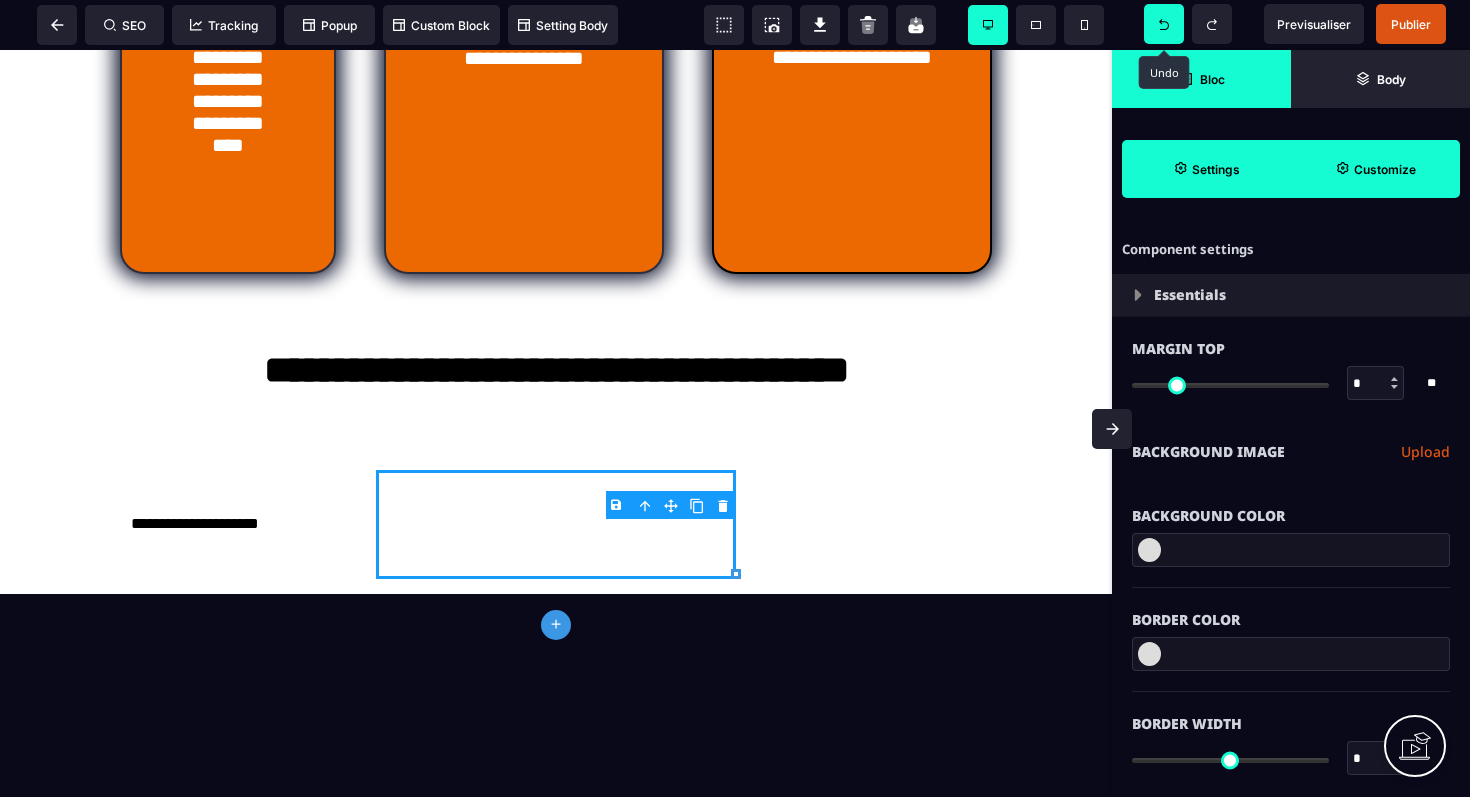click on "Bloc" at bounding box center [1201, 79] 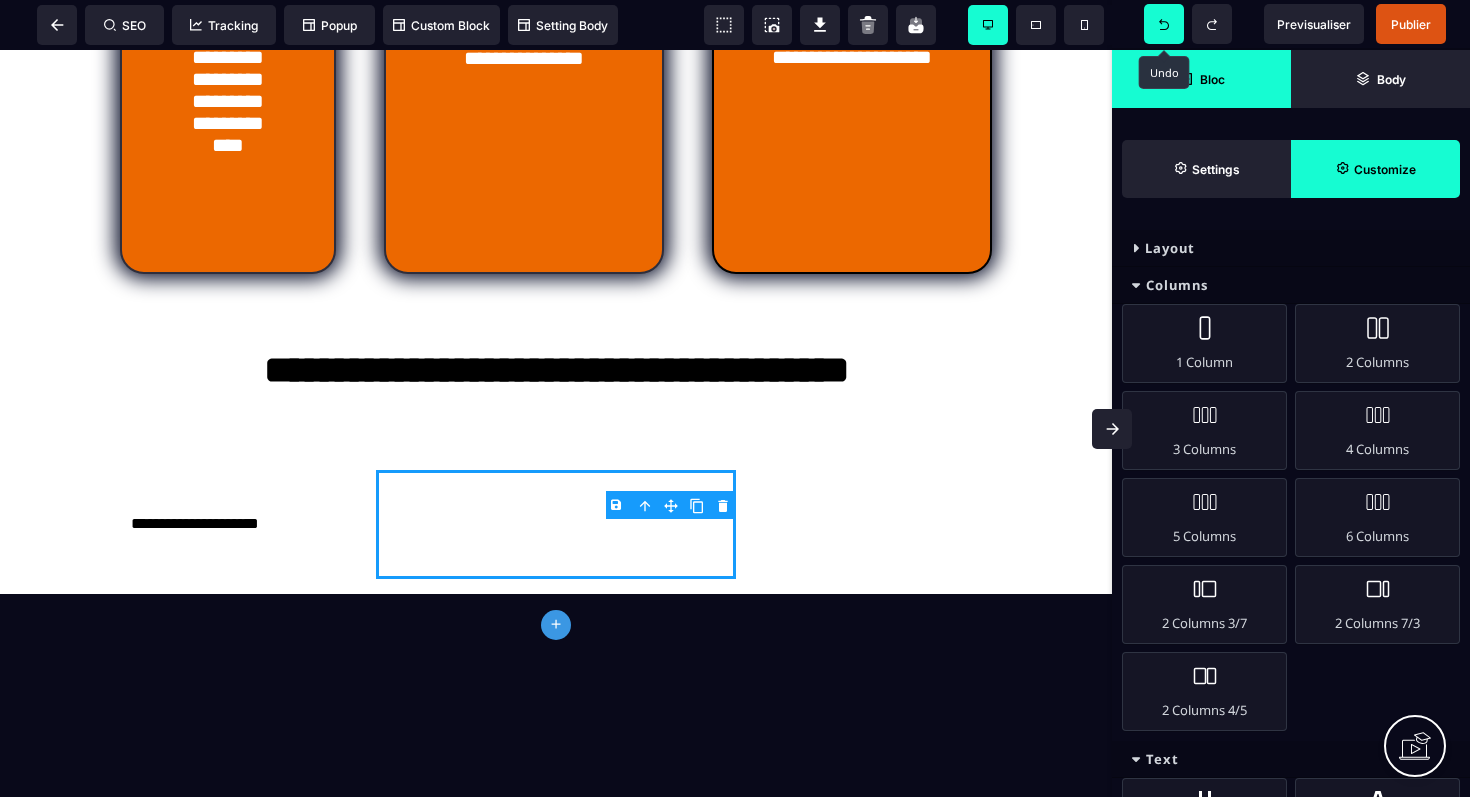 click 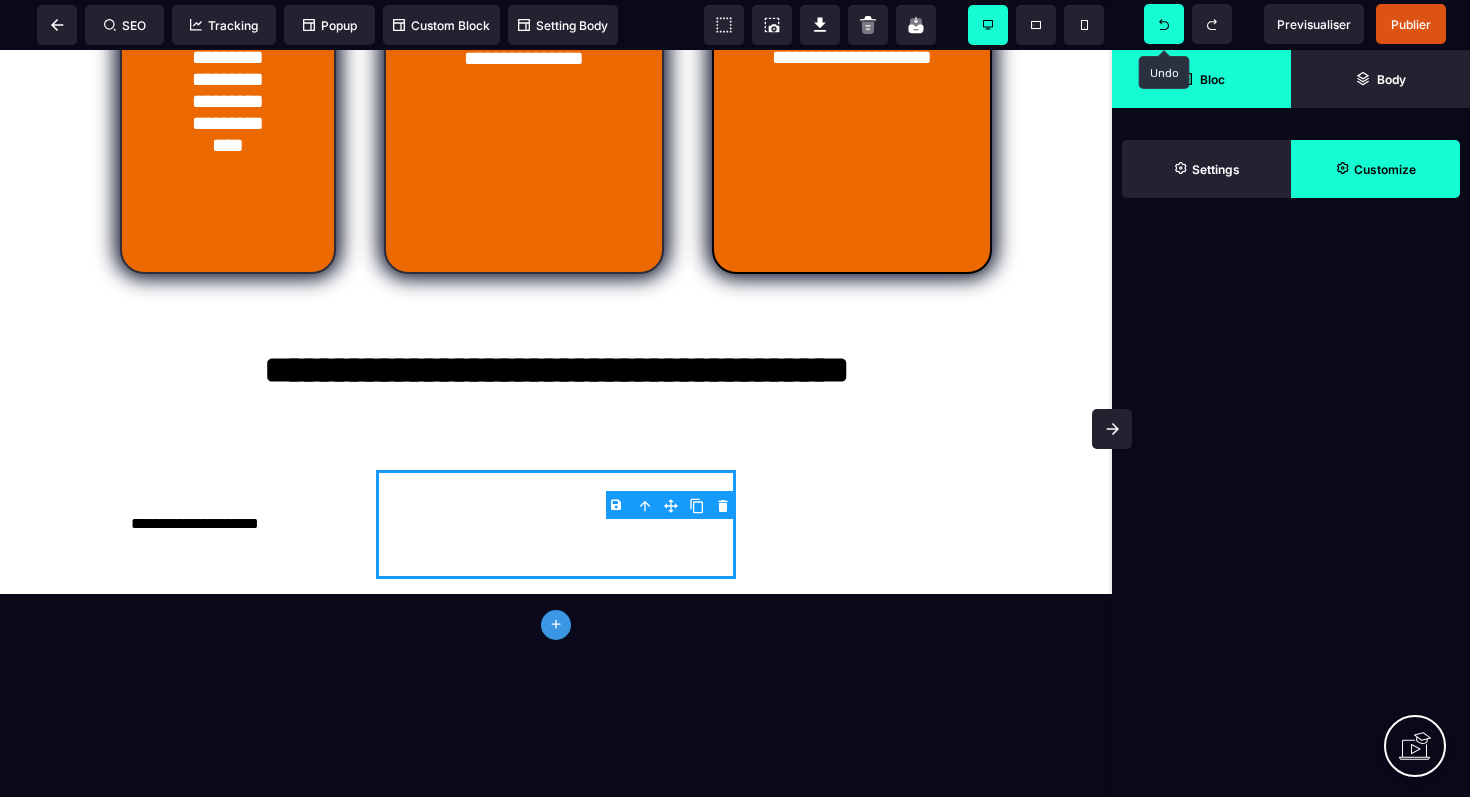 click 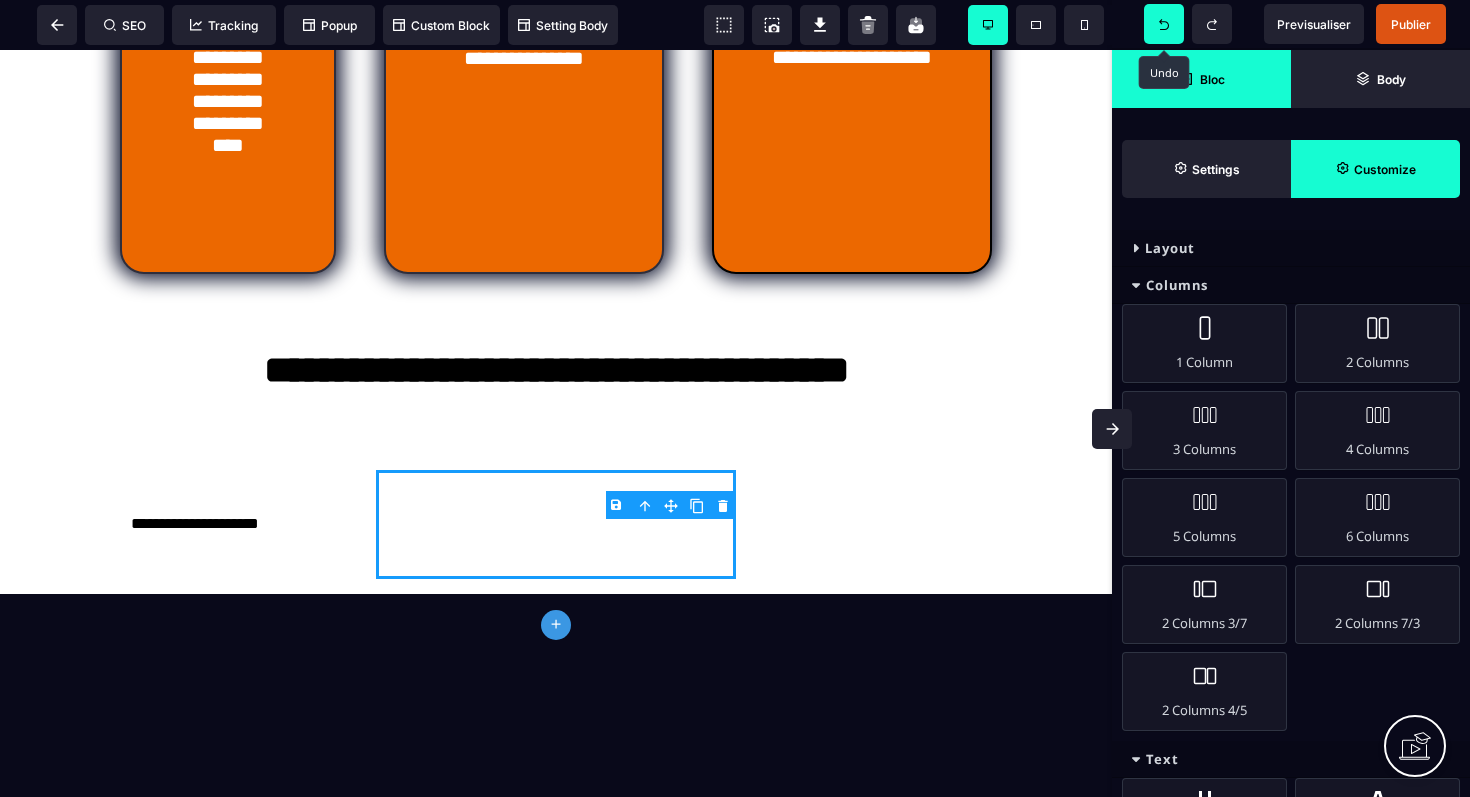 click 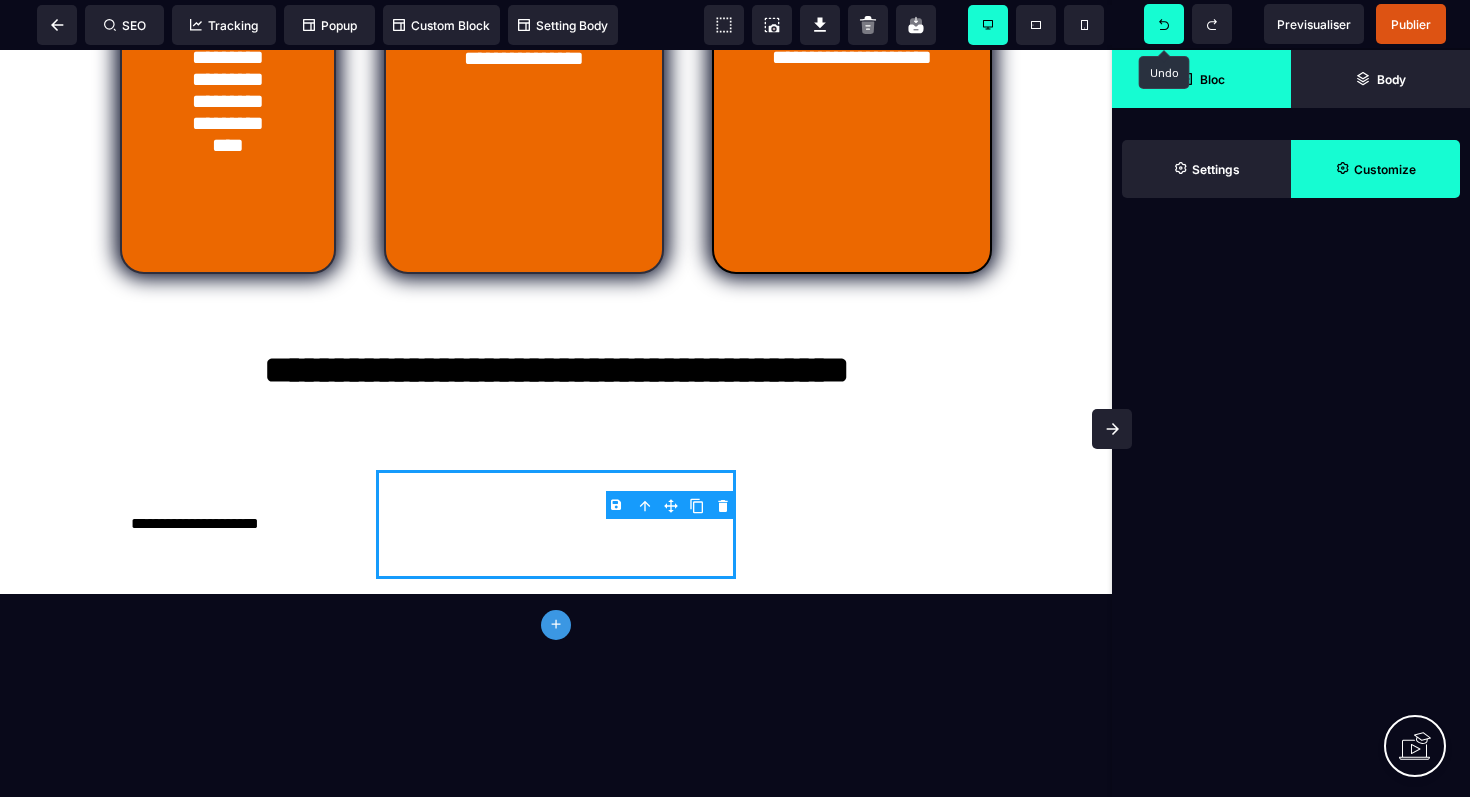click 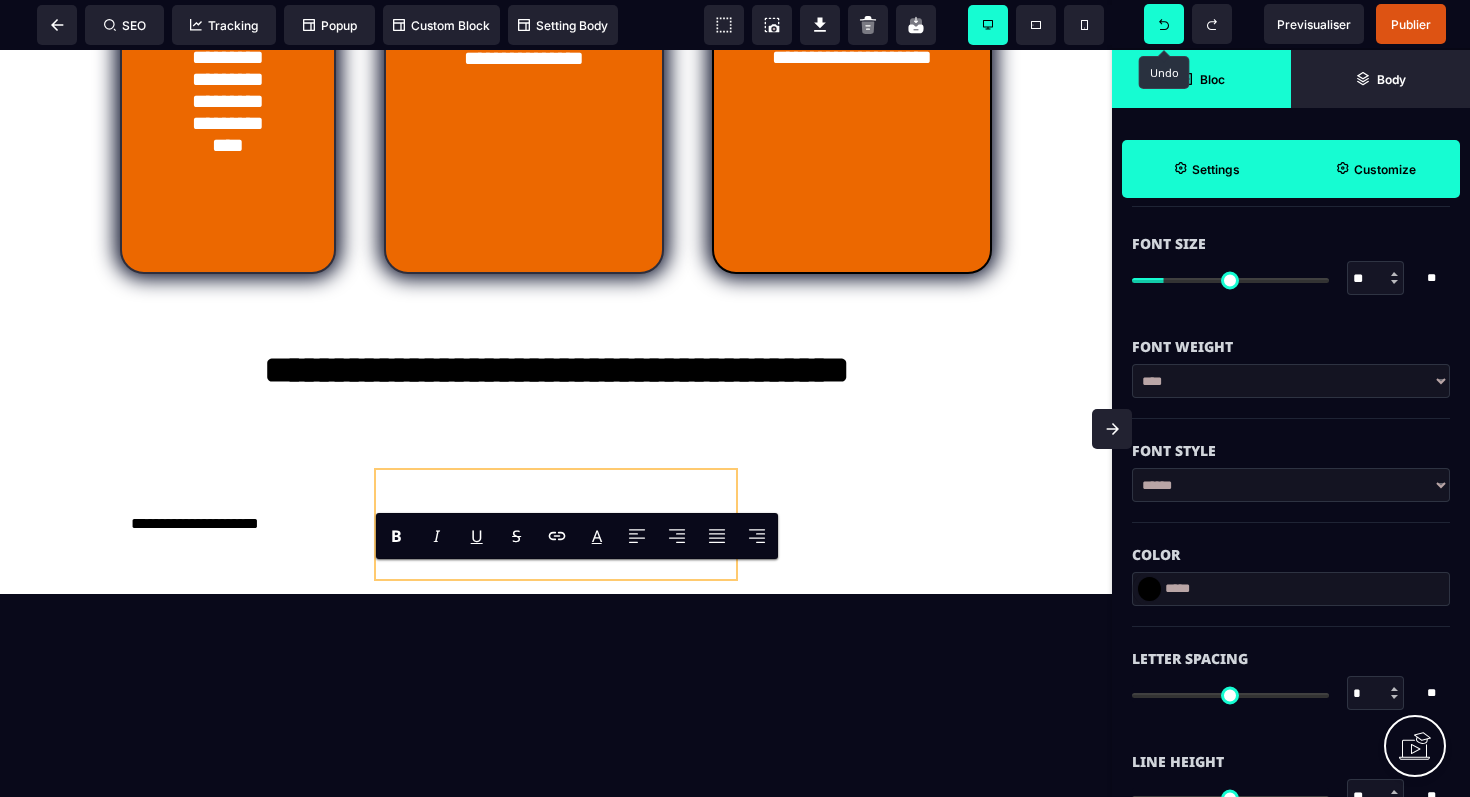 scroll, scrollTop: 0, scrollLeft: 0, axis: both 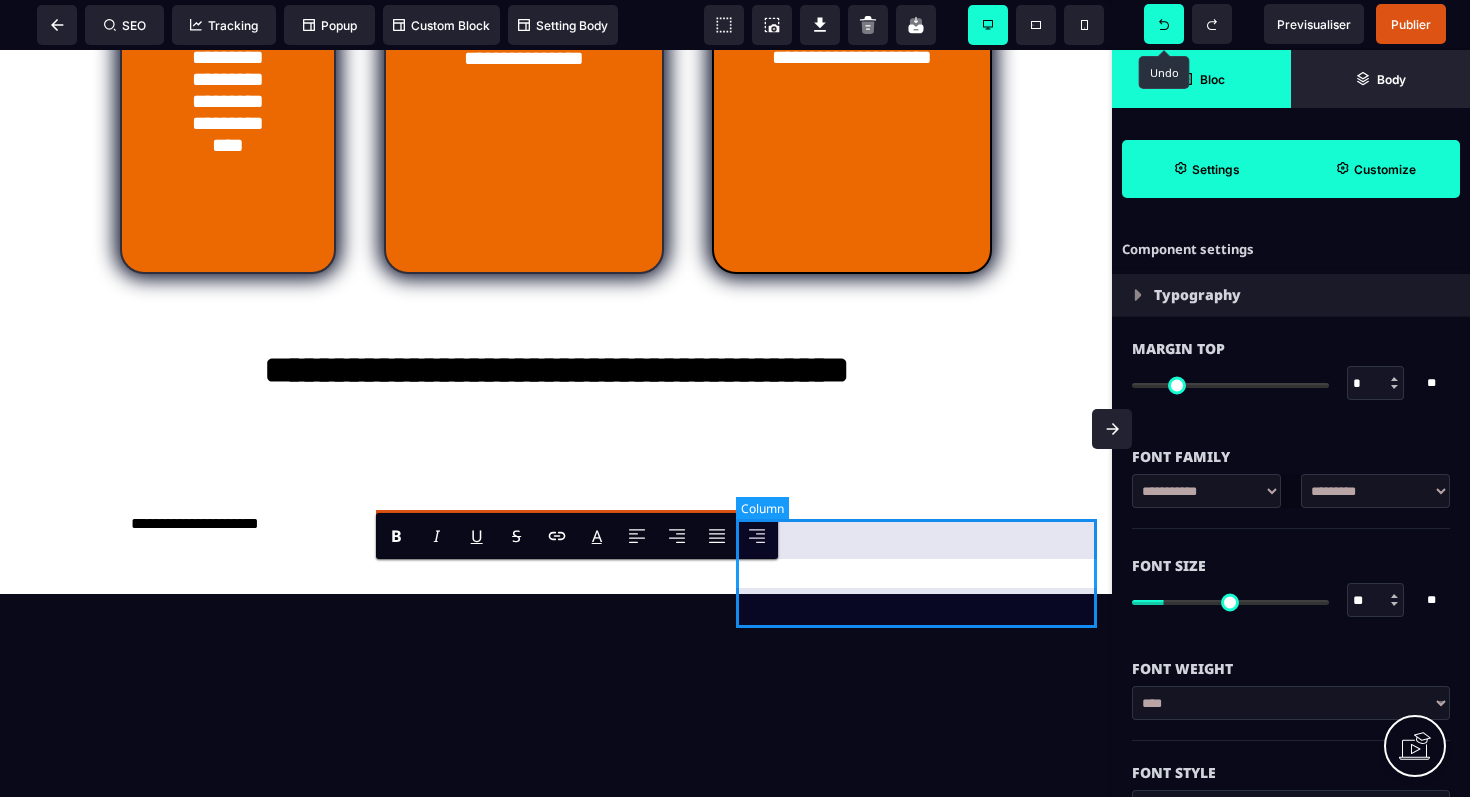click at bounding box center [916, 524] 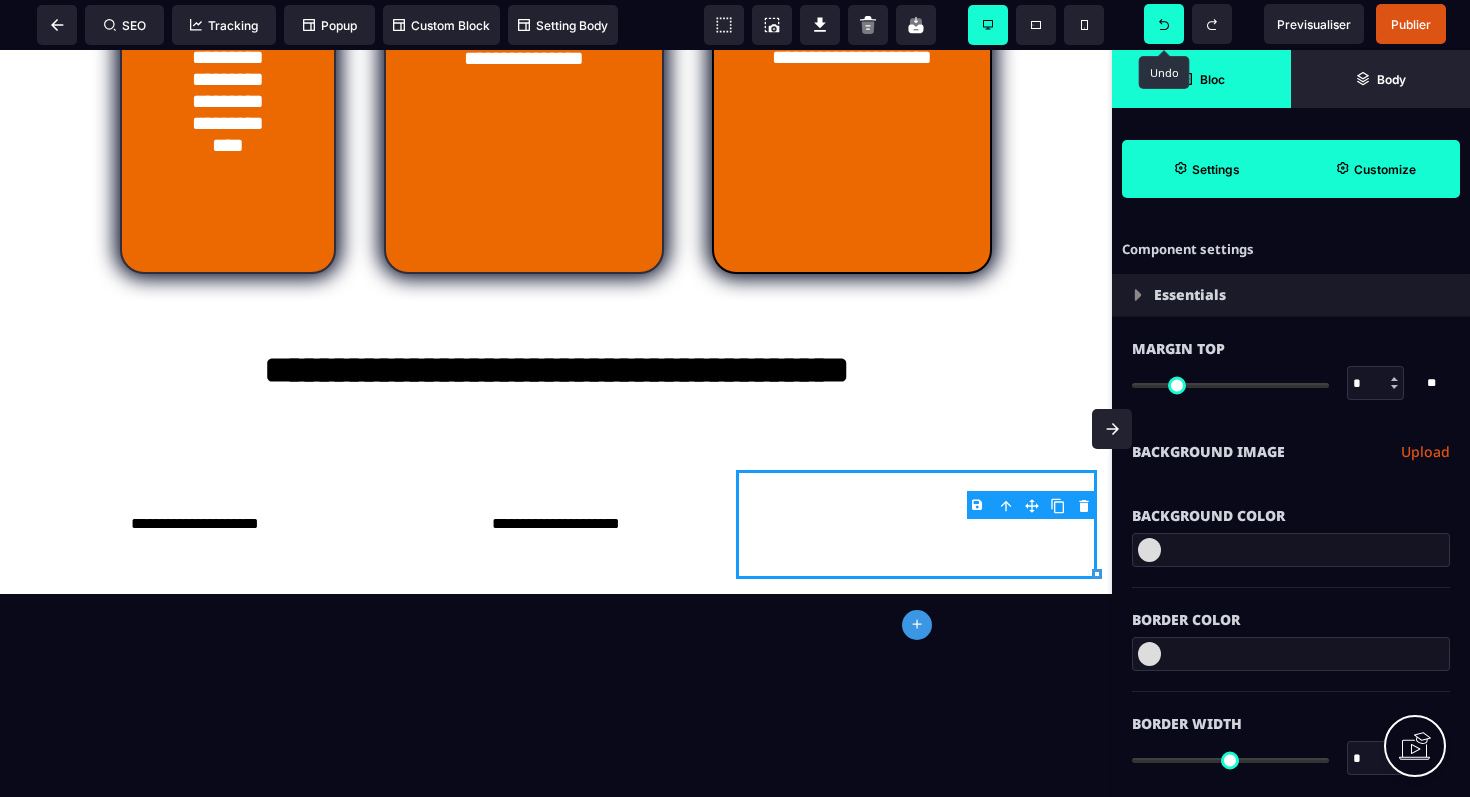 click 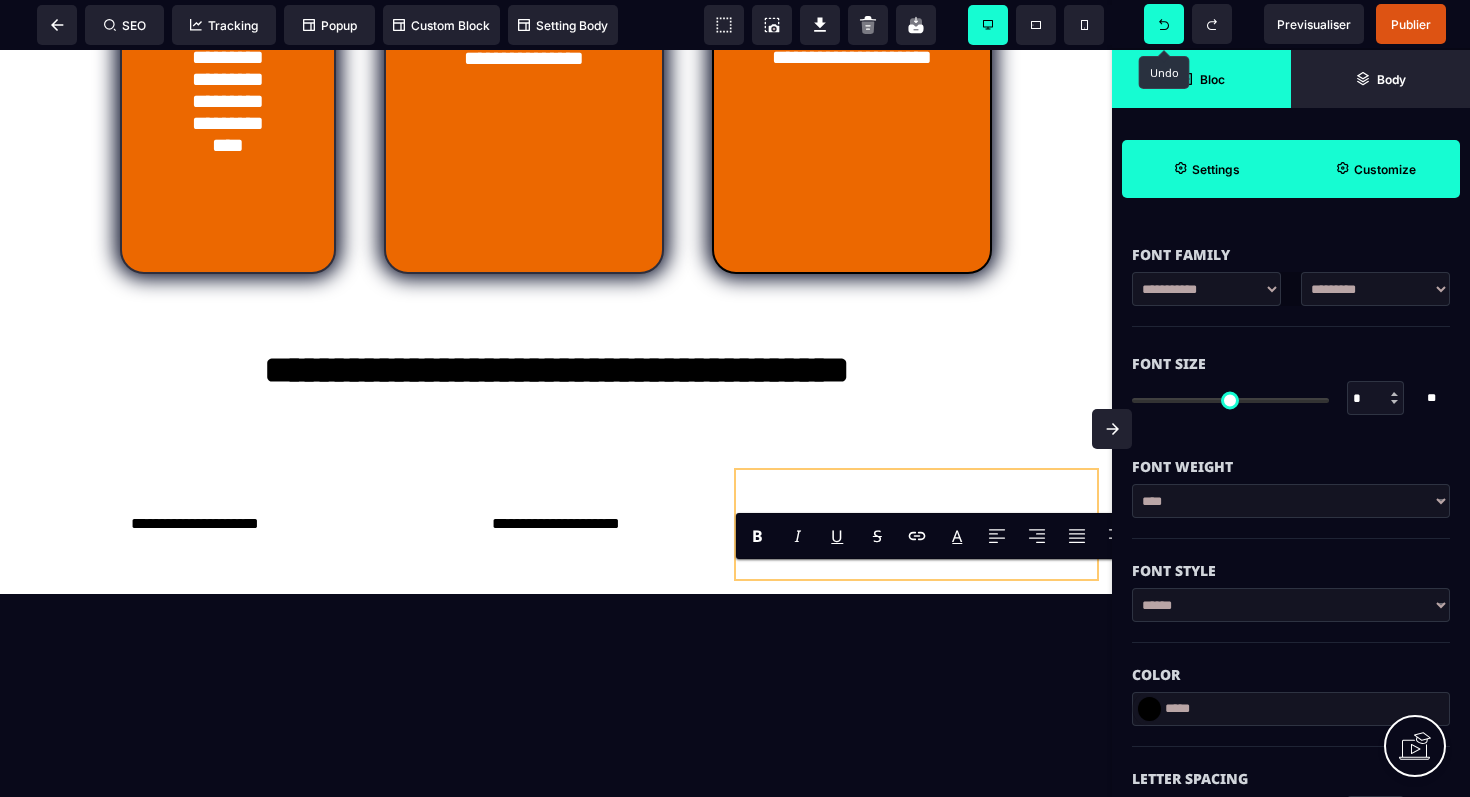 scroll, scrollTop: 0, scrollLeft: 0, axis: both 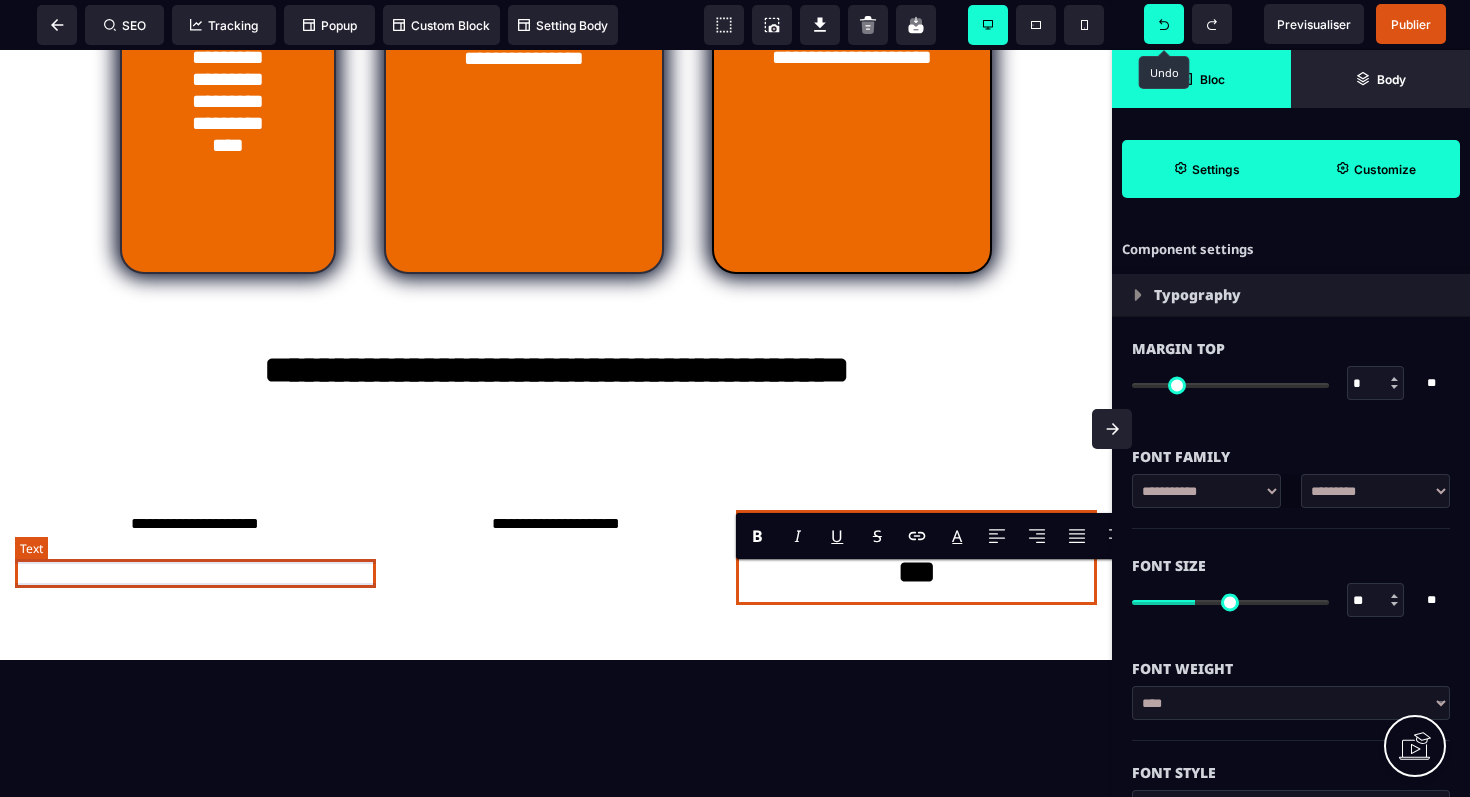click on "**********" at bounding box center [195, 524] 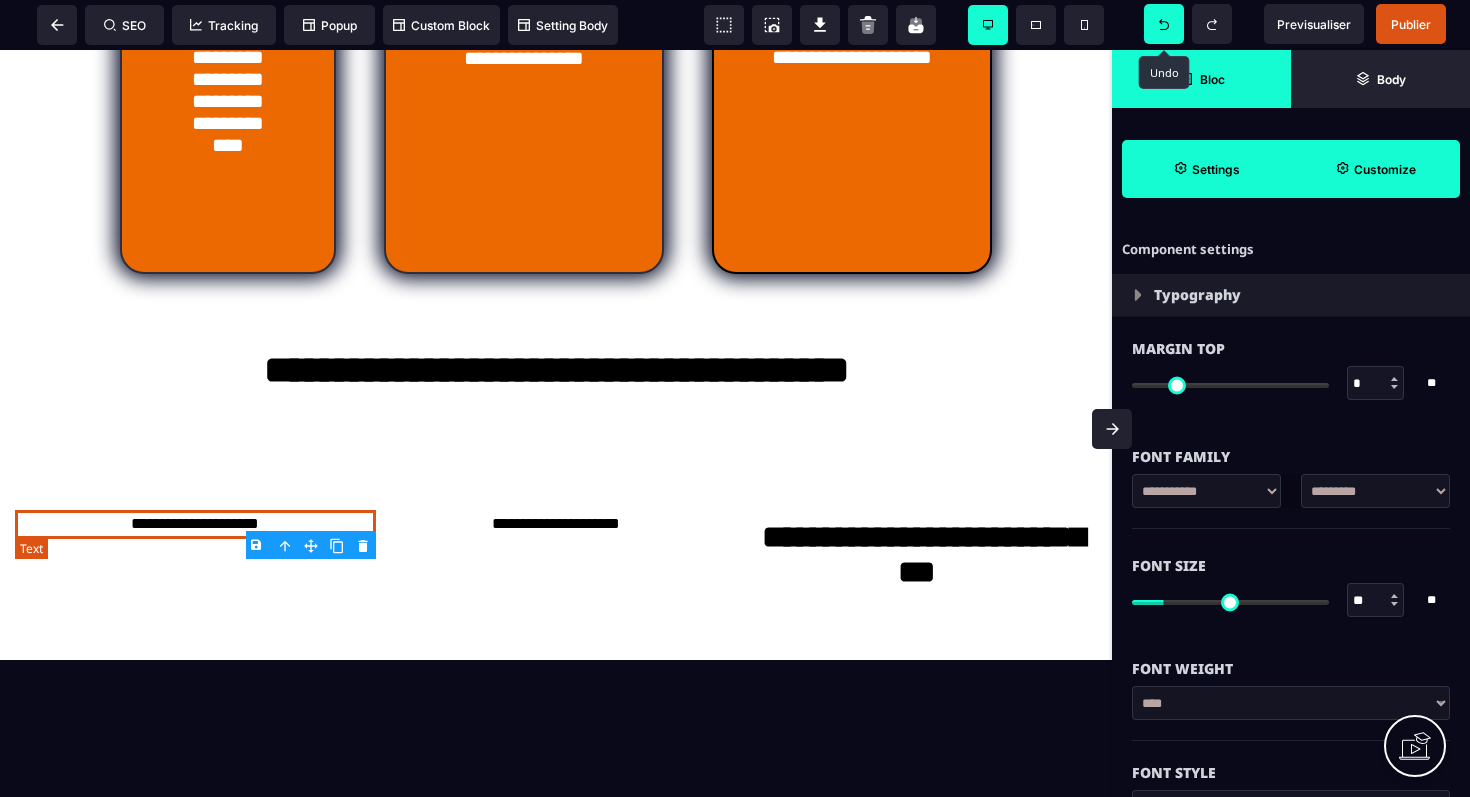 click on "**********" at bounding box center (195, 524) 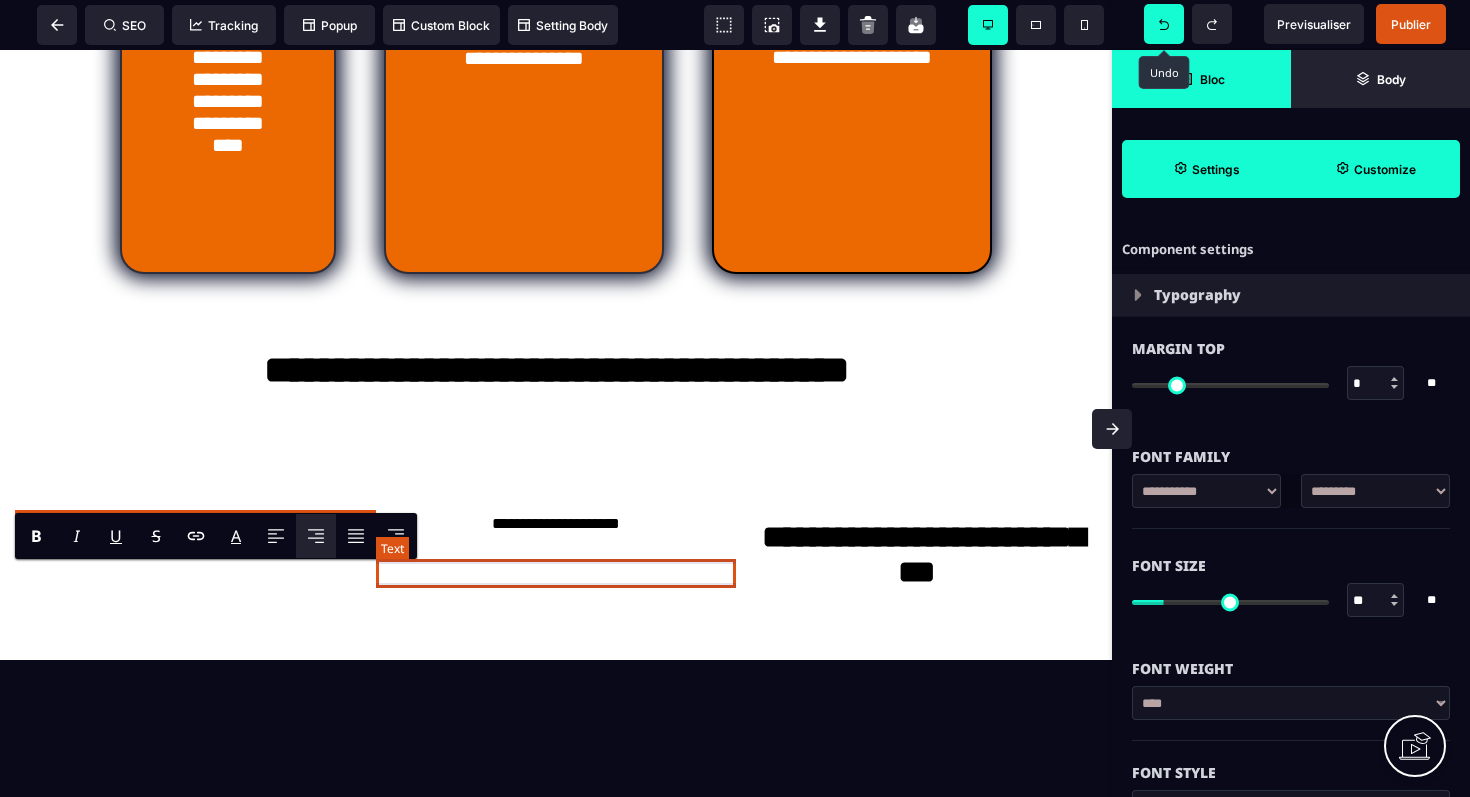click on "**********" at bounding box center (556, 524) 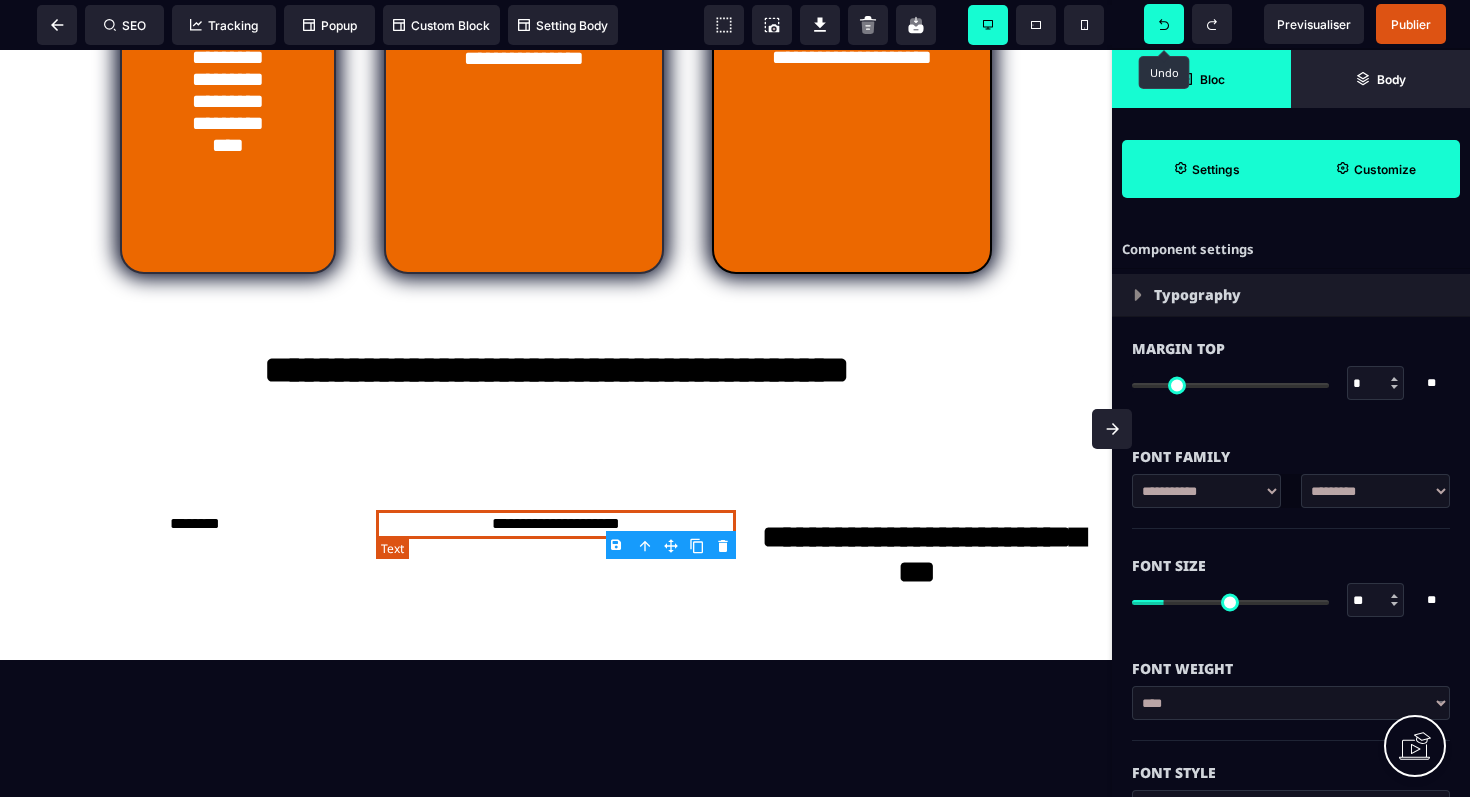 click on "**********" at bounding box center (556, 524) 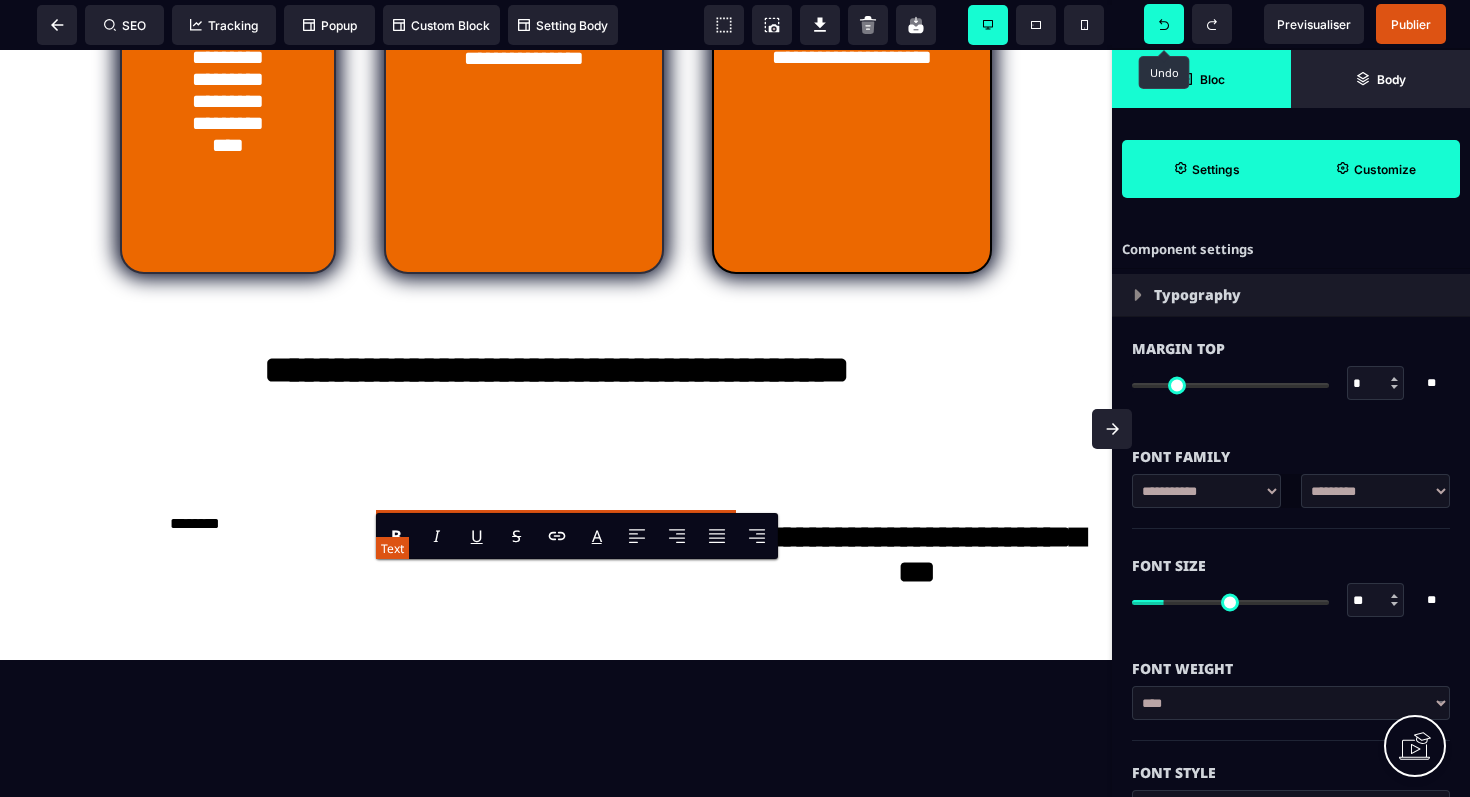 drag, startPoint x: 634, startPoint y: 577, endPoint x: 473, endPoint y: 561, distance: 161.79308 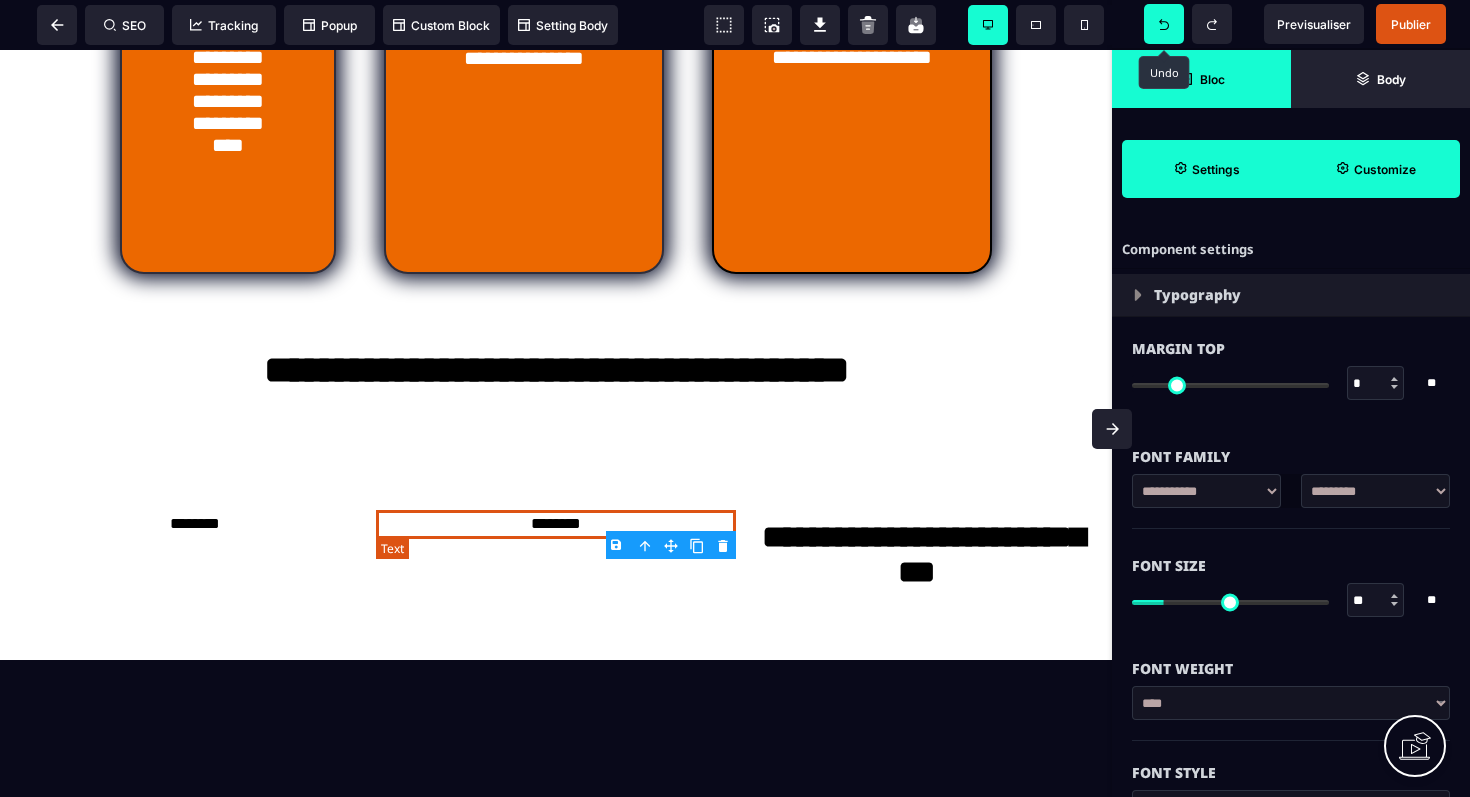 click on "**********" at bounding box center (916, 557) 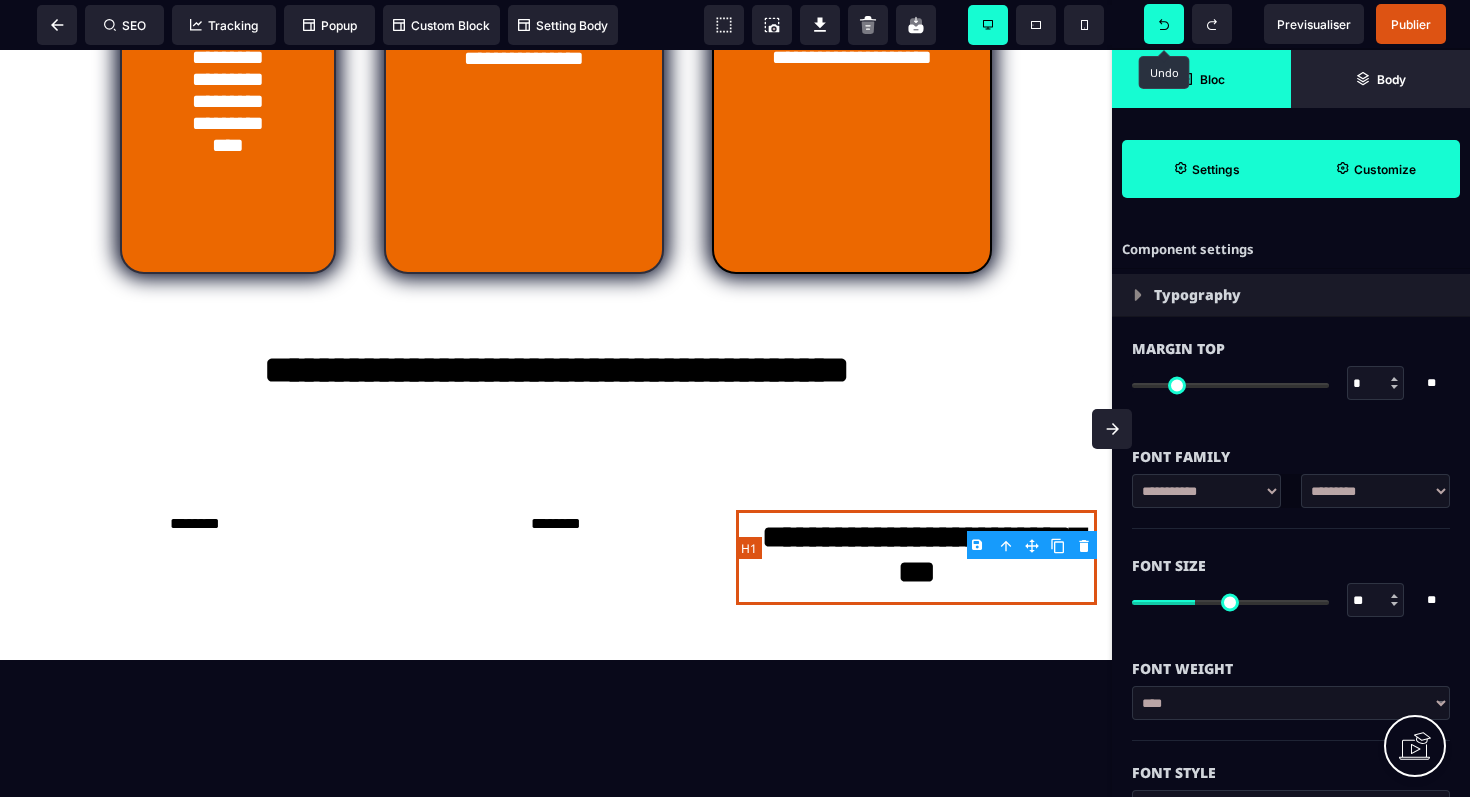 click on "**********" at bounding box center [916, 557] 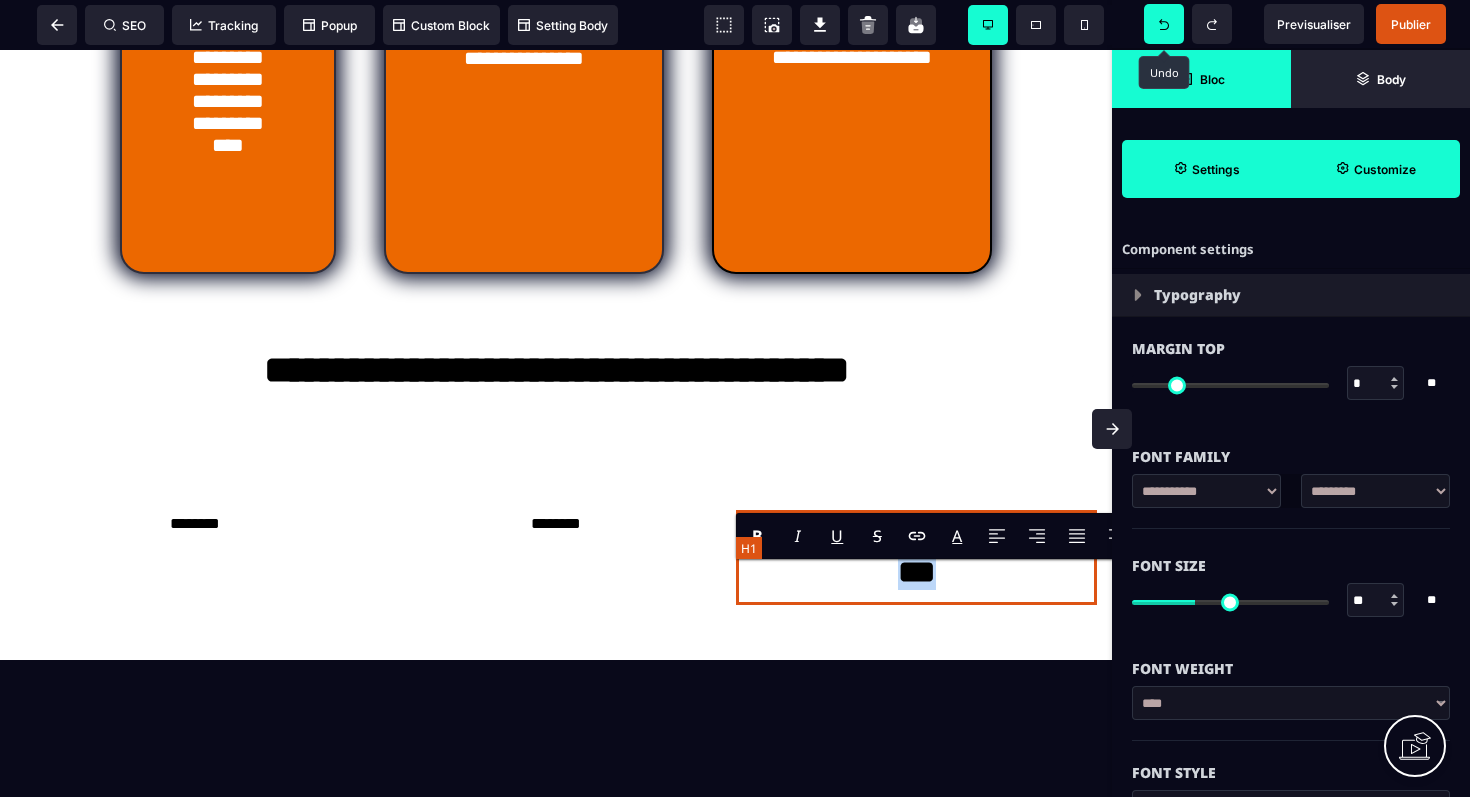 drag, startPoint x: 948, startPoint y: 621, endPoint x: 740, endPoint y: 582, distance: 211.62466 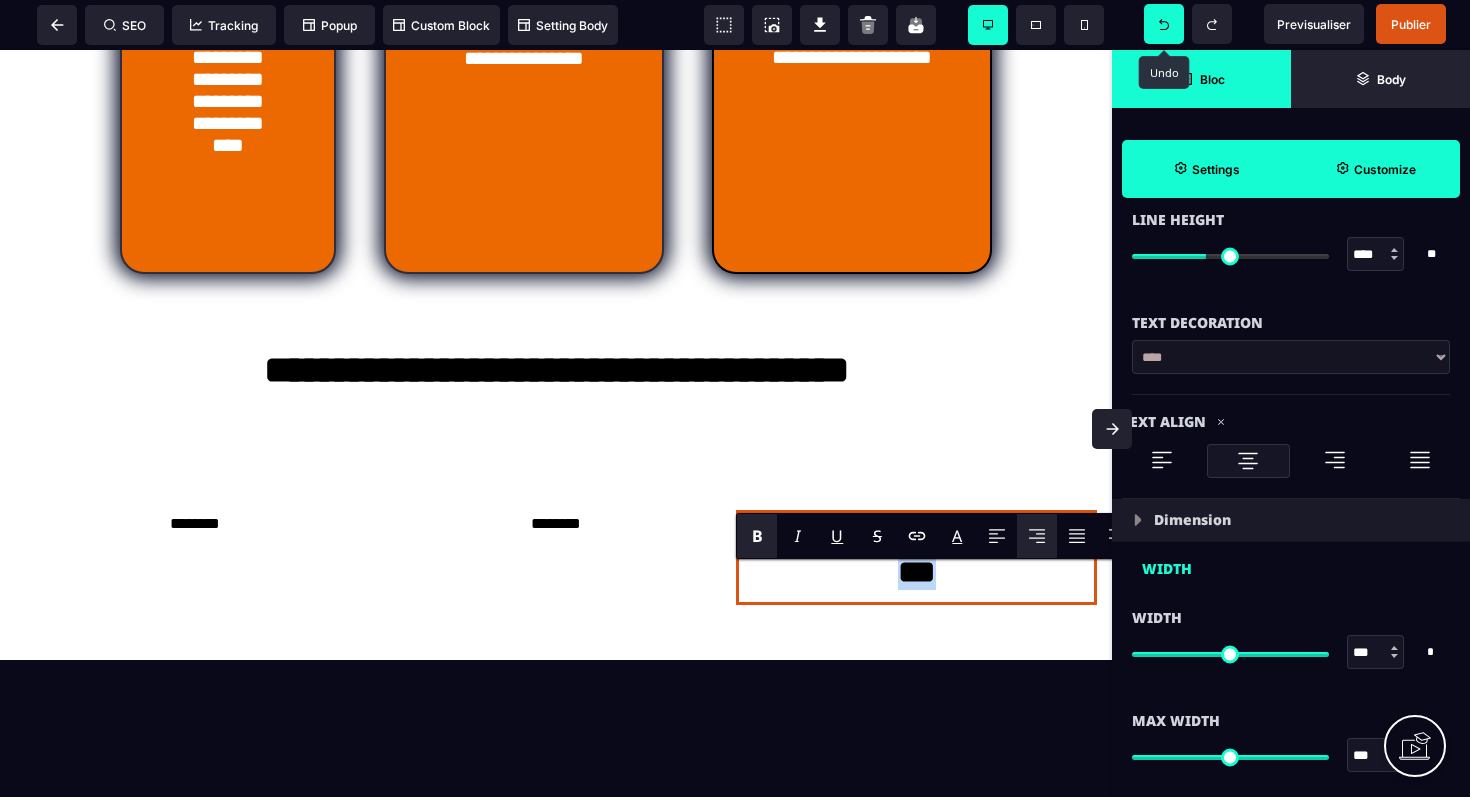 scroll, scrollTop: 866, scrollLeft: 0, axis: vertical 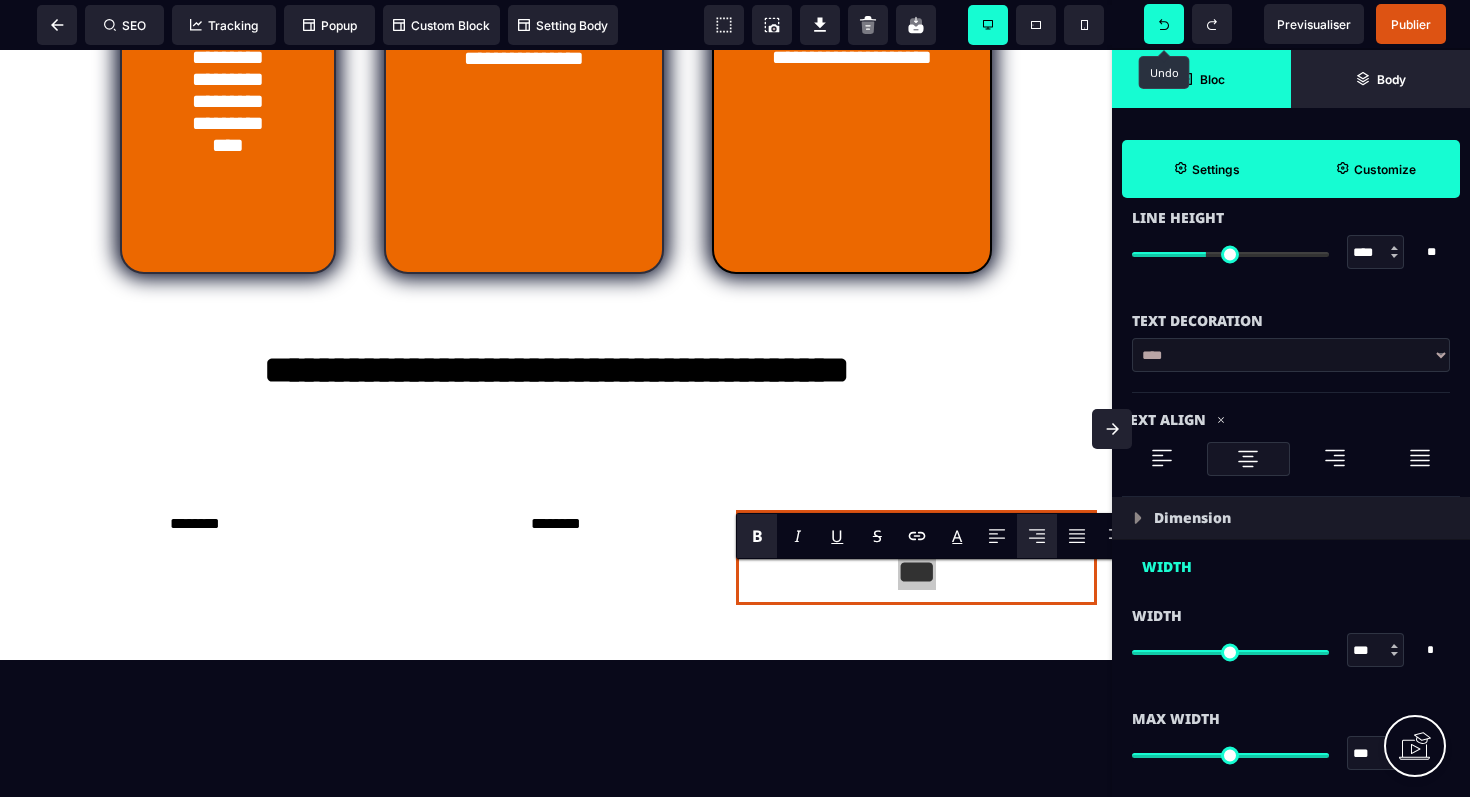click on "**********" at bounding box center [1291, 355] 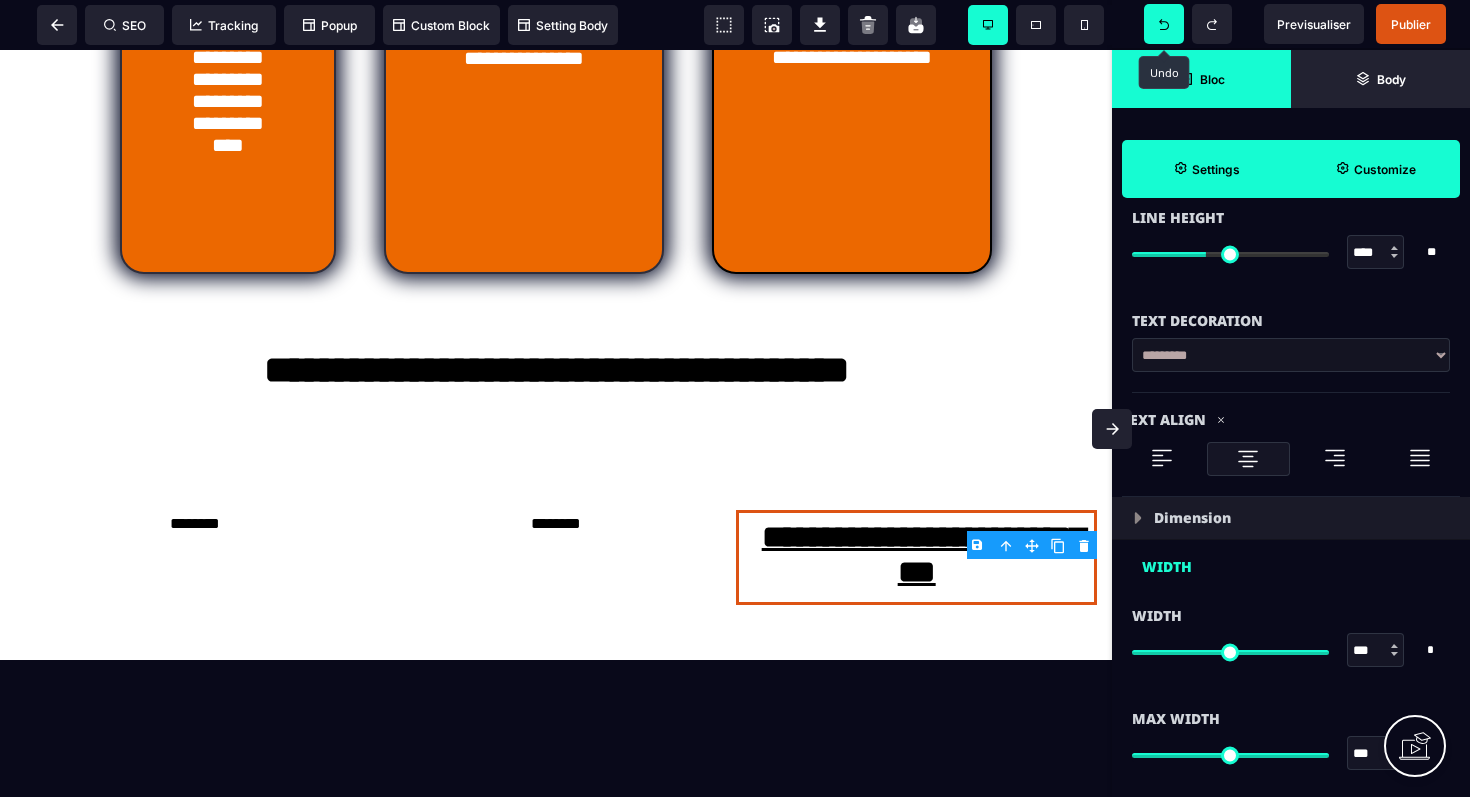 click on "**********" at bounding box center [1291, 355] 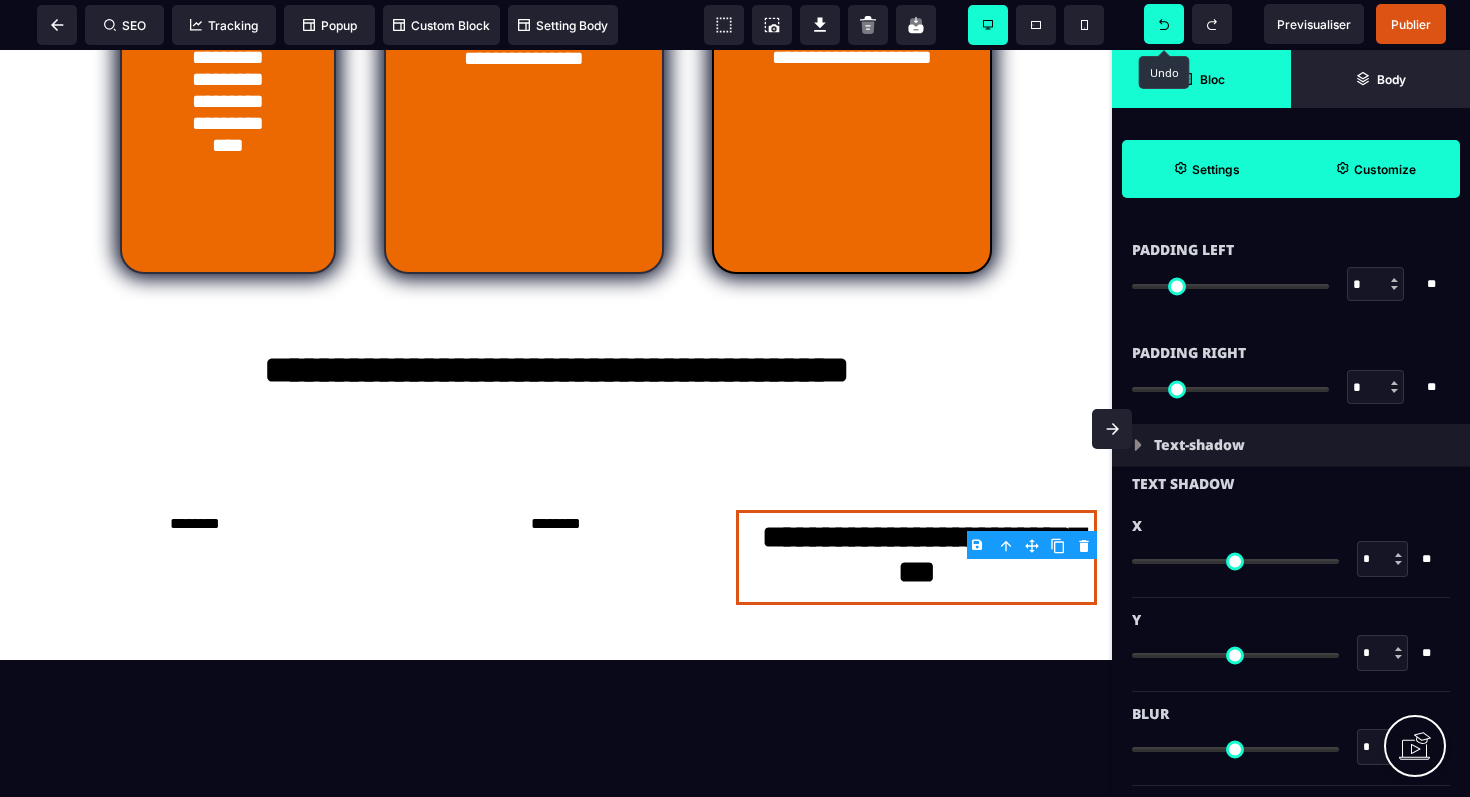scroll, scrollTop: 1931, scrollLeft: 0, axis: vertical 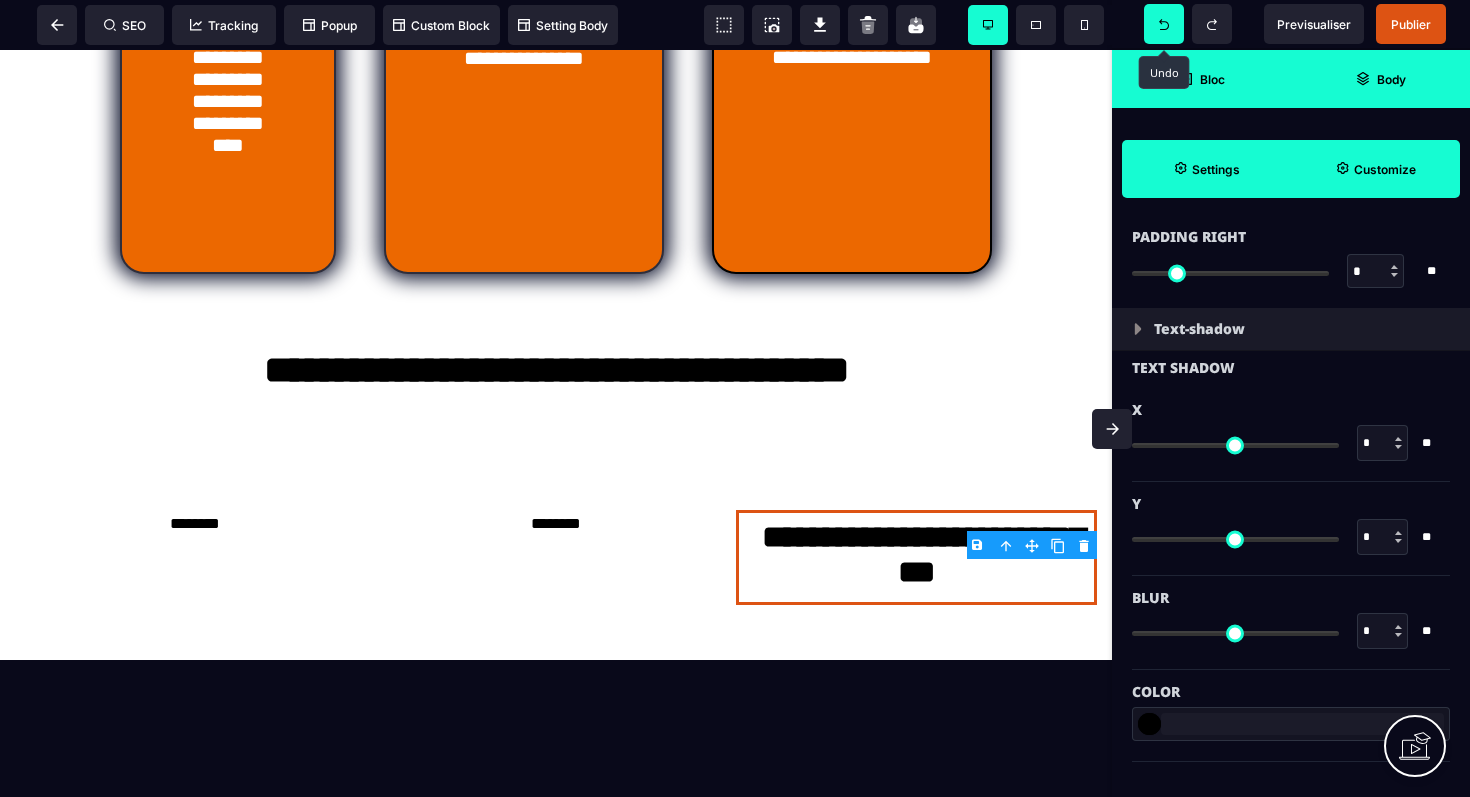click on "Body" at bounding box center (1380, 79) 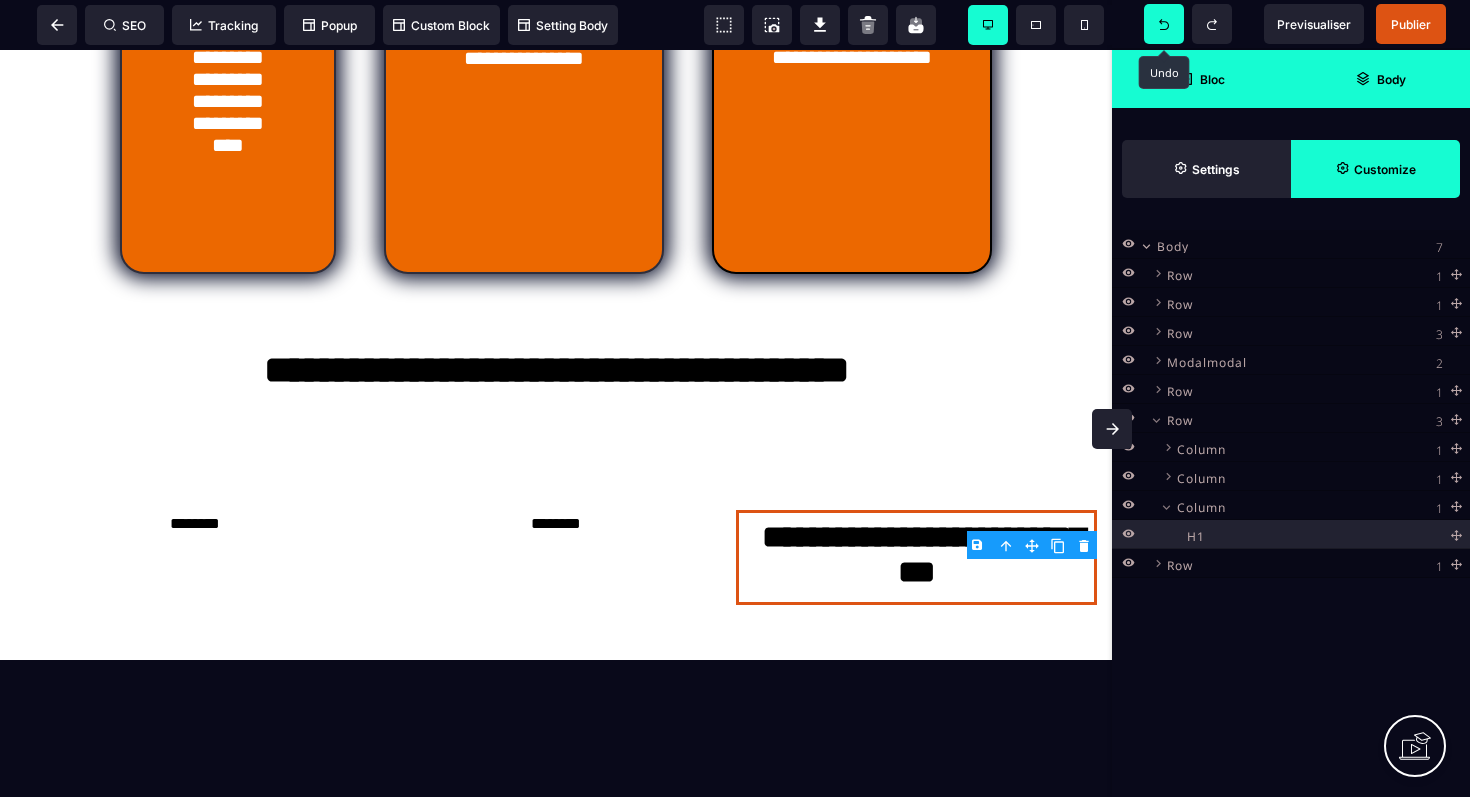 click 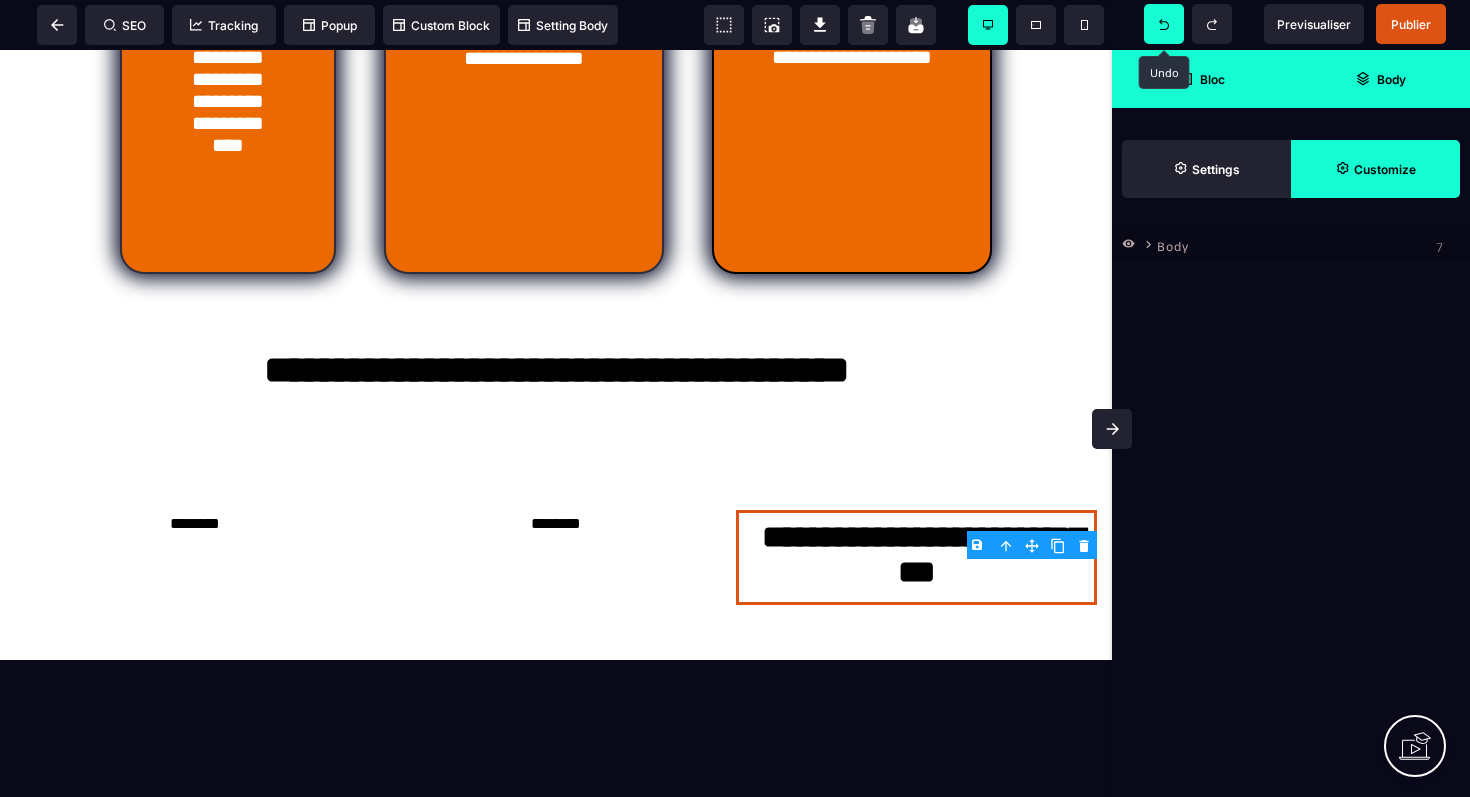 click 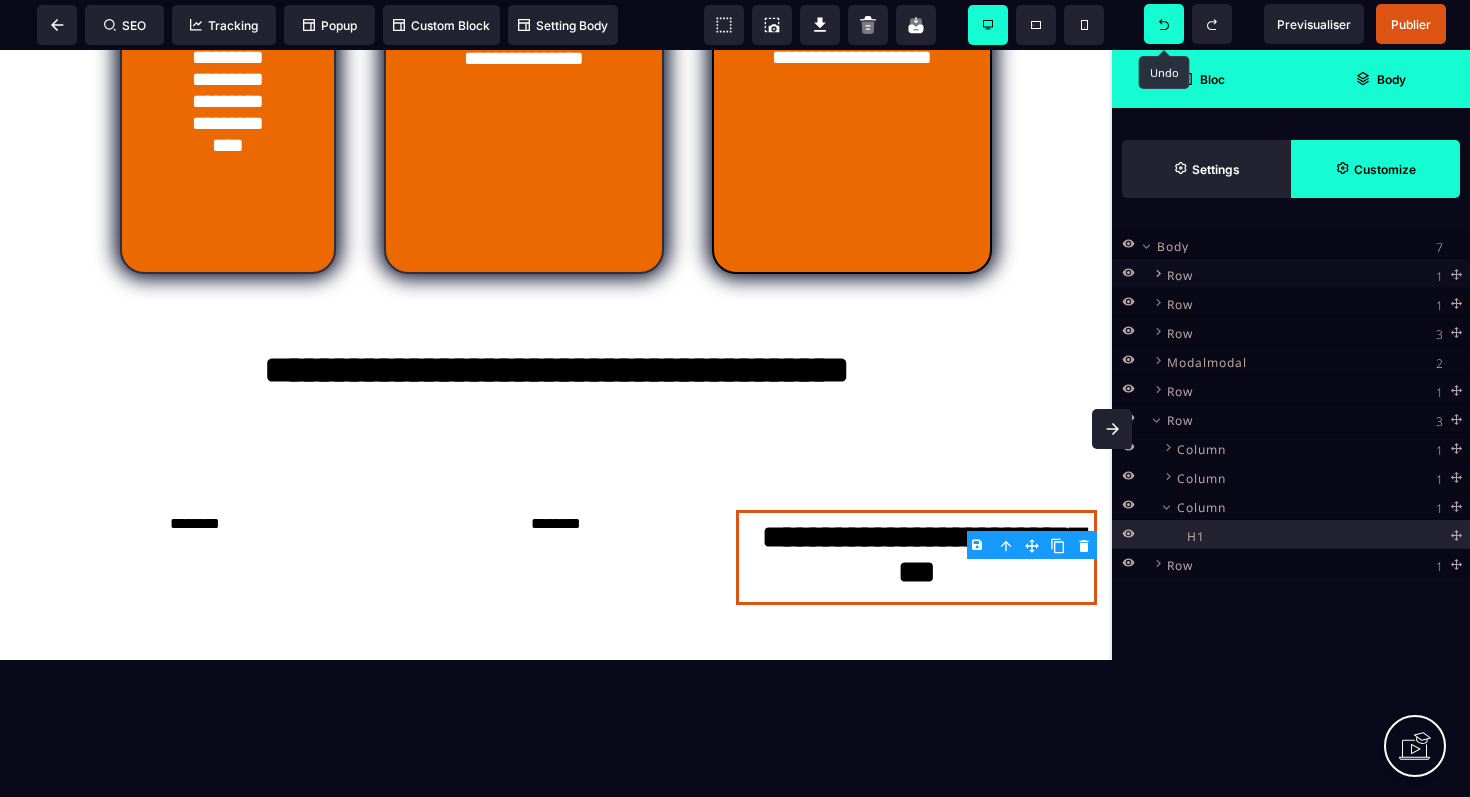 click 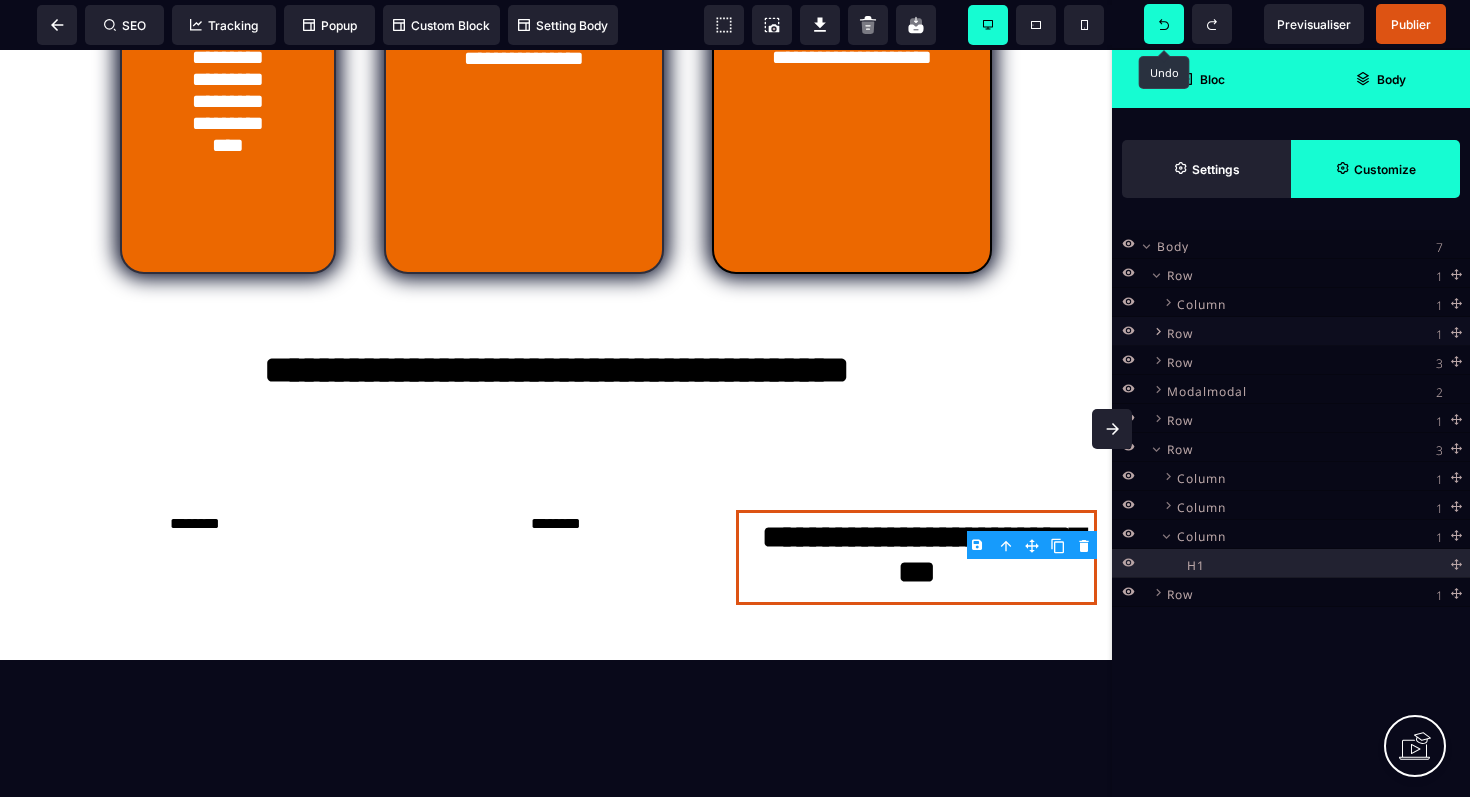 click 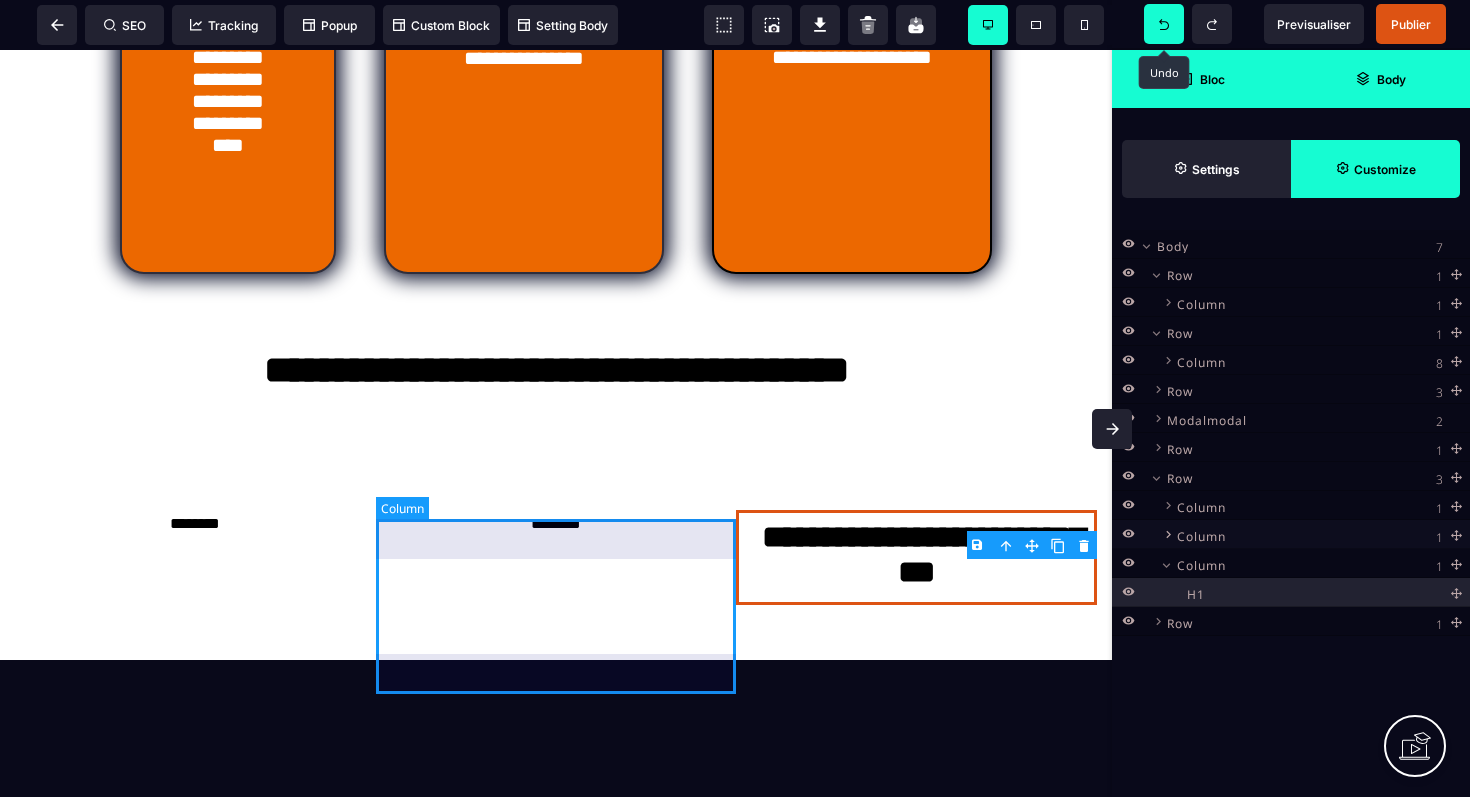 click 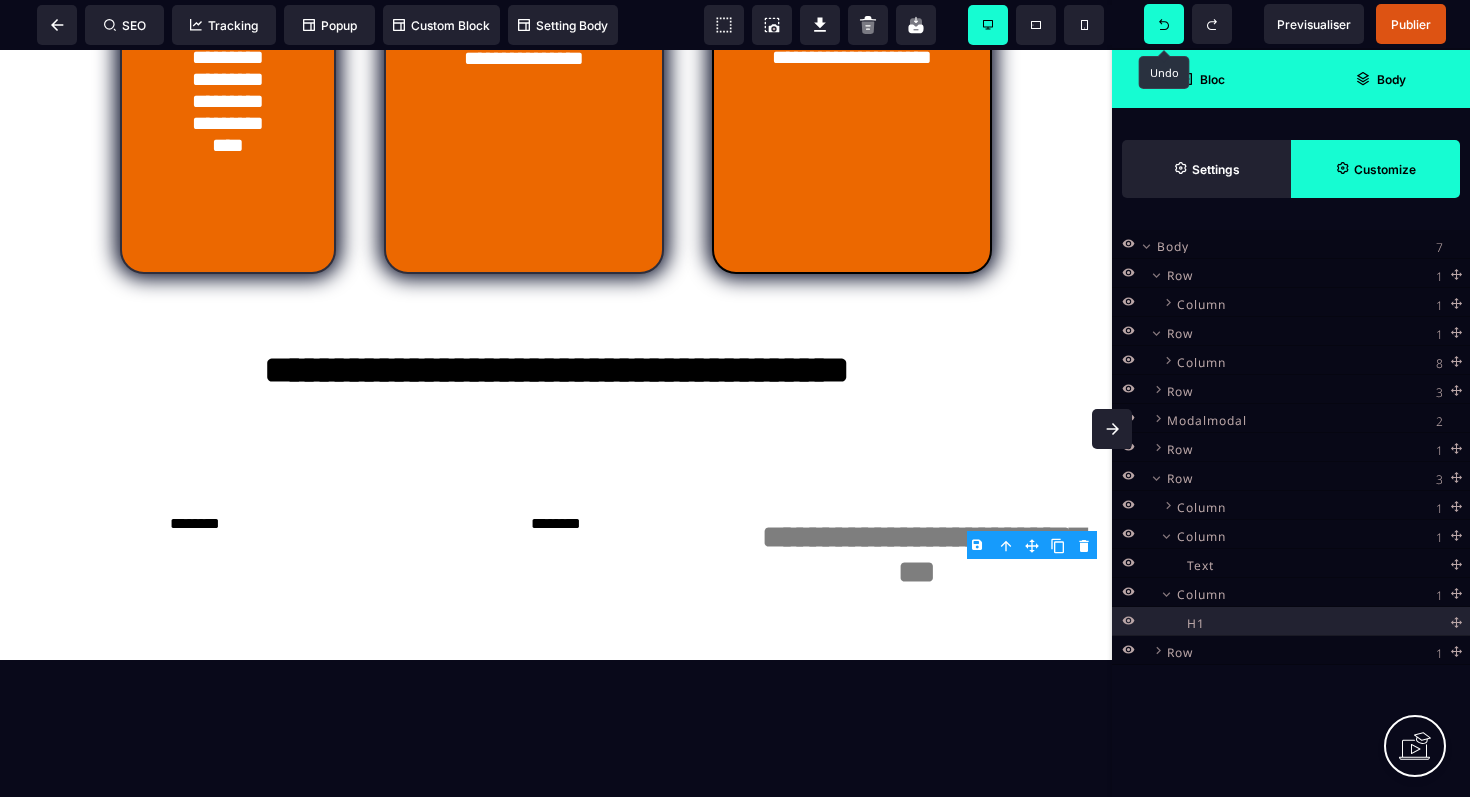 click on "H1" at bounding box center (1291, 621) 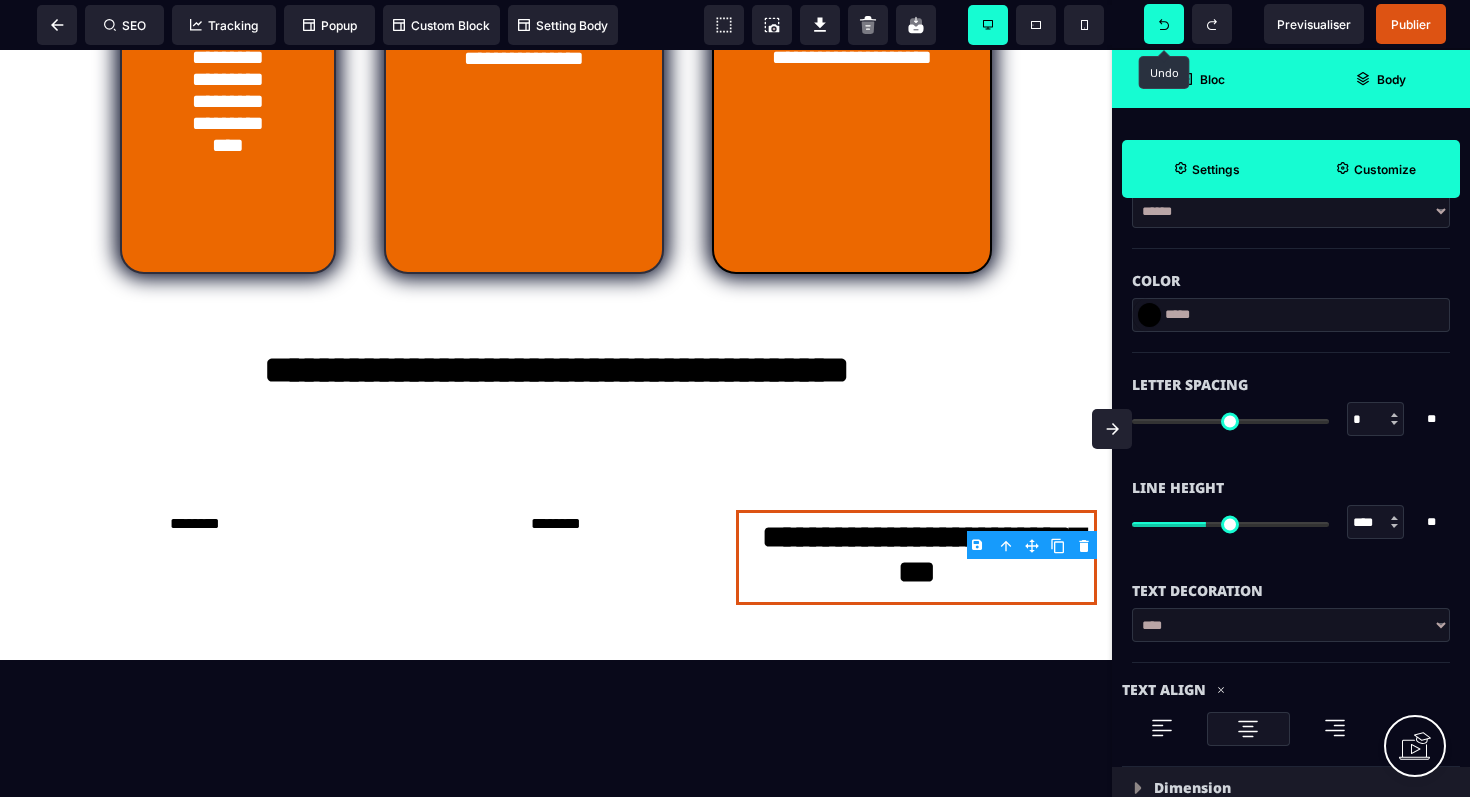 scroll, scrollTop: 0, scrollLeft: 0, axis: both 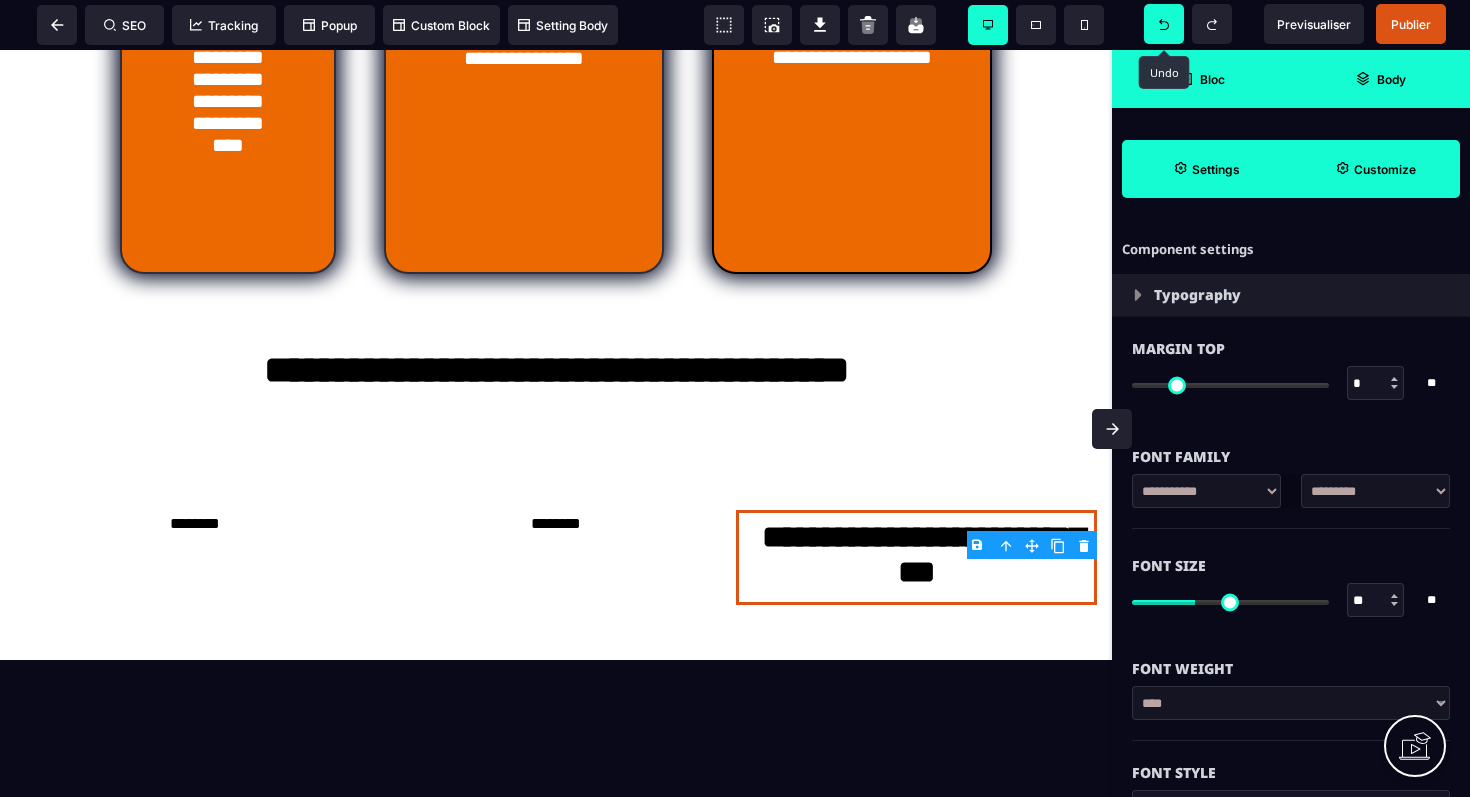click at bounding box center [1138, 295] 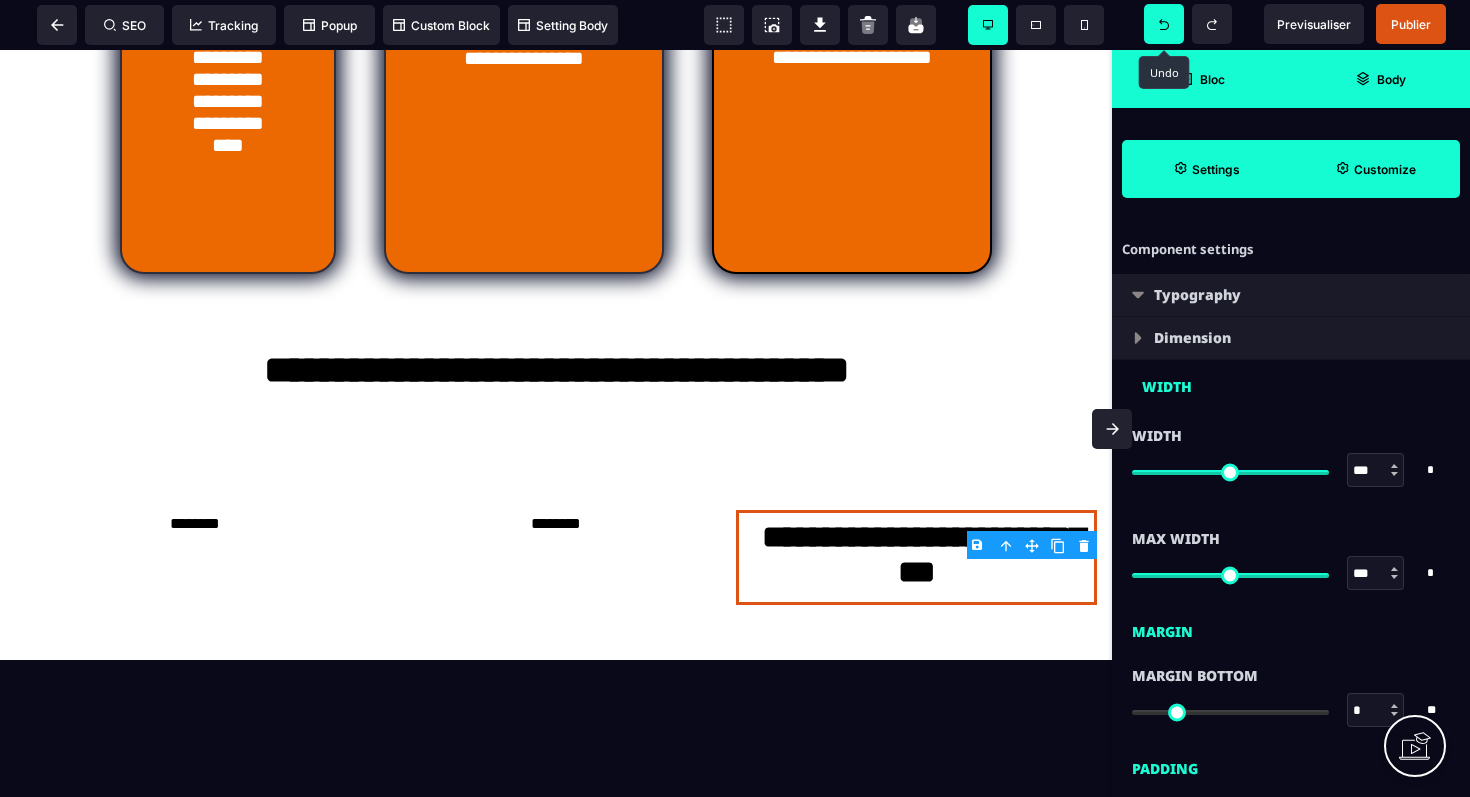 click at bounding box center [1138, 295] 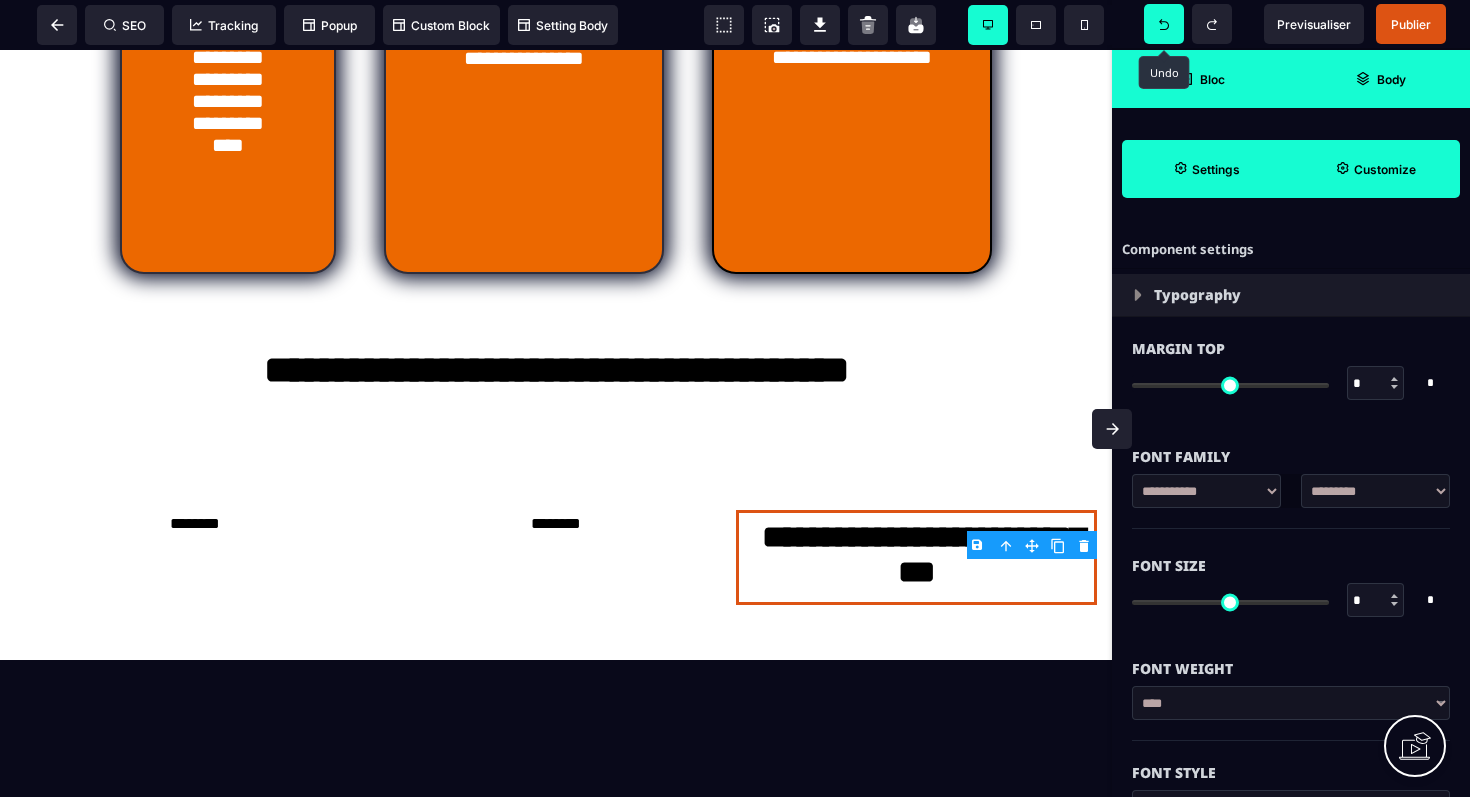 click on "Typography" at bounding box center (1291, 295) 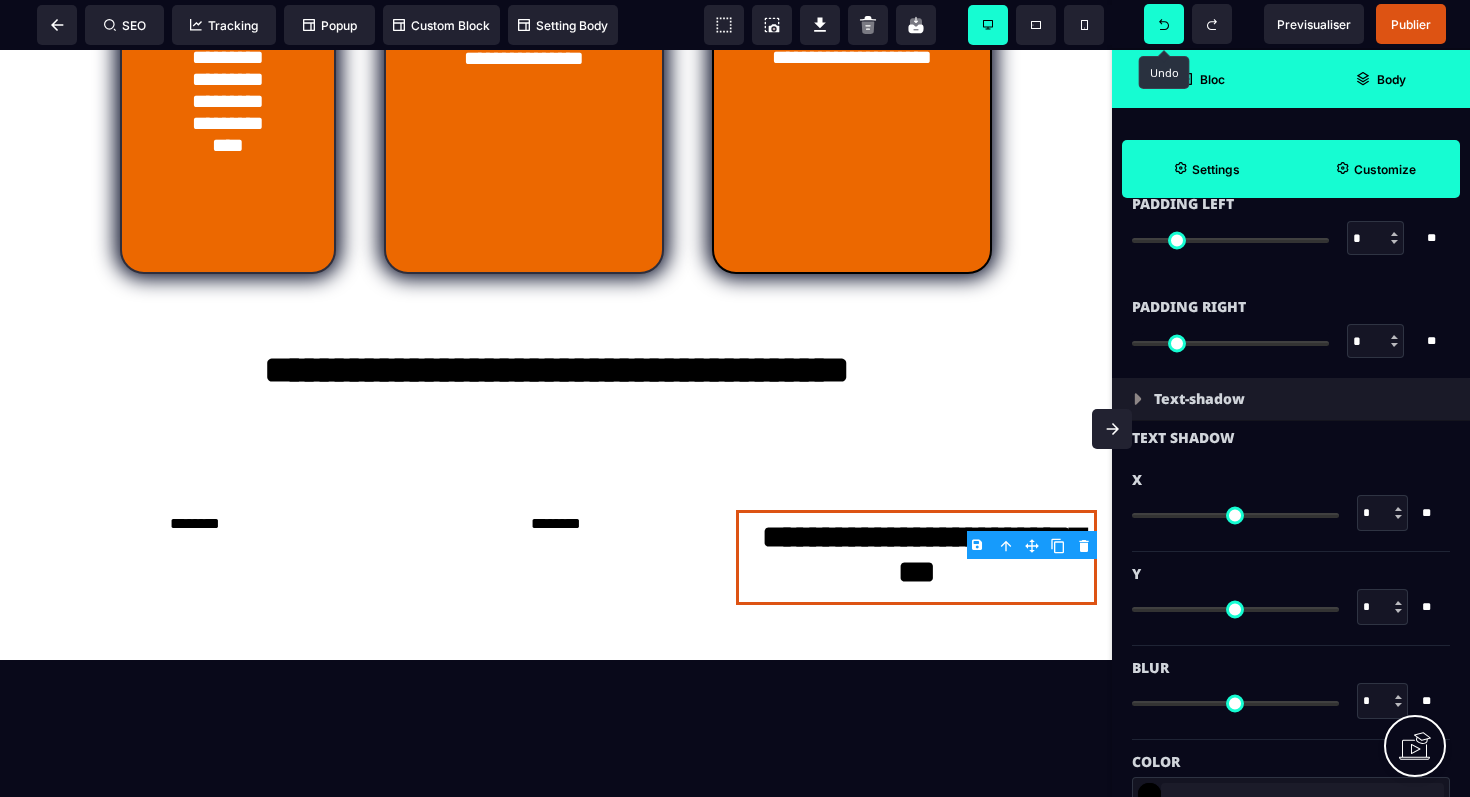 scroll, scrollTop: 818, scrollLeft: 0, axis: vertical 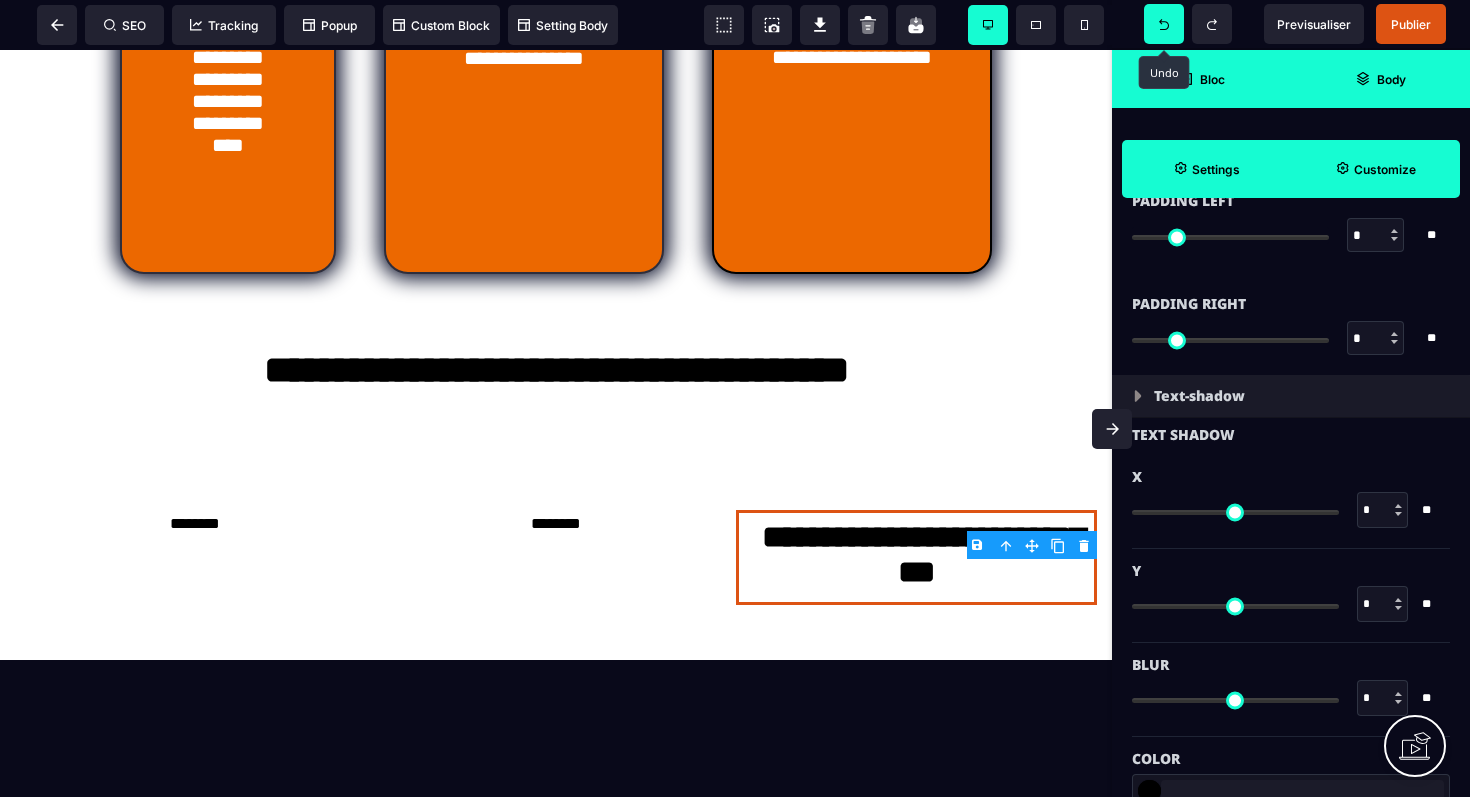click on "Text-shadow" at bounding box center [1199, 396] 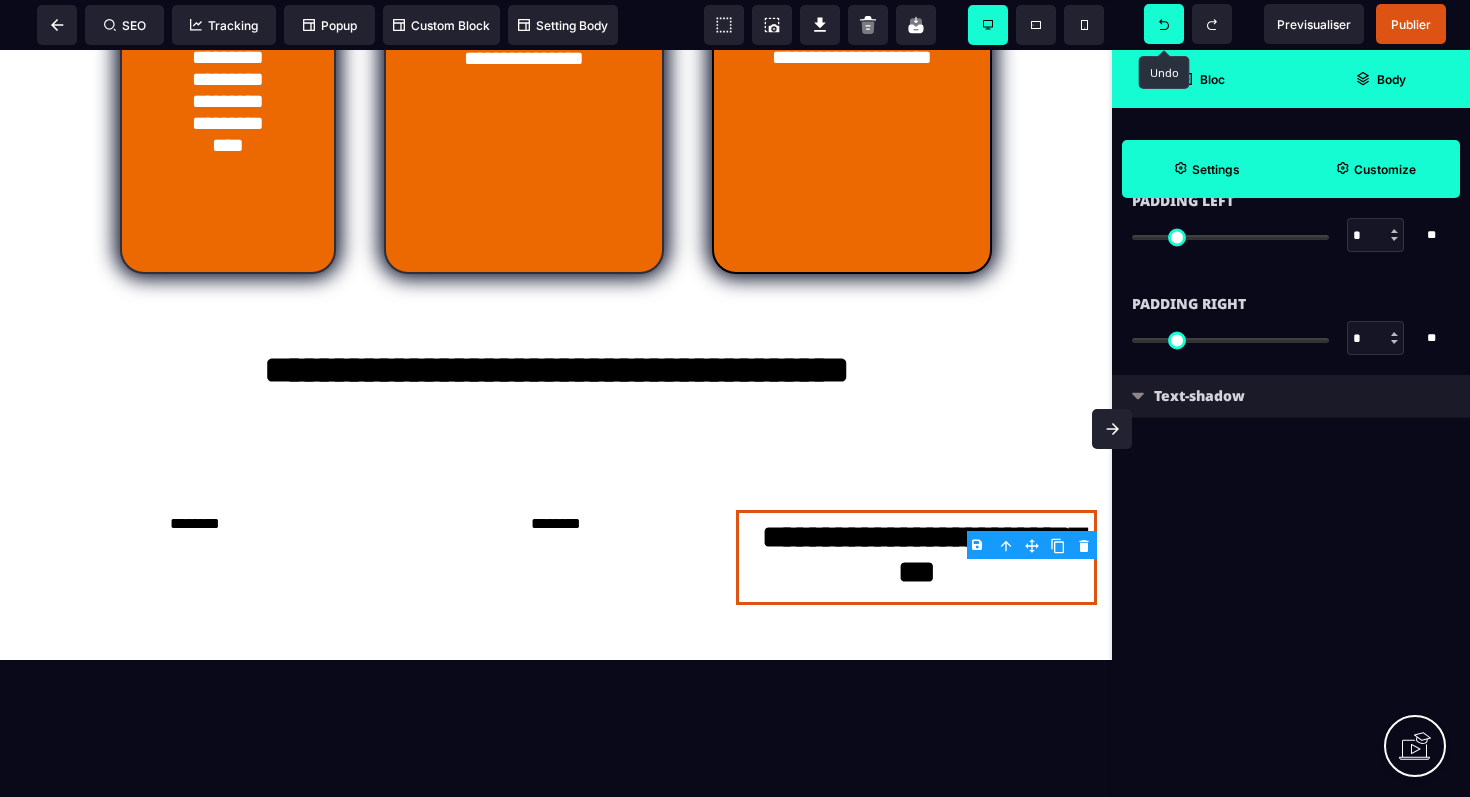 click at bounding box center (1127, 399) 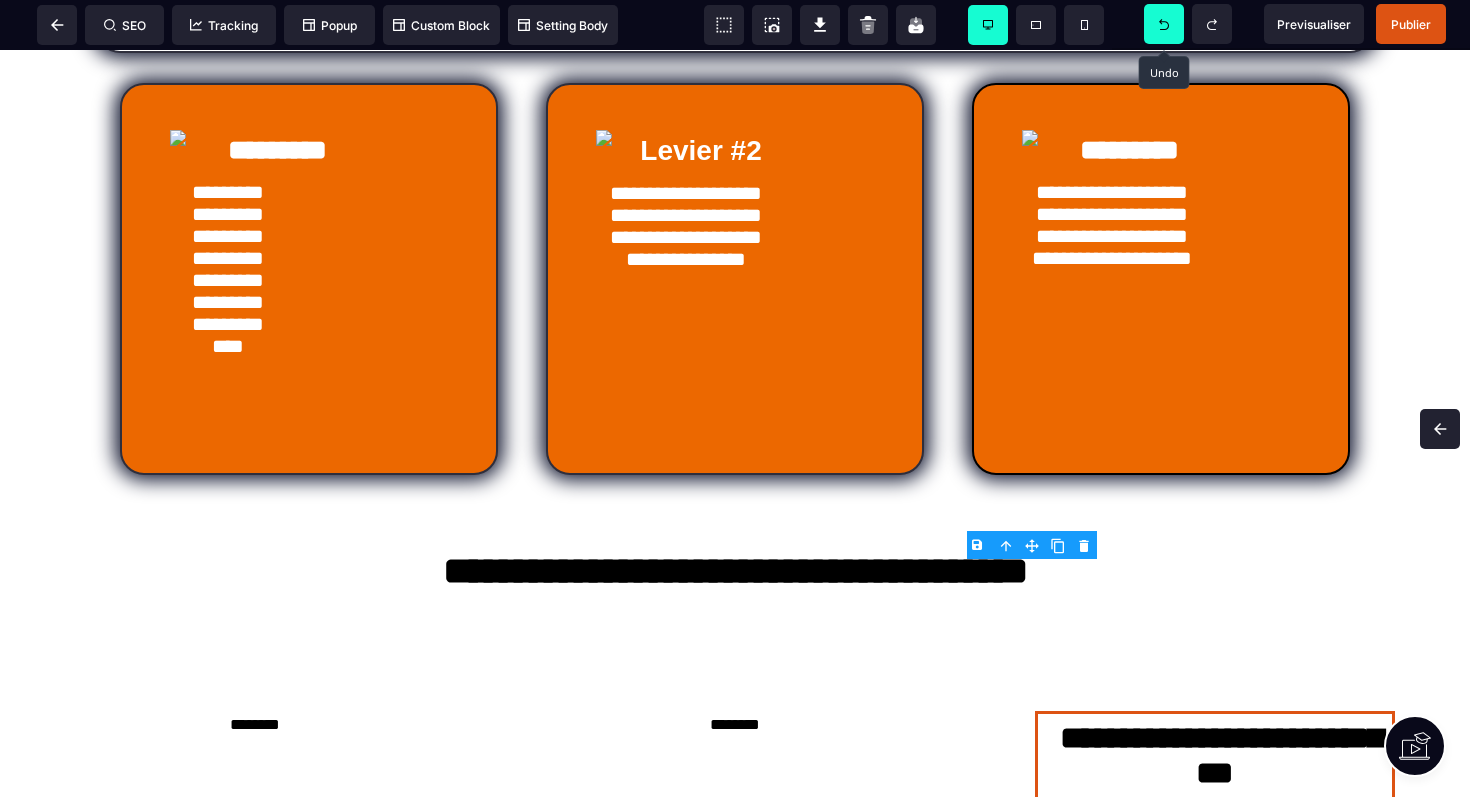 scroll, scrollTop: 0, scrollLeft: 0, axis: both 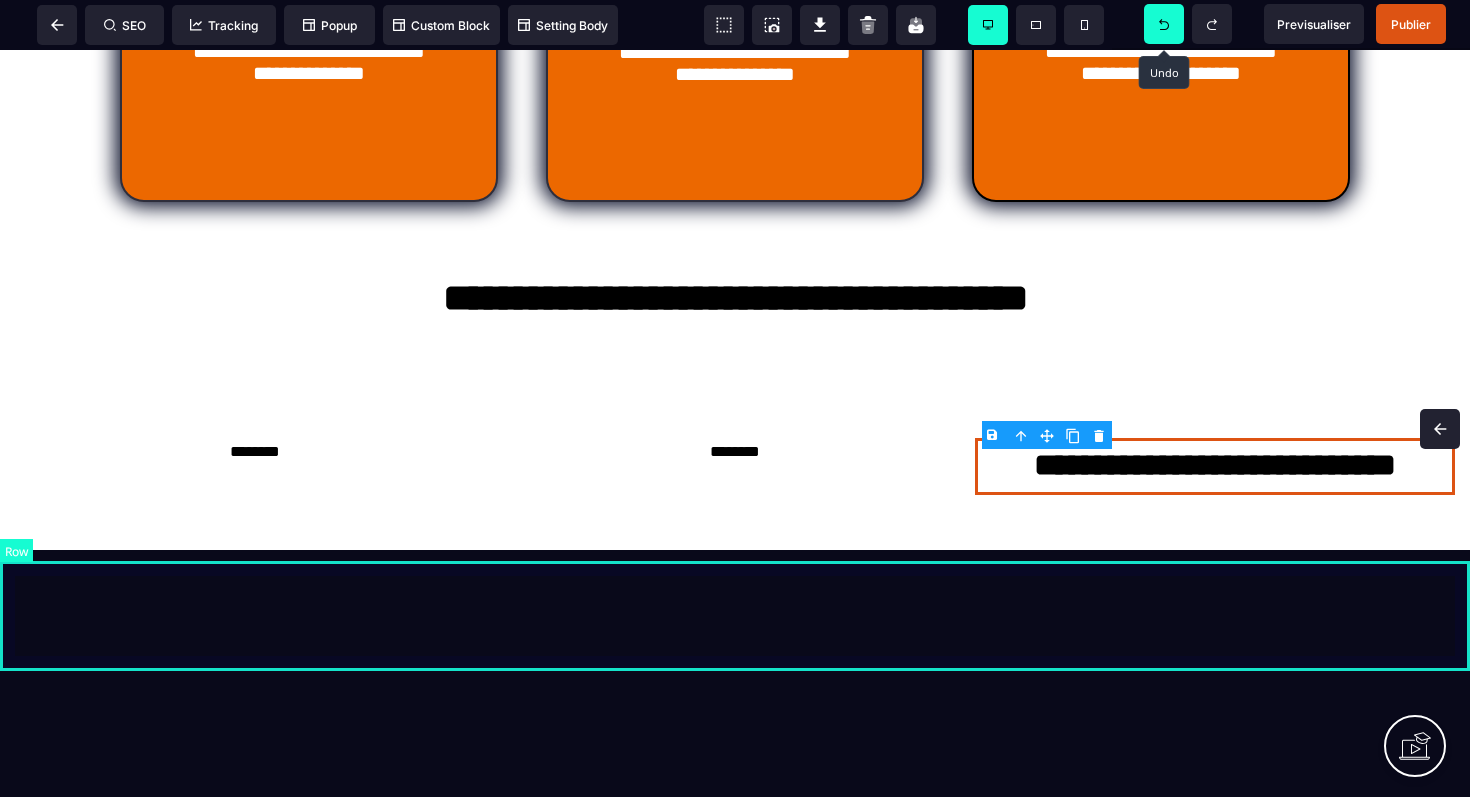 click at bounding box center (735, 605) 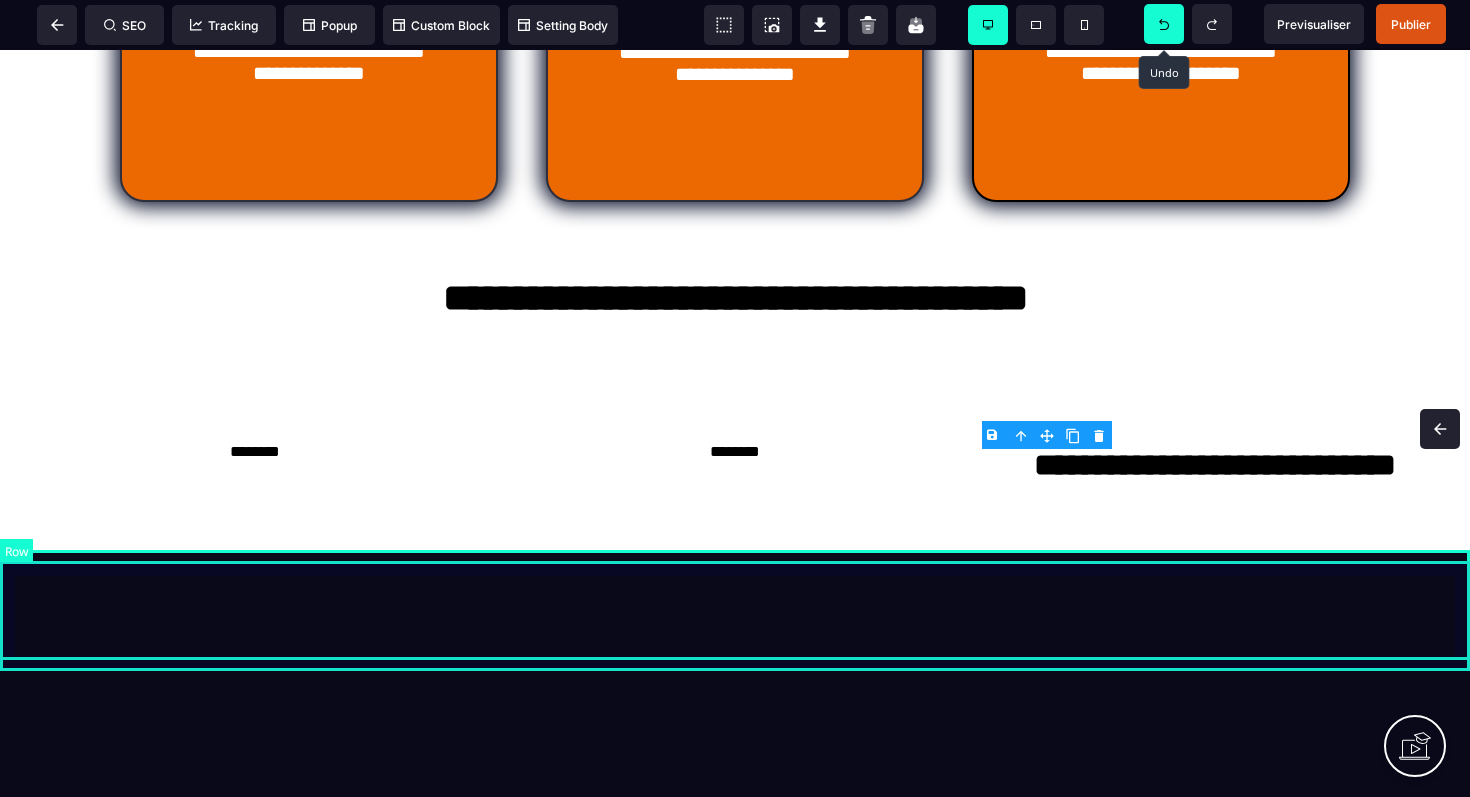 scroll, scrollTop: 1143, scrollLeft: 0, axis: vertical 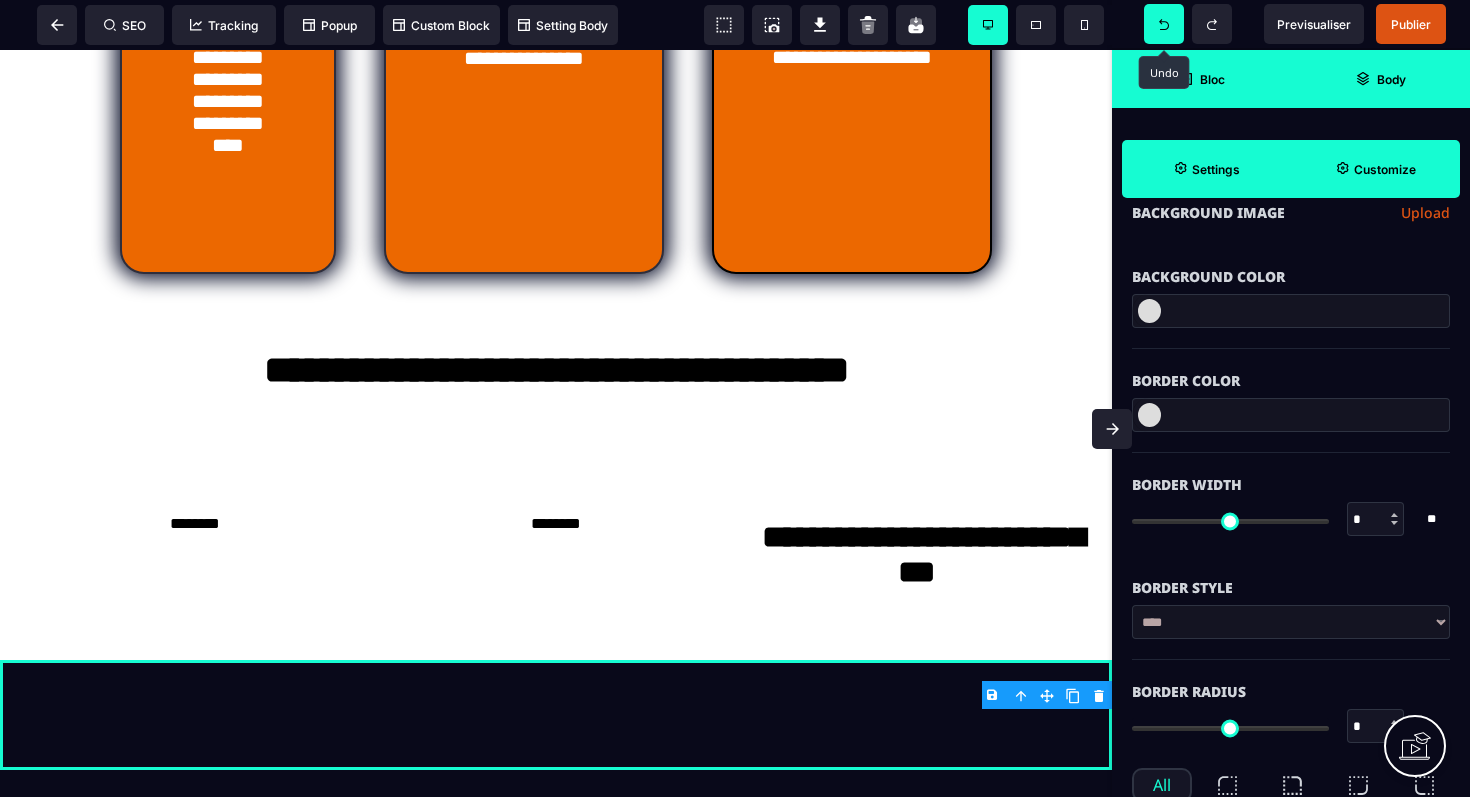 click at bounding box center (1149, 311) 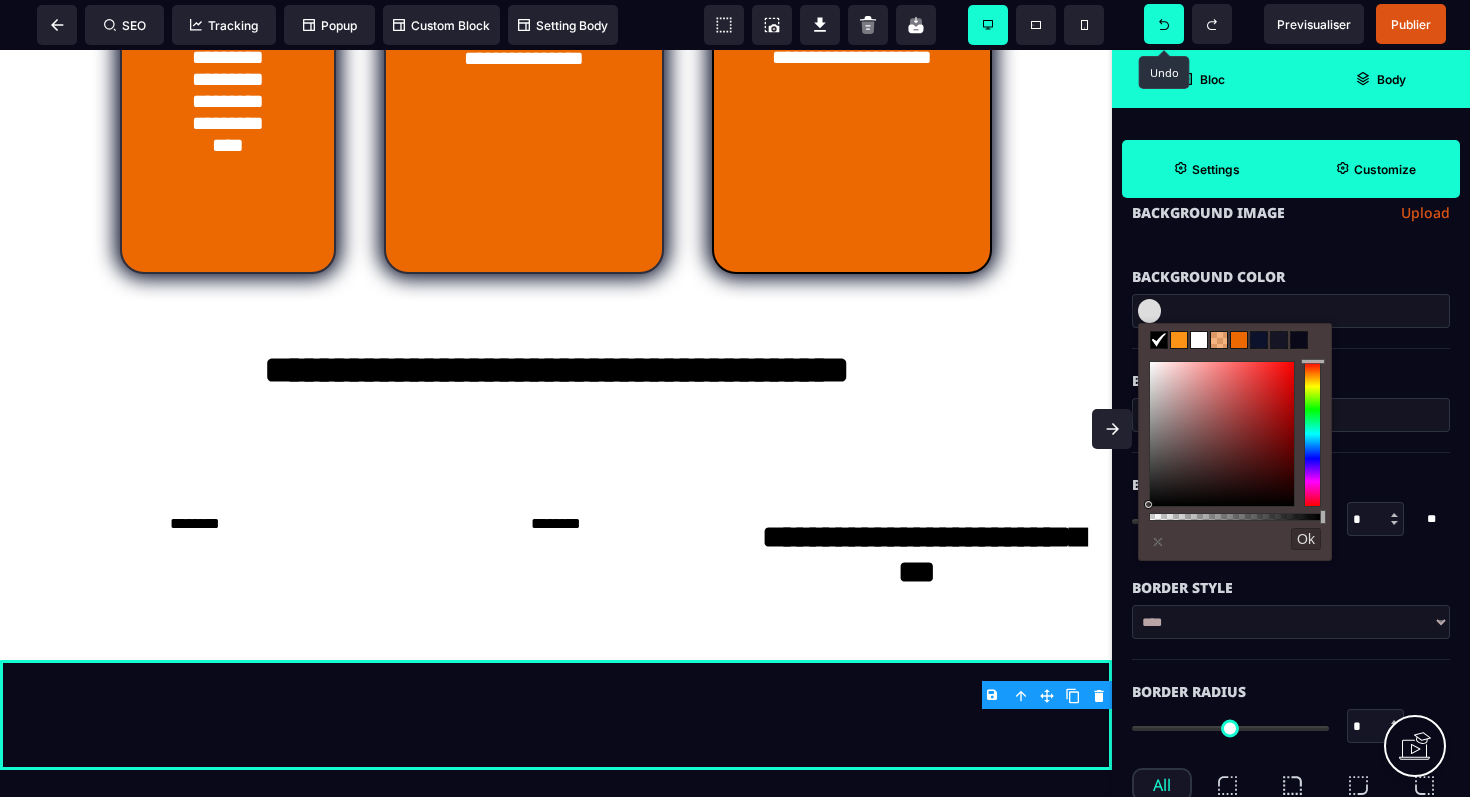 click at bounding box center [1199, 340] 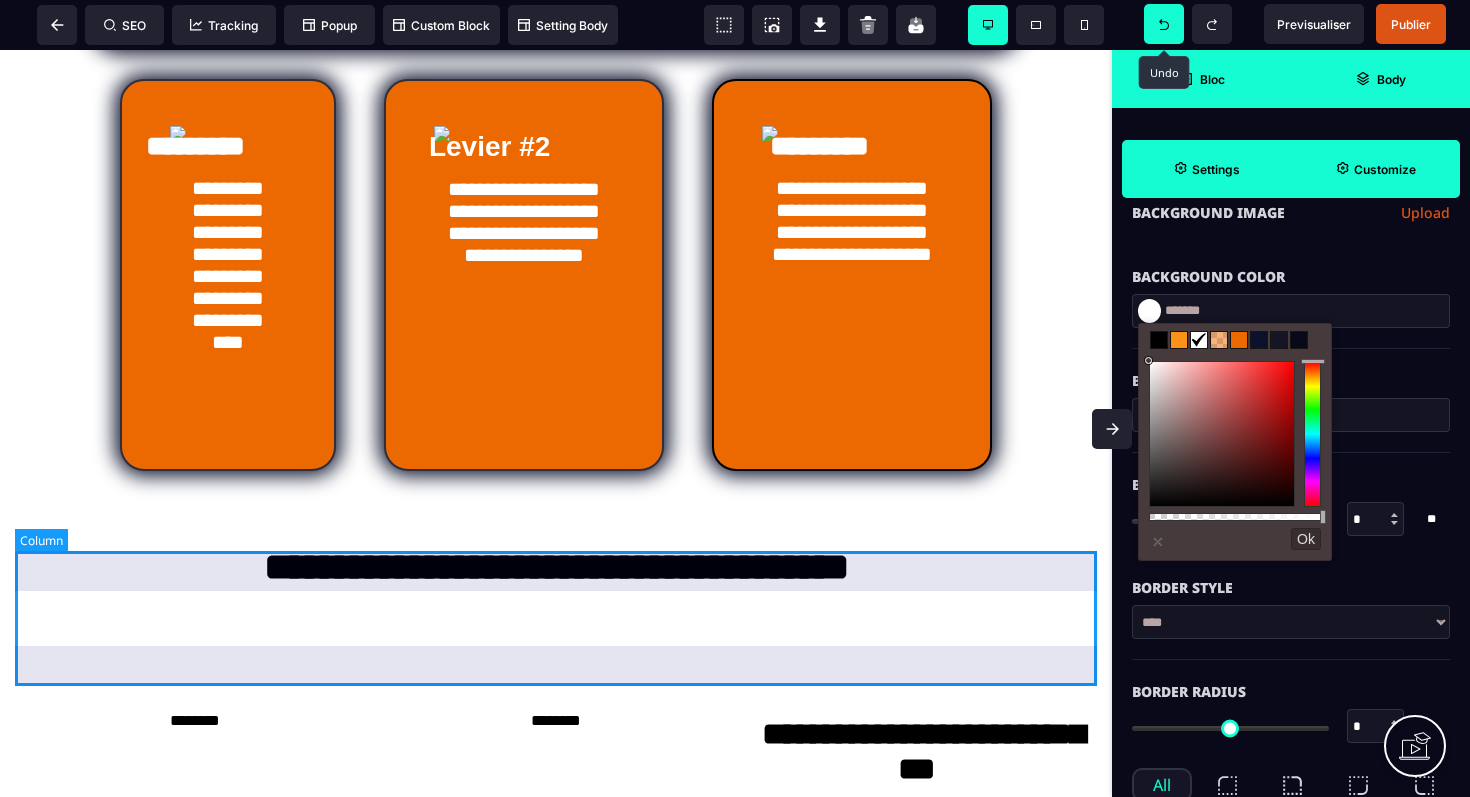 scroll, scrollTop: 801, scrollLeft: 0, axis: vertical 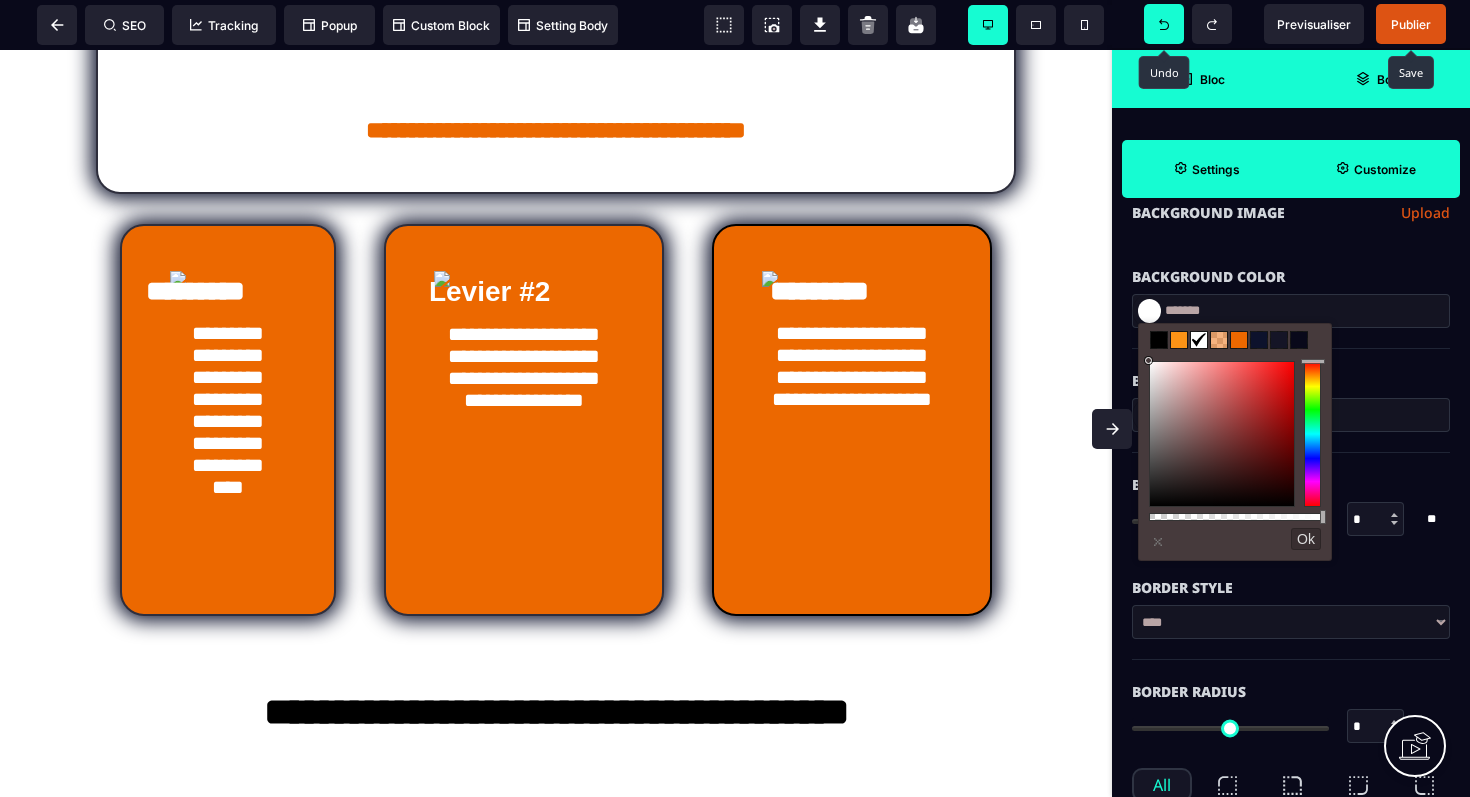 click on "Publier" at bounding box center [1411, 24] 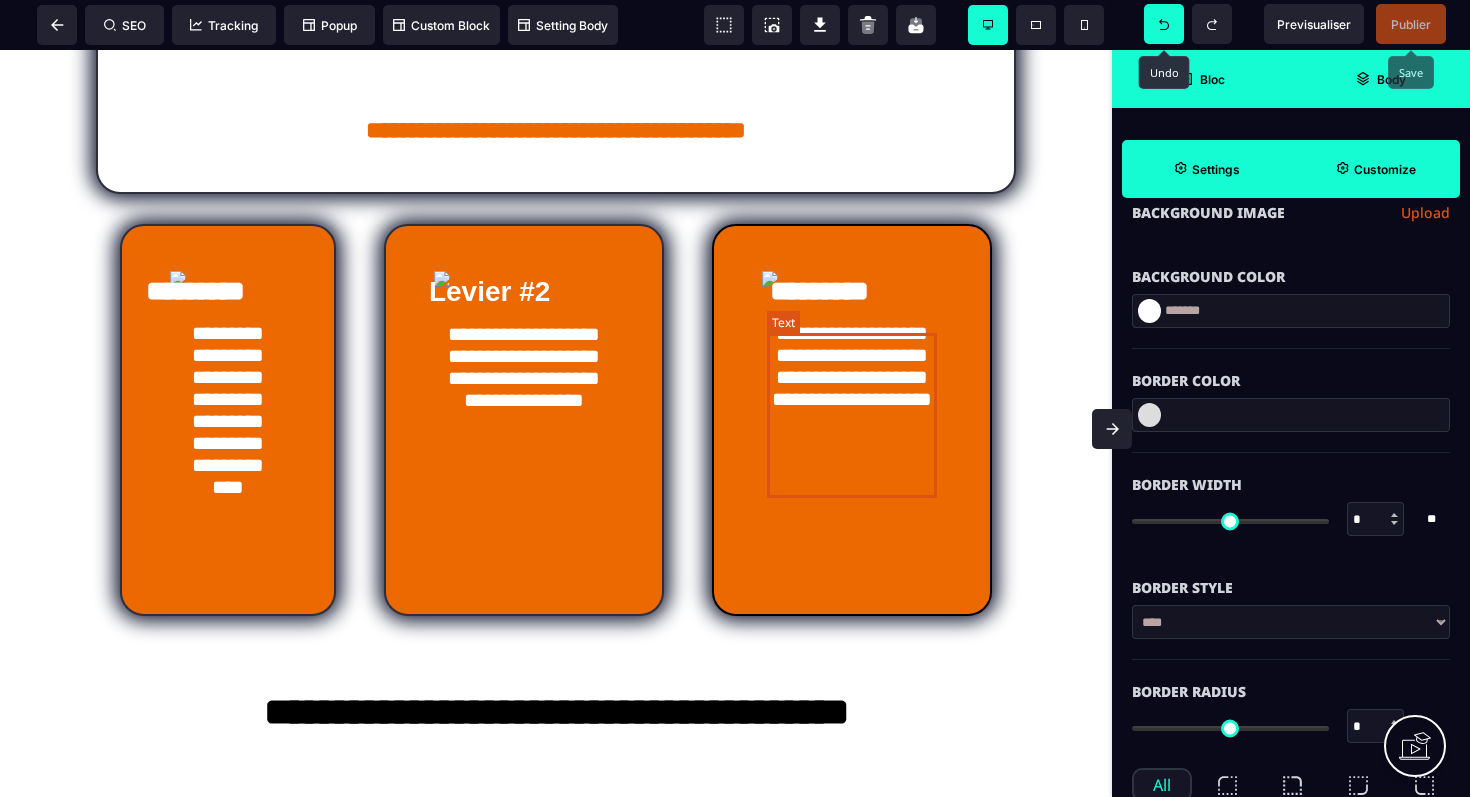 click on "**********" at bounding box center [852, 404] 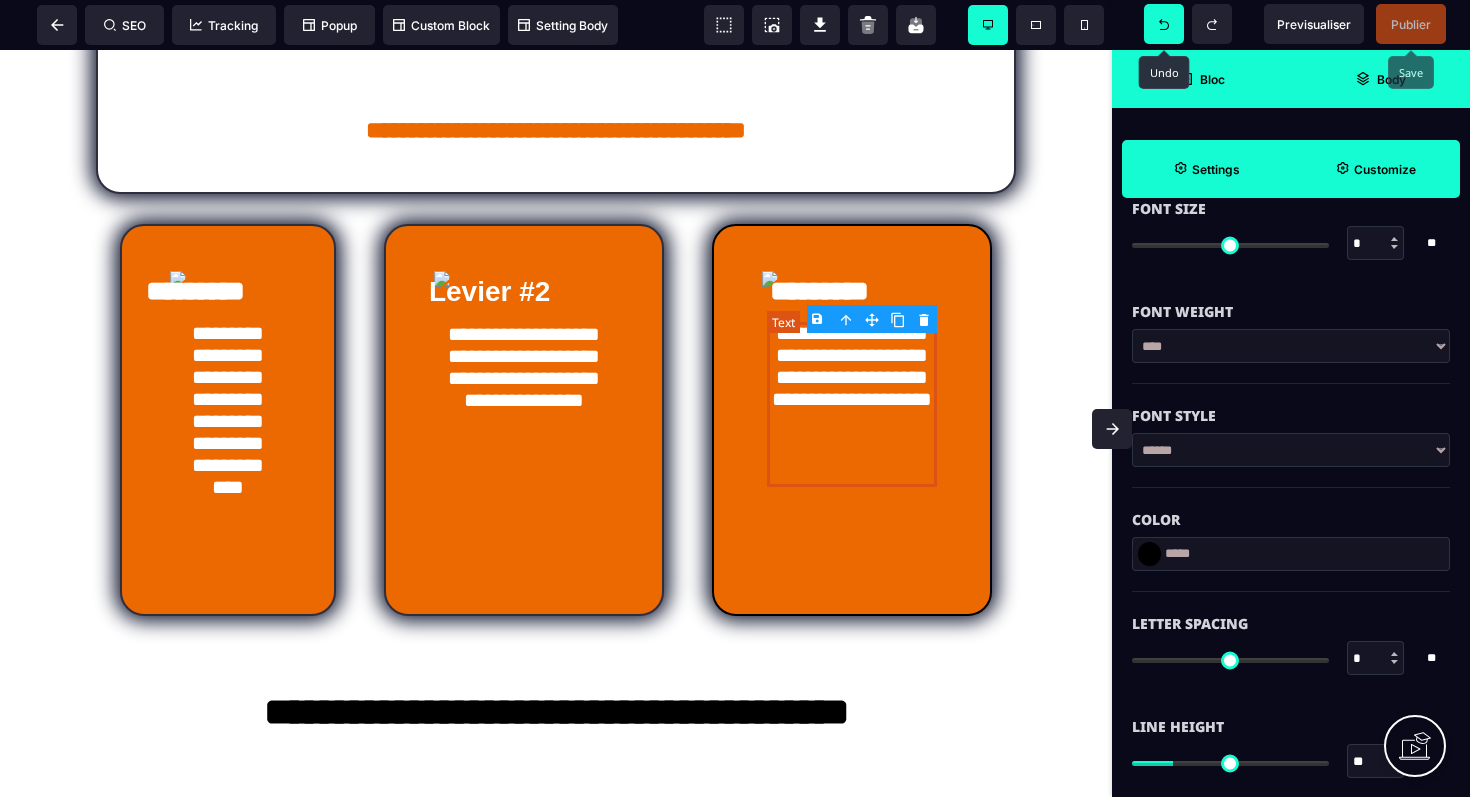 scroll, scrollTop: 0, scrollLeft: 0, axis: both 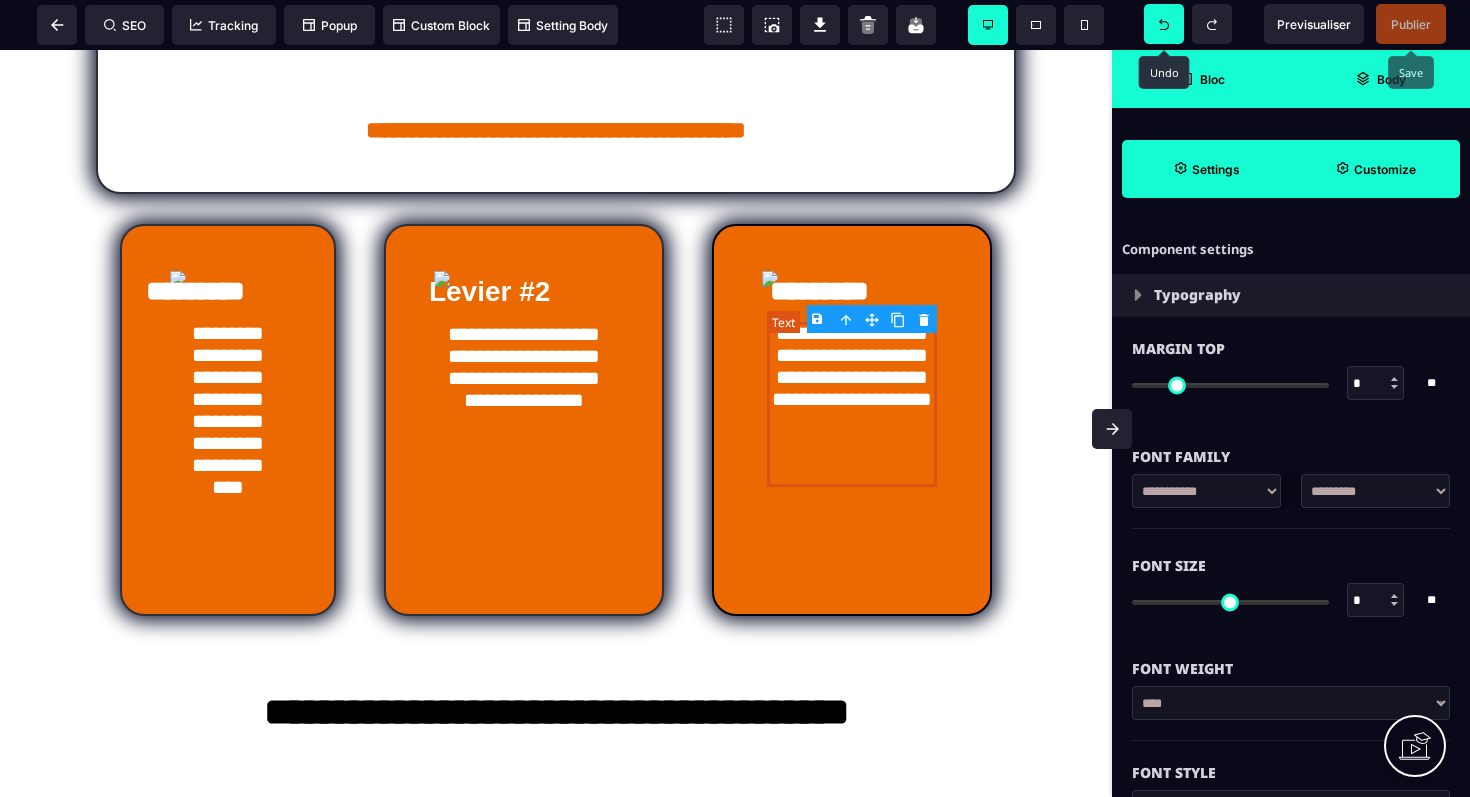 click on "**********" at bounding box center (852, 404) 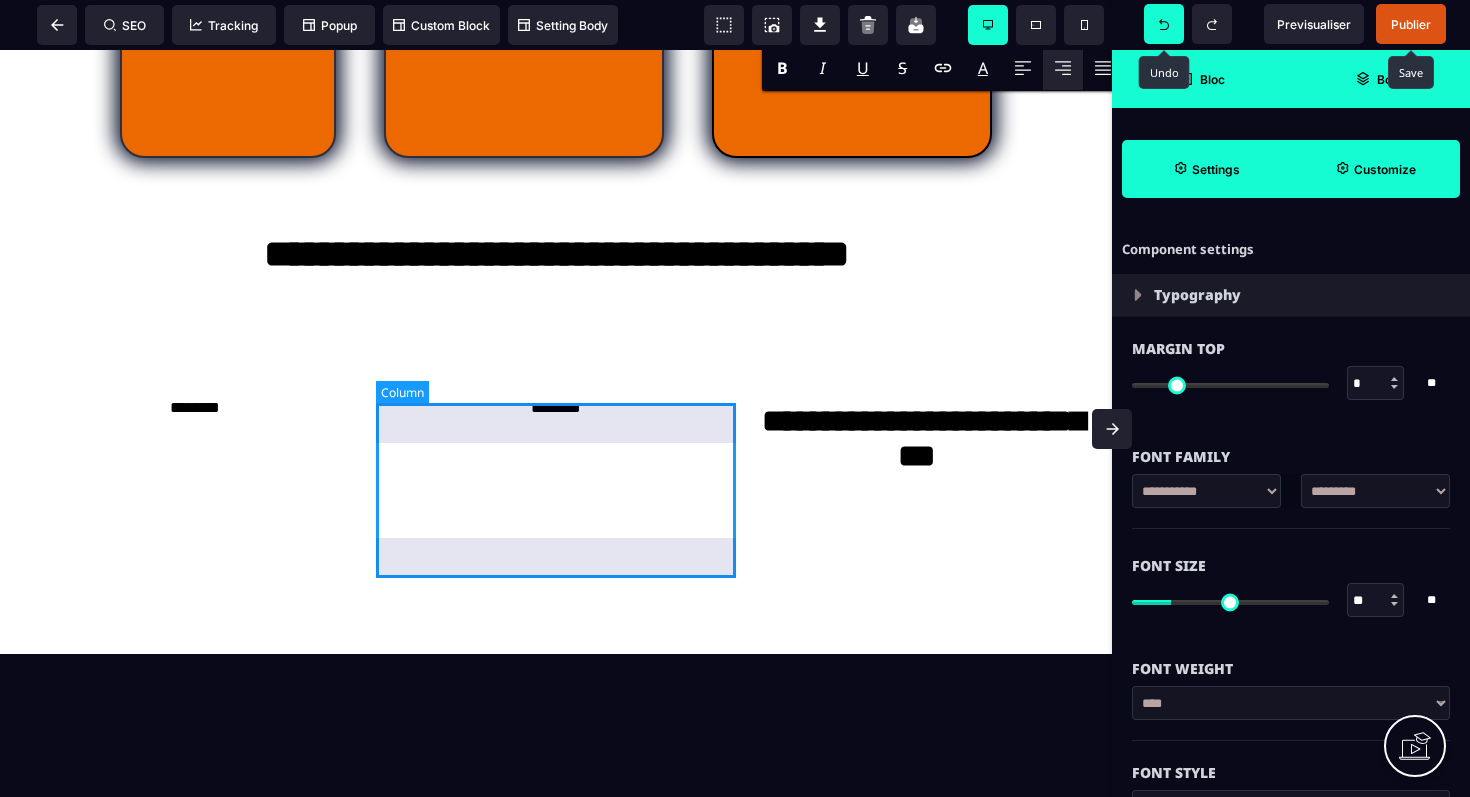 scroll, scrollTop: 1260, scrollLeft: 0, axis: vertical 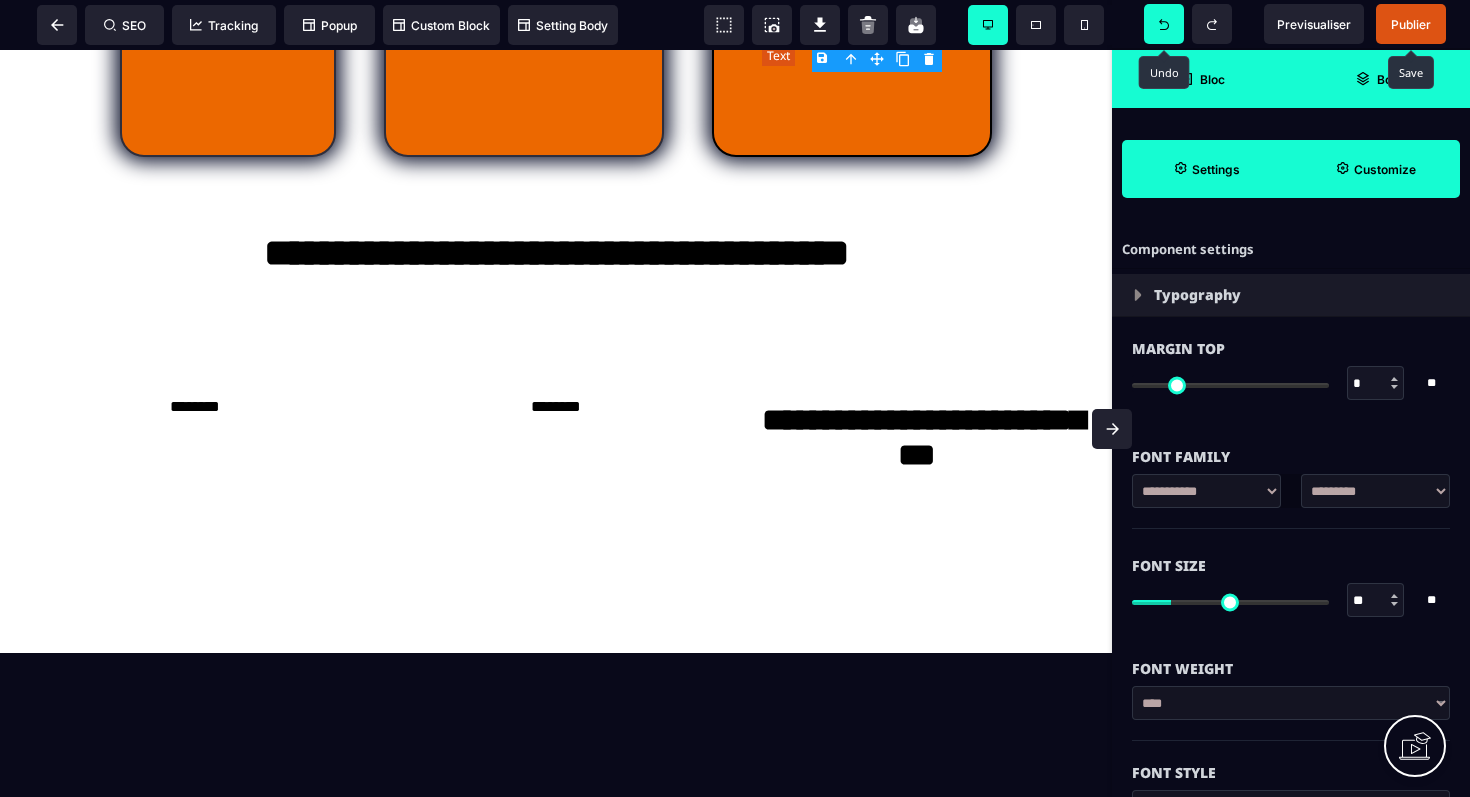 click on "**********" at bounding box center (916, 440) 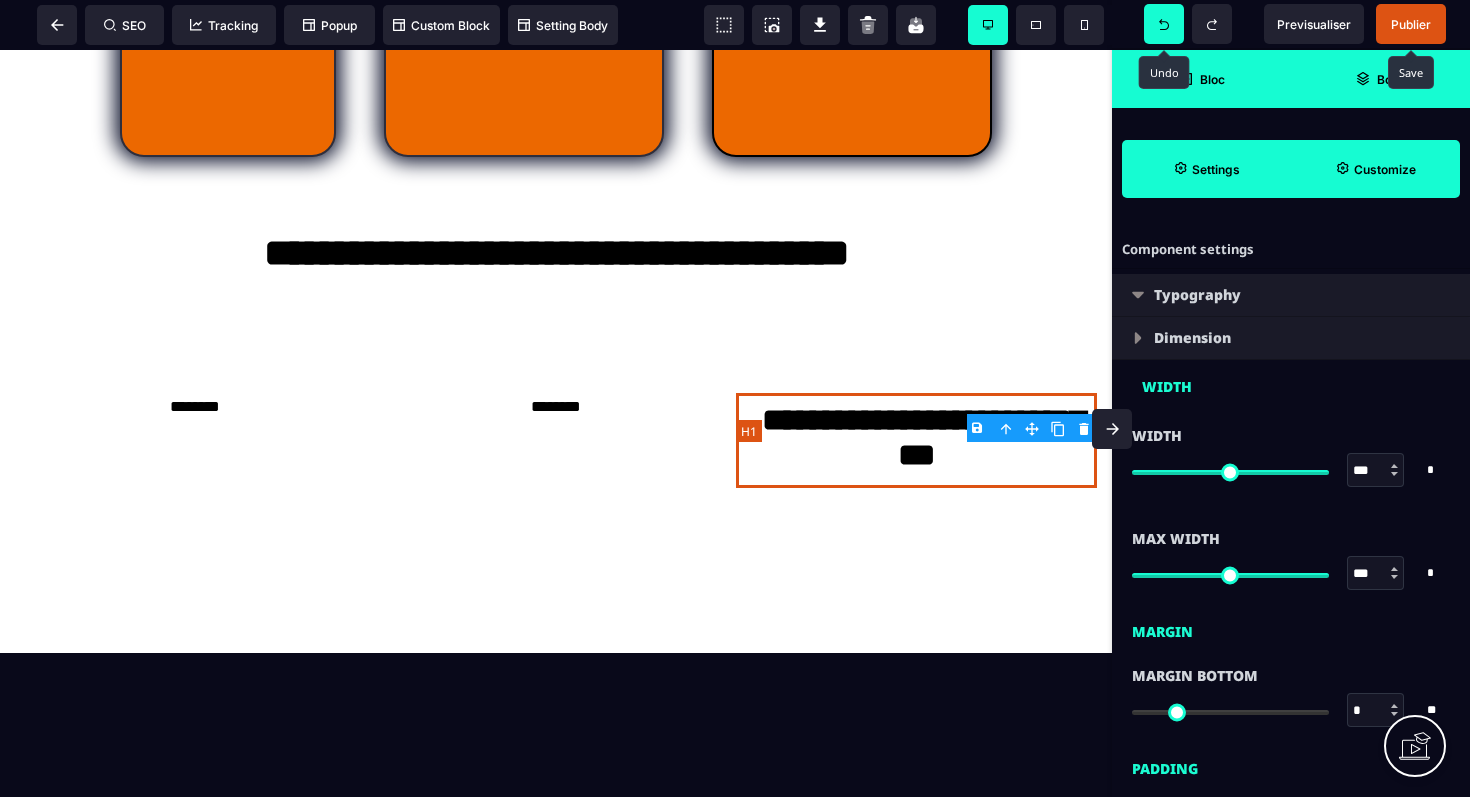click on "**********" at bounding box center [916, 440] 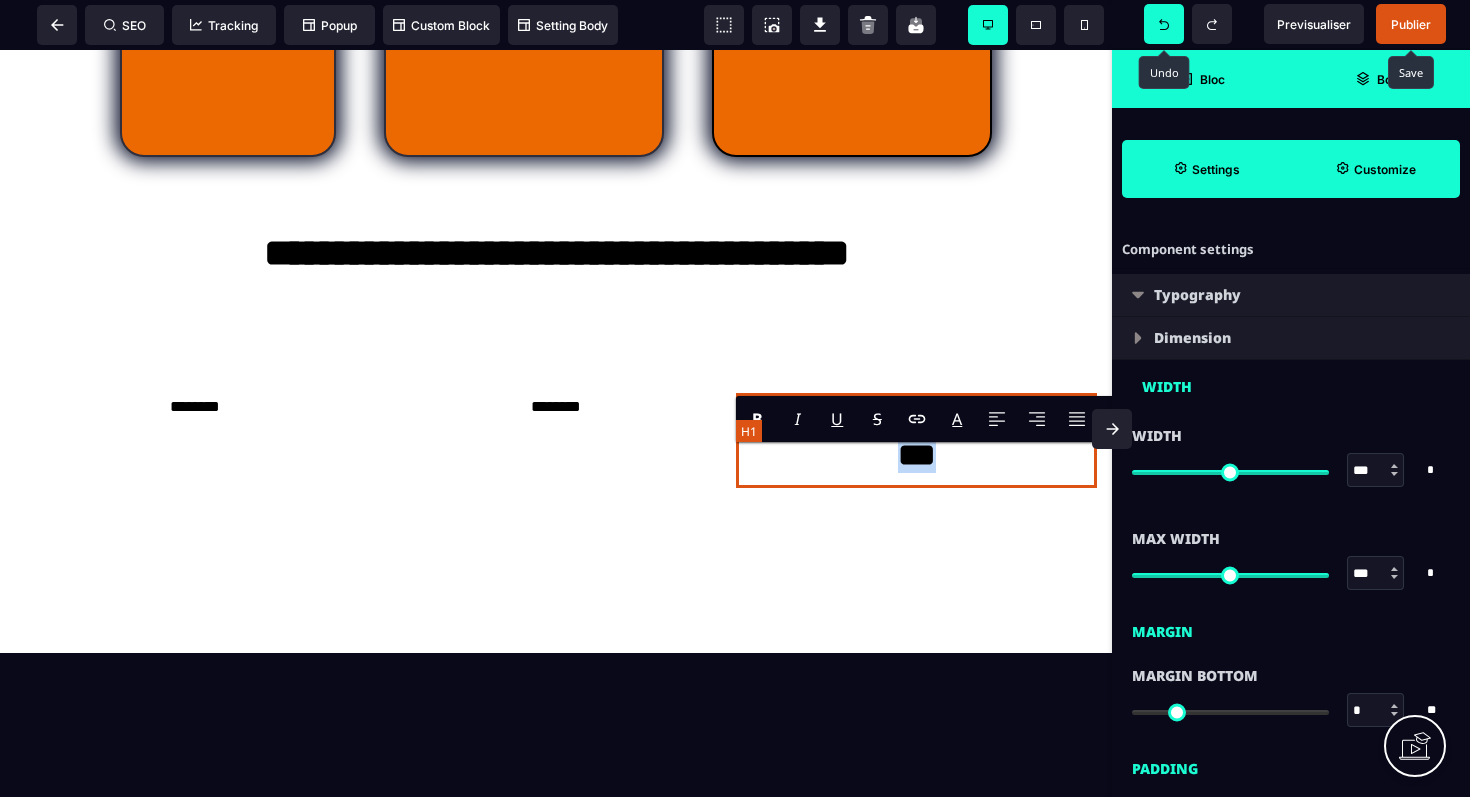 drag, startPoint x: 753, startPoint y: 474, endPoint x: 955, endPoint y: 496, distance: 203.19449 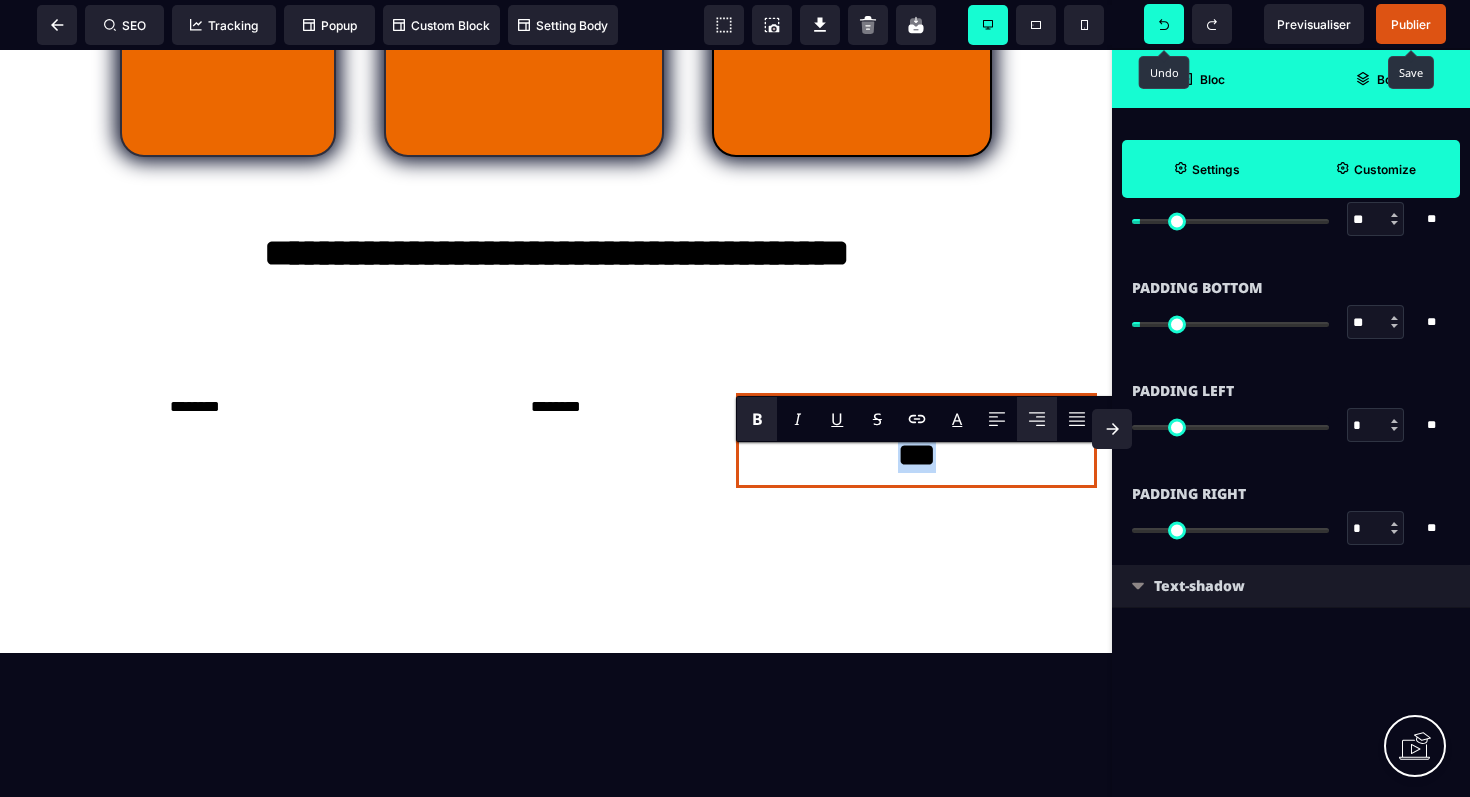 scroll, scrollTop: 0, scrollLeft: 0, axis: both 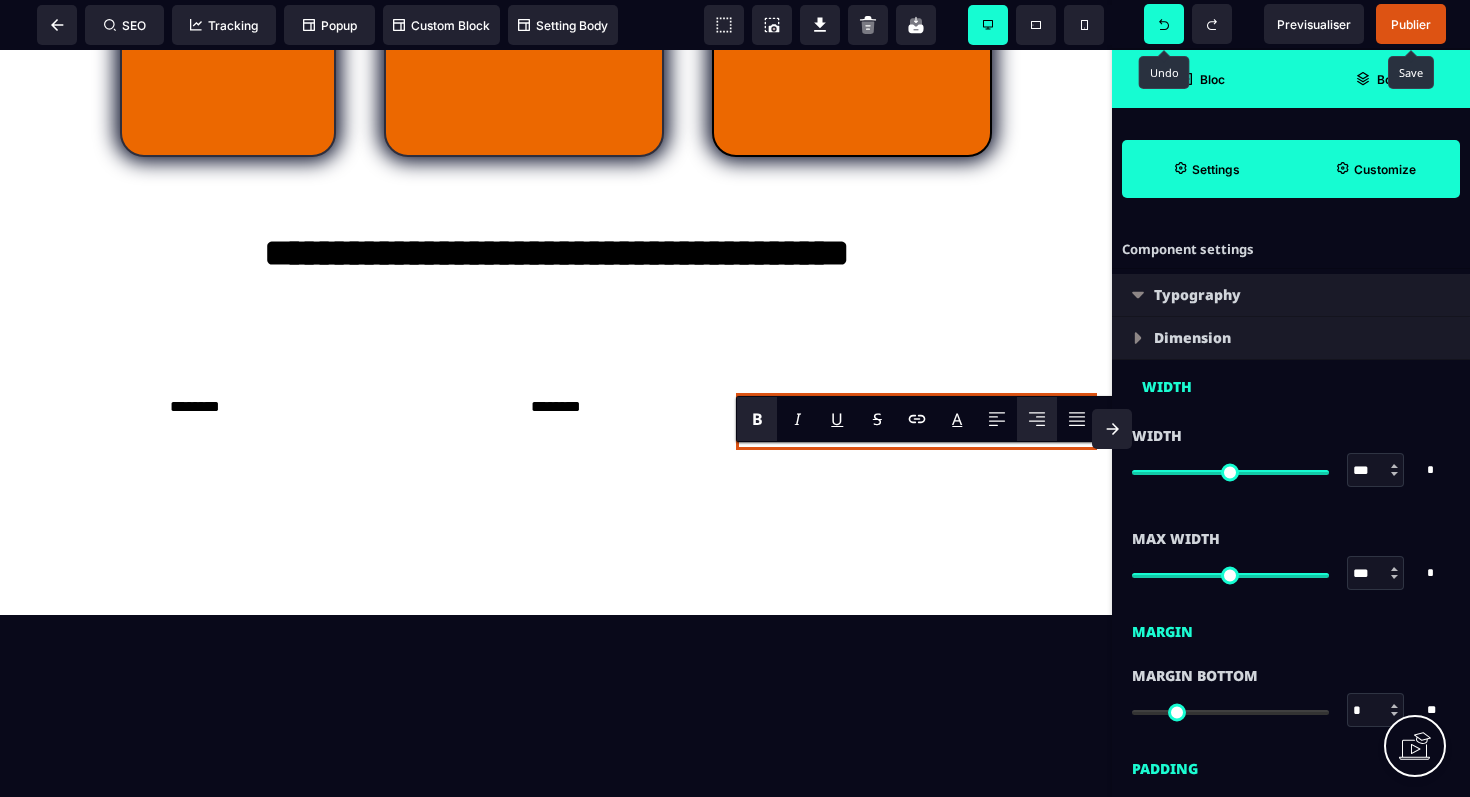 click on "Settings" at bounding box center [1216, 169] 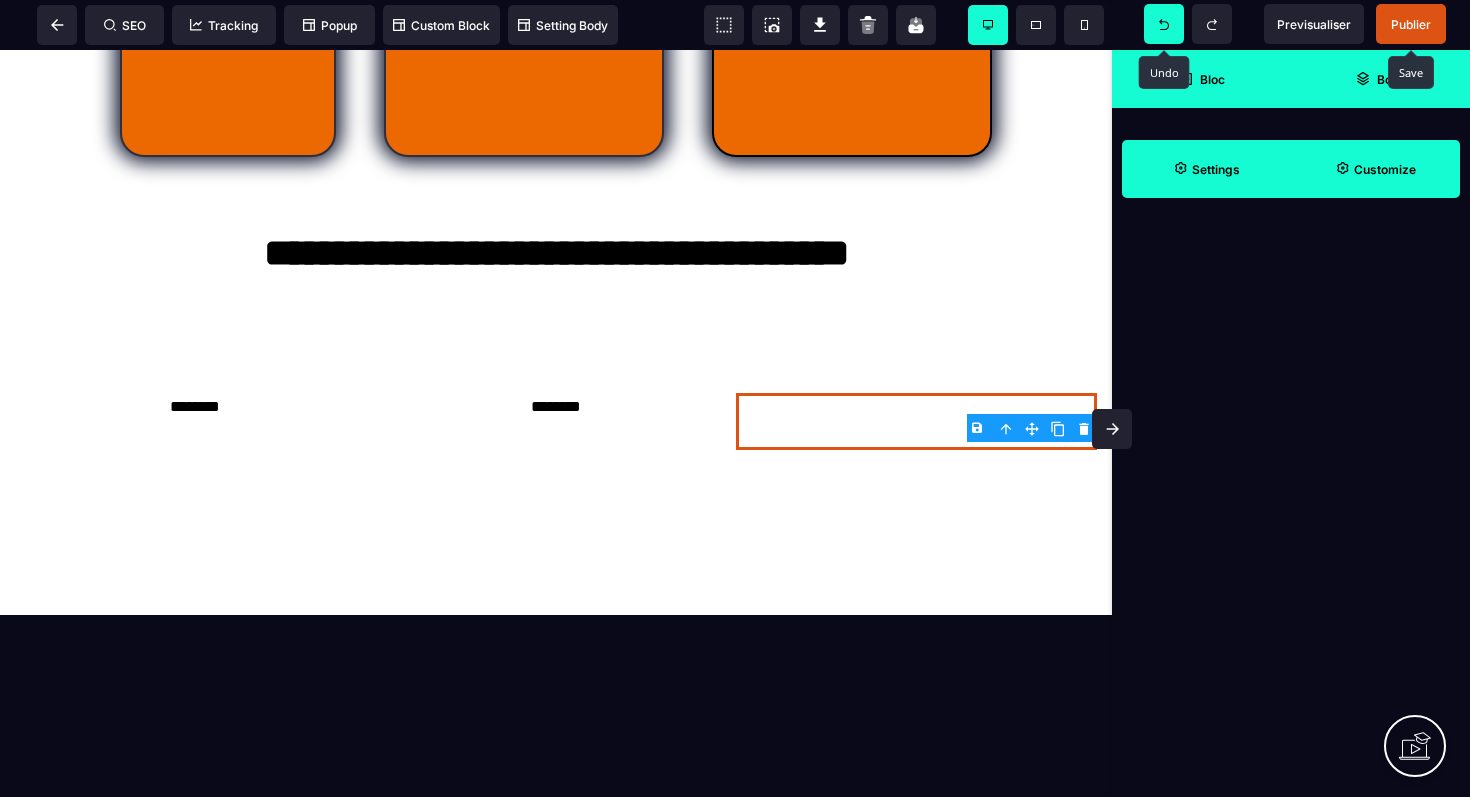 click on "B I U S
A *******
Column
SEO
Tracking" at bounding box center [735, 398] 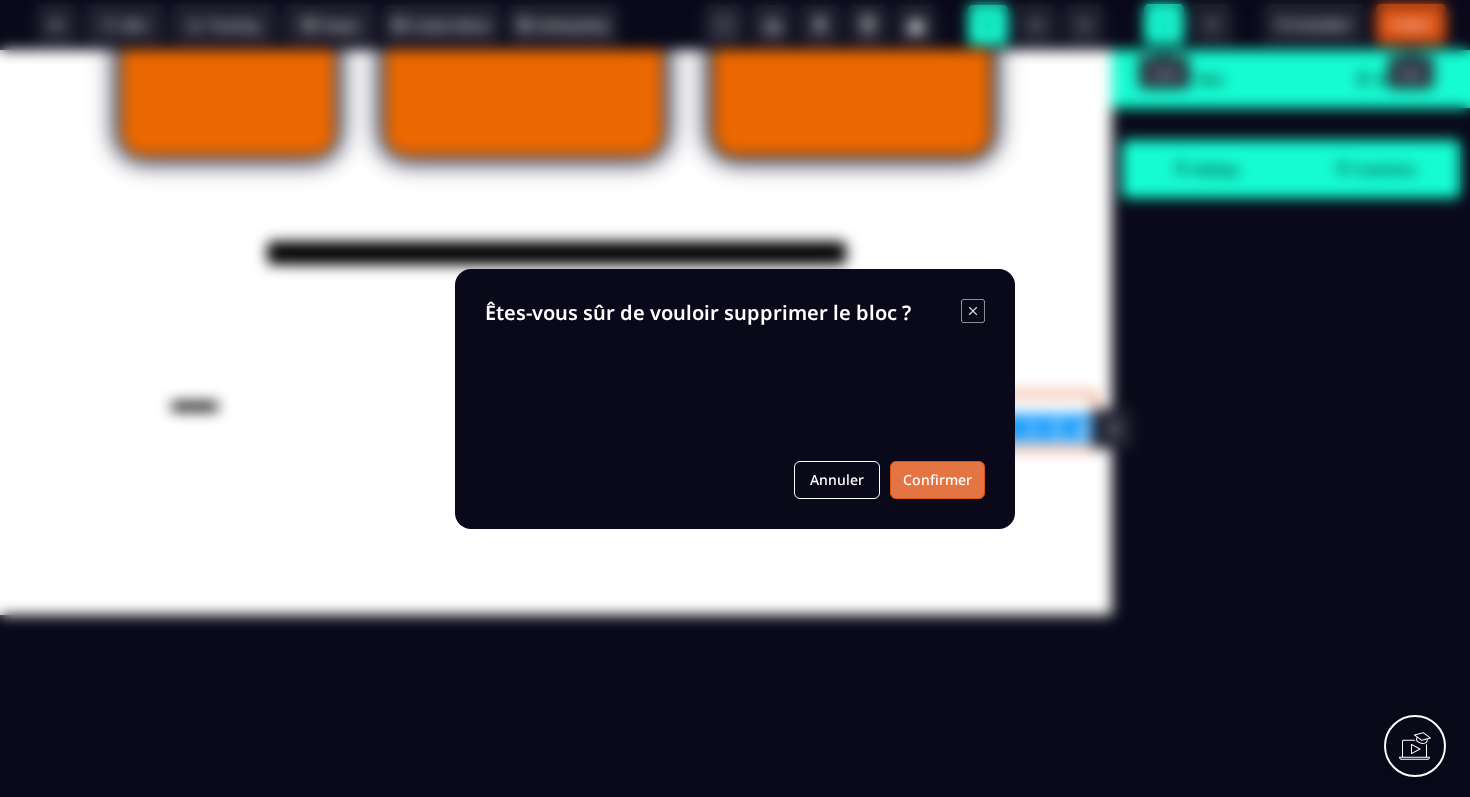 click on "Confirmer" at bounding box center (937, 480) 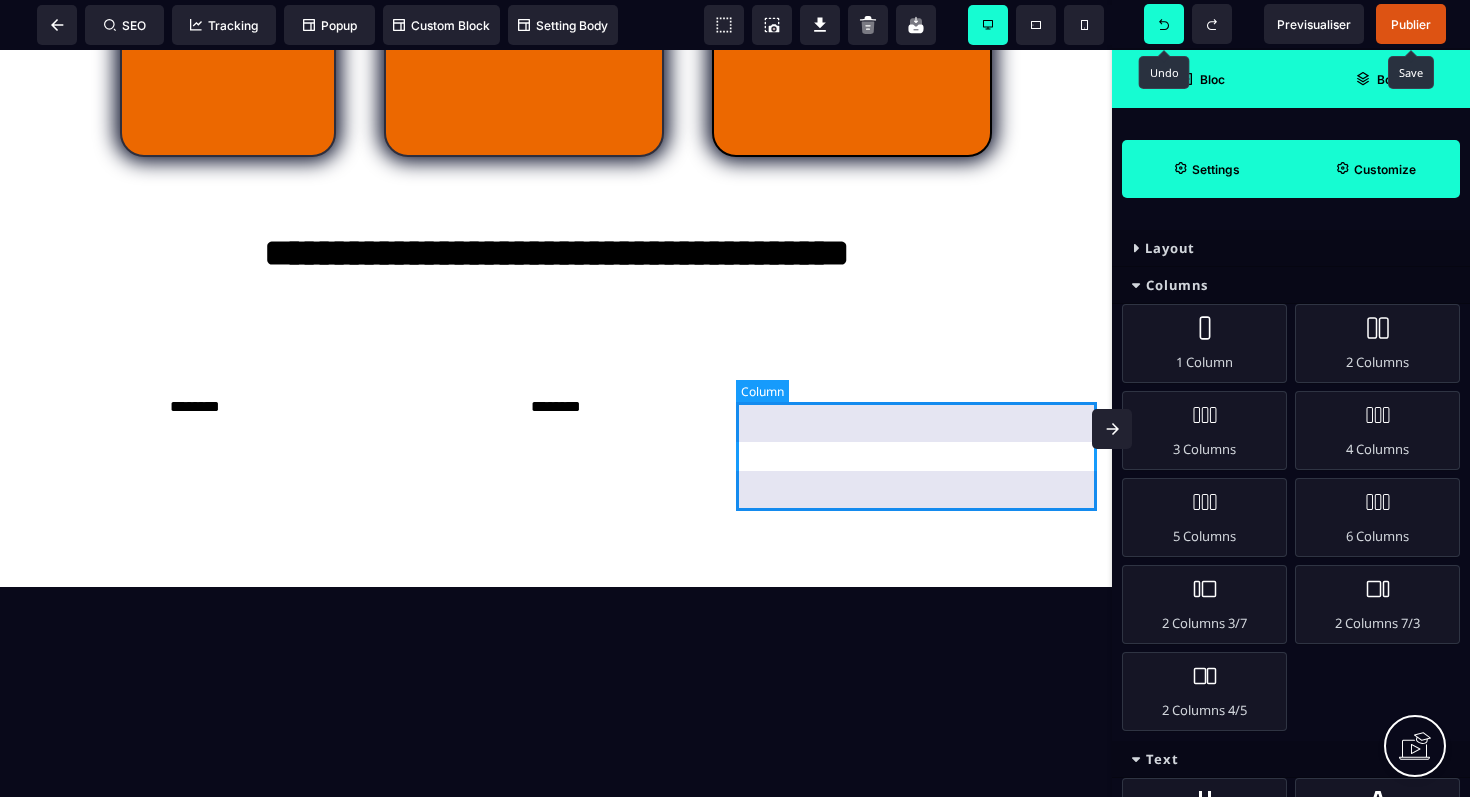 click at bounding box center [916, 407] 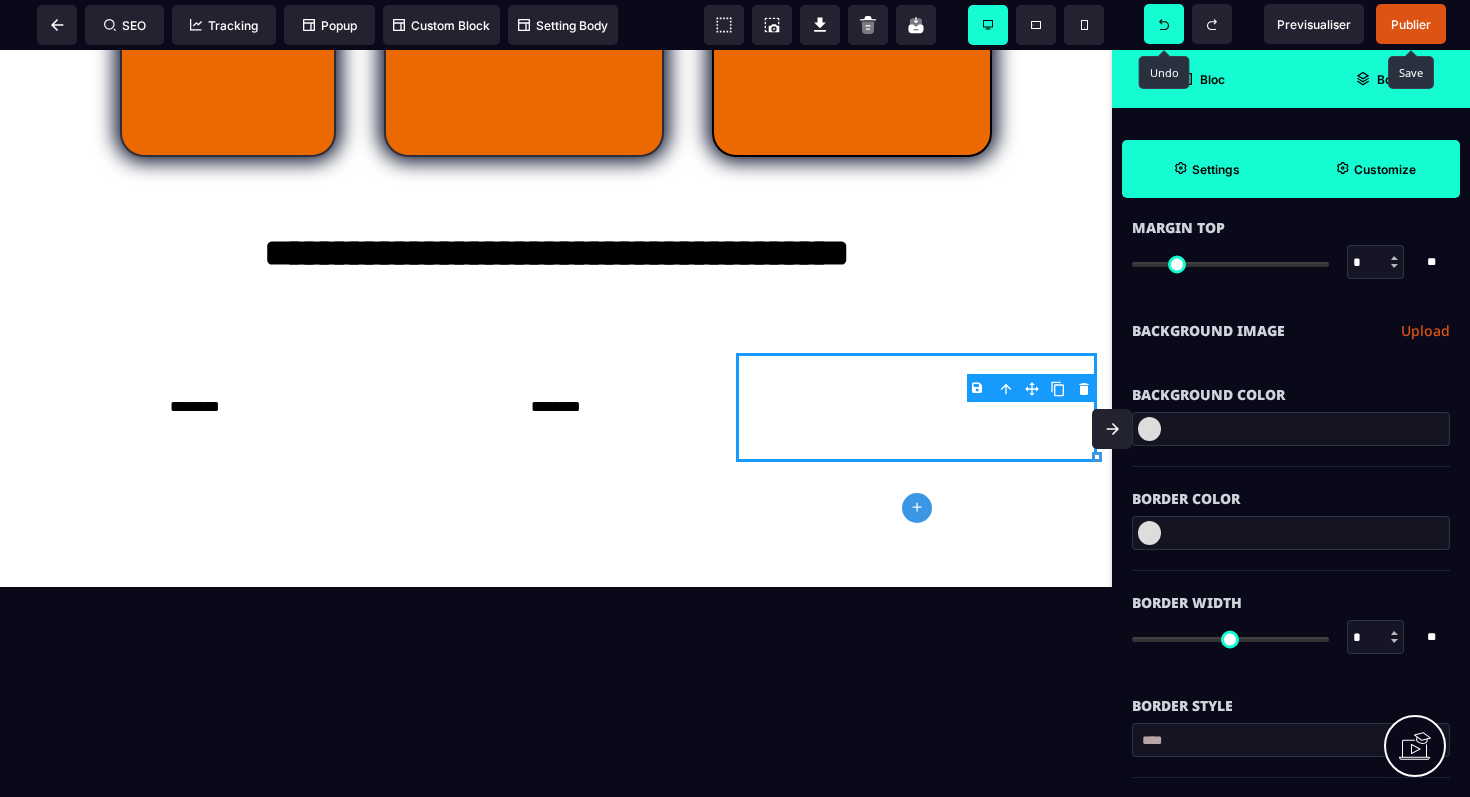 scroll, scrollTop: 0, scrollLeft: 0, axis: both 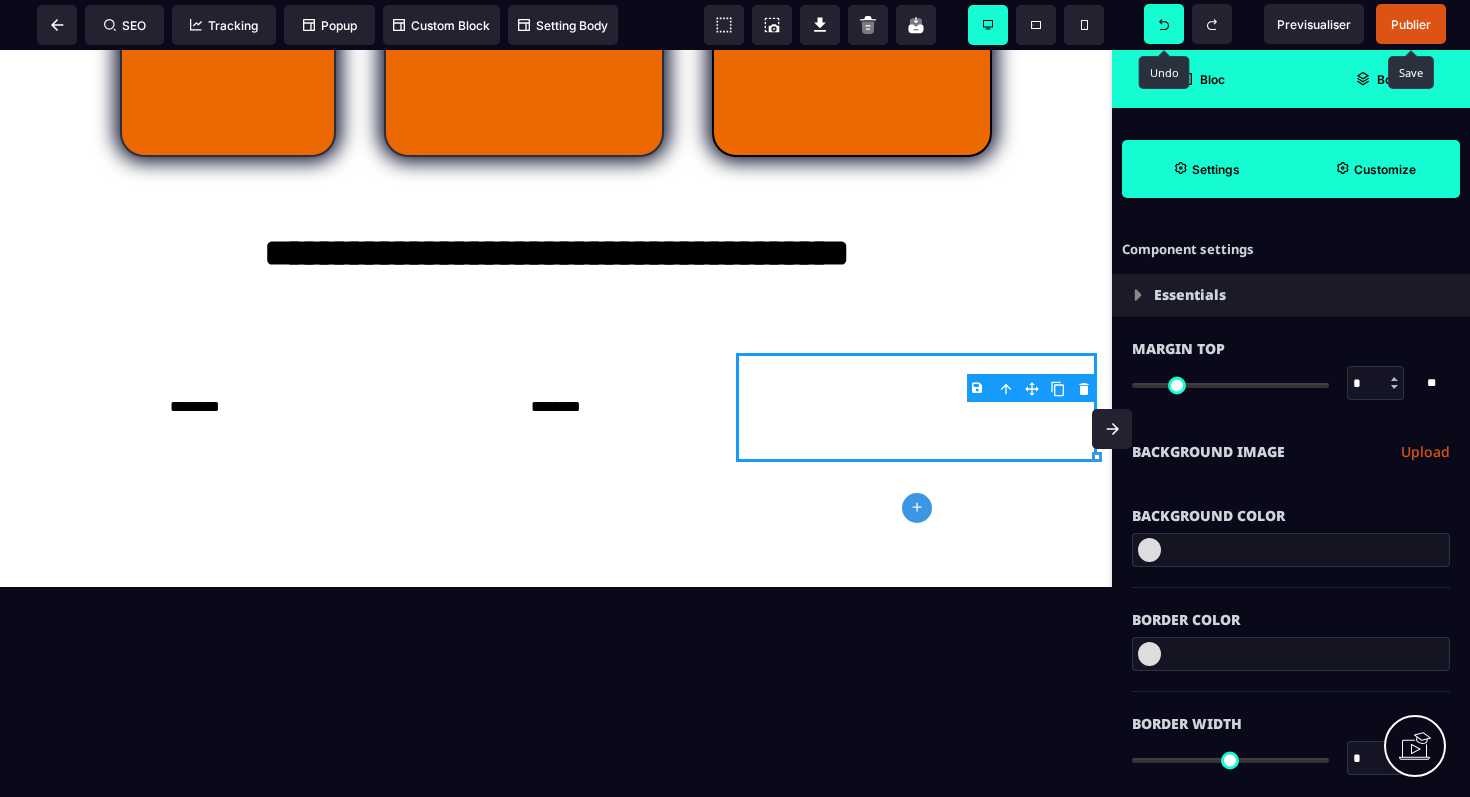 click on "Bloc" at bounding box center (1201, 79) 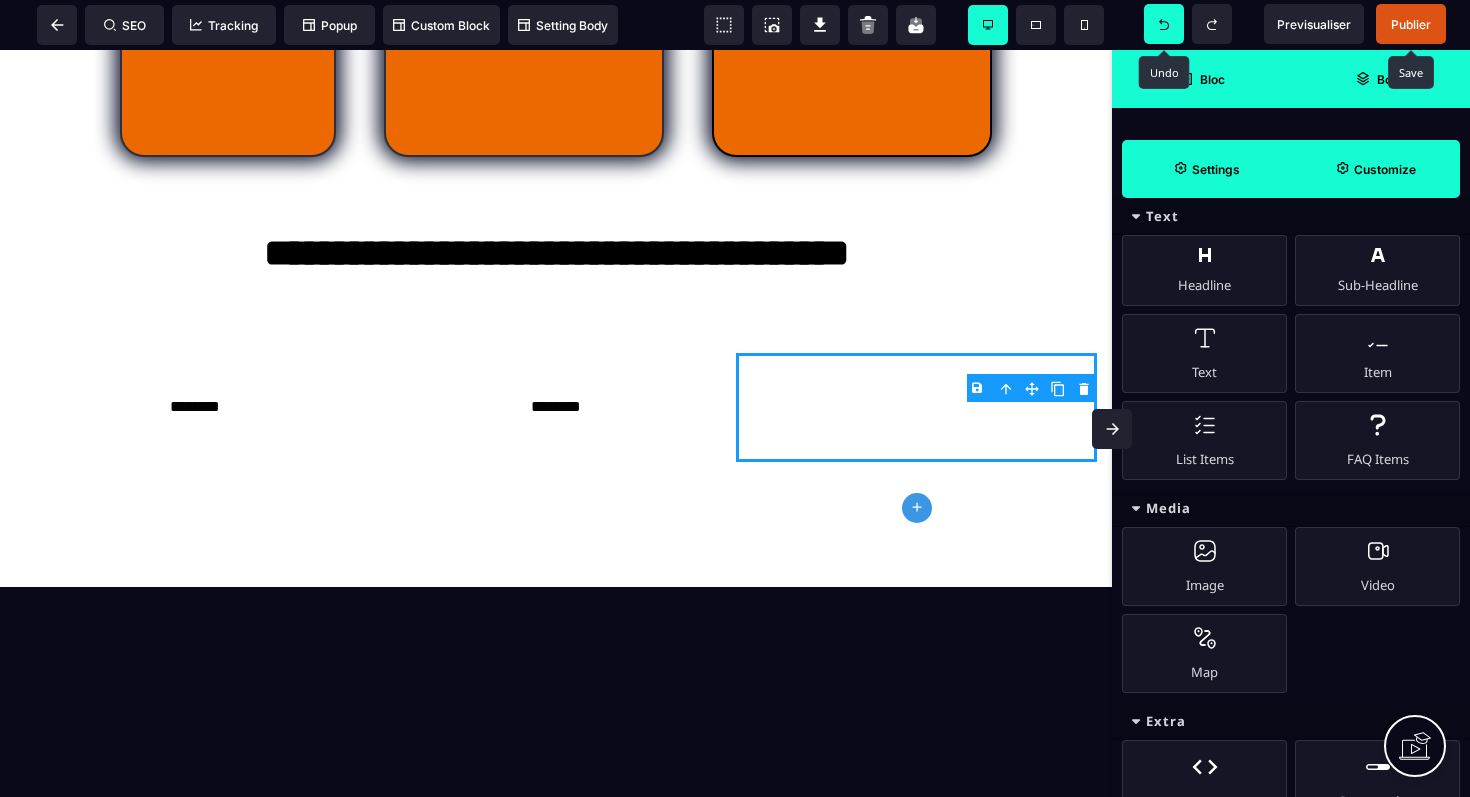 scroll, scrollTop: 566, scrollLeft: 0, axis: vertical 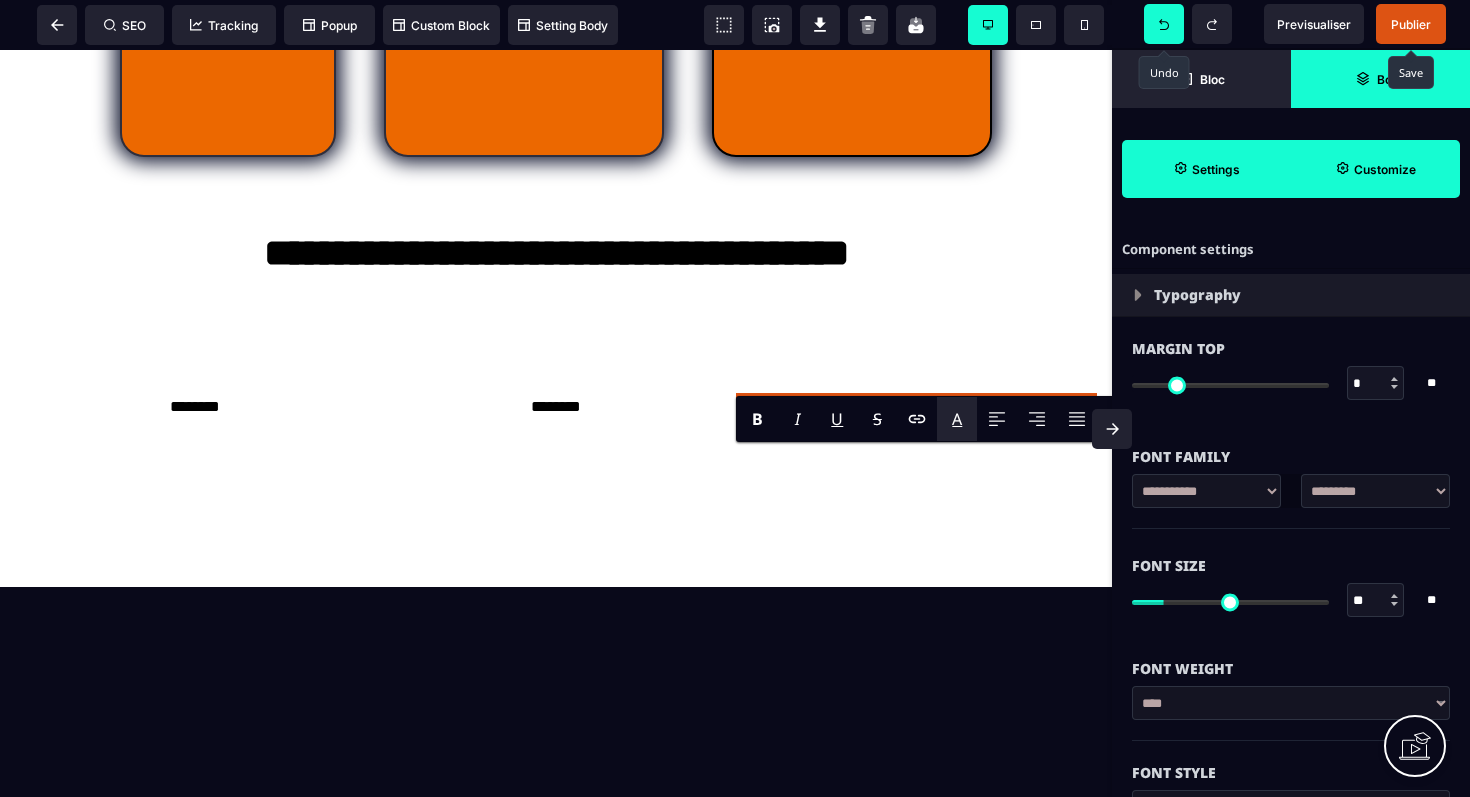 click on "*******" at bounding box center [982, 443] 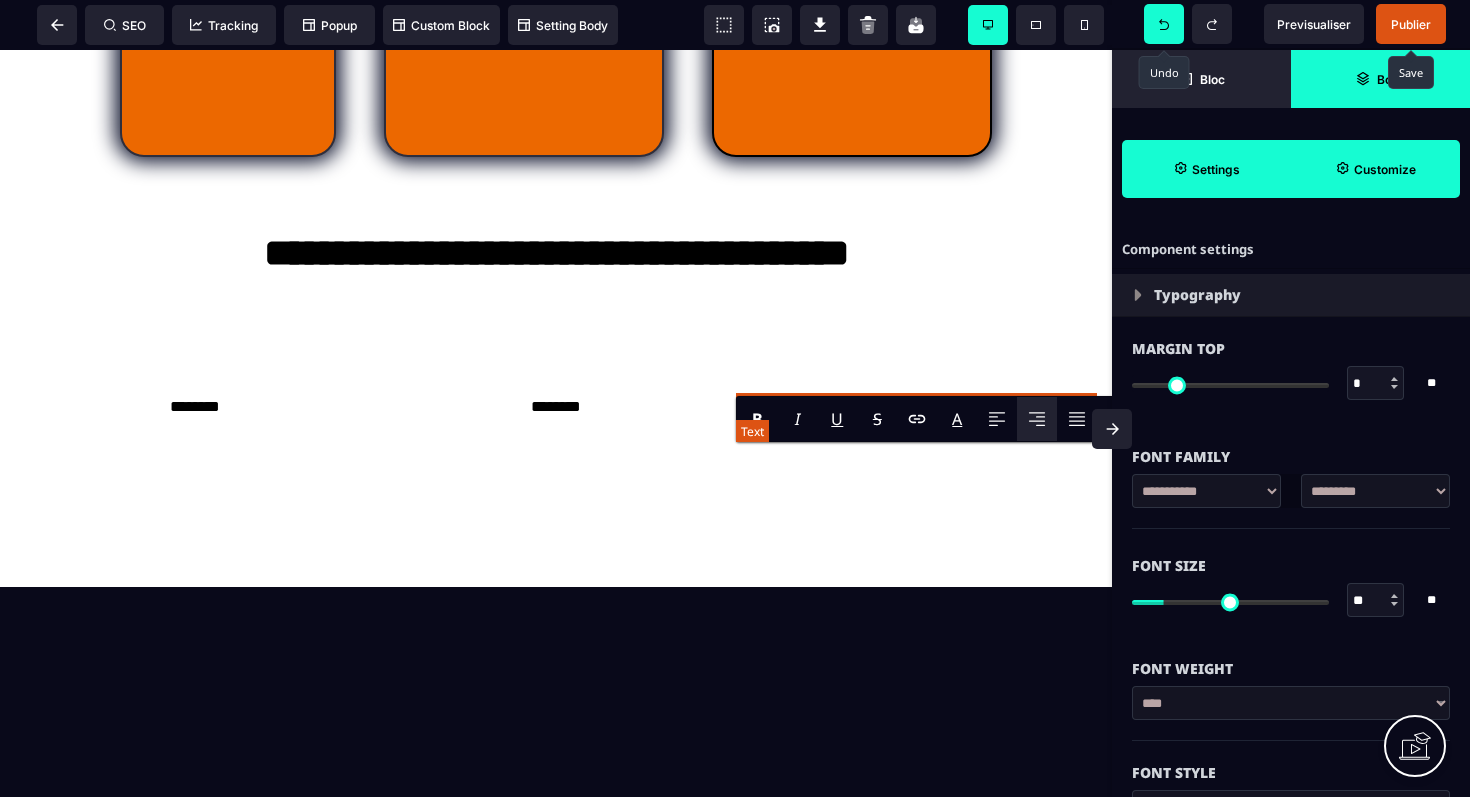click on "**********" at bounding box center [916, 407] 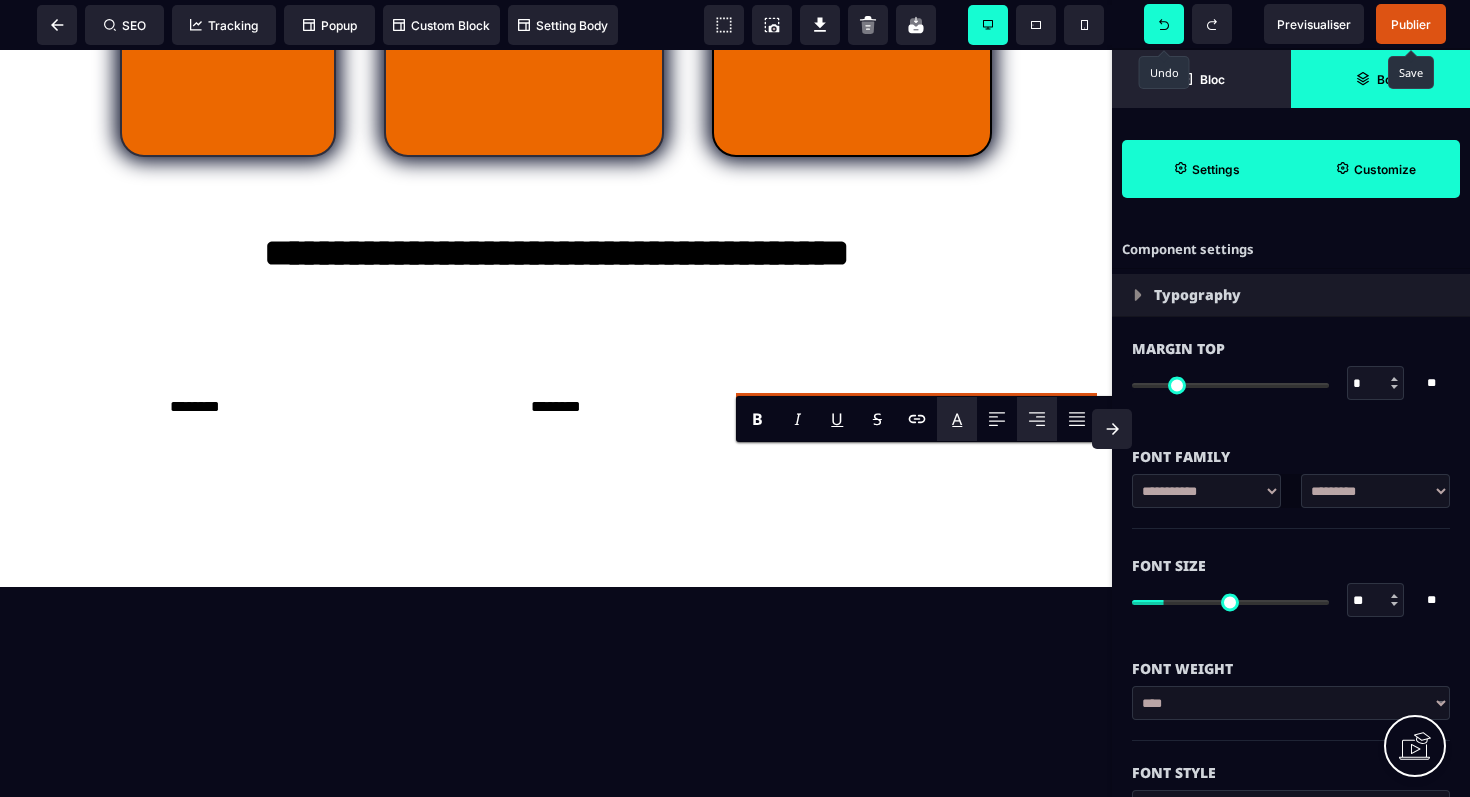 click on "*******" at bounding box center [982, 443] 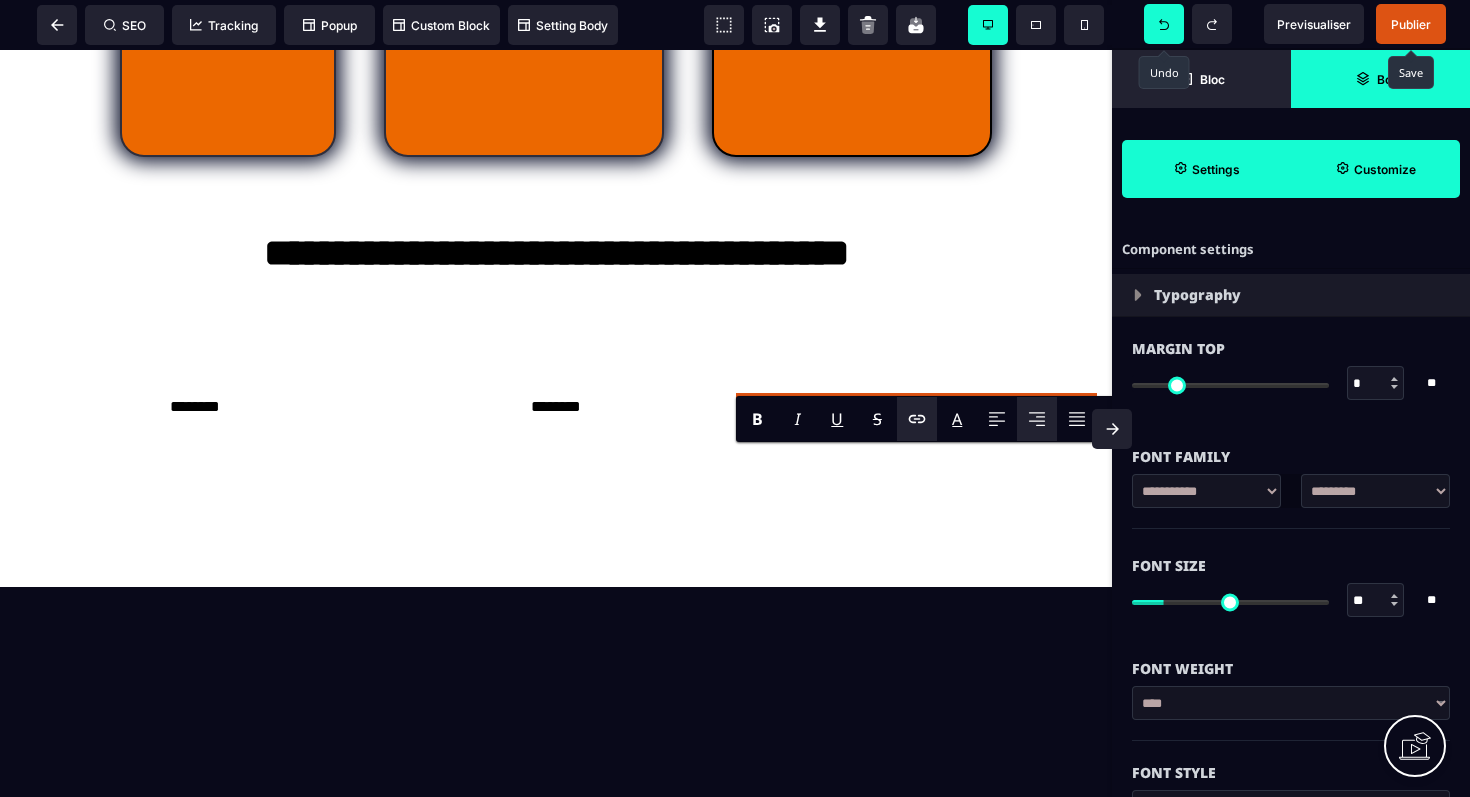 click at bounding box center (917, 419) 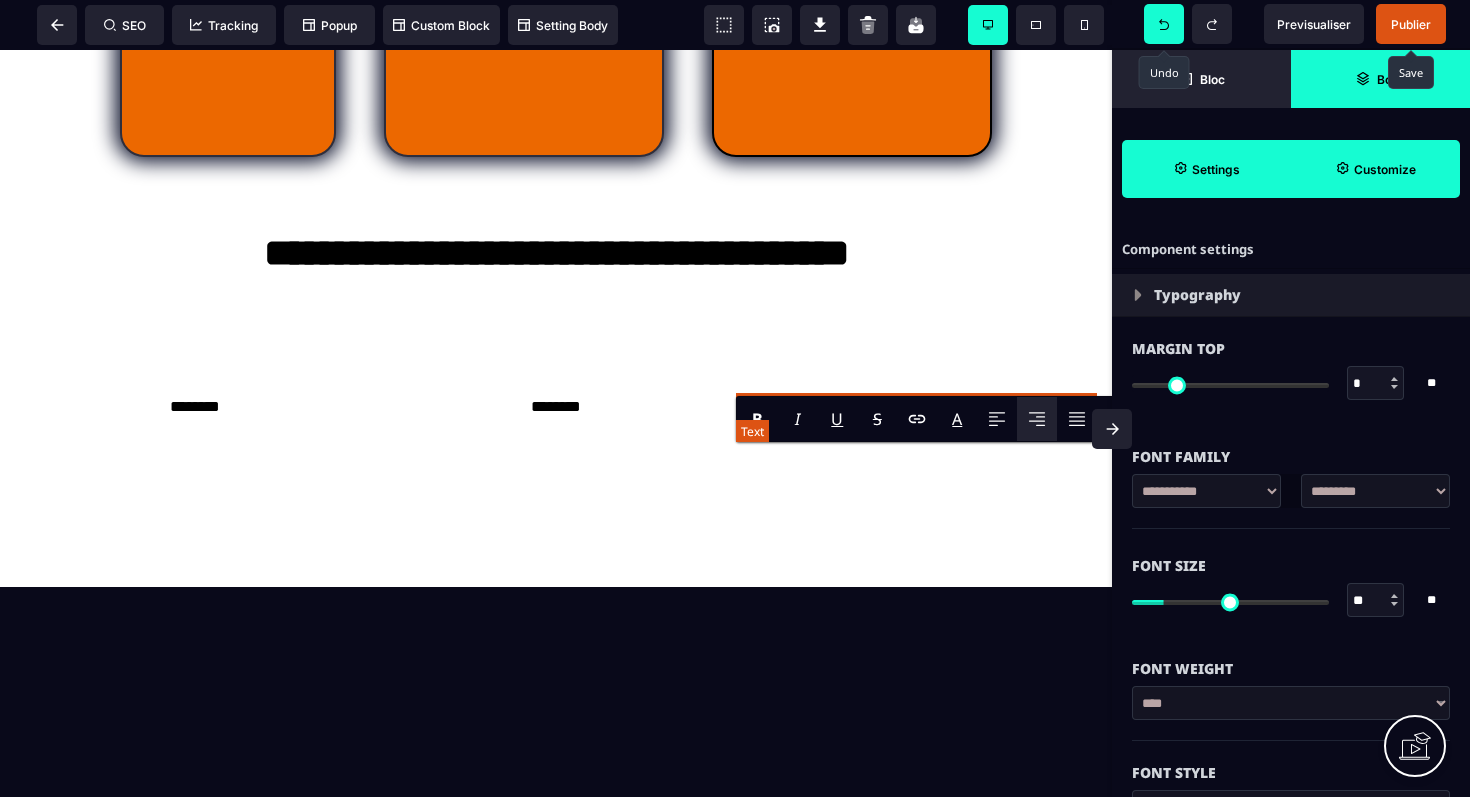 click on "**********" at bounding box center [916, 407] 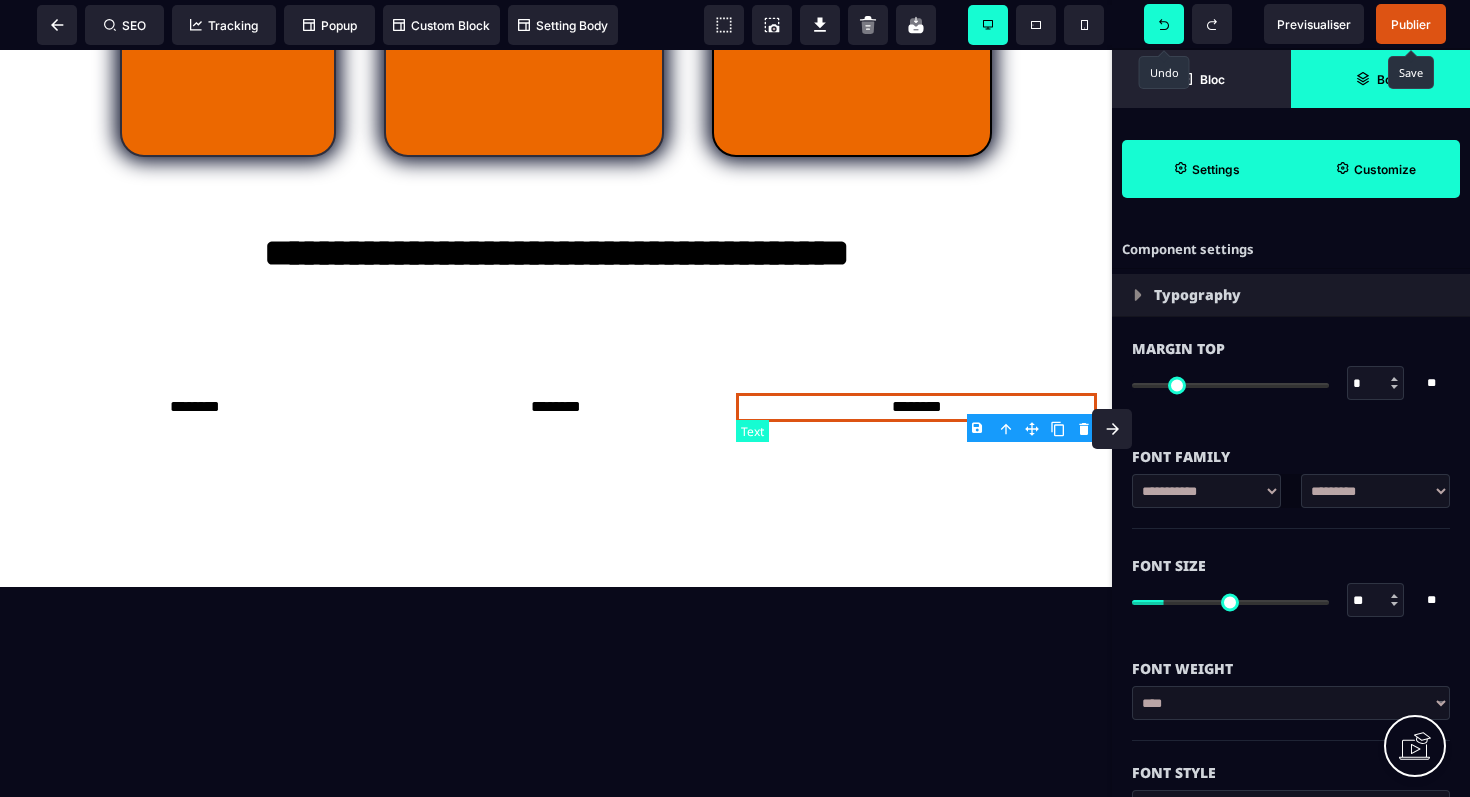 click on "******** ******** ********" at bounding box center [556, 407] 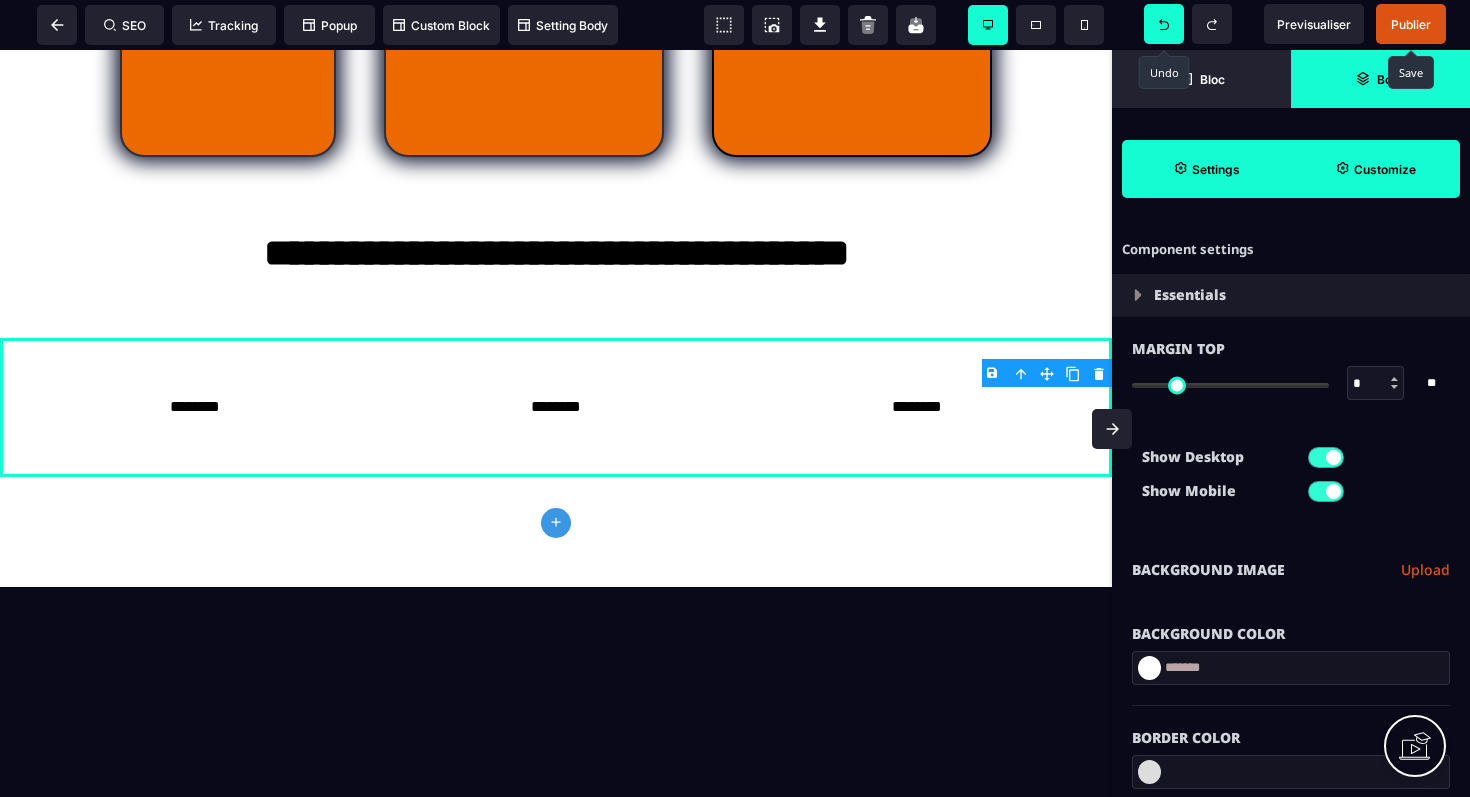 click 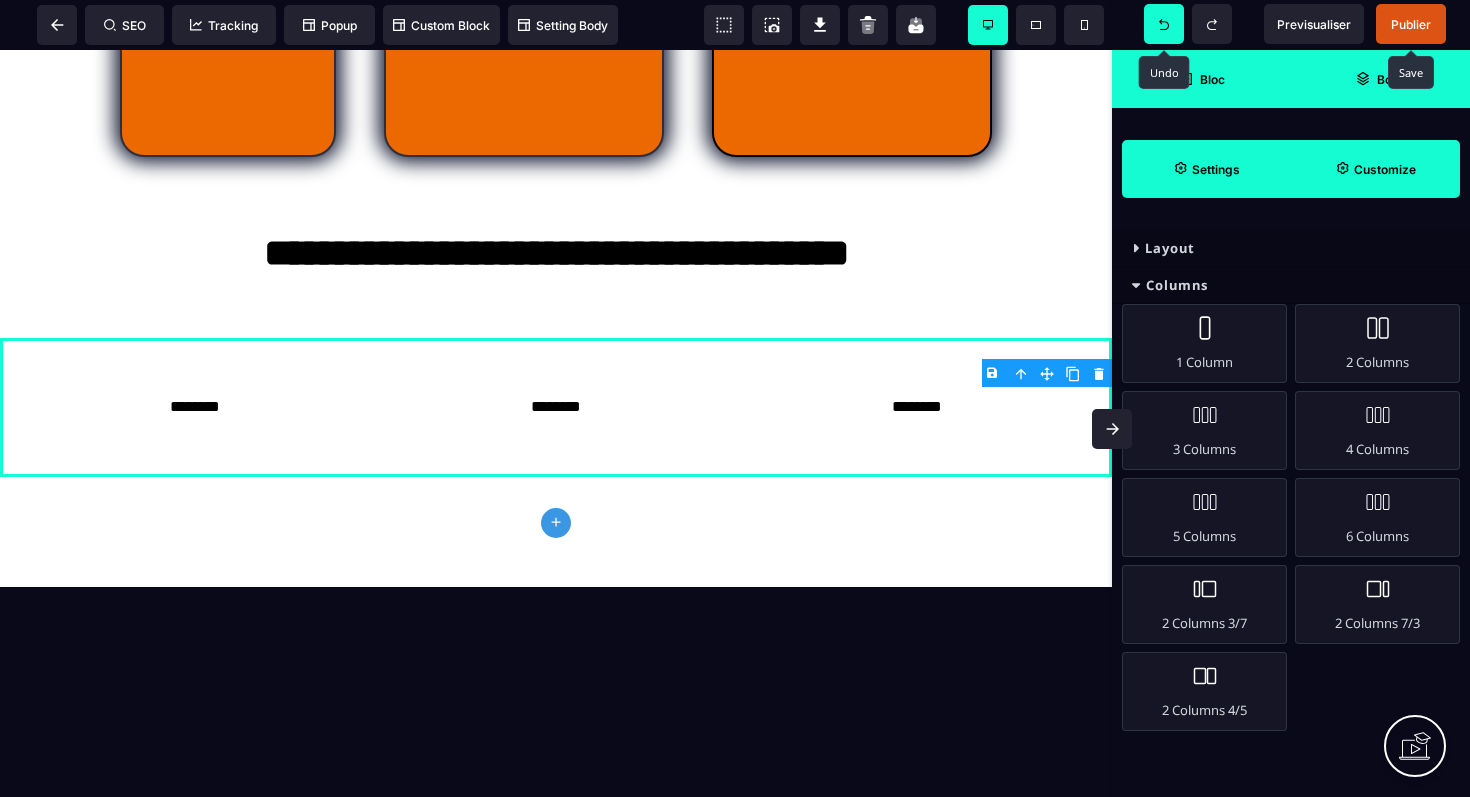 click 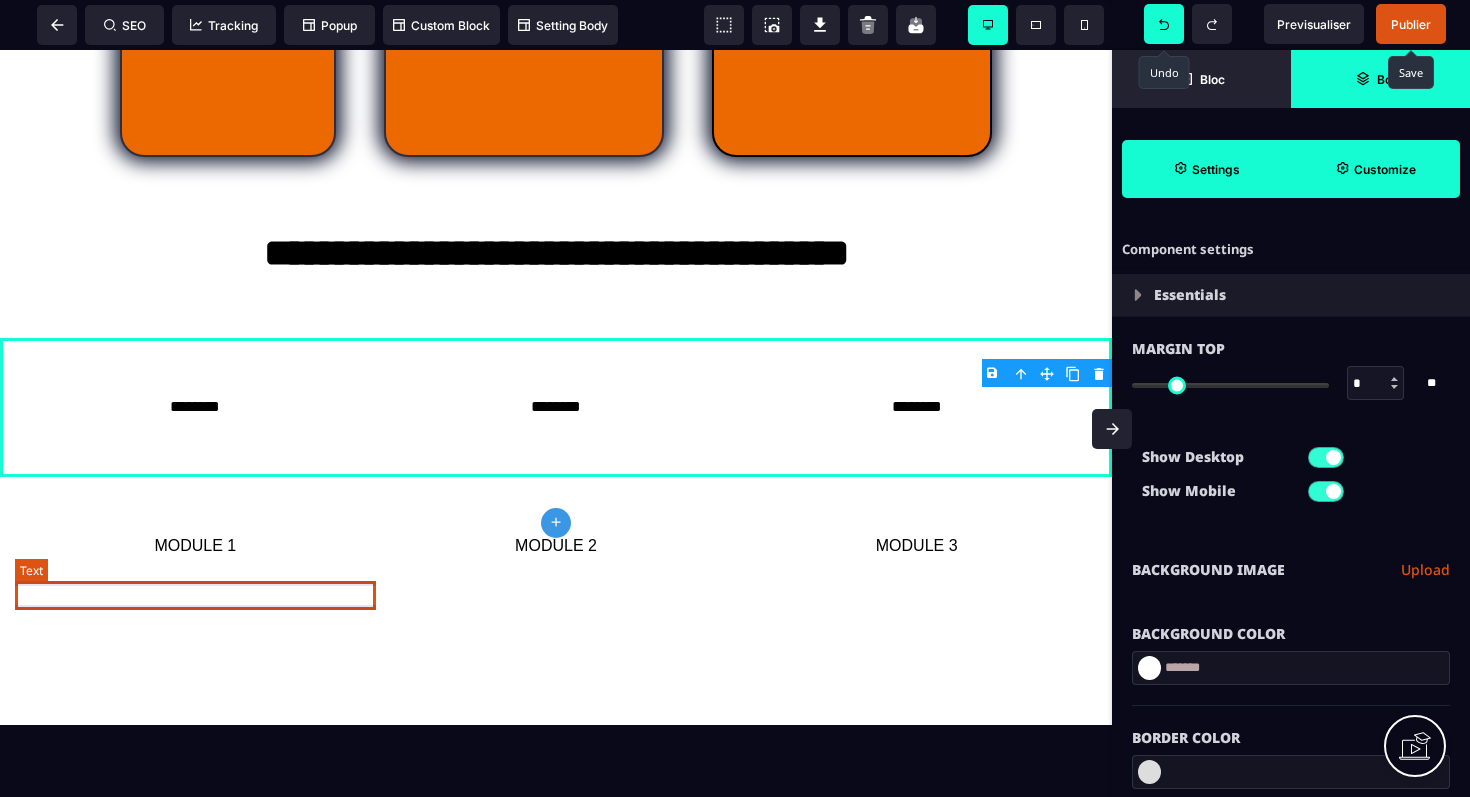 click on "MODULE 1" at bounding box center (195, 546) 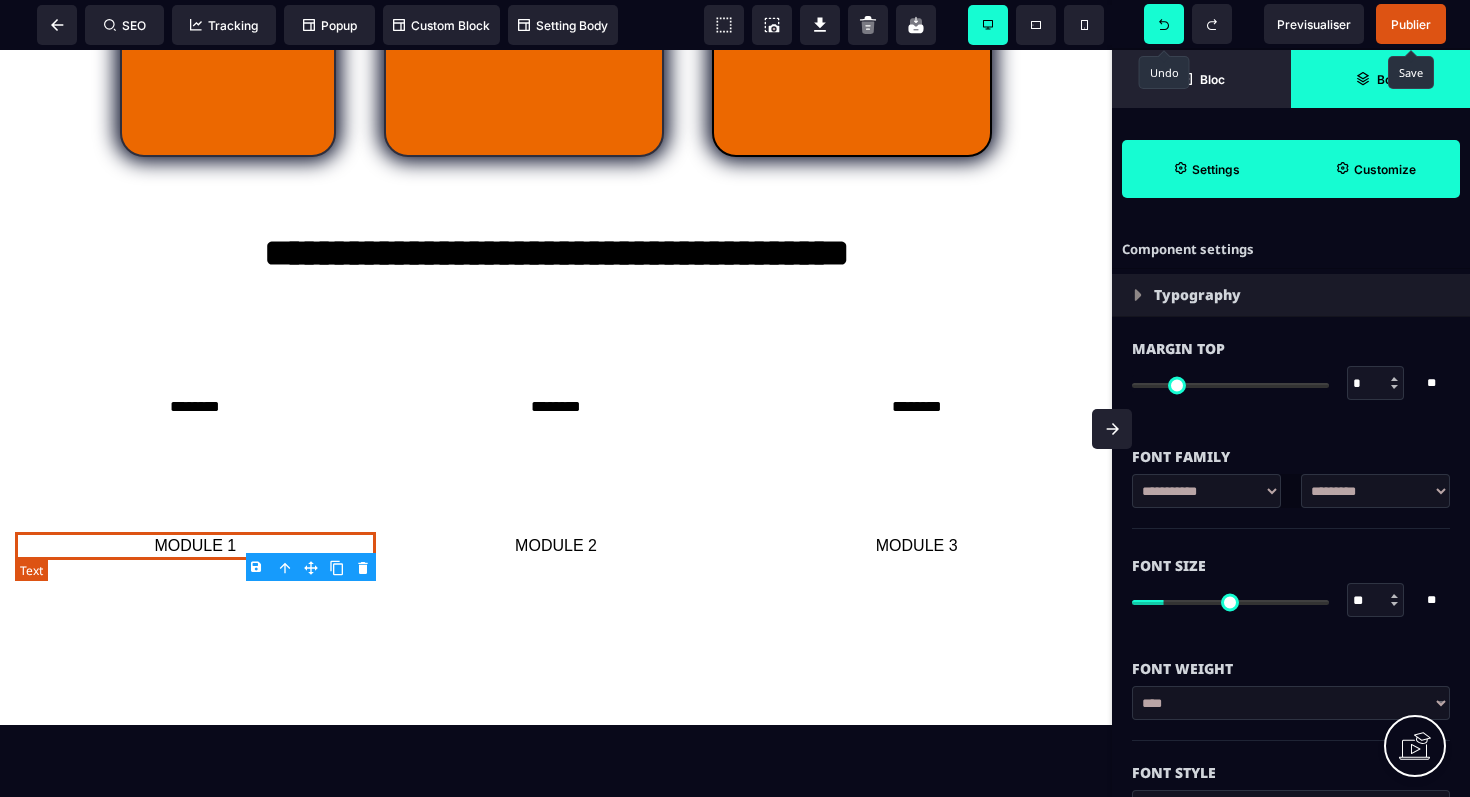 click on "MODULE 1" at bounding box center (195, 546) 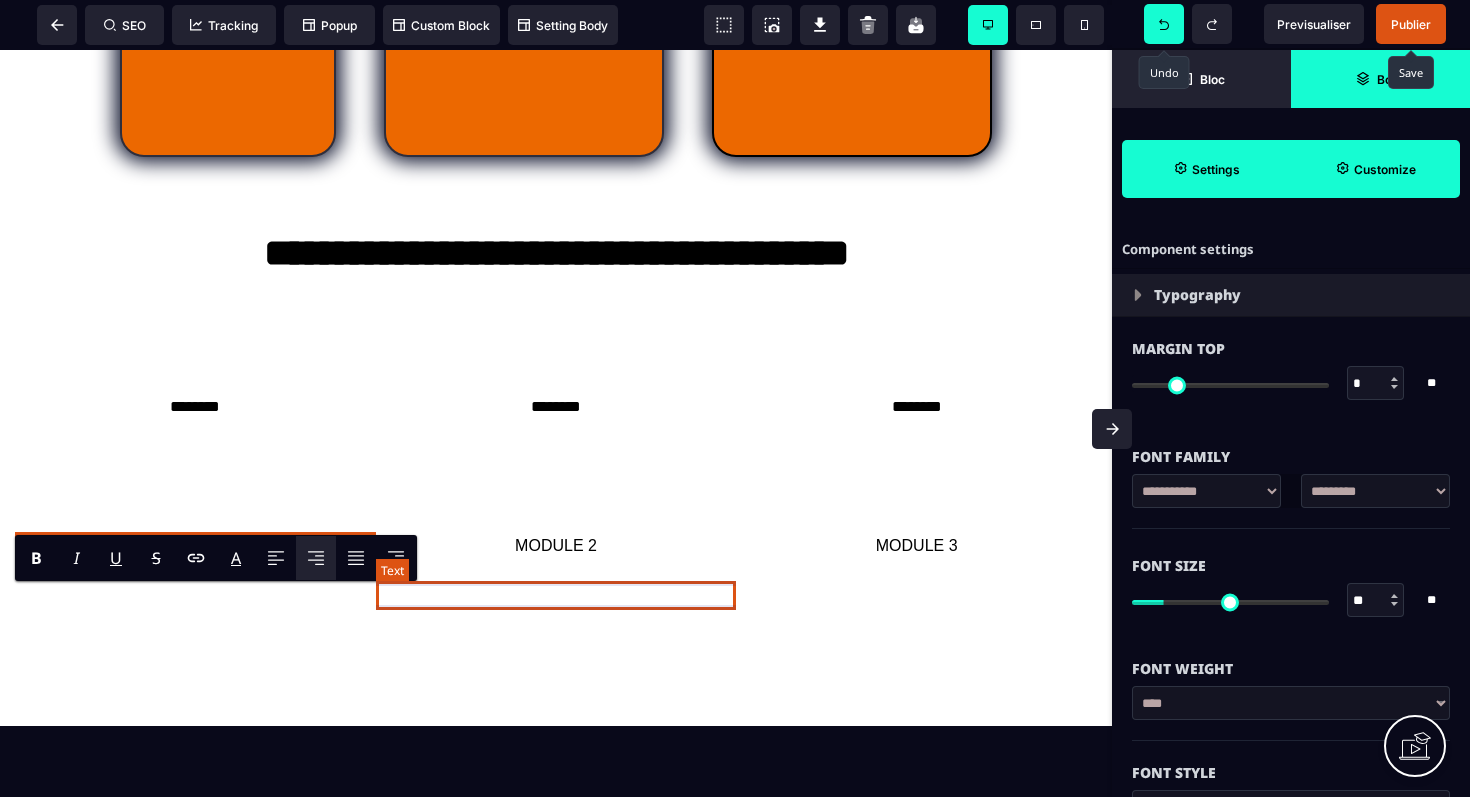 click on "MODULE 2" at bounding box center [556, 546] 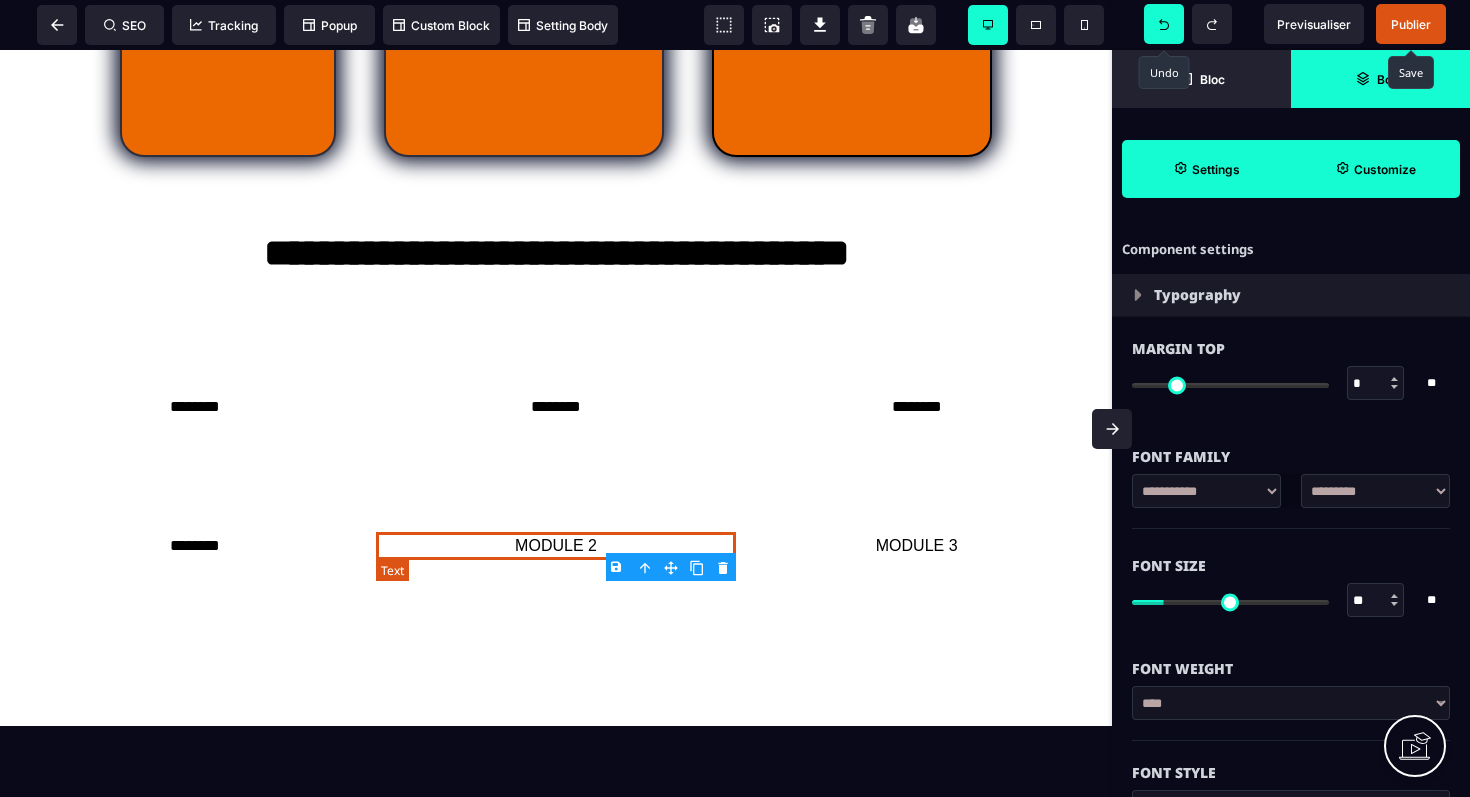 click on "MODULE 2" at bounding box center (556, 546) 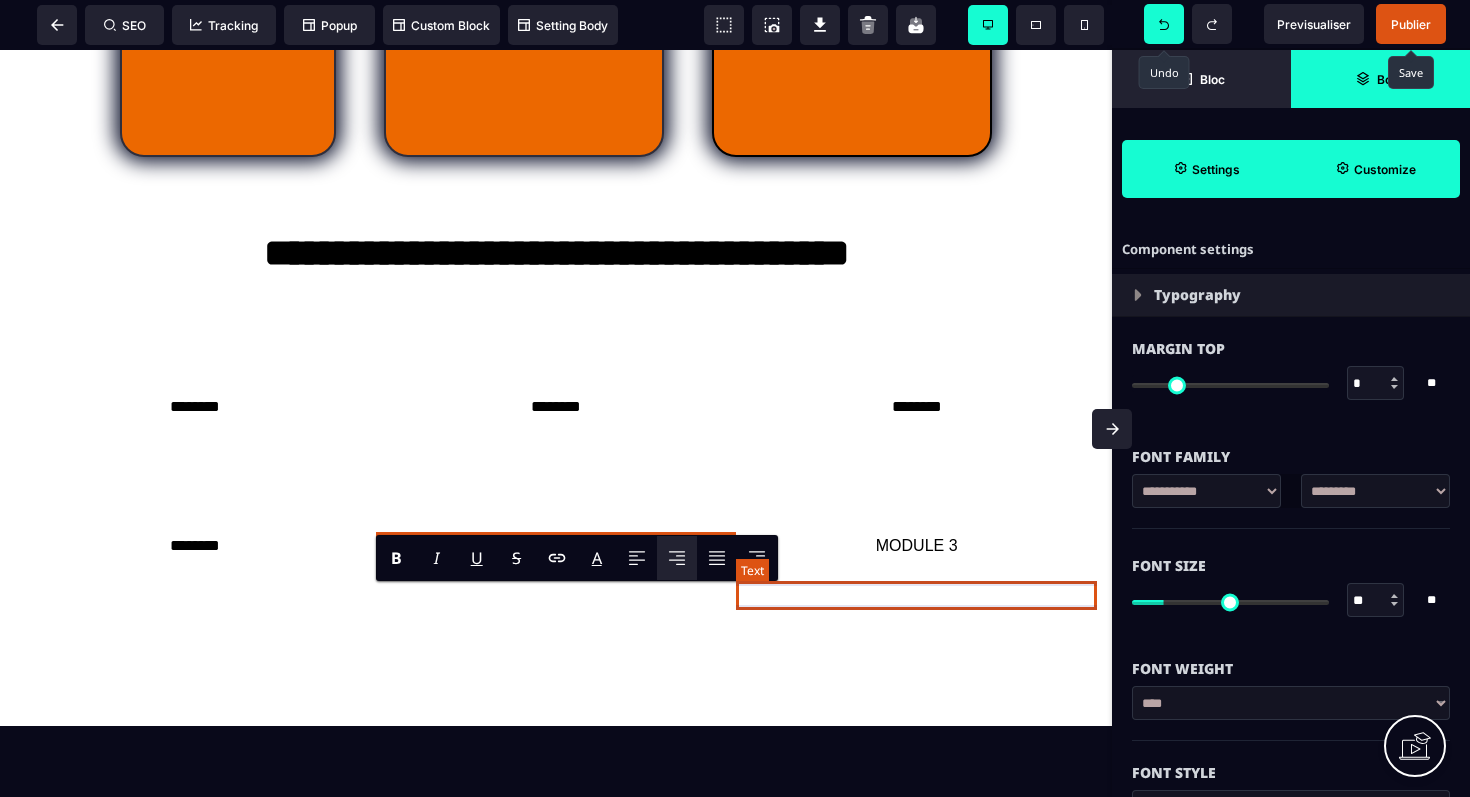 click on "MODULE 3" at bounding box center [916, 546] 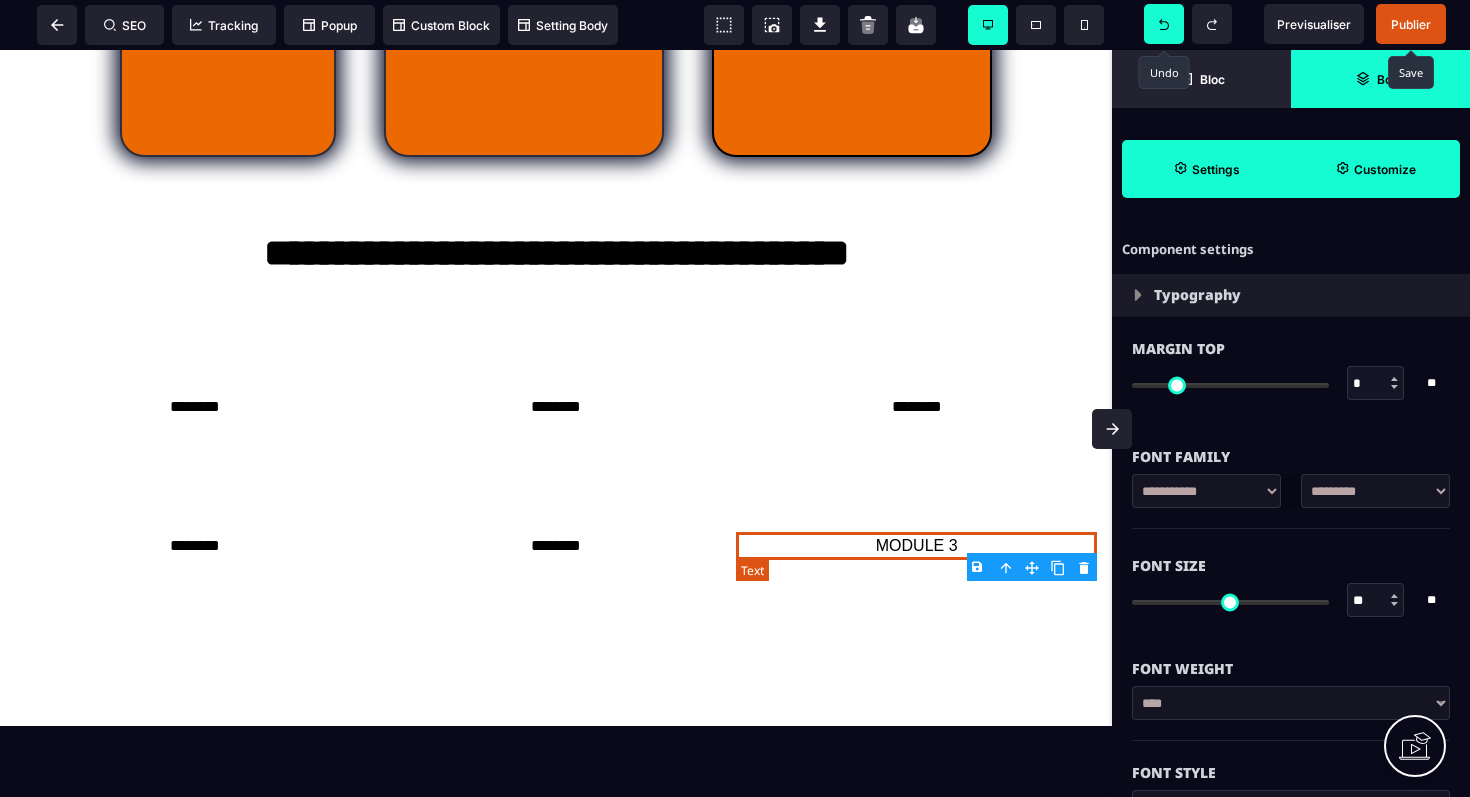 click on "MODULE 3" at bounding box center [916, 546] 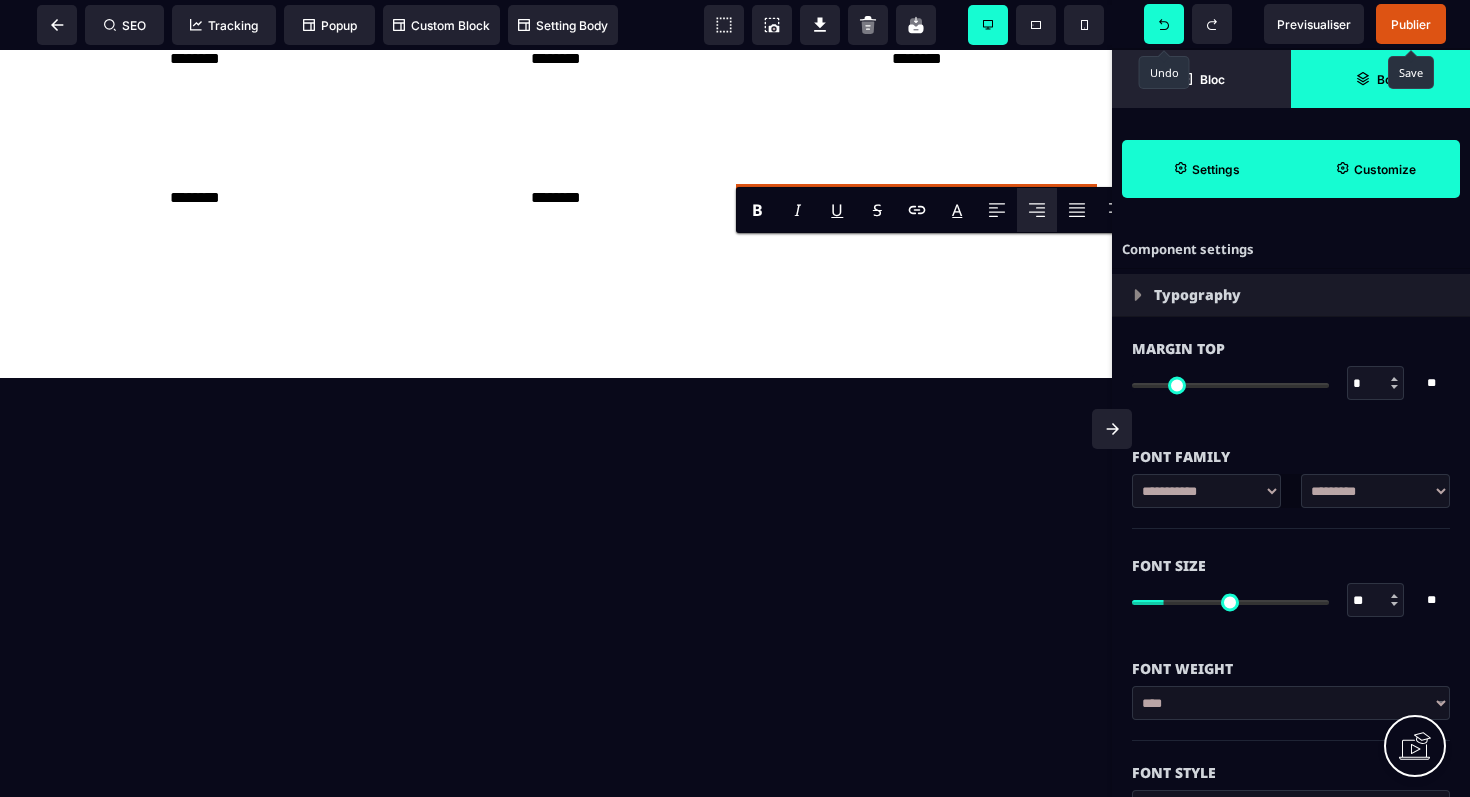 scroll, scrollTop: 1564, scrollLeft: 0, axis: vertical 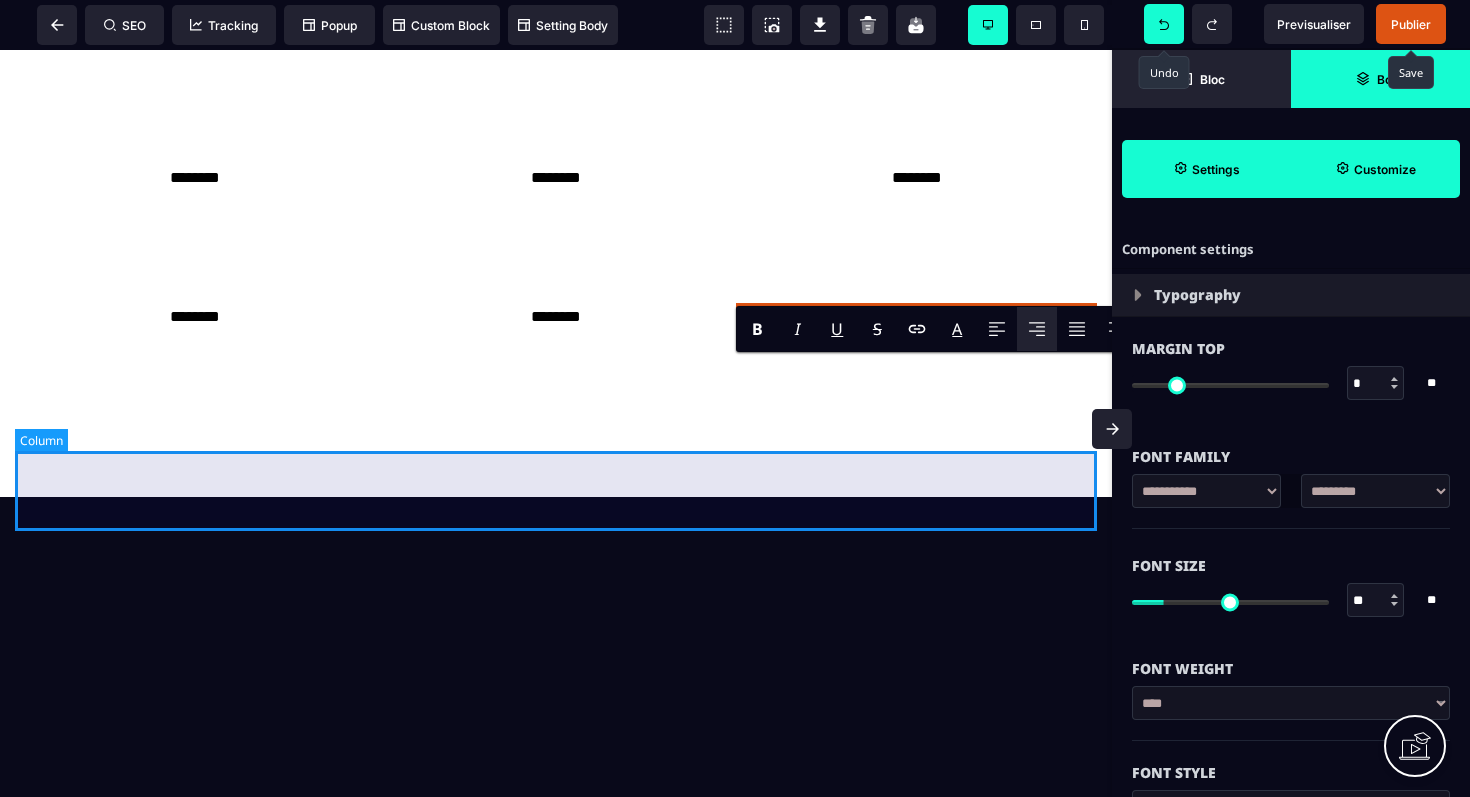 click at bounding box center [556, 442] 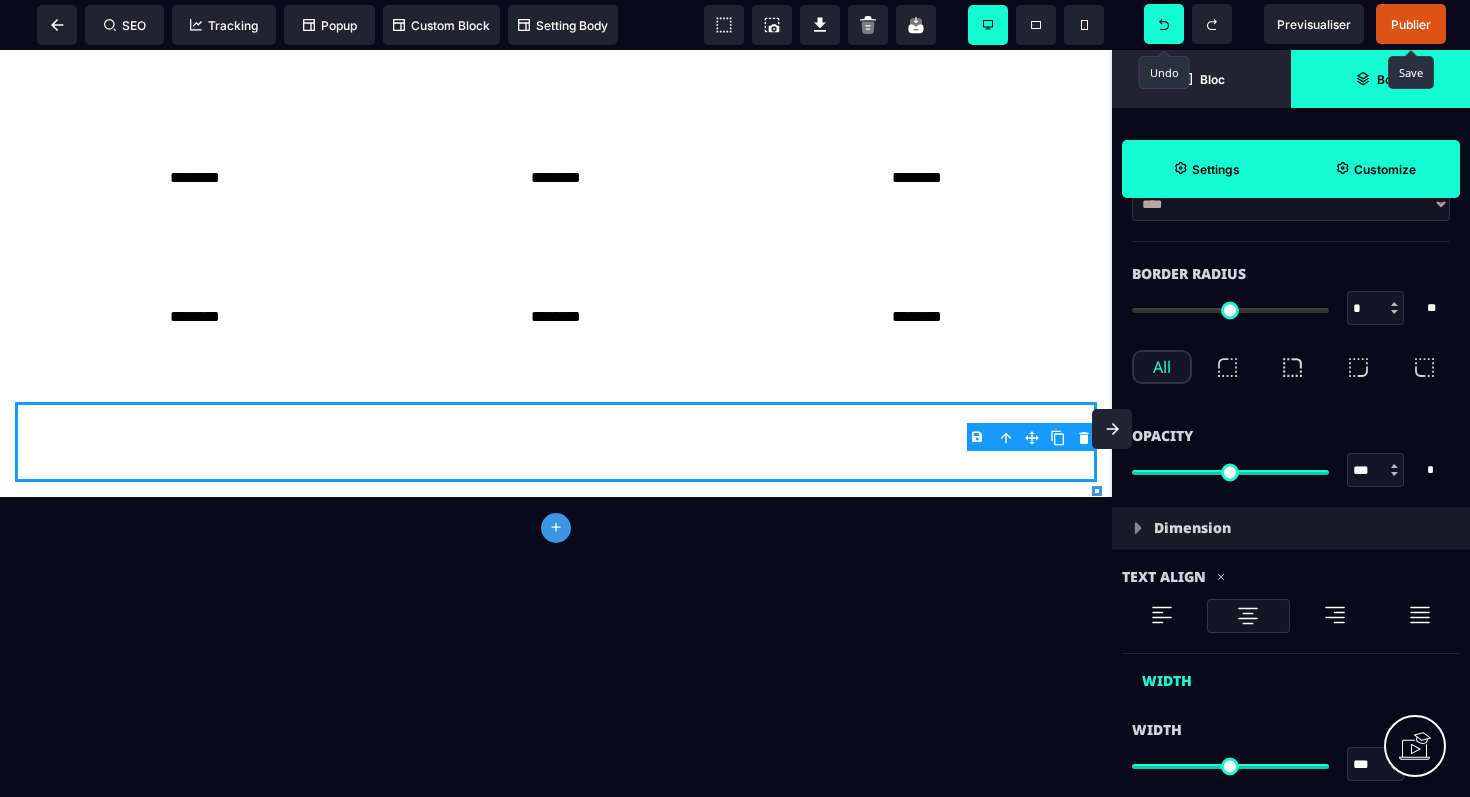 scroll, scrollTop: 664, scrollLeft: 0, axis: vertical 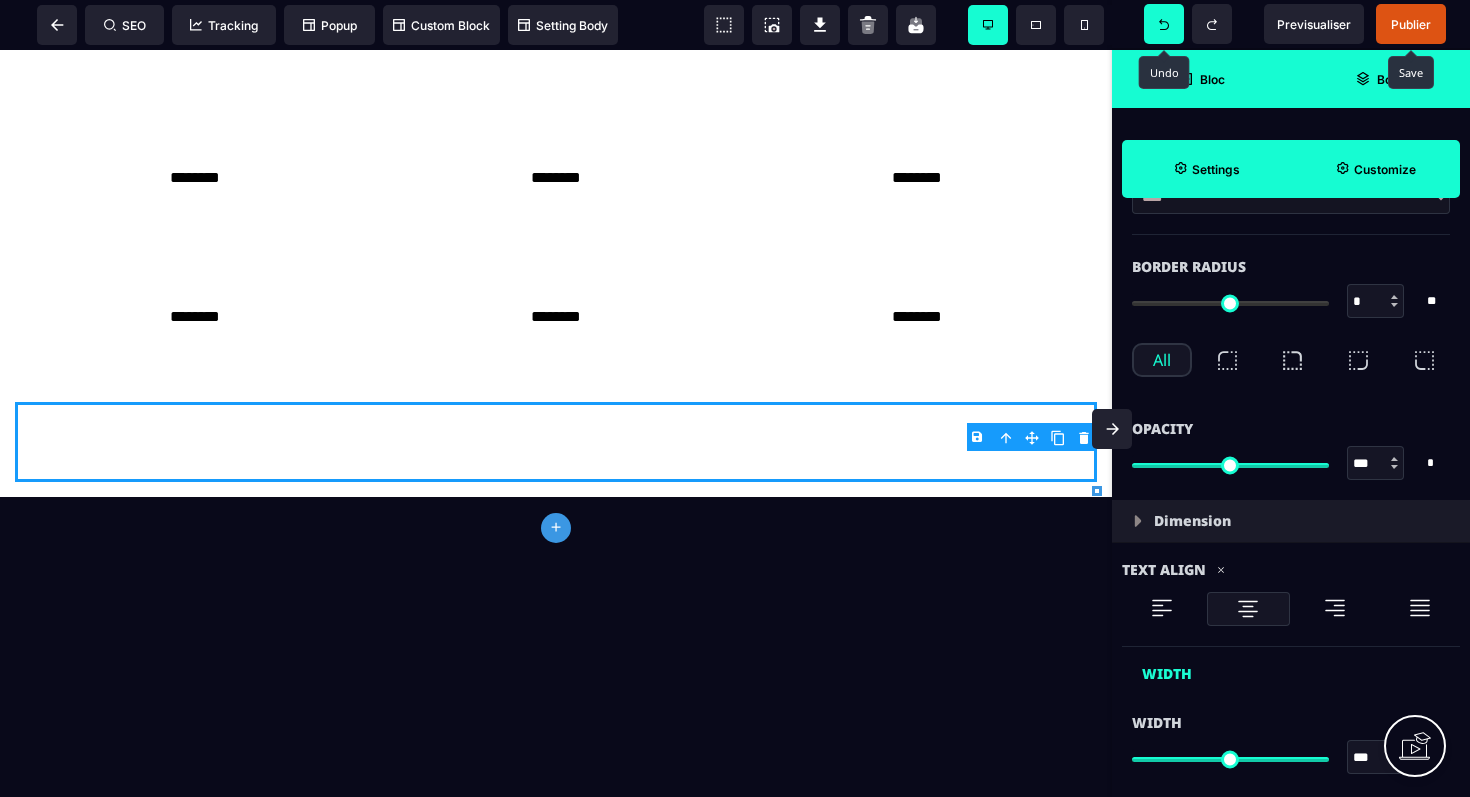 click on "Bloc" at bounding box center [1201, 79] 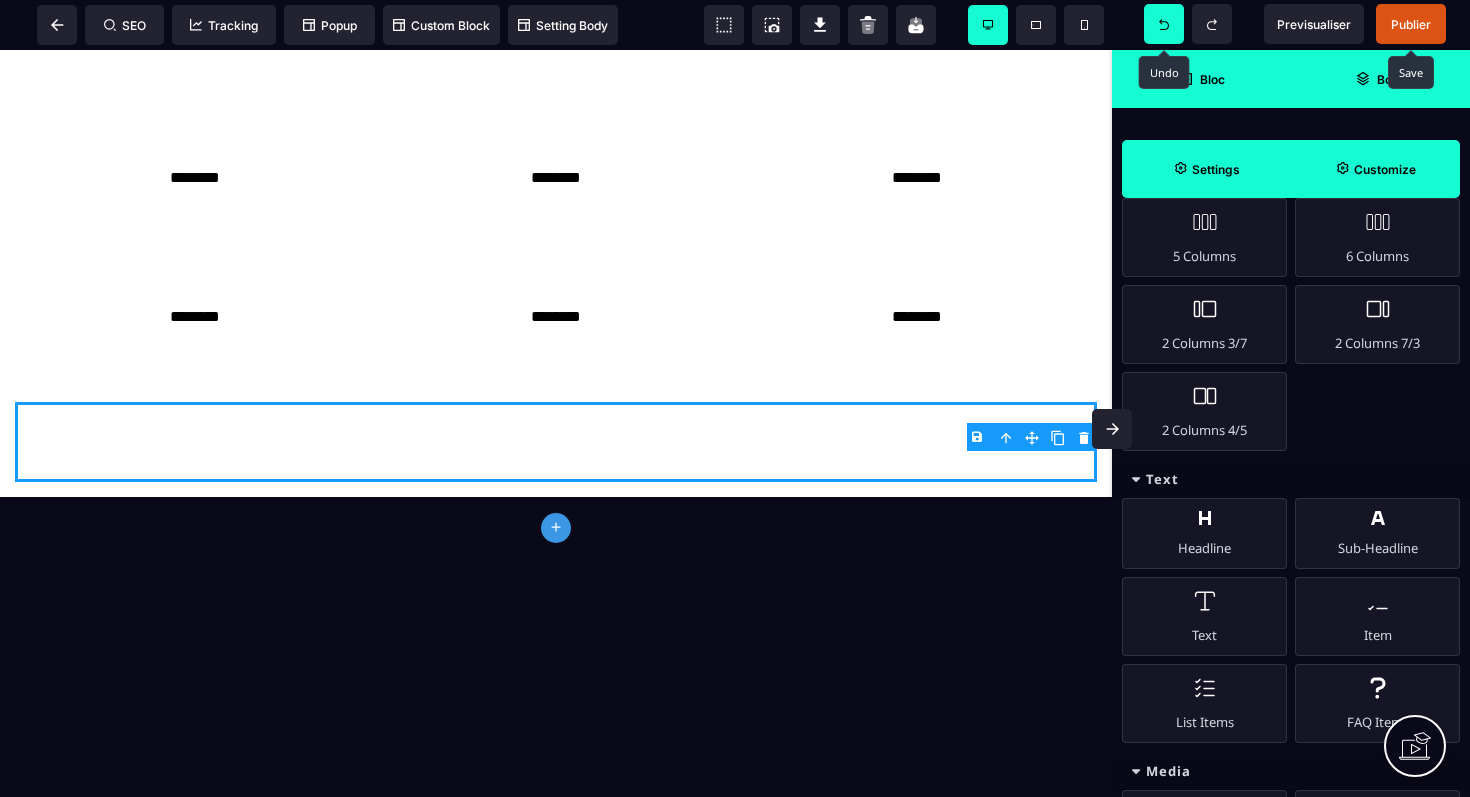 scroll, scrollTop: 320, scrollLeft: 0, axis: vertical 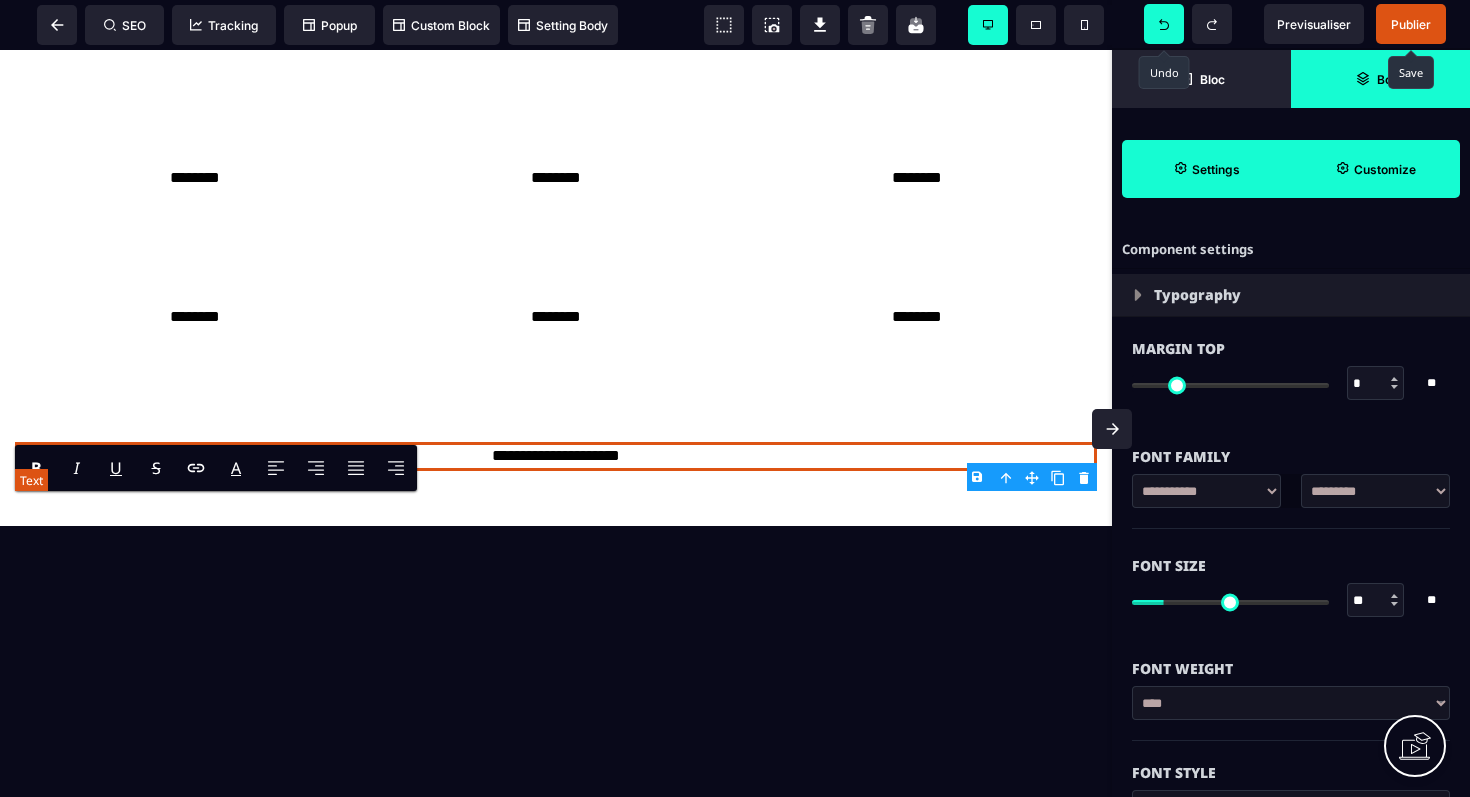click on "**********" at bounding box center (556, 456) 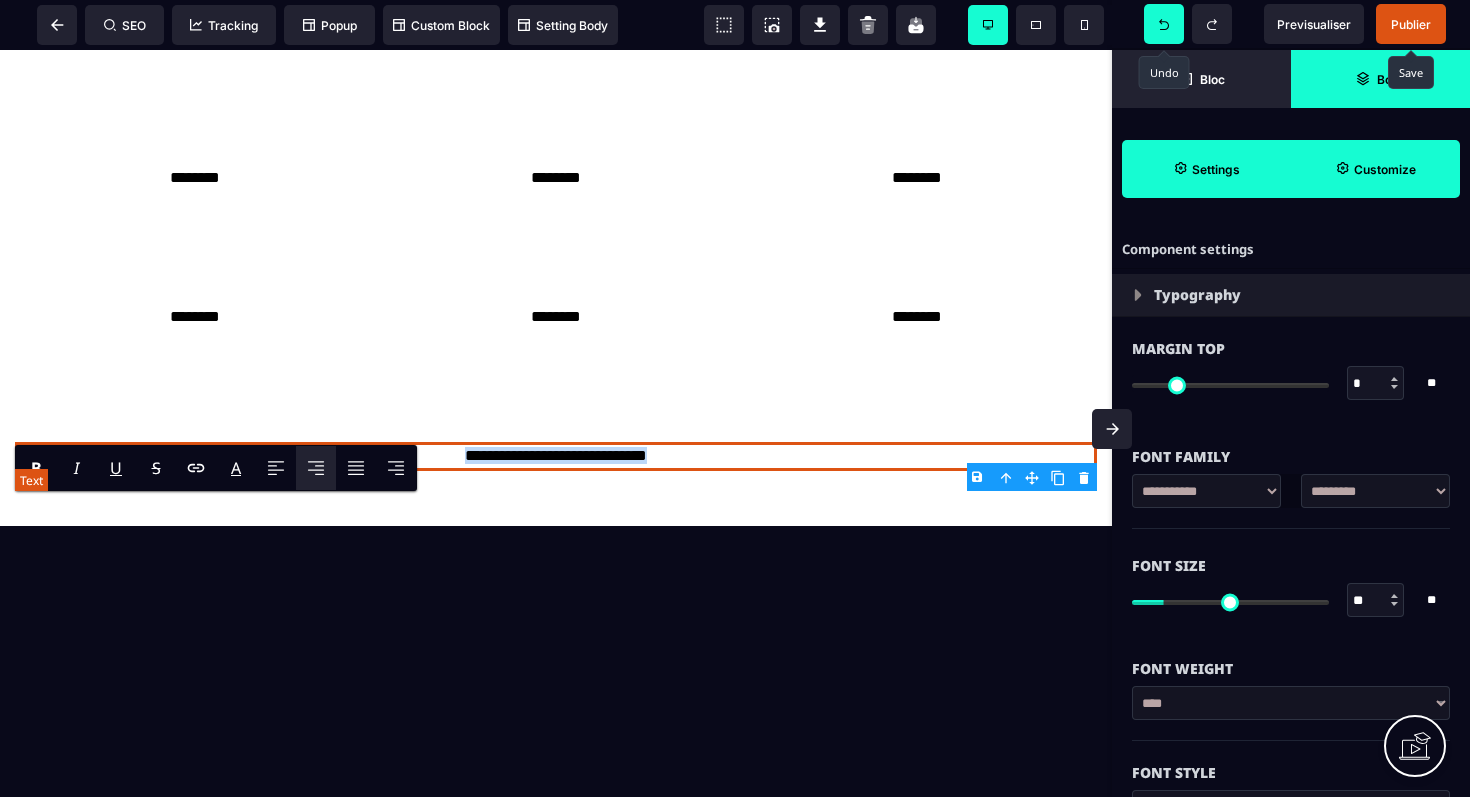 drag, startPoint x: 713, startPoint y: 502, endPoint x: 404, endPoint y: 505, distance: 309.01456 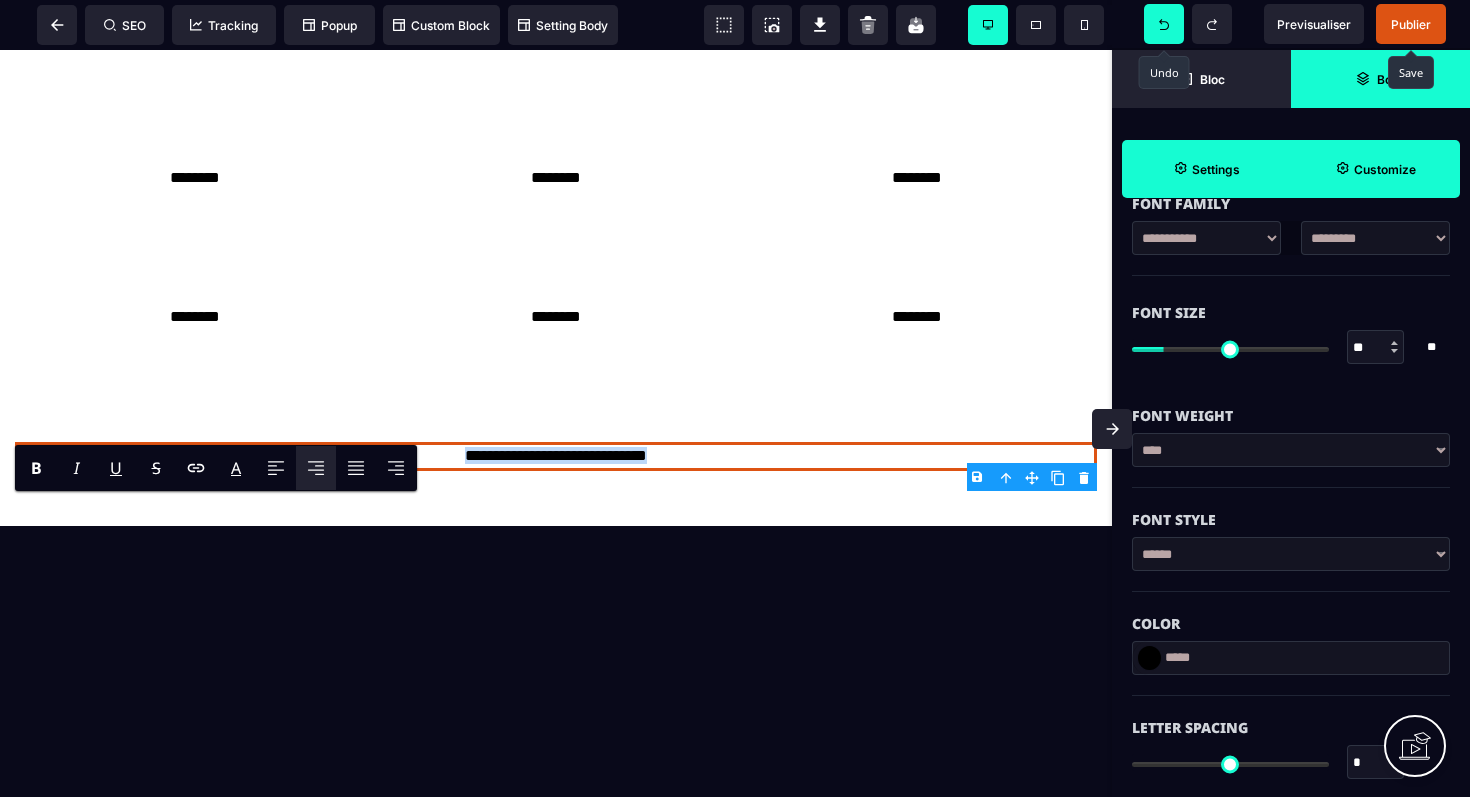 scroll, scrollTop: 278, scrollLeft: 0, axis: vertical 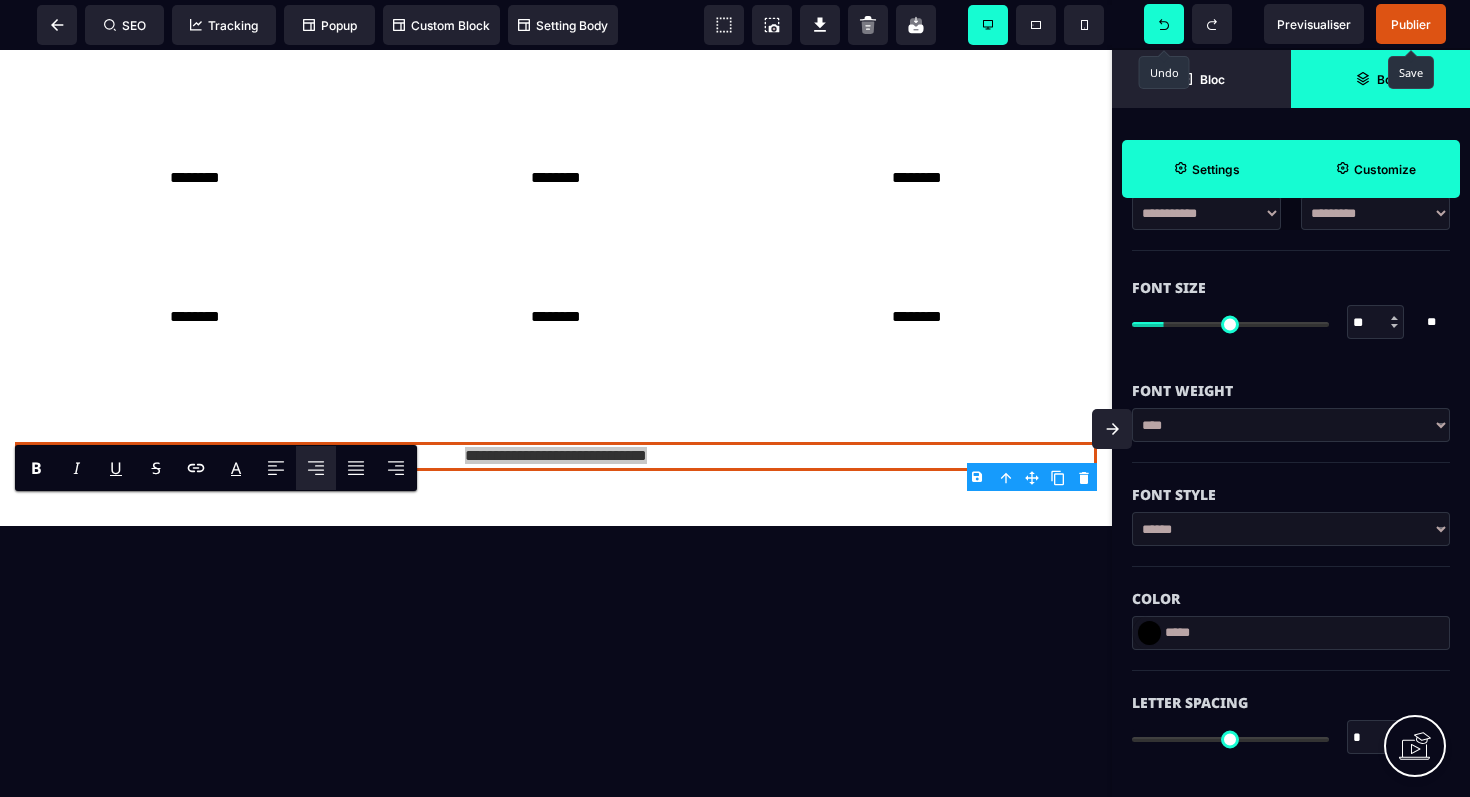 click on "**********" at bounding box center [1291, 425] 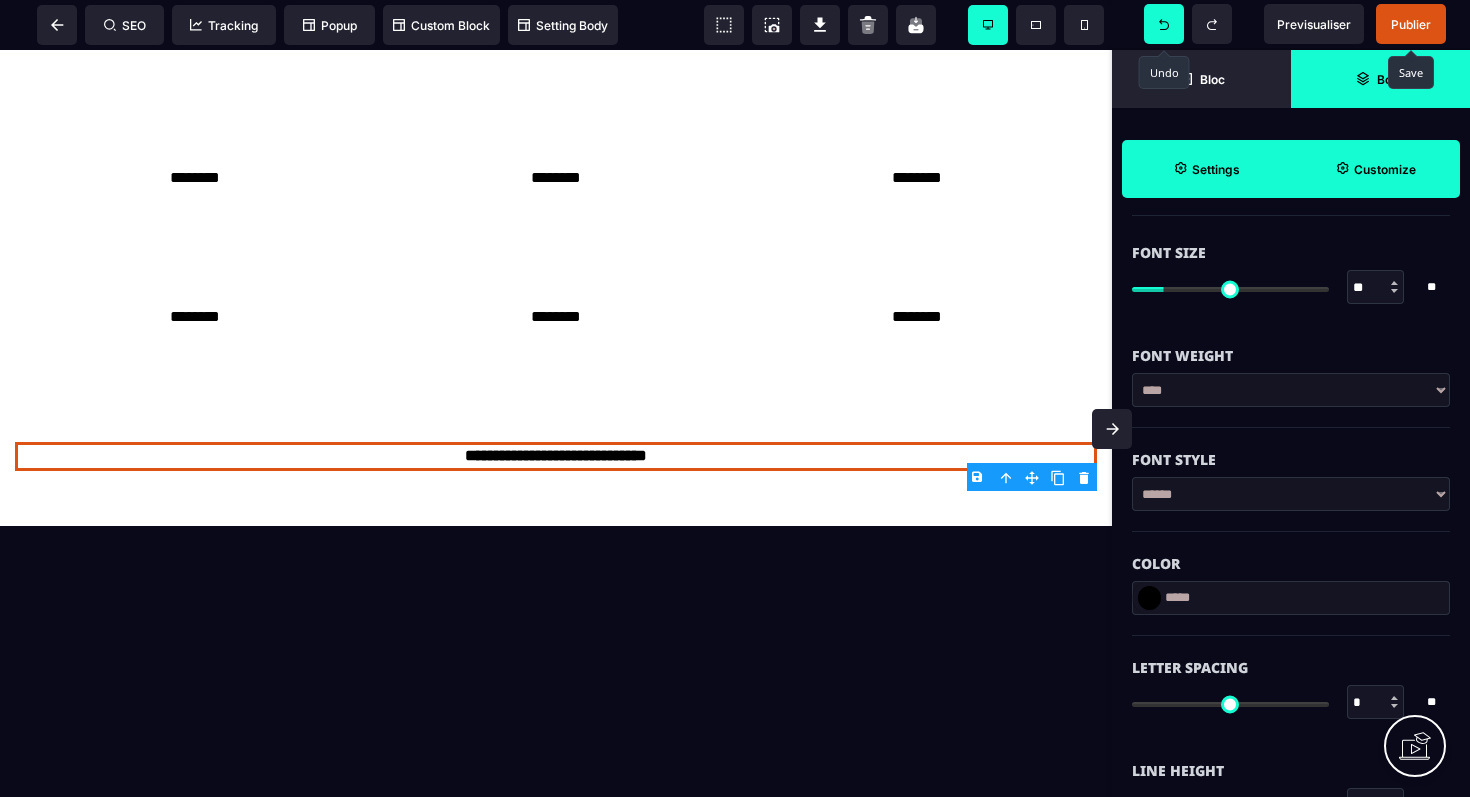 scroll, scrollTop: 316, scrollLeft: 0, axis: vertical 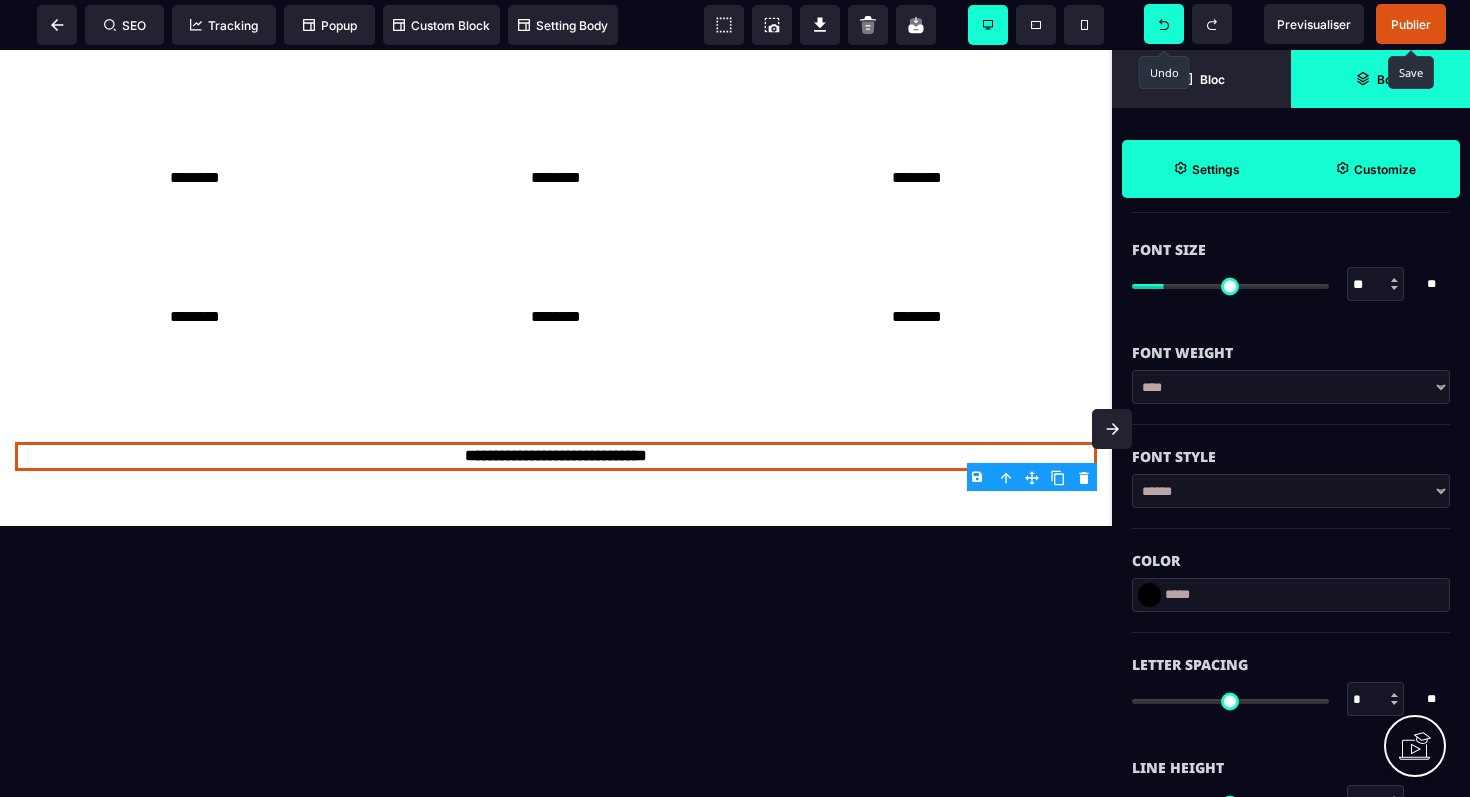 click at bounding box center (1395, 284) 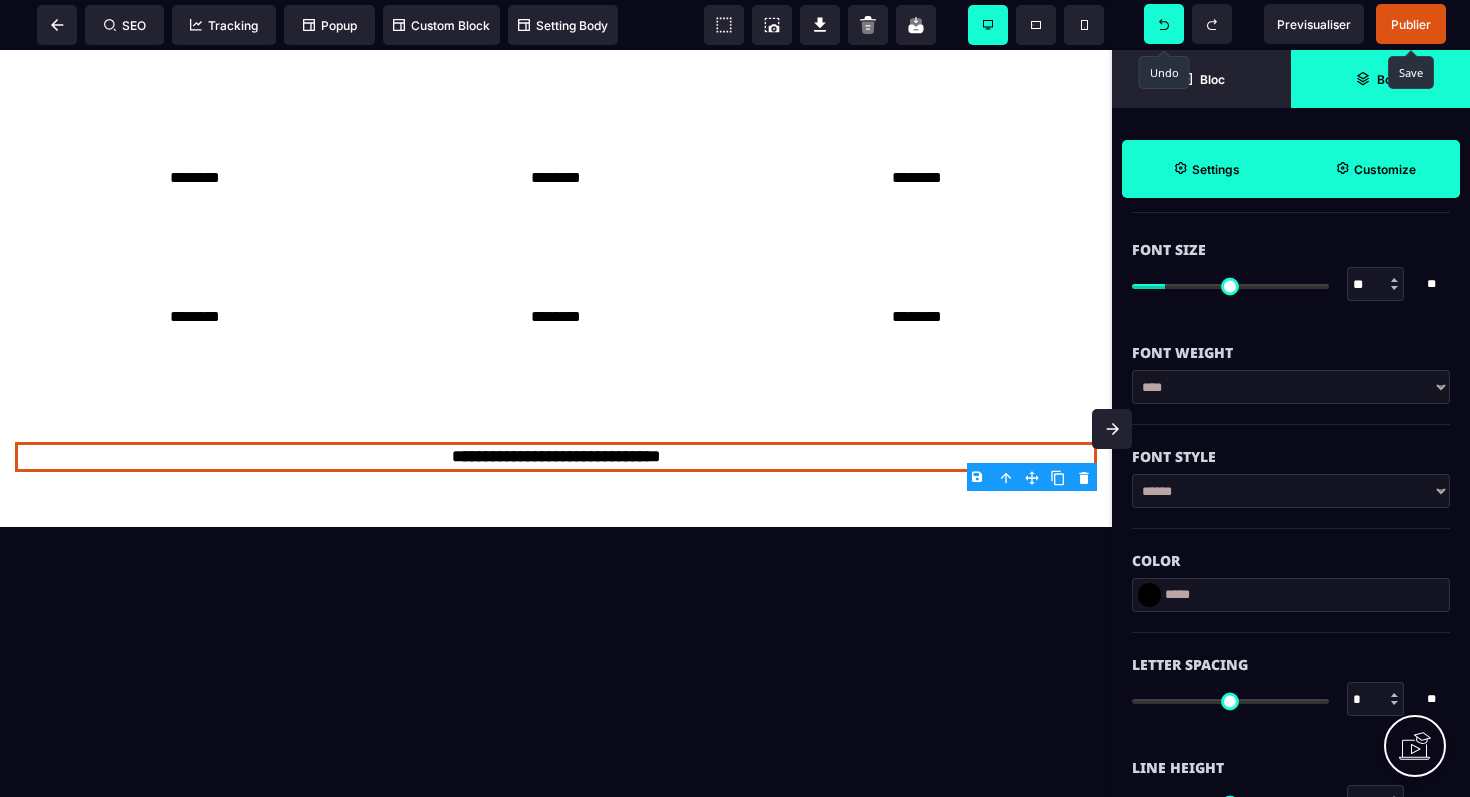click at bounding box center [1394, 280] 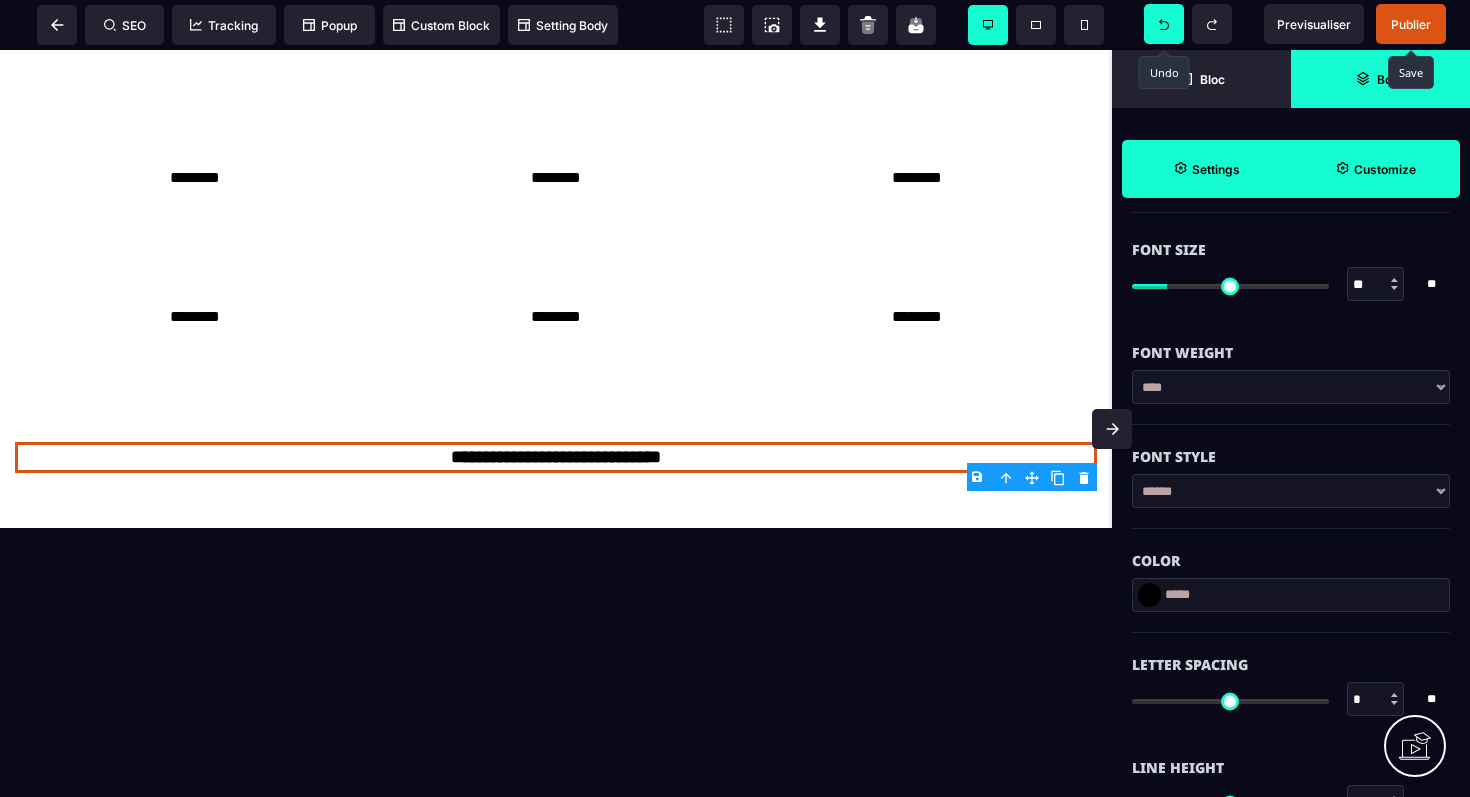 click at bounding box center (1394, 280) 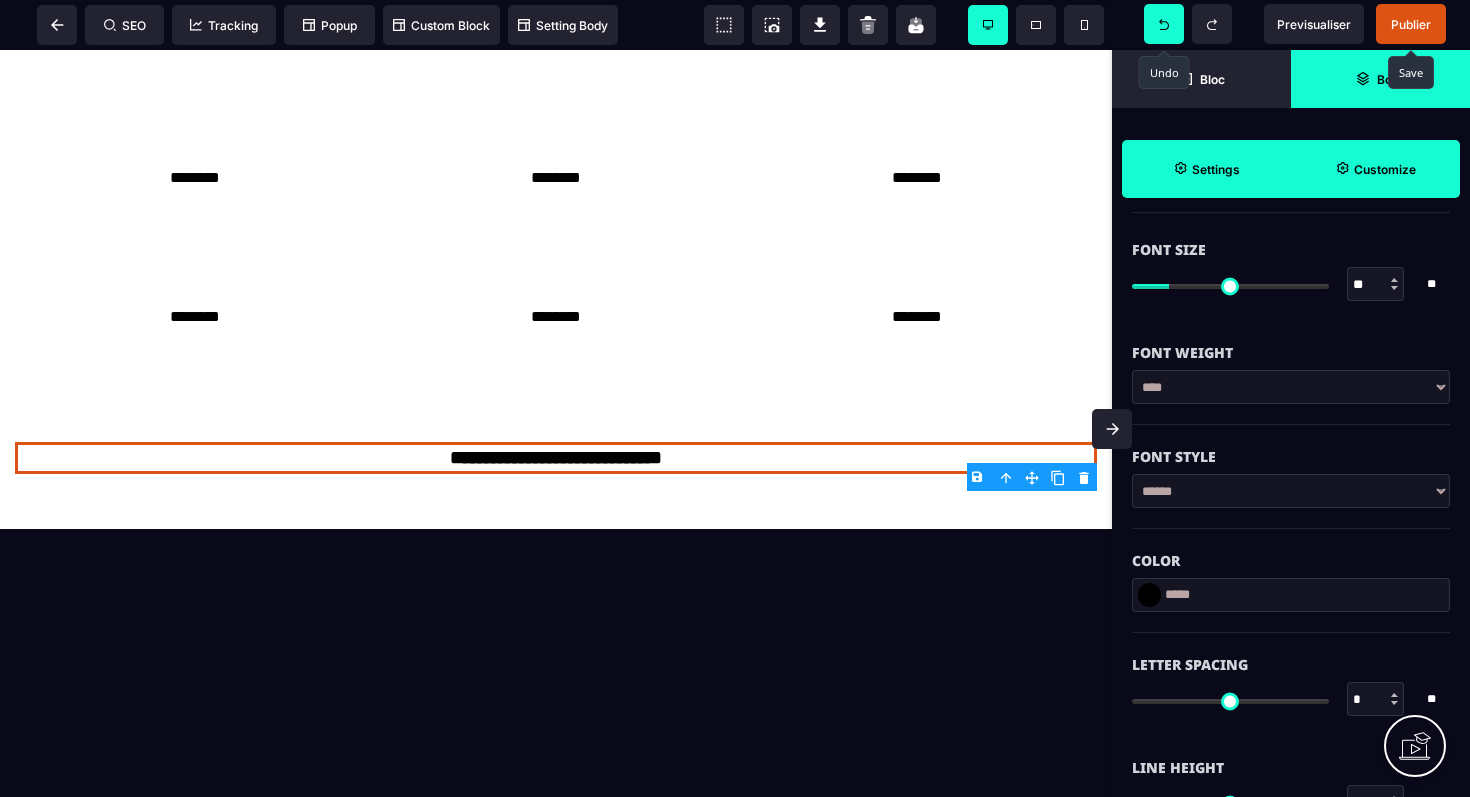 click at bounding box center (1394, 280) 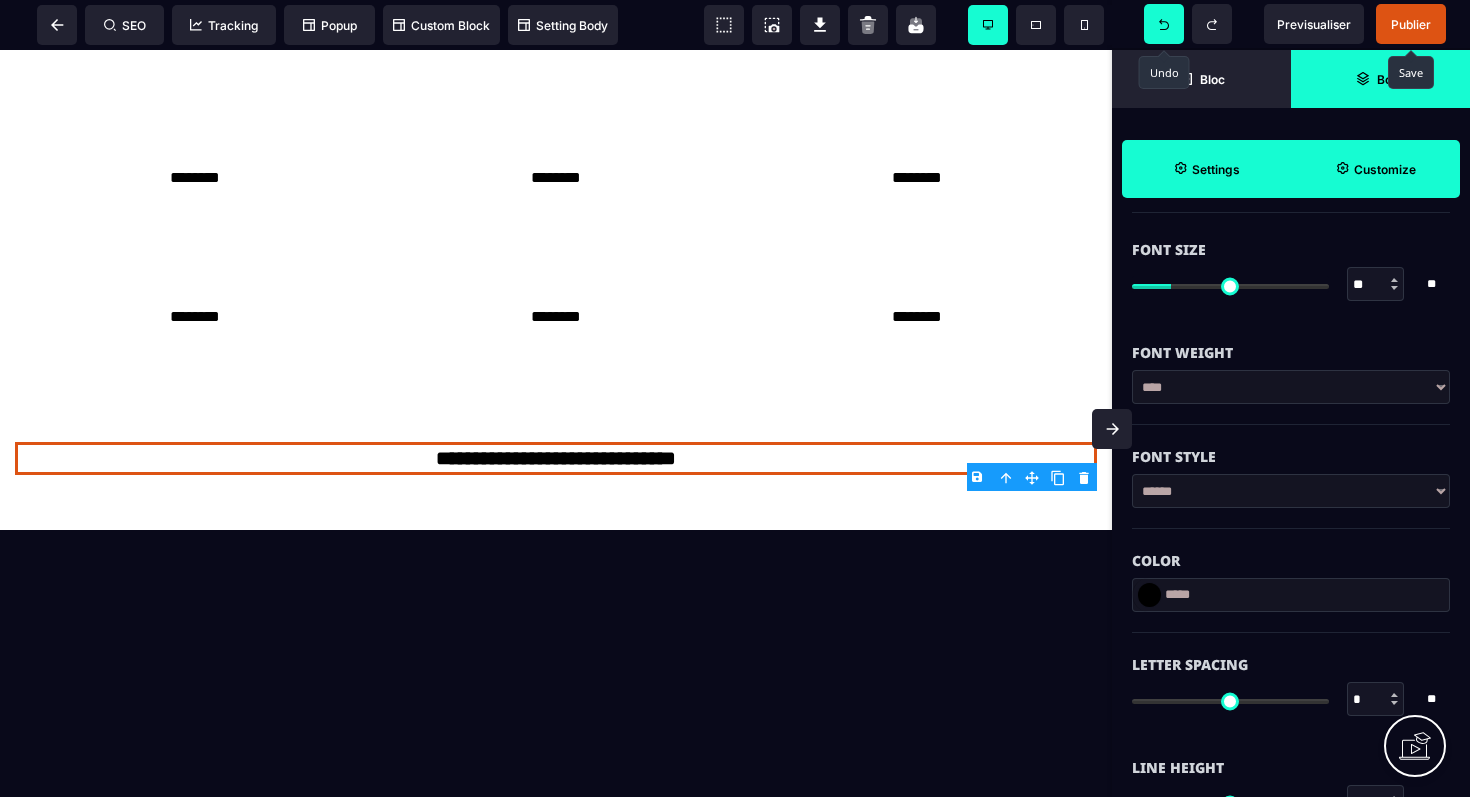 click at bounding box center (1394, 280) 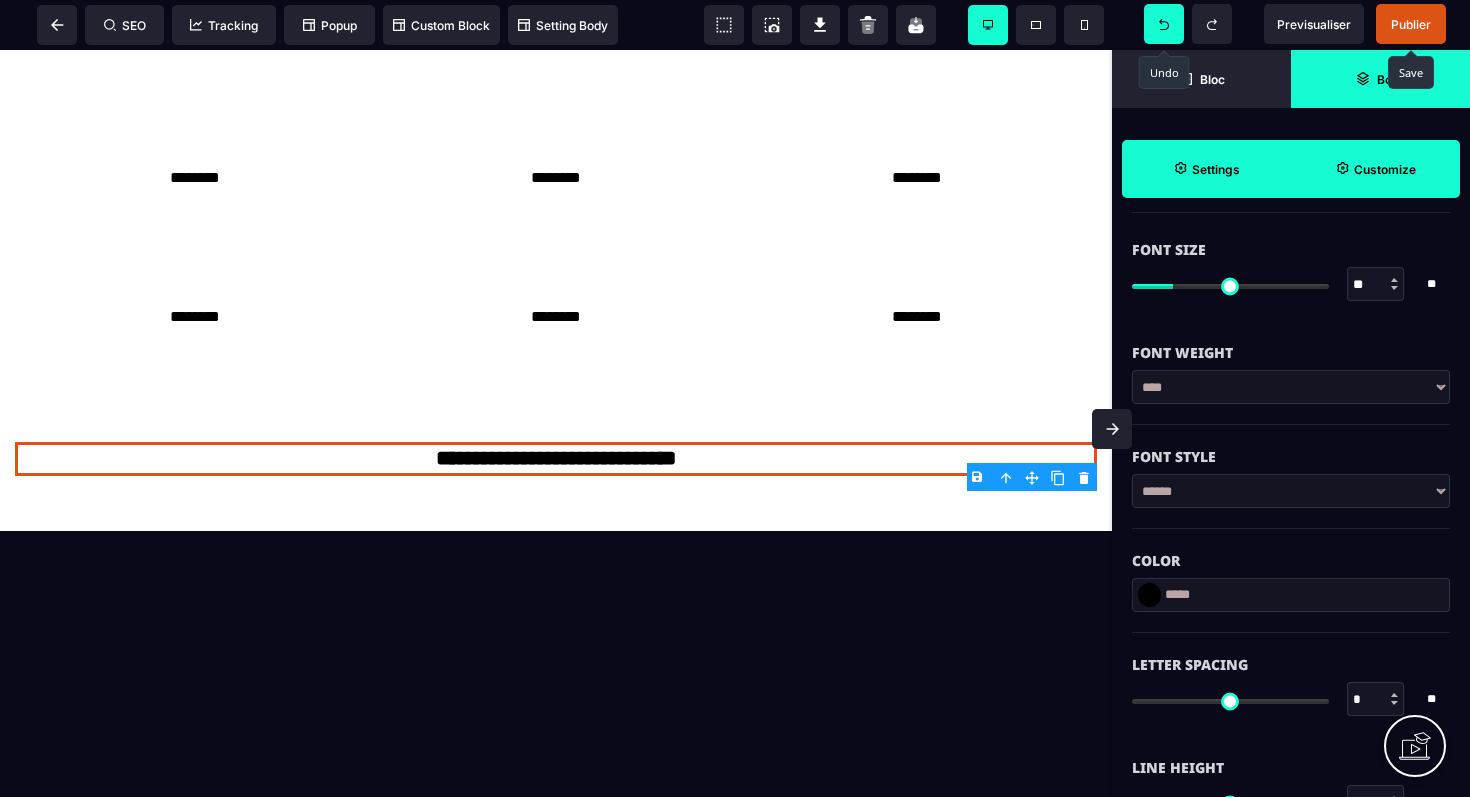 click at bounding box center [1394, 280] 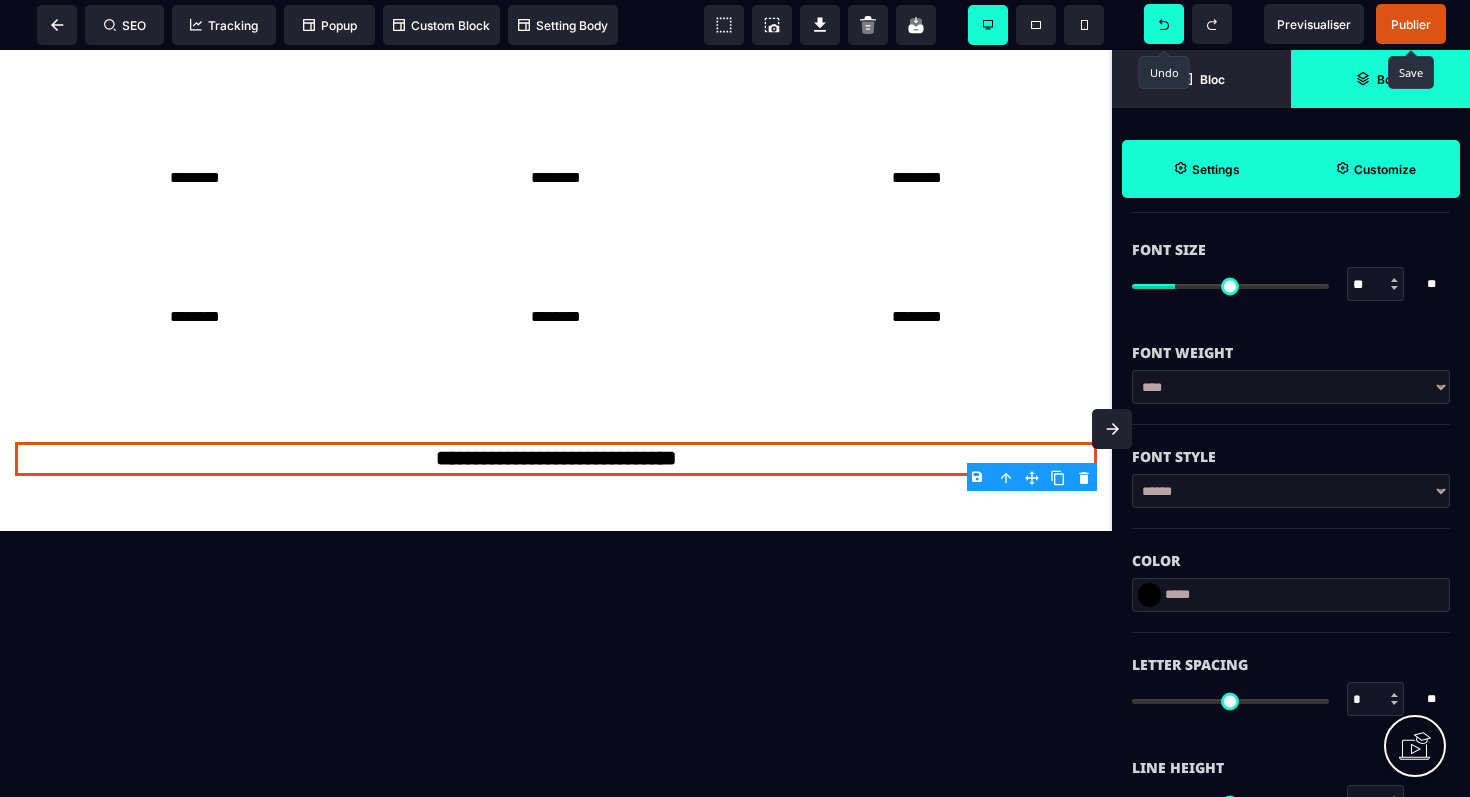click at bounding box center [1394, 280] 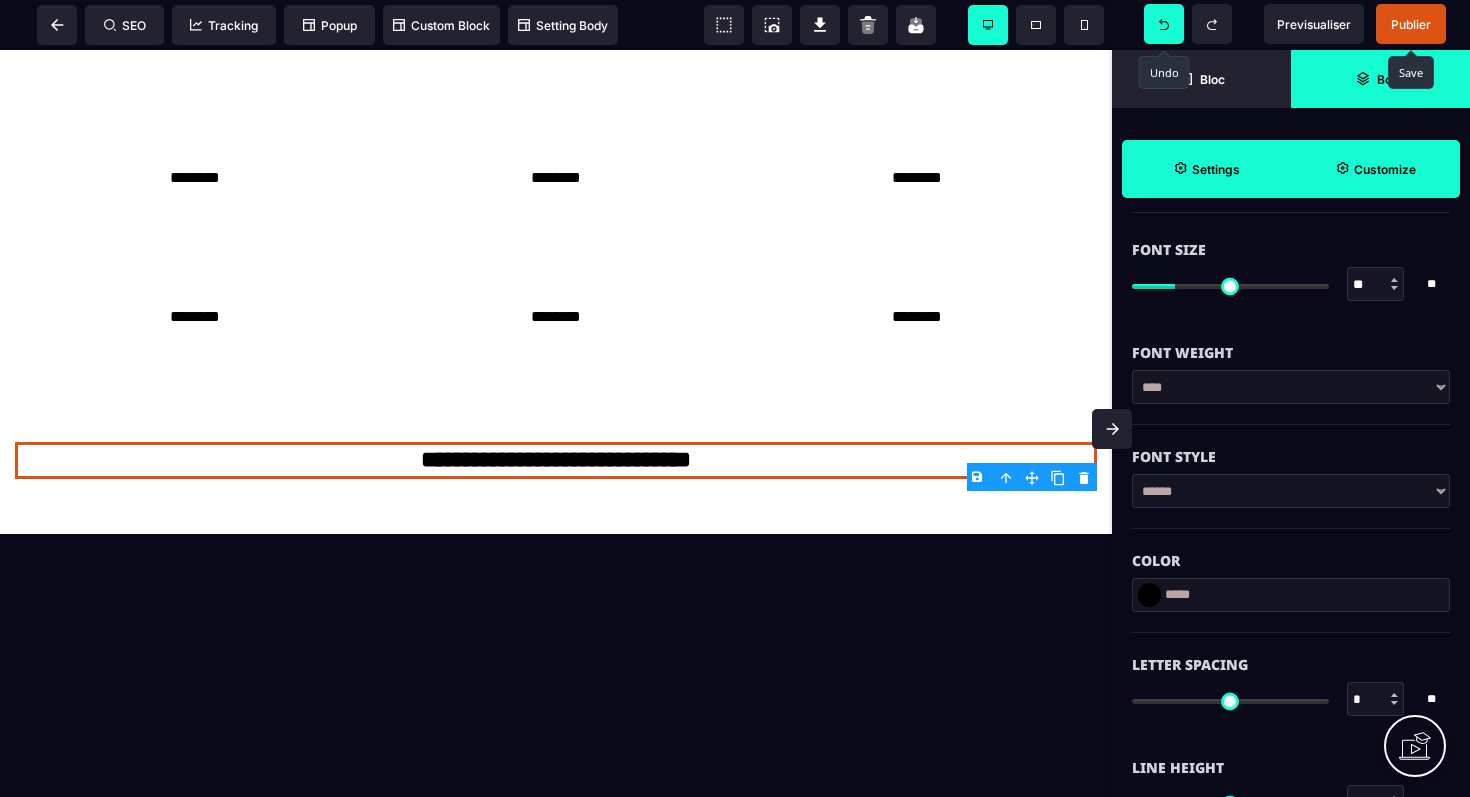 click at bounding box center [1394, 280] 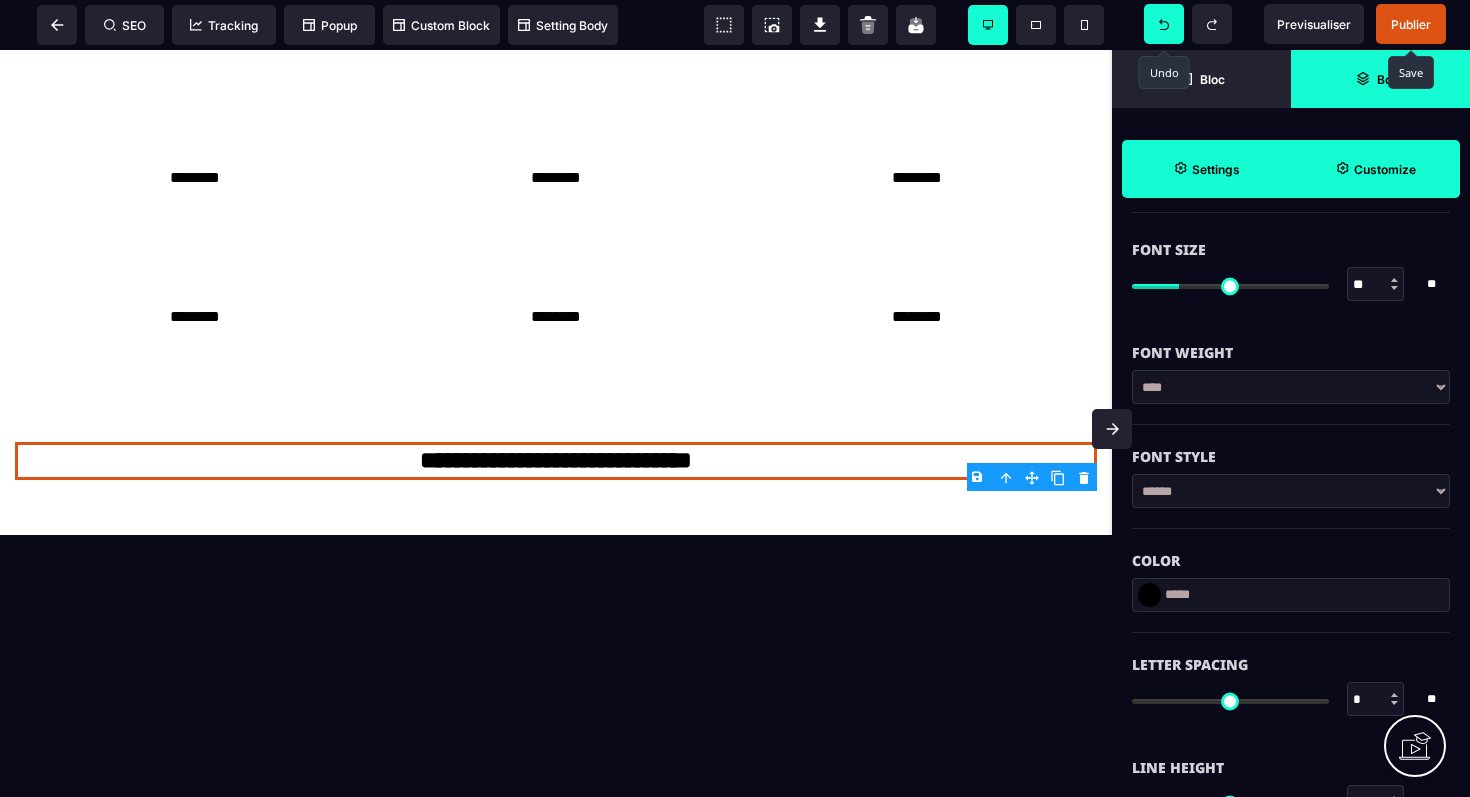click at bounding box center [1394, 280] 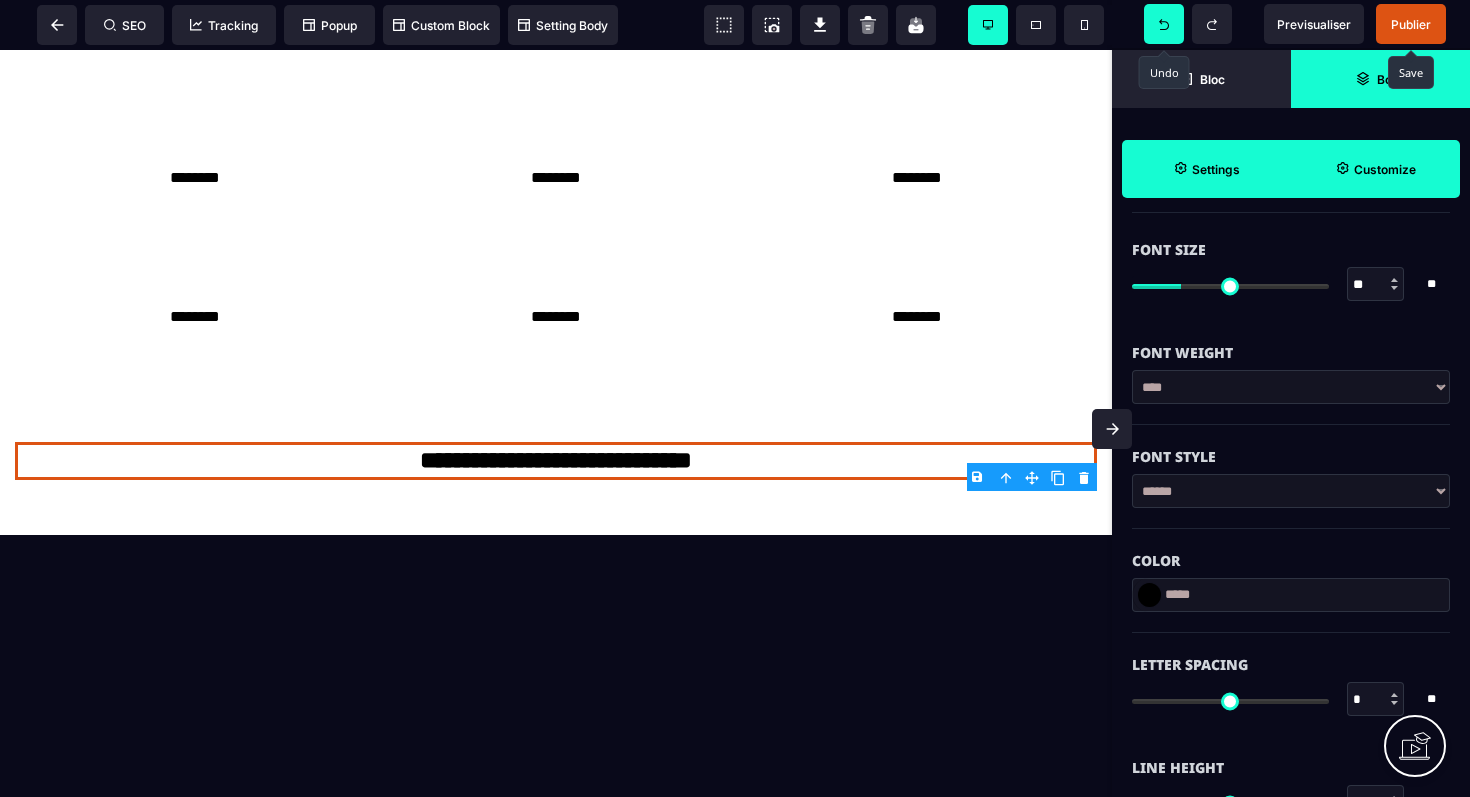 click at bounding box center (1394, 280) 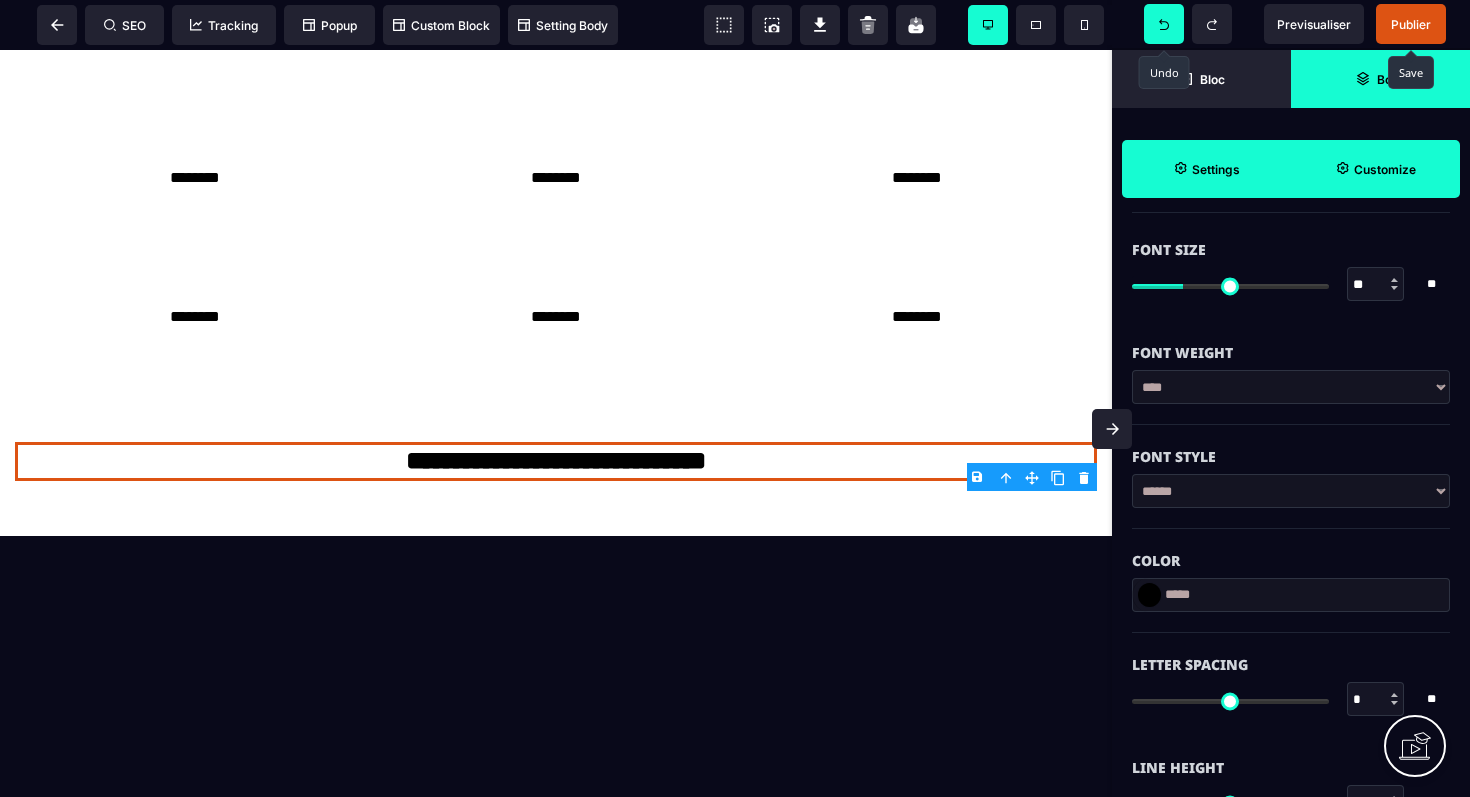 click at bounding box center [1394, 280] 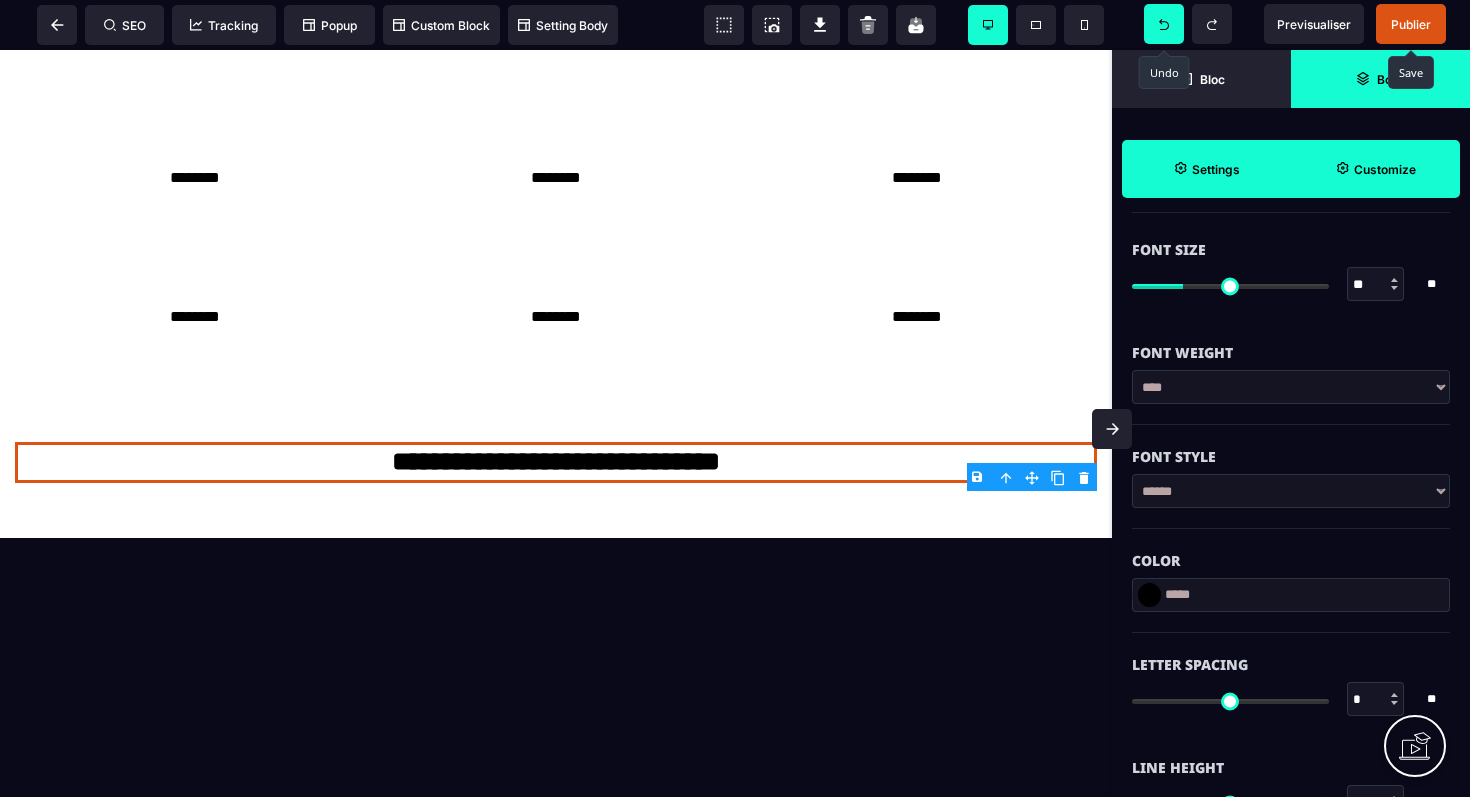 click at bounding box center [1394, 280] 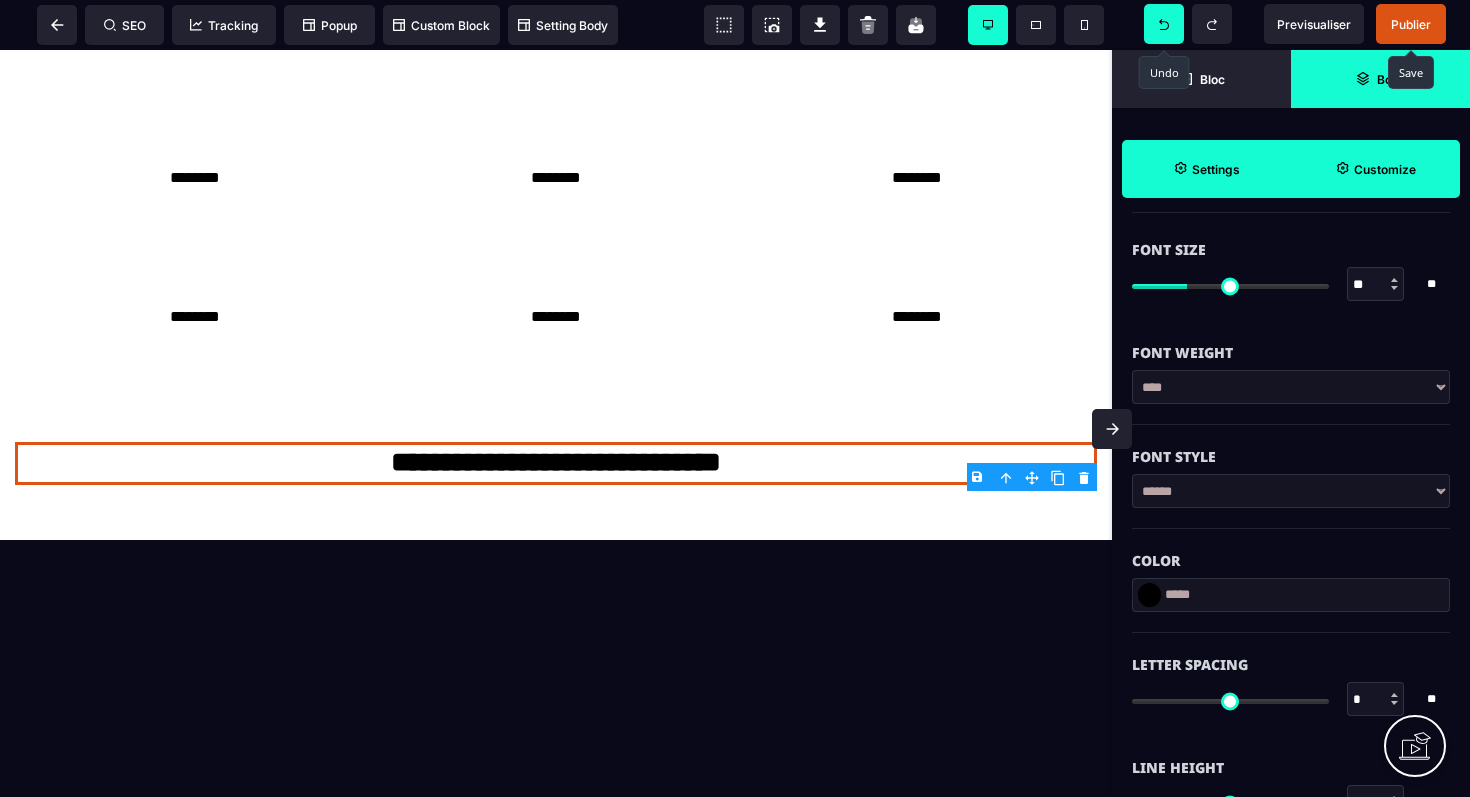 click at bounding box center [1394, 280] 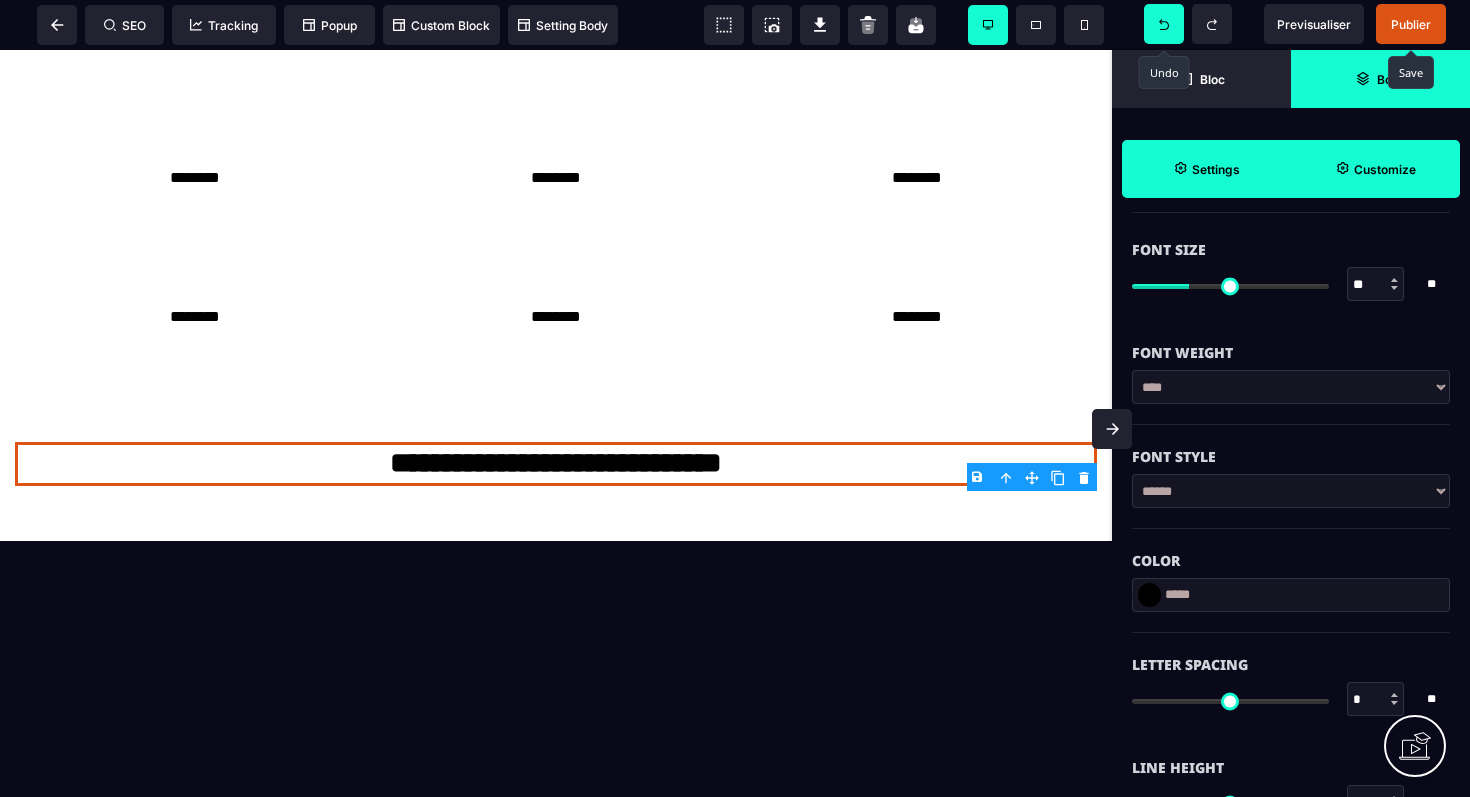 click at bounding box center [1394, 280] 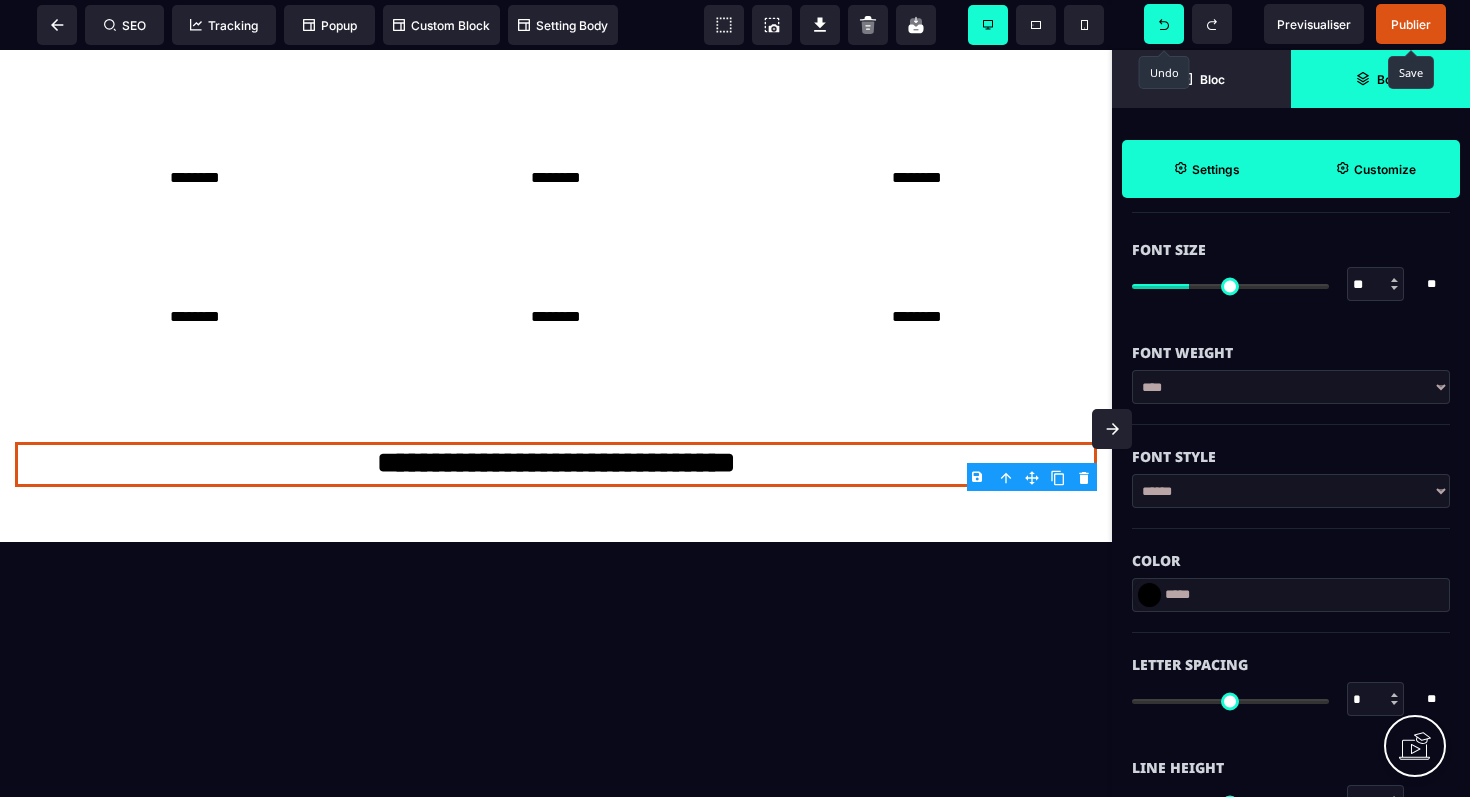 click at bounding box center (1394, 280) 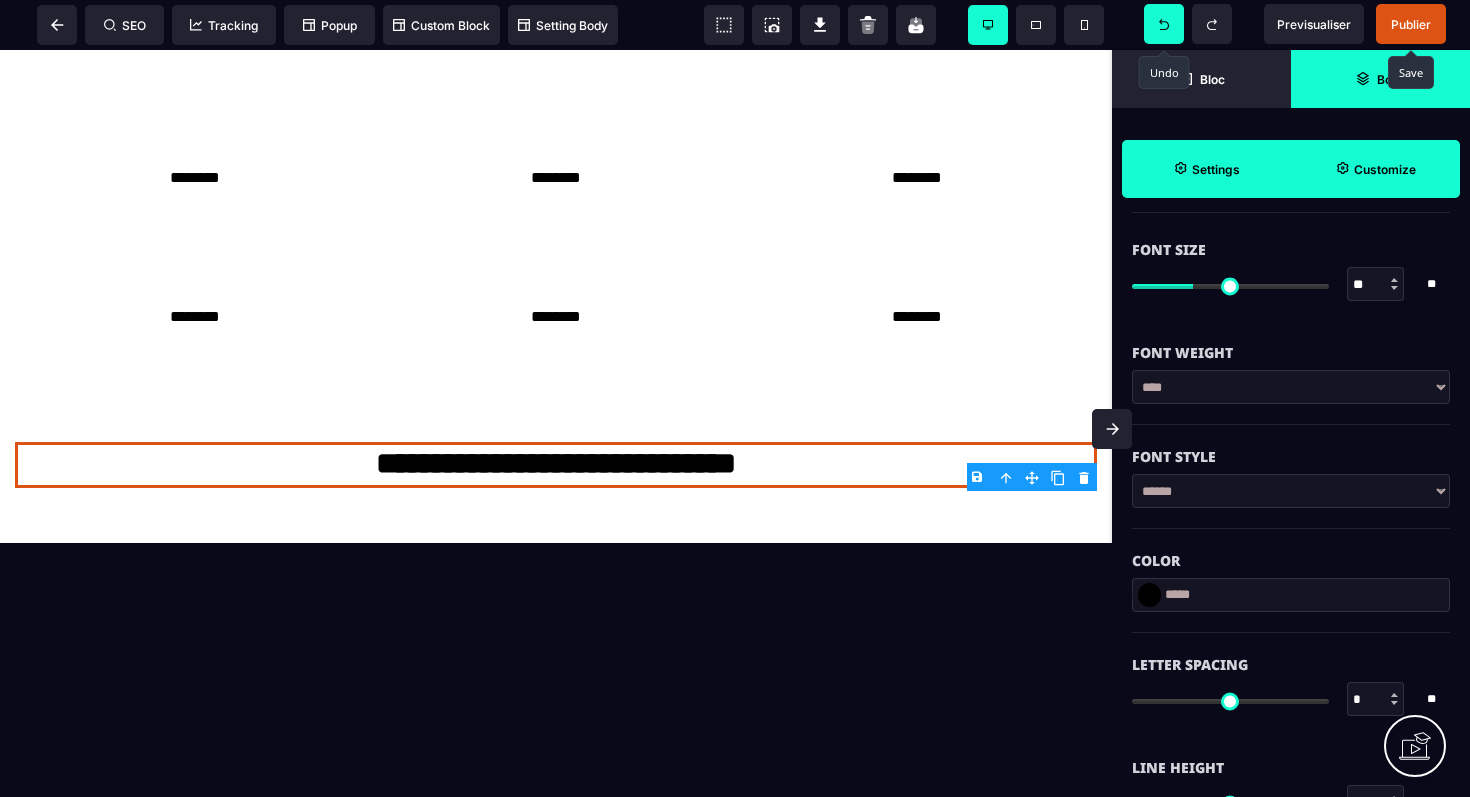 click at bounding box center (1394, 280) 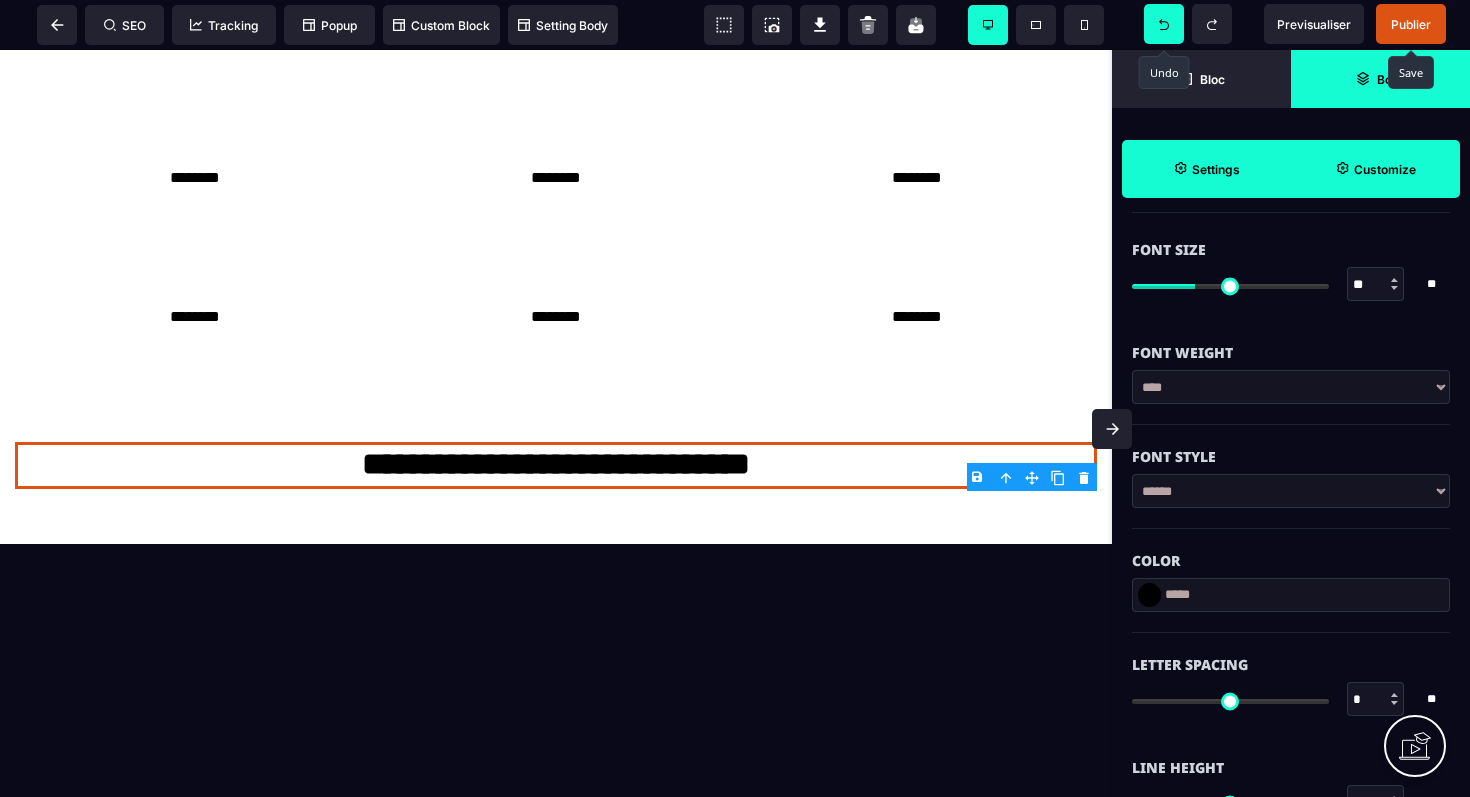 click at bounding box center [1394, 280] 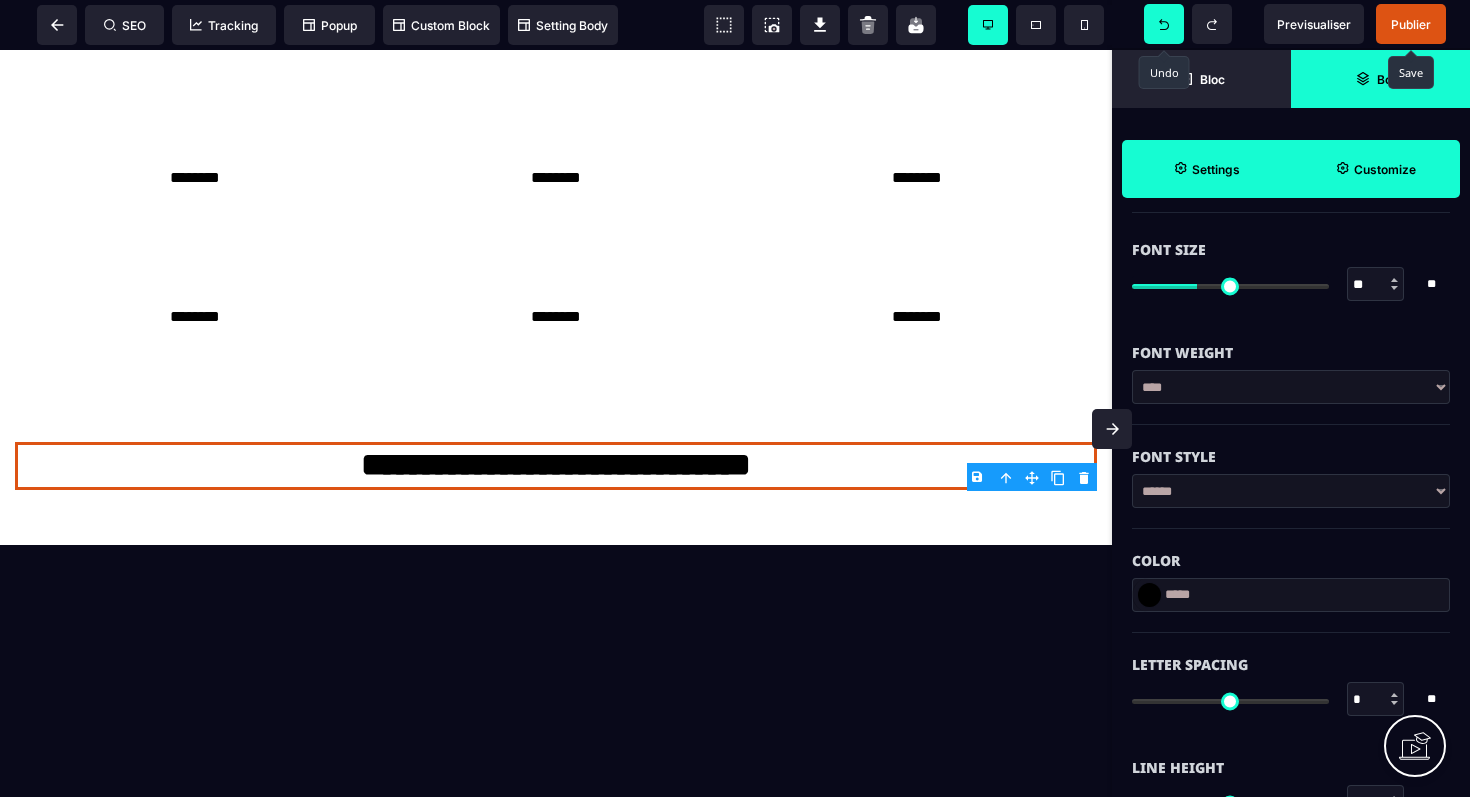 click at bounding box center (1394, 280) 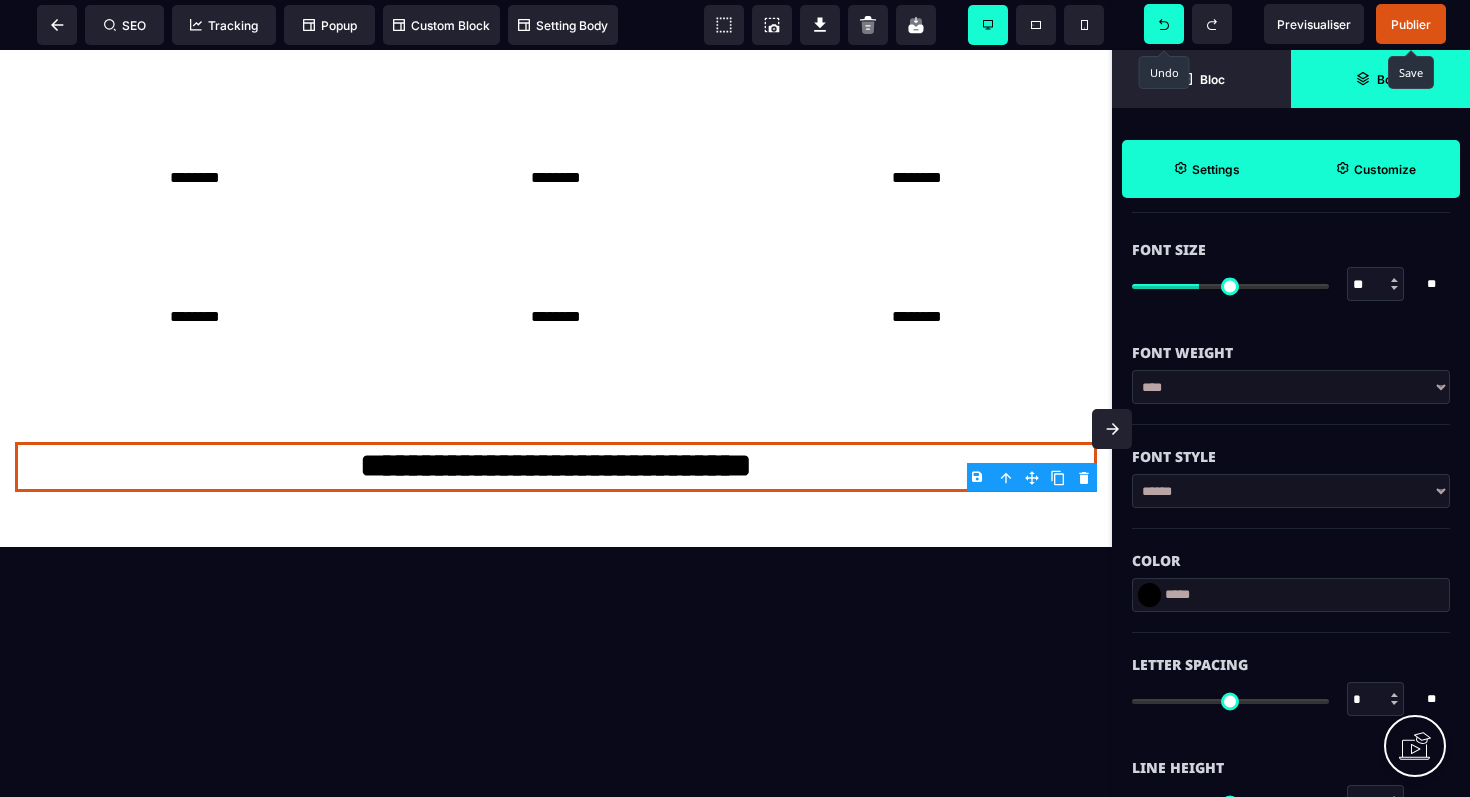 click at bounding box center [1394, 280] 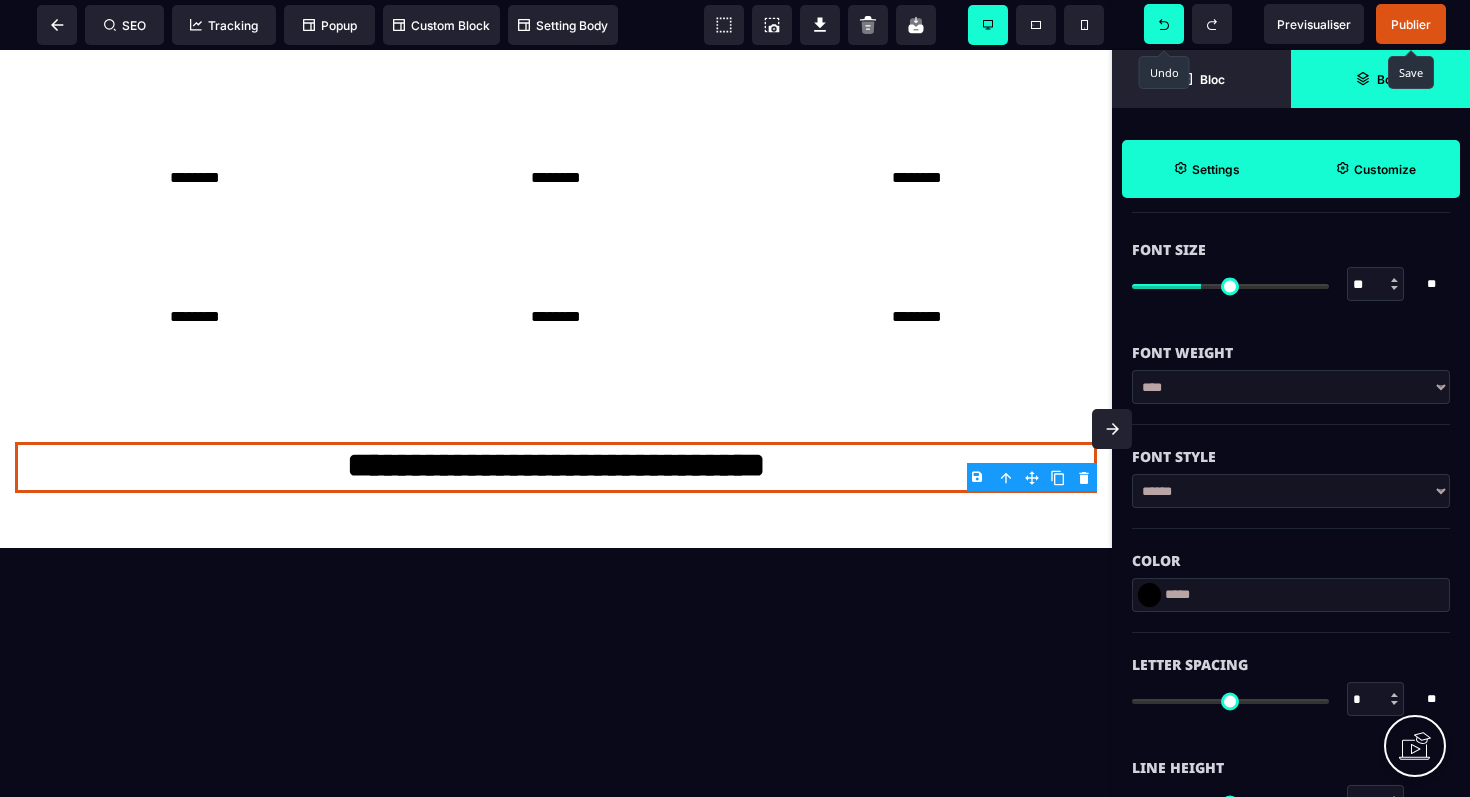 click at bounding box center (1394, 280) 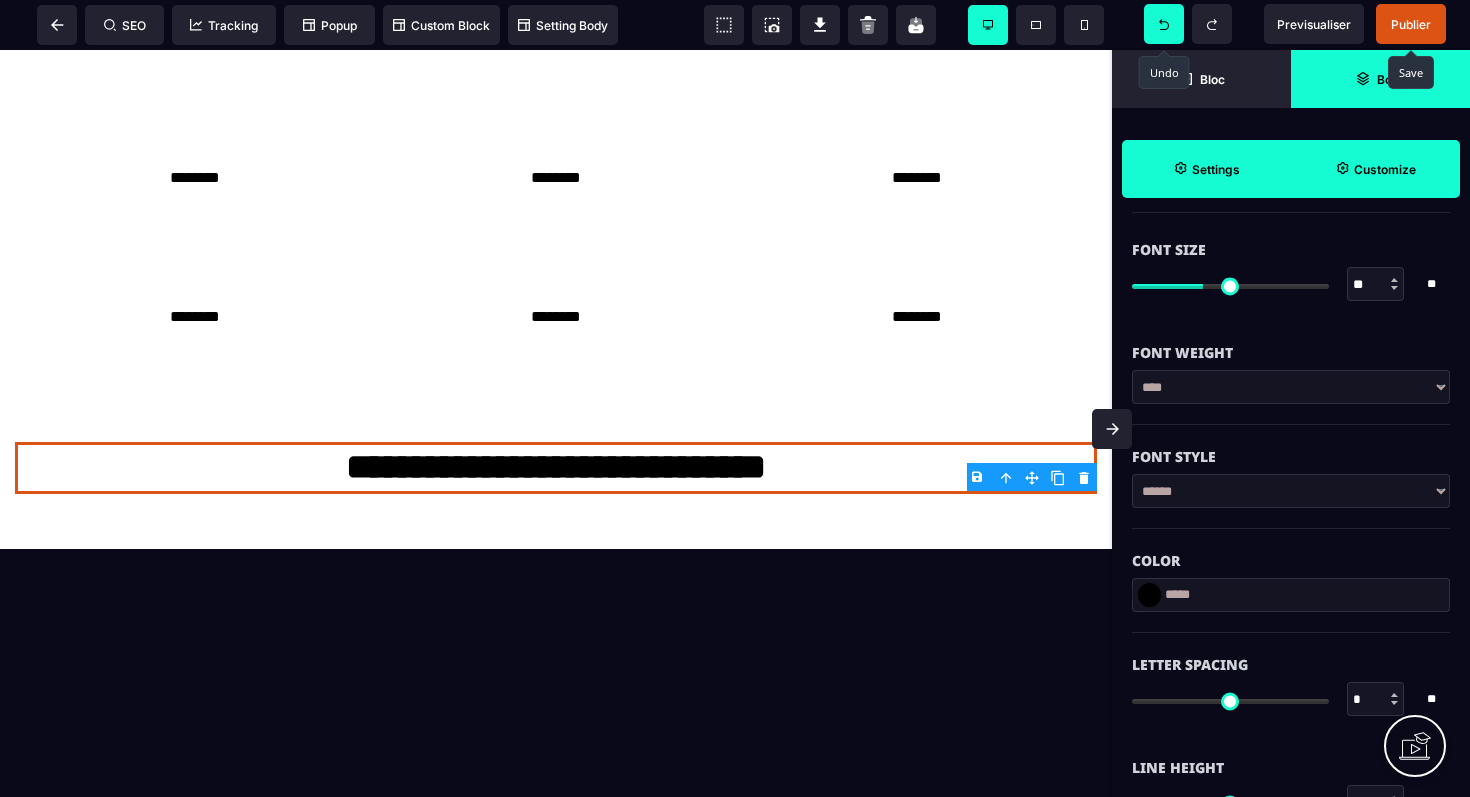 click at bounding box center (1394, 280) 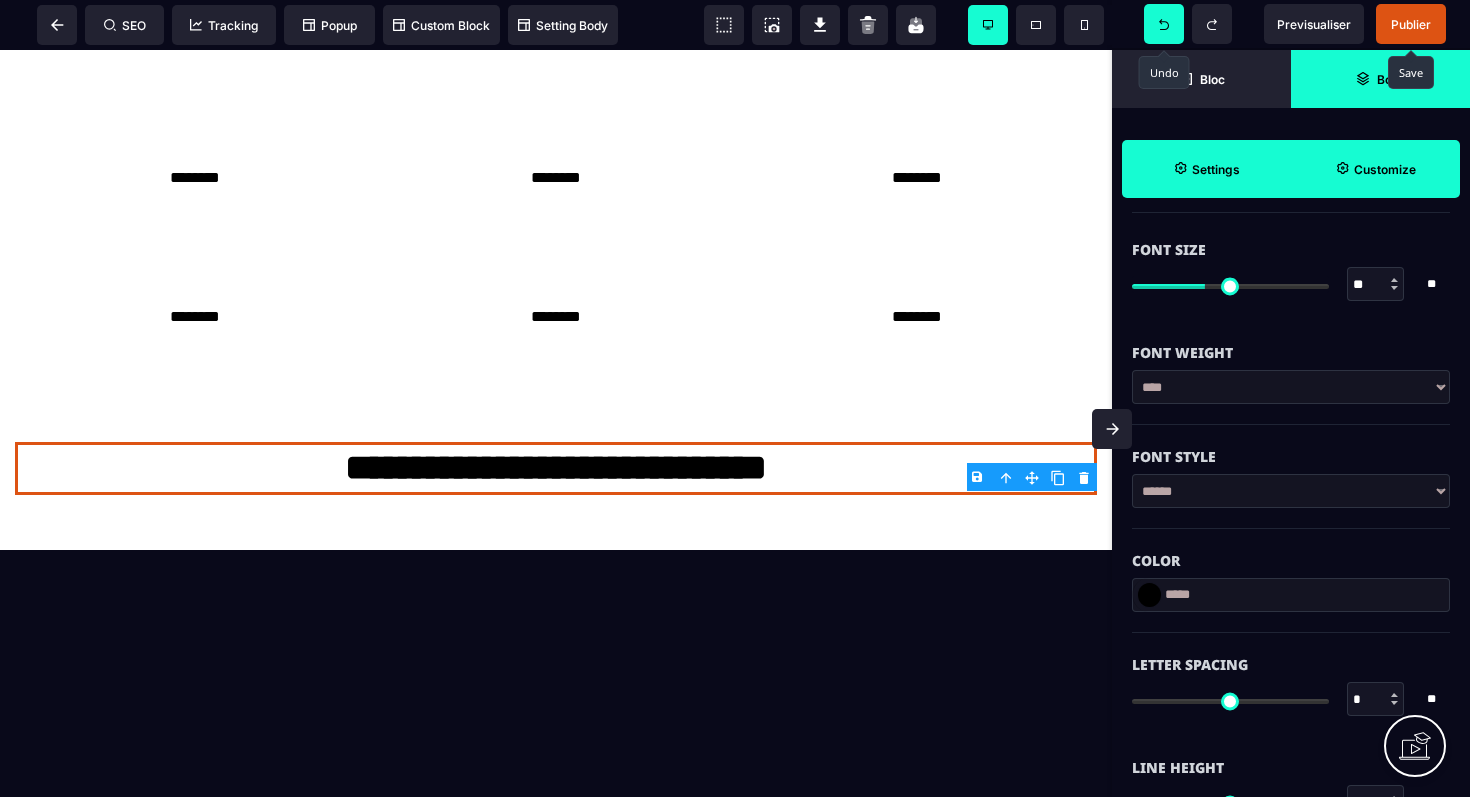 click at bounding box center (1394, 280) 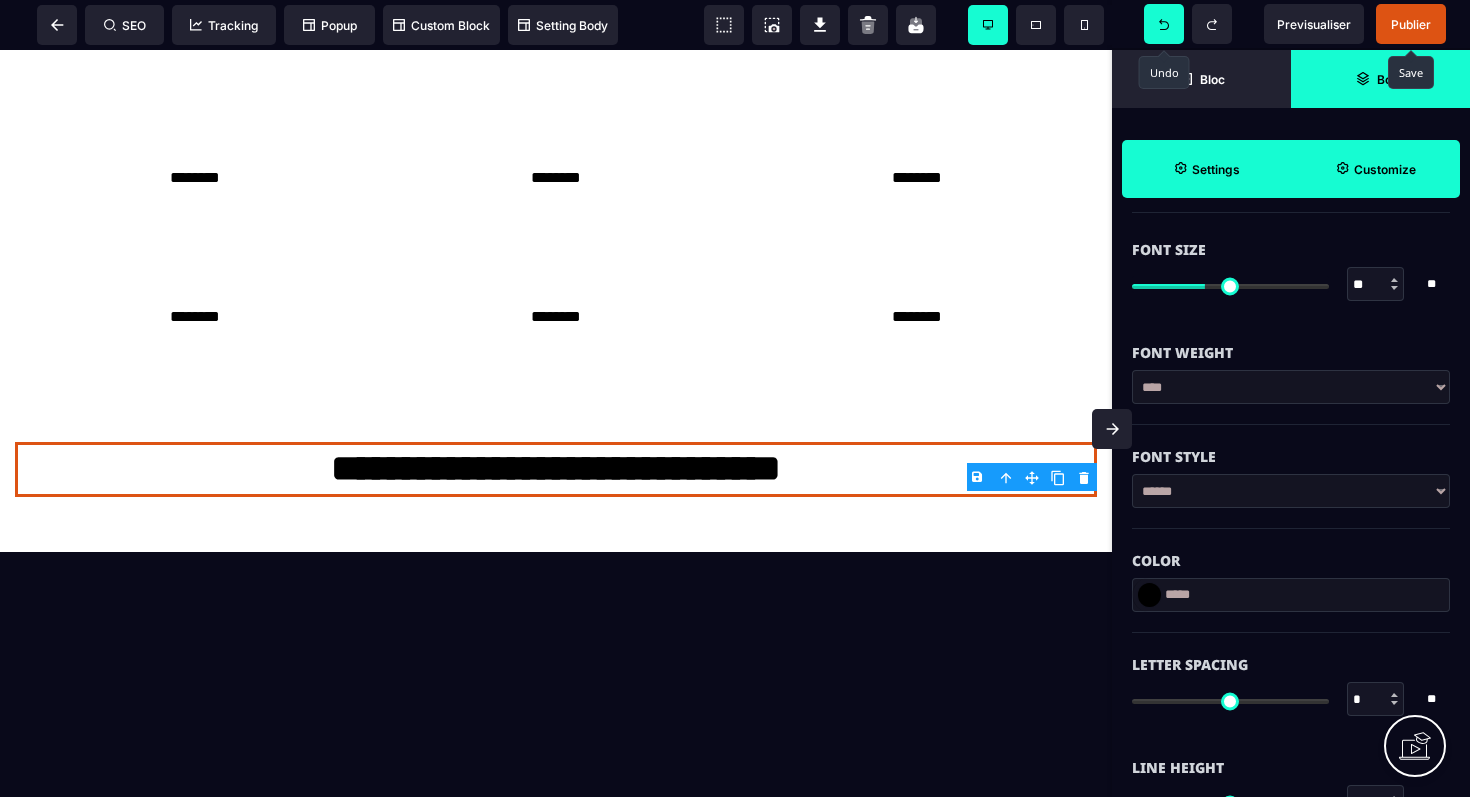 click at bounding box center [1394, 280] 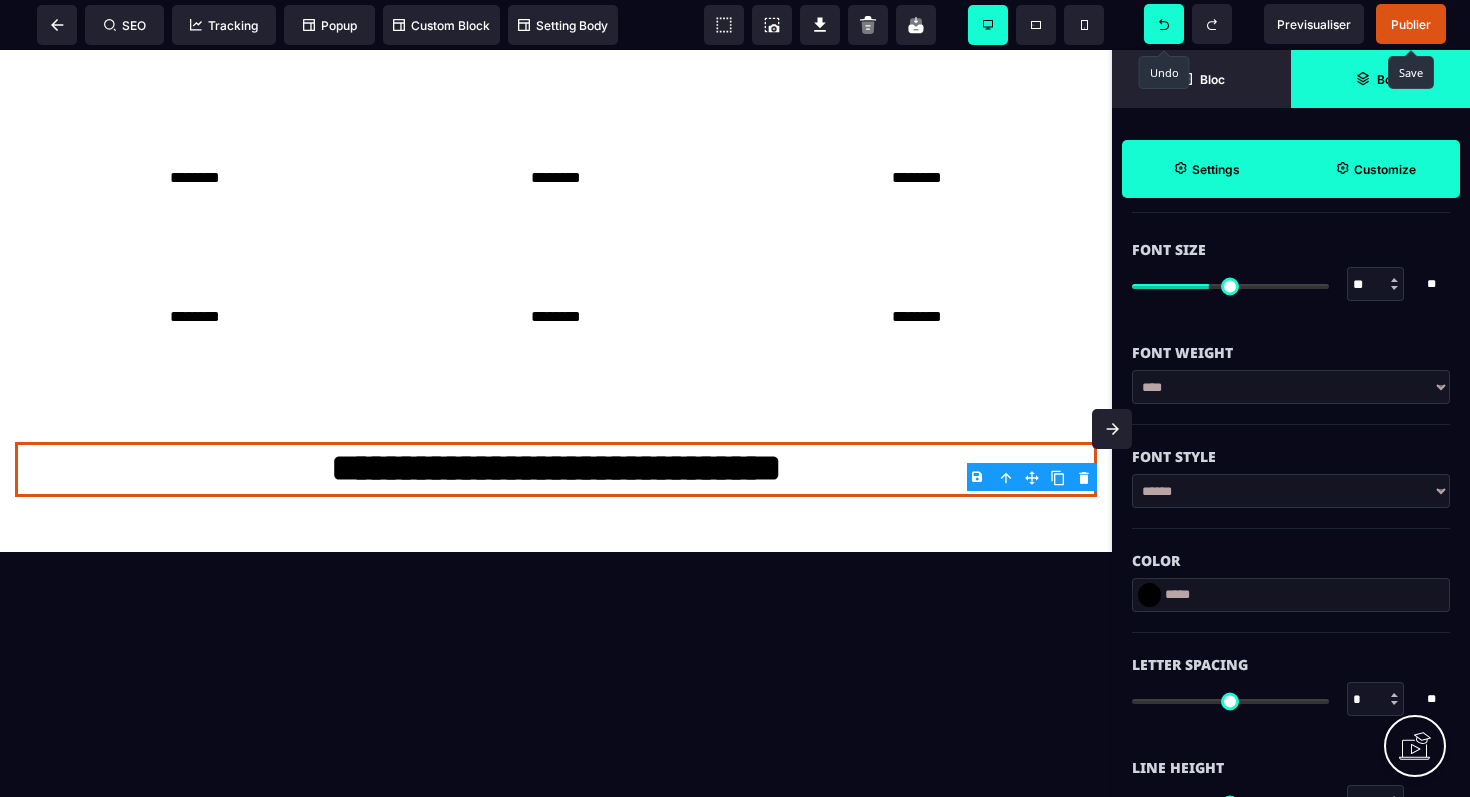 click at bounding box center (1394, 280) 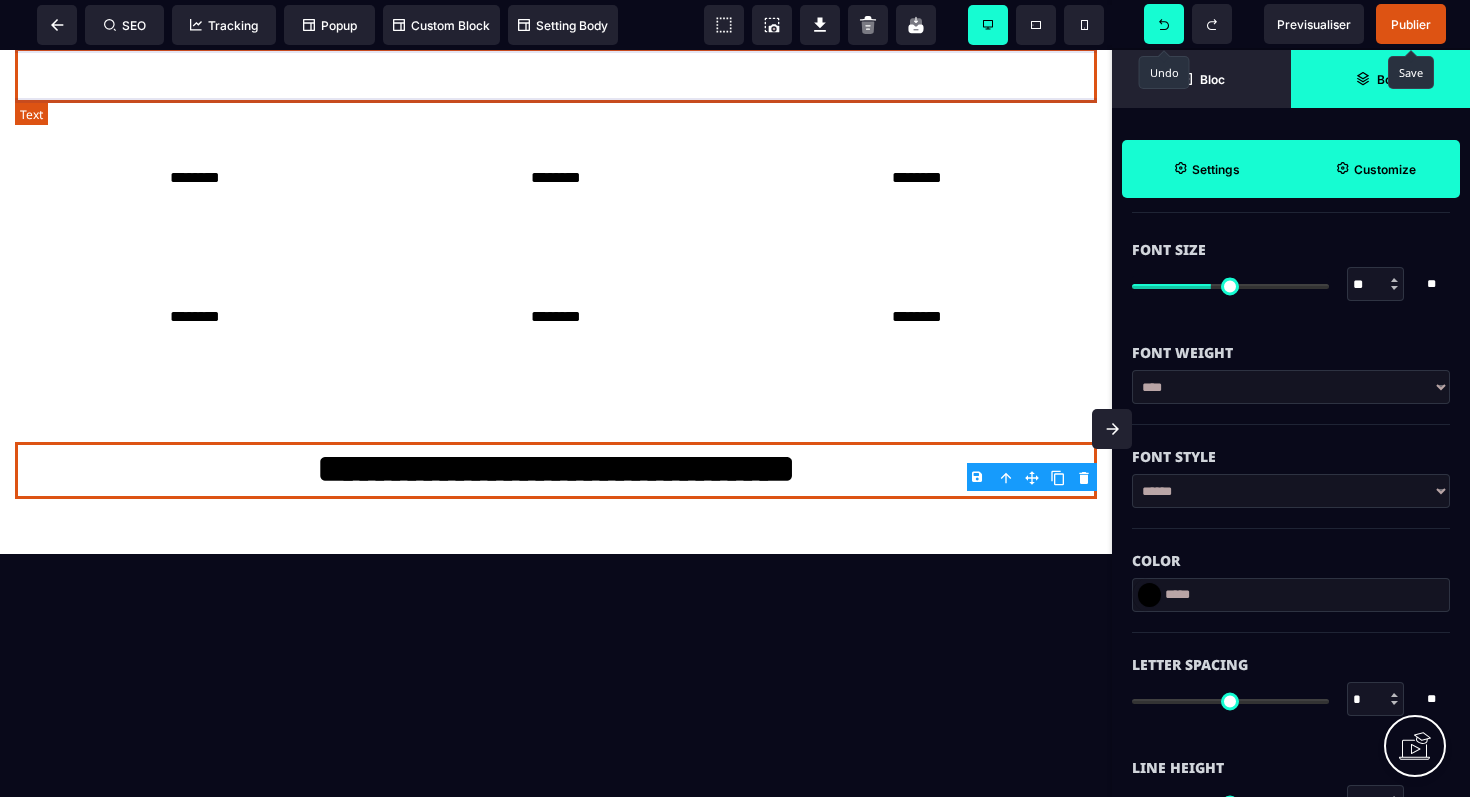 click on "**********" at bounding box center (556, 26) 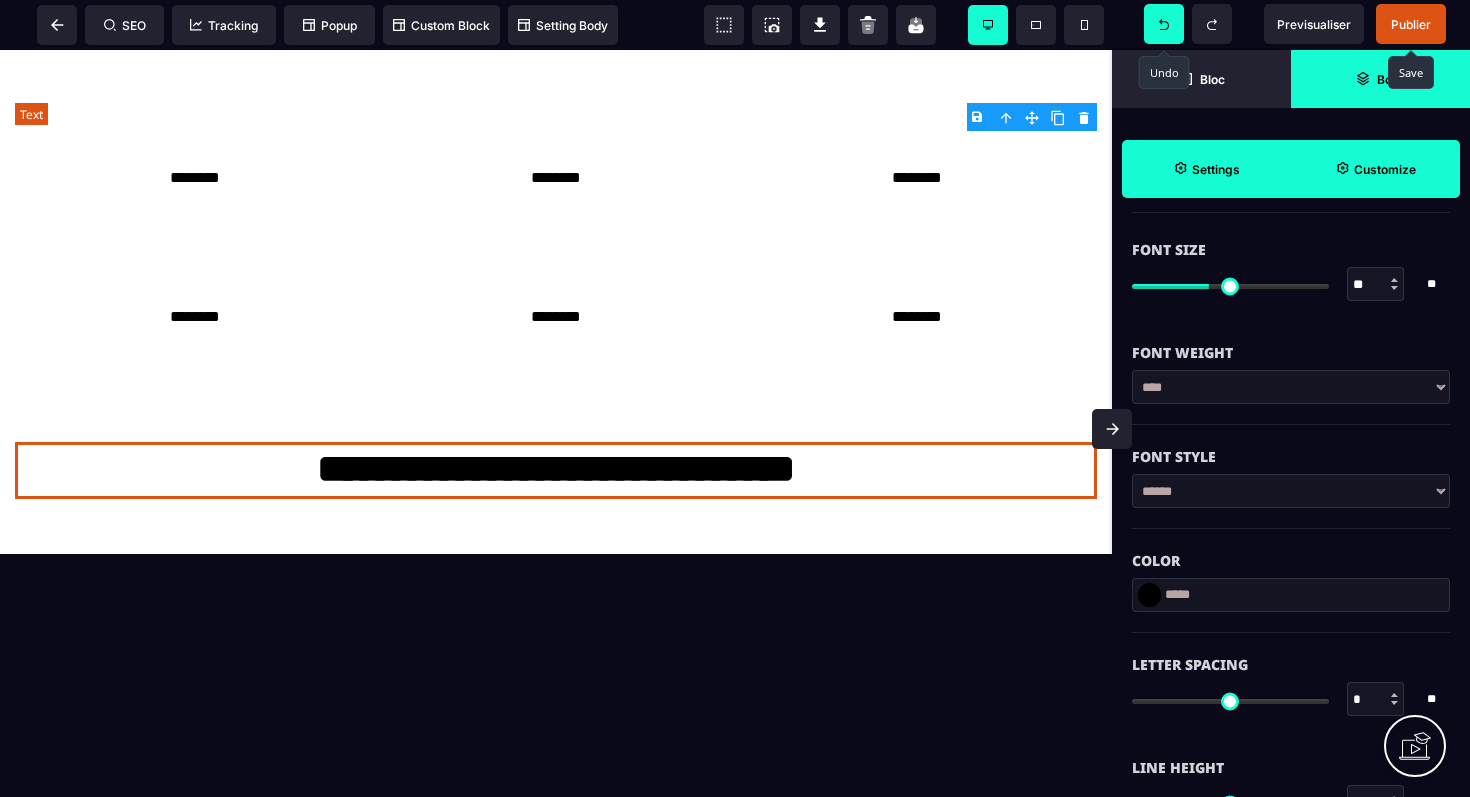 scroll, scrollTop: 0, scrollLeft: 0, axis: both 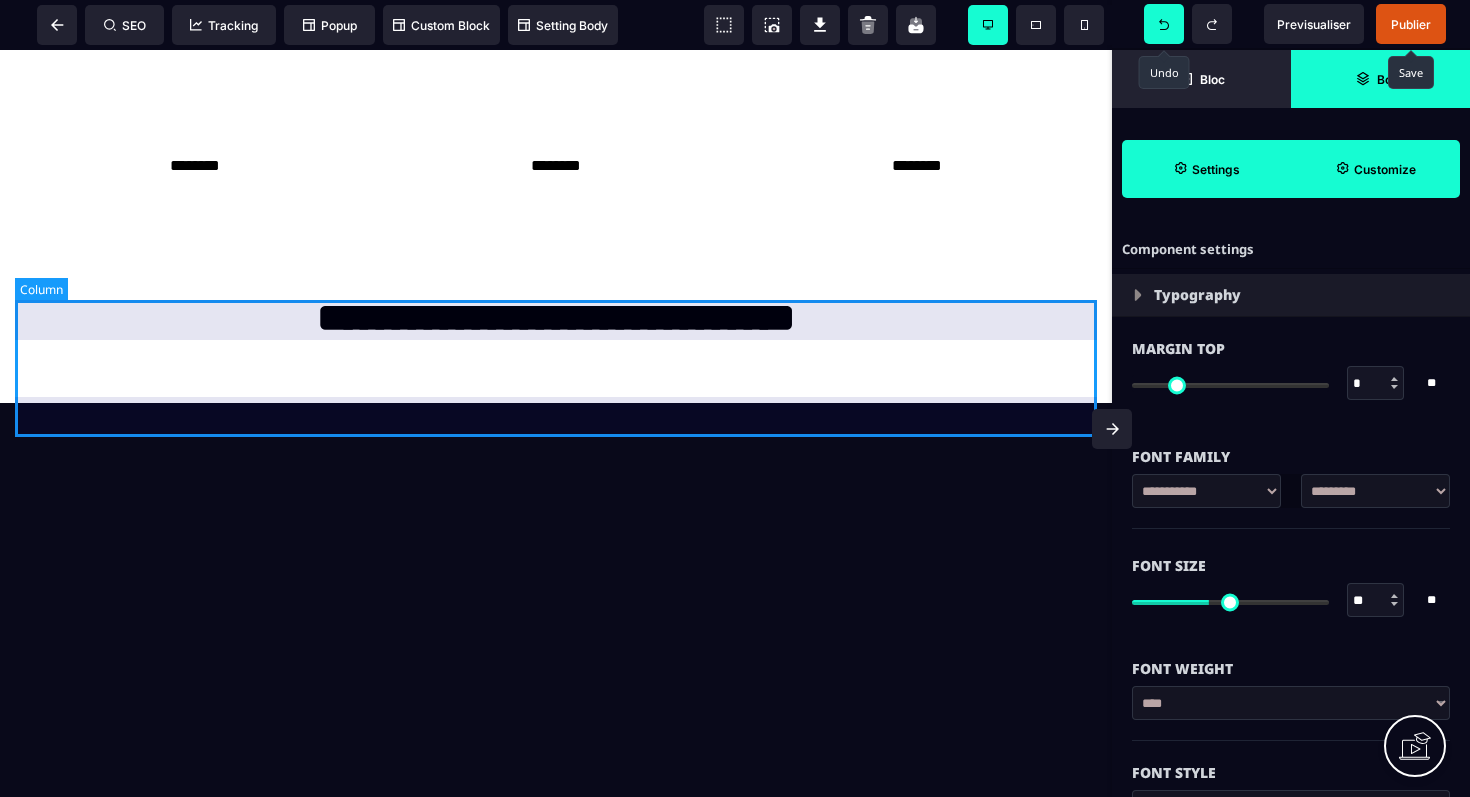 click on "**********" at bounding box center [556, 319] 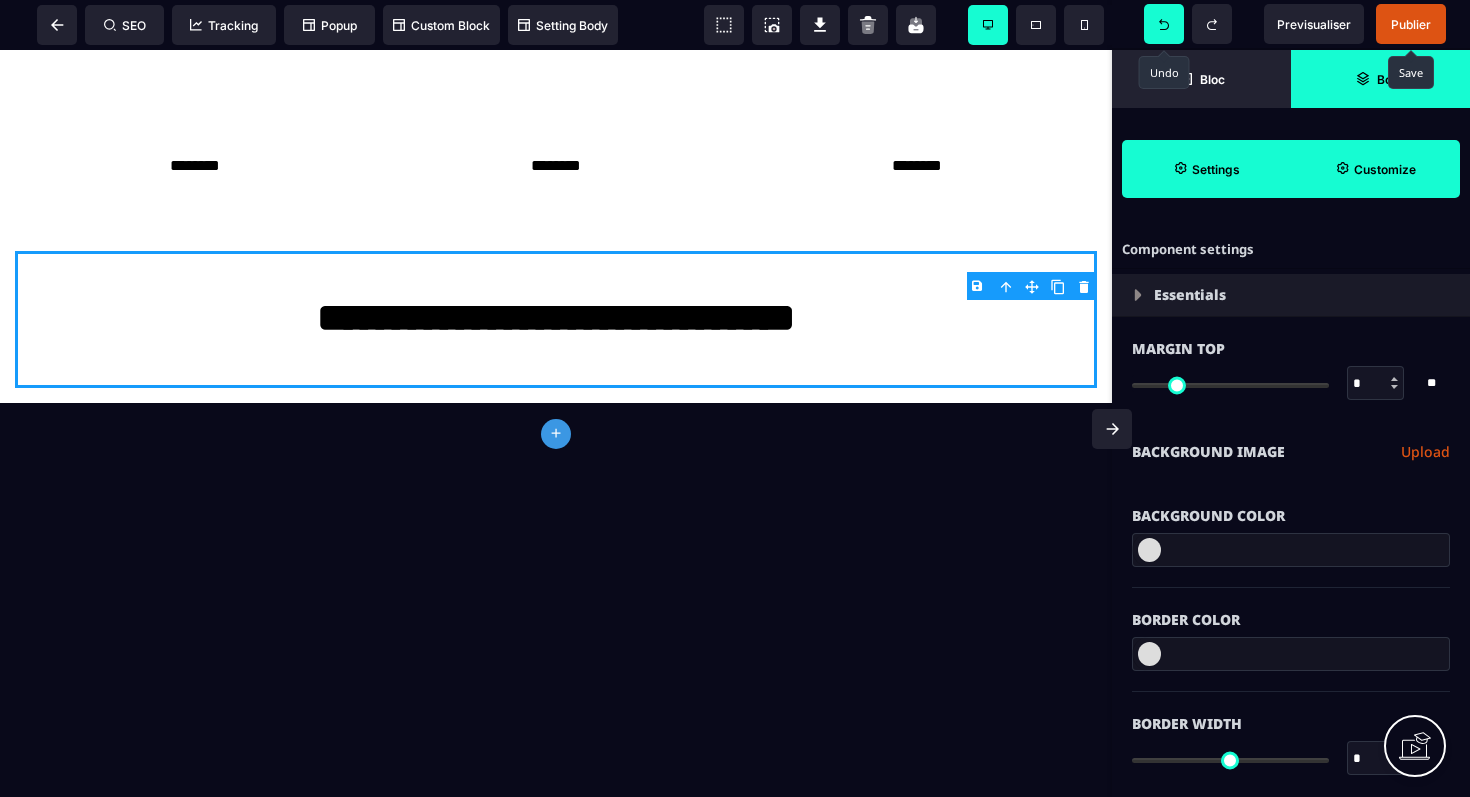 click on "plus" 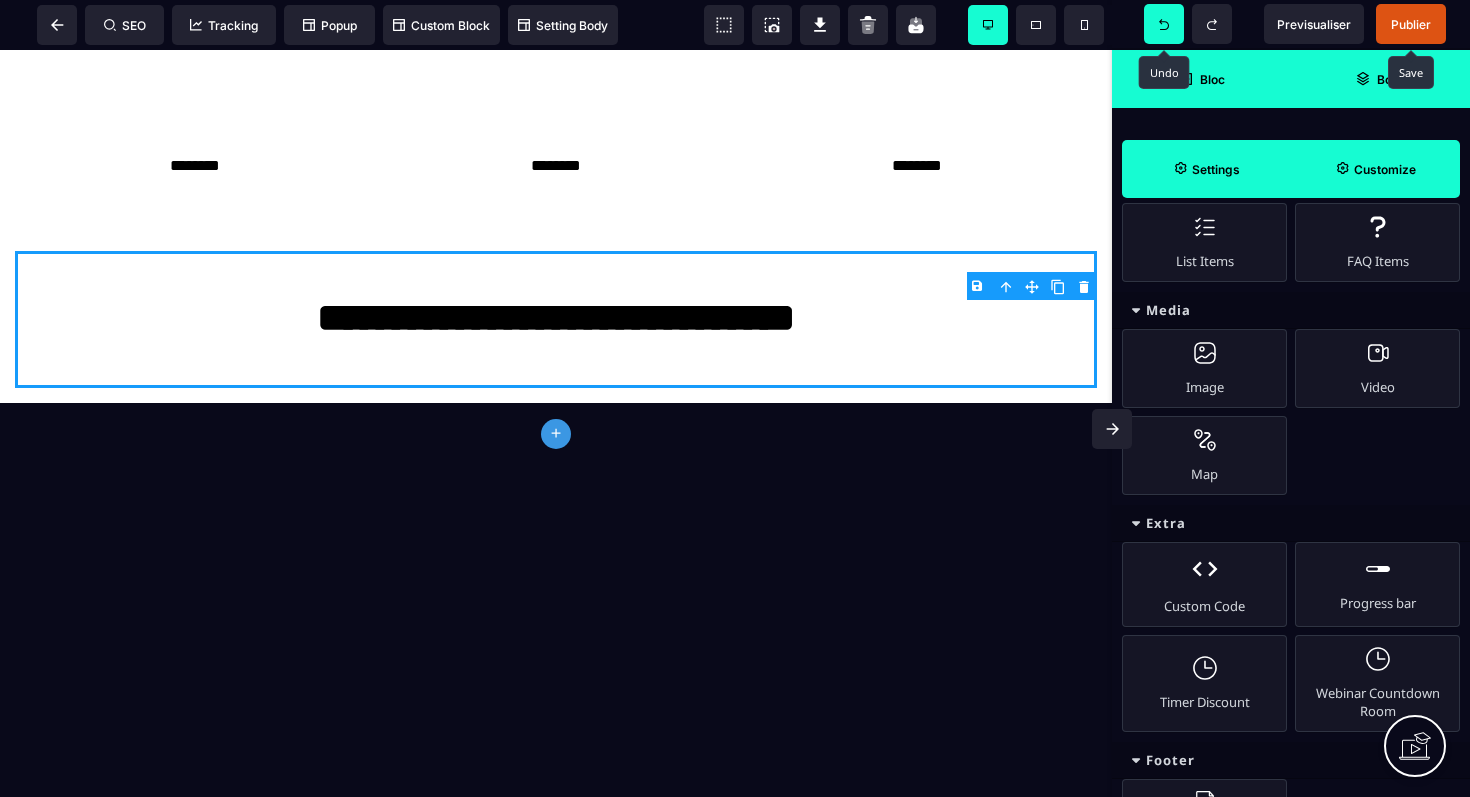 scroll, scrollTop: 0, scrollLeft: 0, axis: both 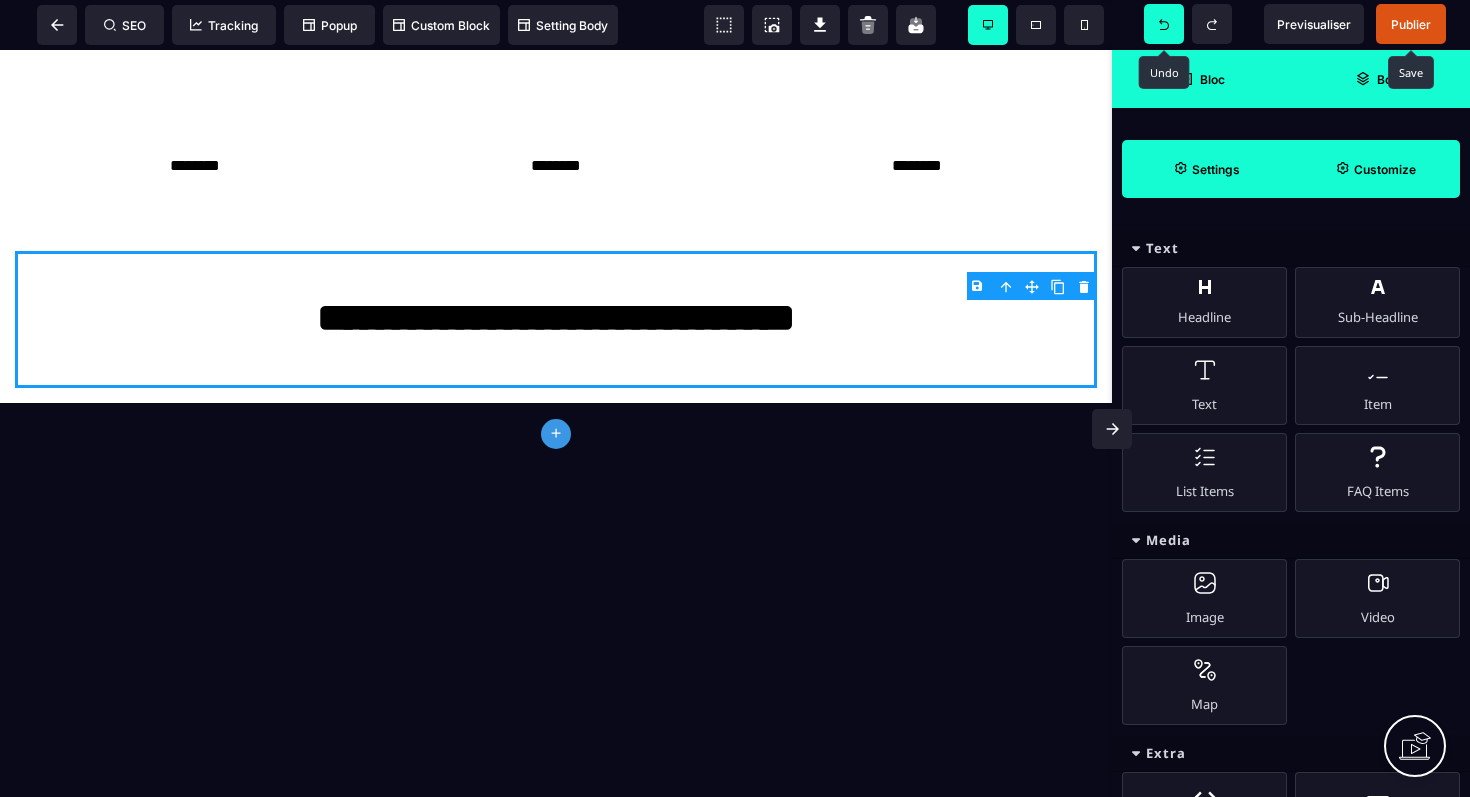 click 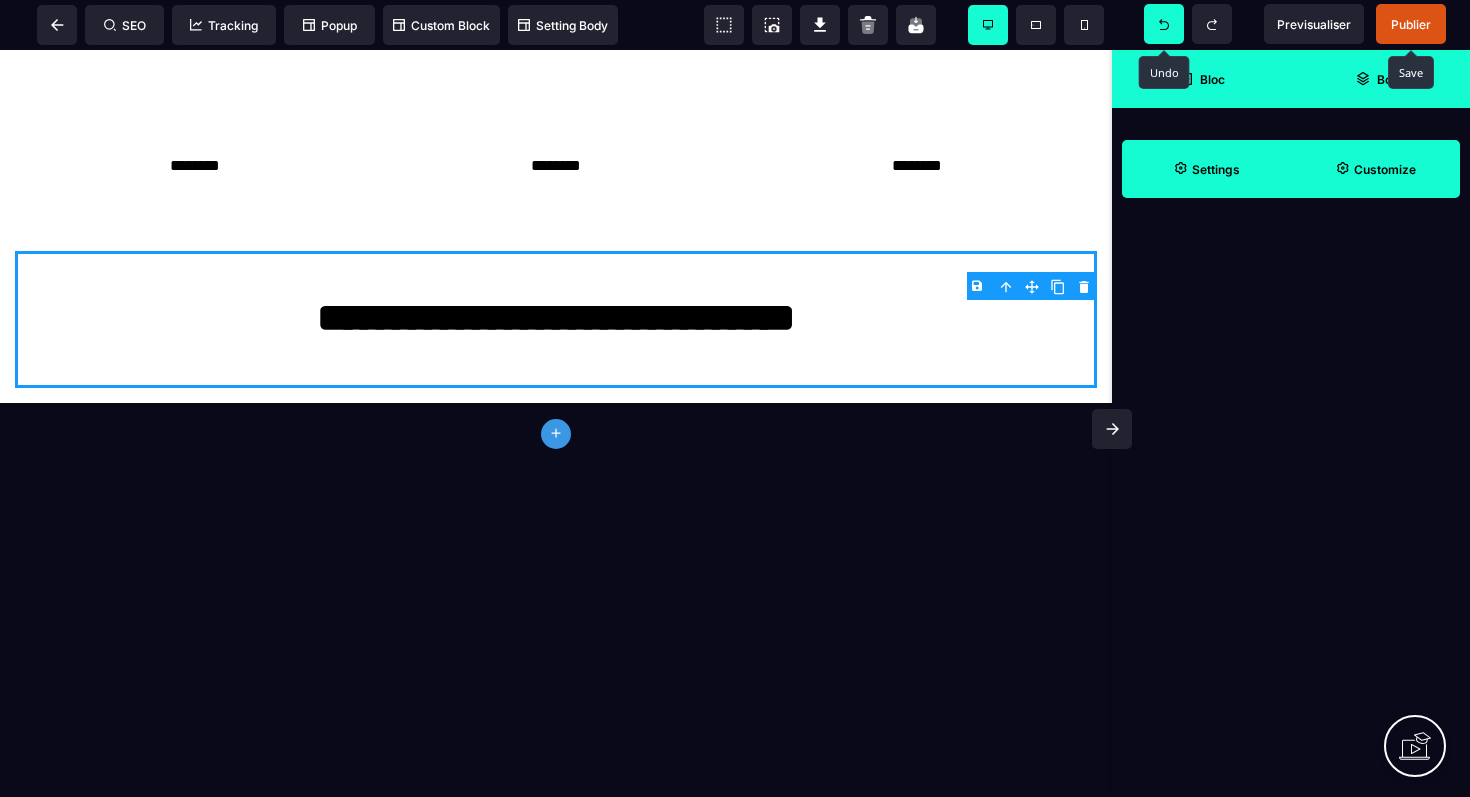 click 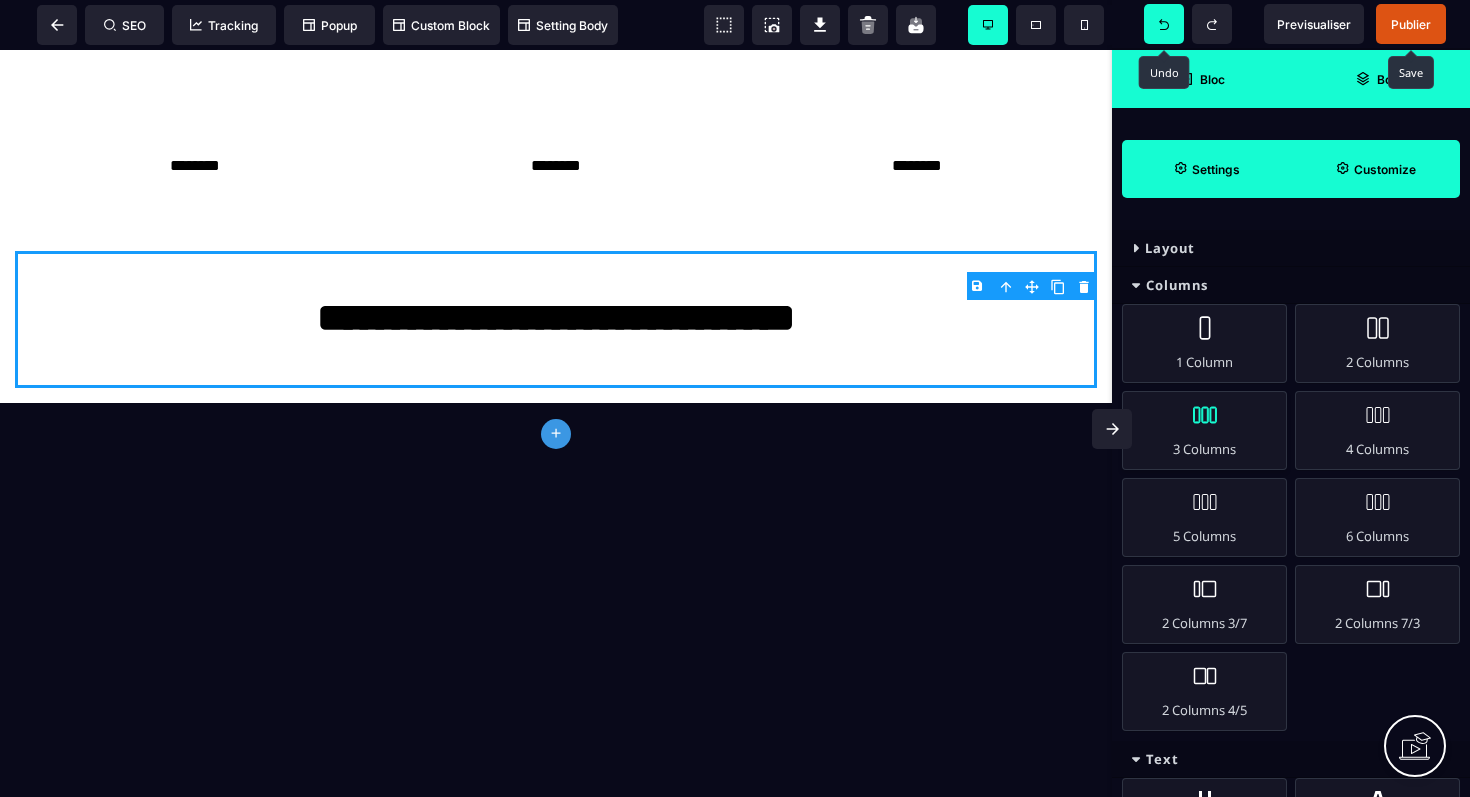 click on "3 Columns" at bounding box center [1204, 430] 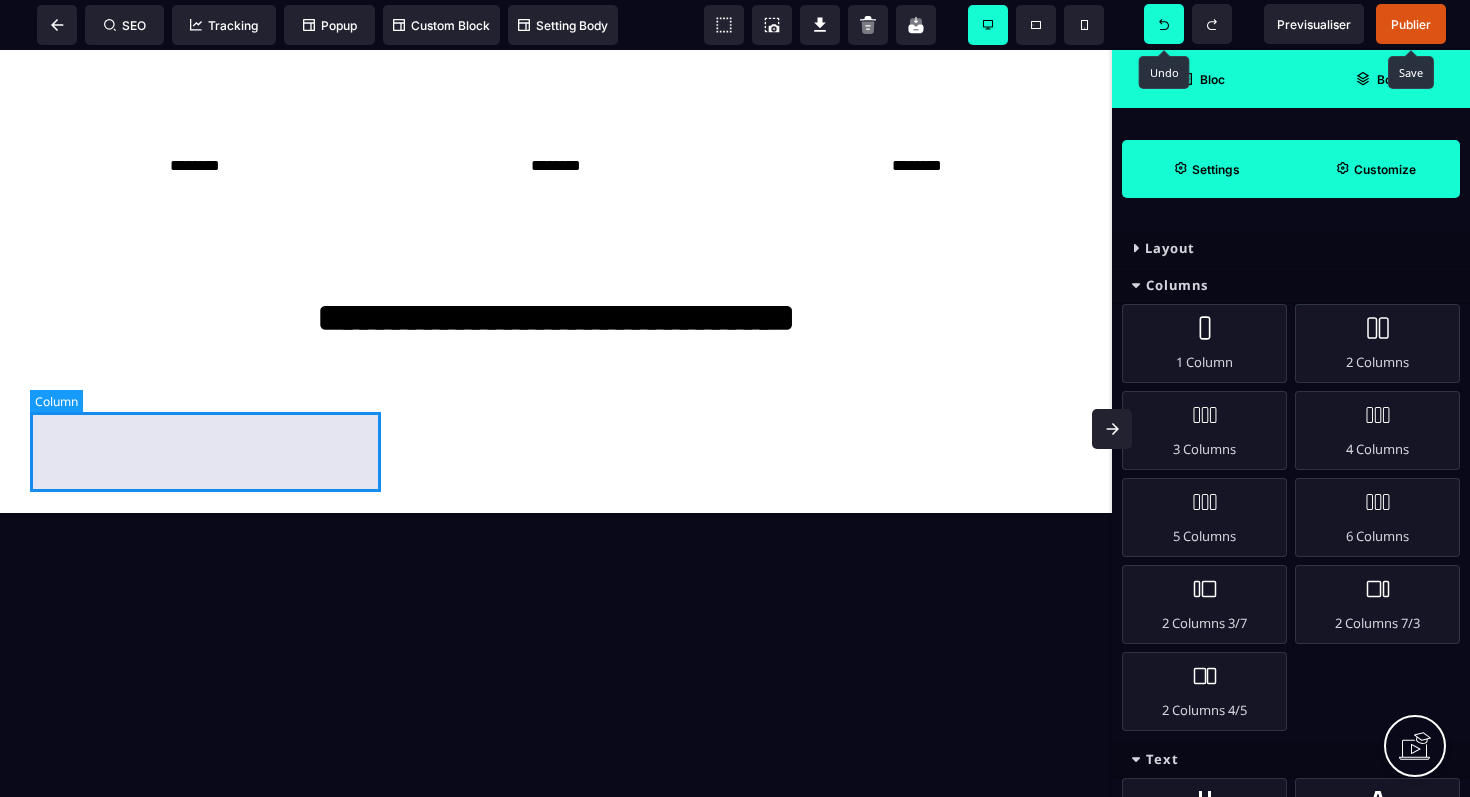 click at bounding box center [205, 403] 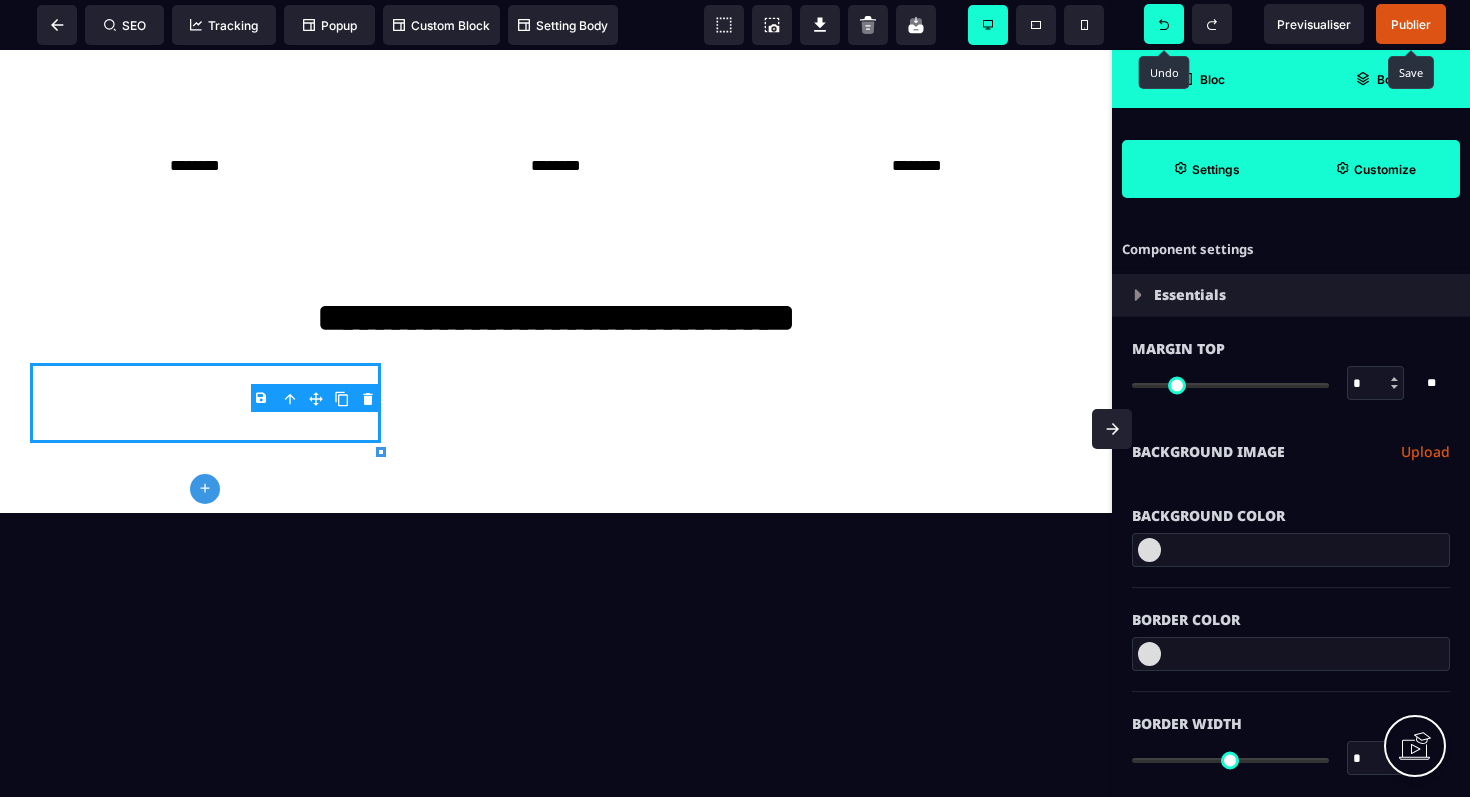 click 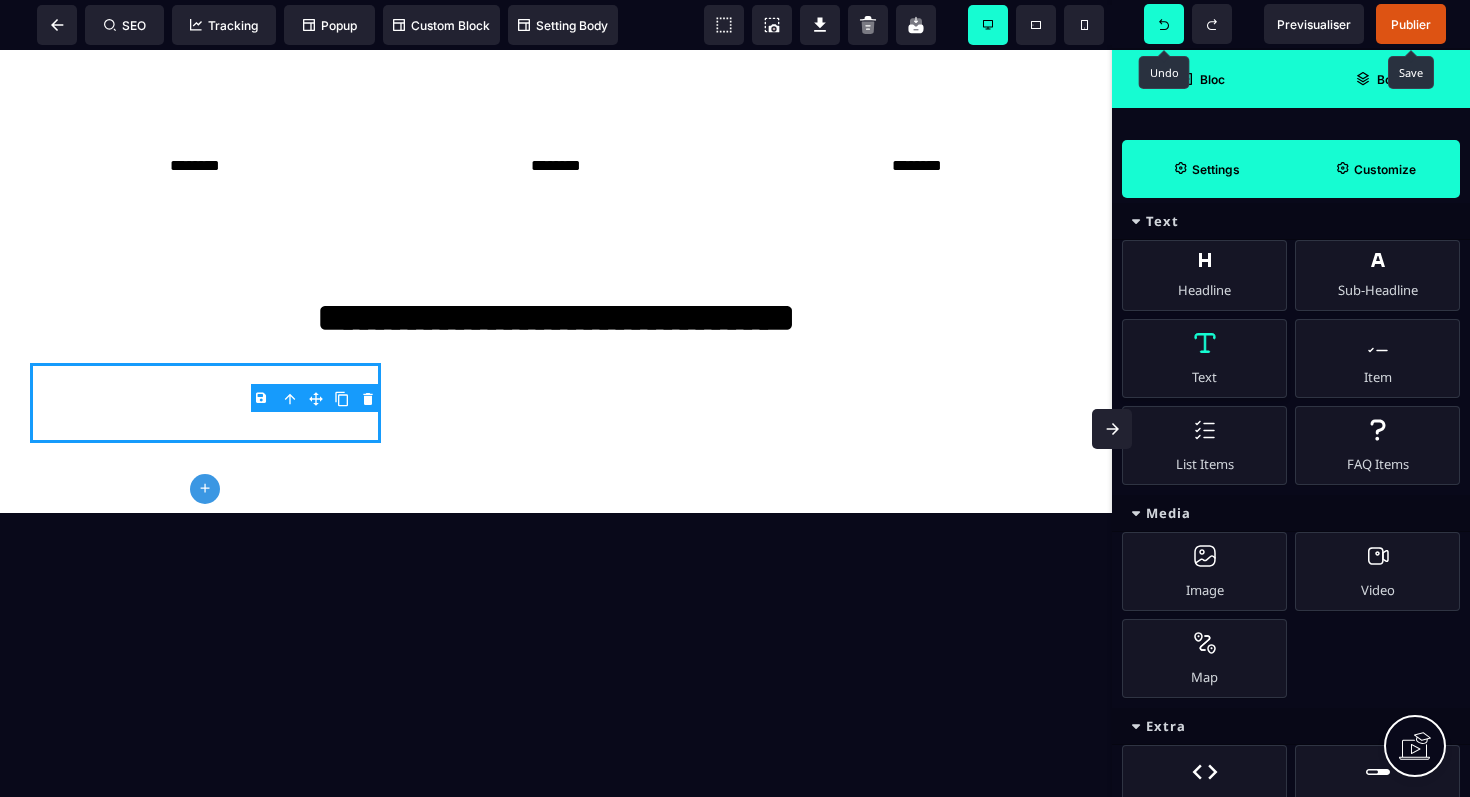 scroll, scrollTop: 547, scrollLeft: 0, axis: vertical 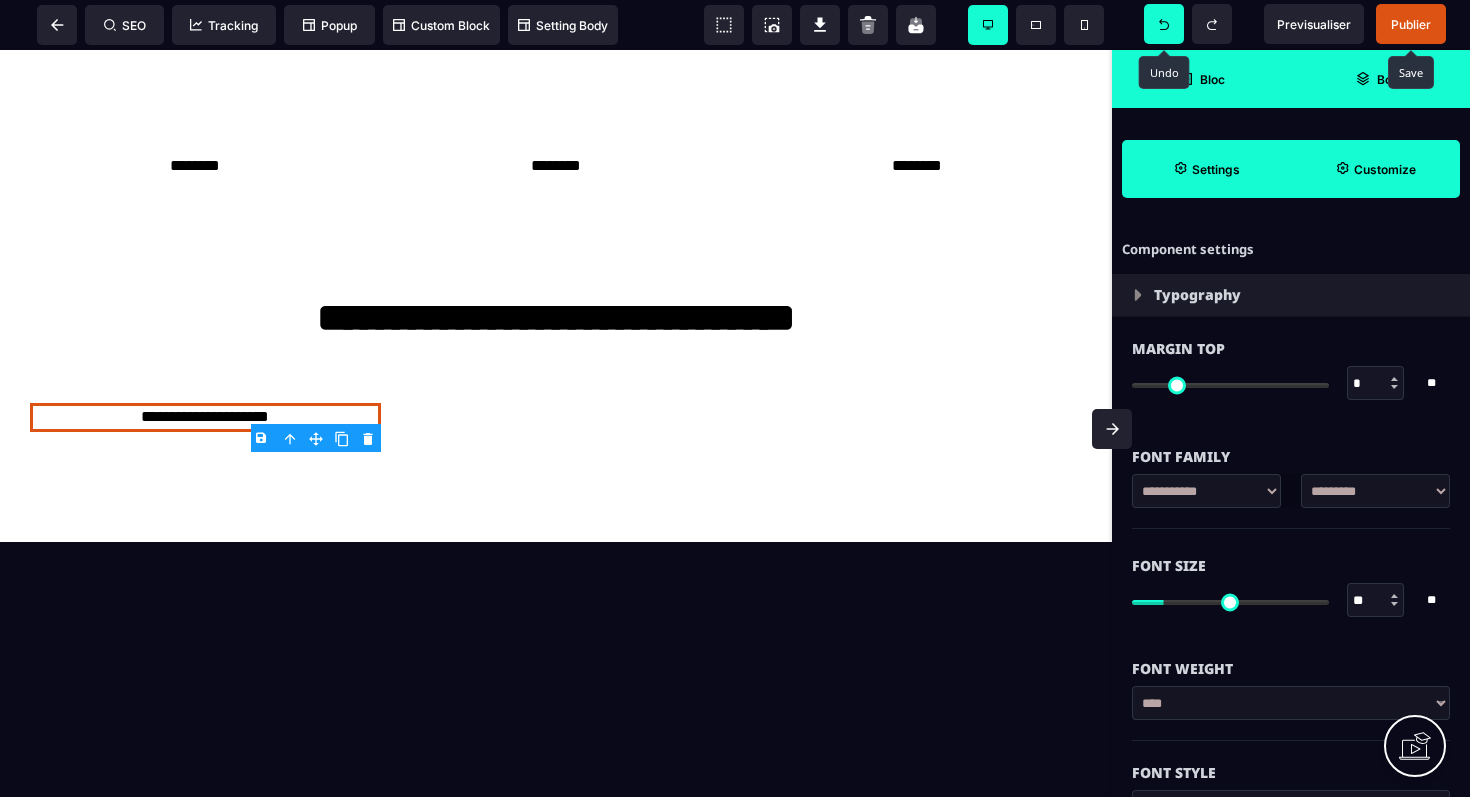 click 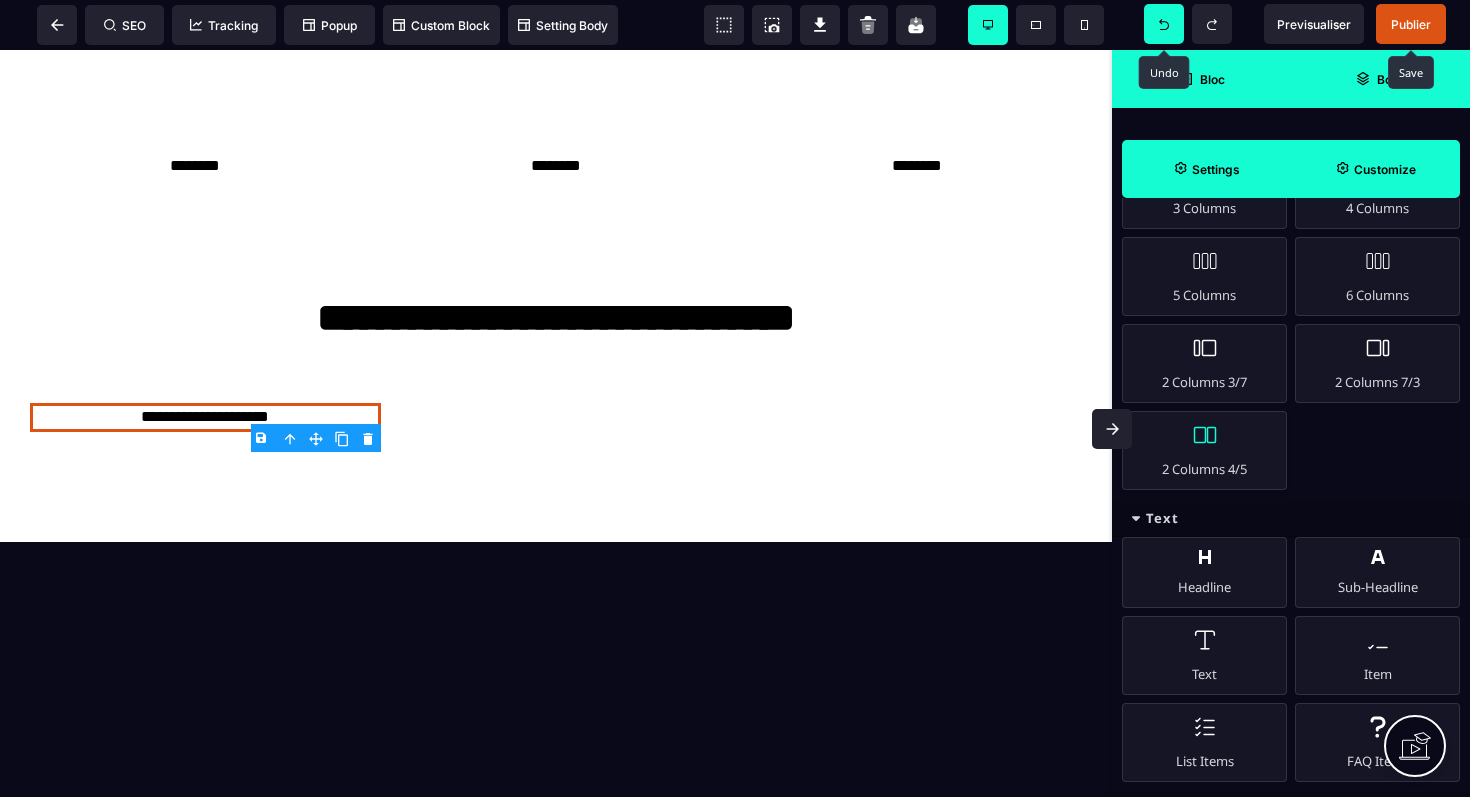 scroll, scrollTop: 250, scrollLeft: 0, axis: vertical 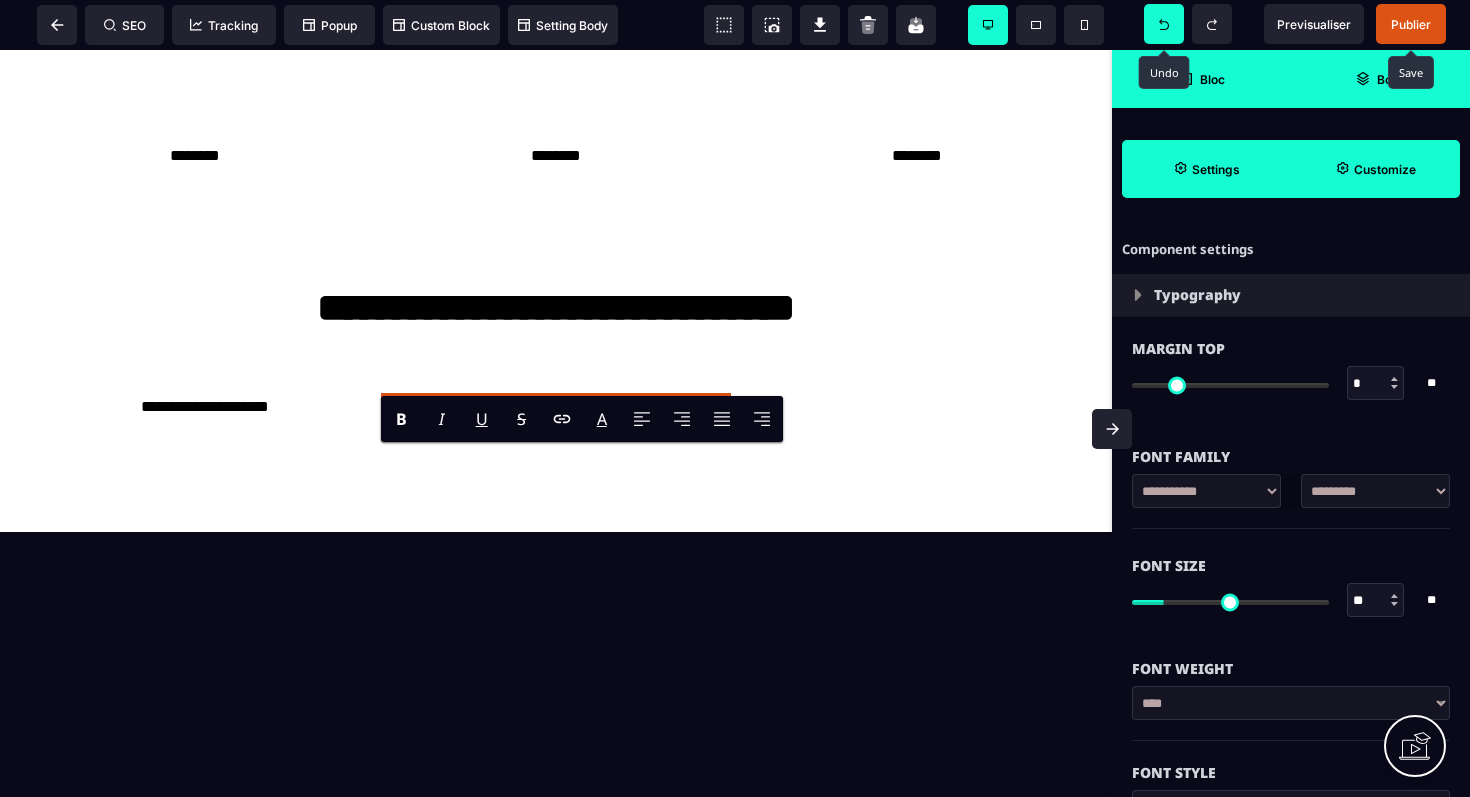 click on "Bloc" at bounding box center [1212, 79] 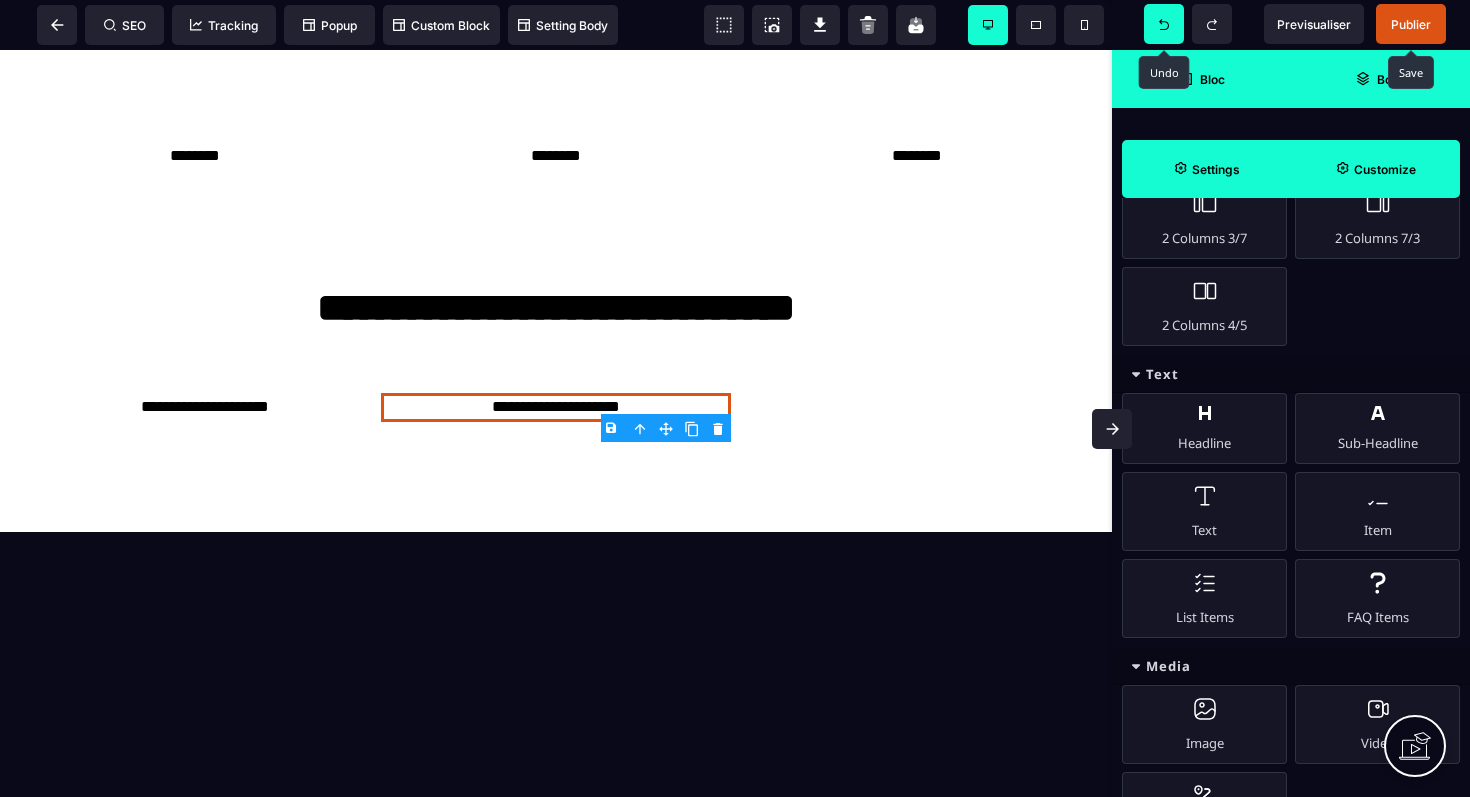 scroll, scrollTop: 424, scrollLeft: 0, axis: vertical 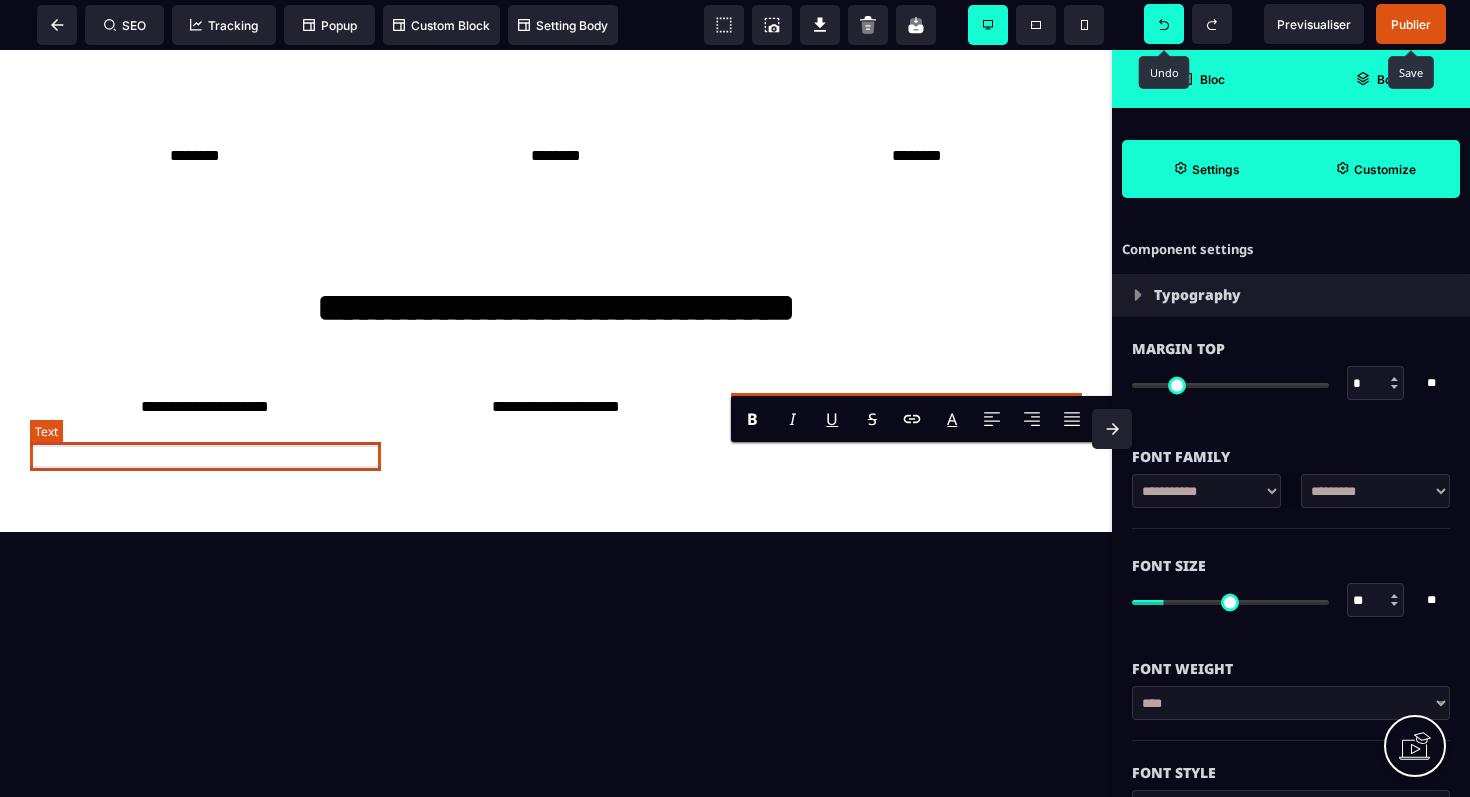 click on "**********" at bounding box center [205, 407] 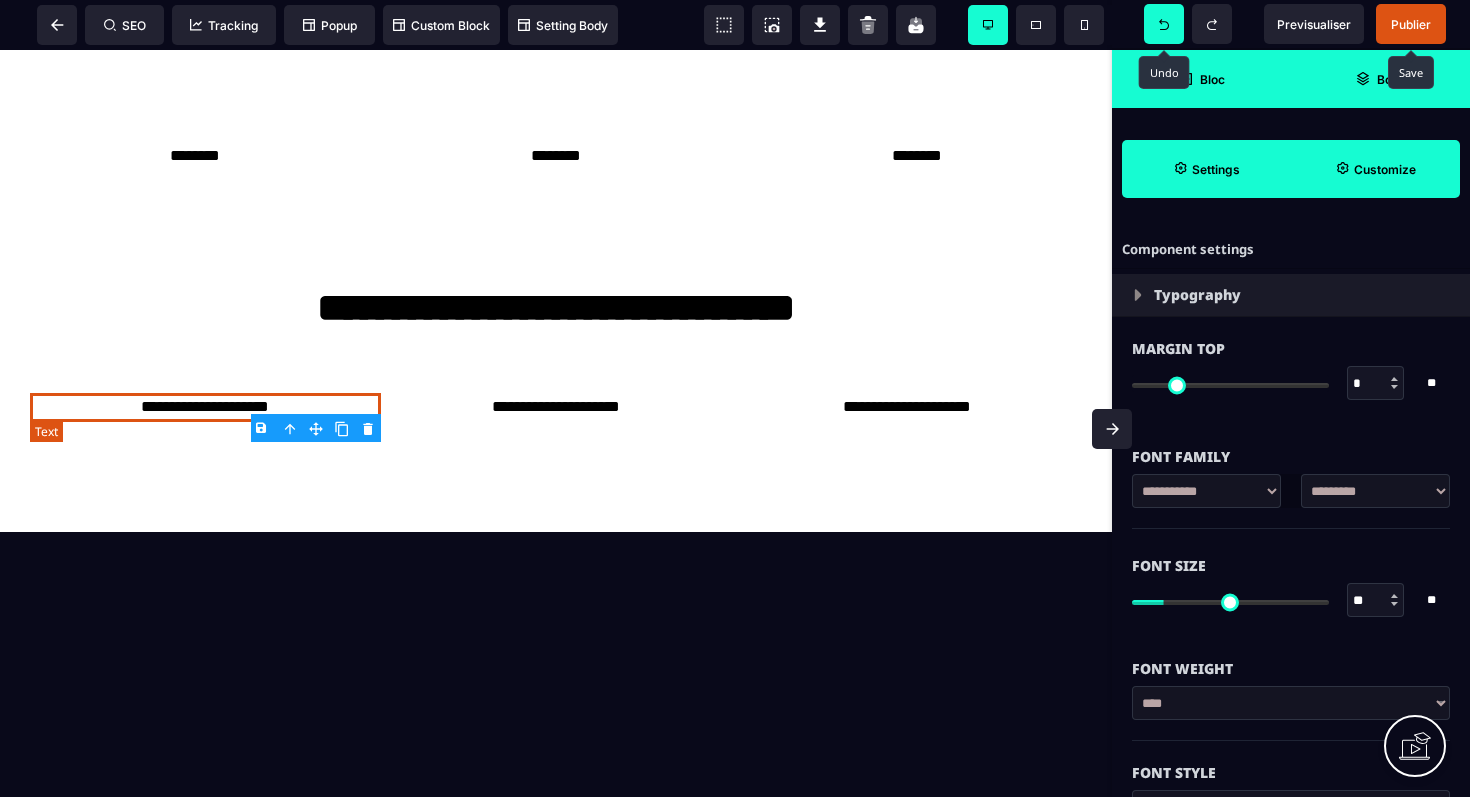 click on "**********" at bounding box center [205, 407] 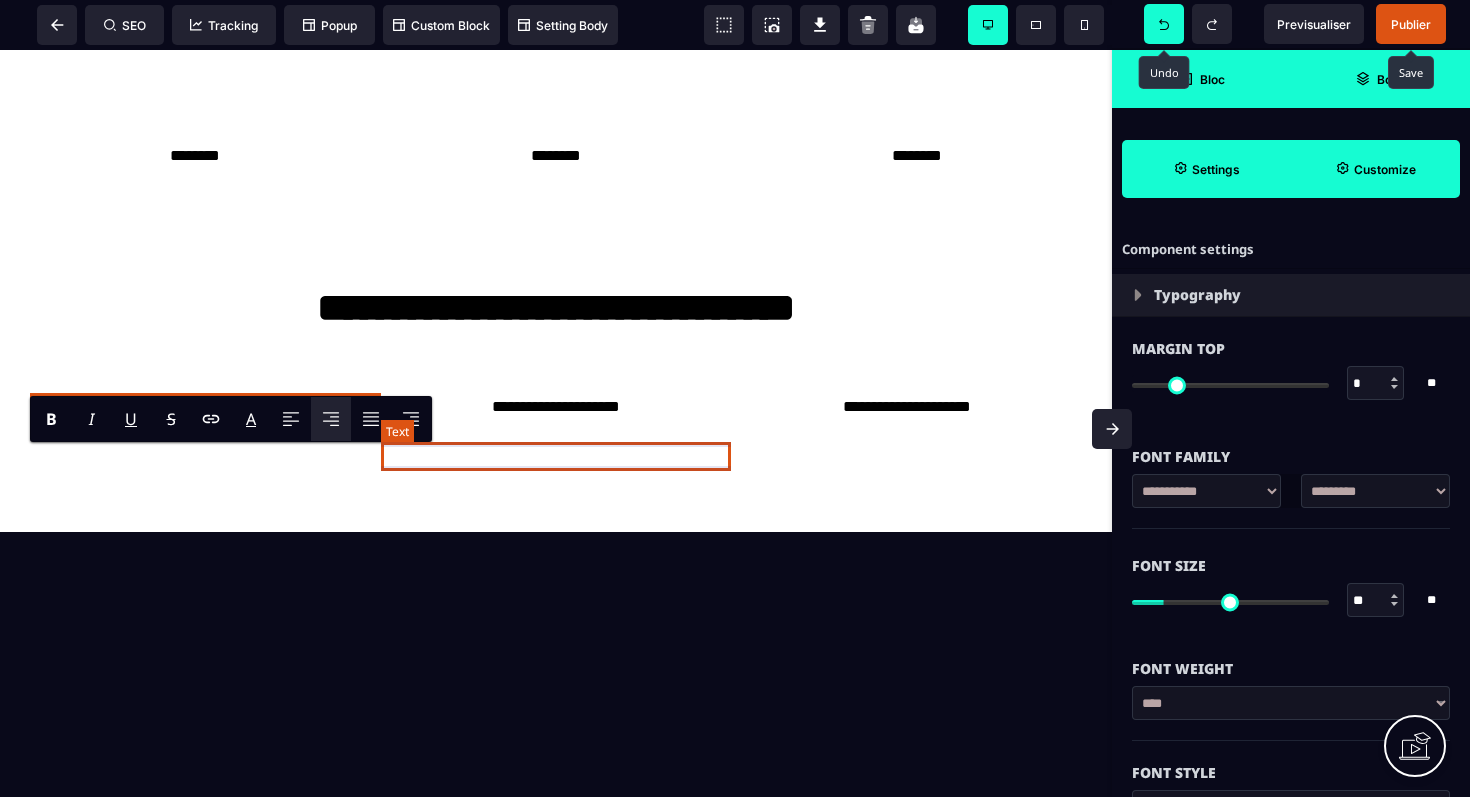 click on "**********" at bounding box center [556, 407] 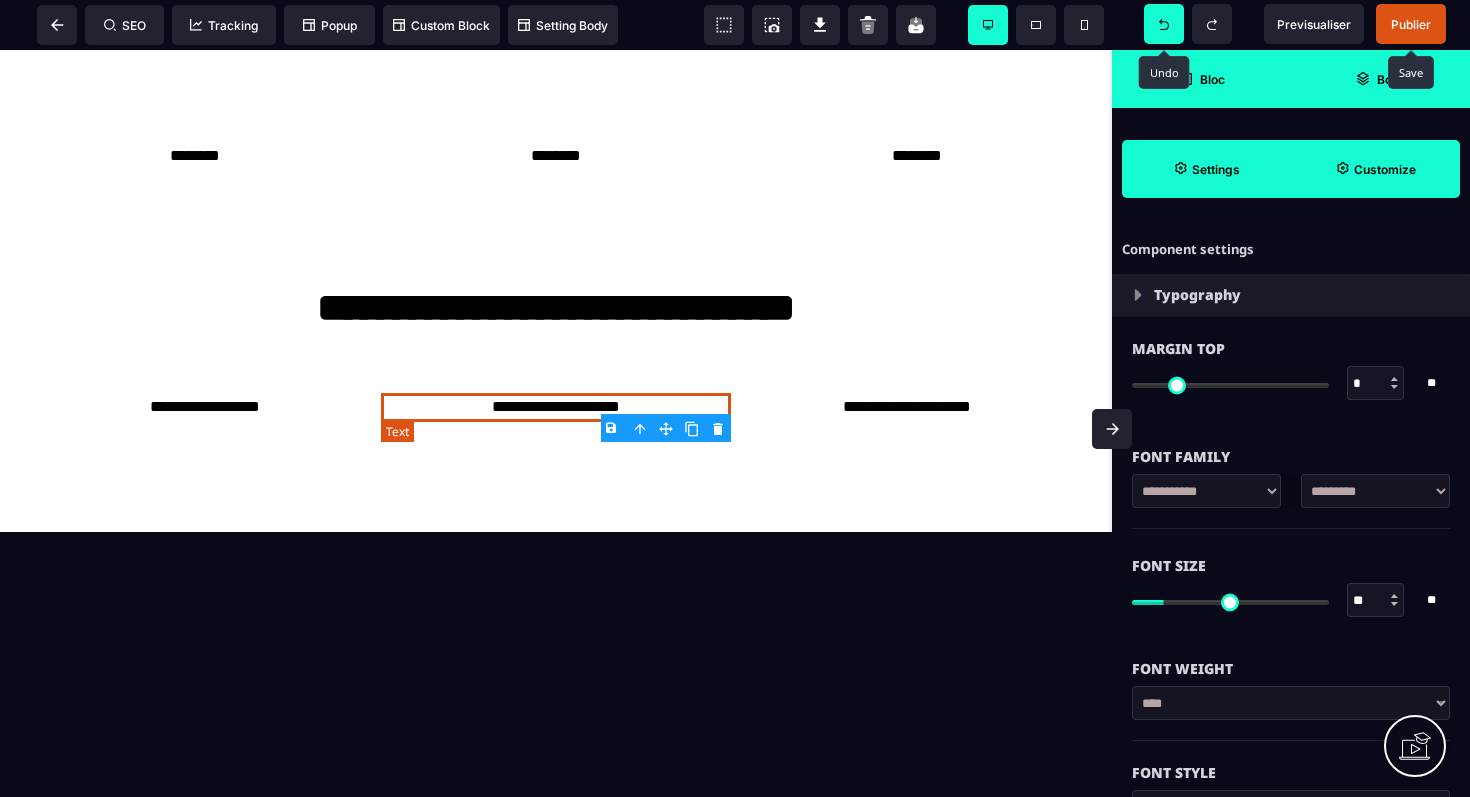 click on "**********" at bounding box center [556, 407] 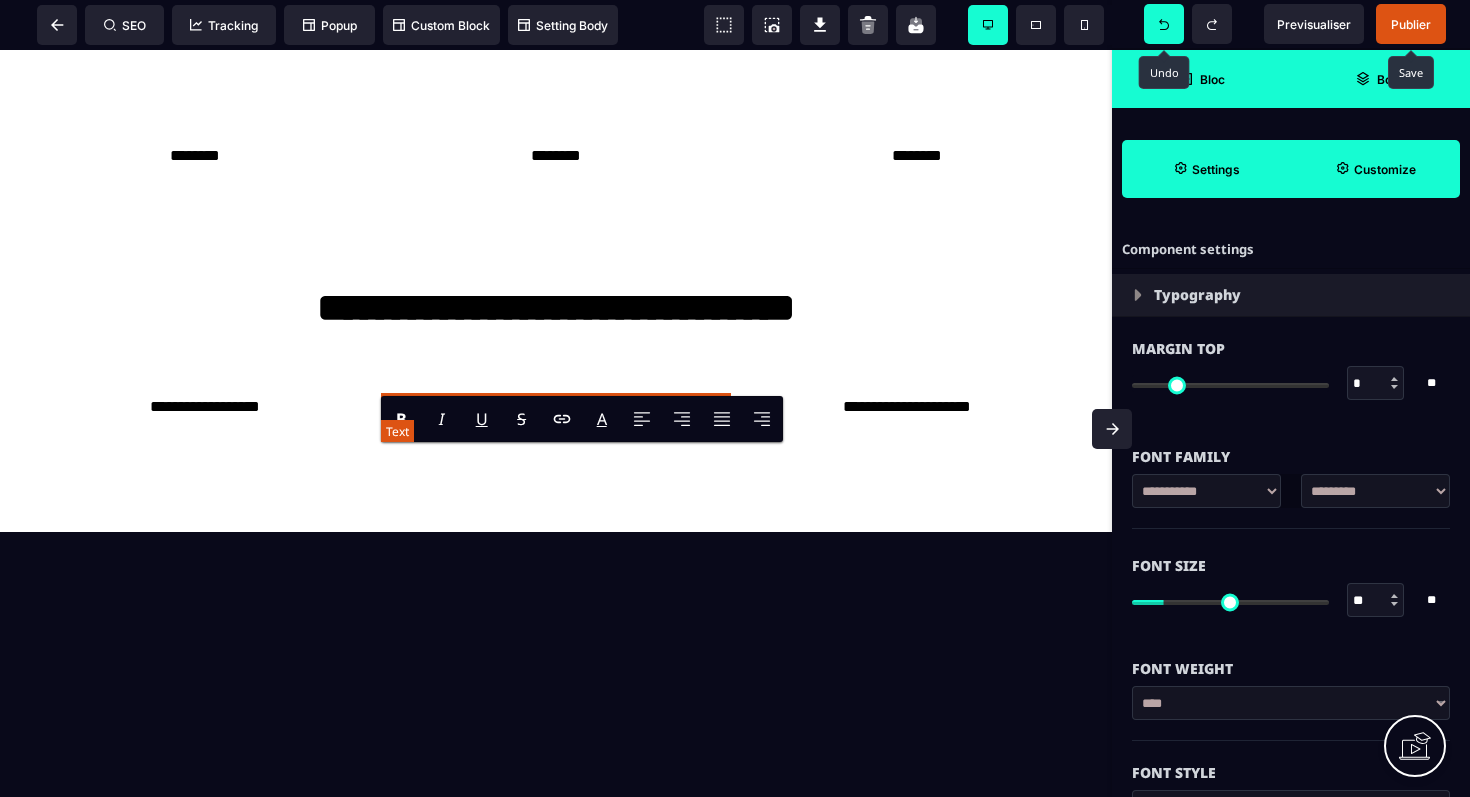 drag, startPoint x: 630, startPoint y: 457, endPoint x: 456, endPoint y: 447, distance: 174.28712 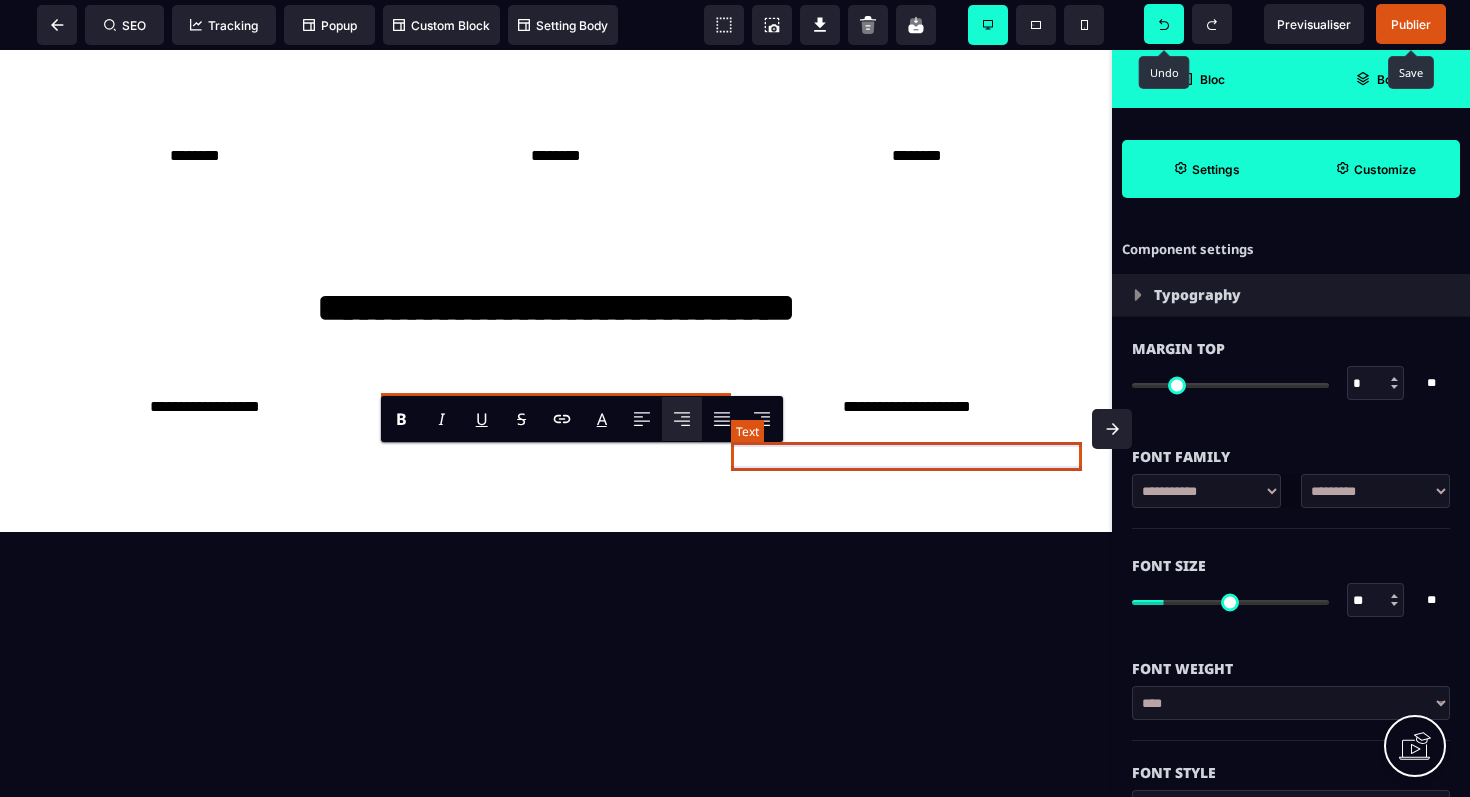 click on "**********" at bounding box center [906, 407] 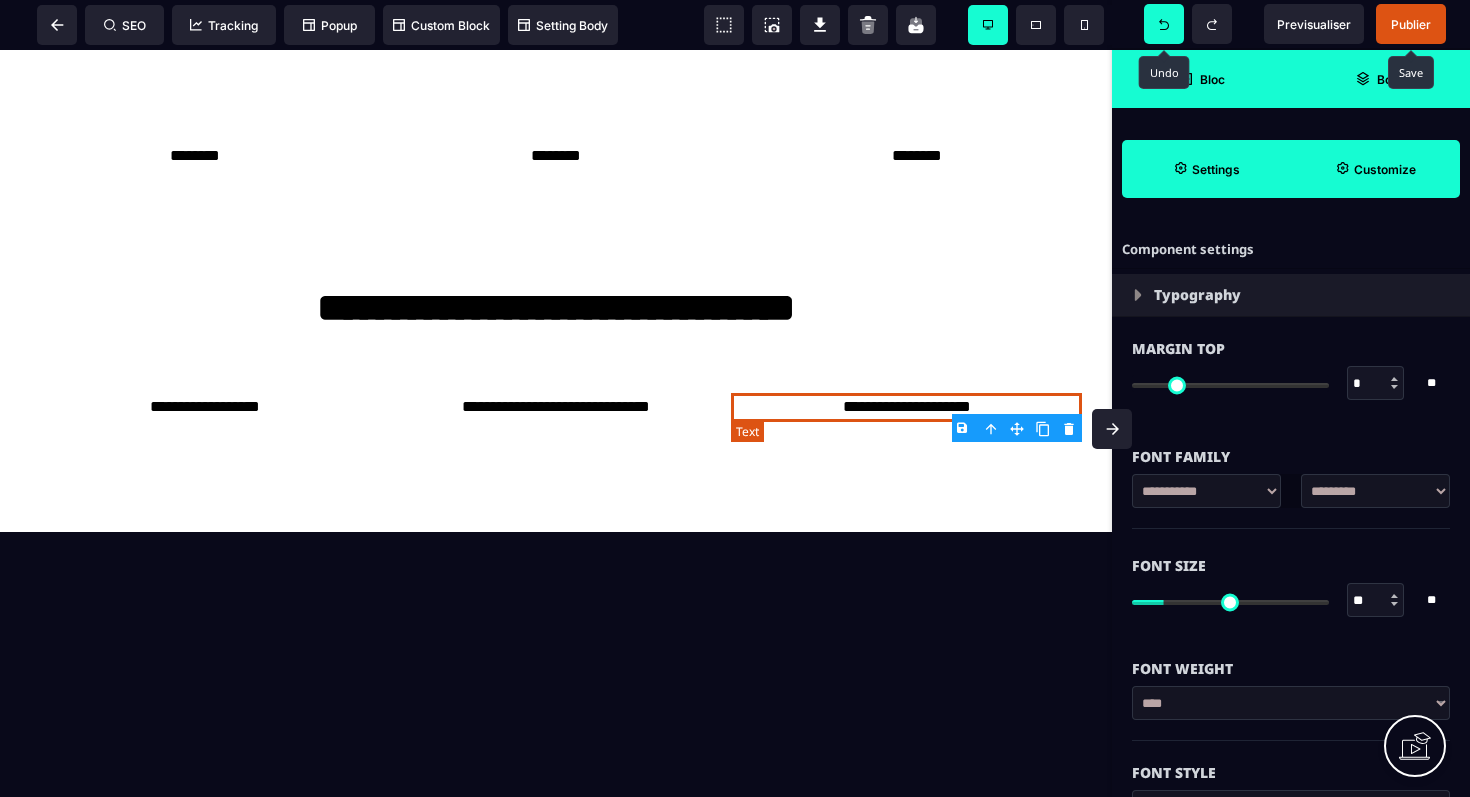 click on "**********" at bounding box center [906, 407] 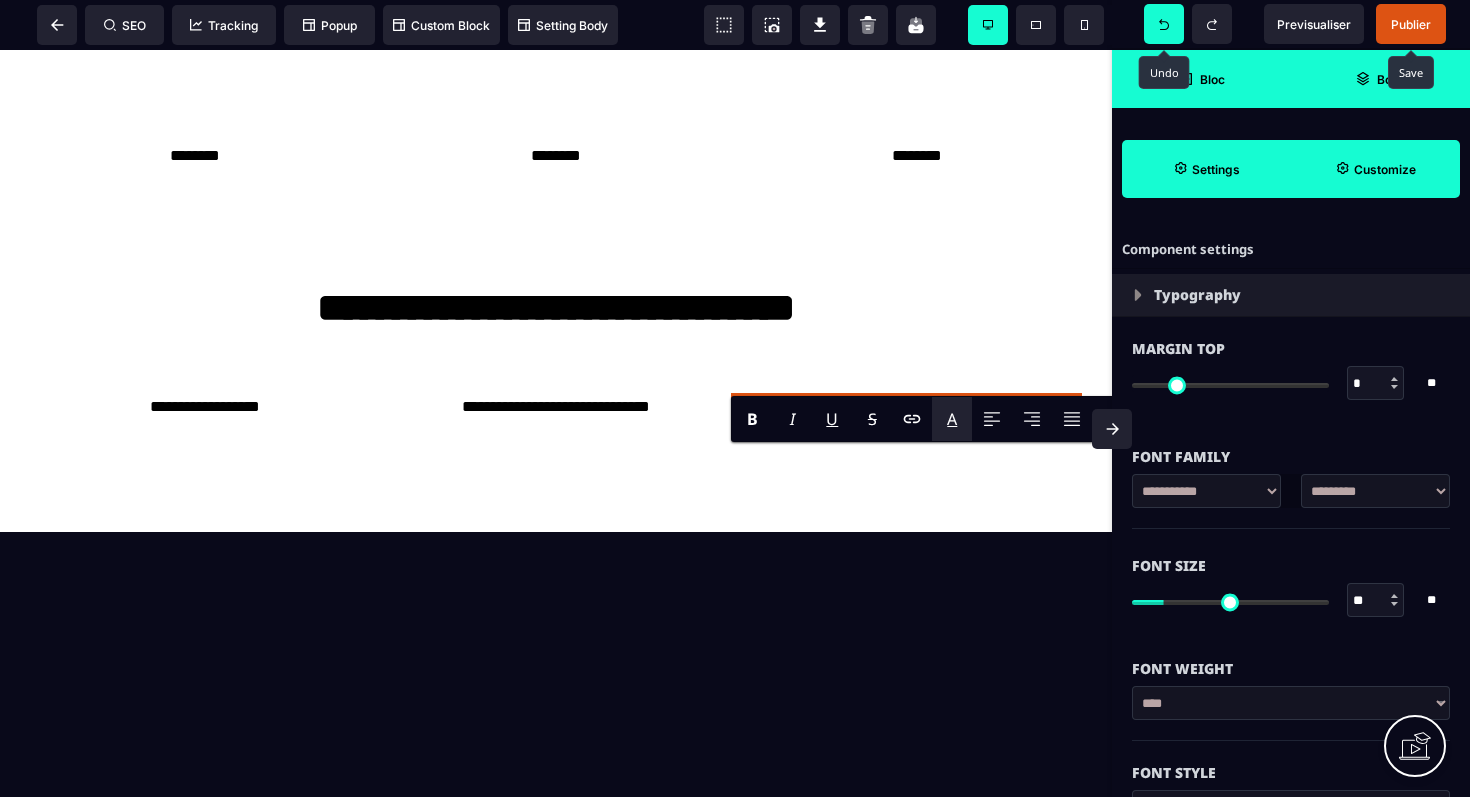 click on "*******" at bounding box center (977, 443) 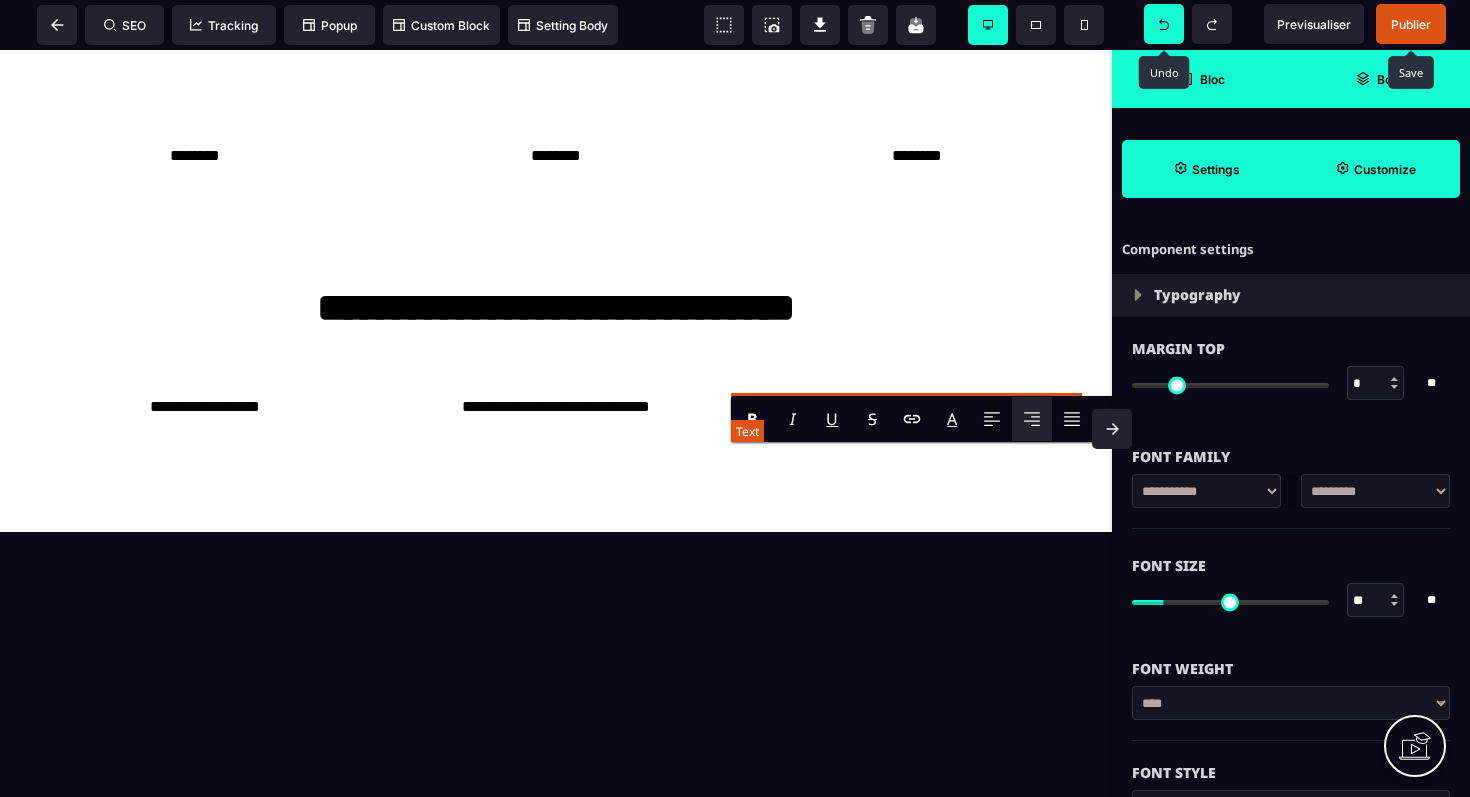 click on "**********" at bounding box center [906, 407] 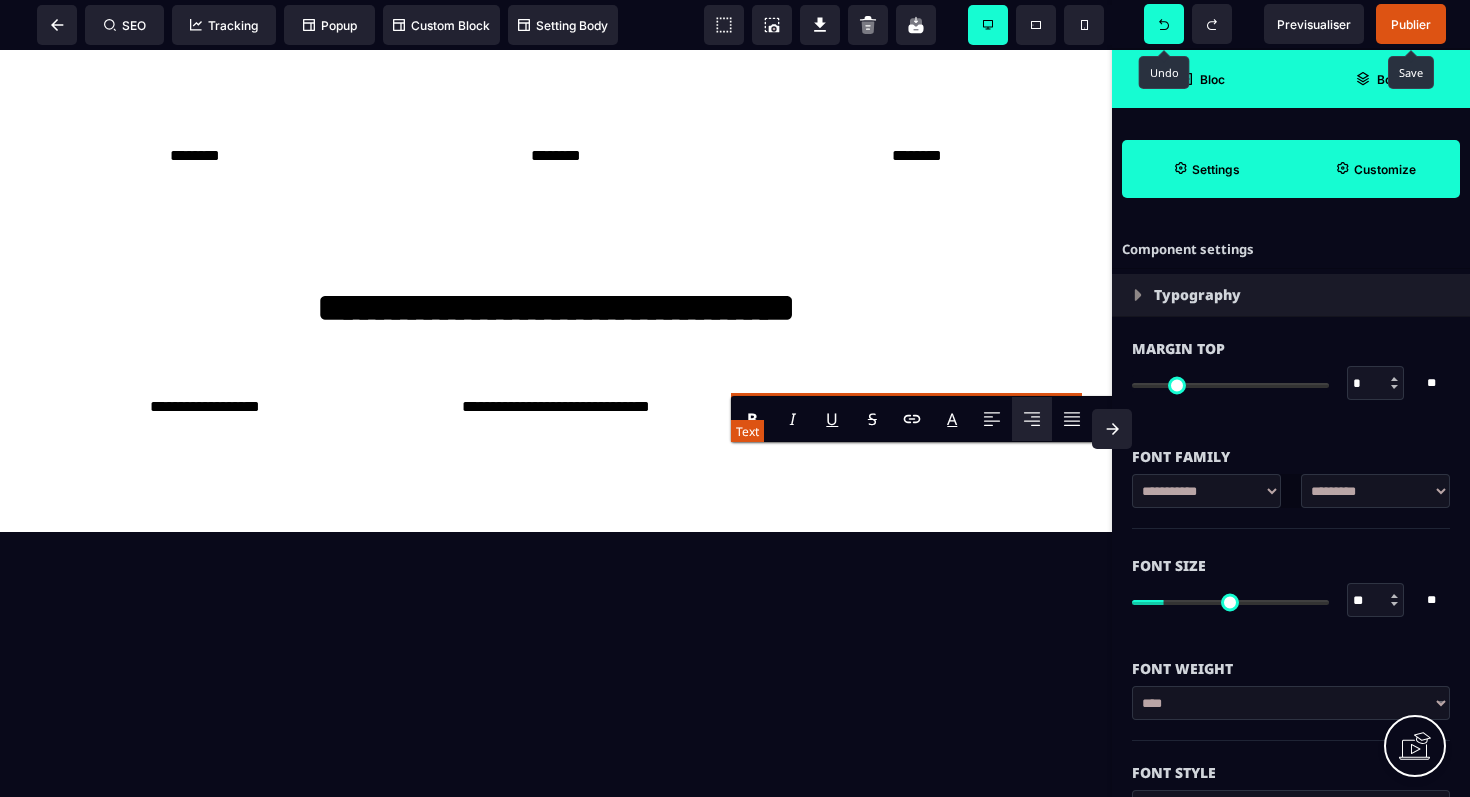 drag, startPoint x: 982, startPoint y: 461, endPoint x: 827, endPoint y: 443, distance: 156.04166 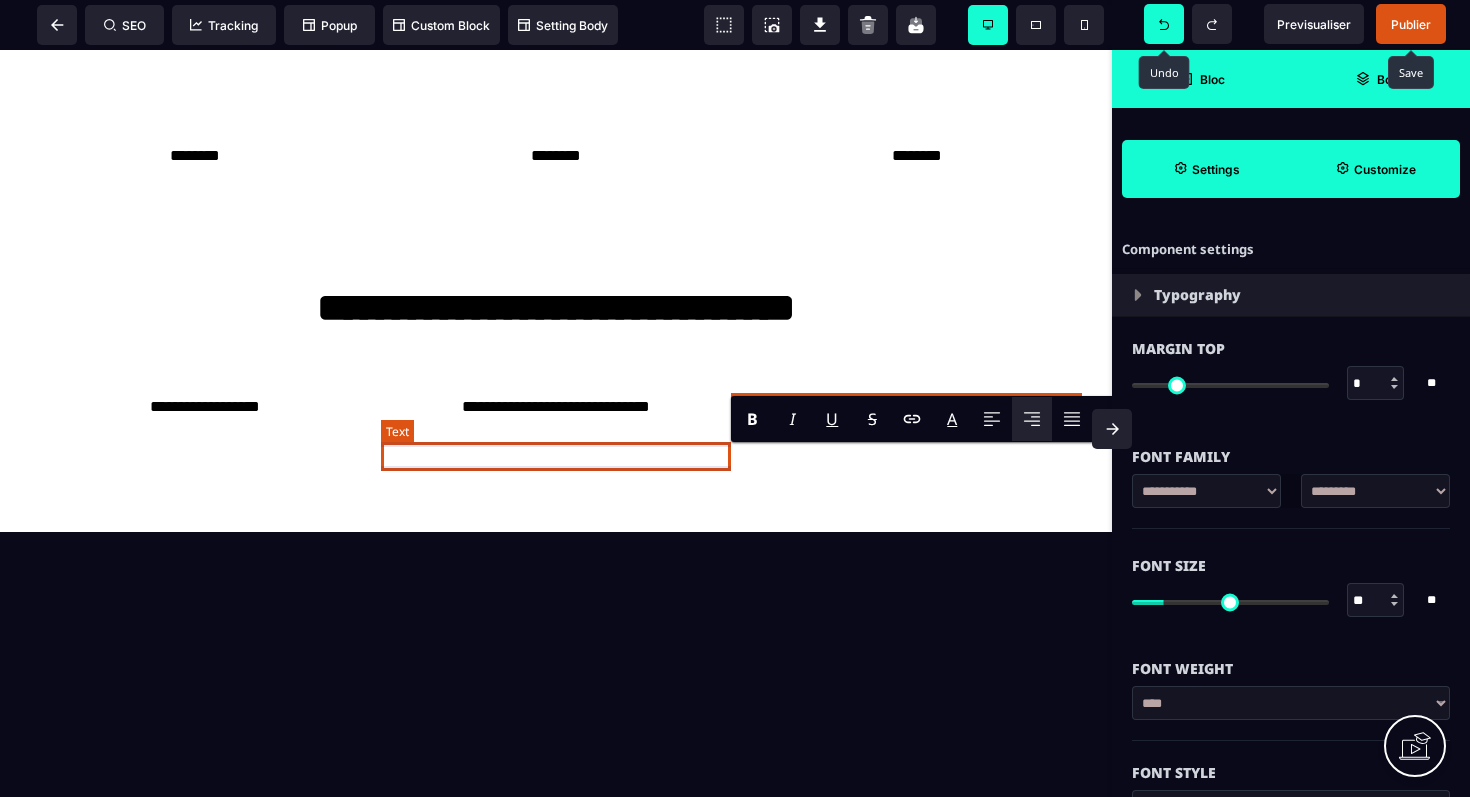 click on "**********" at bounding box center [556, 407] 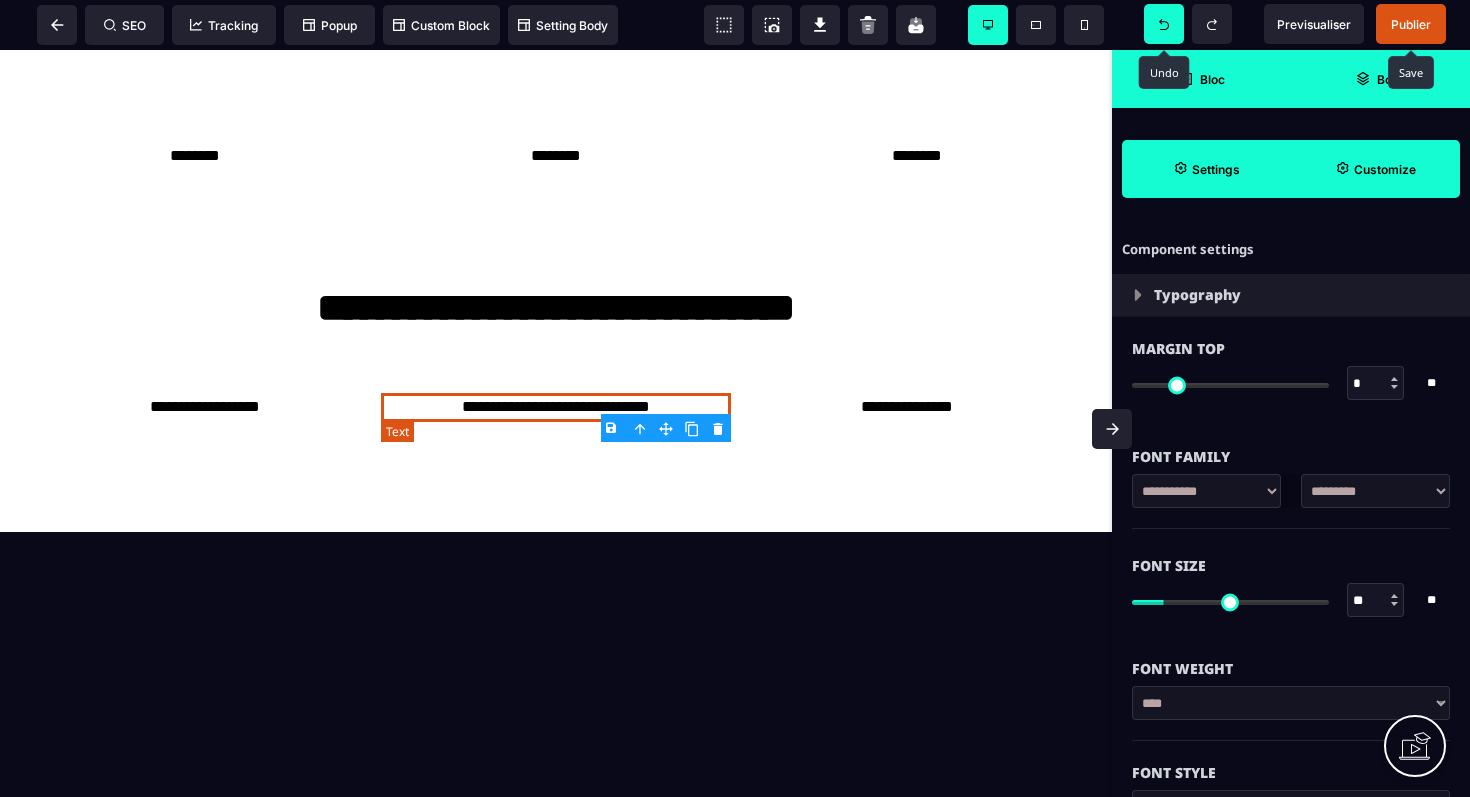 click on "**********" at bounding box center [556, 407] 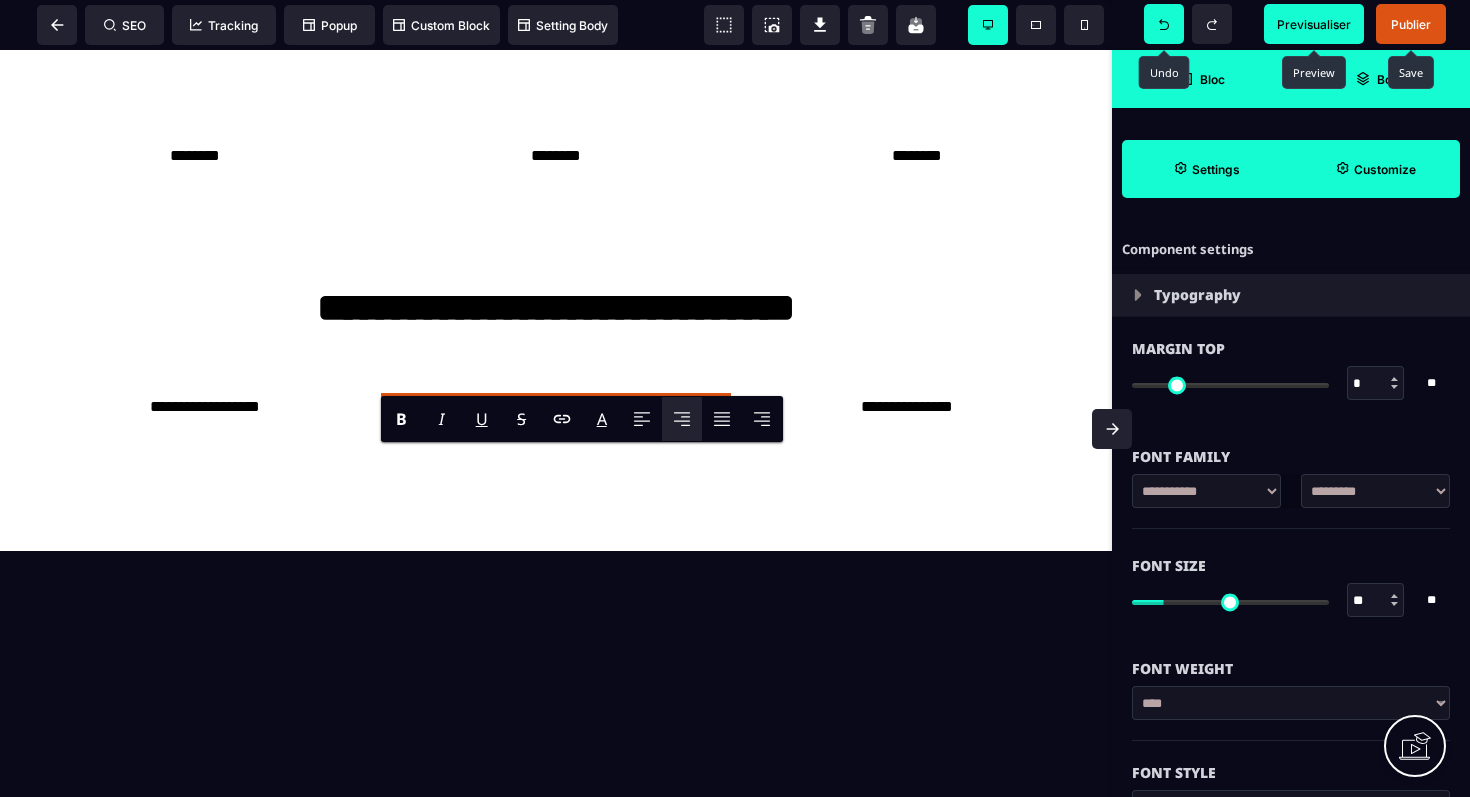 click on "Previsualiser" at bounding box center (1314, 24) 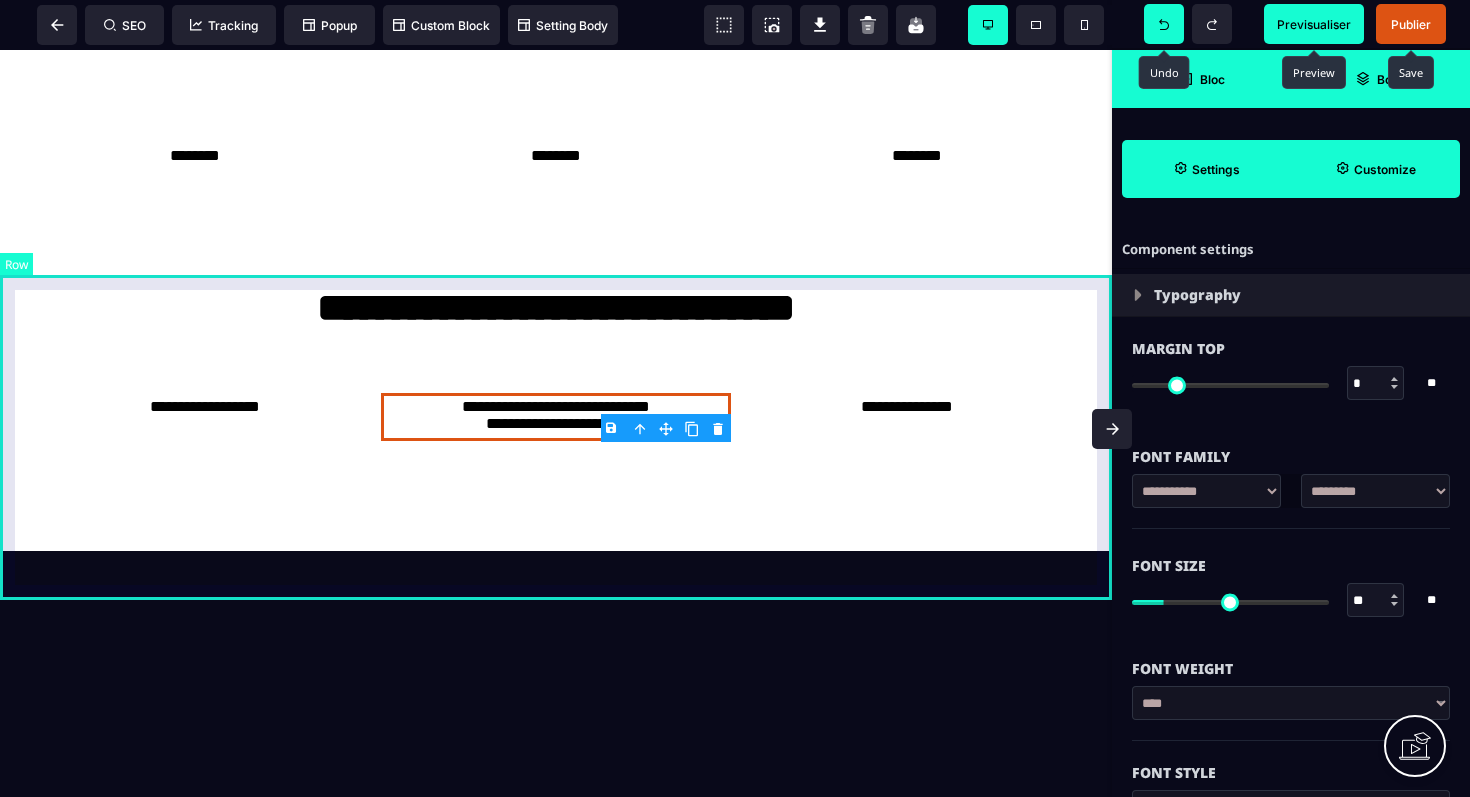 click on "**********" at bounding box center [556, 388] 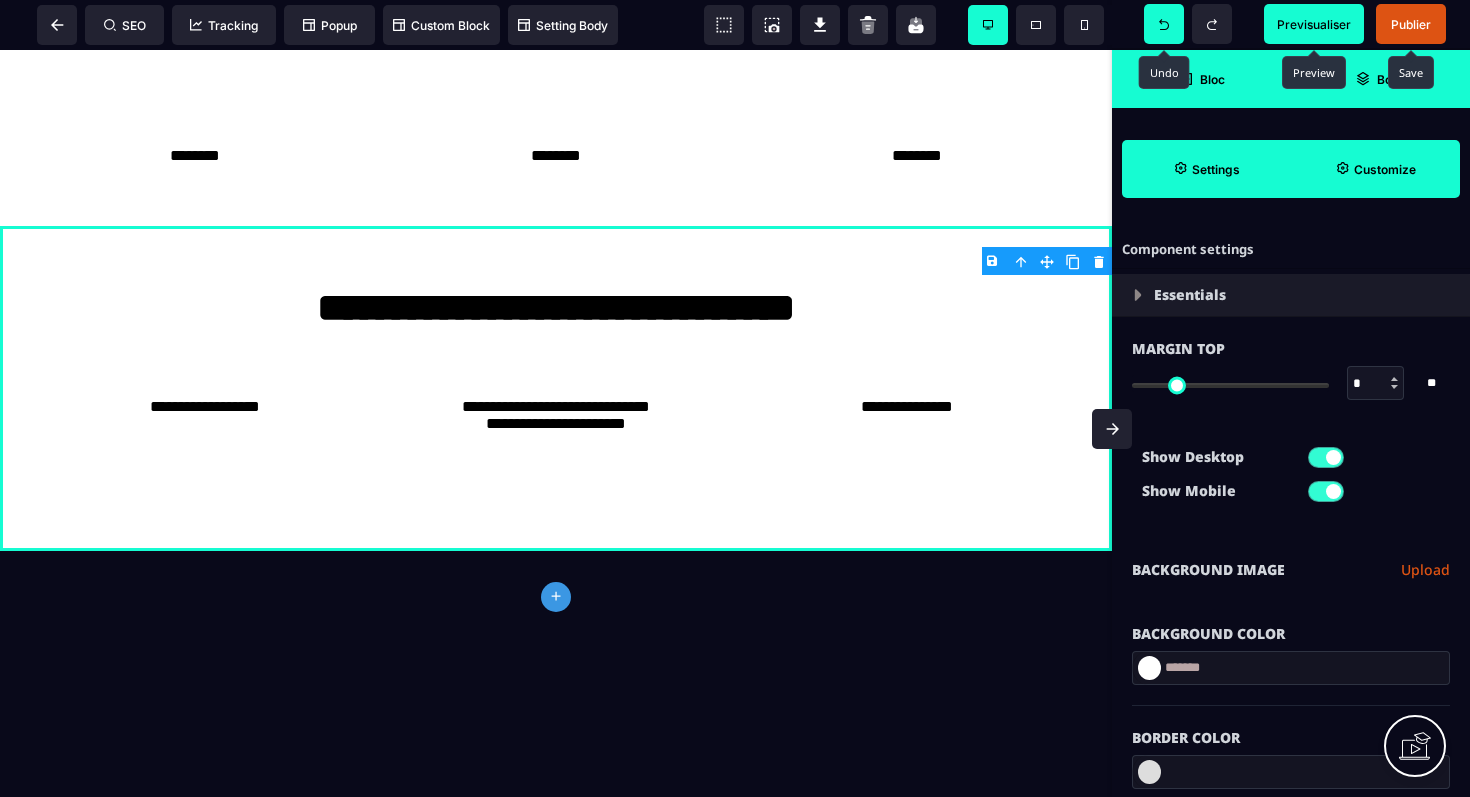 click on "plus" 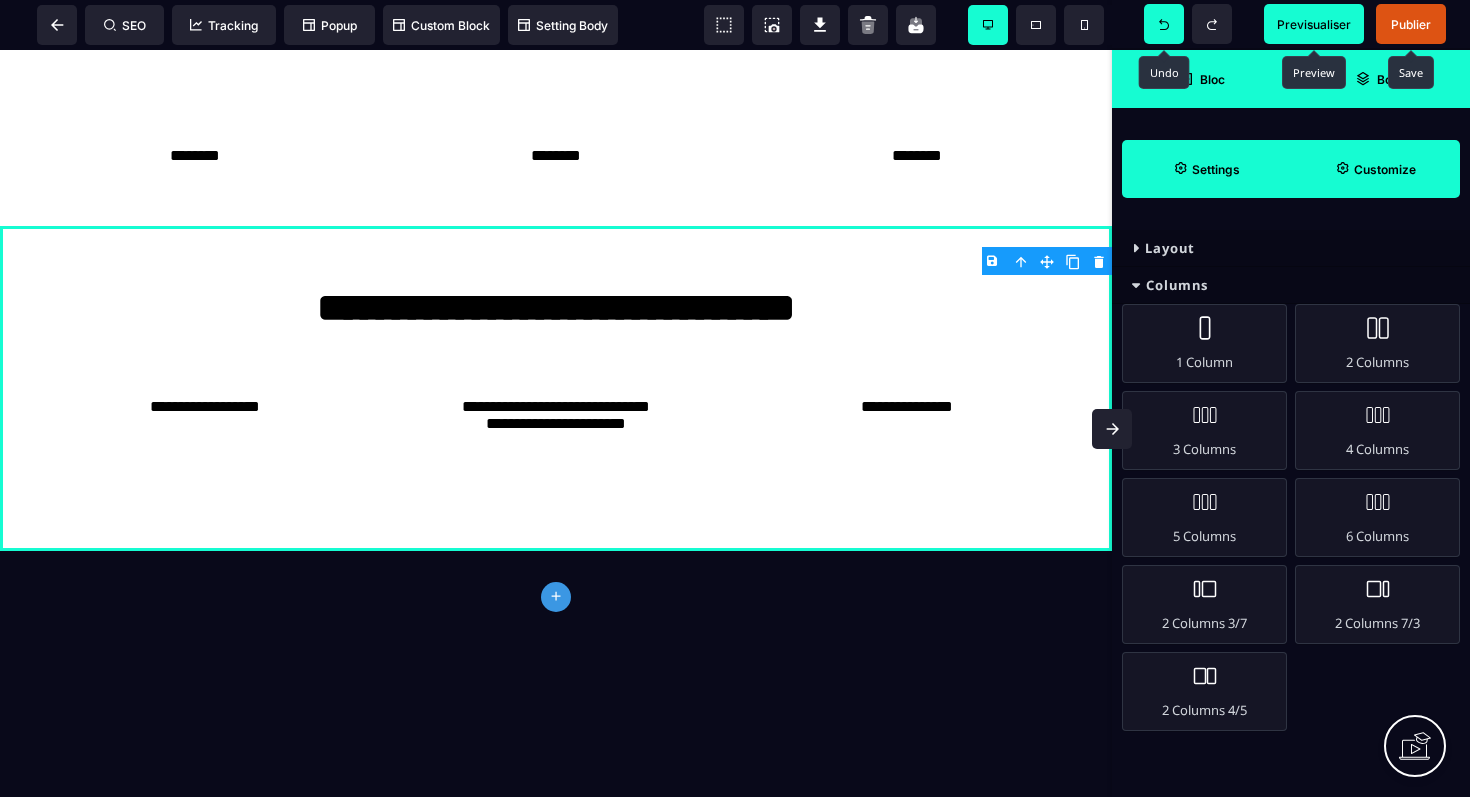 click on "Bloc" at bounding box center [1201, 79] 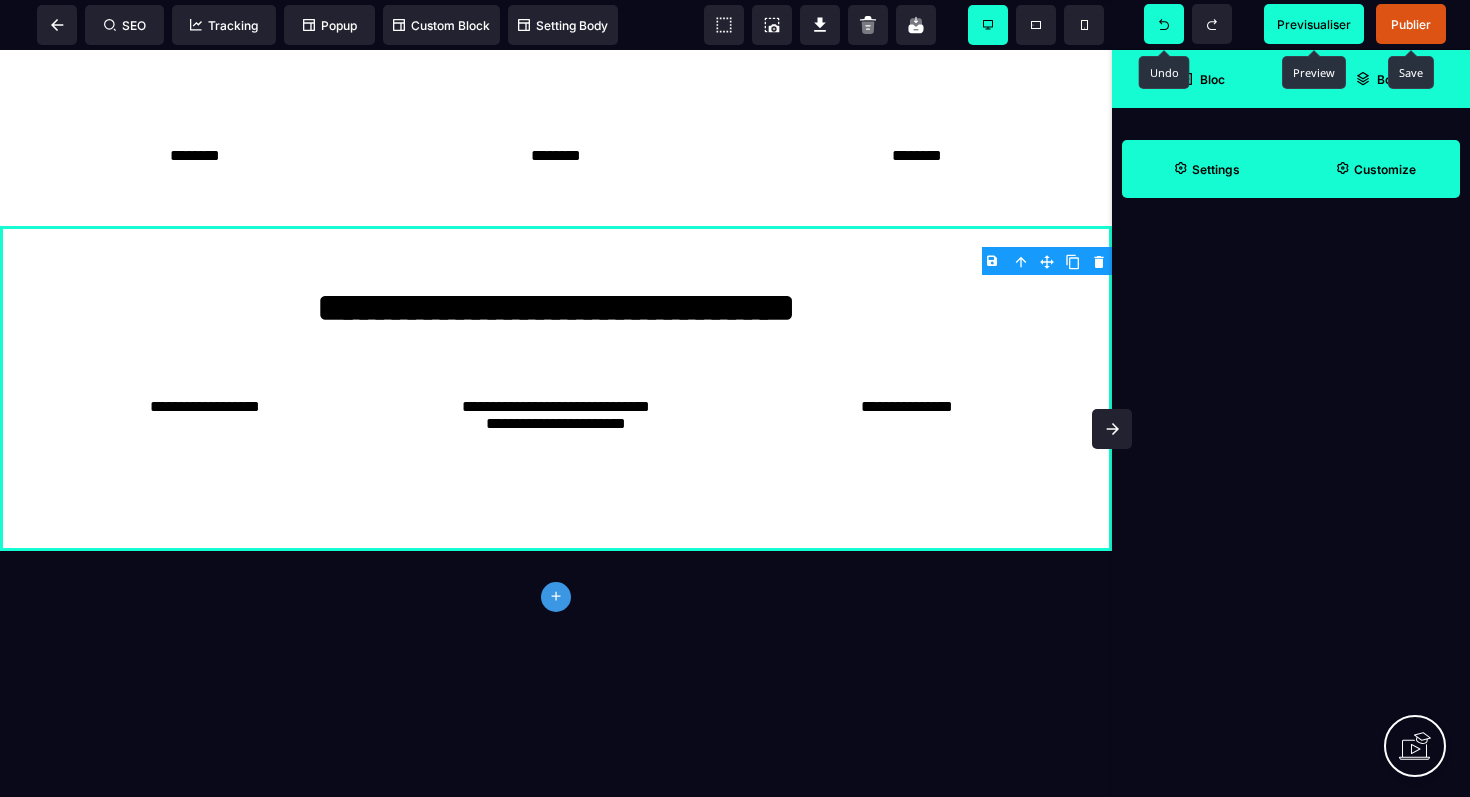 click on "plus" 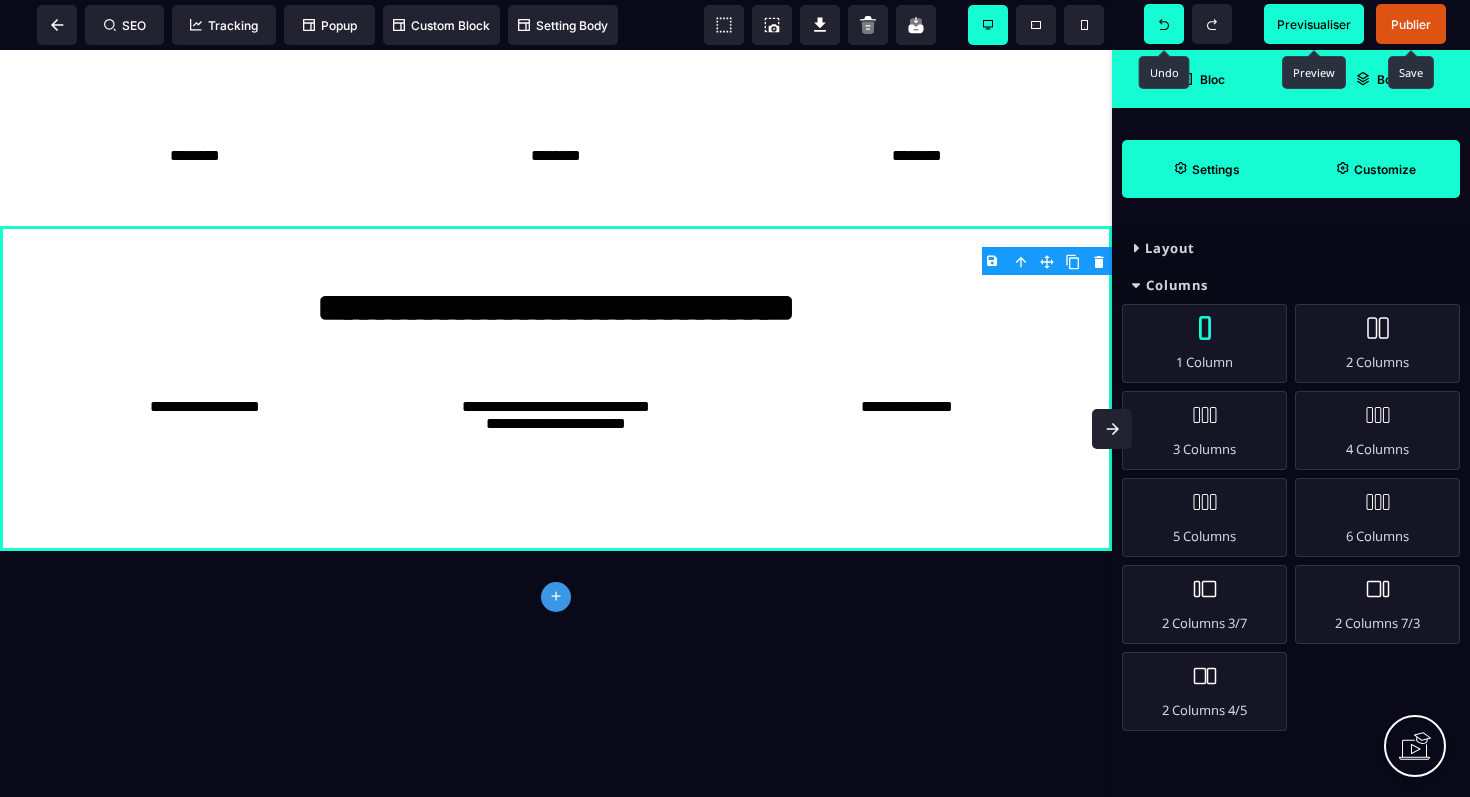 click on "1 Column" at bounding box center [1204, 343] 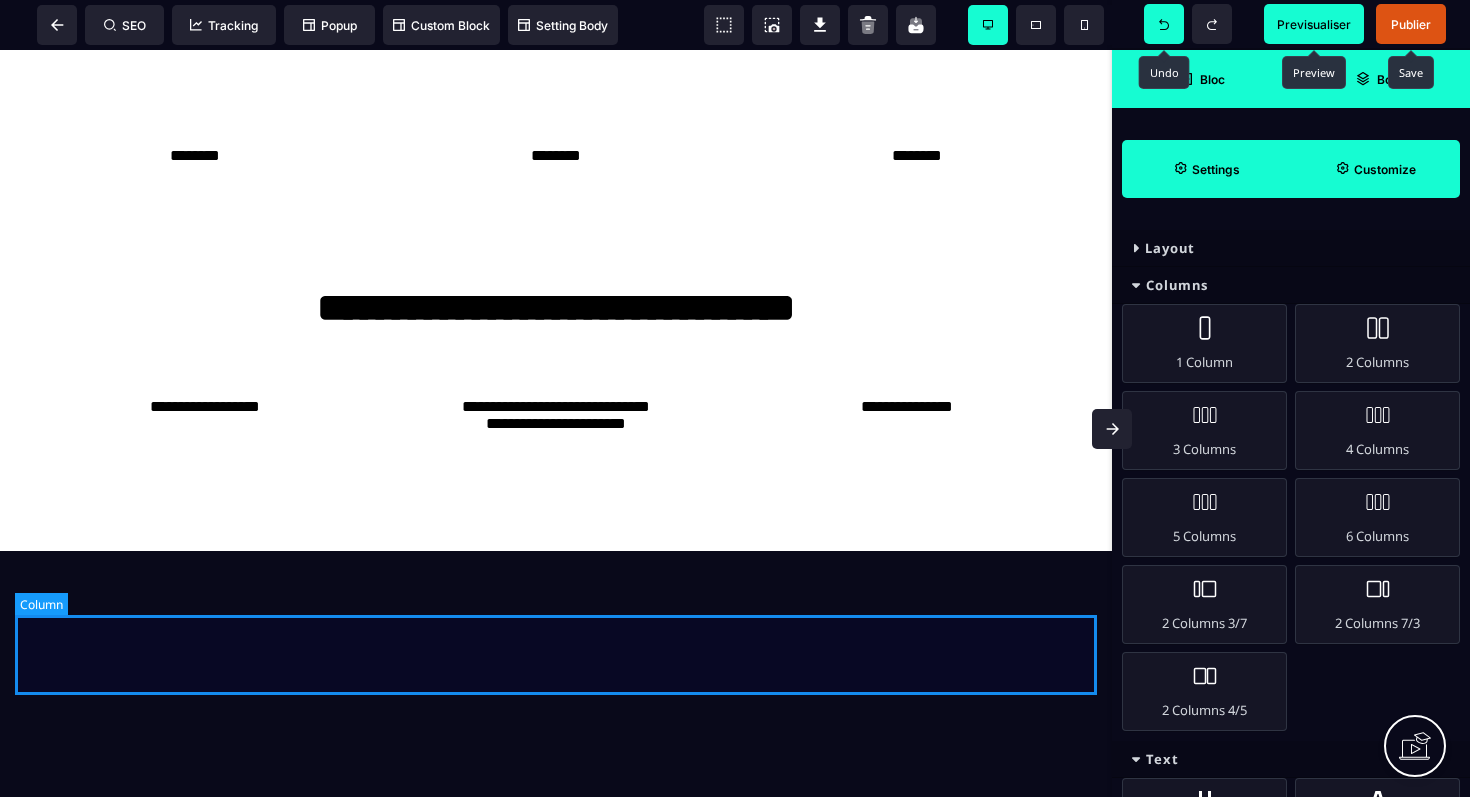 click at bounding box center [556, 606] 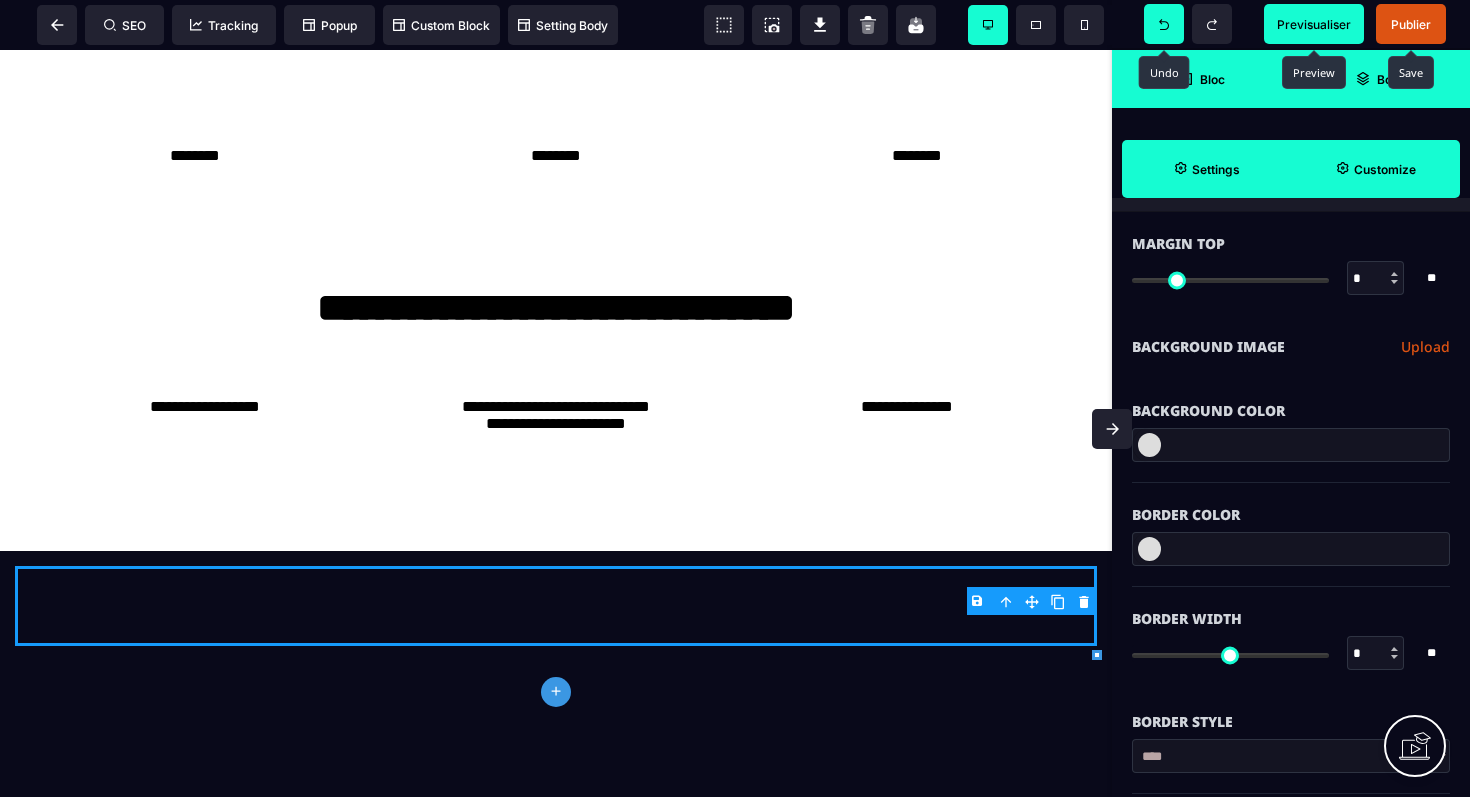 scroll, scrollTop: 171, scrollLeft: 0, axis: vertical 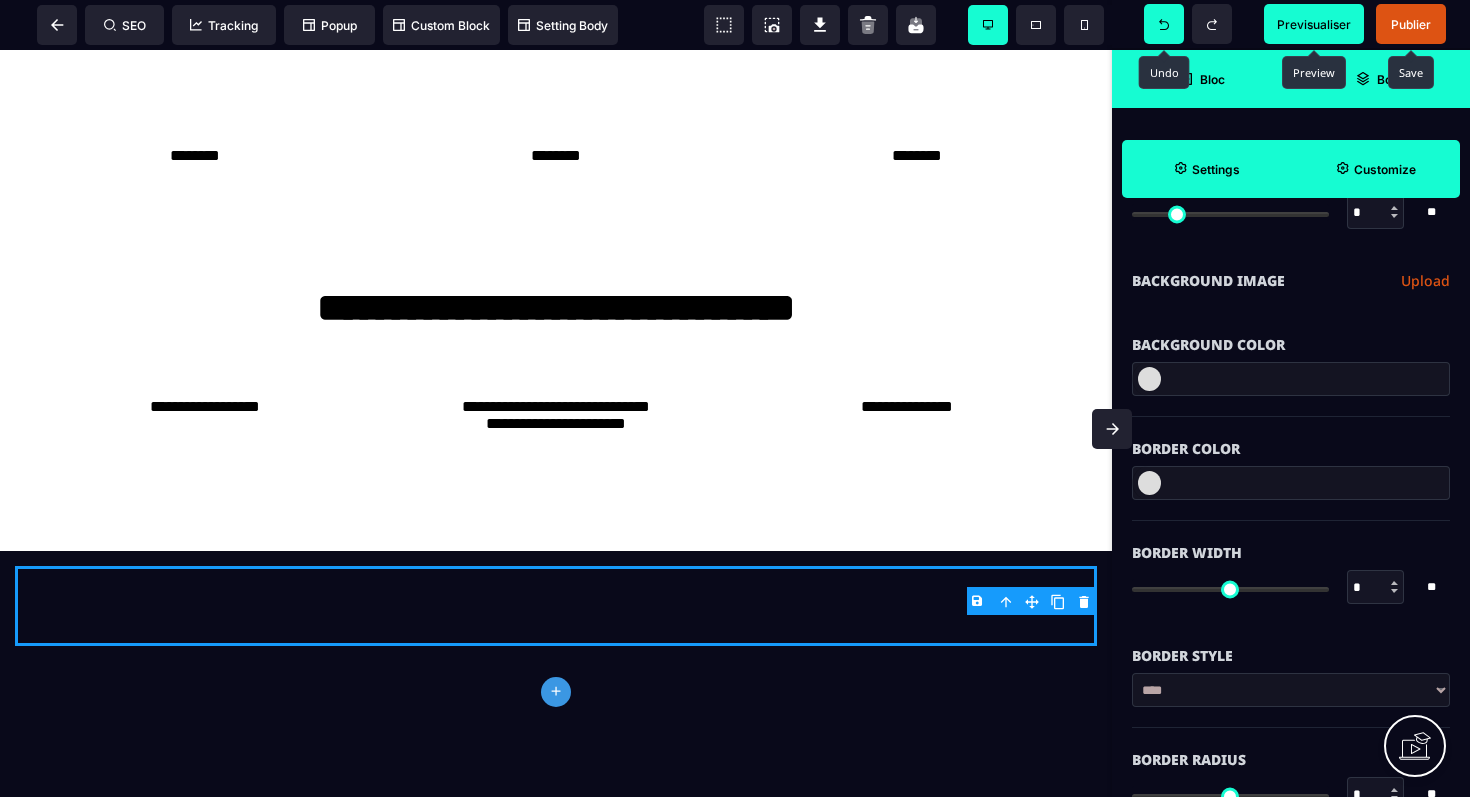 click at bounding box center (1149, 379) 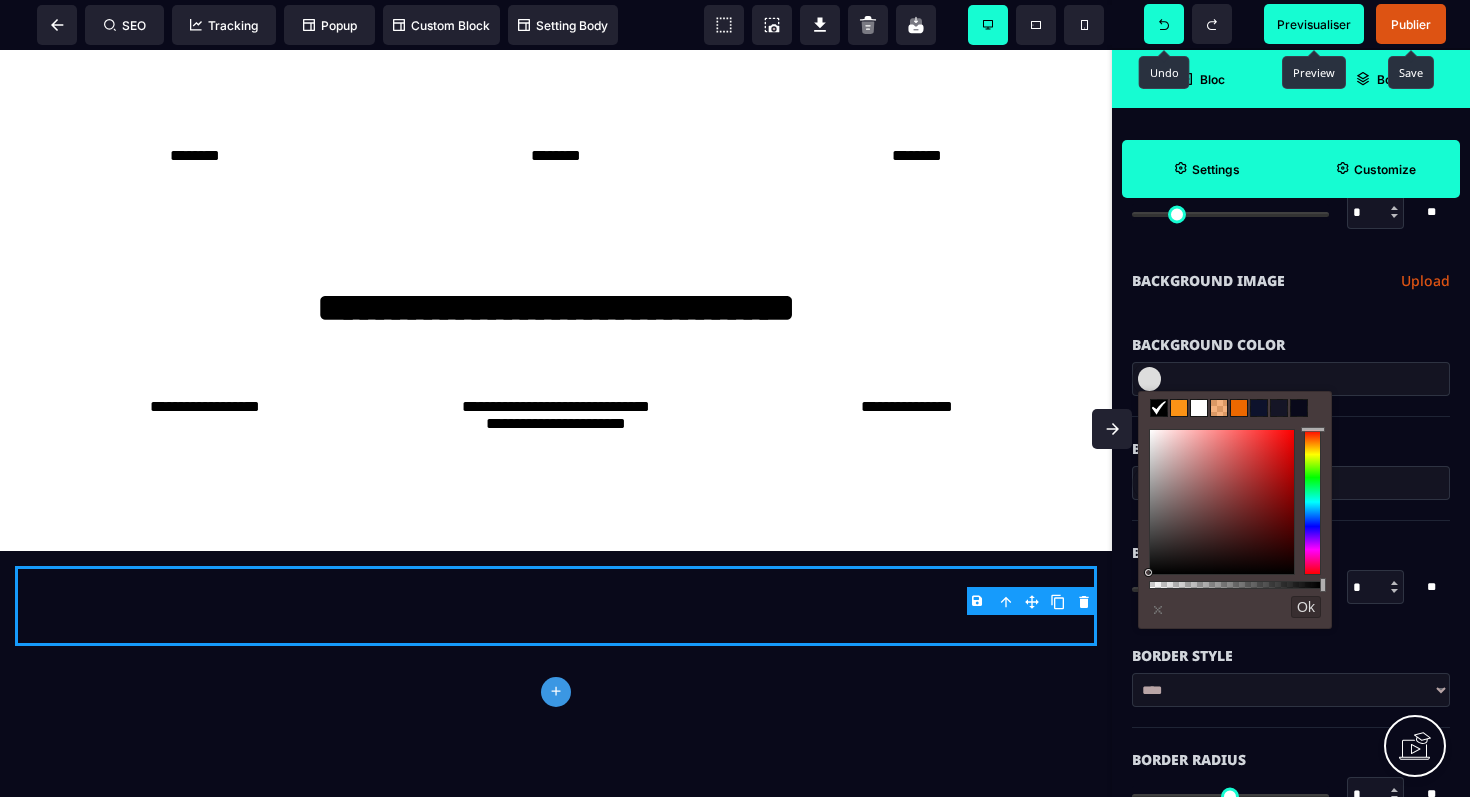 click at bounding box center [1199, 408] 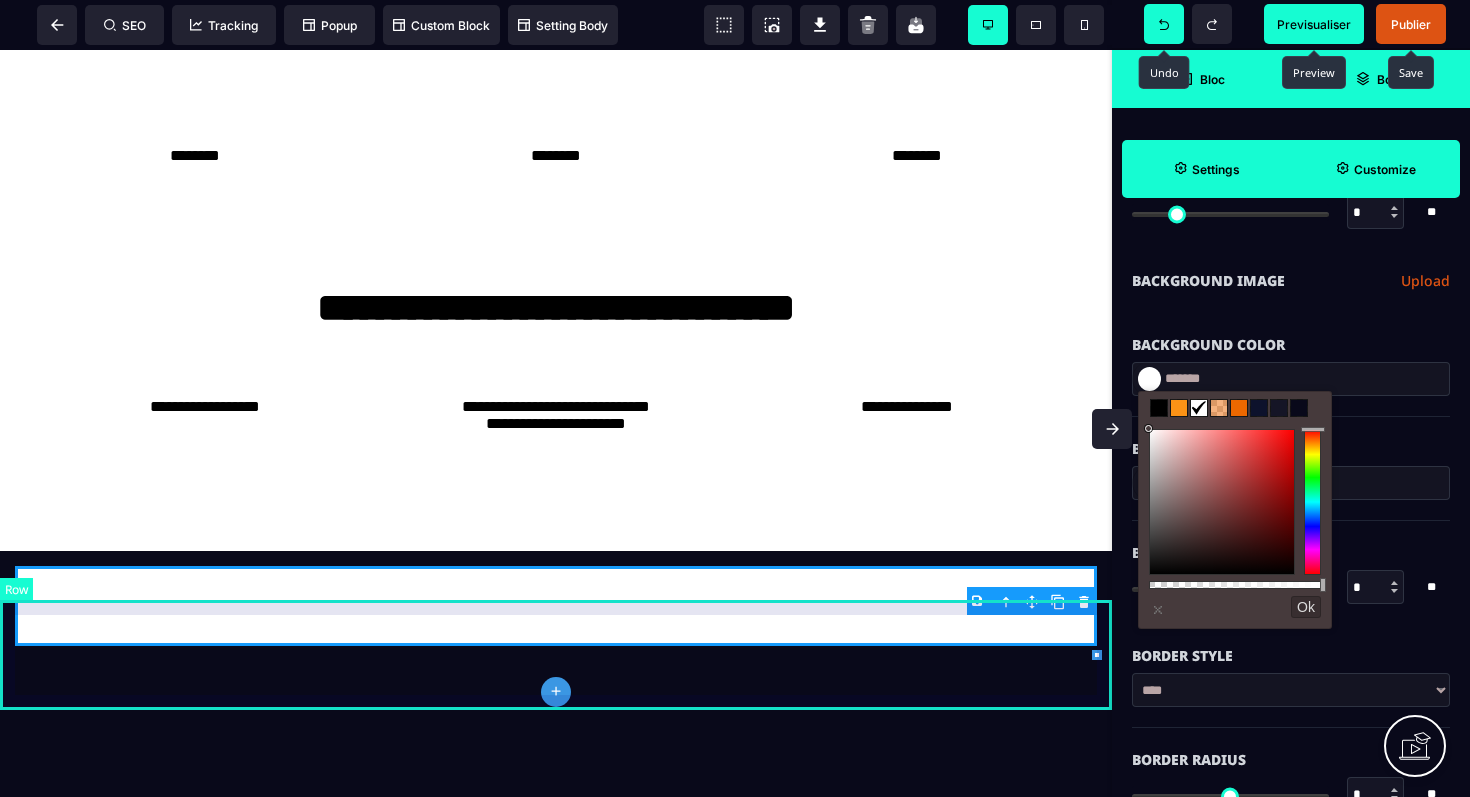 click at bounding box center (556, 606) 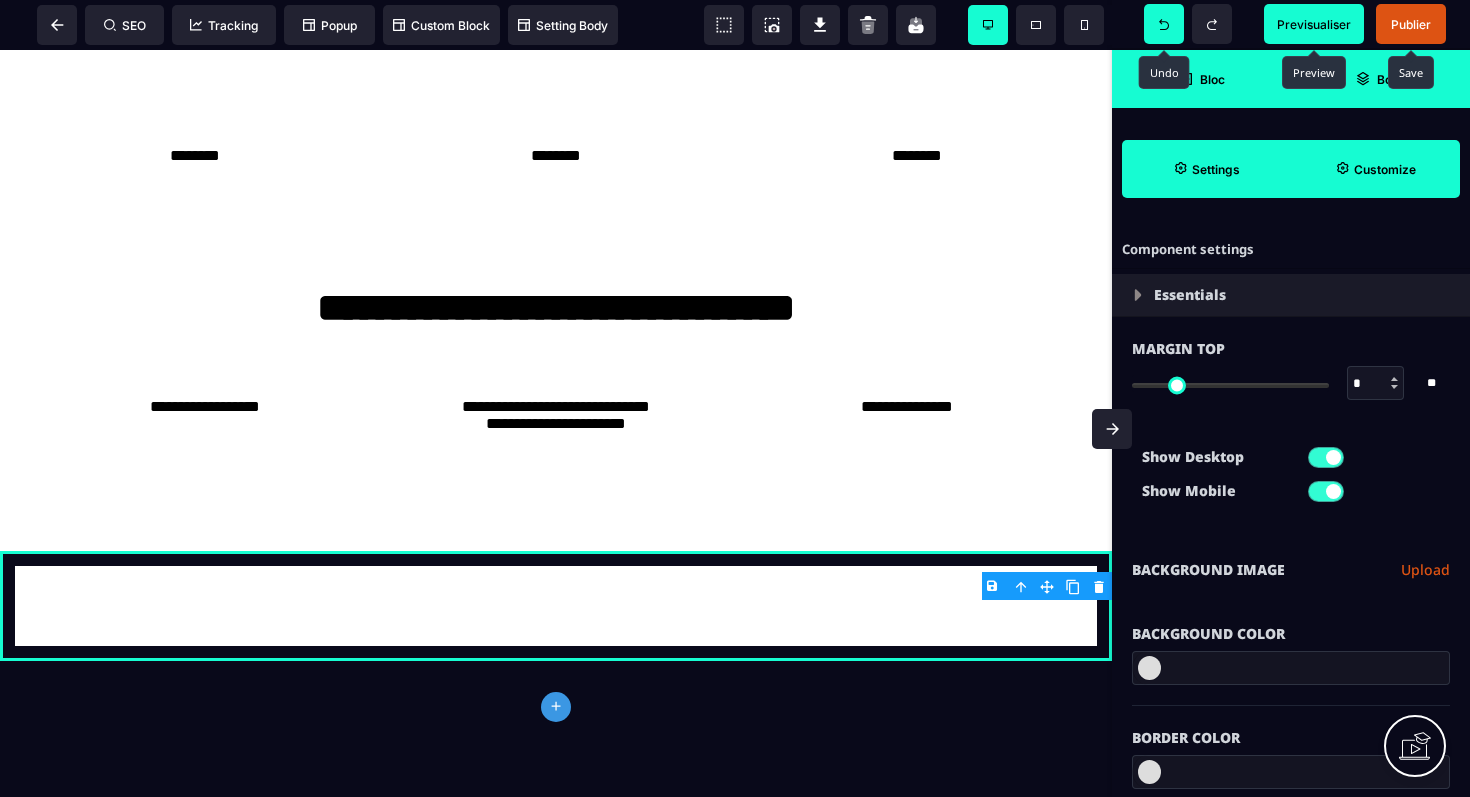 scroll, scrollTop: 66, scrollLeft: 0, axis: vertical 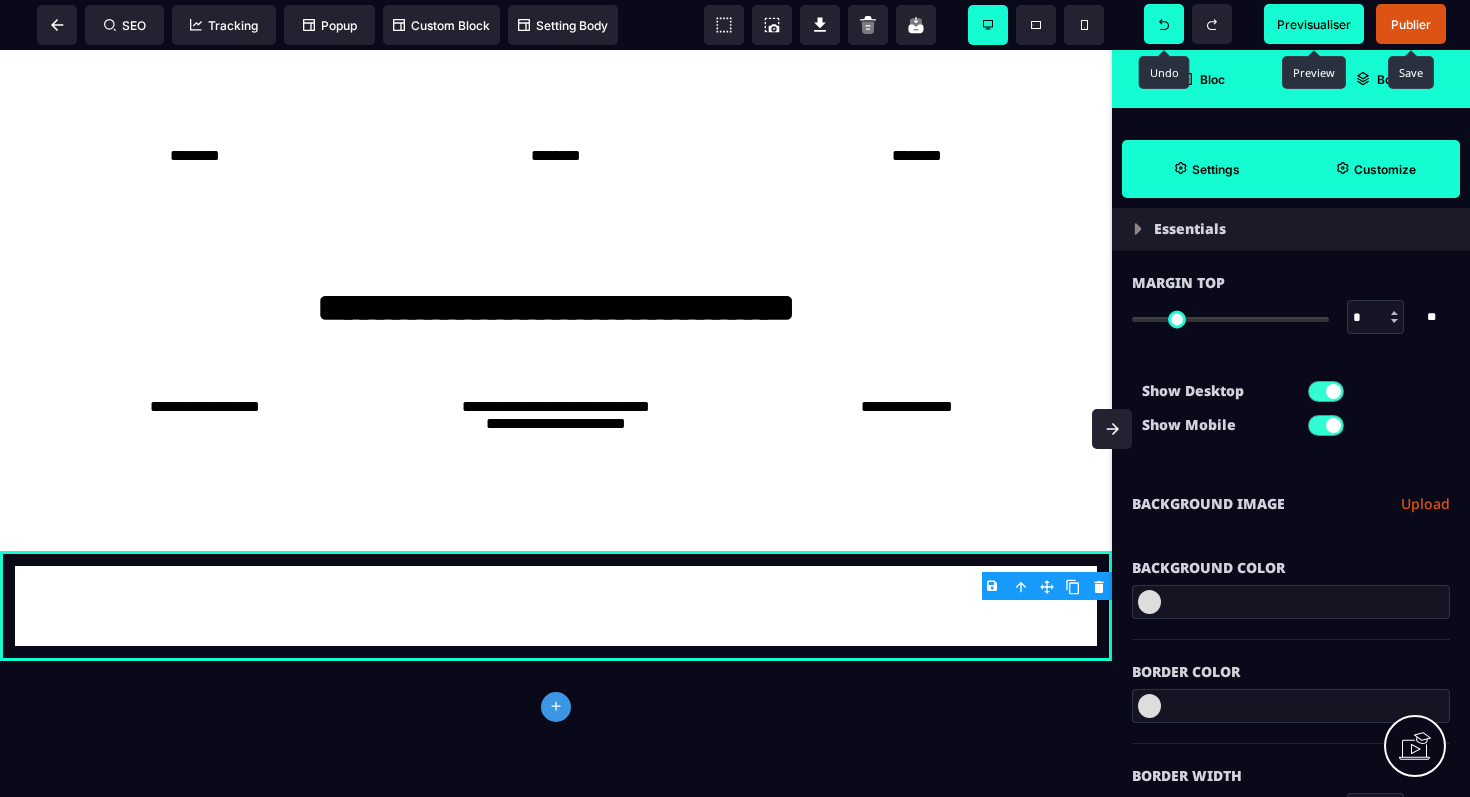 click at bounding box center [1149, 602] 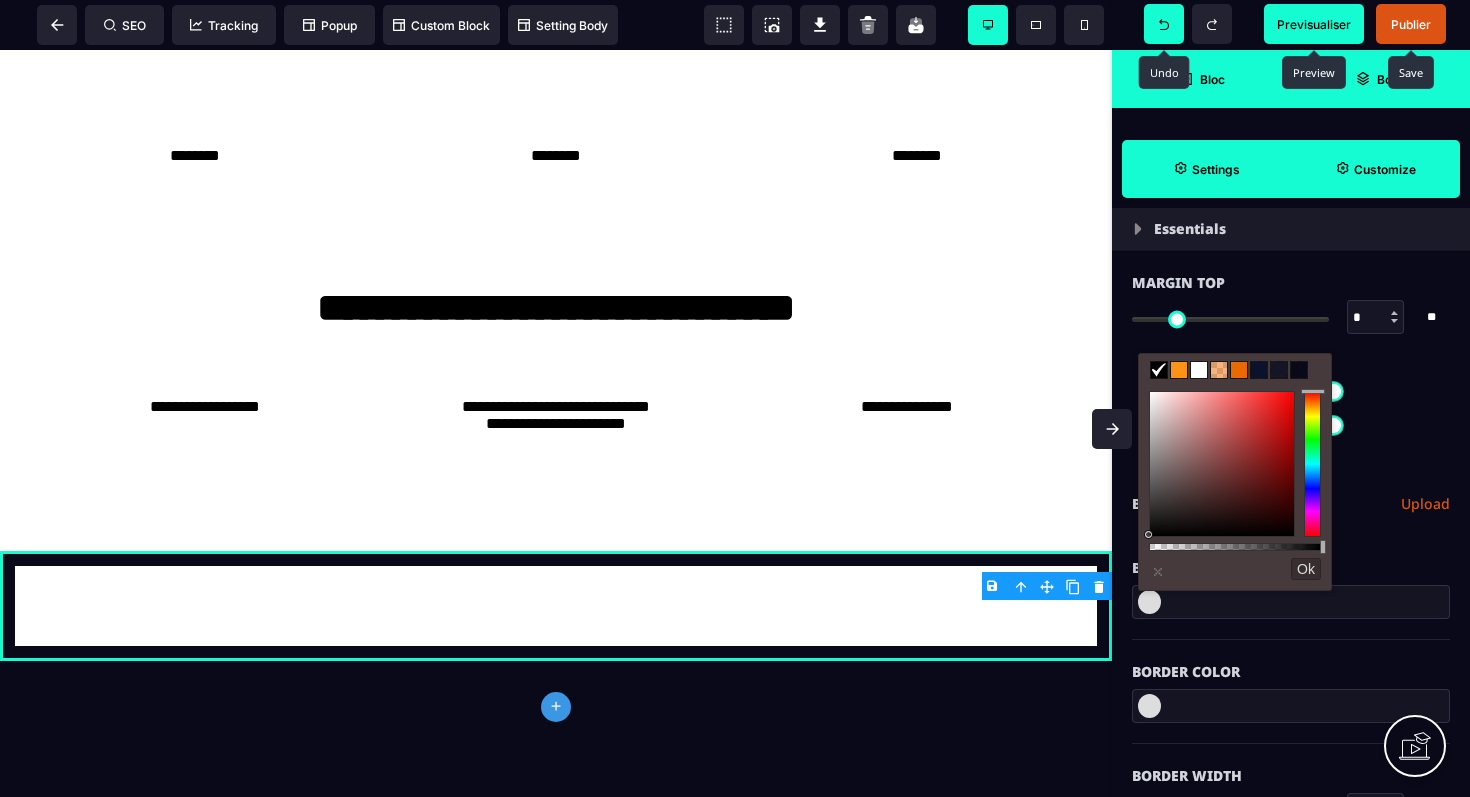 click at bounding box center [1199, 370] 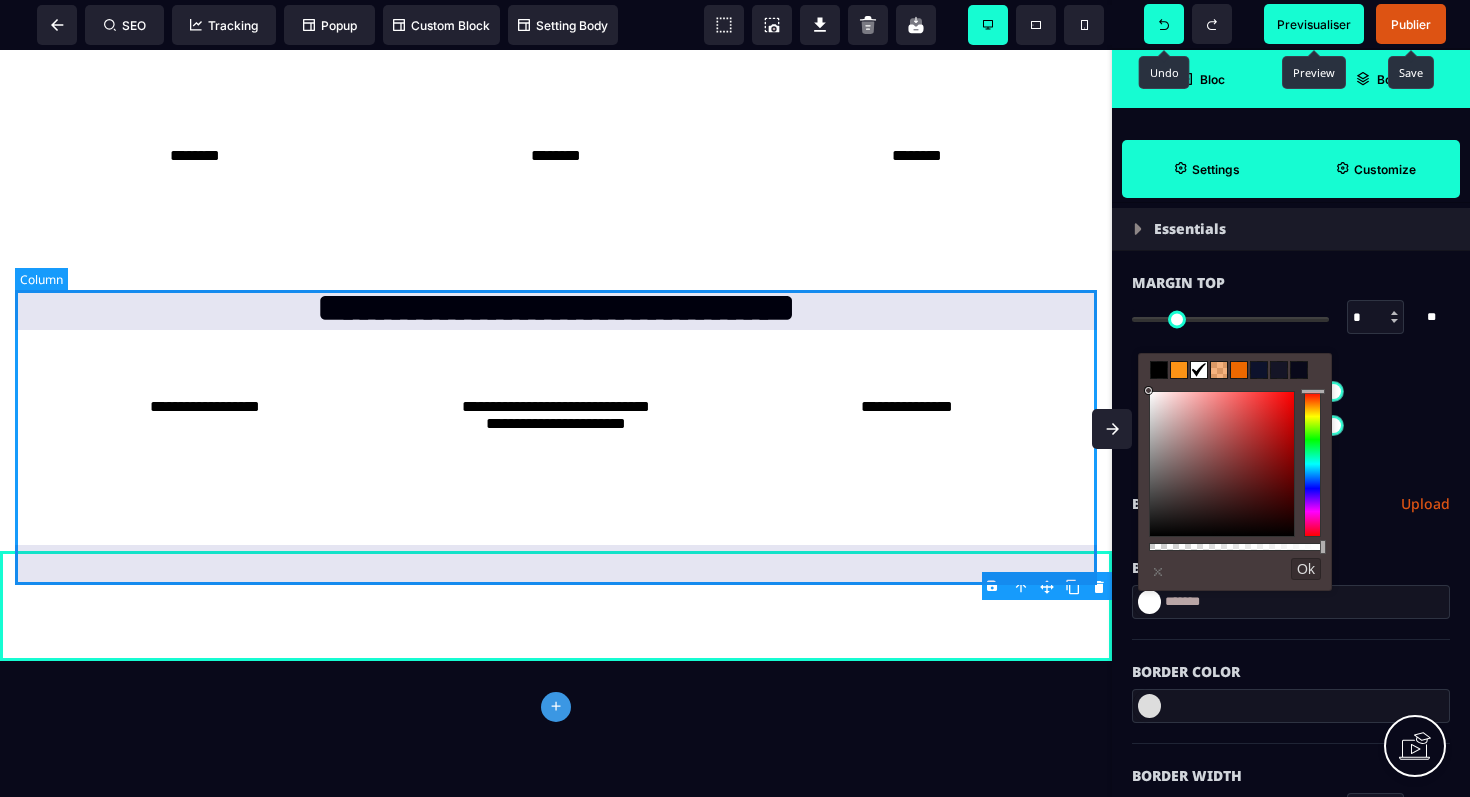 click on "**********" at bounding box center [556, 388] 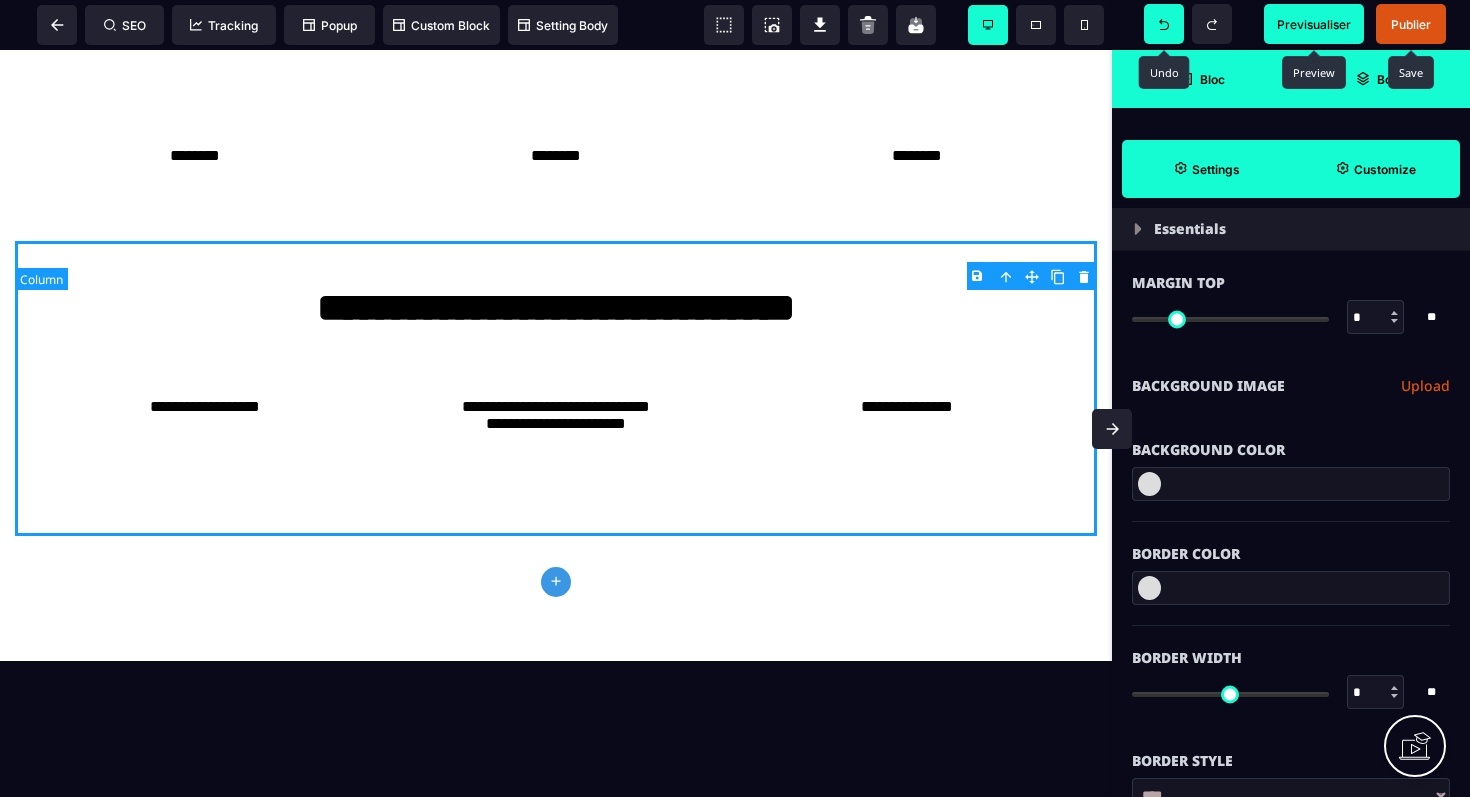 scroll, scrollTop: 0, scrollLeft: 0, axis: both 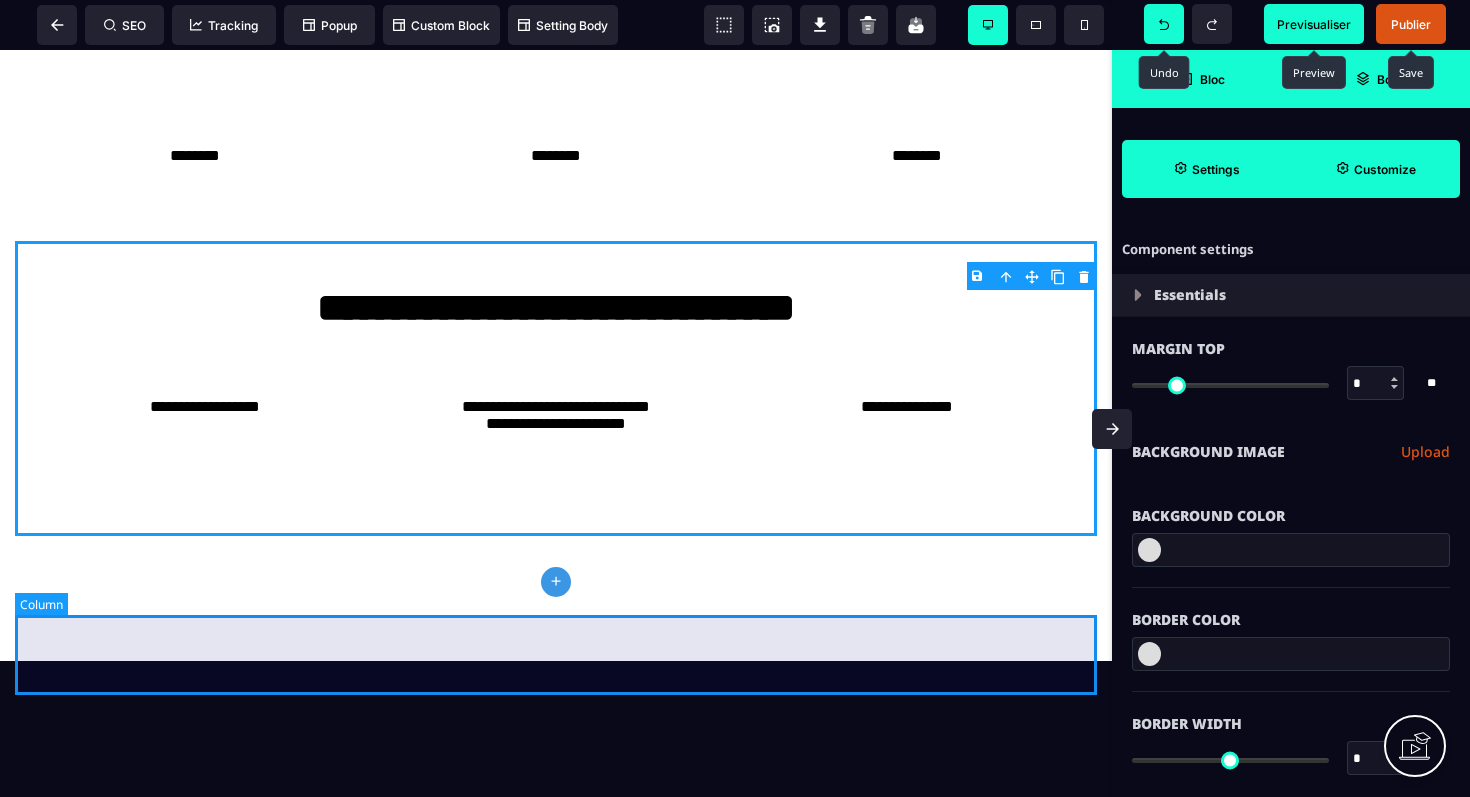click at bounding box center (556, 606) 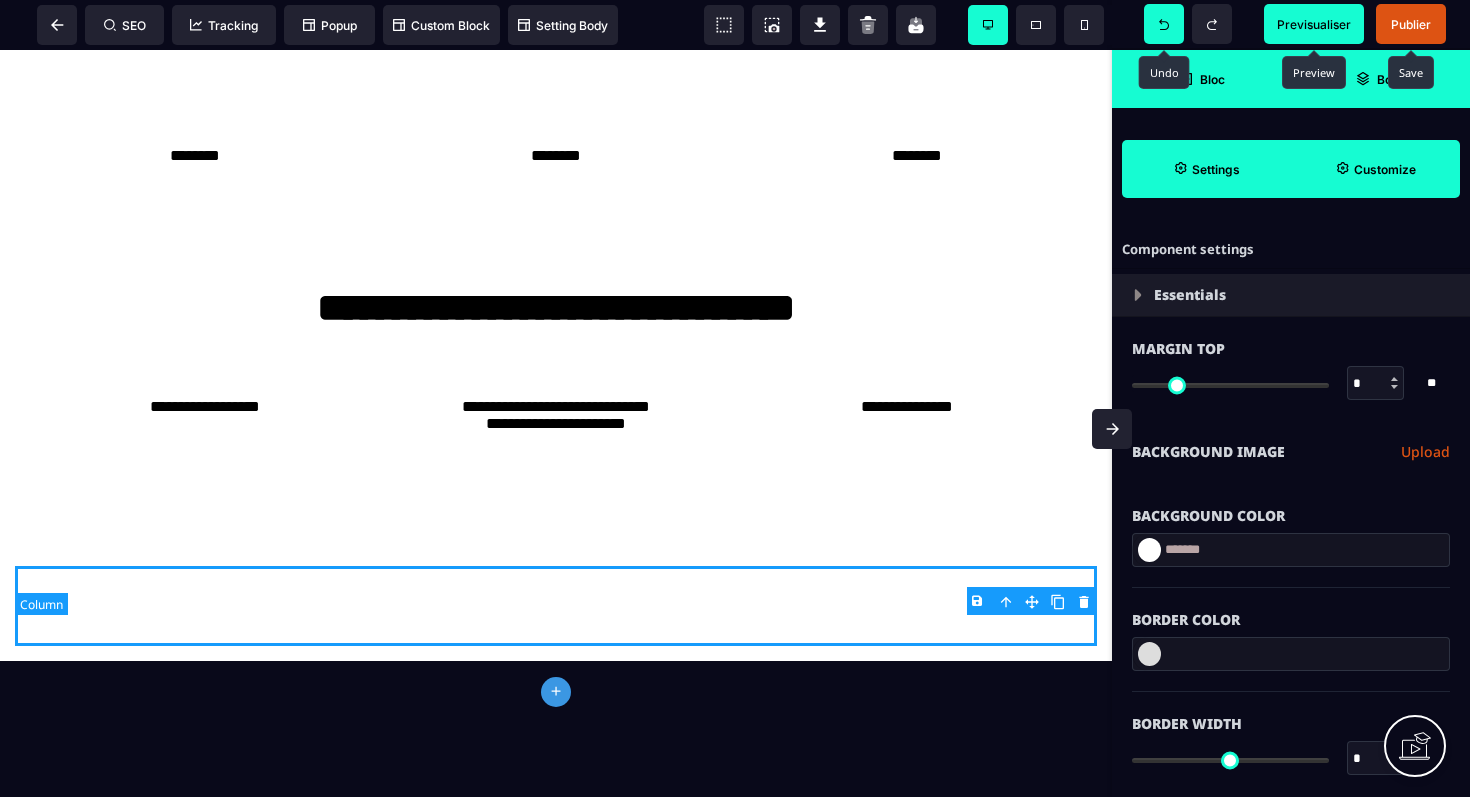 click at bounding box center [556, 606] 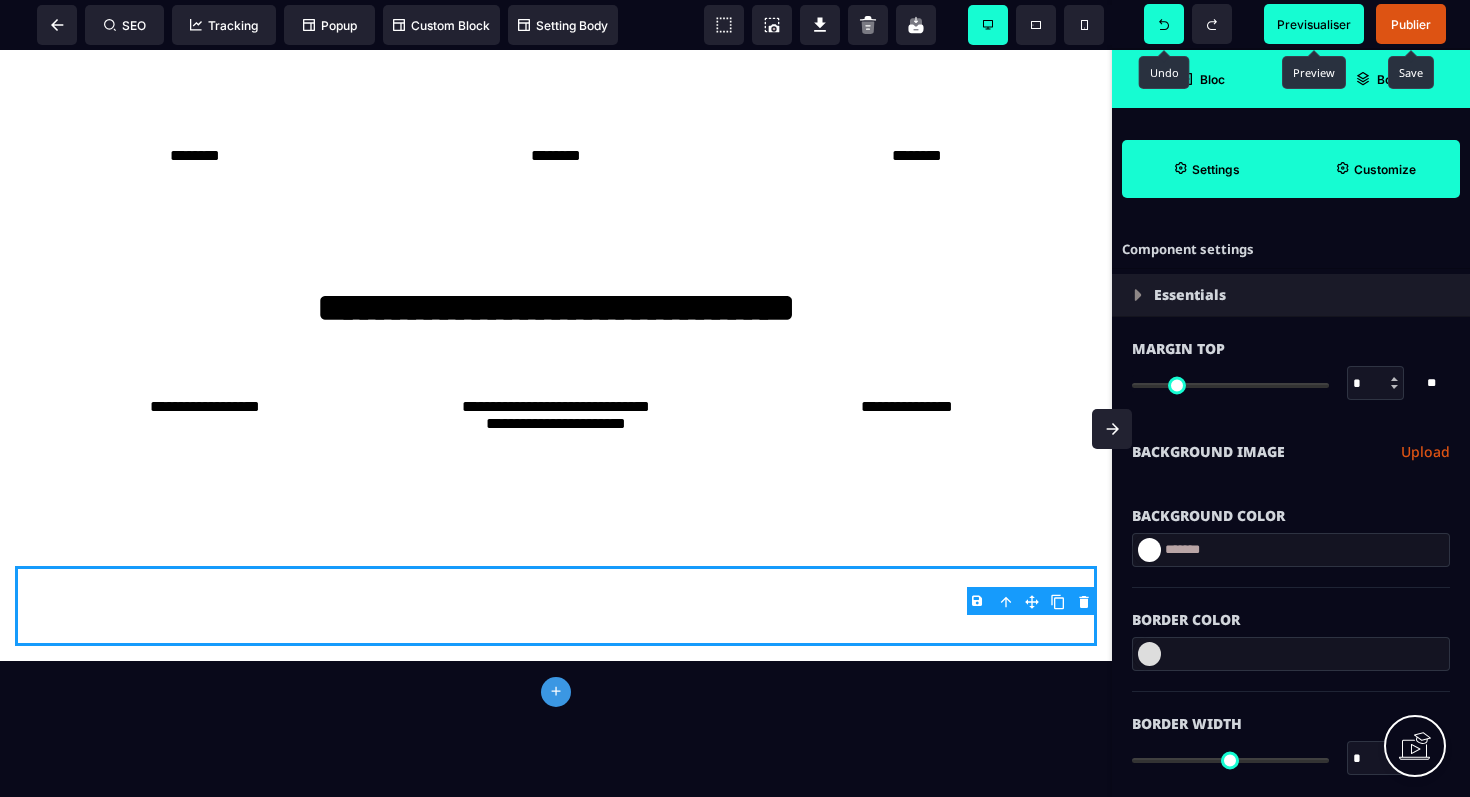 click 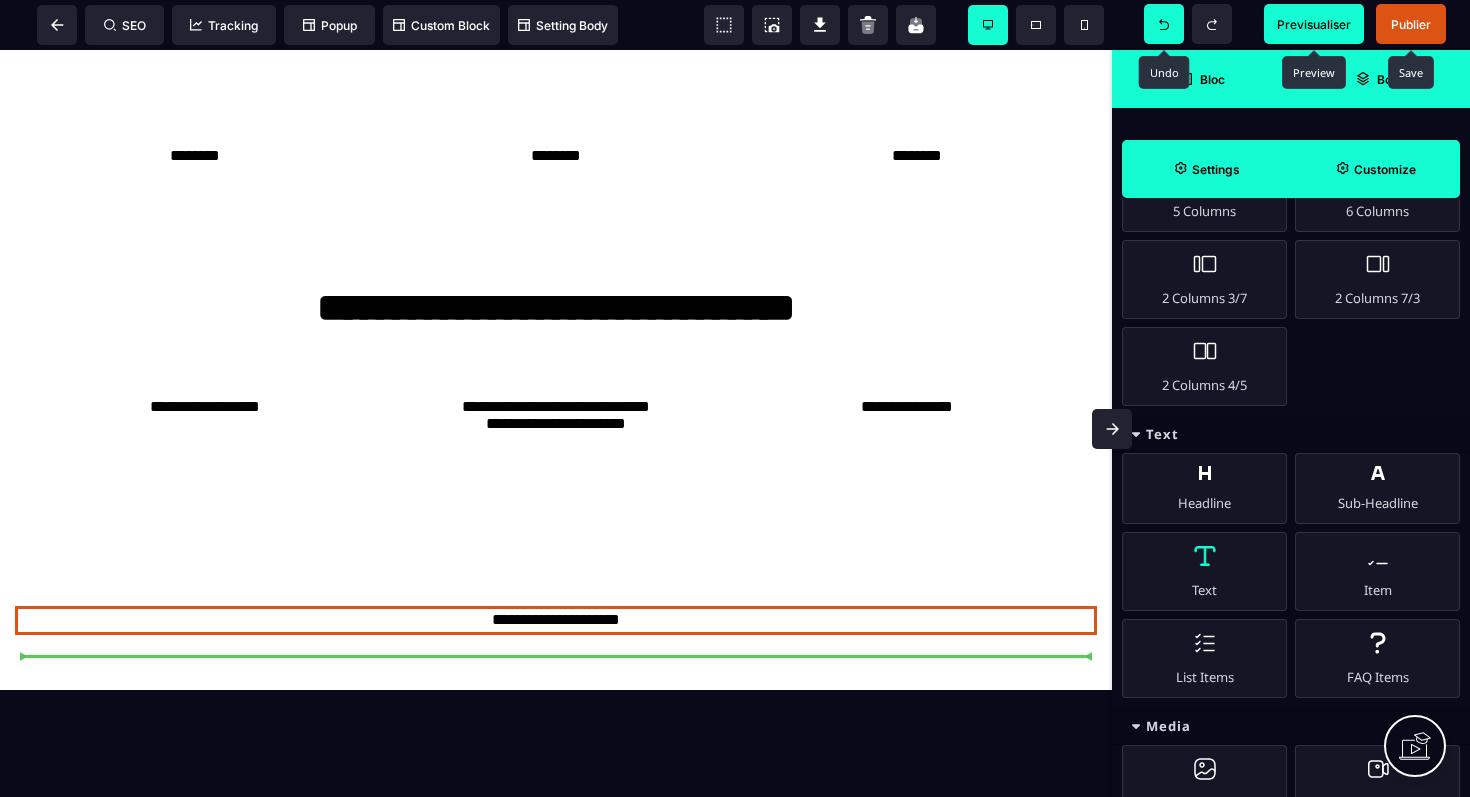 scroll, scrollTop: 0, scrollLeft: 0, axis: both 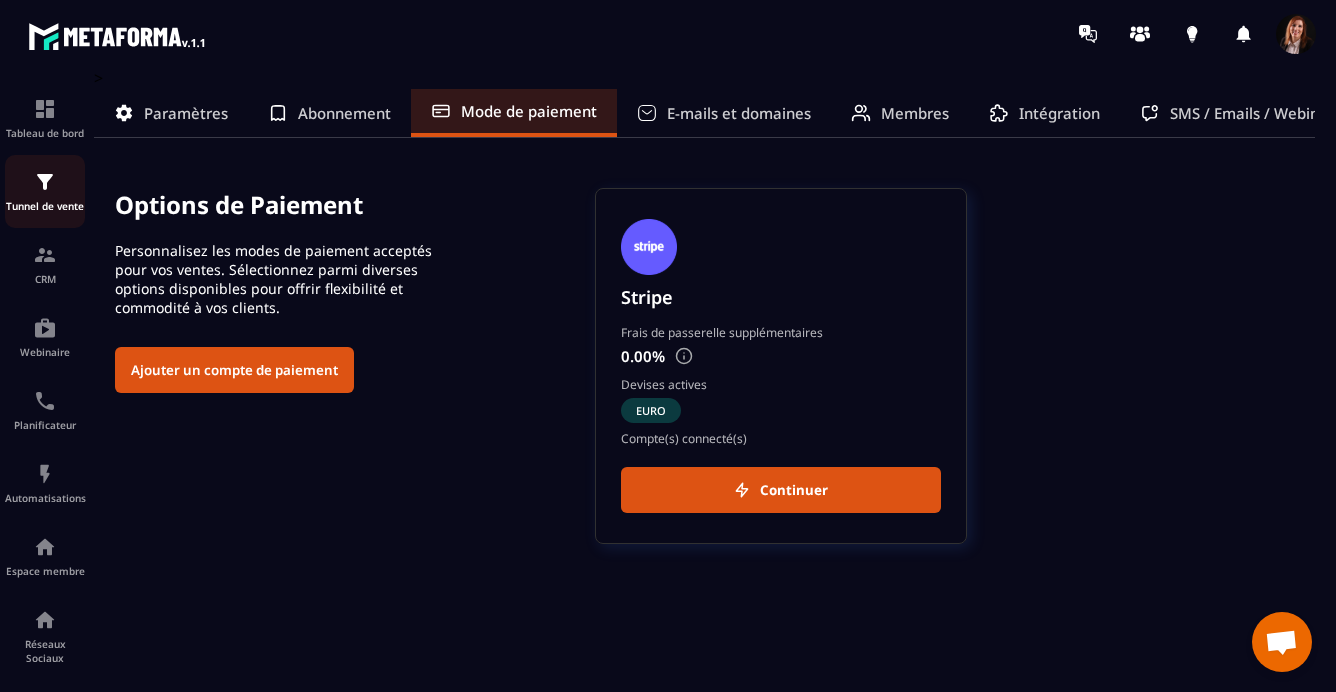 click at bounding box center [45, 182] 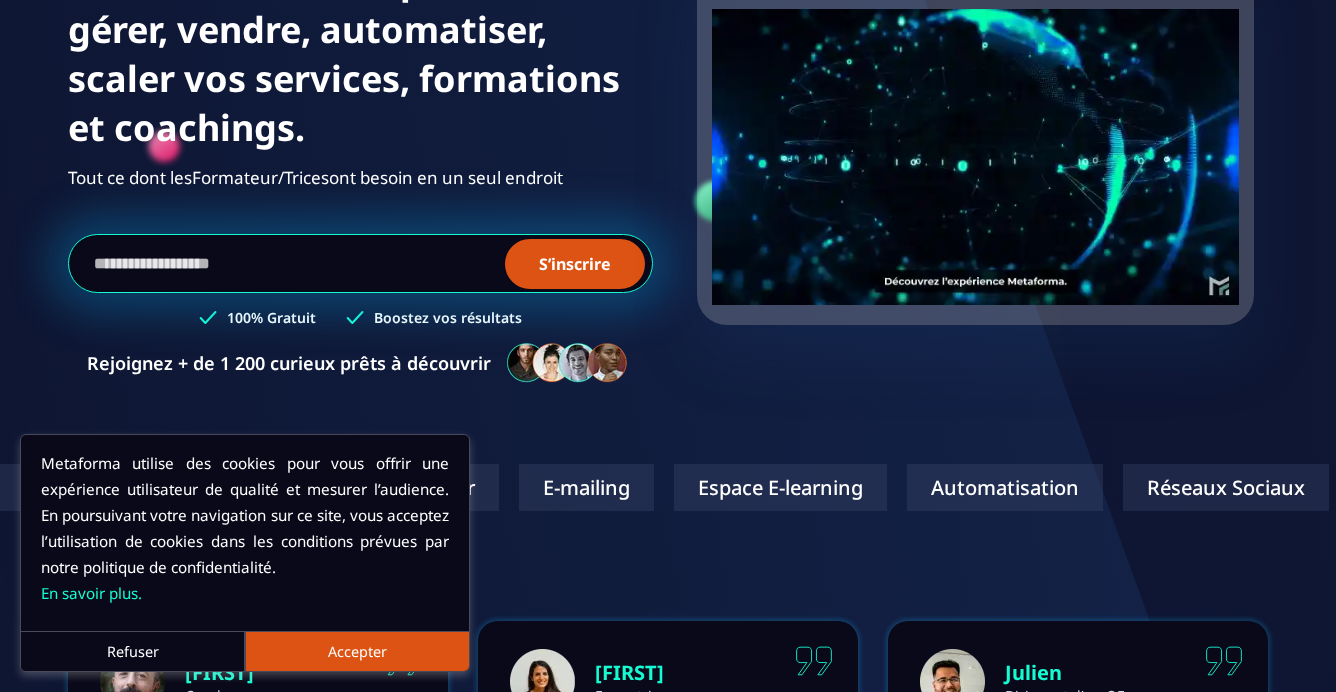 scroll, scrollTop: 273, scrollLeft: 0, axis: vertical 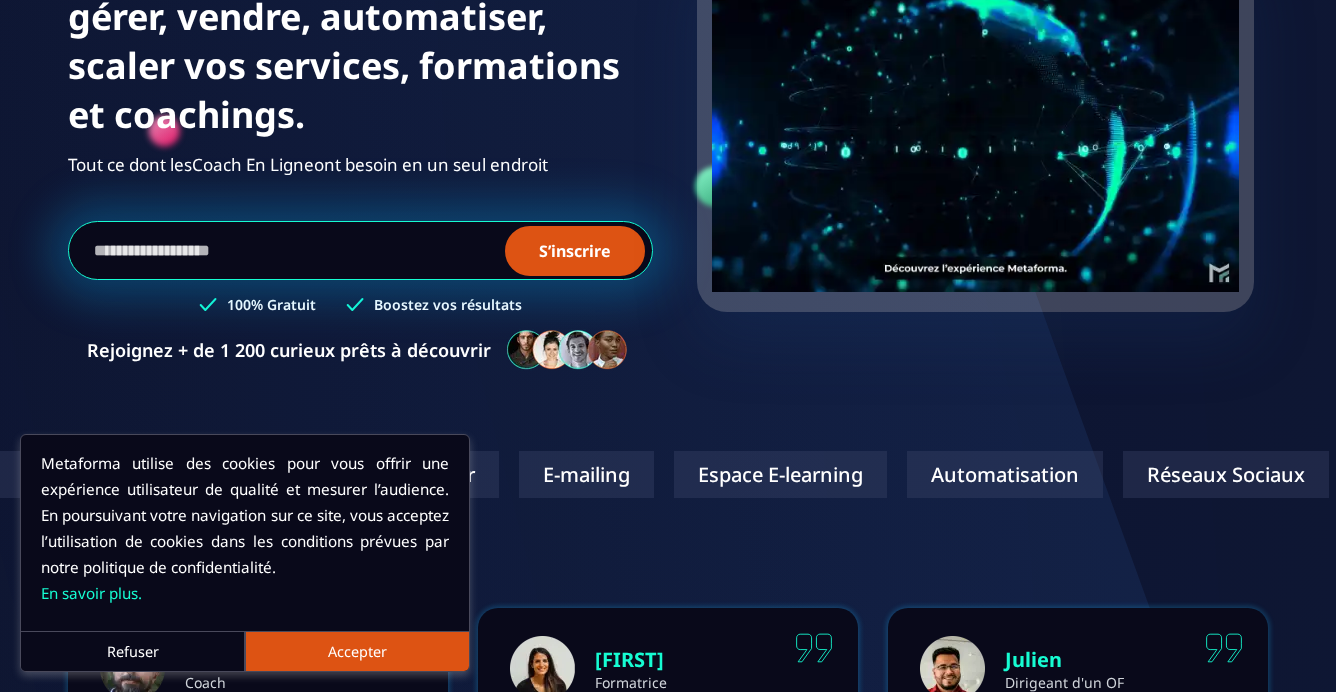 click on "Accepter" at bounding box center [357, 651] 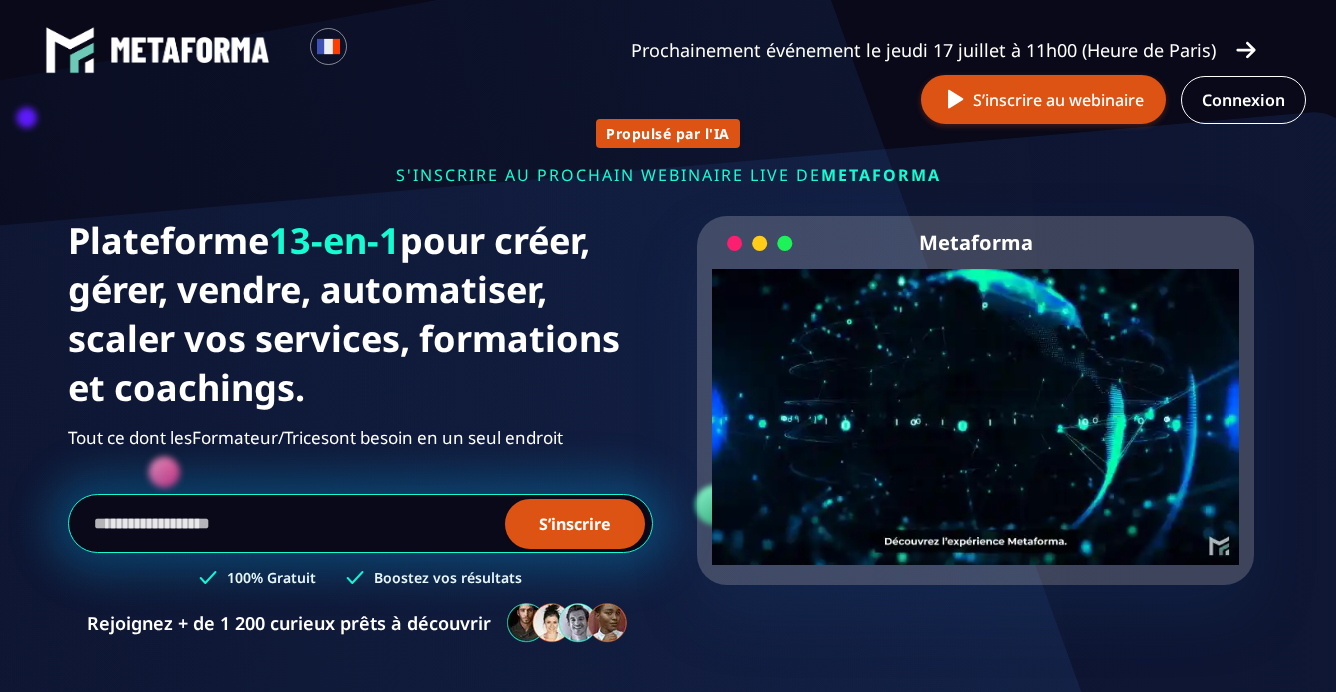 scroll, scrollTop: 0, scrollLeft: 0, axis: both 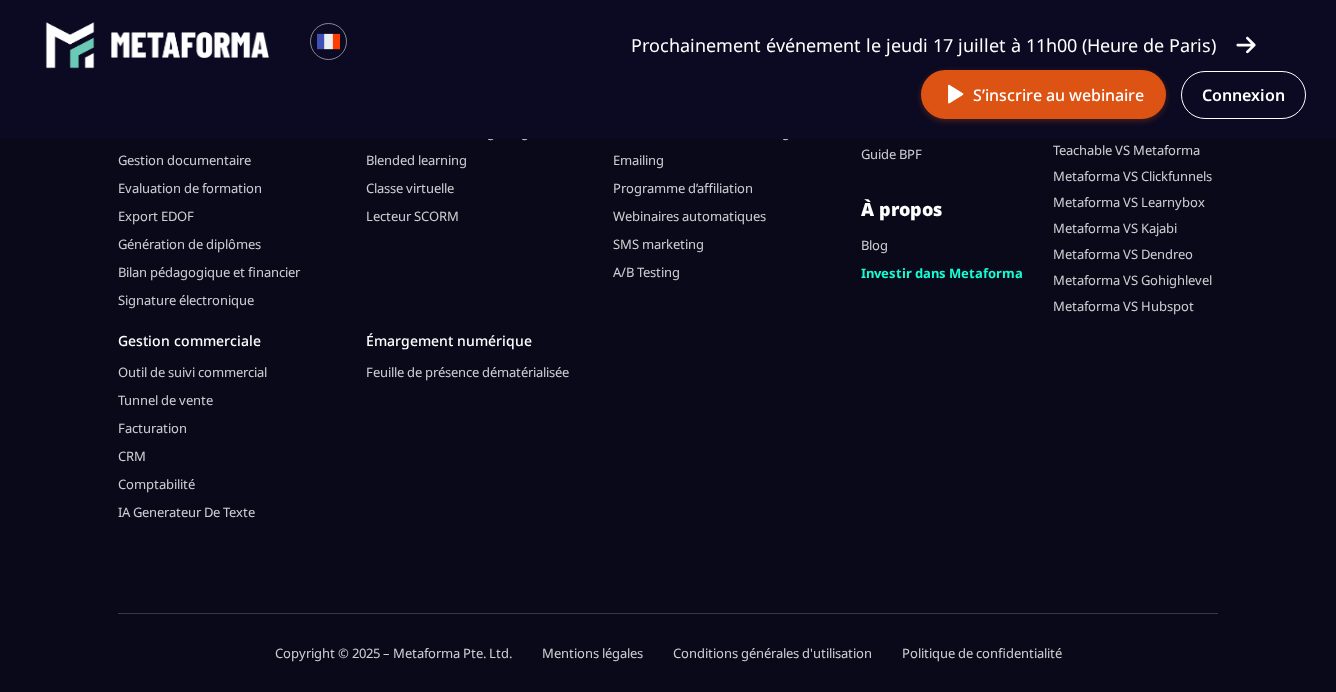 click on "Politique de confidentialité" at bounding box center [982, 653] 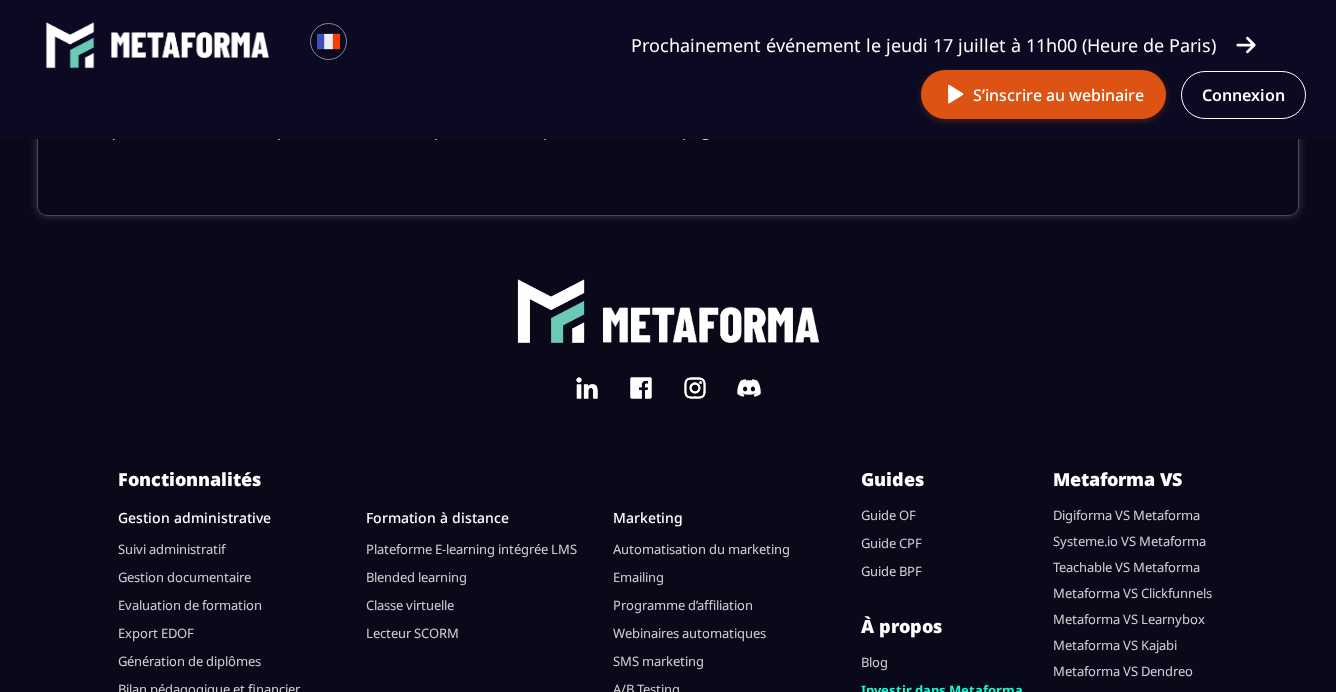 scroll, scrollTop: 7693, scrollLeft: 0, axis: vertical 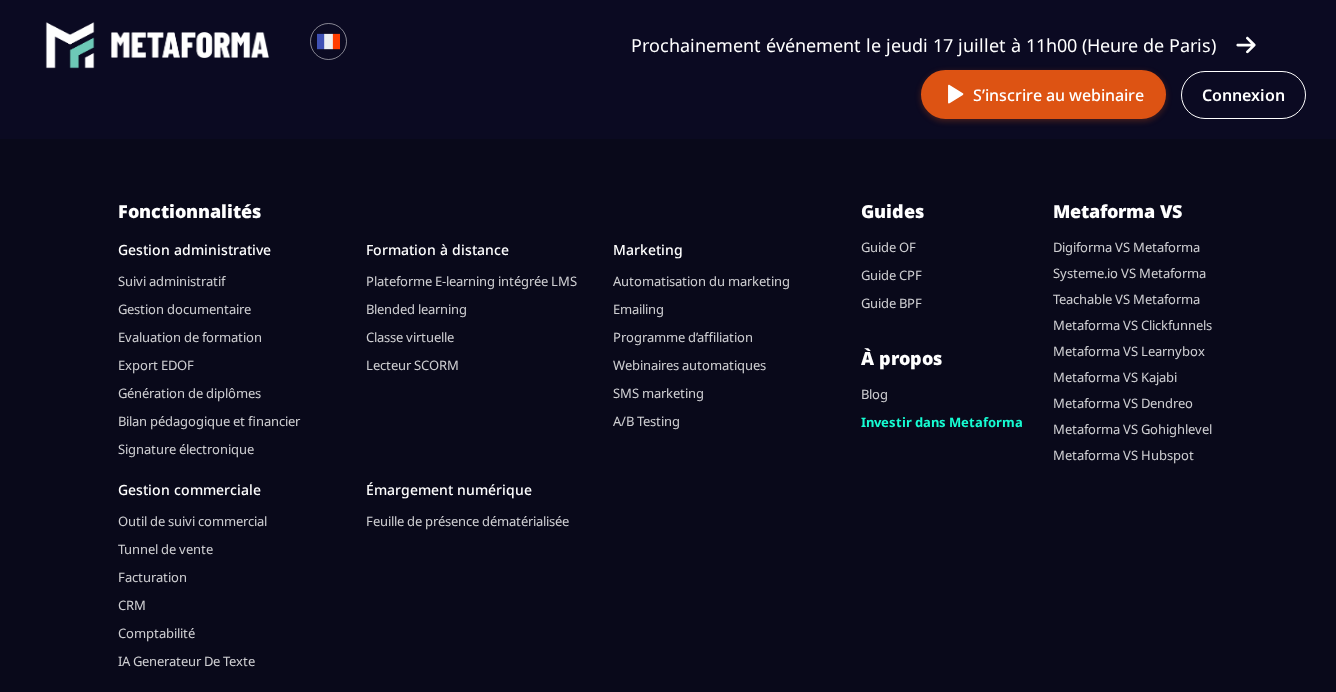 click on "Mentions légales" at bounding box center (592, 802) 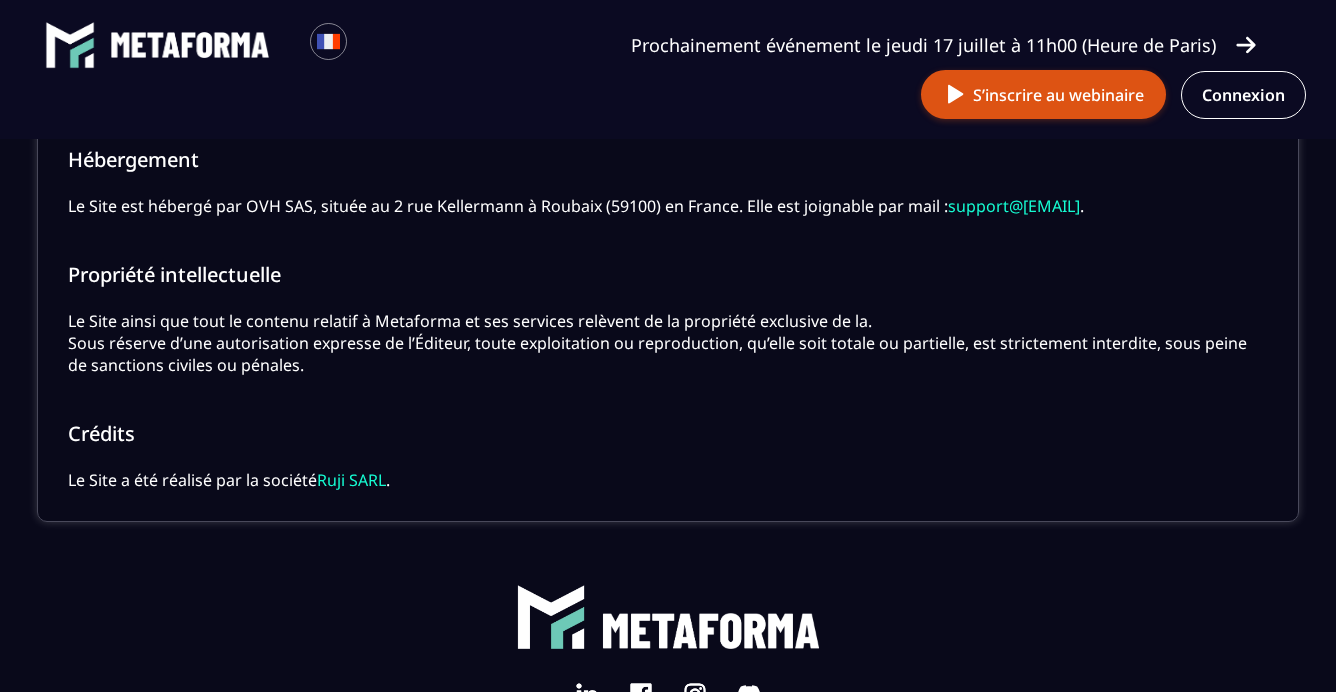 scroll, scrollTop: 359, scrollLeft: 0, axis: vertical 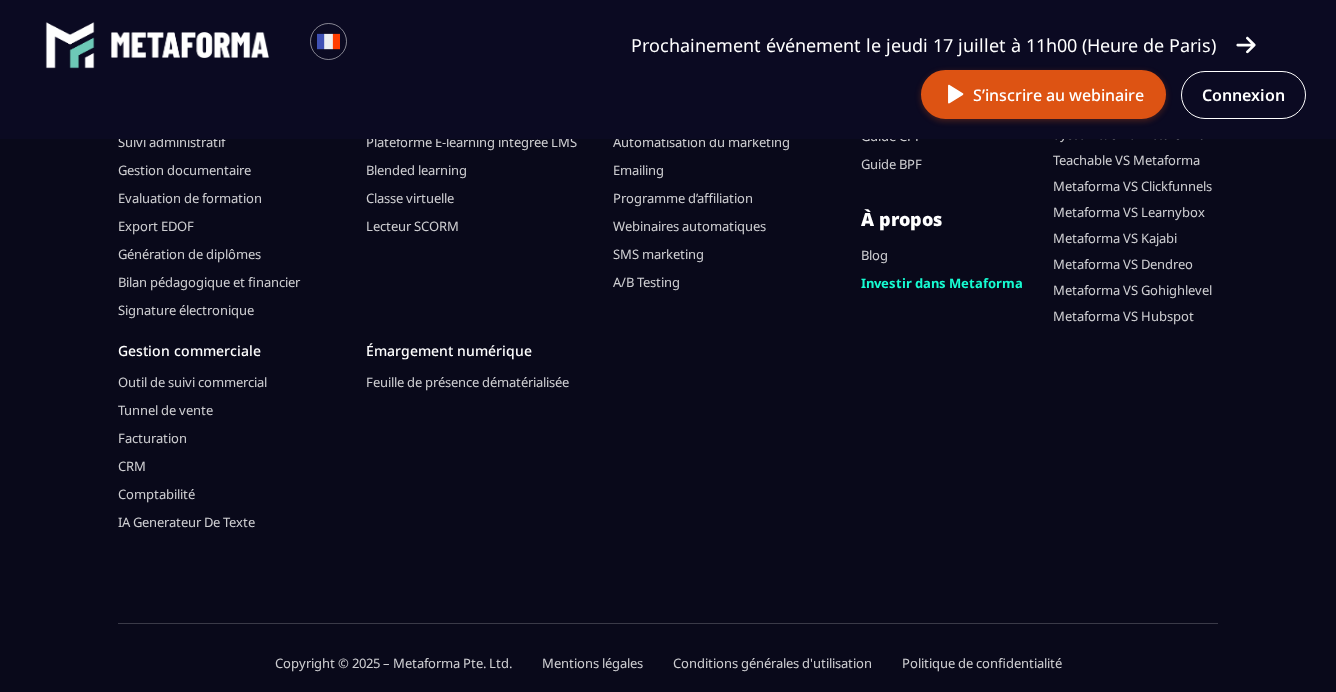click on "Emailing" at bounding box center [638, 170] 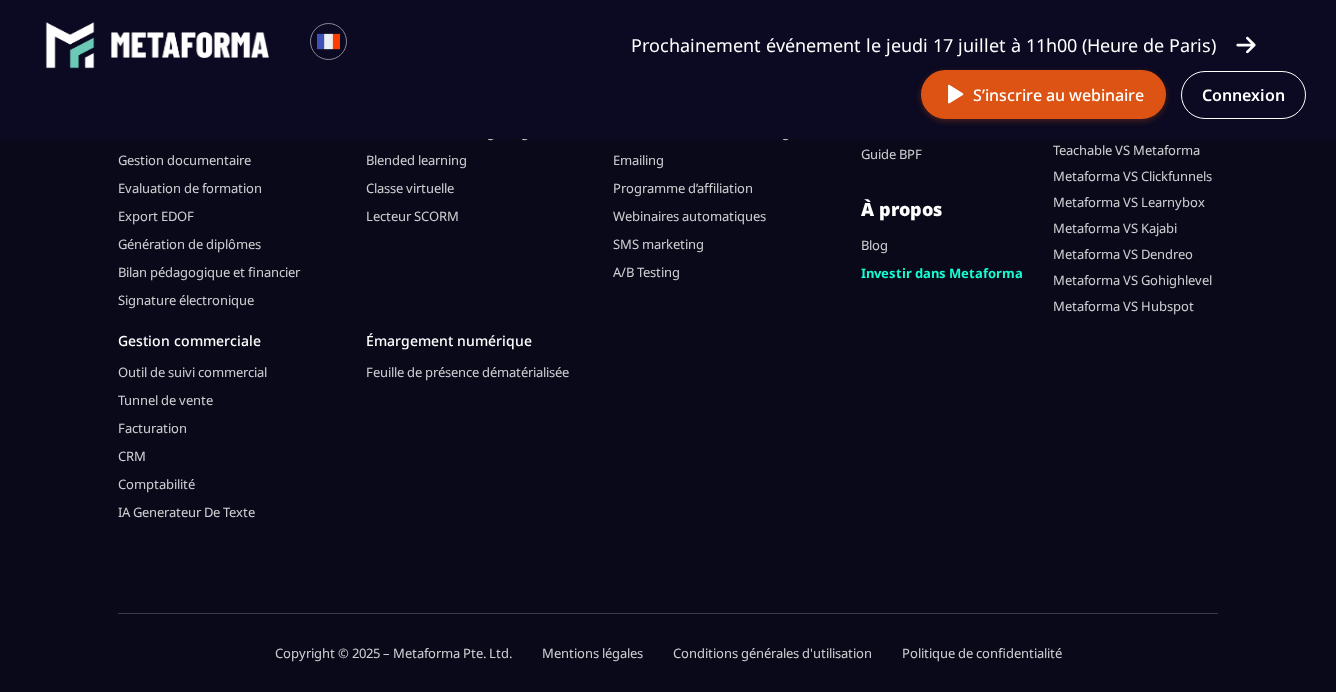 scroll, scrollTop: 6322, scrollLeft: 0, axis: vertical 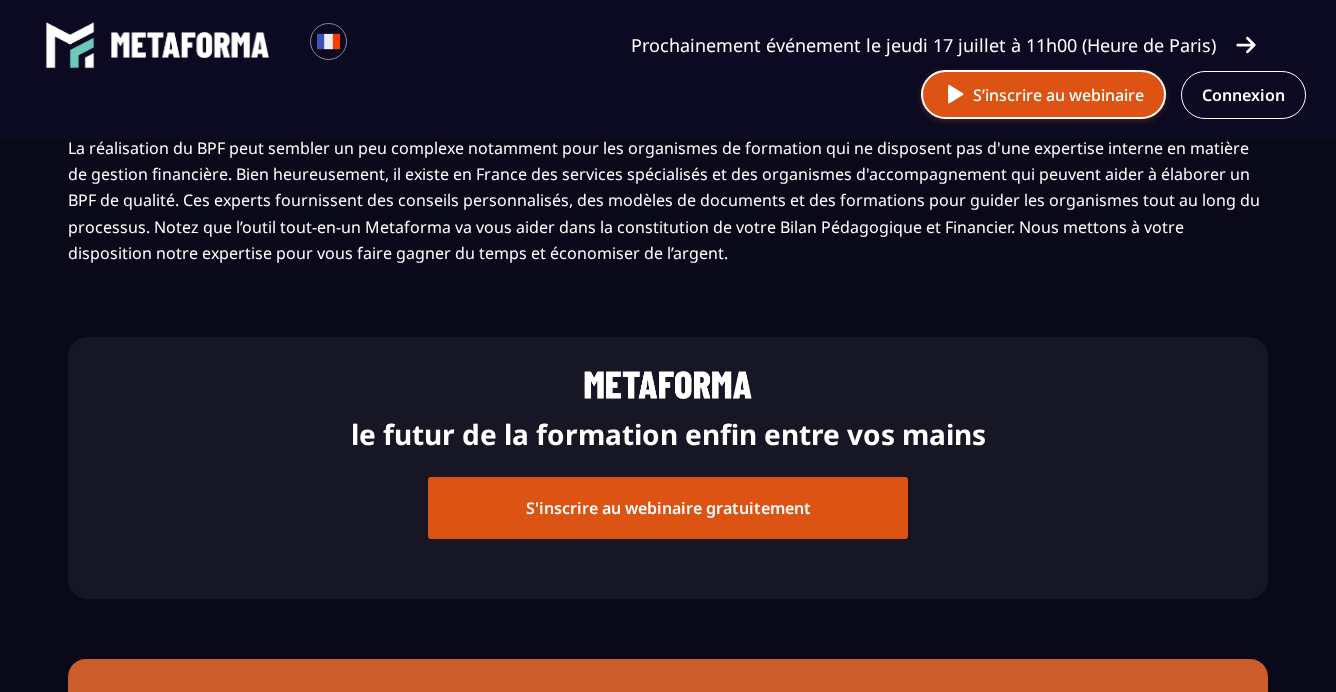 click on "S’inscrire au webinaire" at bounding box center [1043, 94] 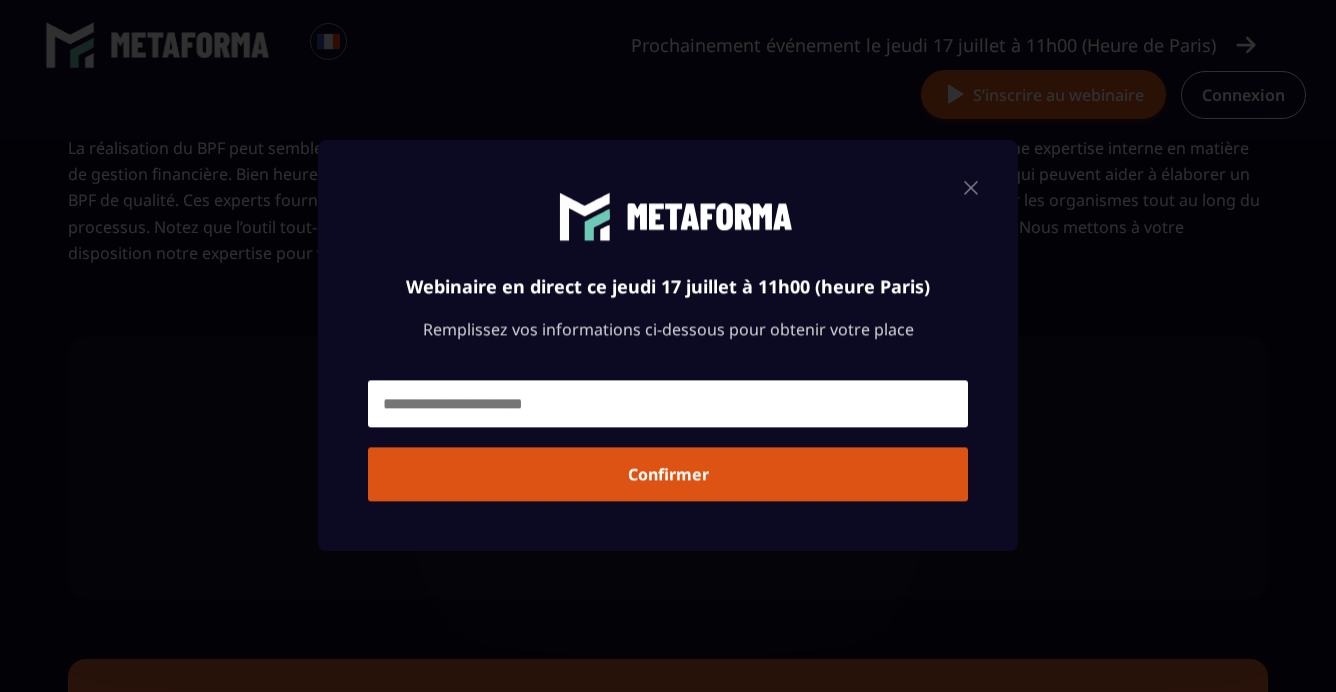click at bounding box center [971, 187] 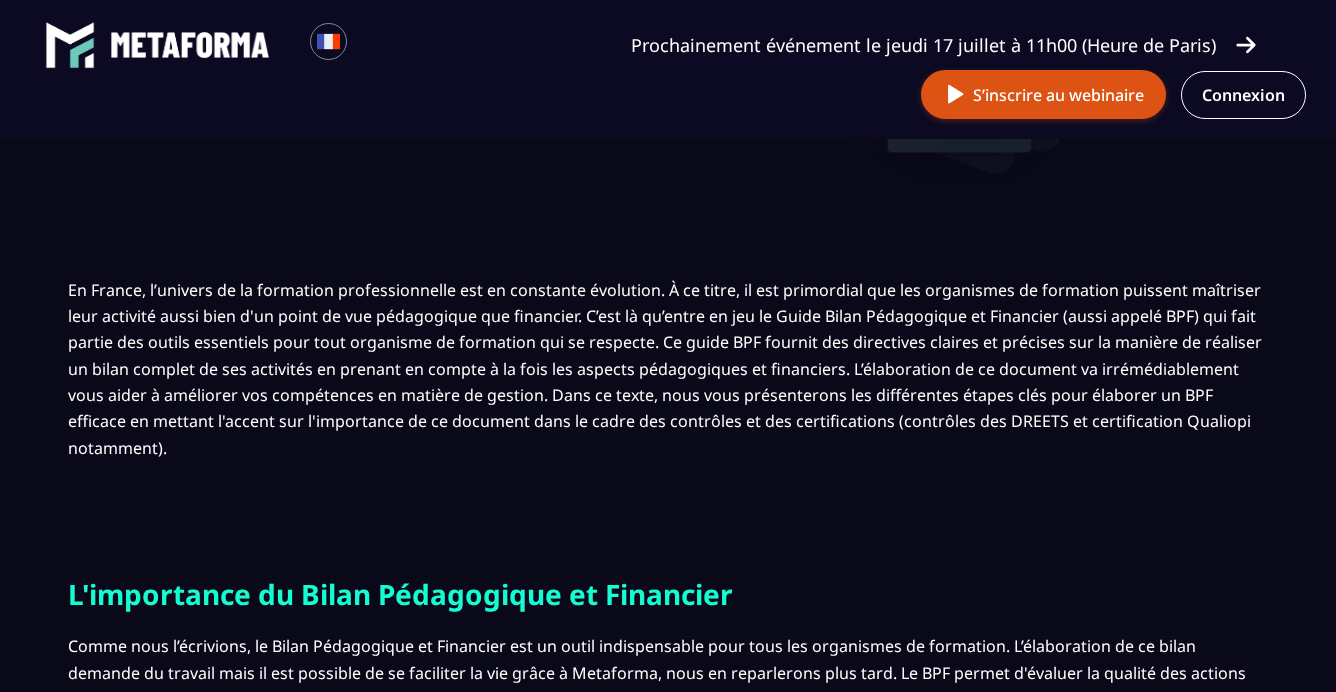 scroll, scrollTop: 0, scrollLeft: 0, axis: both 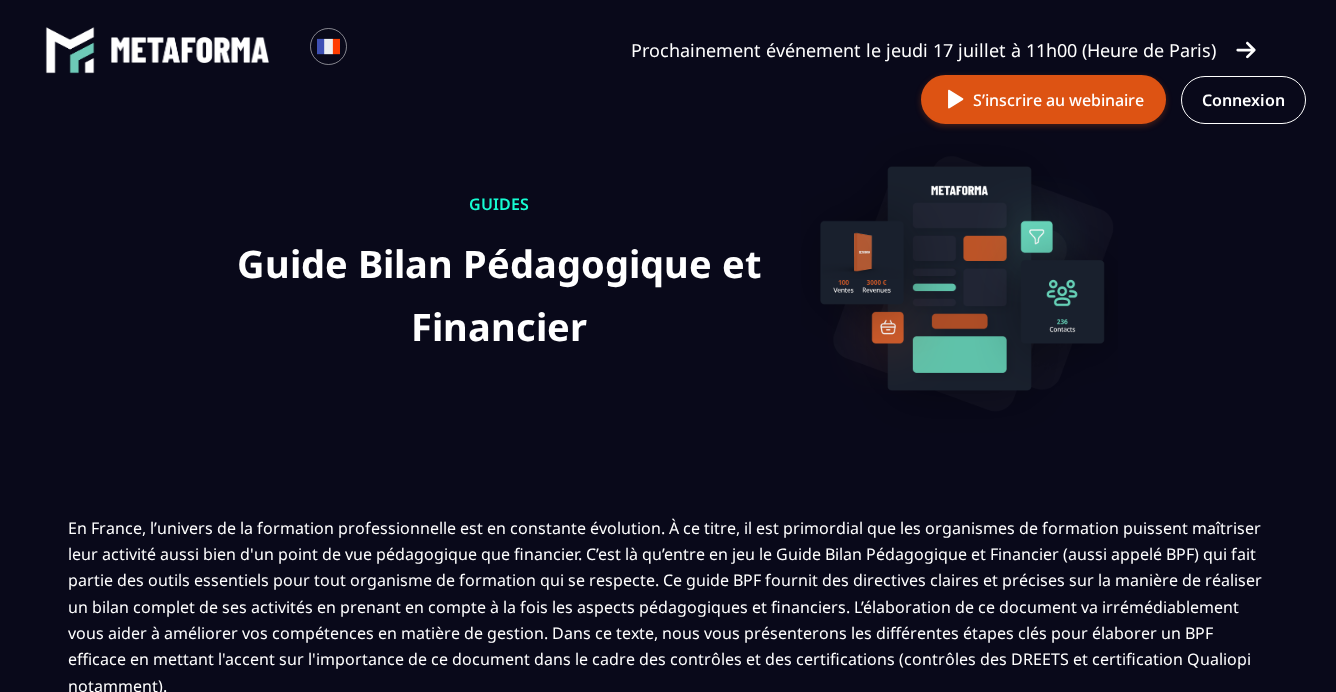 click at bounding box center (70, 50) 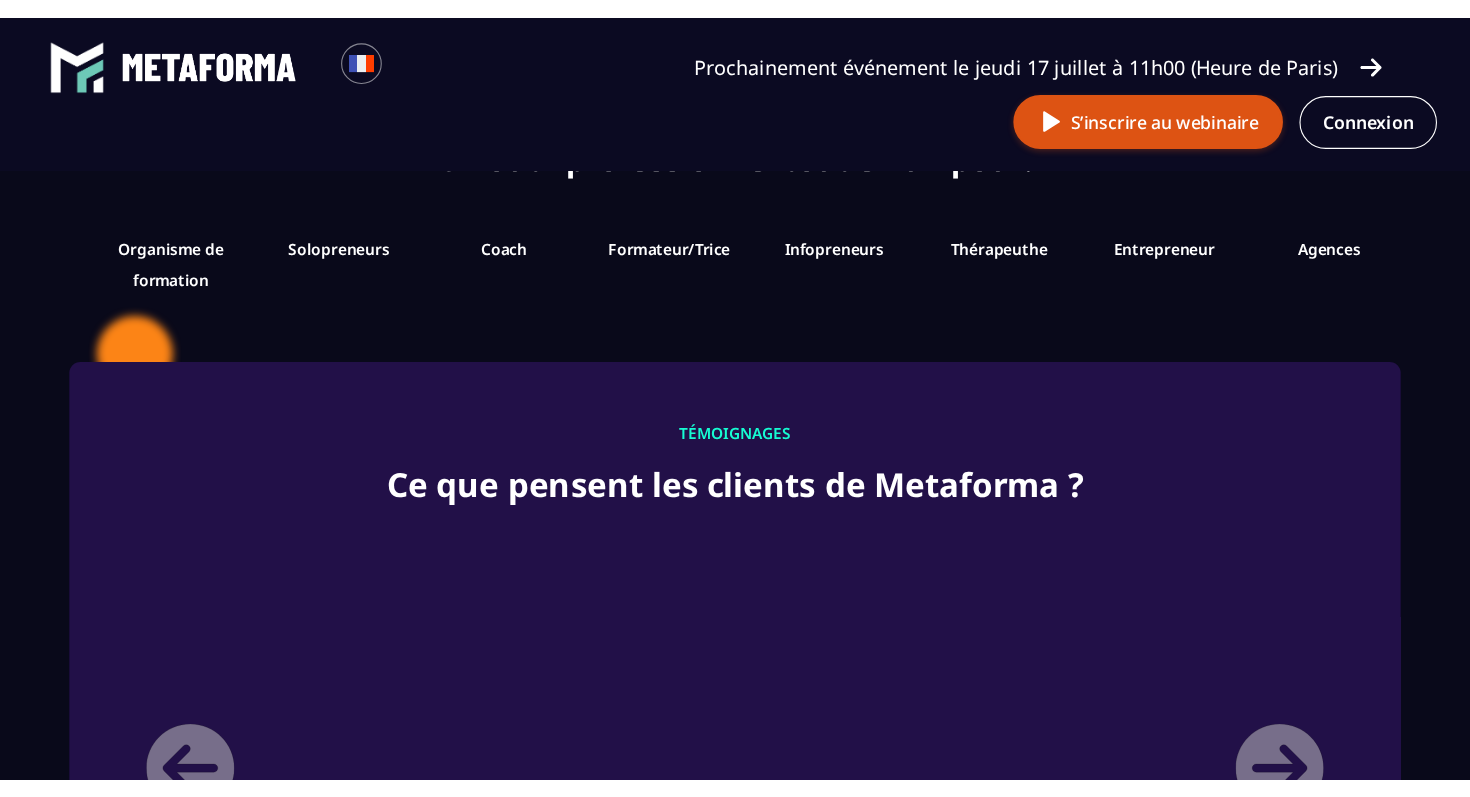 scroll, scrollTop: 2284, scrollLeft: 0, axis: vertical 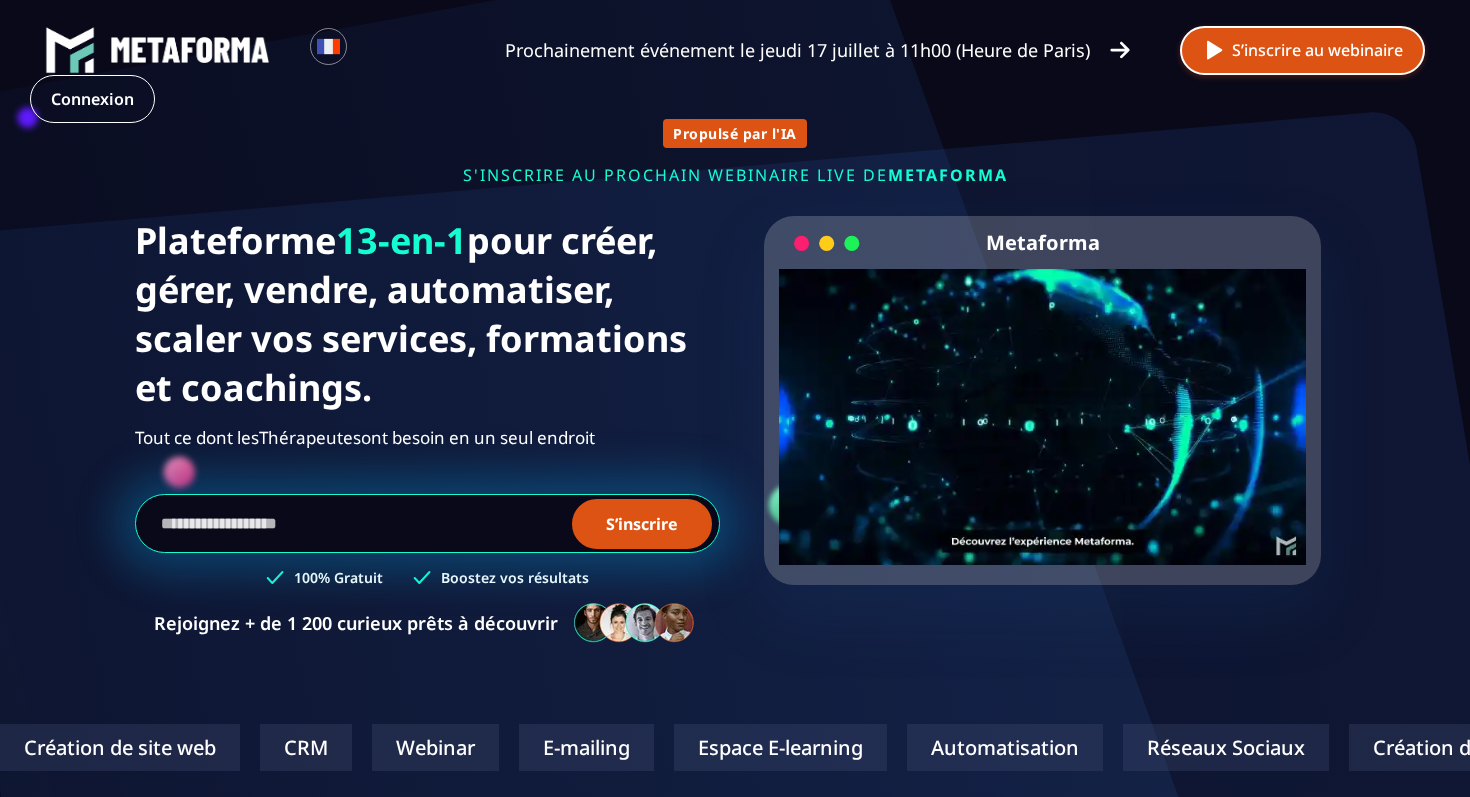 click on "S’inscrire au webinaire" at bounding box center (1302, 50) 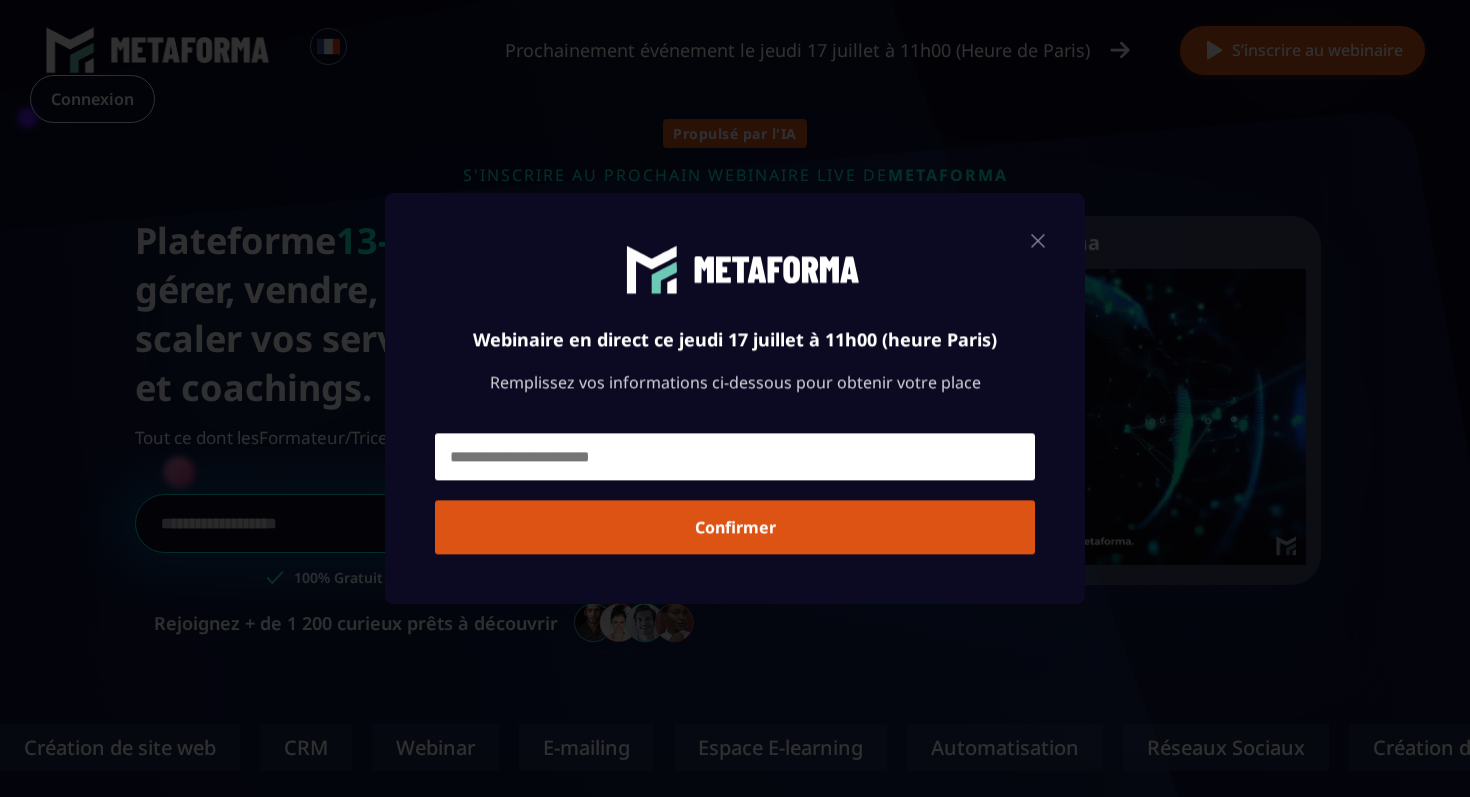 click at bounding box center [1038, 240] 